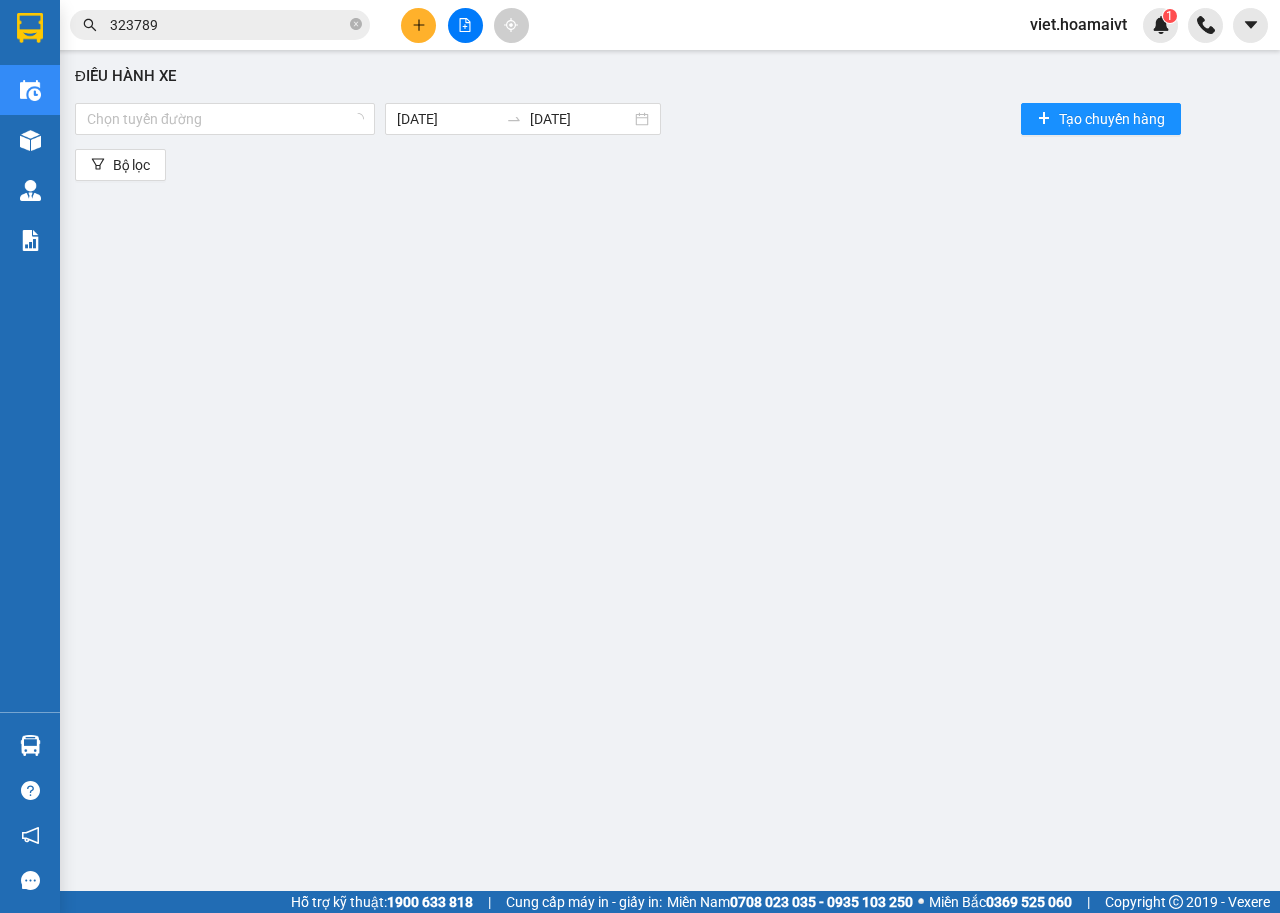scroll, scrollTop: 0, scrollLeft: 0, axis: both 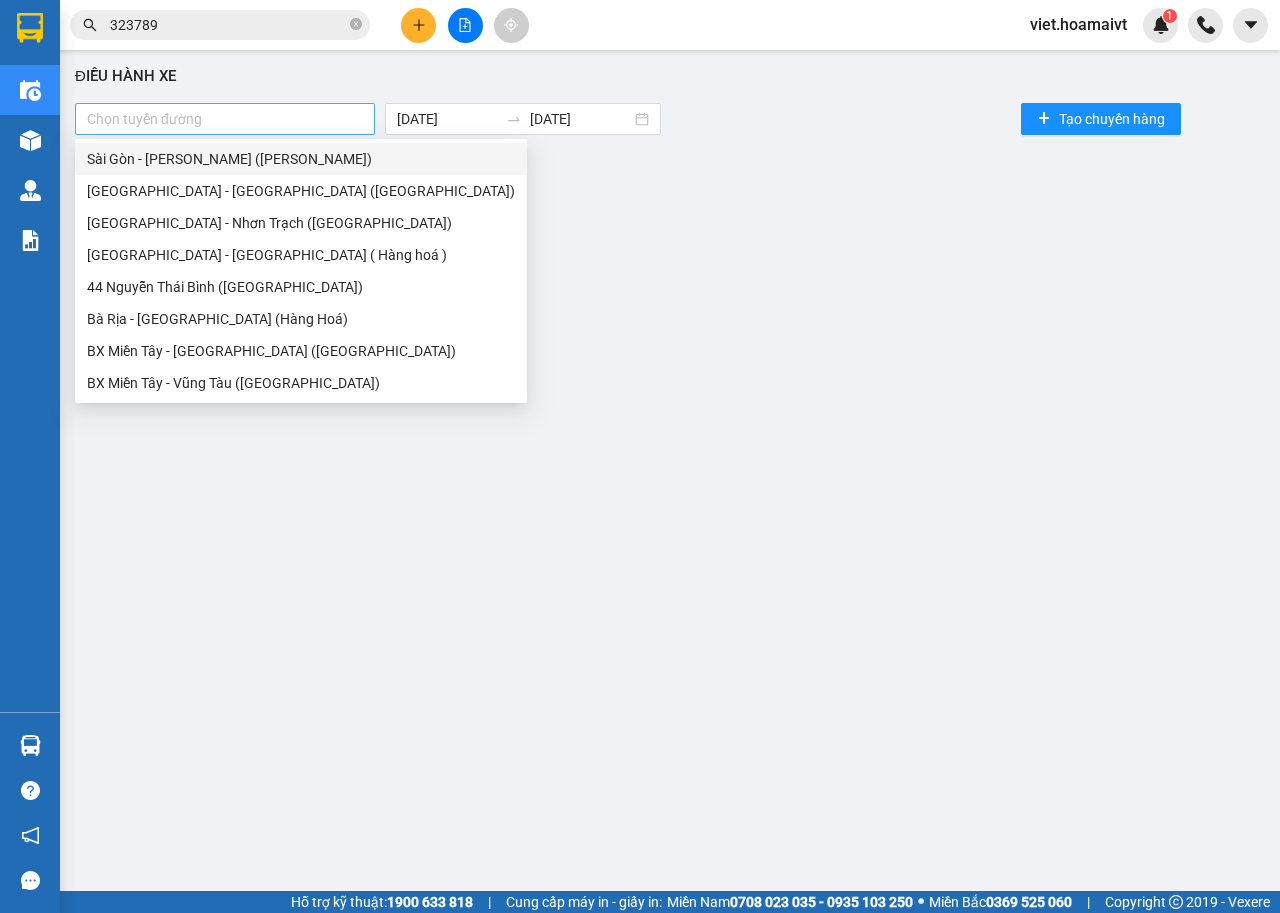 click at bounding box center (225, 119) 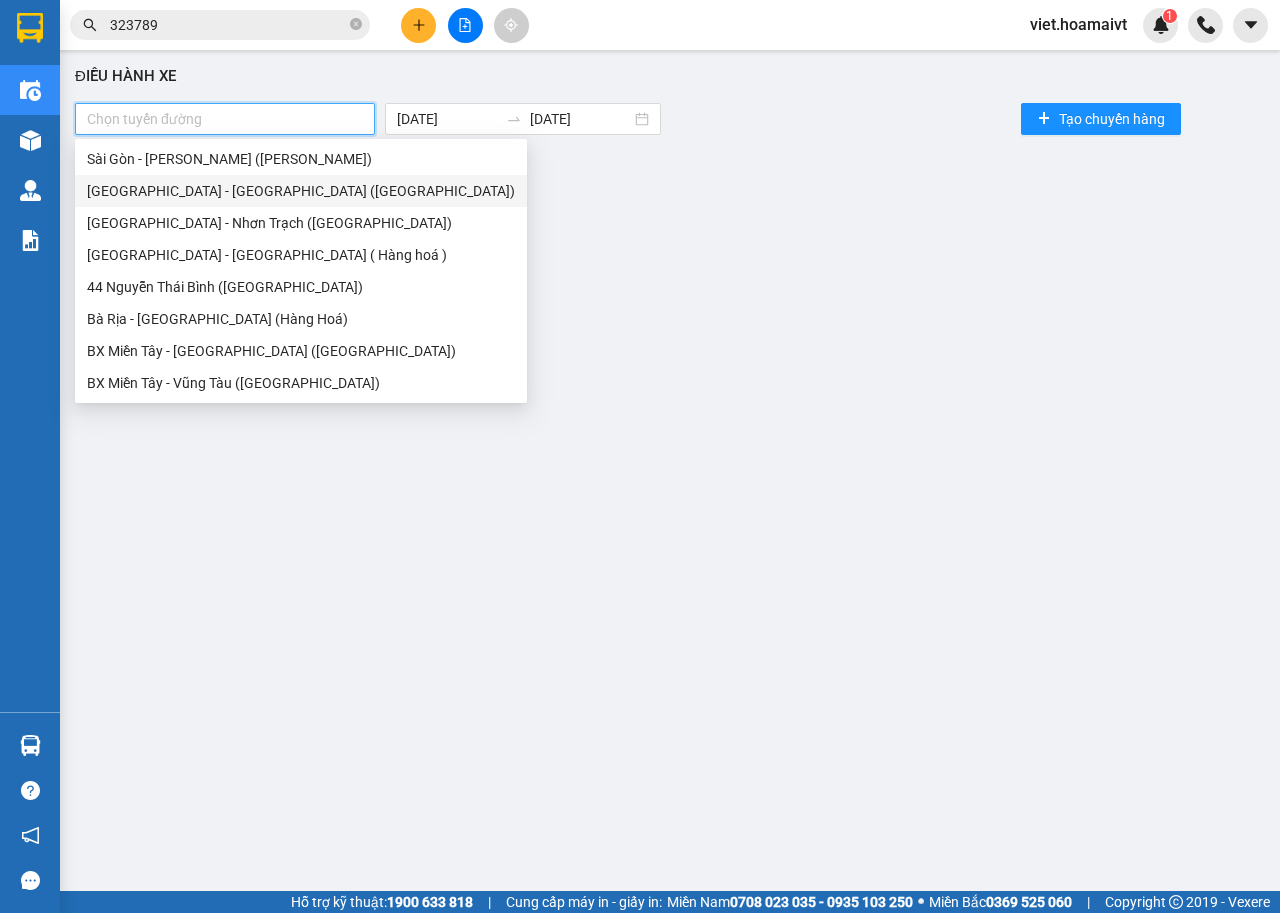 click on "[GEOGRAPHIC_DATA] - [GEOGRAPHIC_DATA] ([GEOGRAPHIC_DATA])" at bounding box center (301, 191) 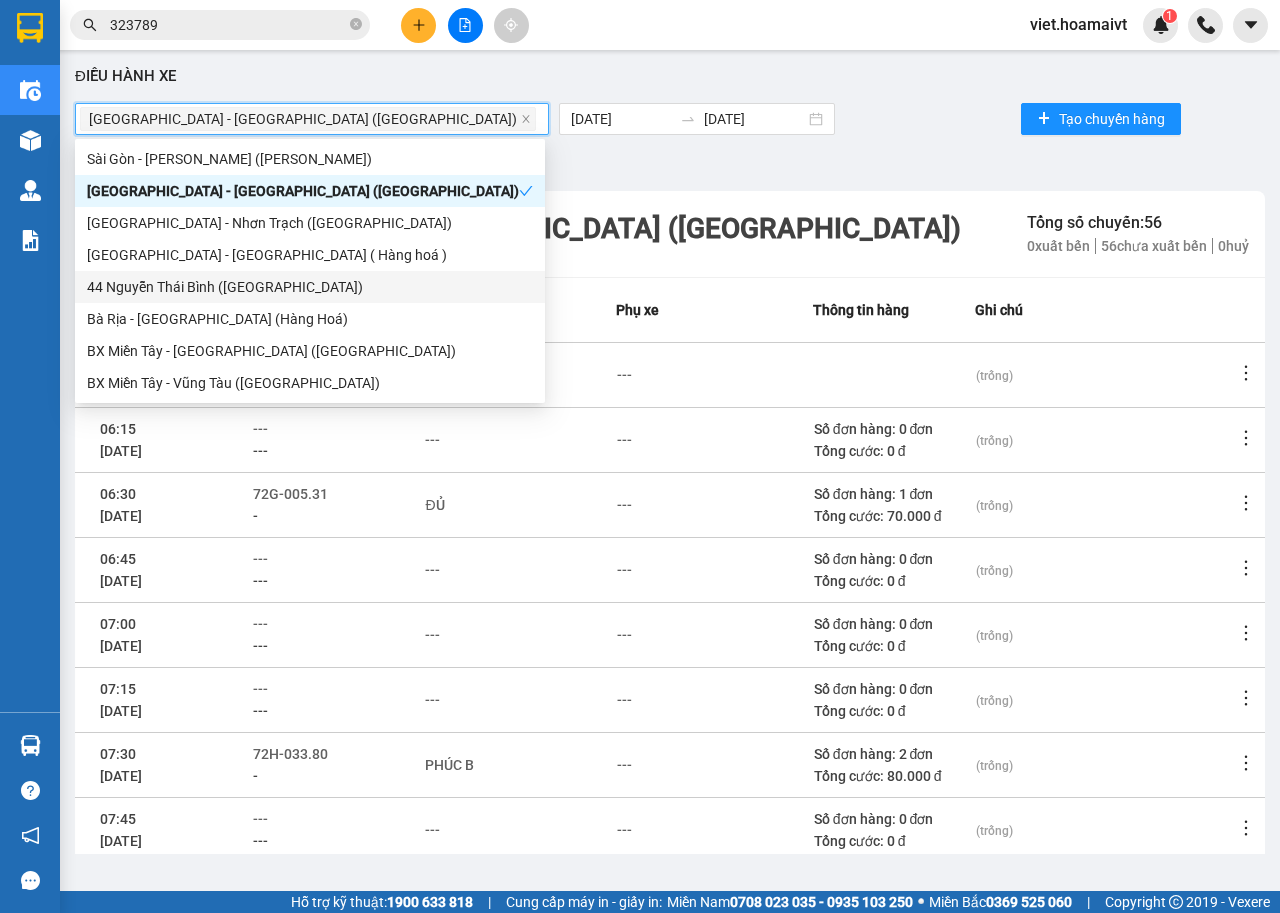 click on "44 Nguyễn Thái Bình ([GEOGRAPHIC_DATA])" at bounding box center [310, 287] 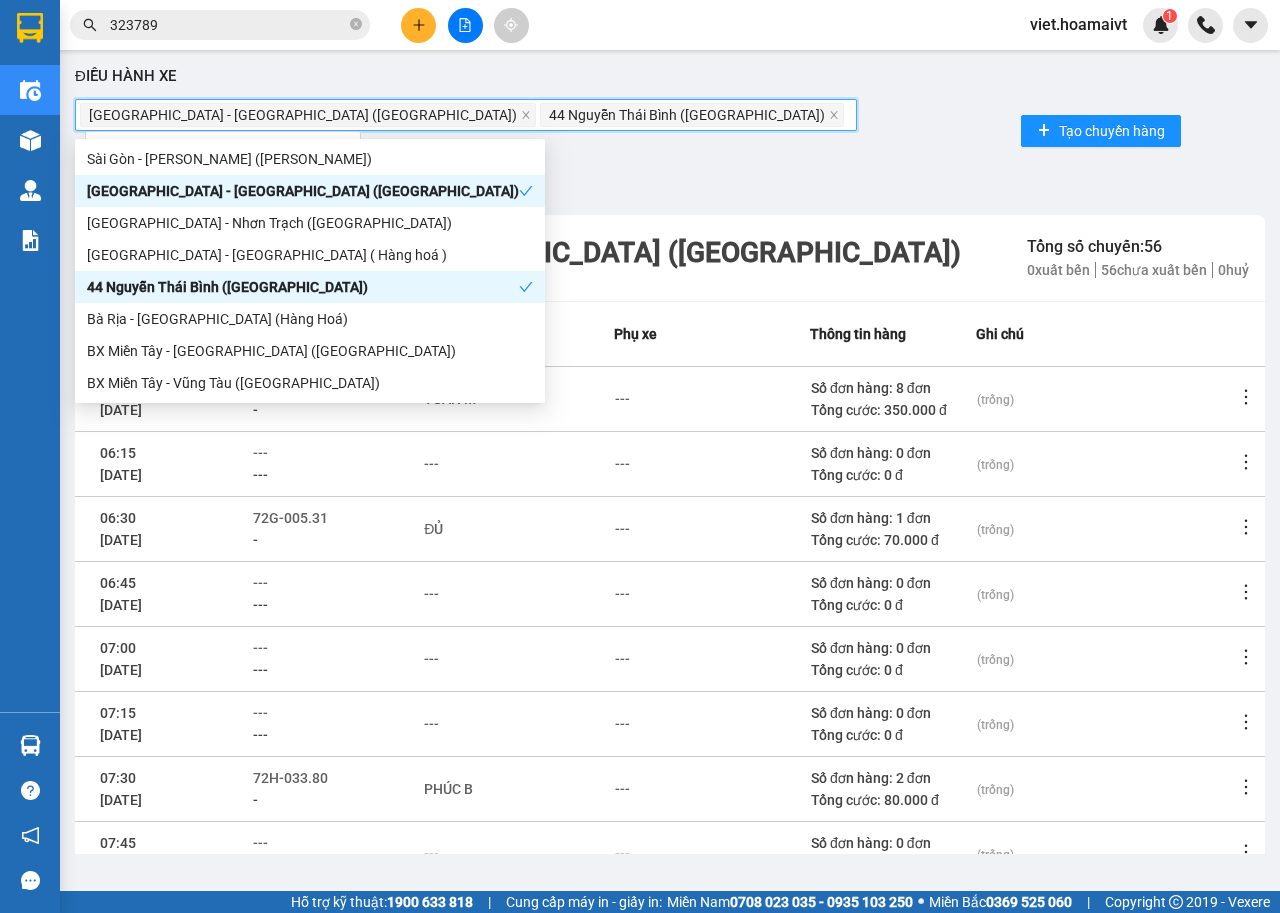 scroll, scrollTop: 500, scrollLeft: 0, axis: vertical 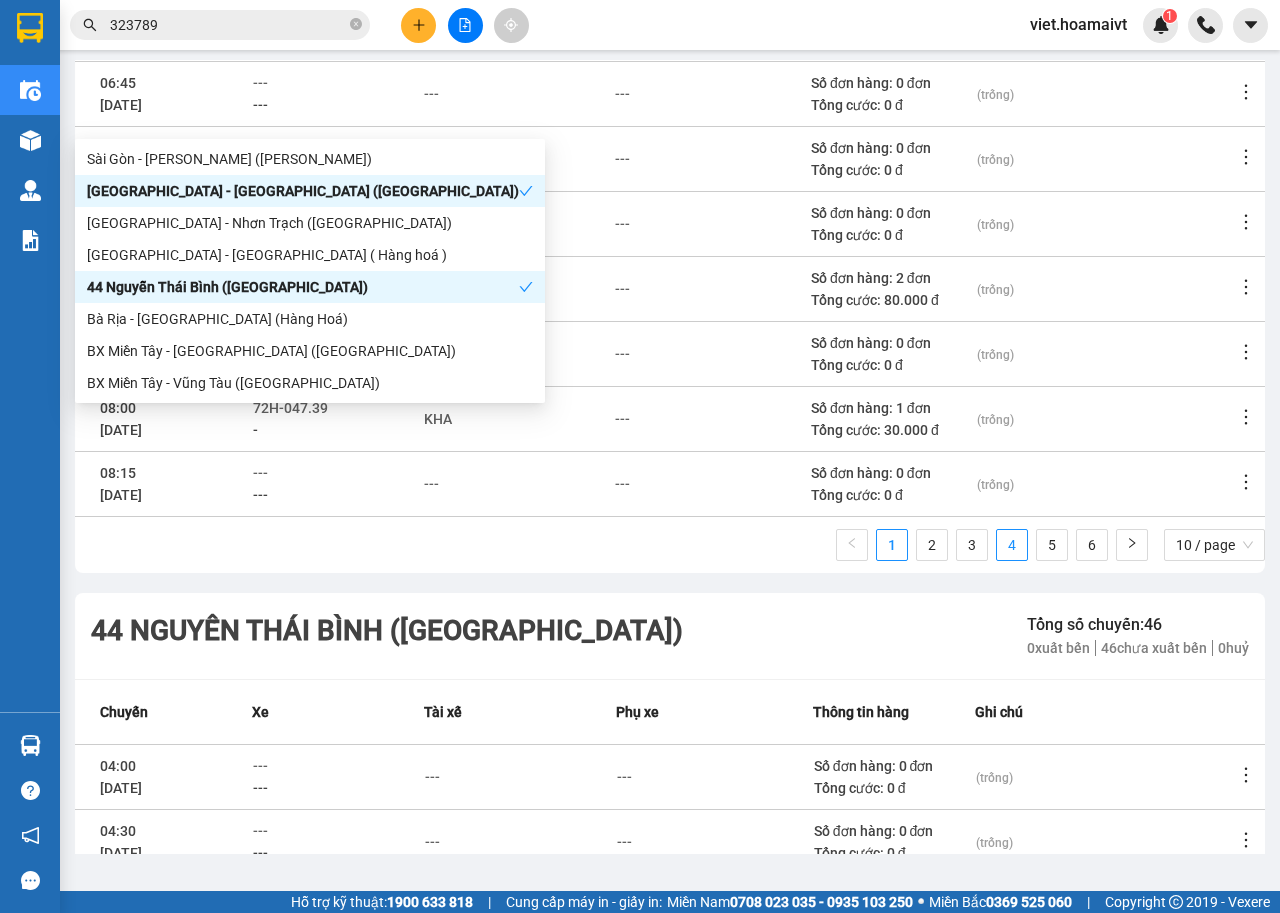click on "4" at bounding box center (1012, 545) 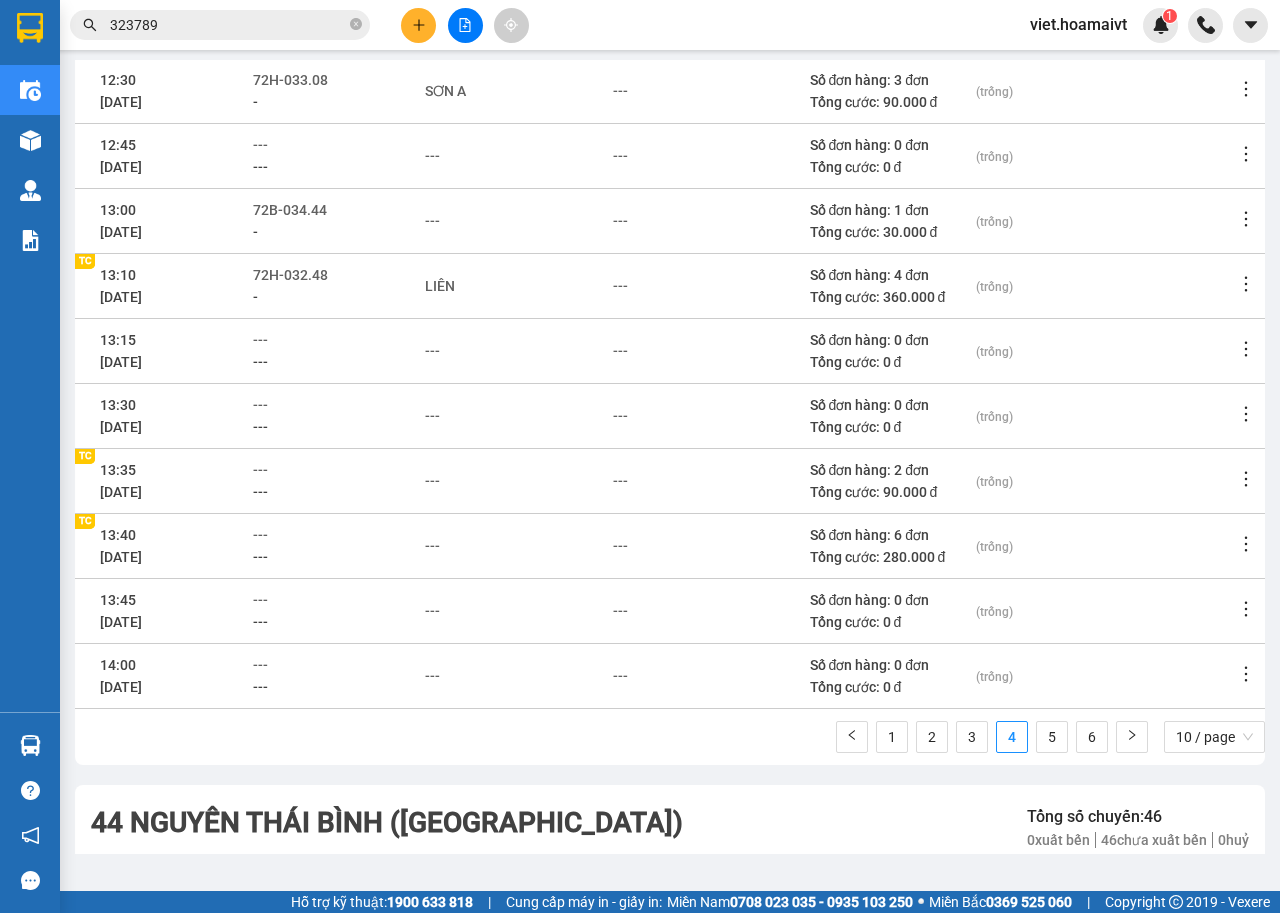 scroll, scrollTop: 300, scrollLeft: 0, axis: vertical 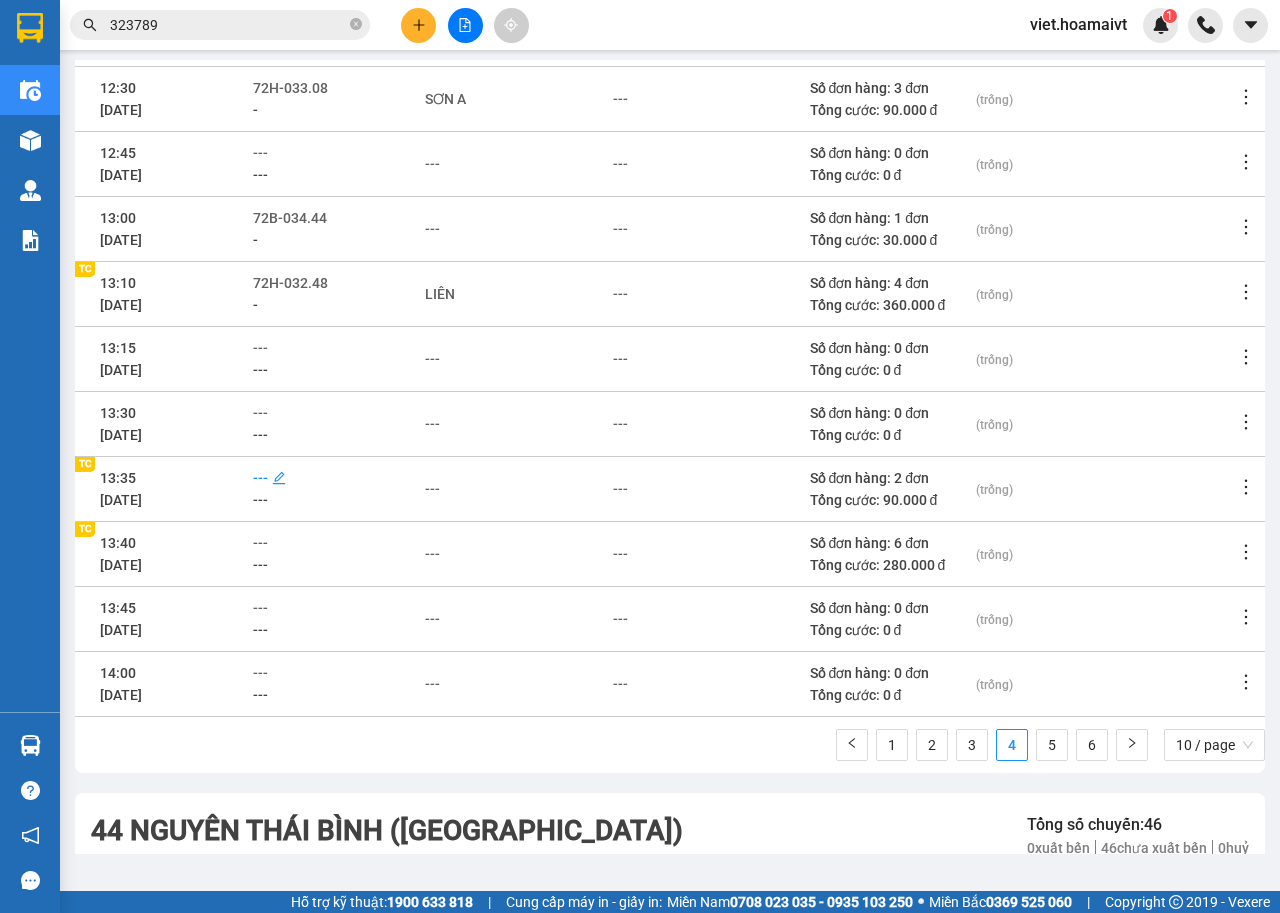 click on "---" at bounding box center (260, 478) 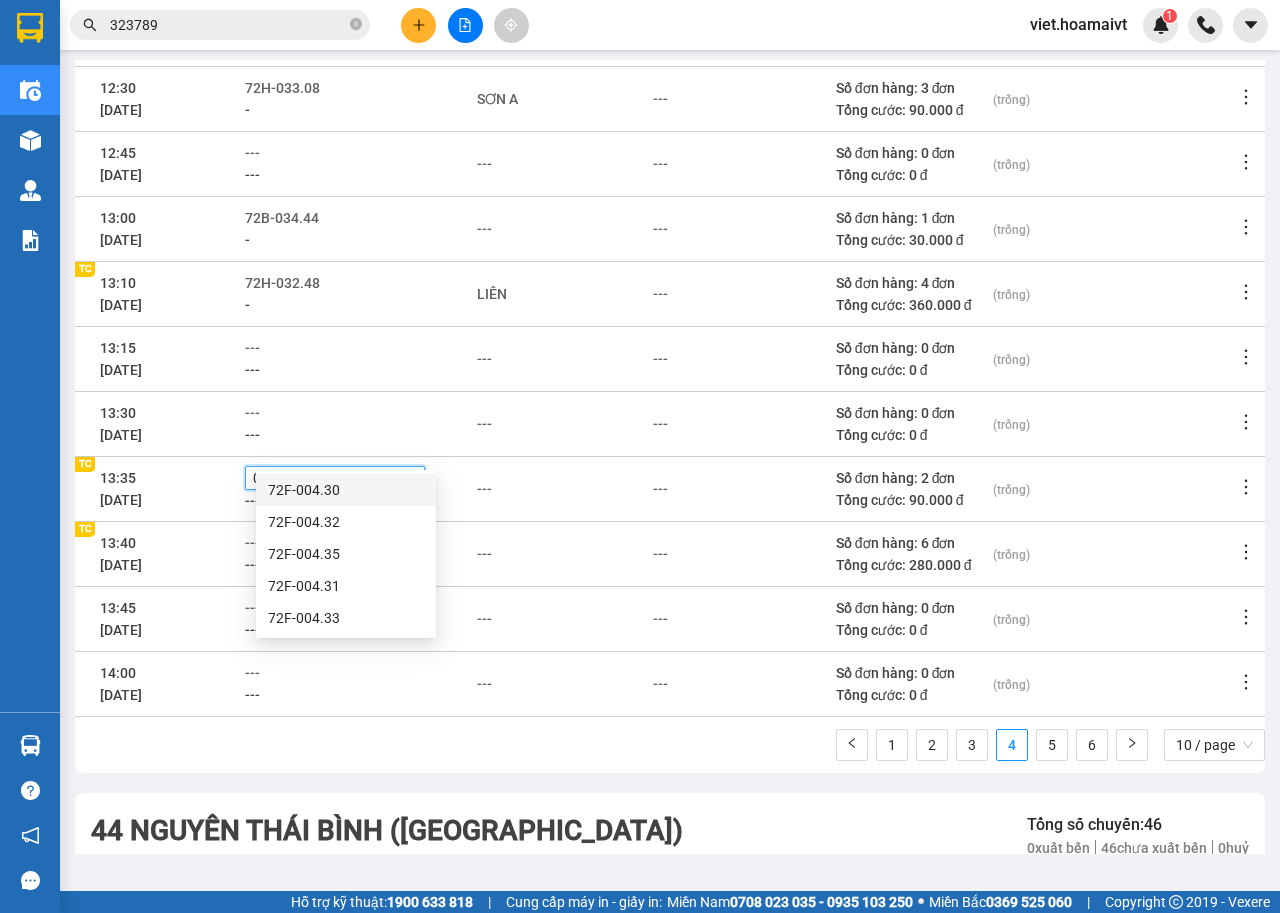 type on "00430" 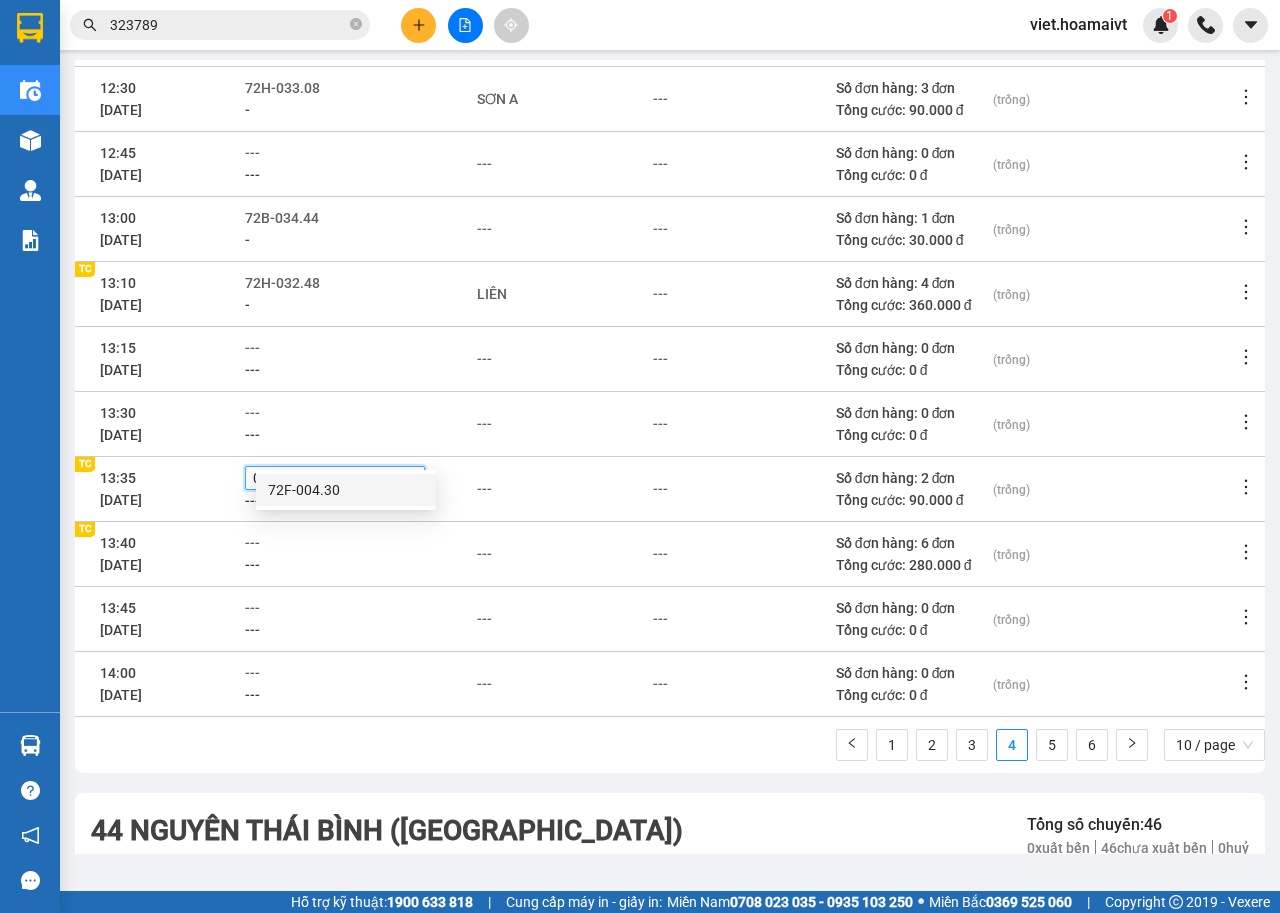 click on "72F-004.30" at bounding box center [346, 490] 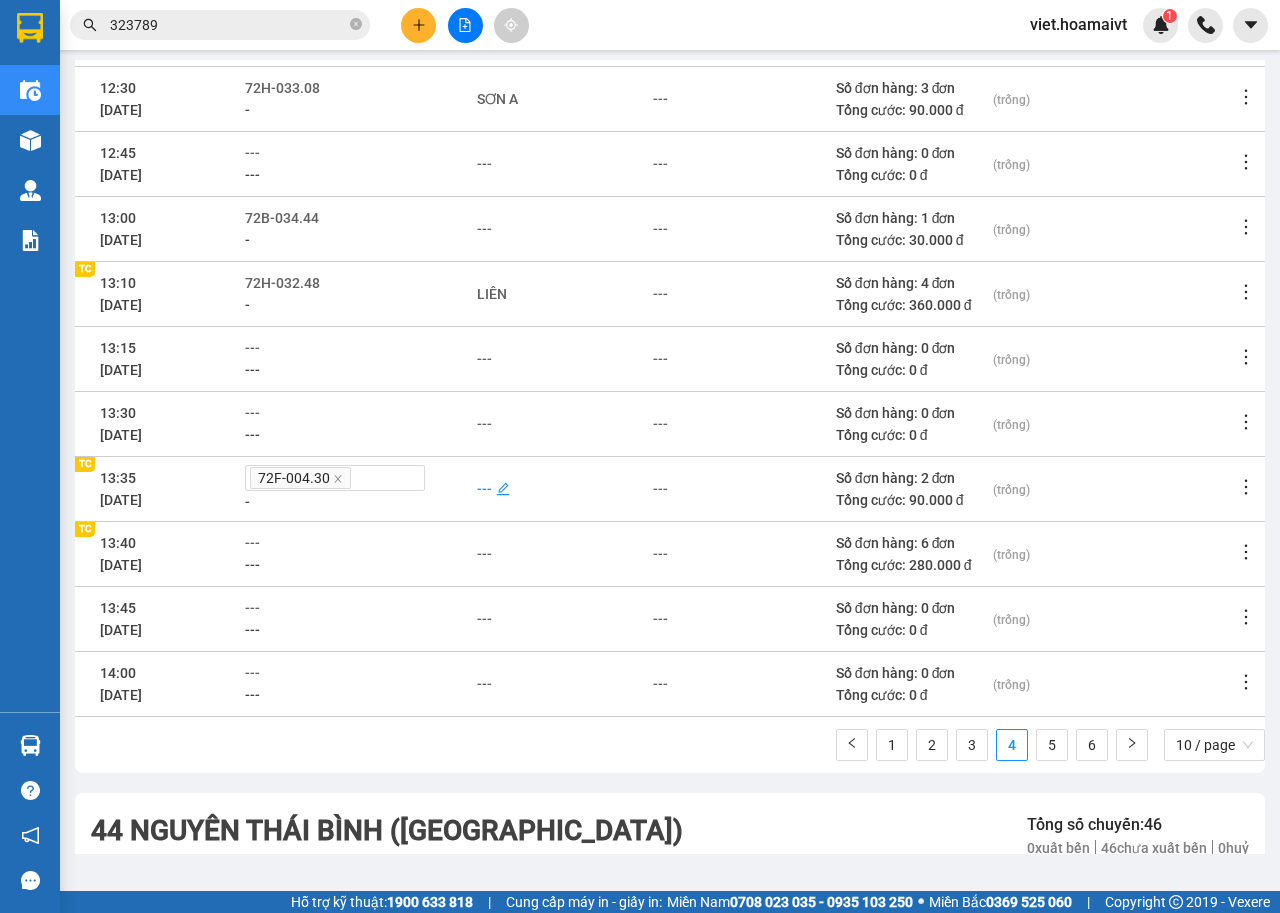 click on "---" at bounding box center [484, 489] 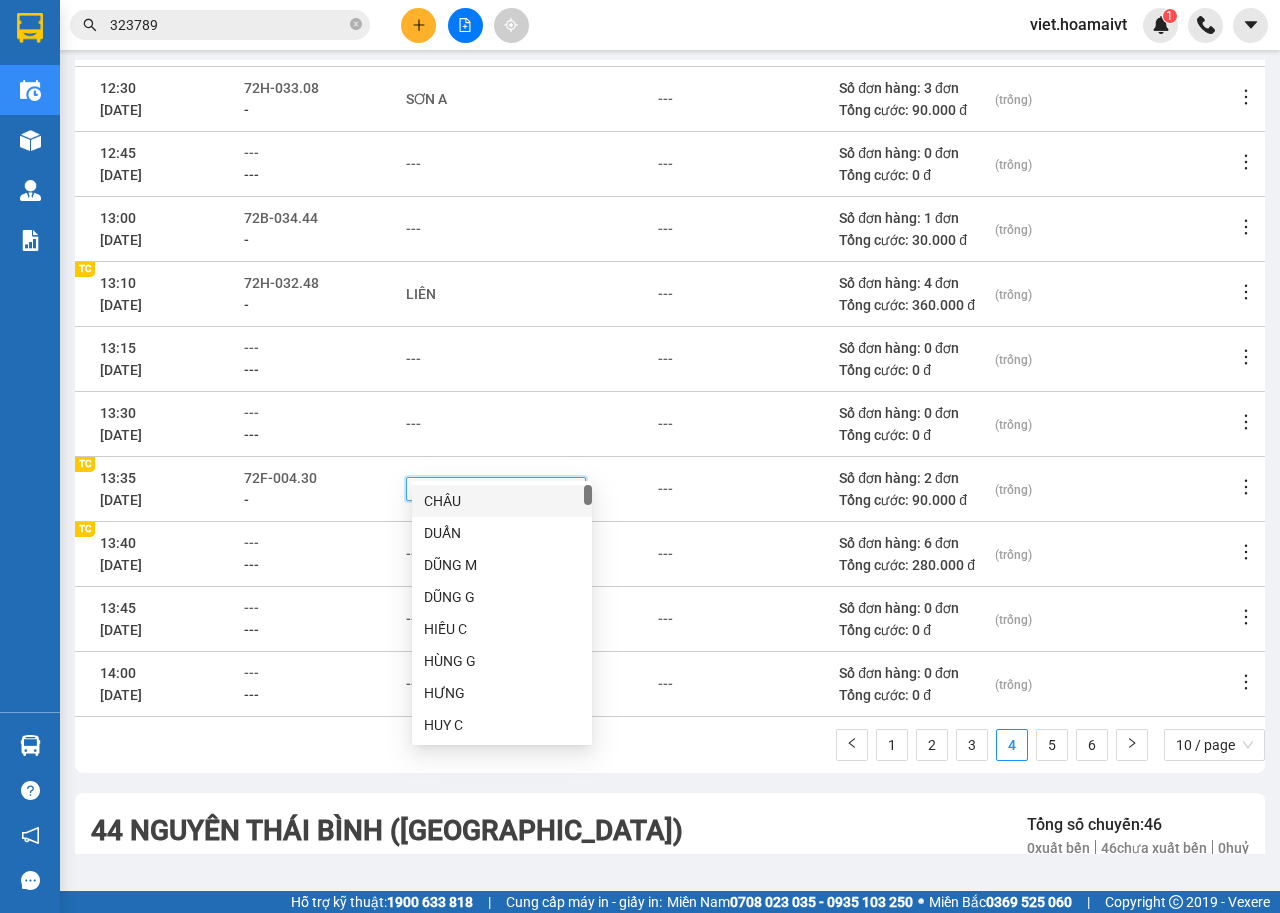 type on "UT" 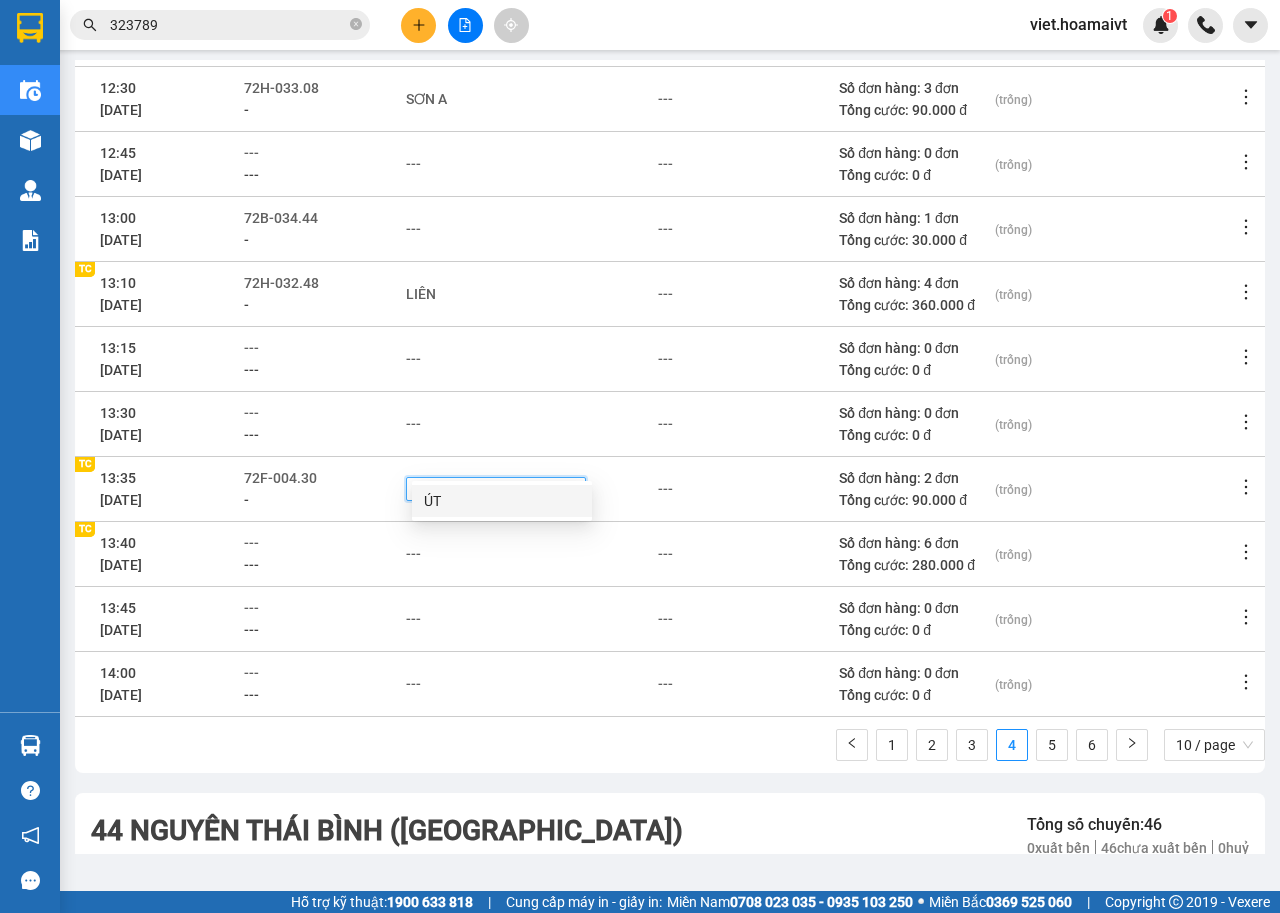 click on "ÚT" at bounding box center [502, 501] 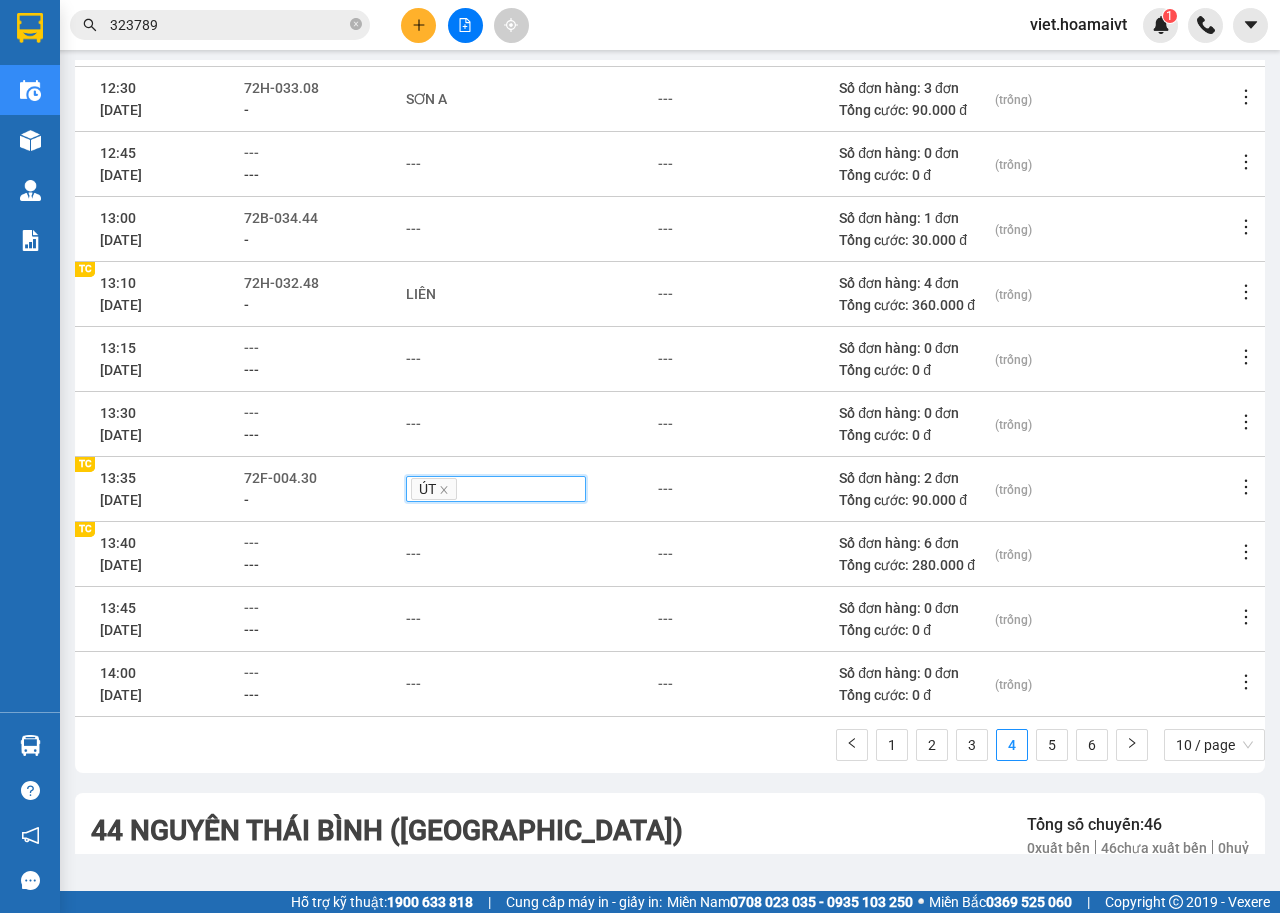click on "---" at bounding box center (747, 683) 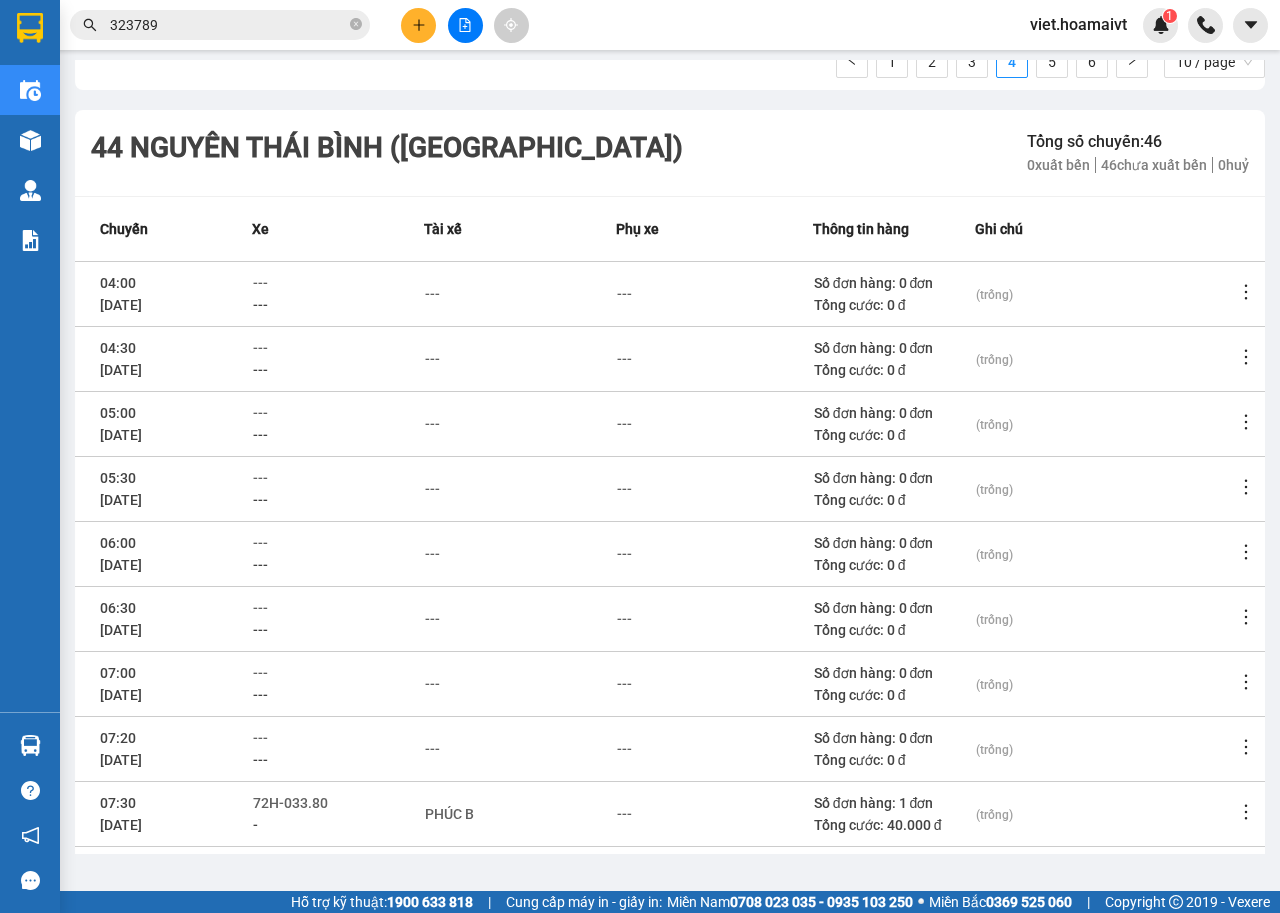 scroll, scrollTop: 1098, scrollLeft: 0, axis: vertical 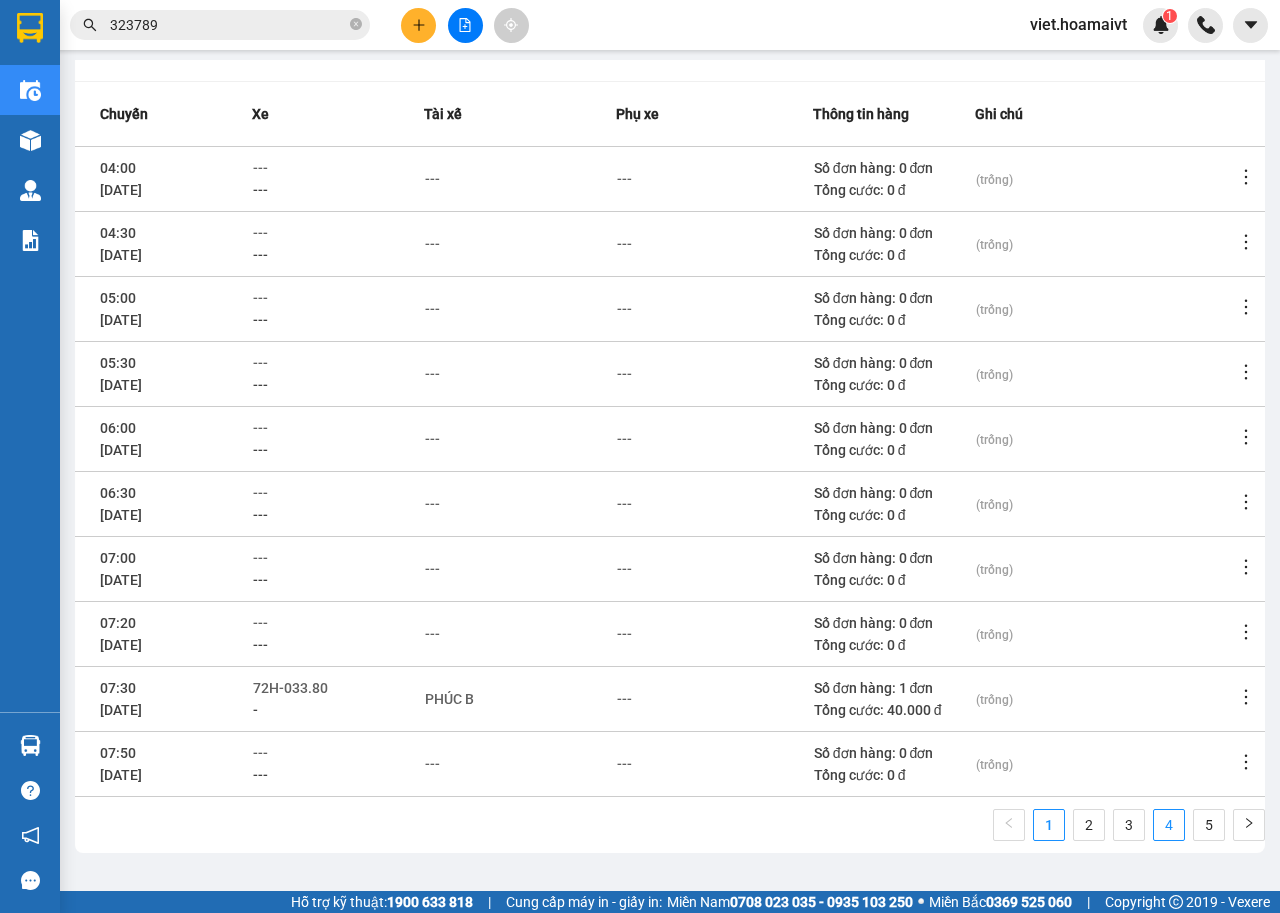 click on "4" at bounding box center (1169, 825) 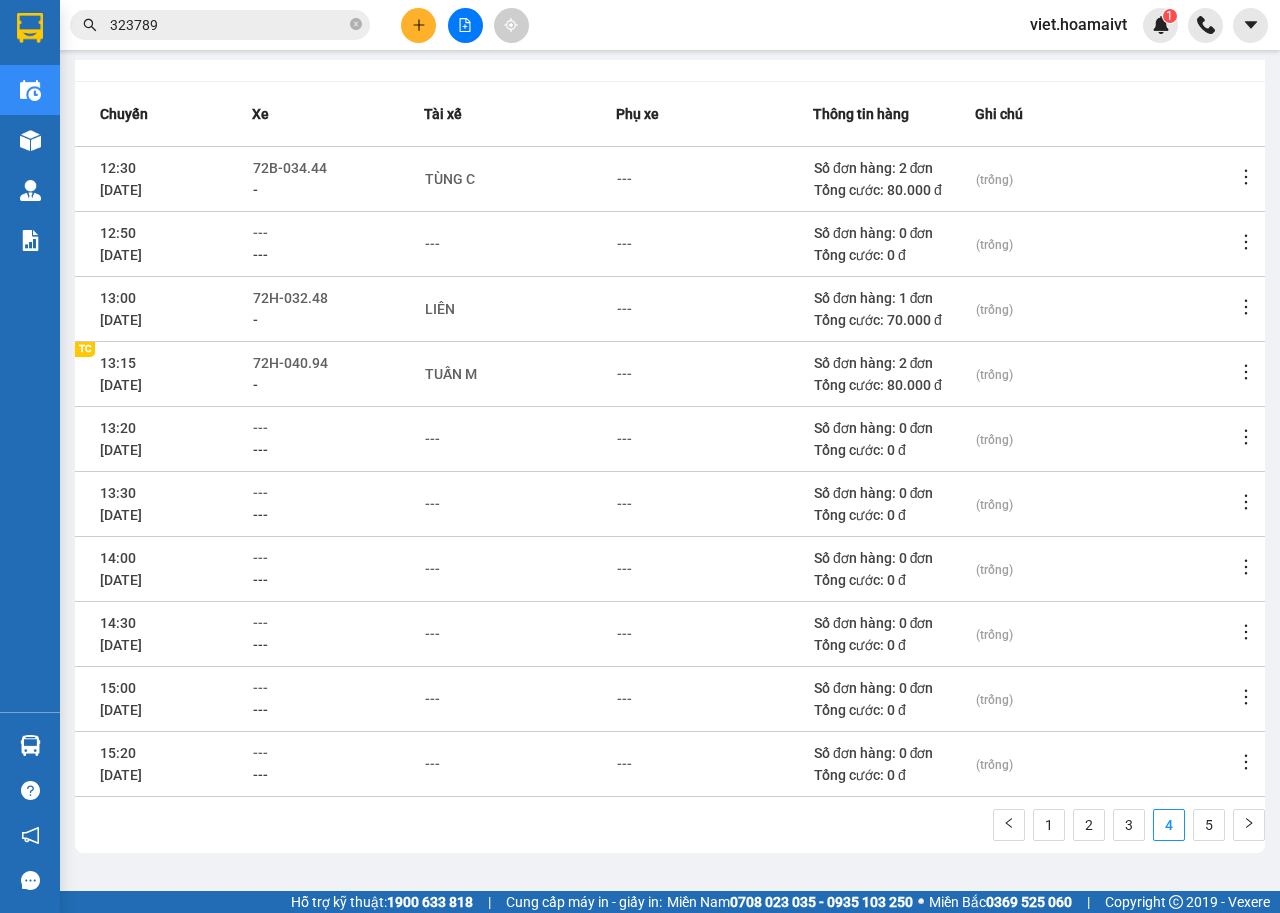 scroll, scrollTop: 598, scrollLeft: 0, axis: vertical 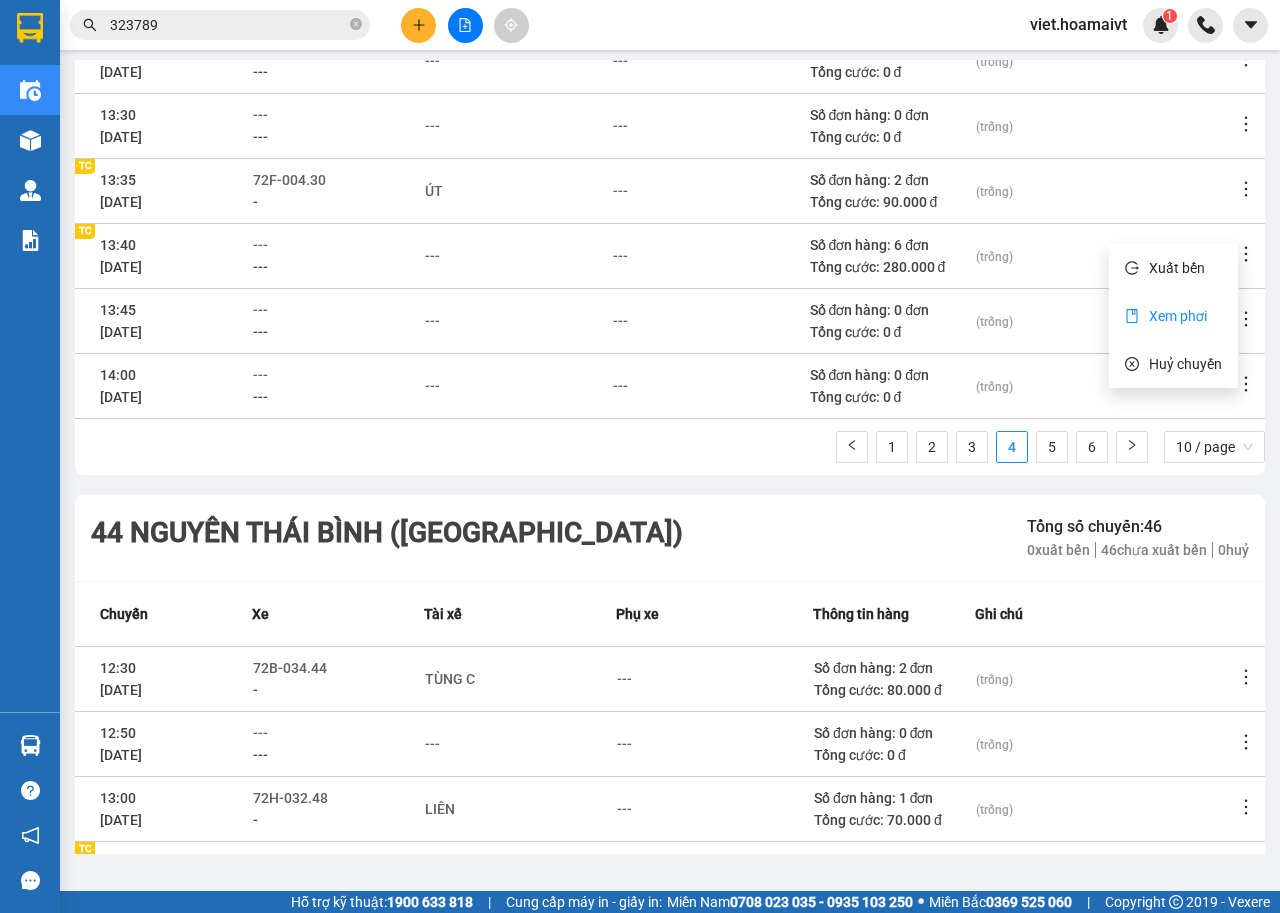 click on "Xem phơi" at bounding box center [1178, 316] 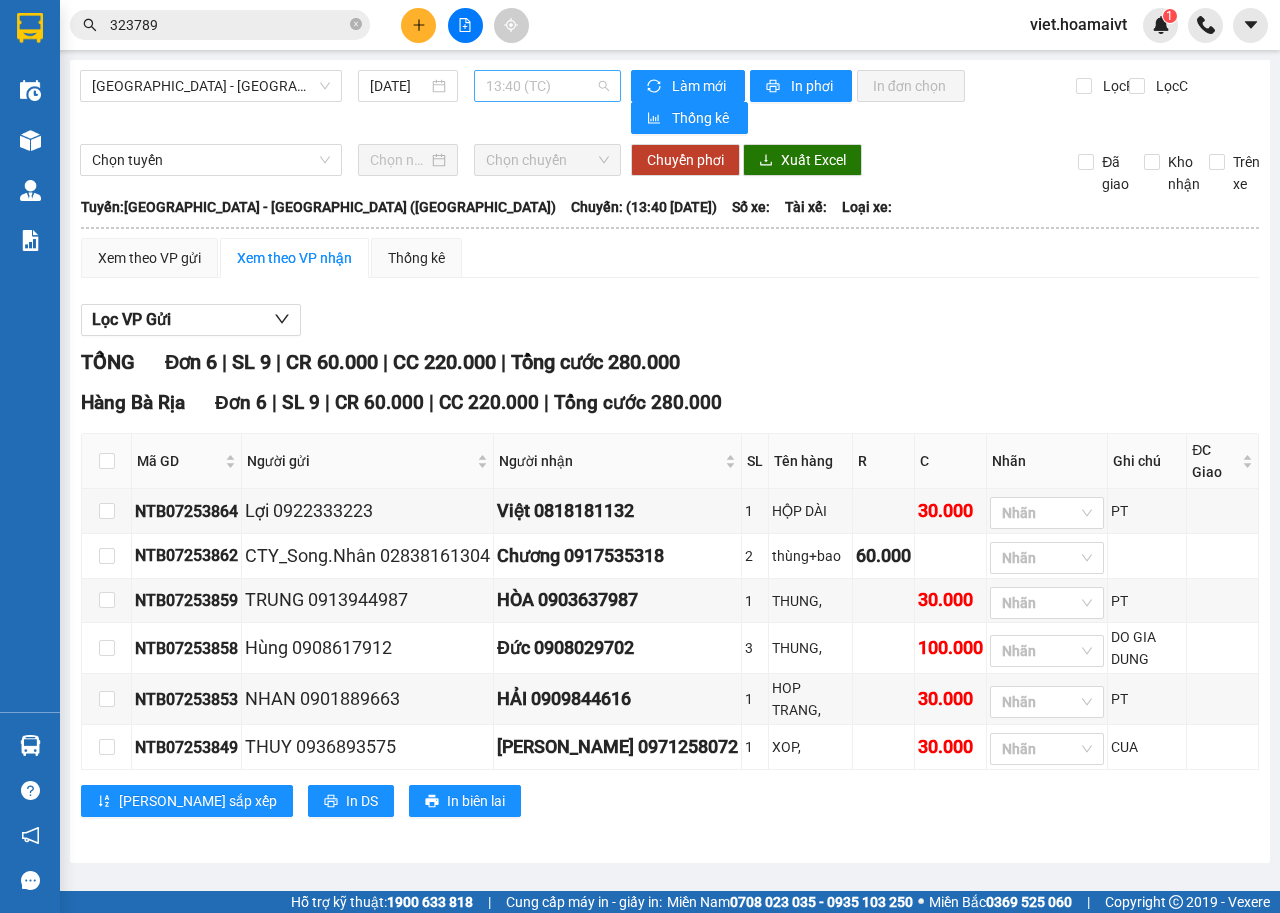 scroll, scrollTop: 992, scrollLeft: 0, axis: vertical 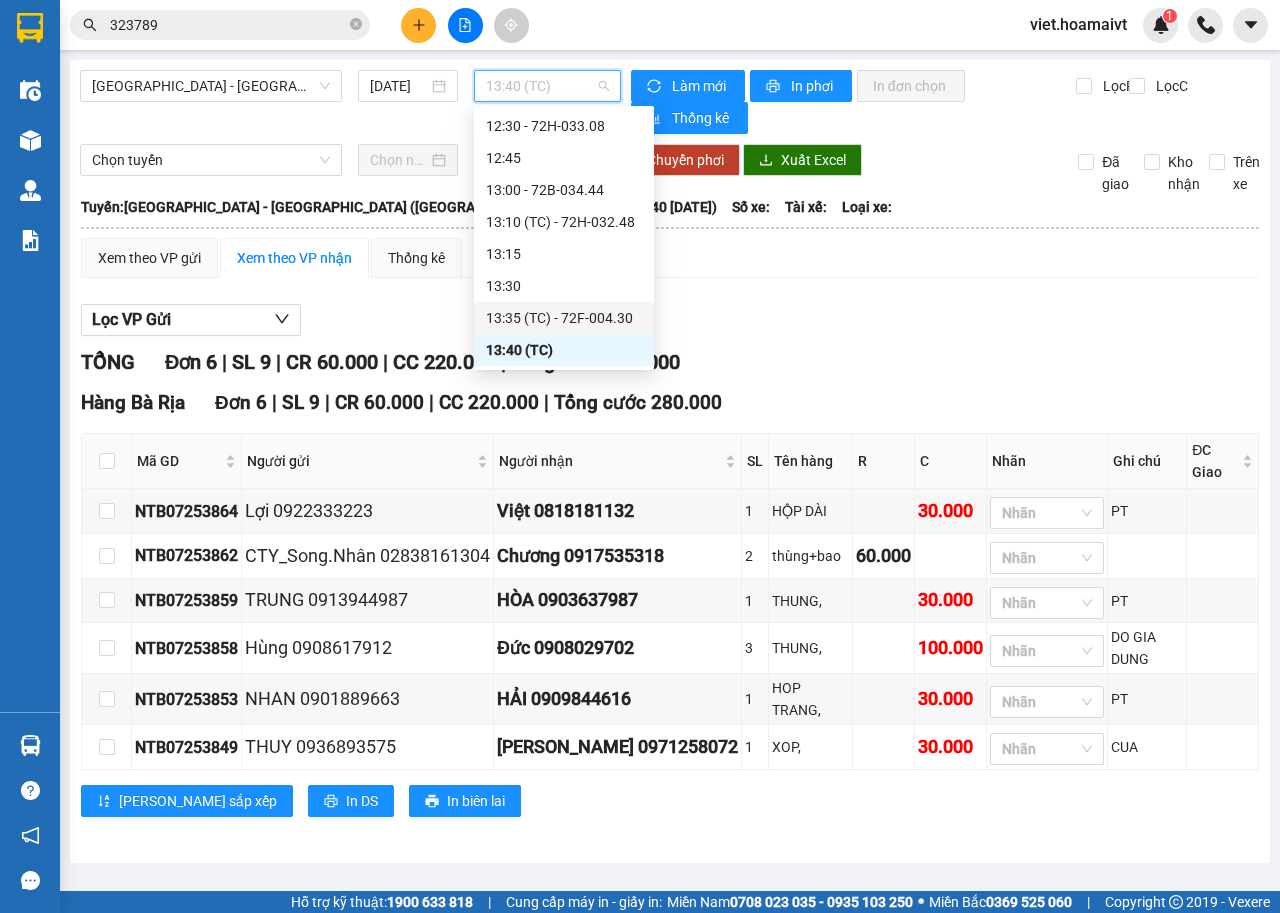 click on "13:35   (TC)   - 72F-004.30" at bounding box center [564, 318] 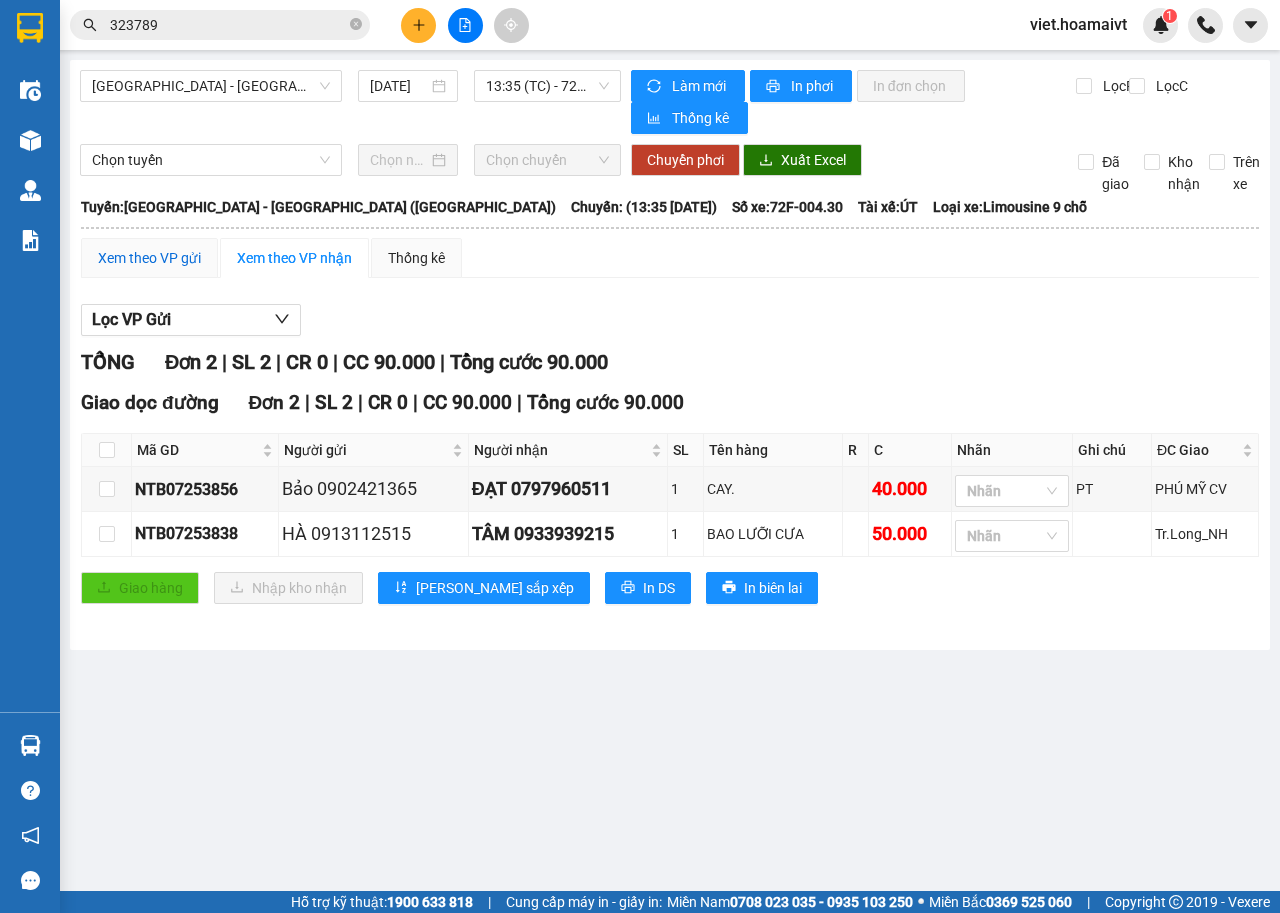 click on "Xem theo VP gửi" at bounding box center [149, 258] 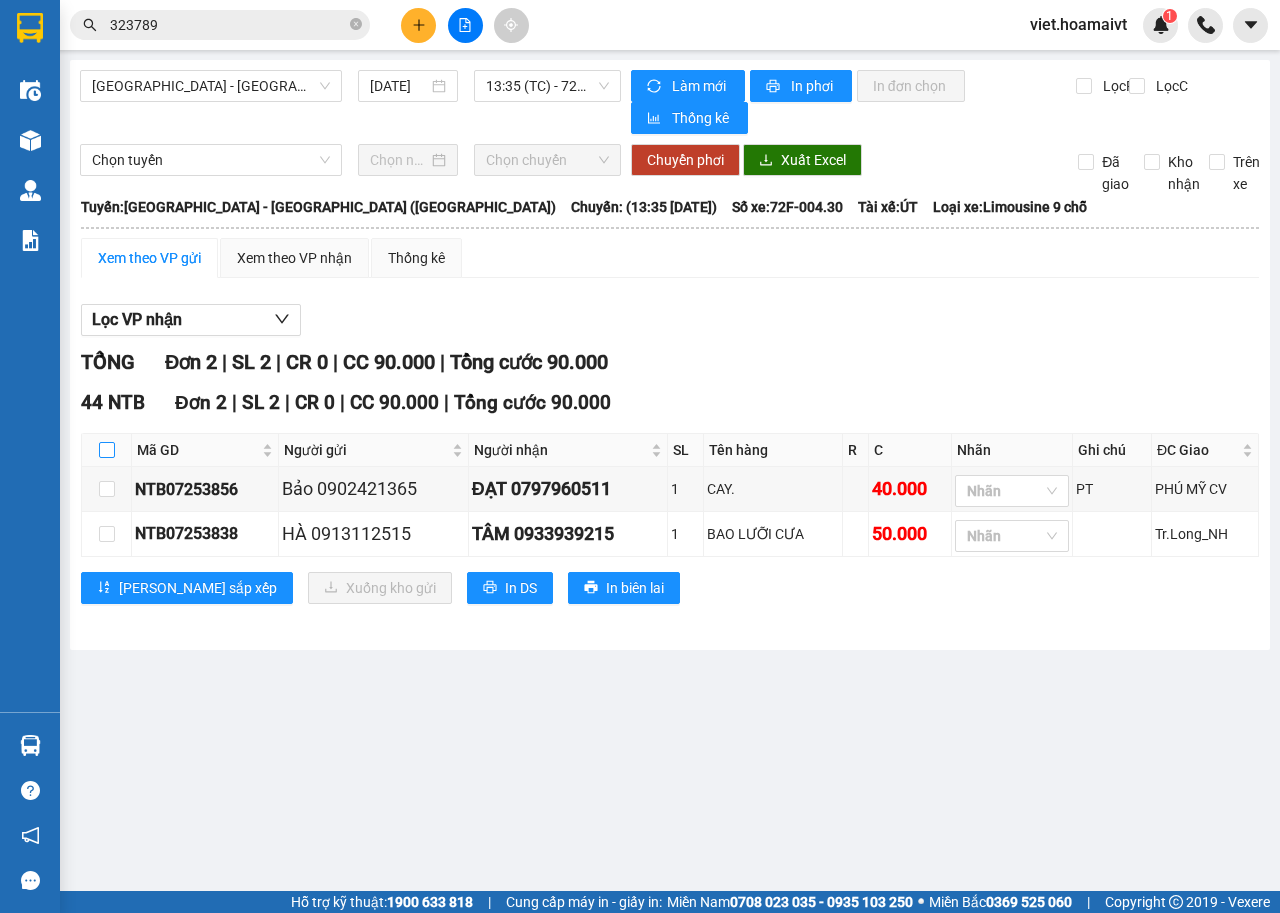 click at bounding box center (107, 450) 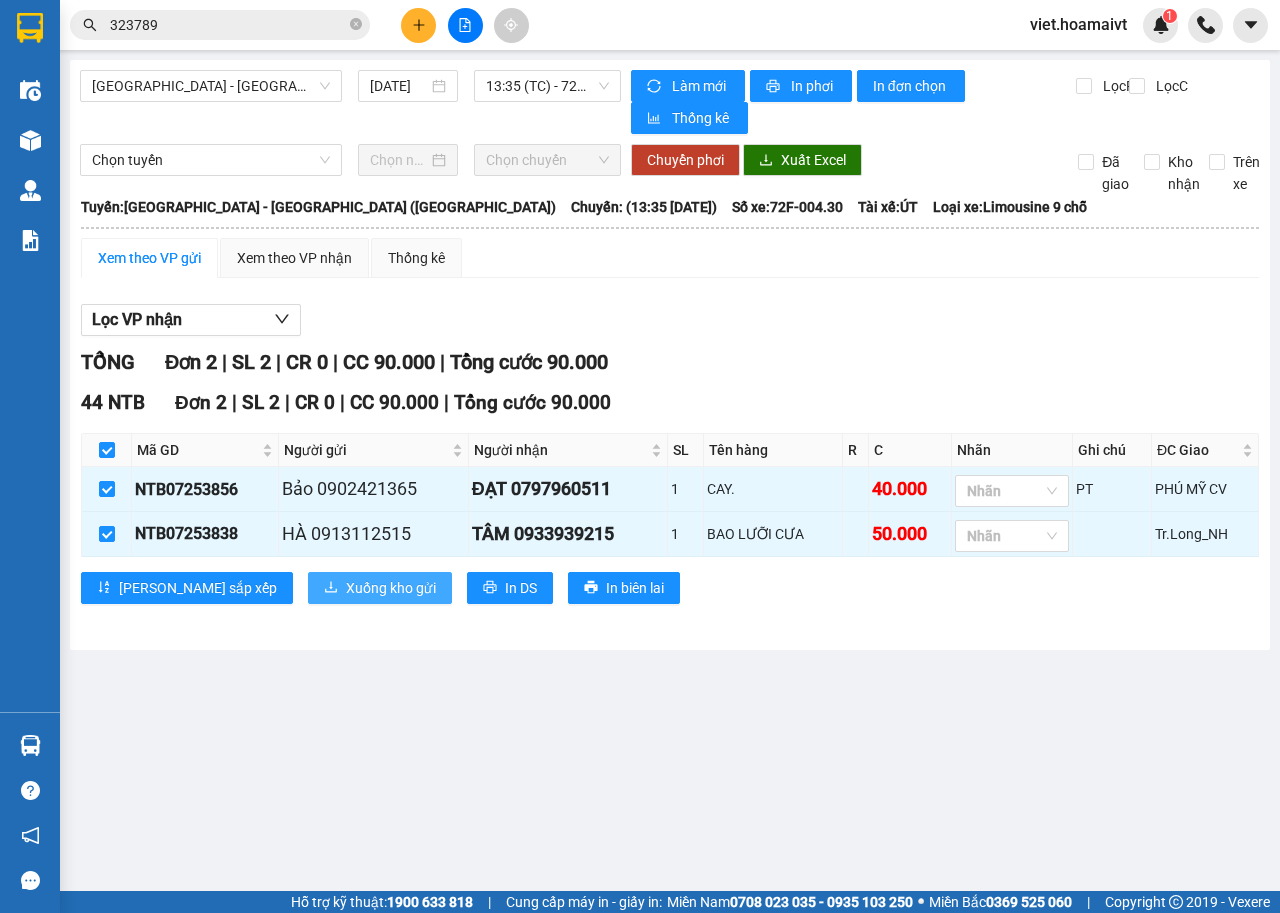 click on "Xuống kho gửi" at bounding box center (391, 588) 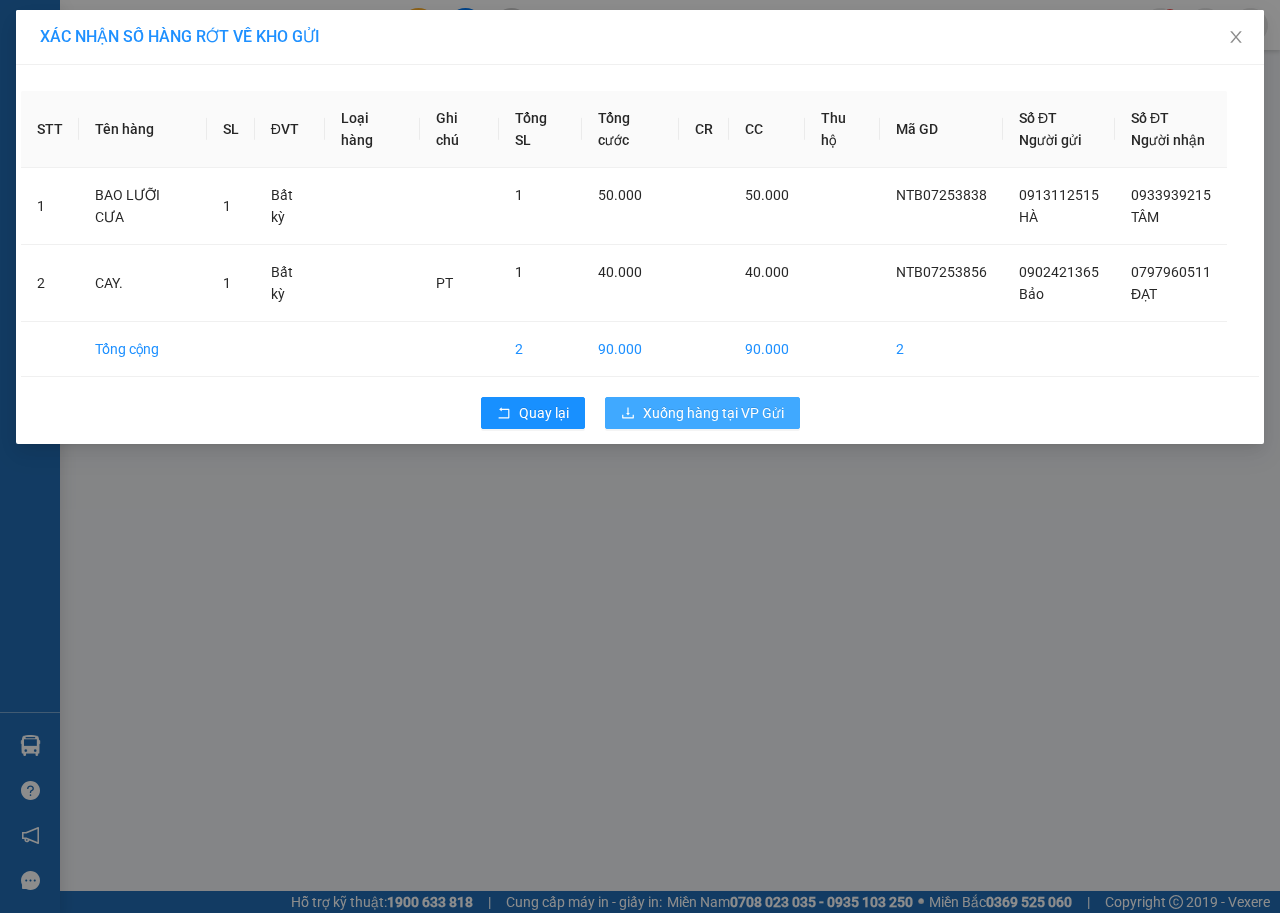 click on "Xuống hàng tại VP Gửi" at bounding box center (713, 413) 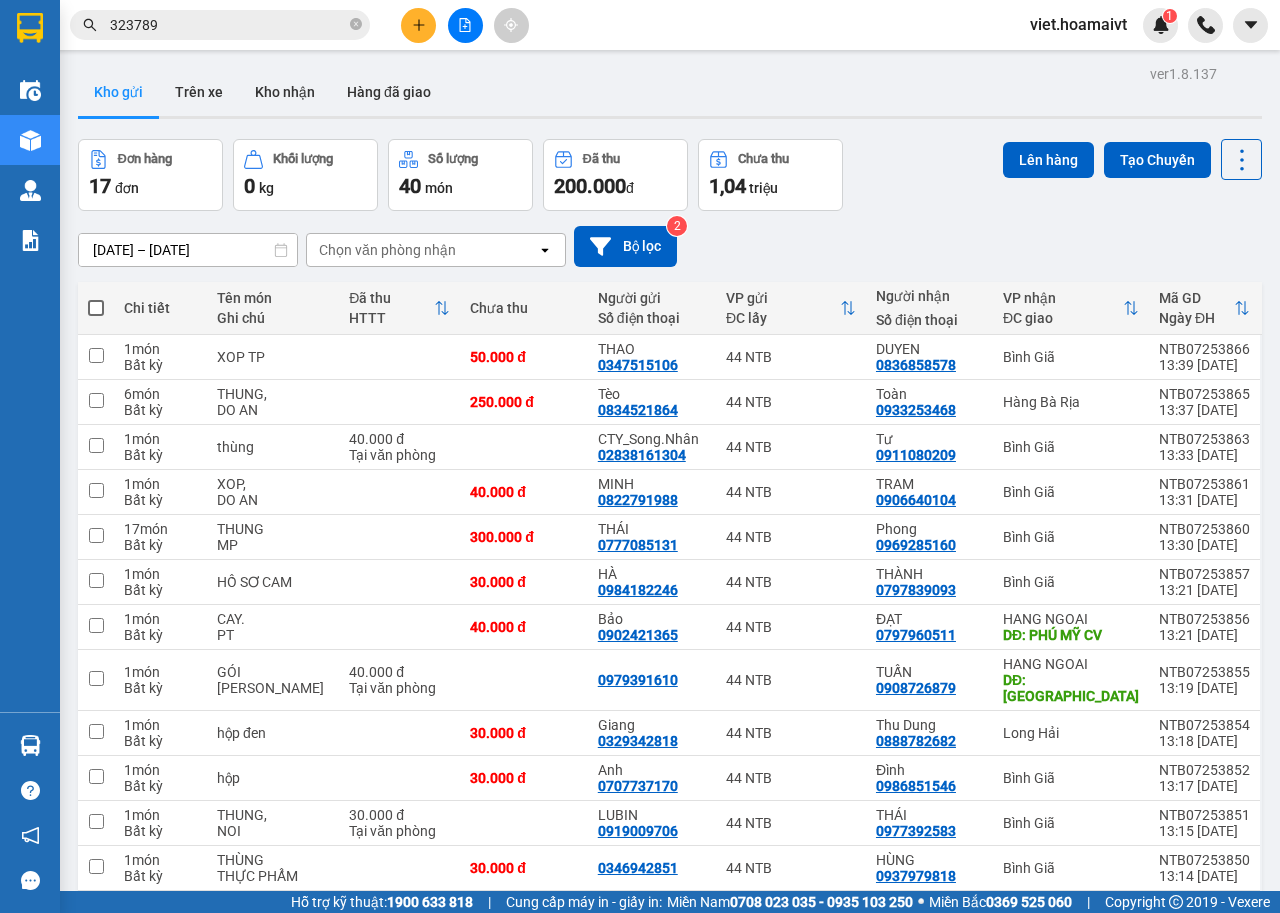 click on "Chọn văn phòng nhận" at bounding box center [387, 250] 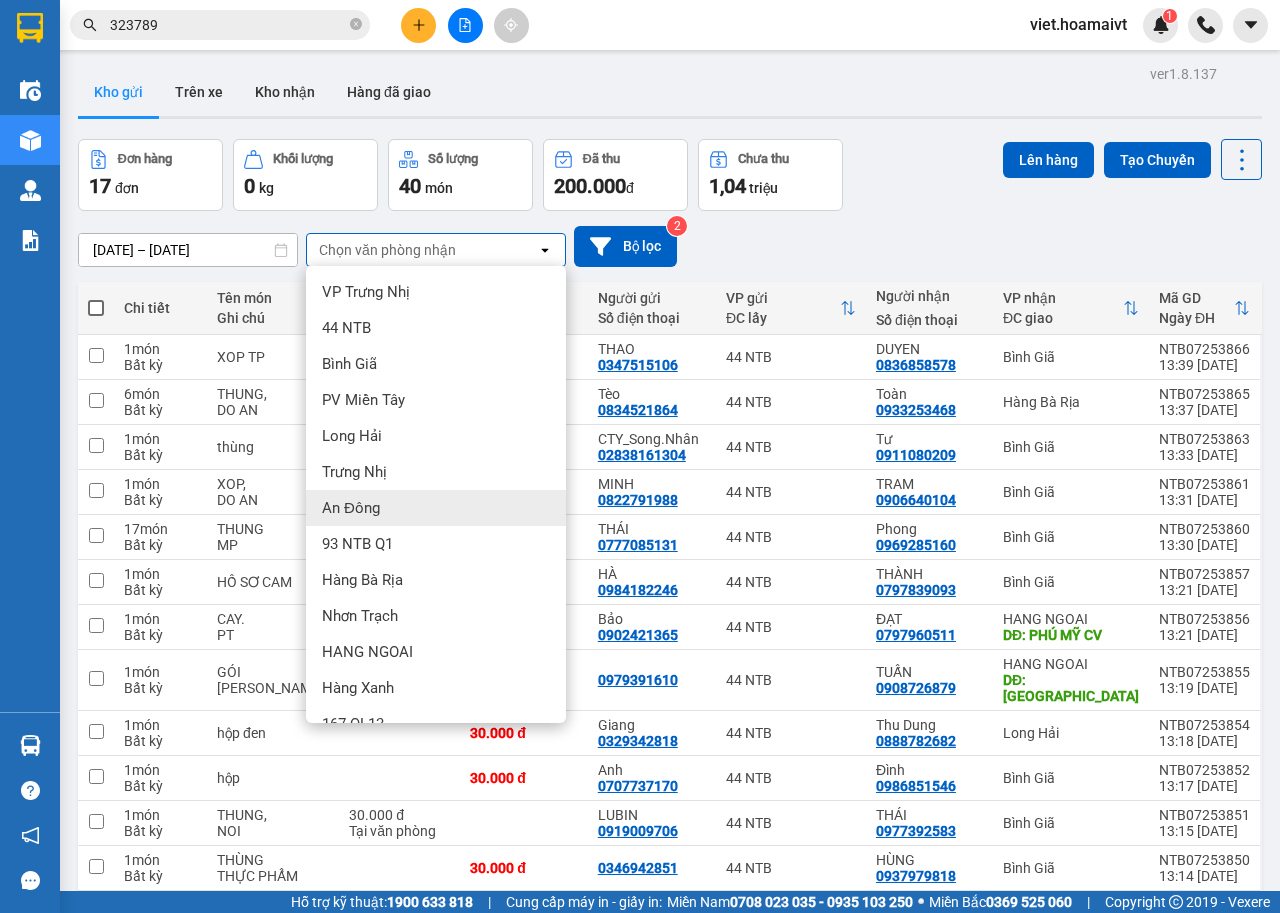 scroll, scrollTop: 27, scrollLeft: 0, axis: vertical 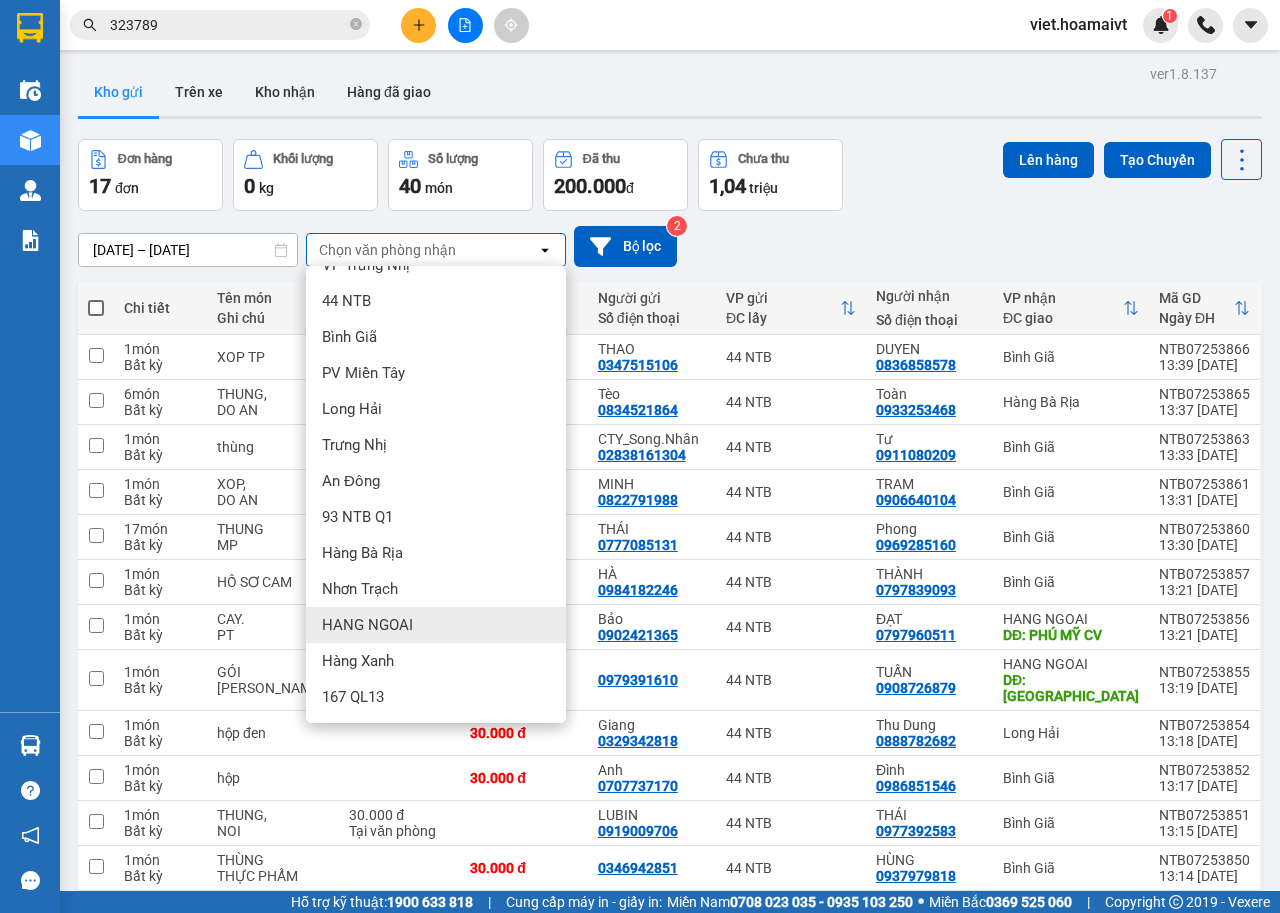click on "HANG NGOAI" at bounding box center (367, 625) 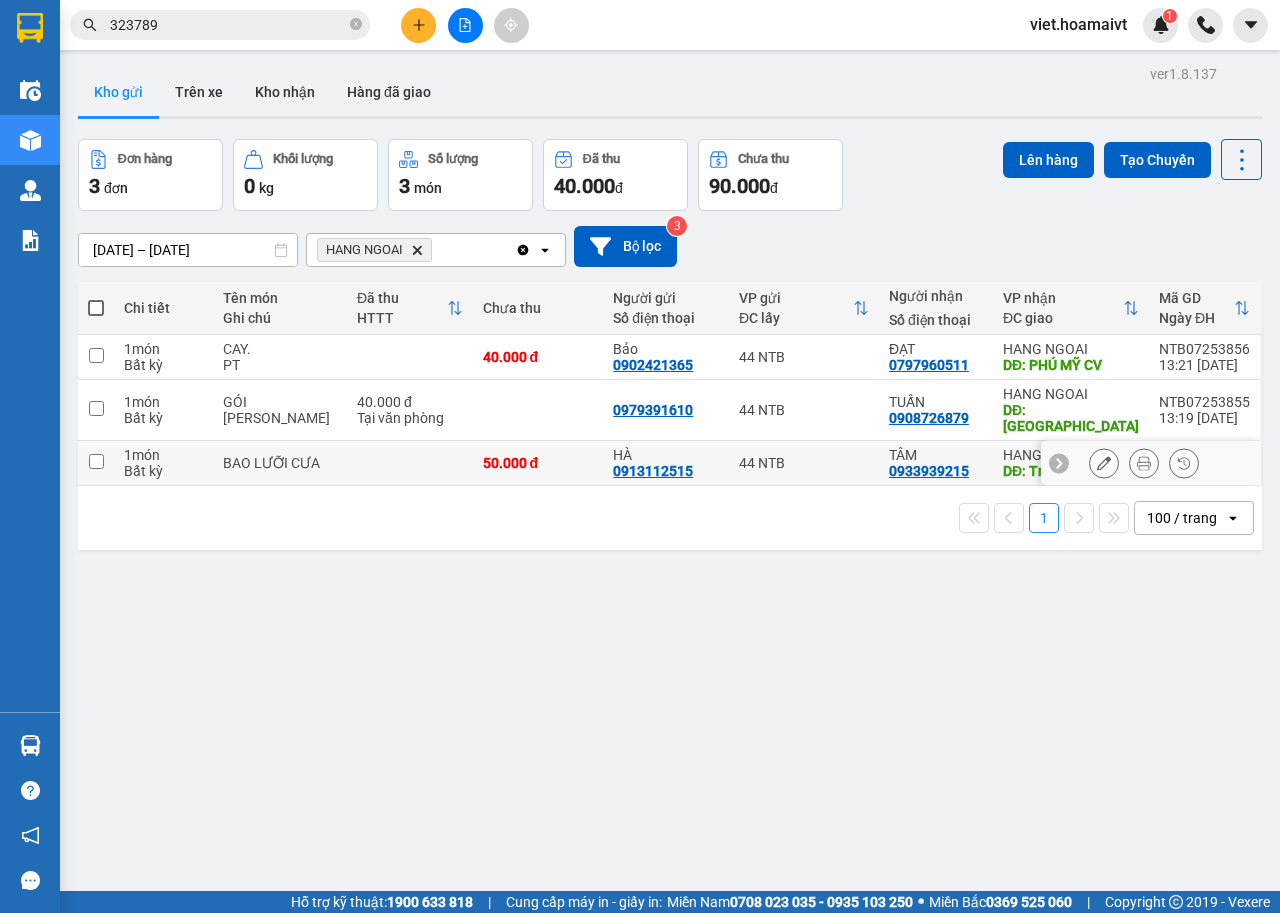 click on "BAO LƯỠI CƯA" at bounding box center (280, 463) 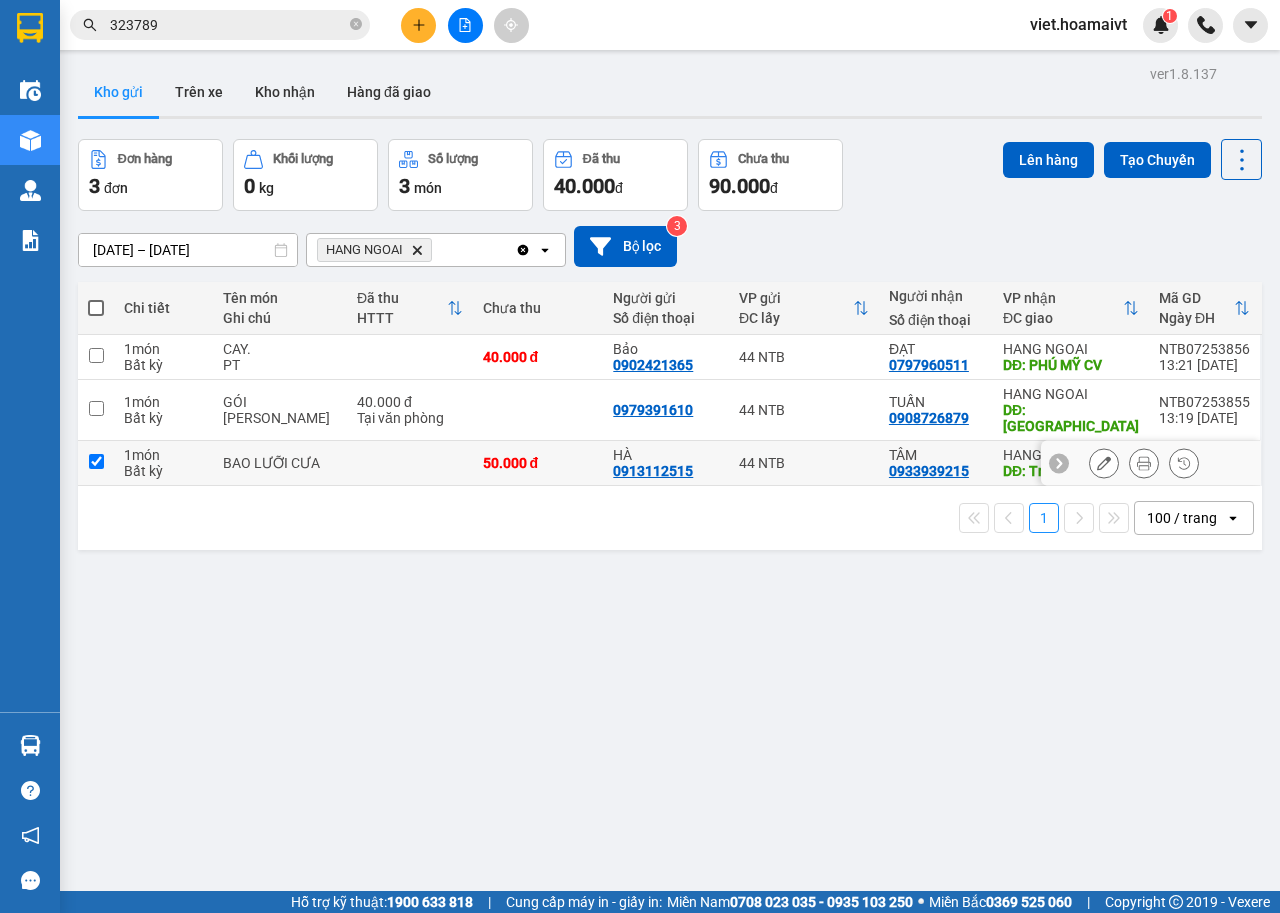 checkbox on "true" 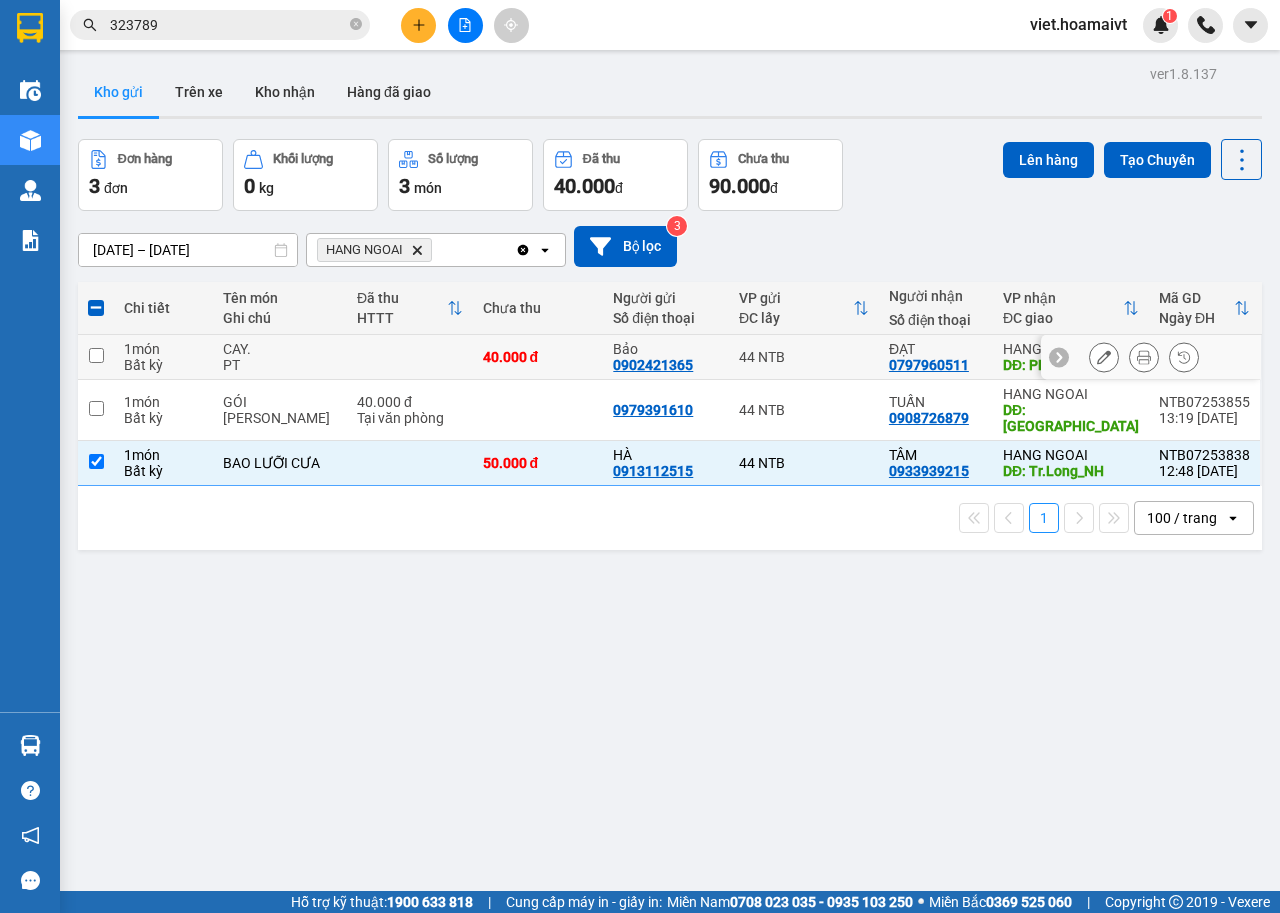 click on "CAY. PT" at bounding box center (280, 357) 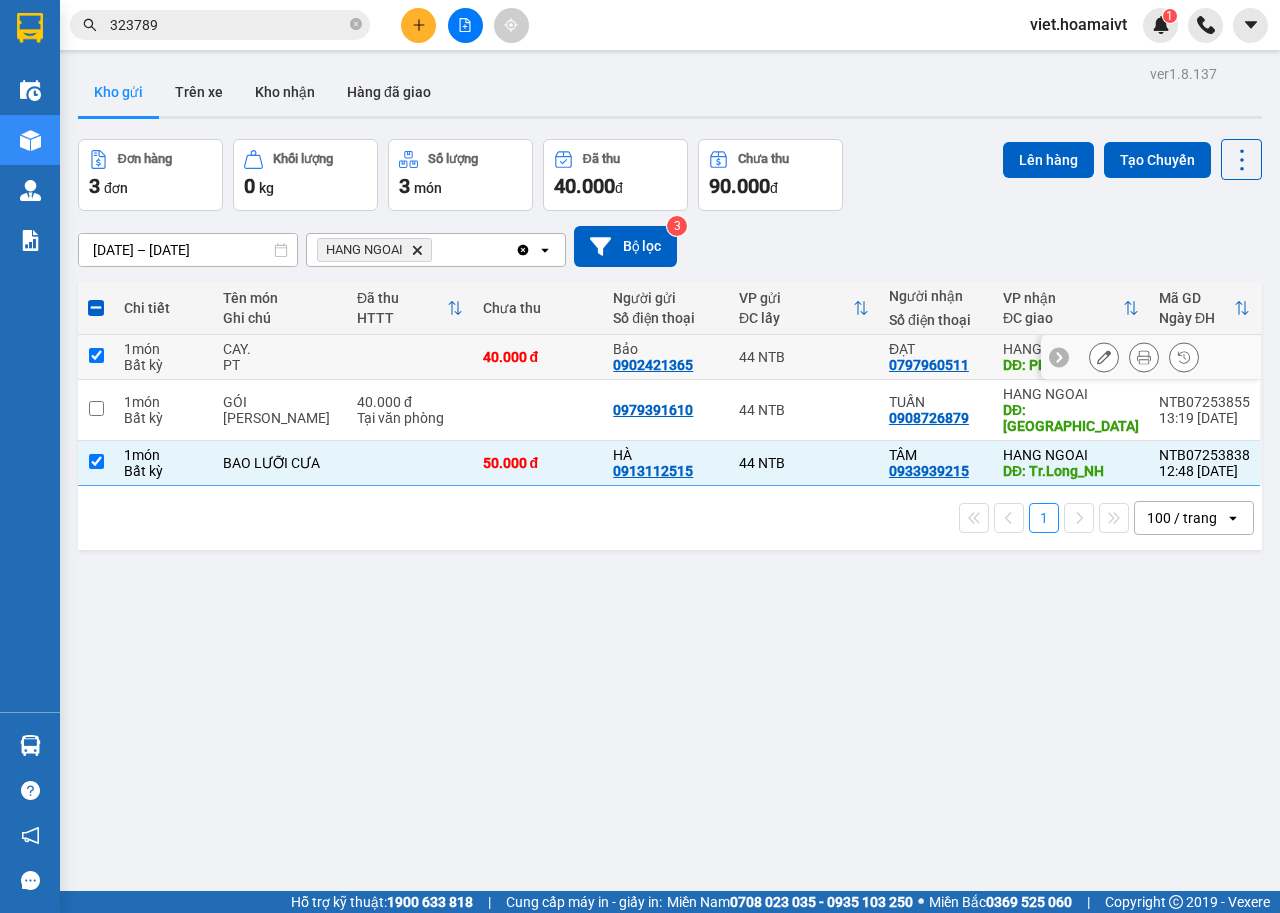 checkbox on "true" 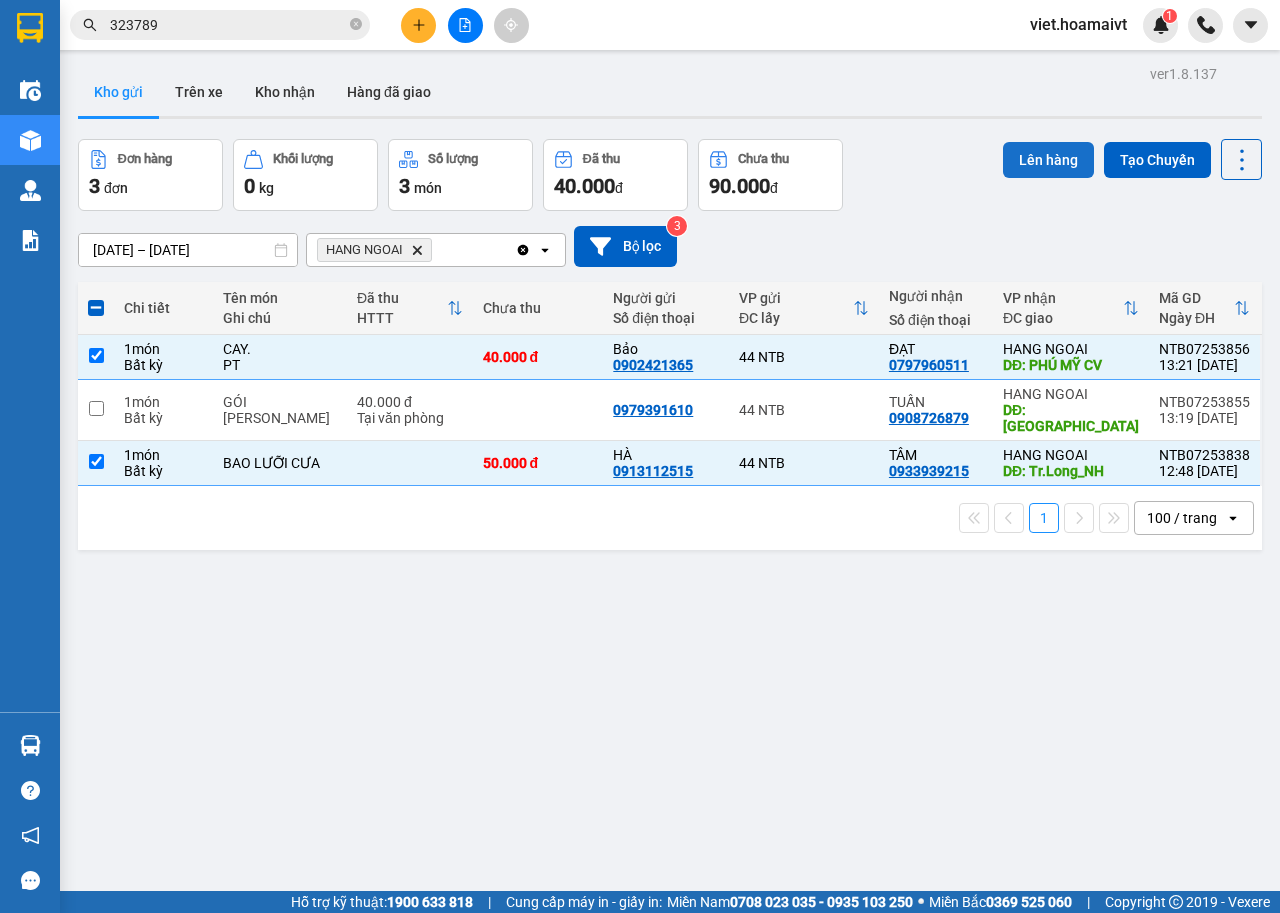 click on "Lên hàng" at bounding box center (1048, 160) 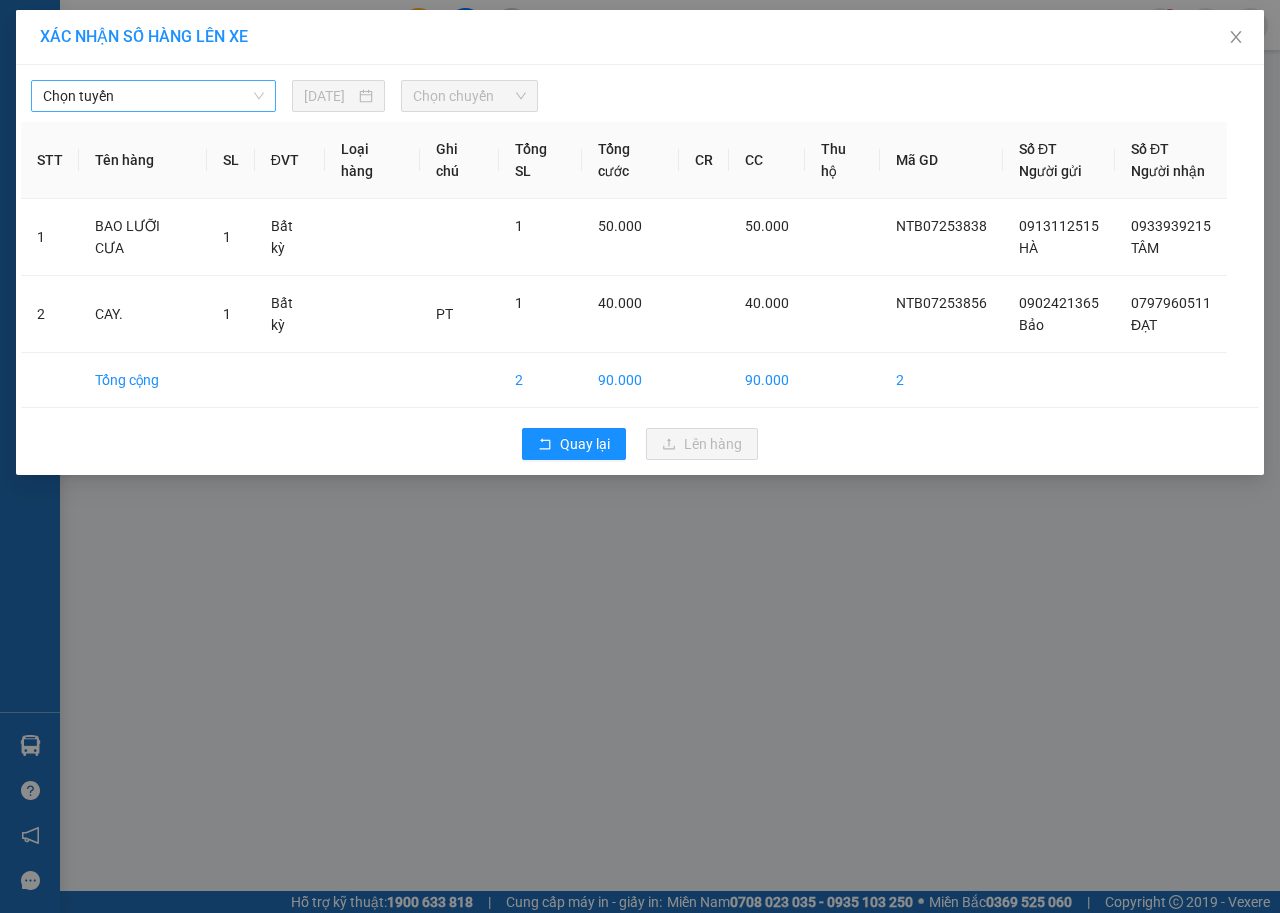 click on "Chọn tuyến" at bounding box center (153, 96) 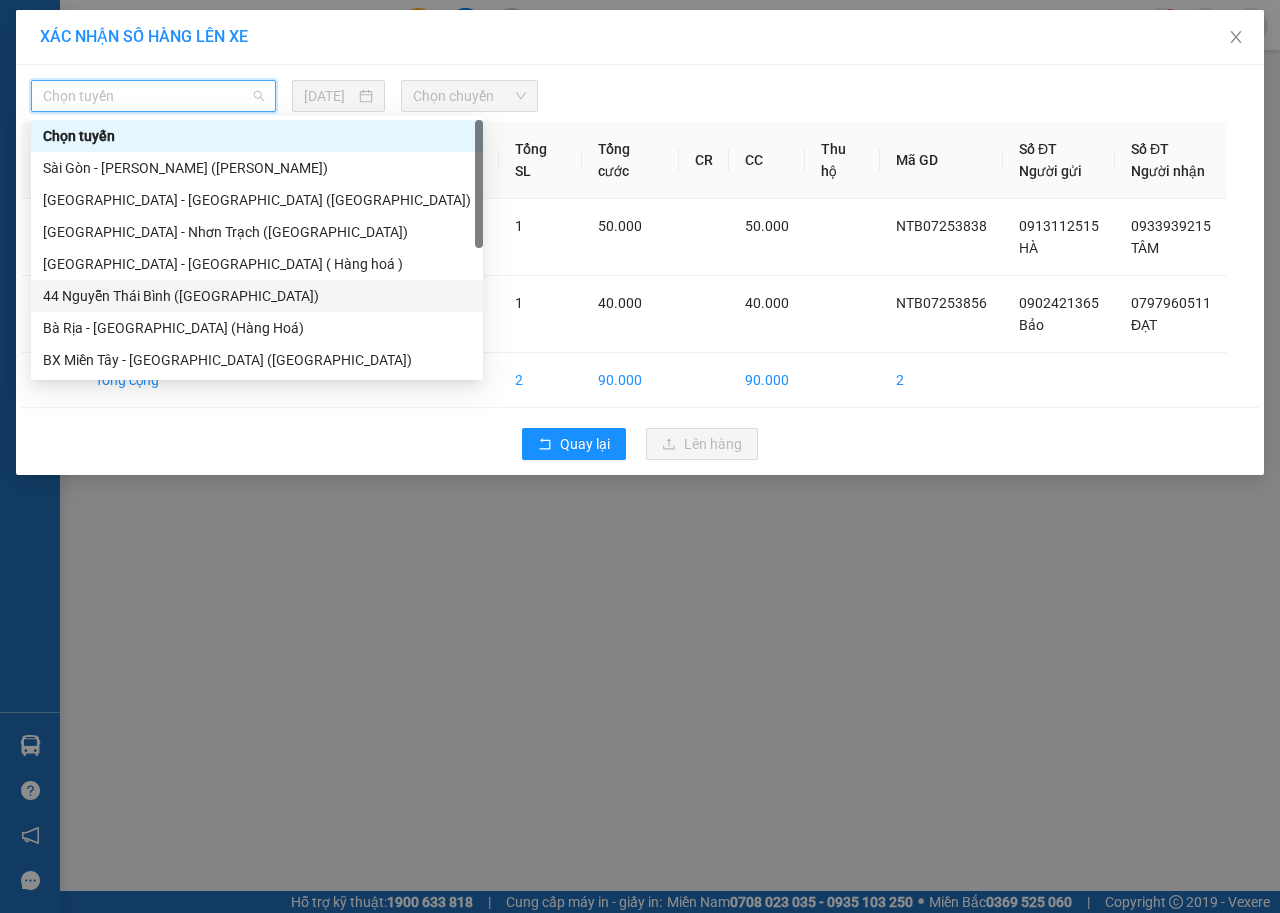 click on "44 Nguyễn Thái Bình ([GEOGRAPHIC_DATA])" at bounding box center [257, 296] 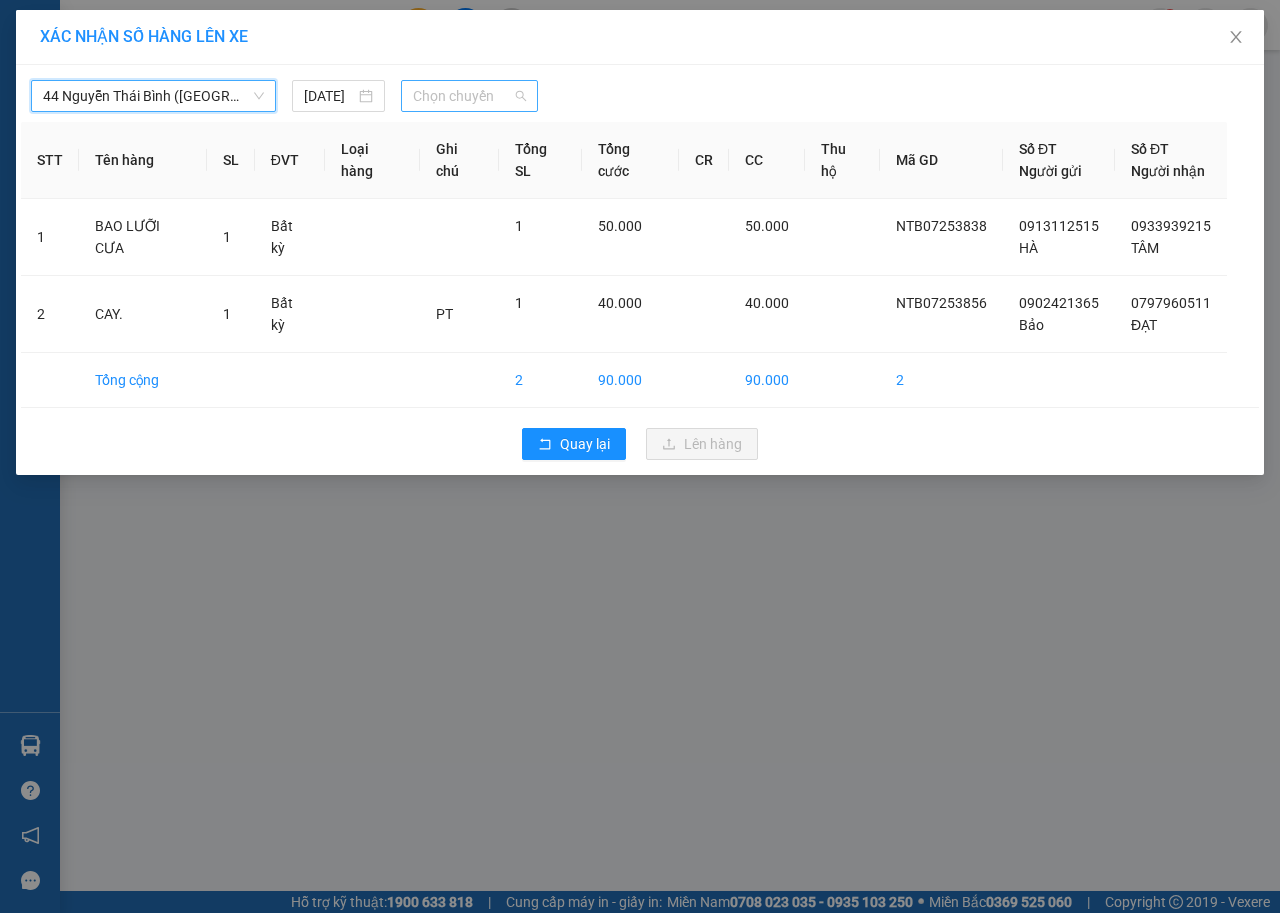click on "Chọn chuyến" at bounding box center (469, 96) 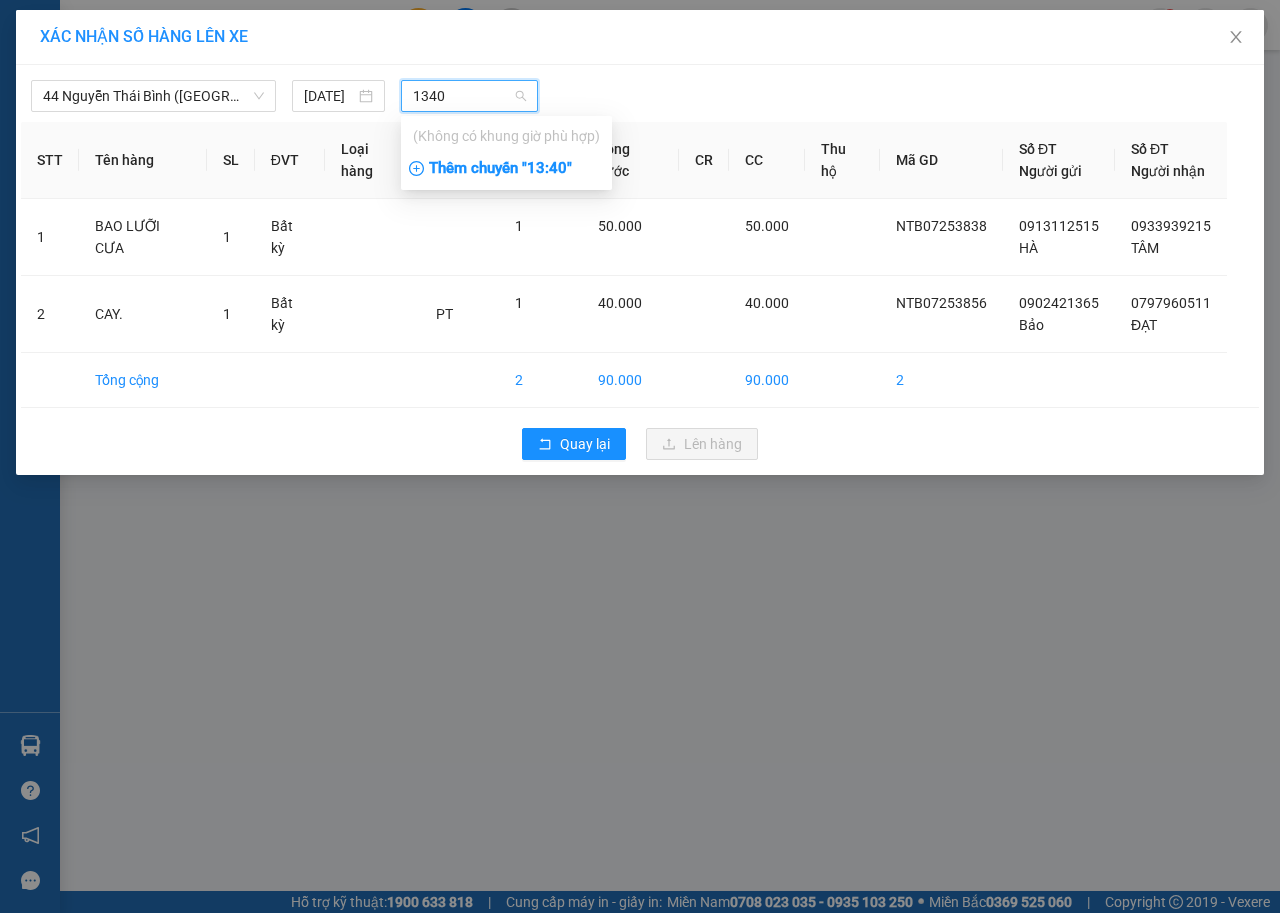 type on "1340" 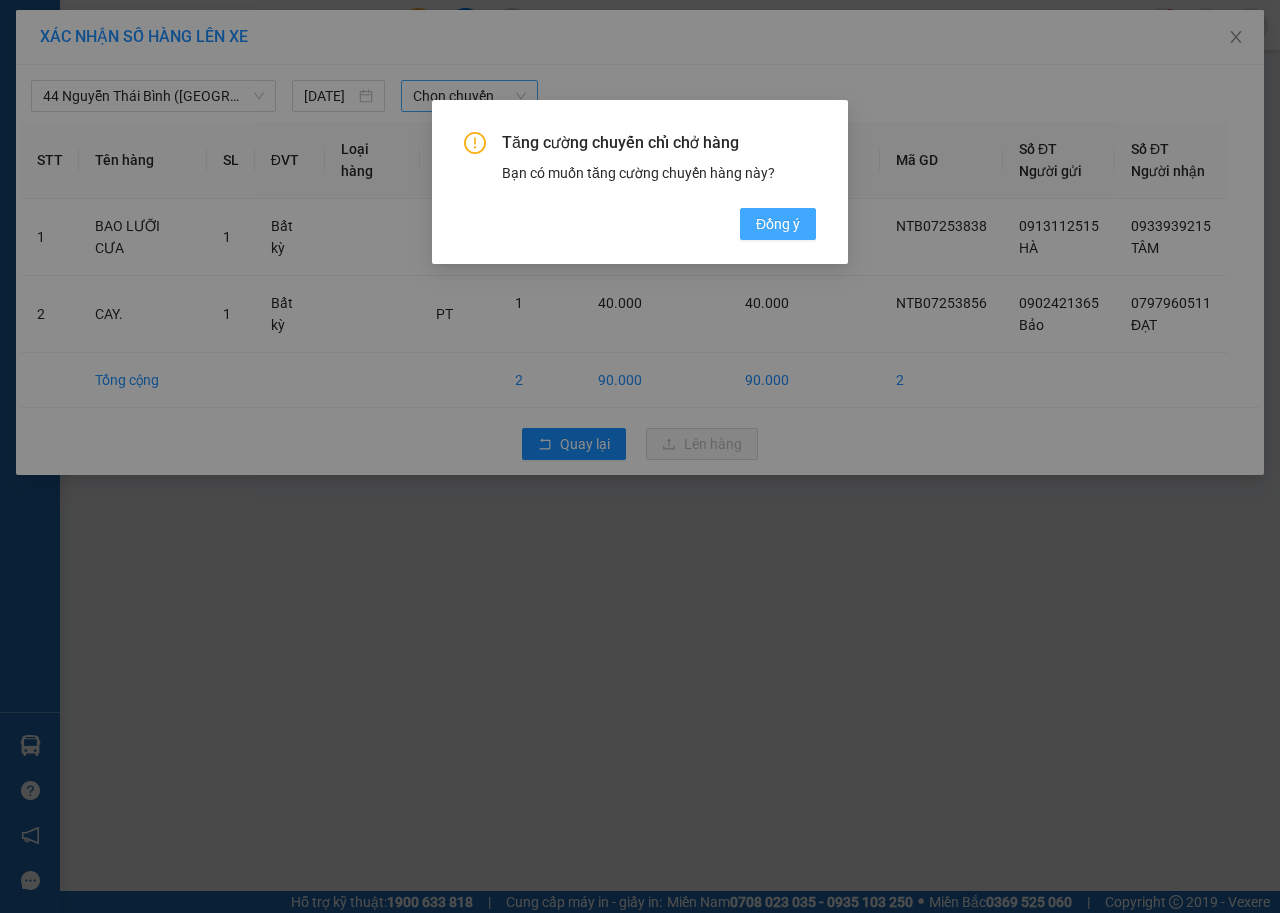click on "Đồng ý" at bounding box center [778, 224] 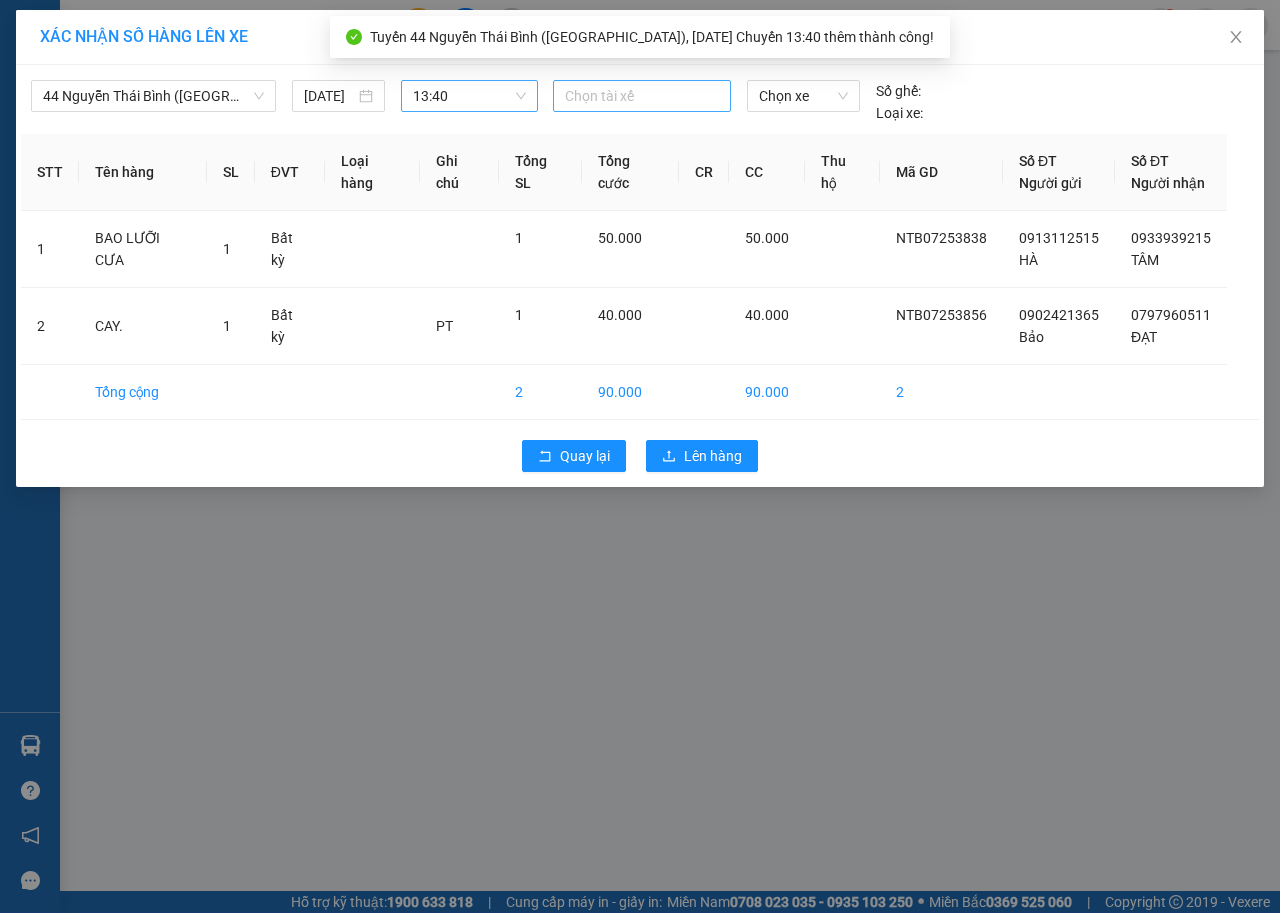 click at bounding box center (642, 96) 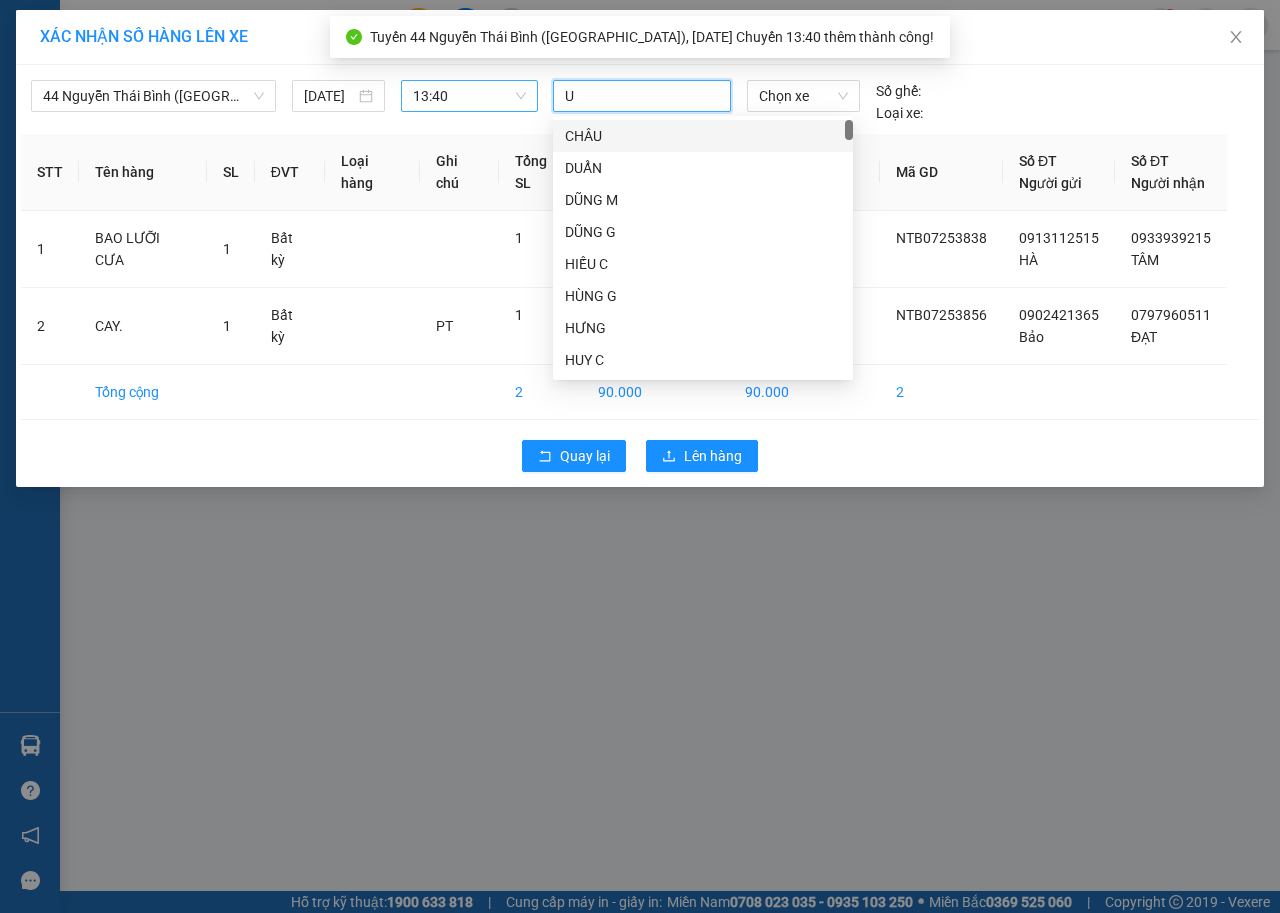 type on "UT" 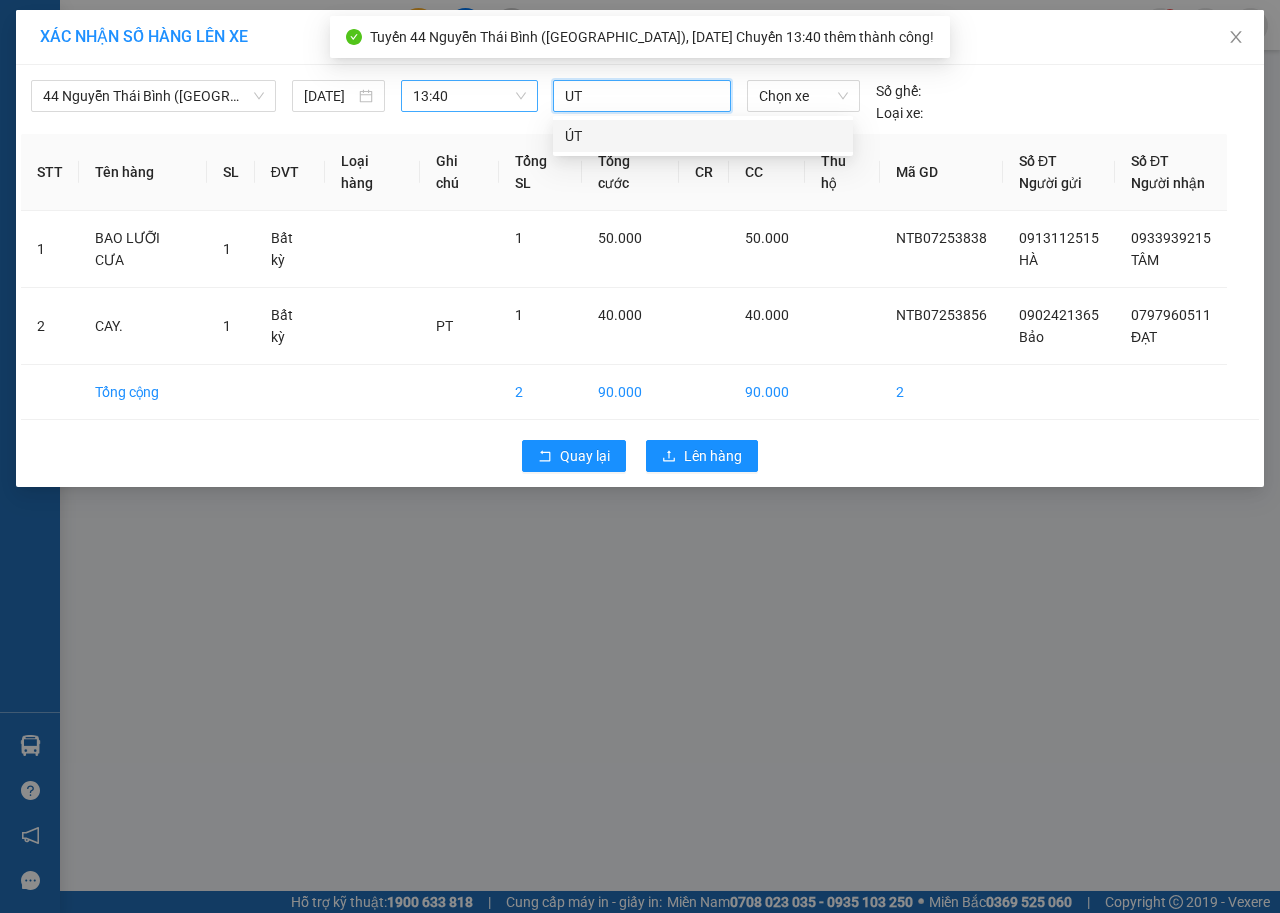 click on "ÚT" at bounding box center [703, 136] 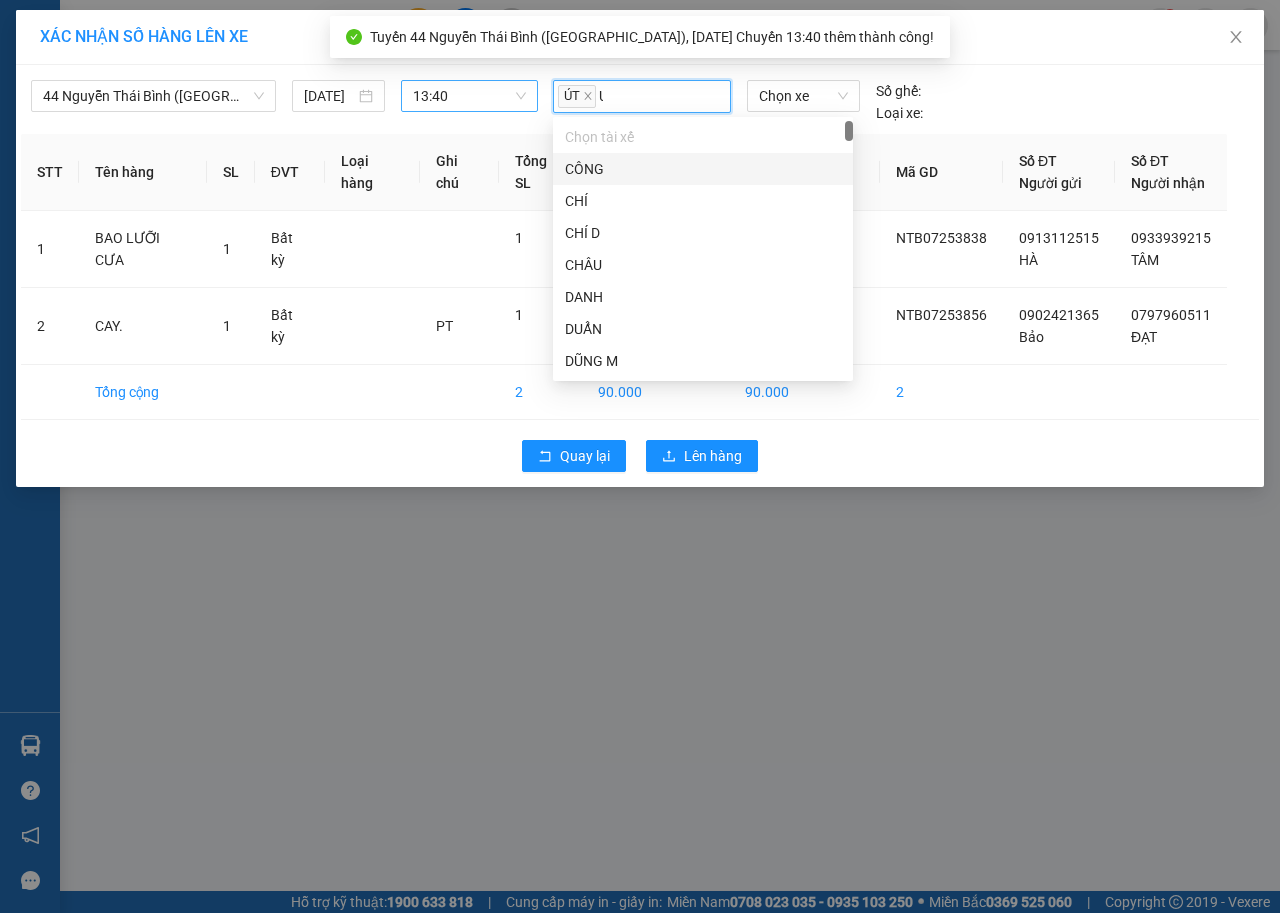 type 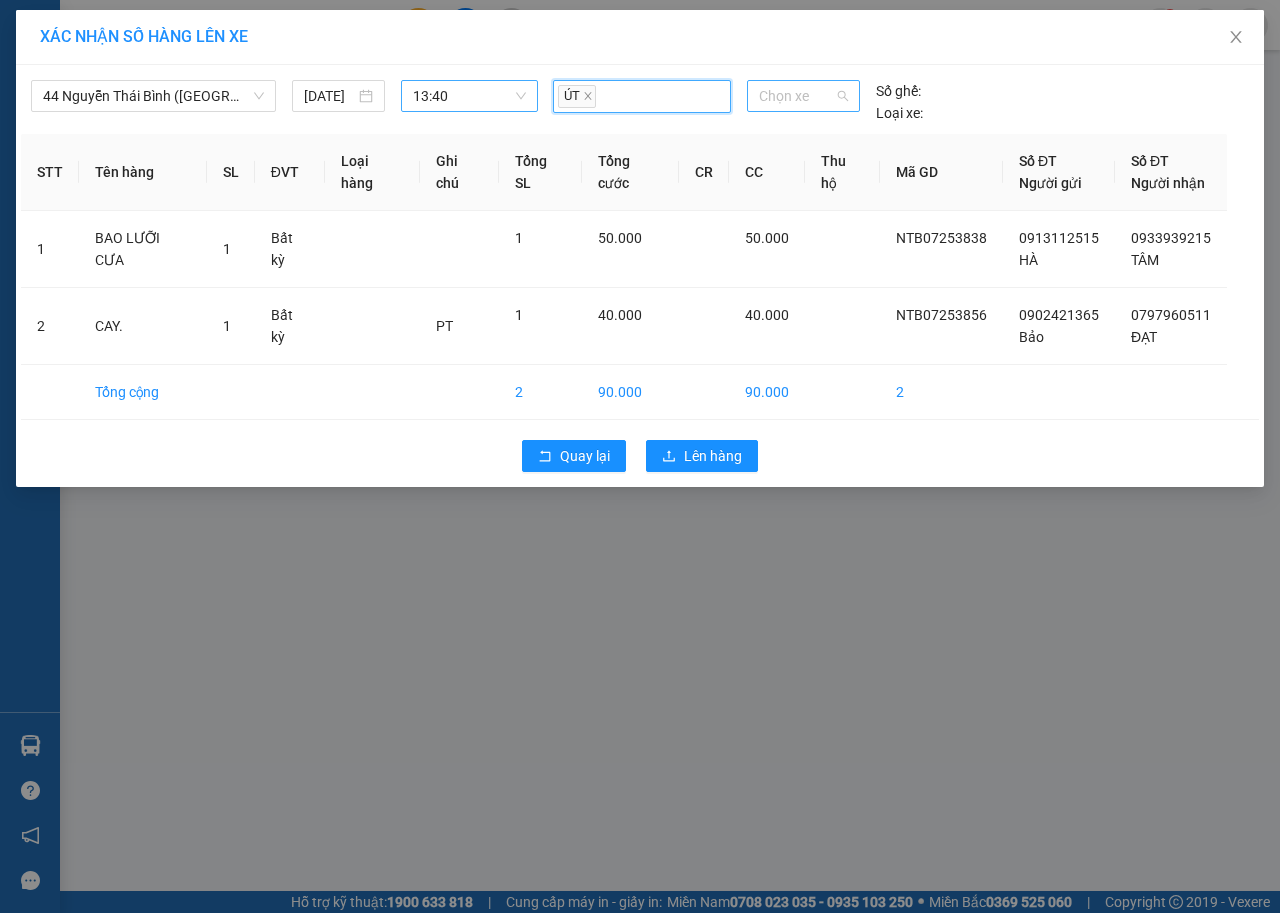 click on "Chọn xe" at bounding box center [803, 96] 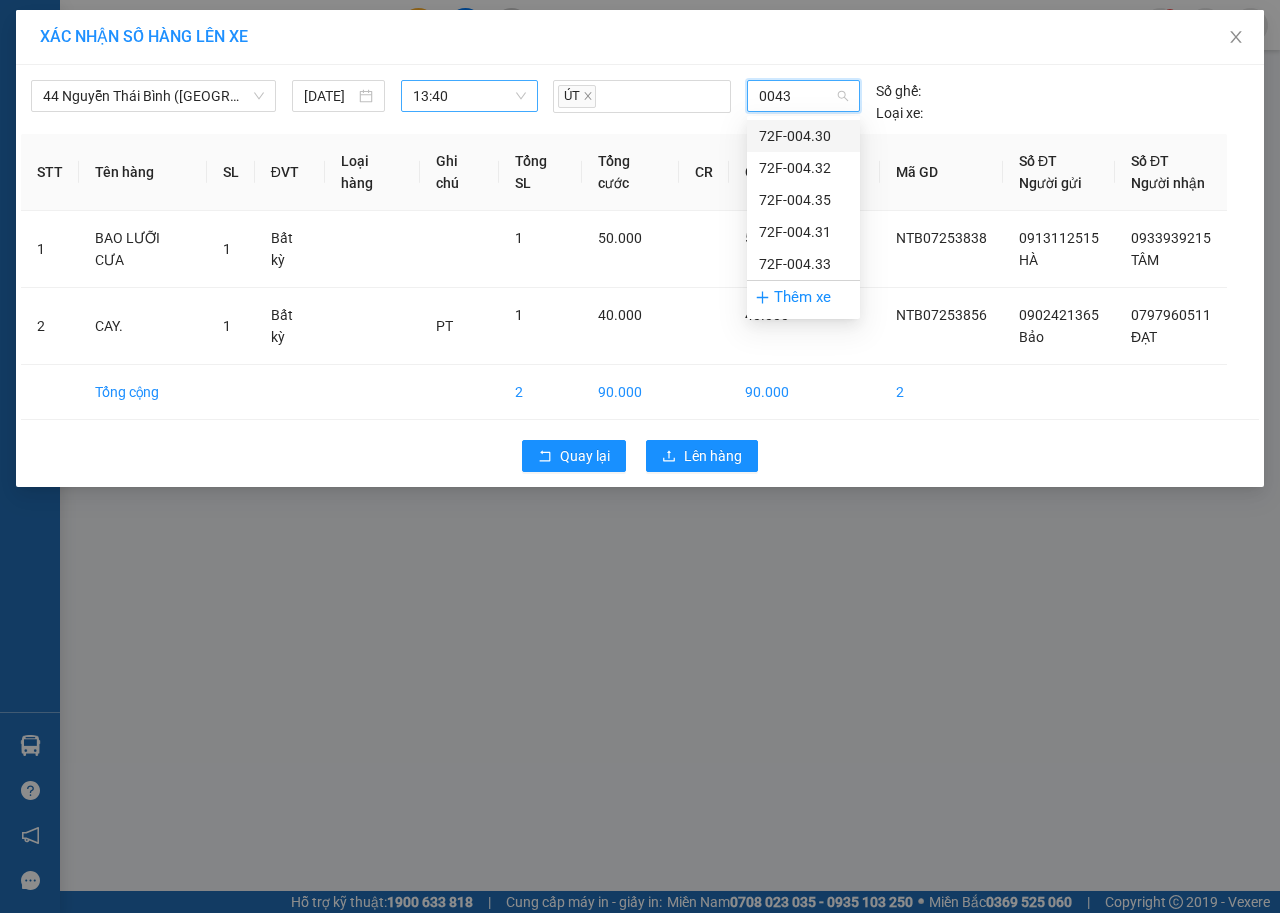 type on "00430" 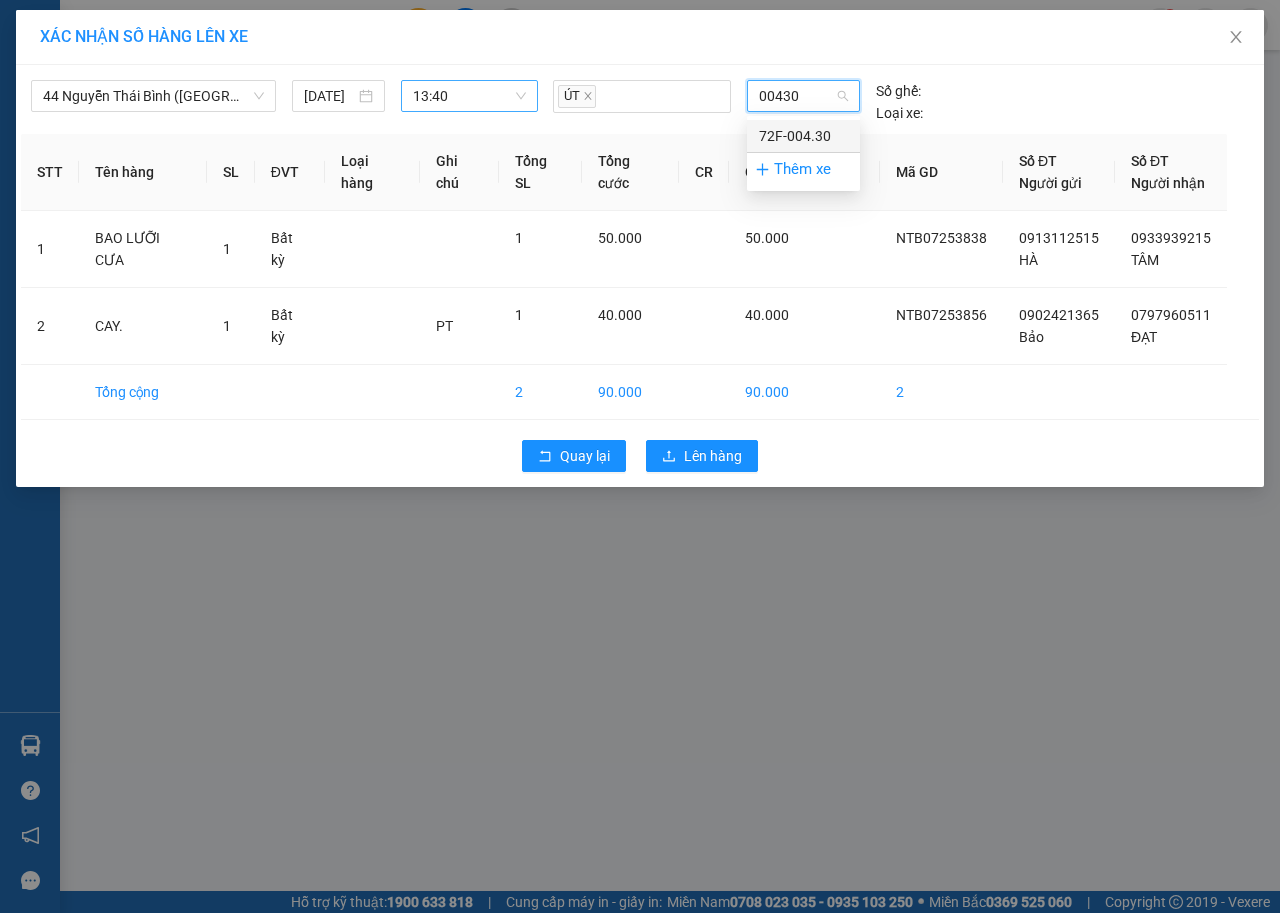 type 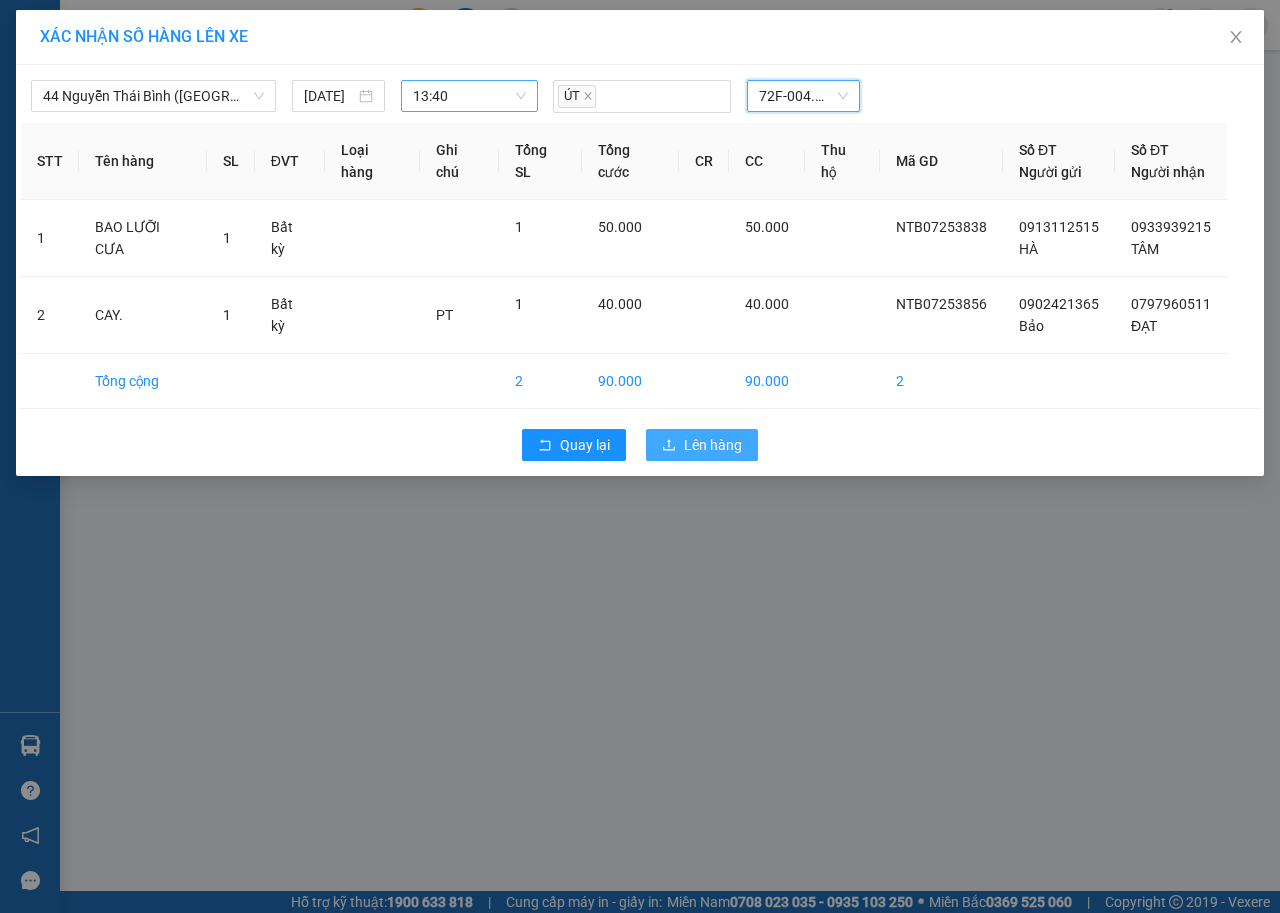 click on "Lên hàng" at bounding box center [713, 445] 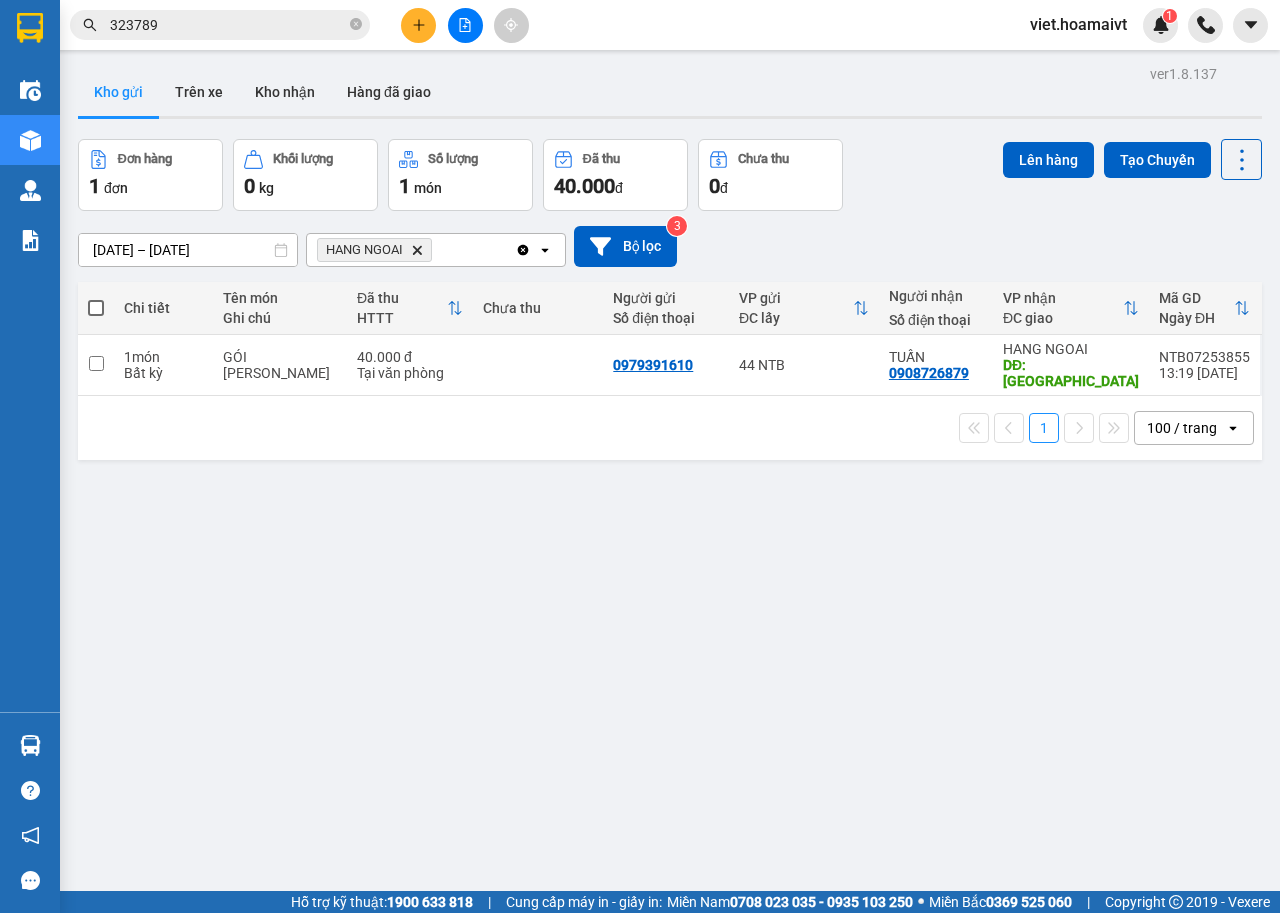 click on "Delete" 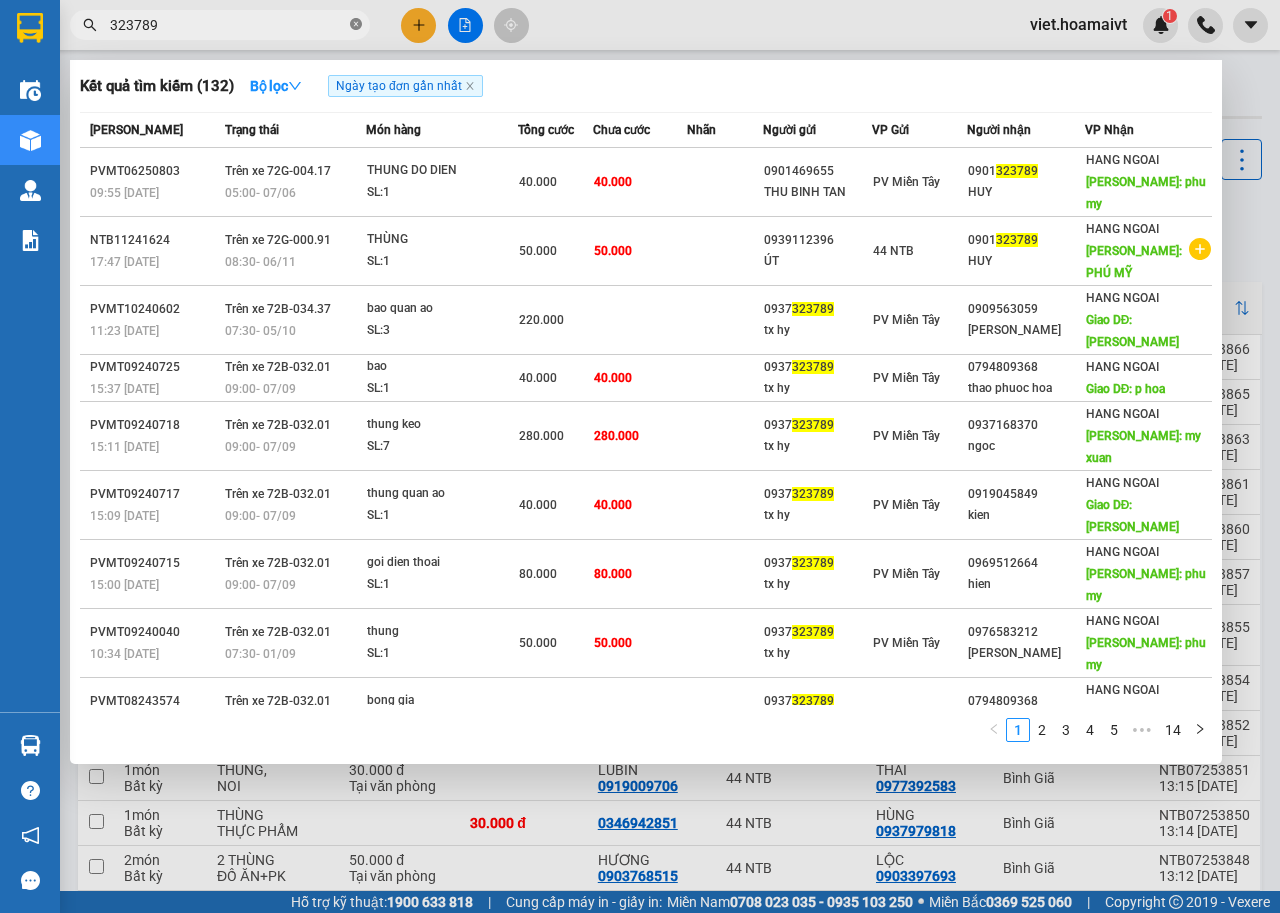 click 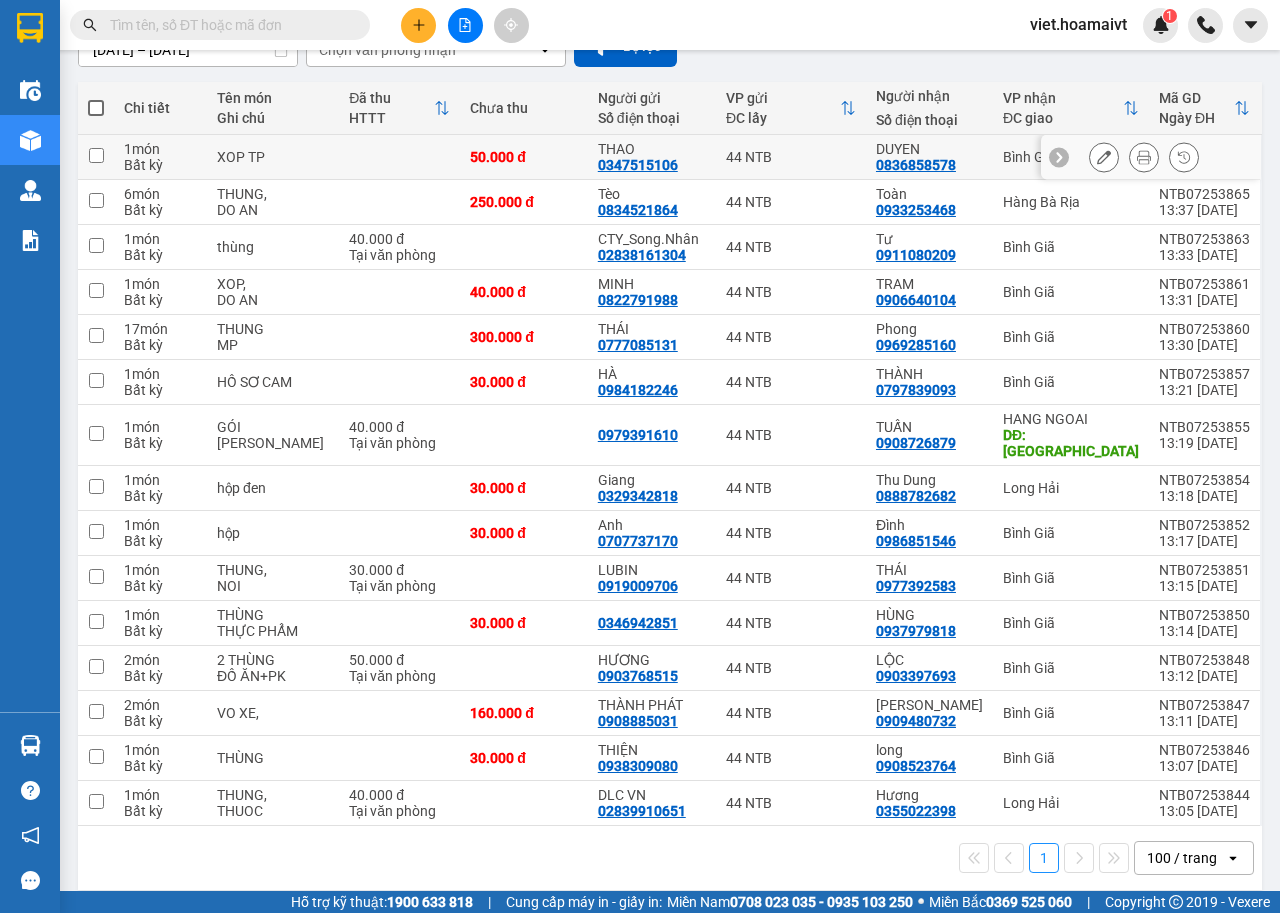 scroll, scrollTop: 201, scrollLeft: 0, axis: vertical 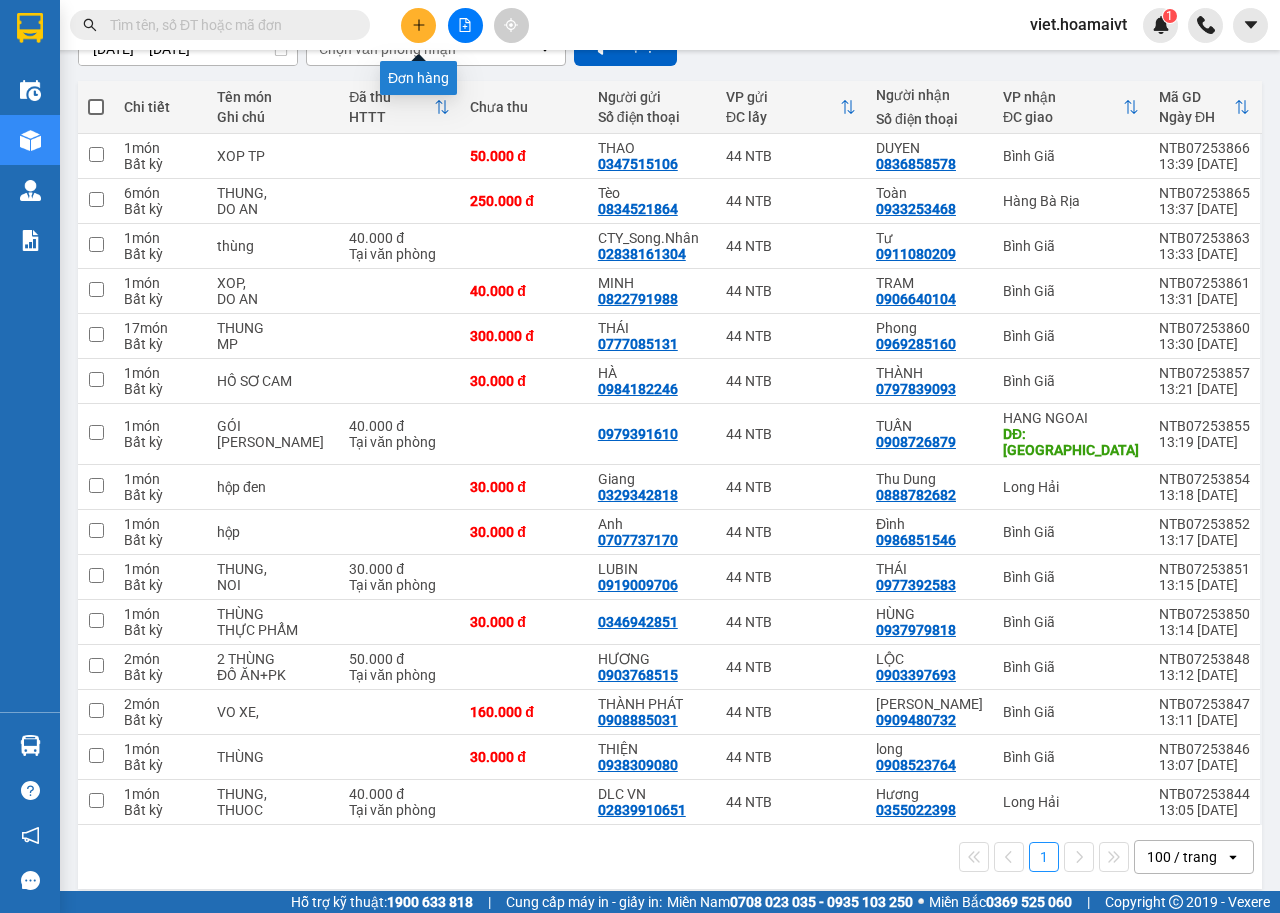click at bounding box center (418, 25) 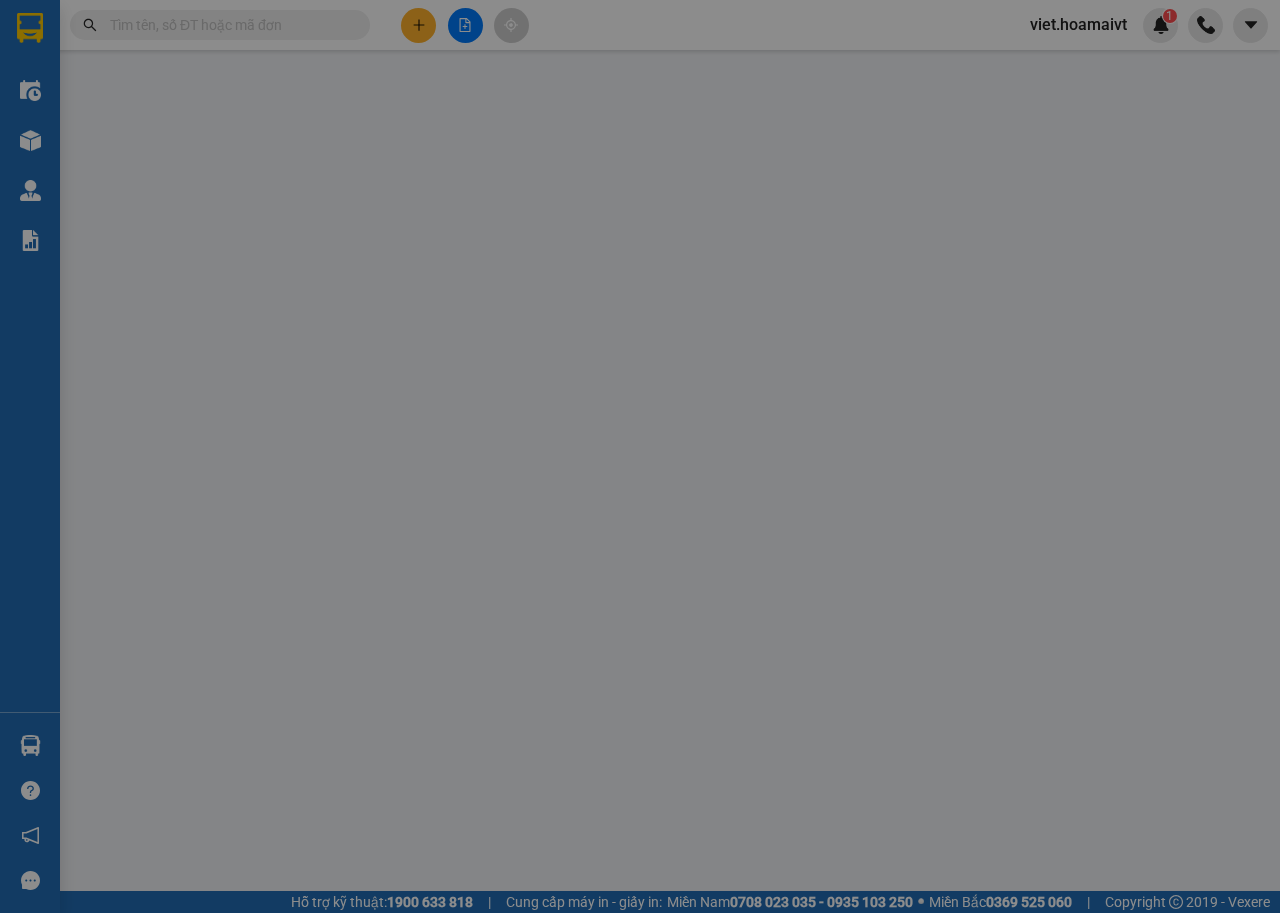 scroll, scrollTop: 0, scrollLeft: 0, axis: both 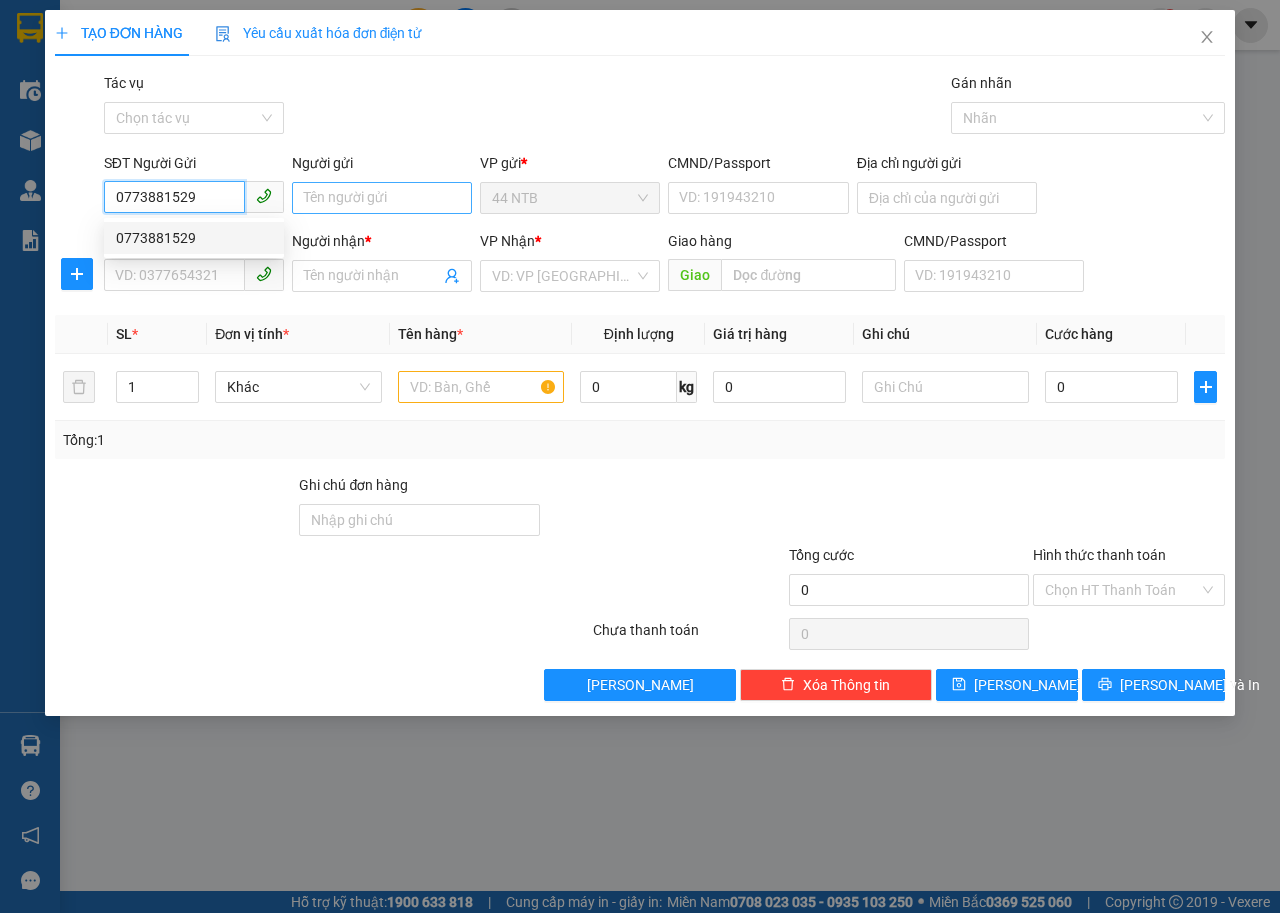 type on "0773881529" 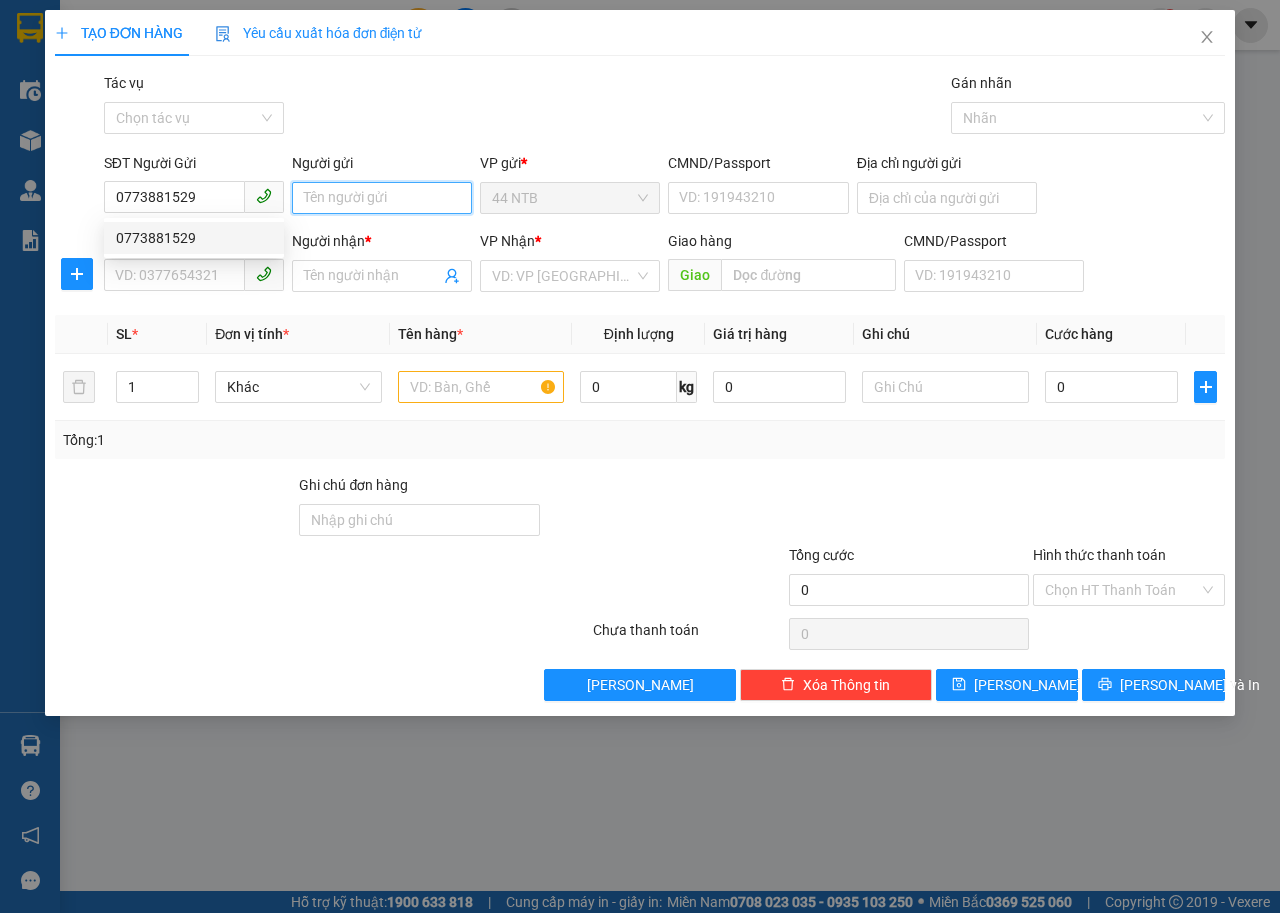 click on "Người gửi" at bounding box center [382, 198] 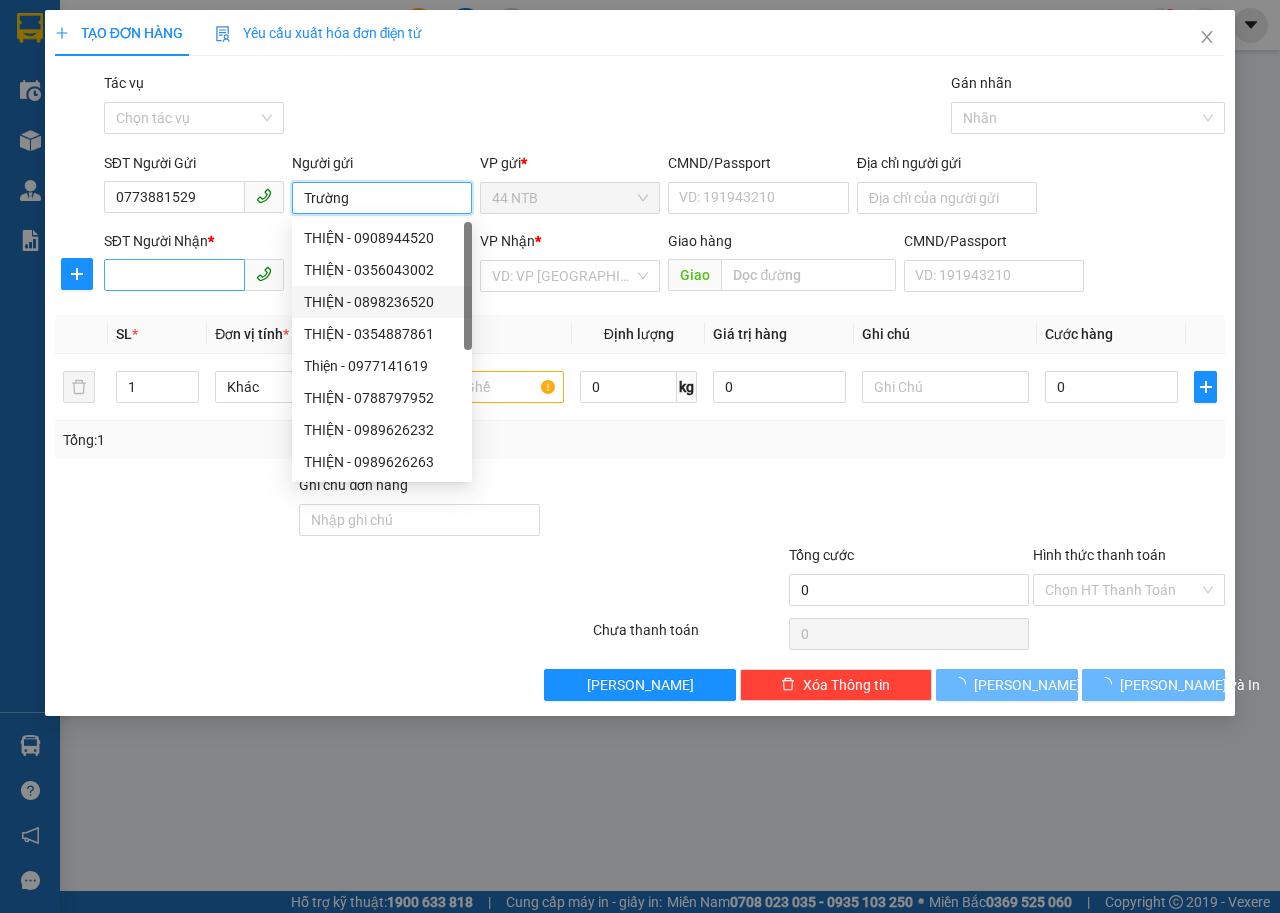 type on "Trường" 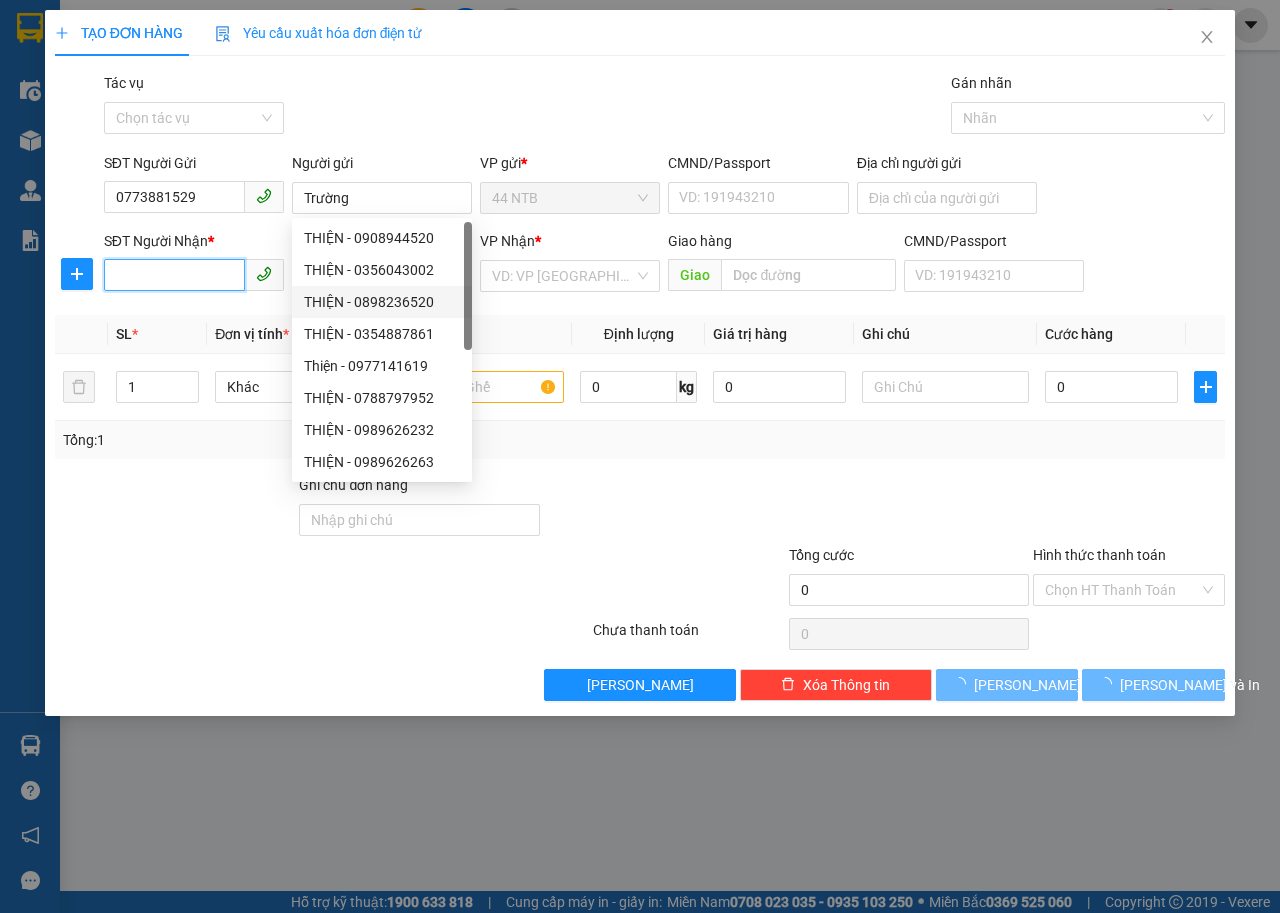 click on "SĐT Người Nhận  *" at bounding box center (174, 275) 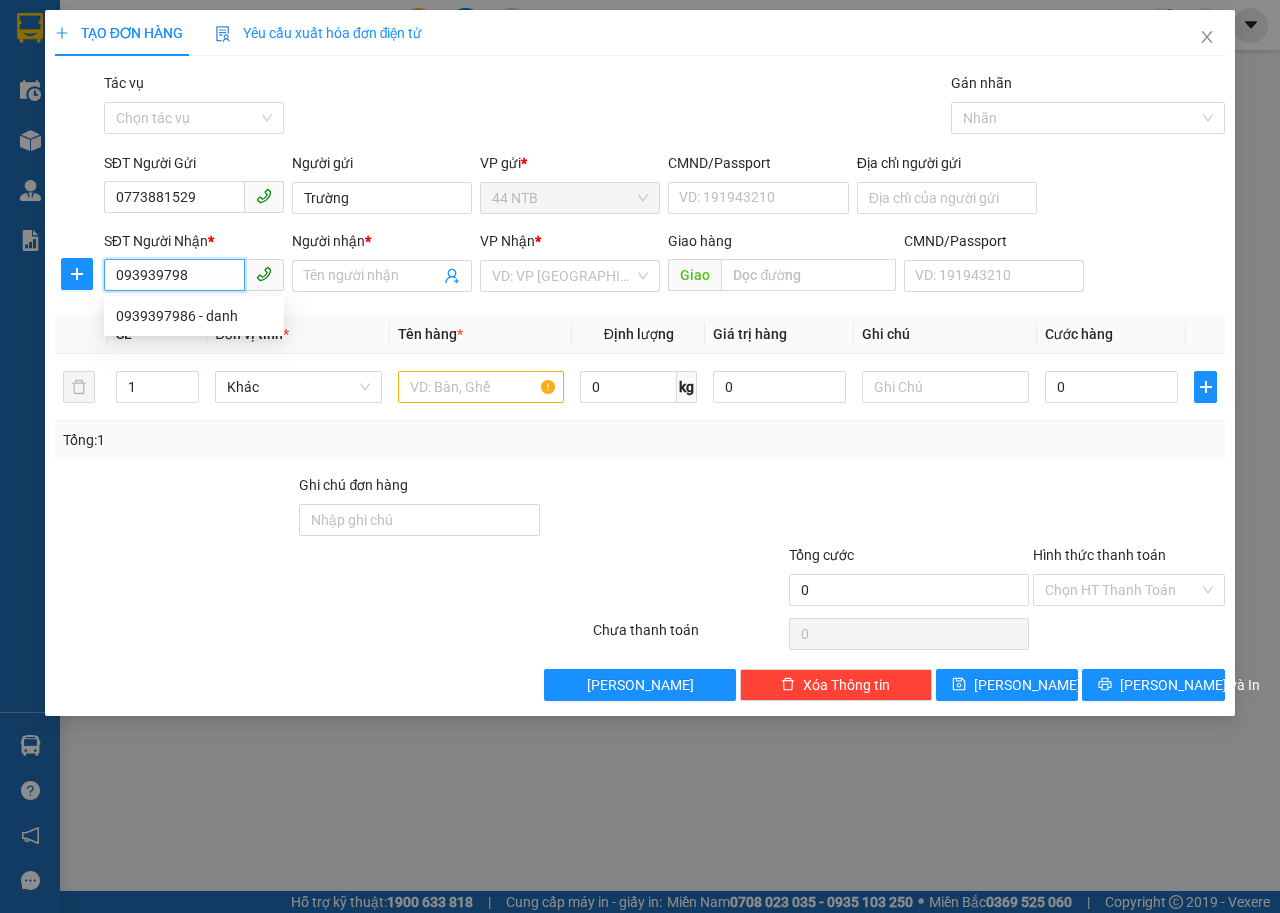 type on "0939397986" 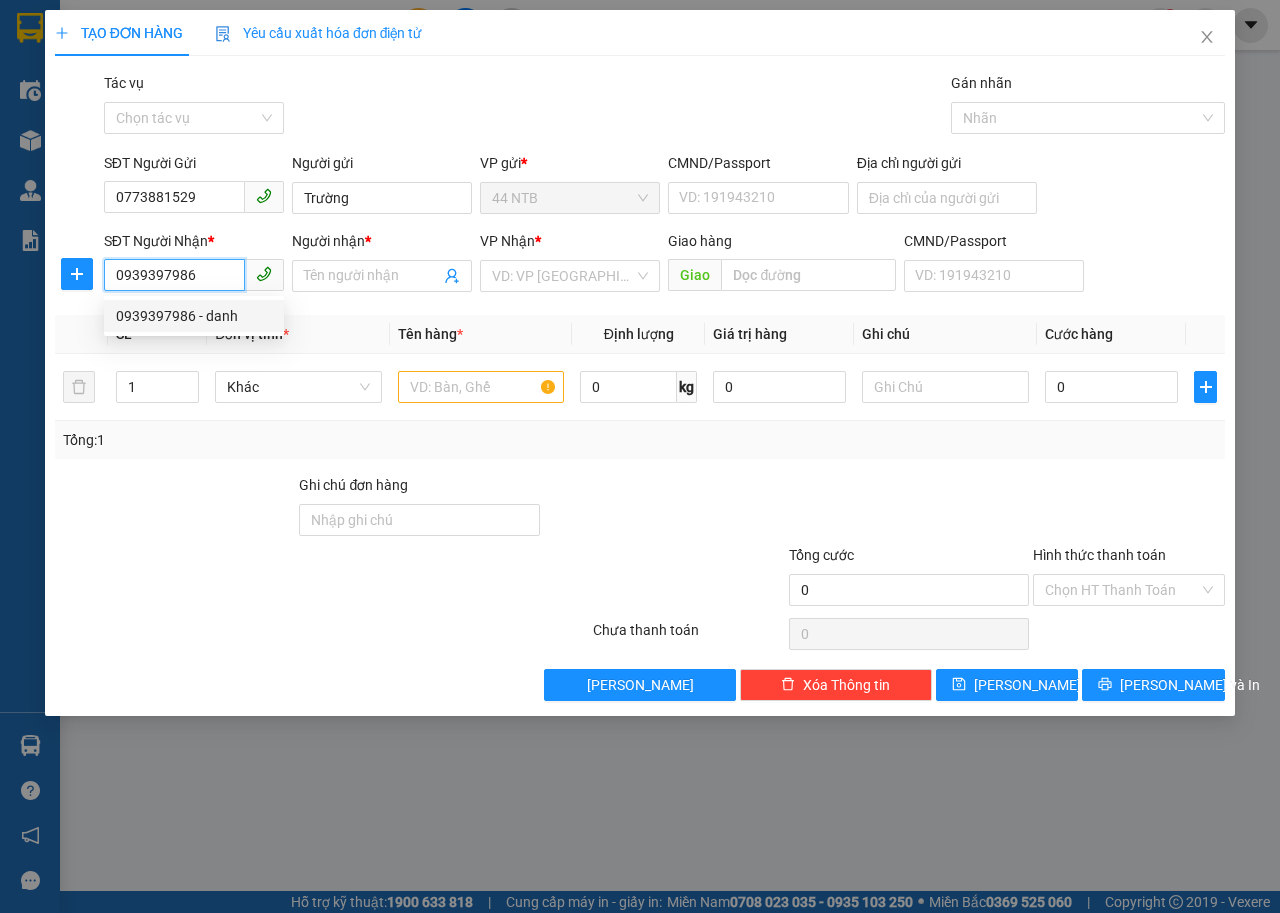 click on "0939397986 - danh" at bounding box center (194, 316) 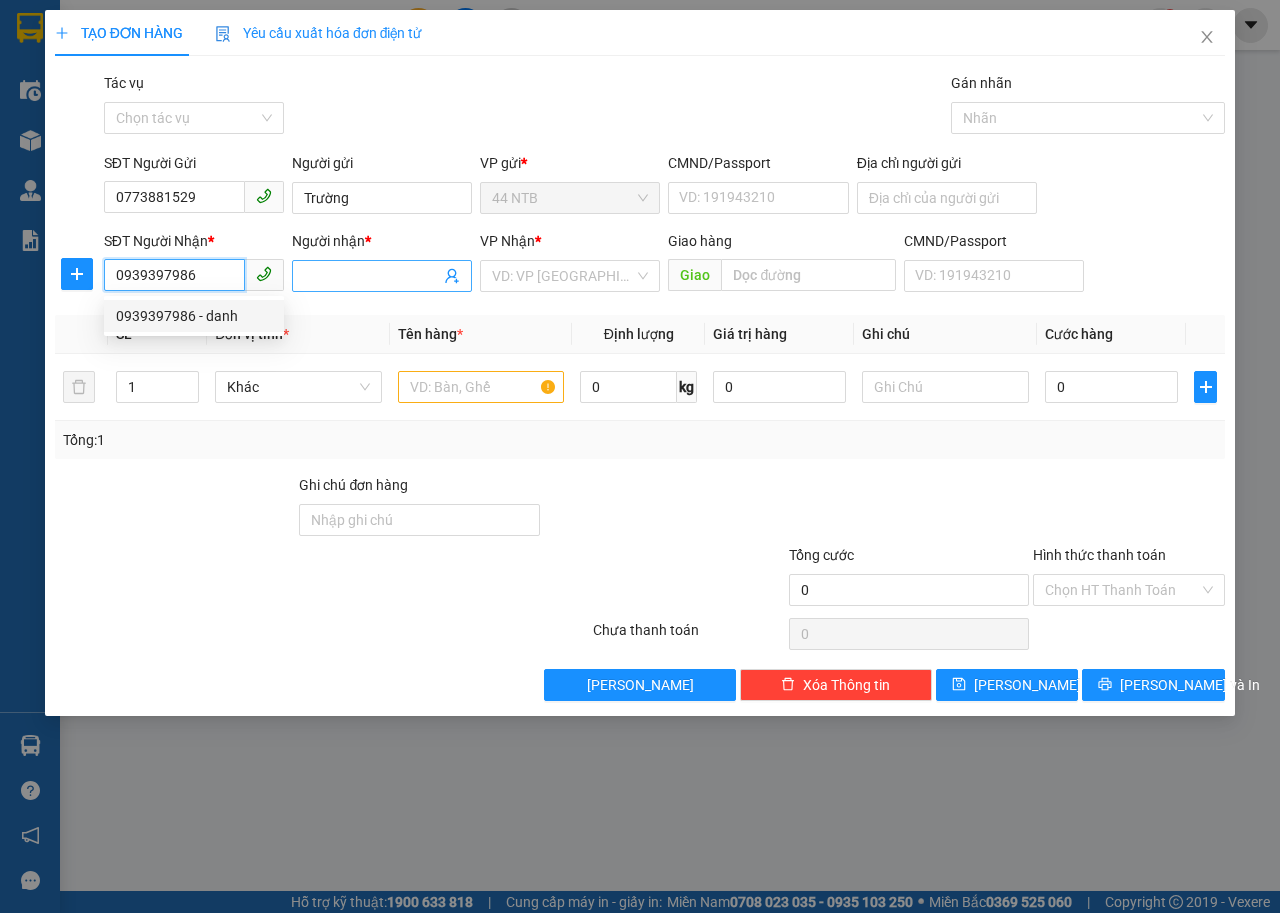 type on "danh" 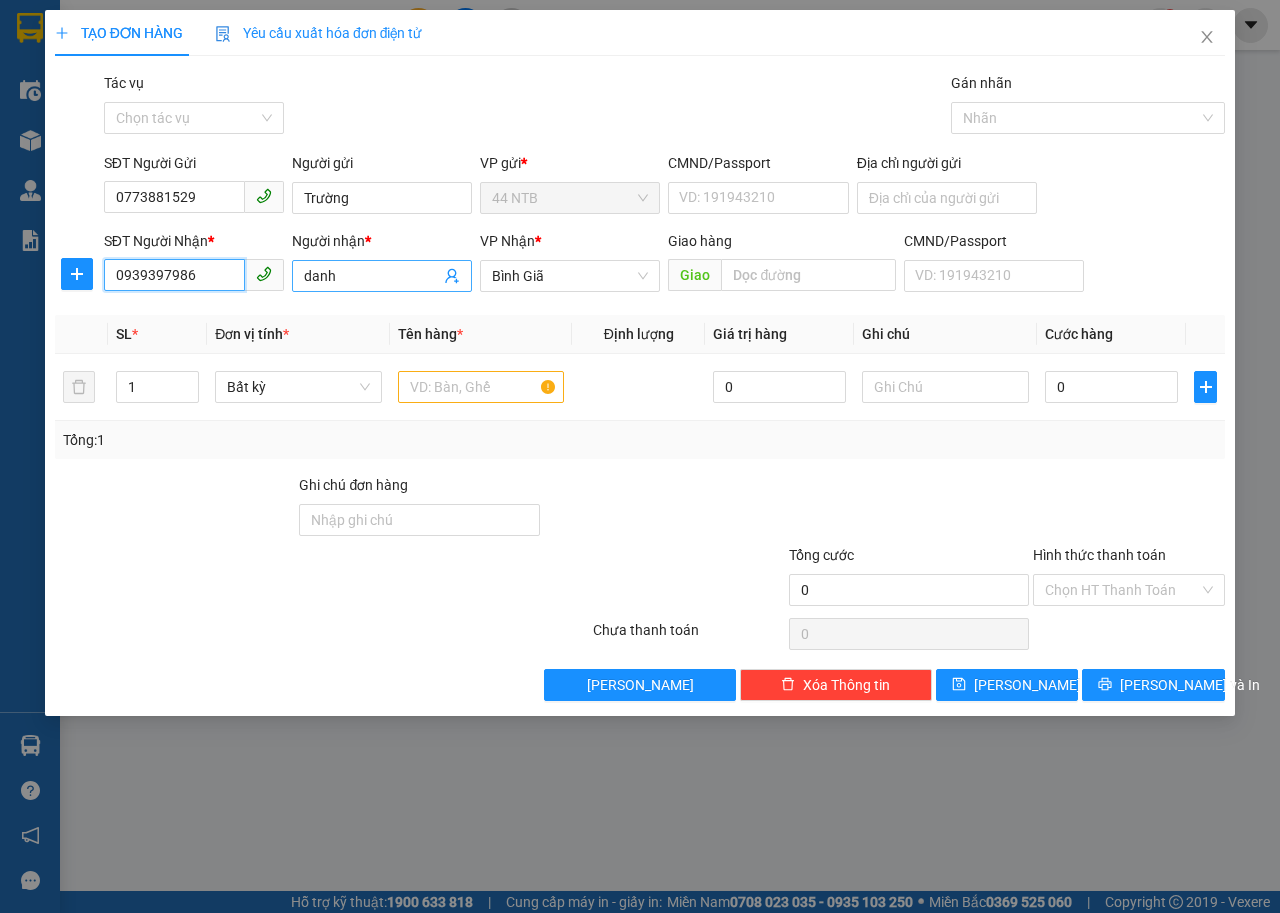 type on "0939397986" 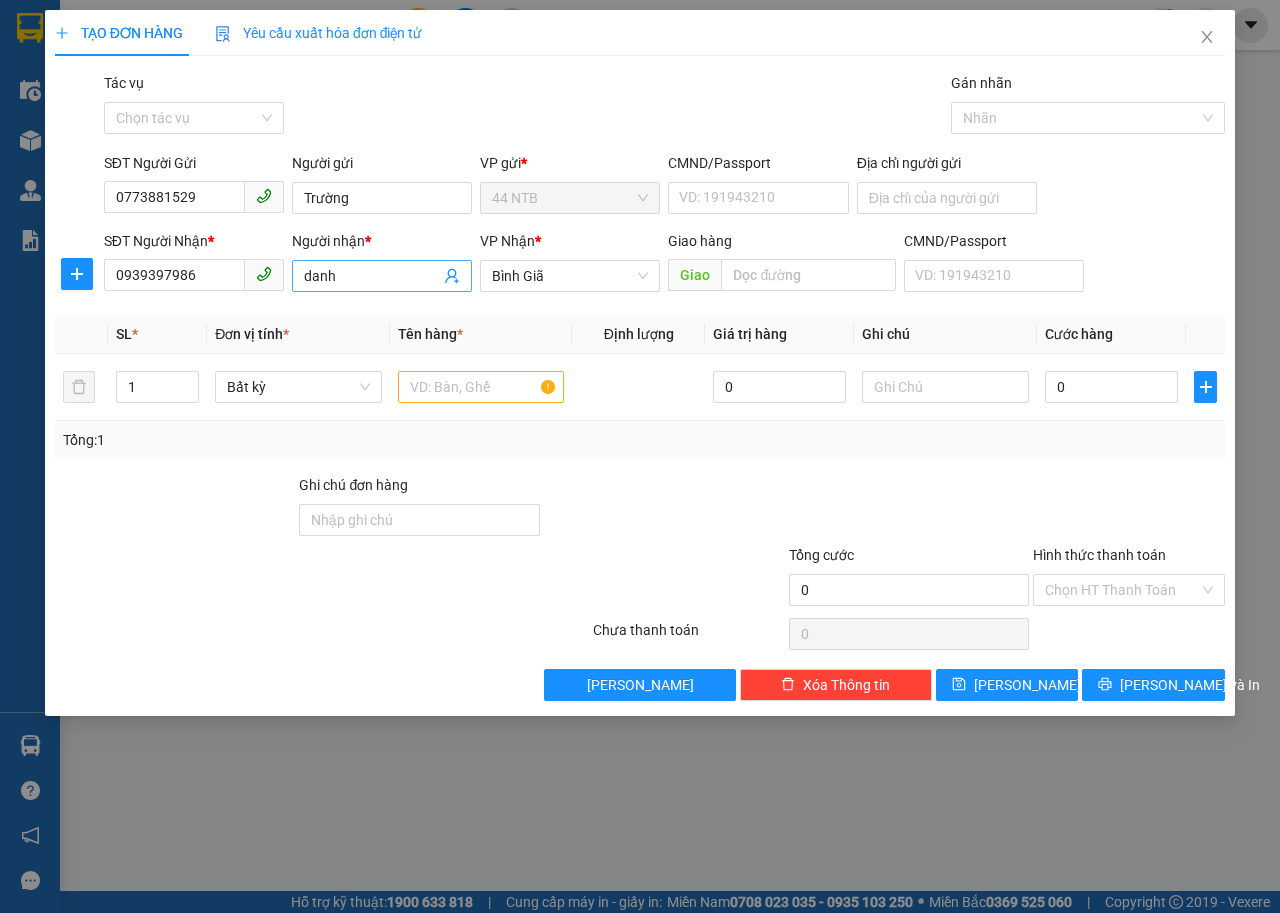 click on "danh" at bounding box center [372, 276] 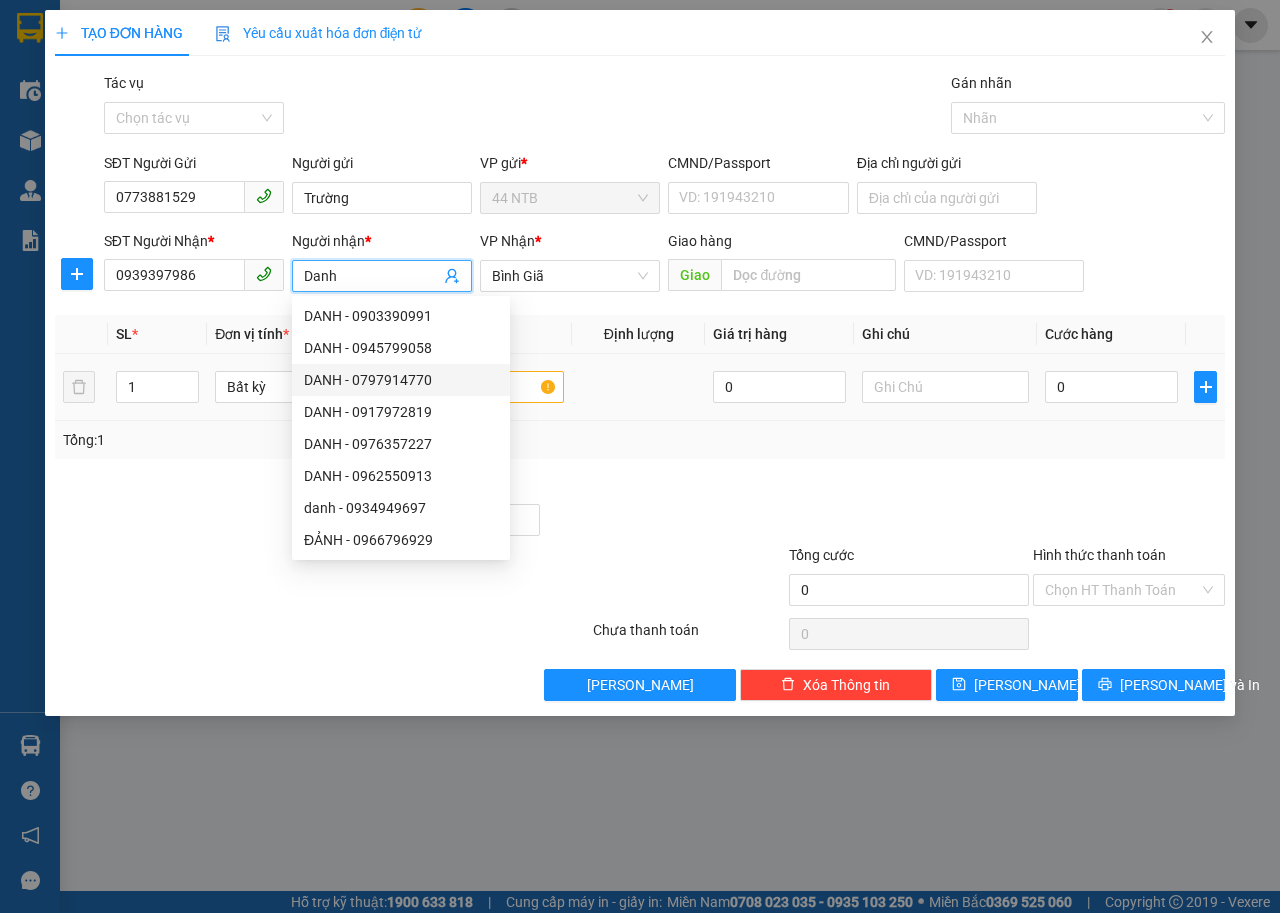 type on "Danh" 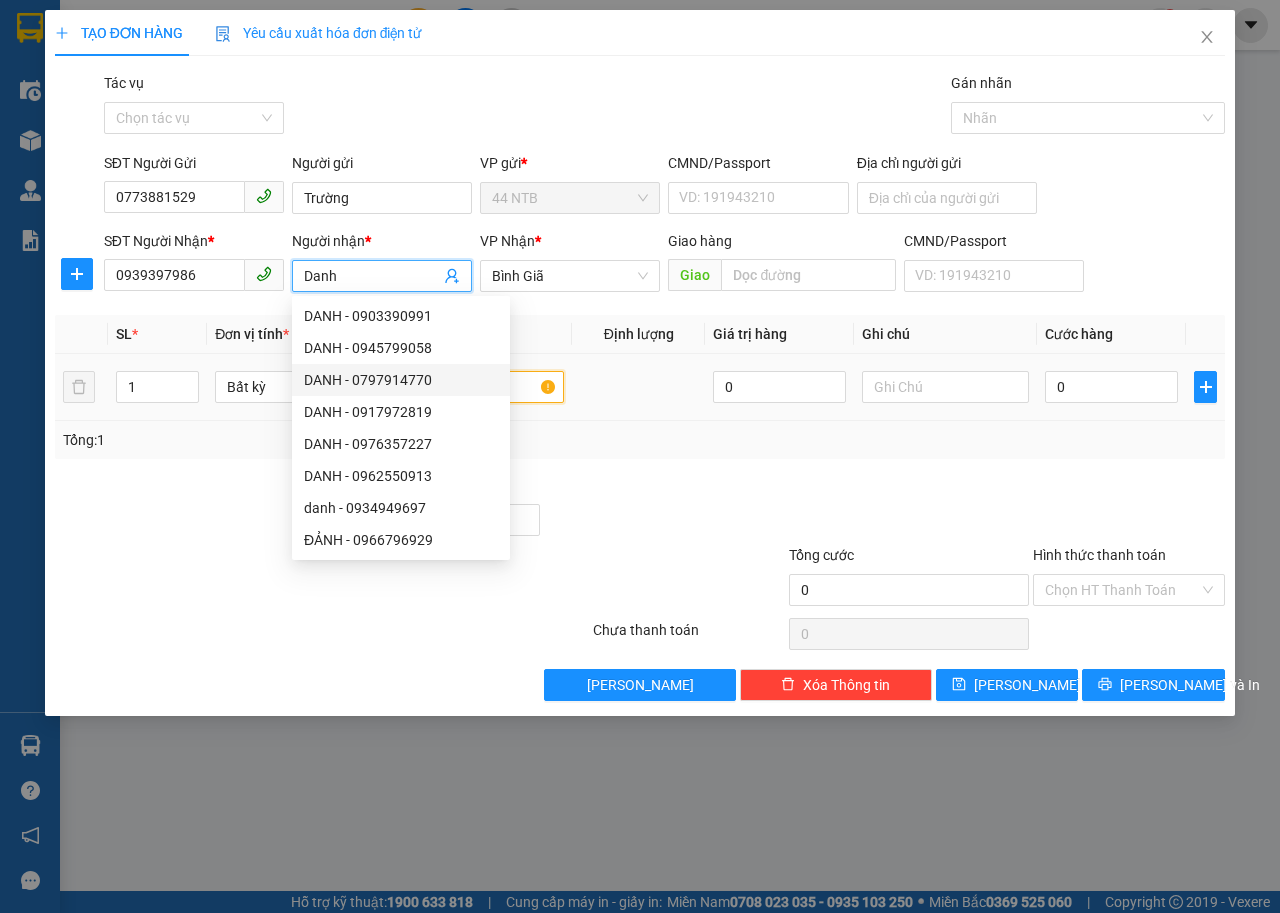 click at bounding box center (481, 387) 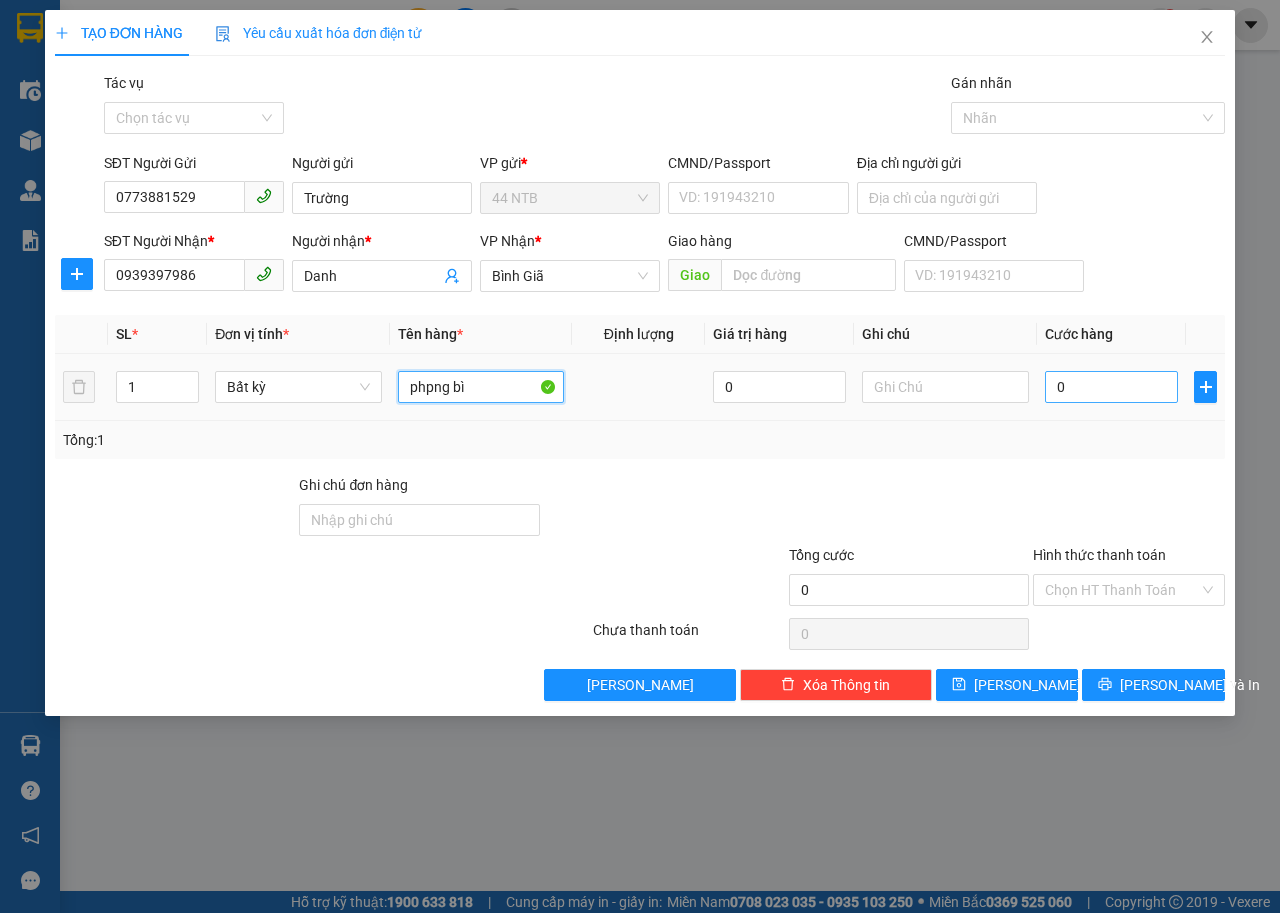type on "phpng bì" 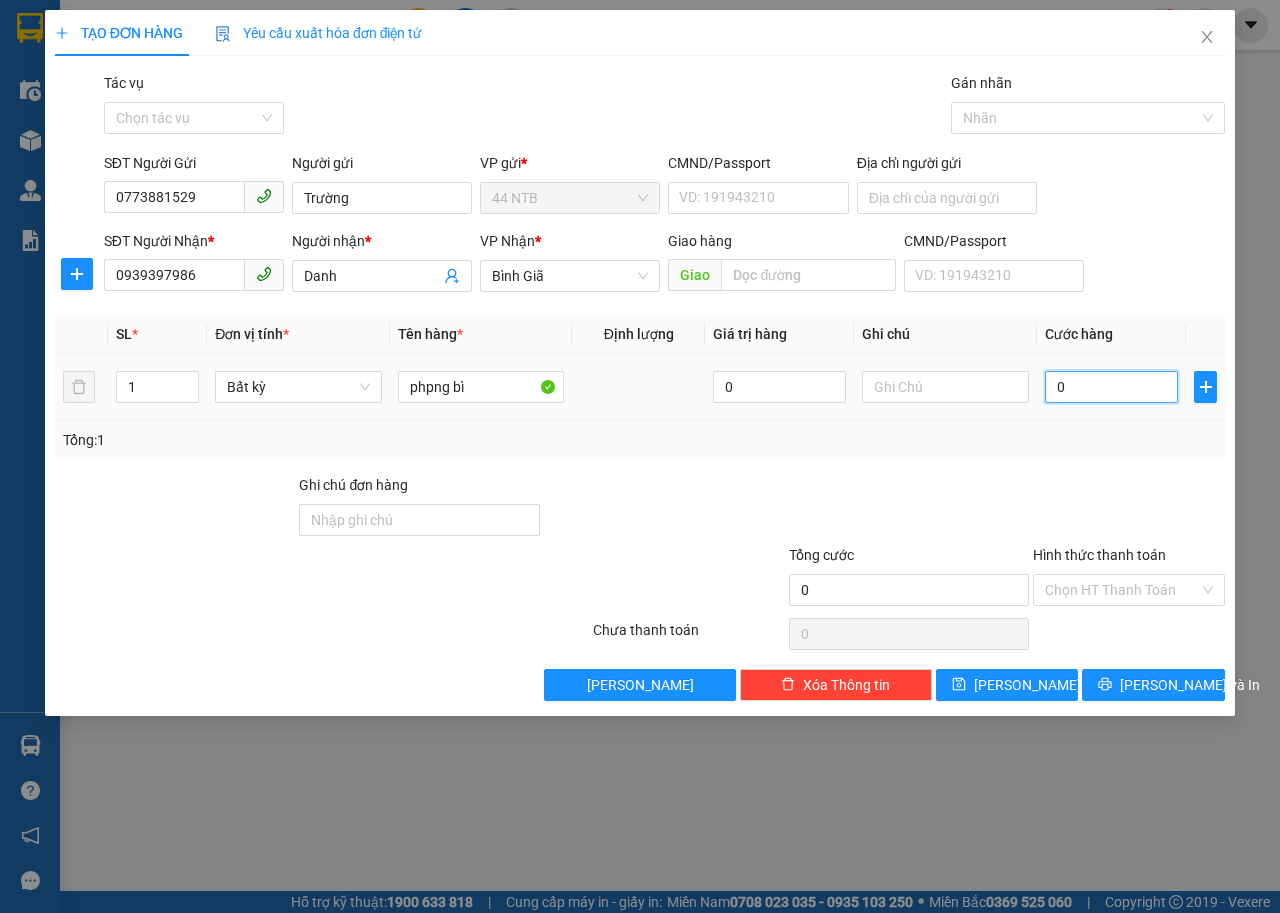 click on "0" at bounding box center (1111, 387) 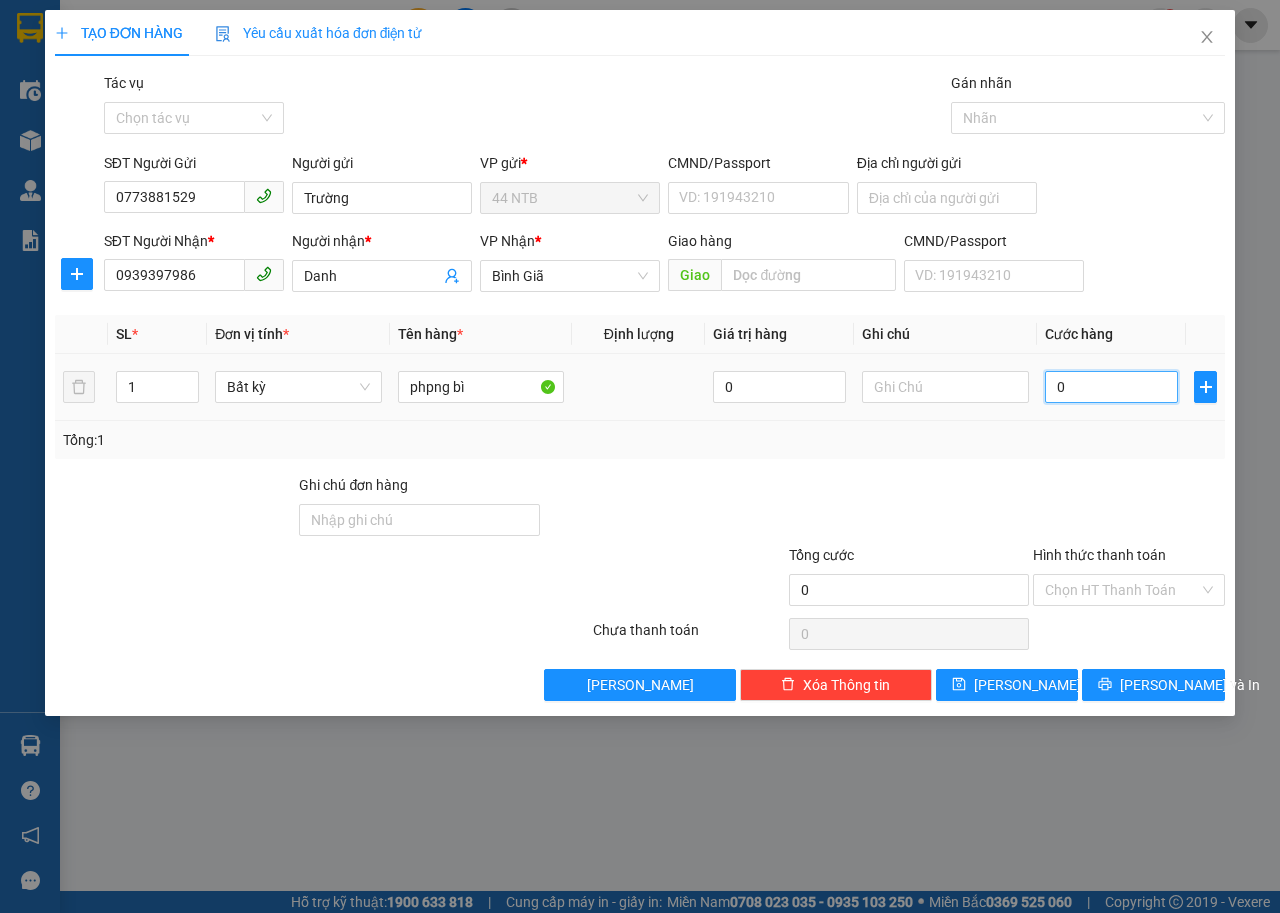 type on "3" 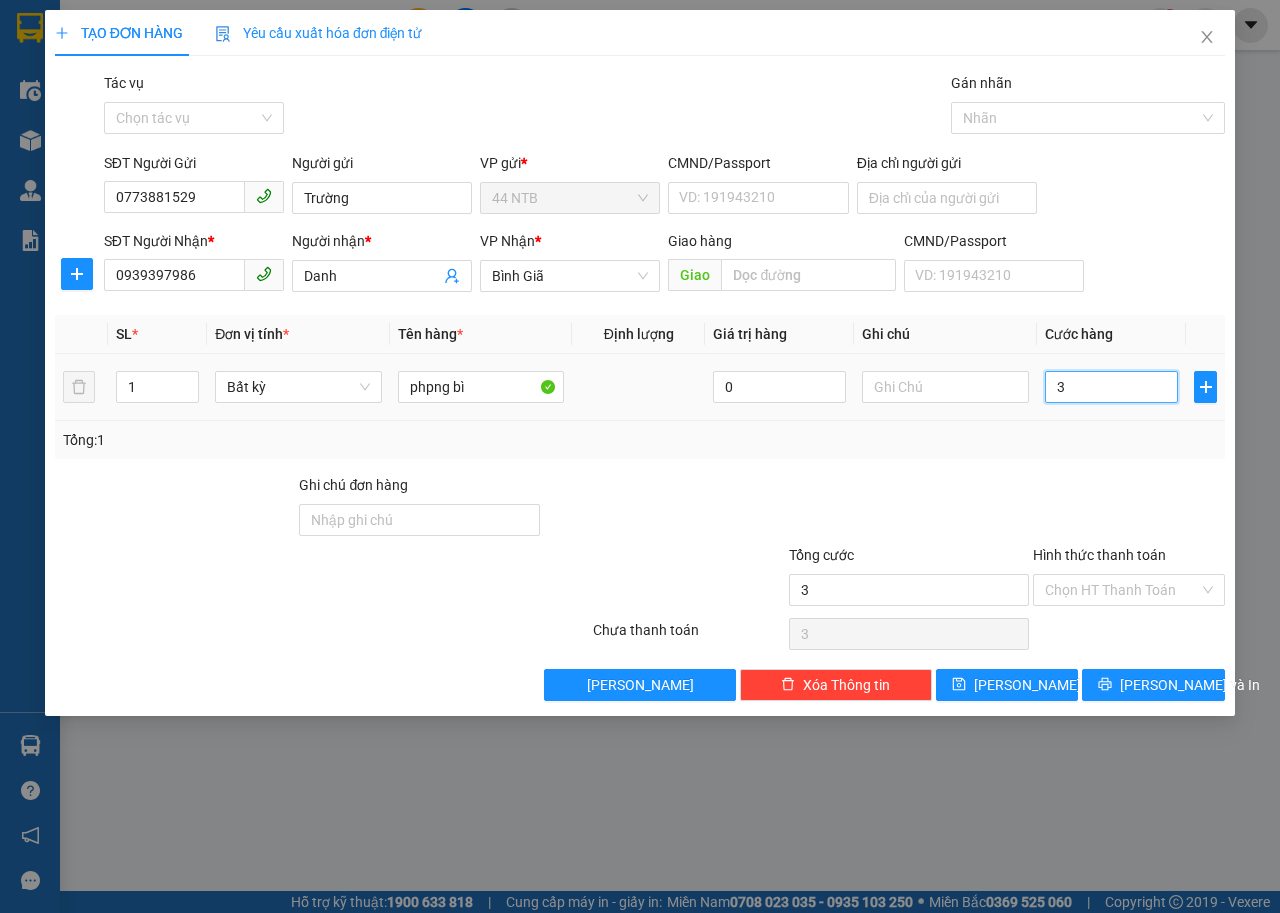 type on "30" 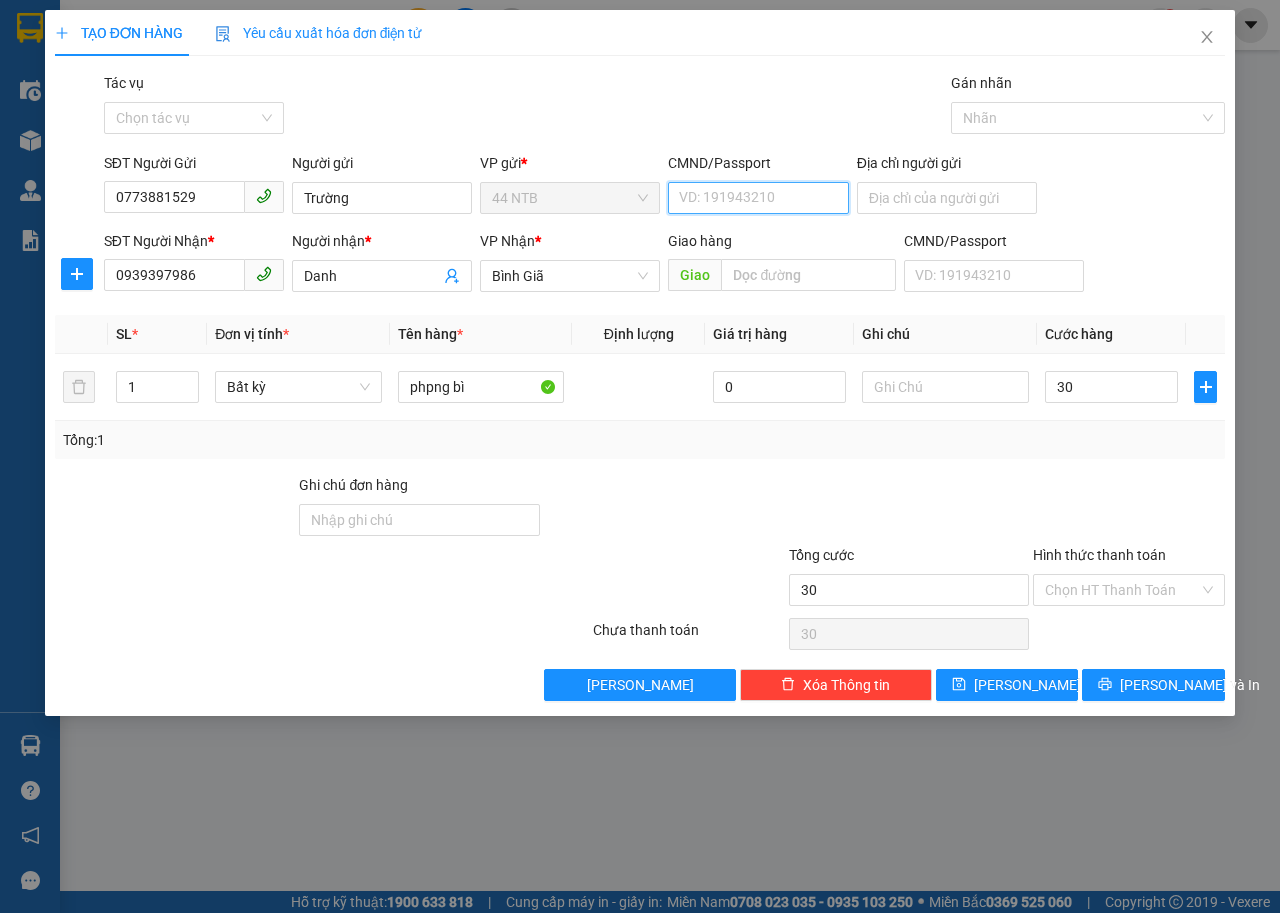 click on "CMND/Passport" at bounding box center (758, 198) 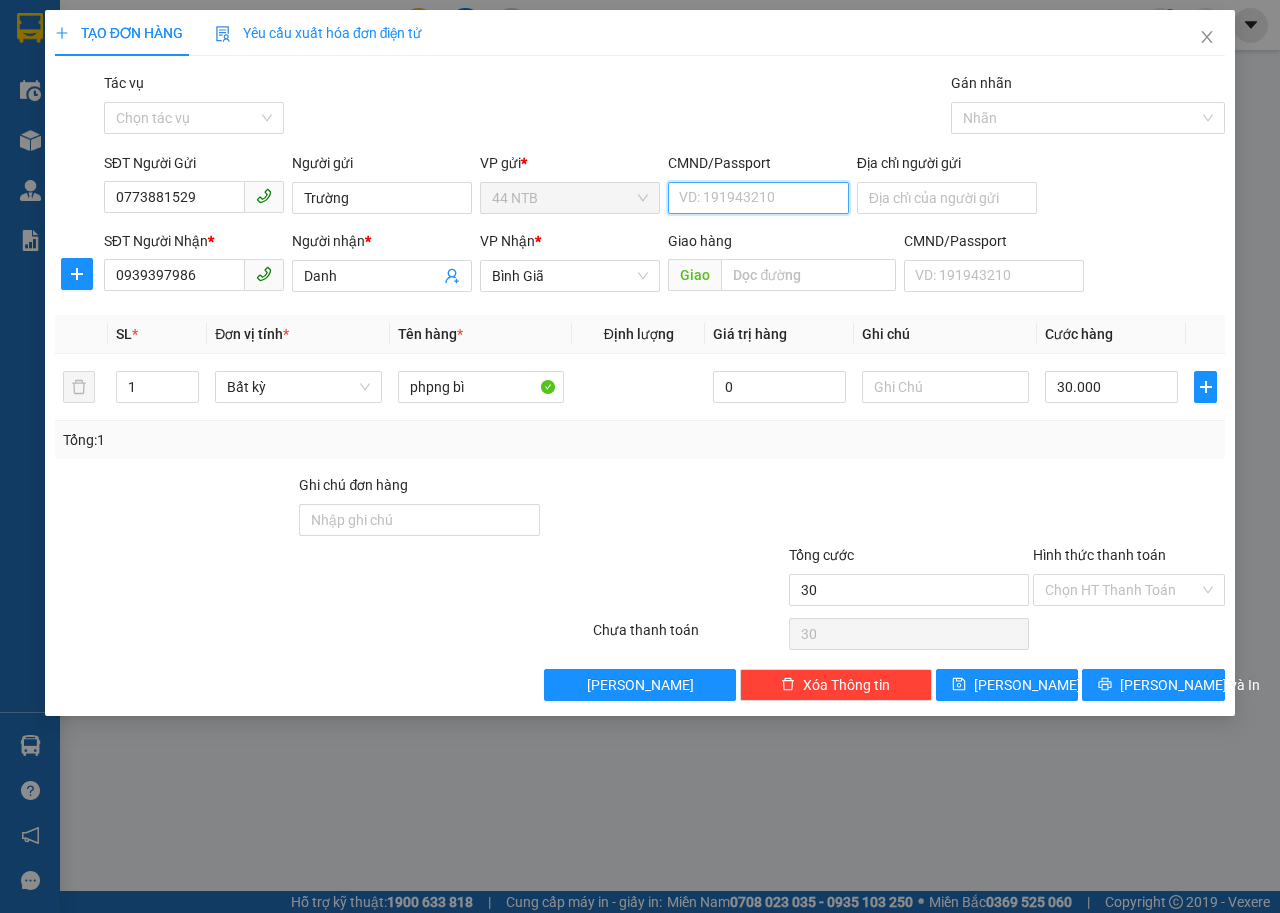 type on "30.000" 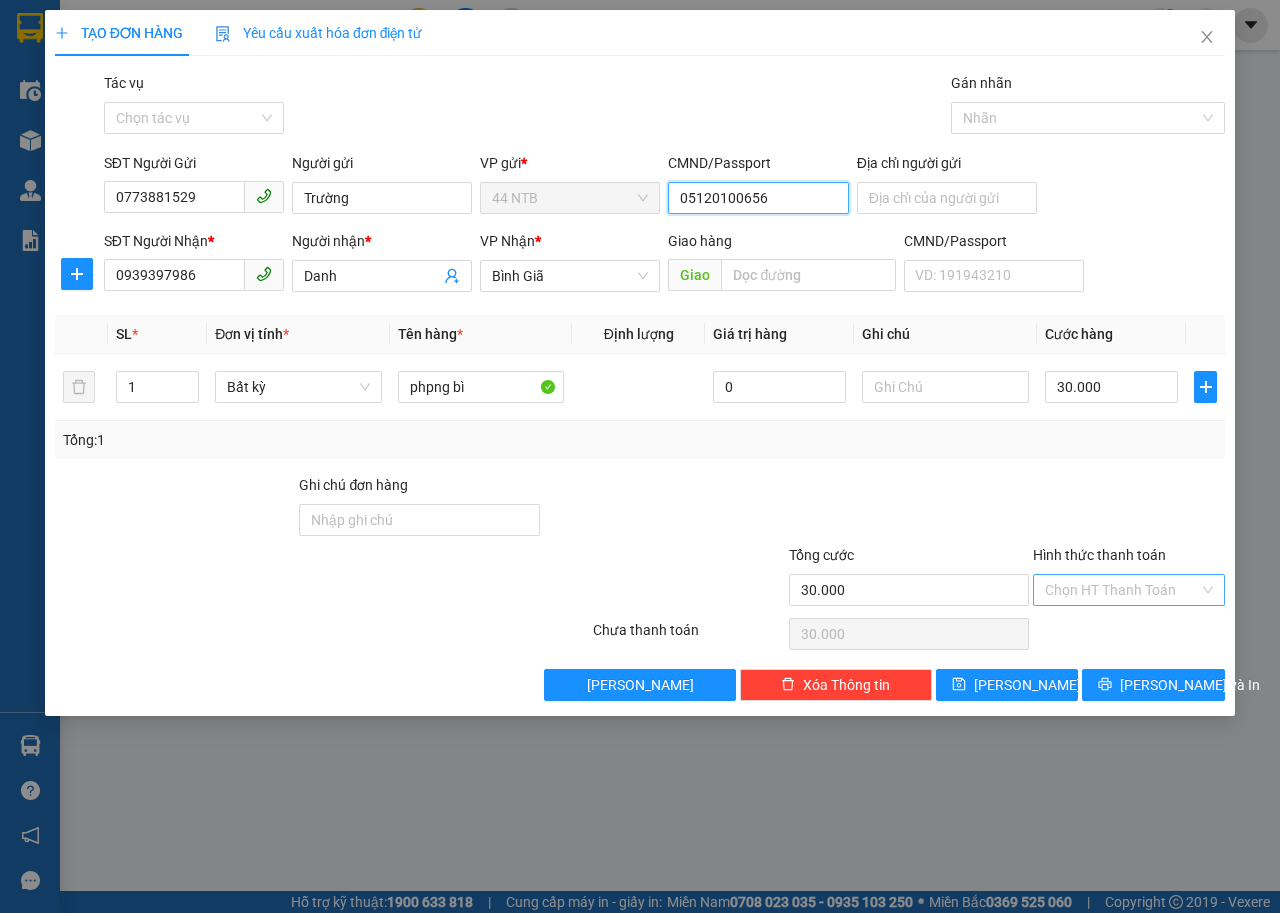 type on "05120100656" 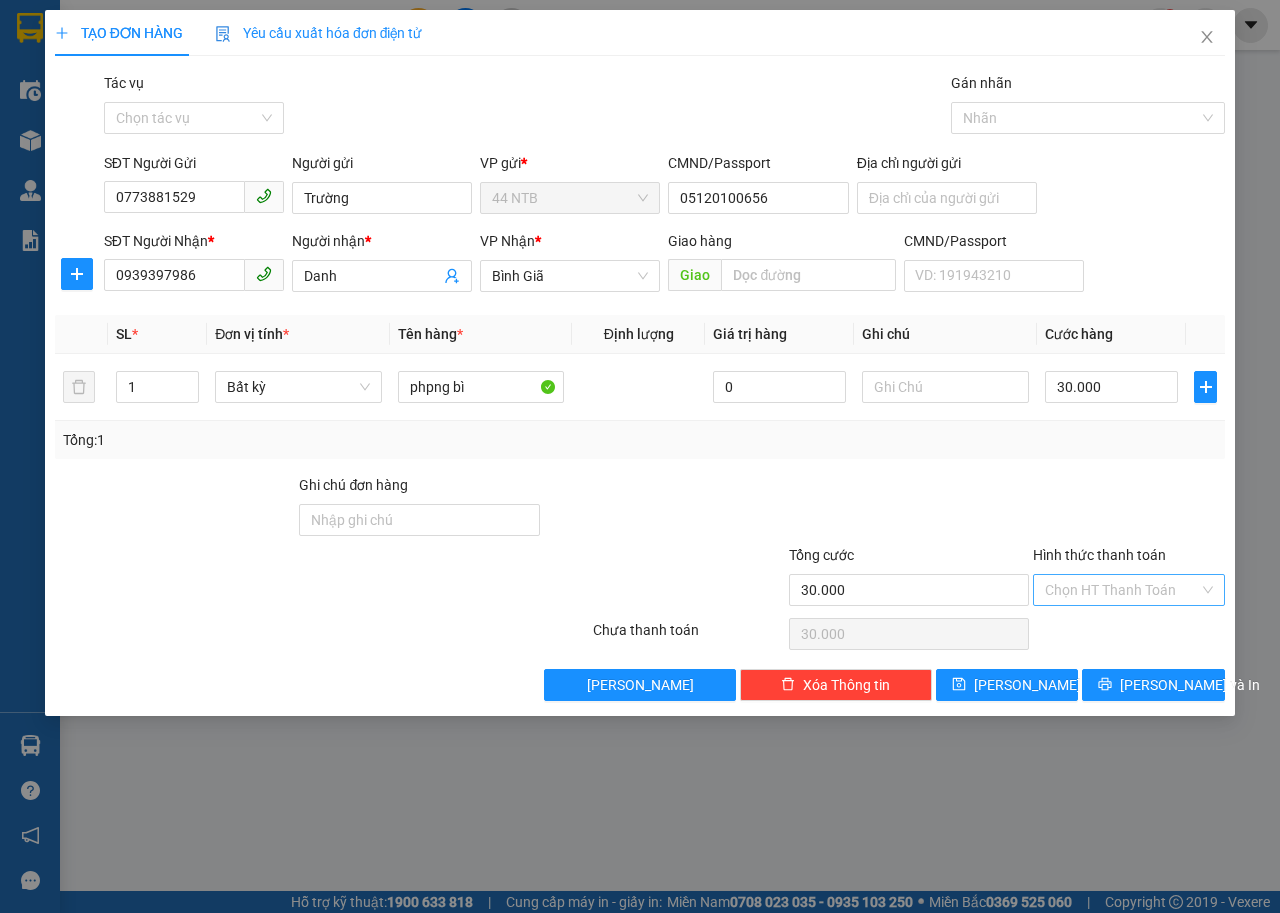 click on "Hình thức thanh toán" at bounding box center [1122, 590] 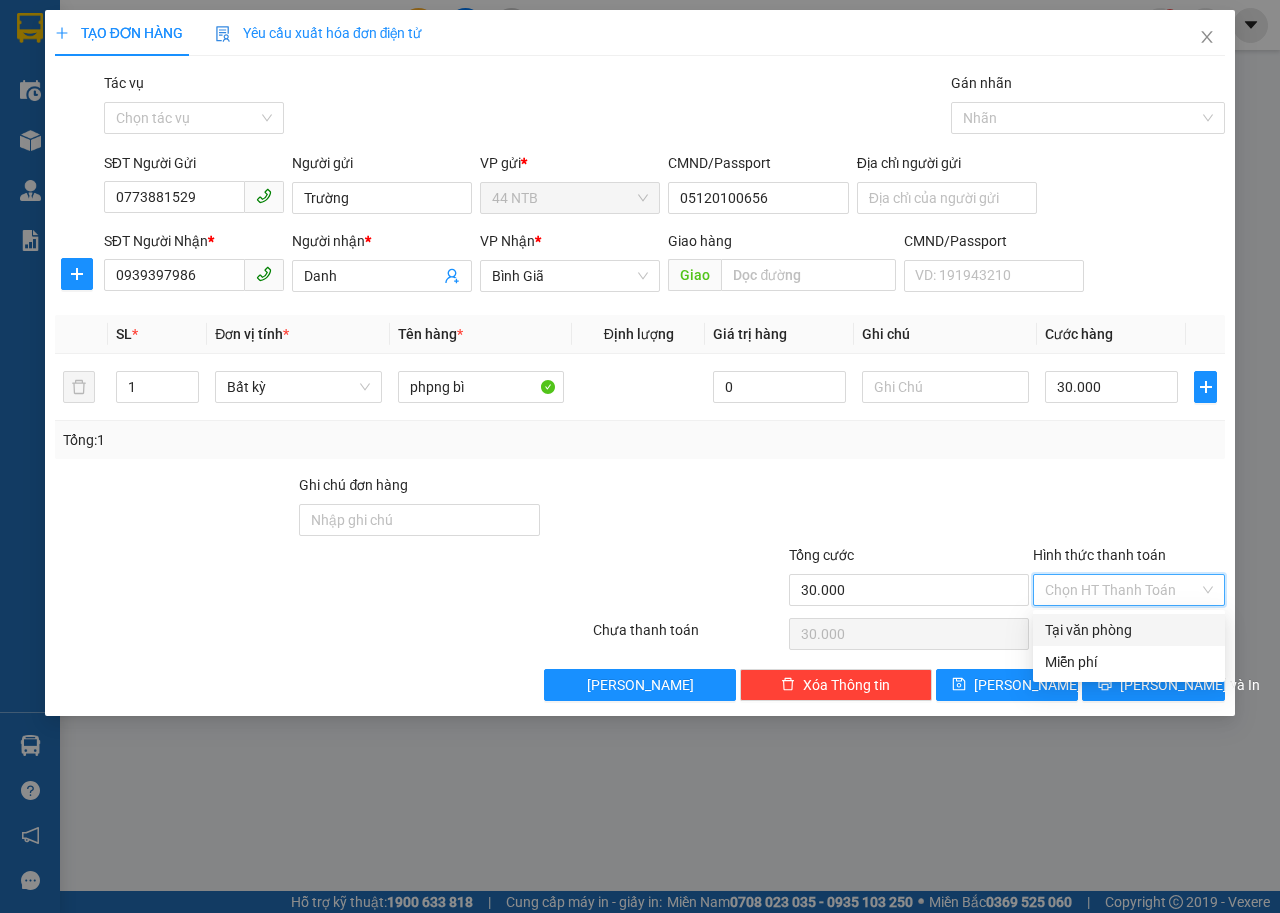 click on "Tại văn phòng" at bounding box center (1129, 630) 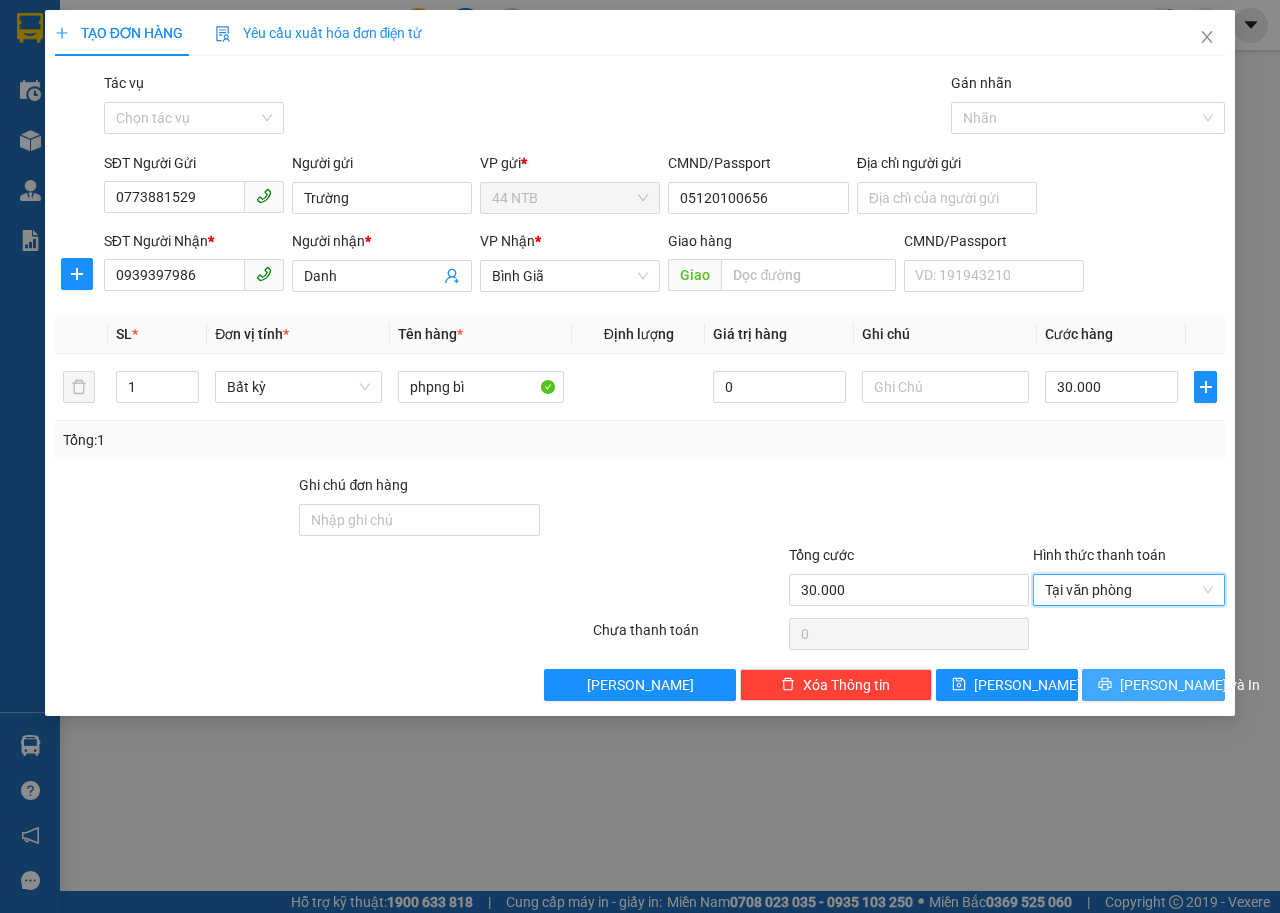 click on "[PERSON_NAME] và In" at bounding box center [1190, 685] 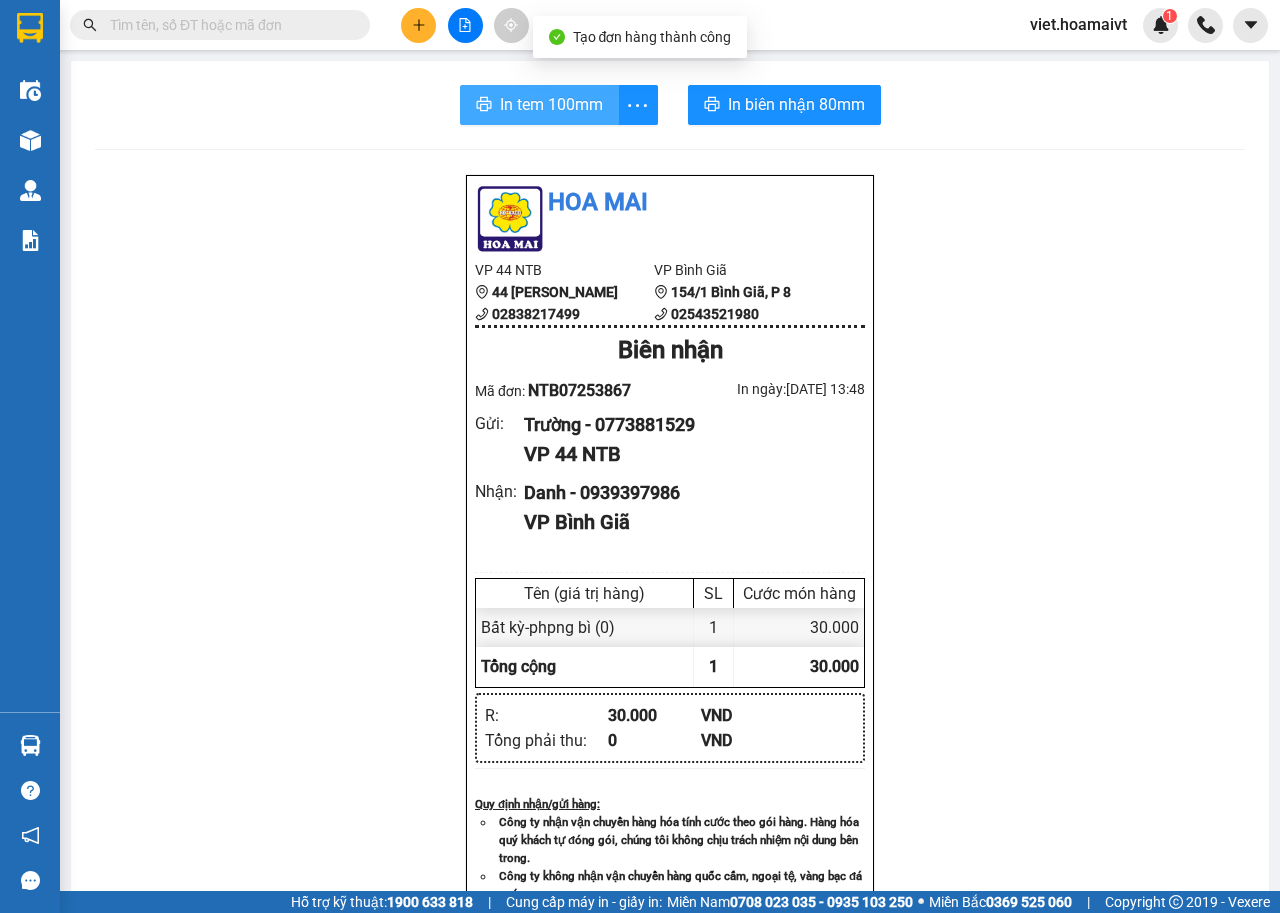 click on "In tem 100mm" at bounding box center [551, 104] 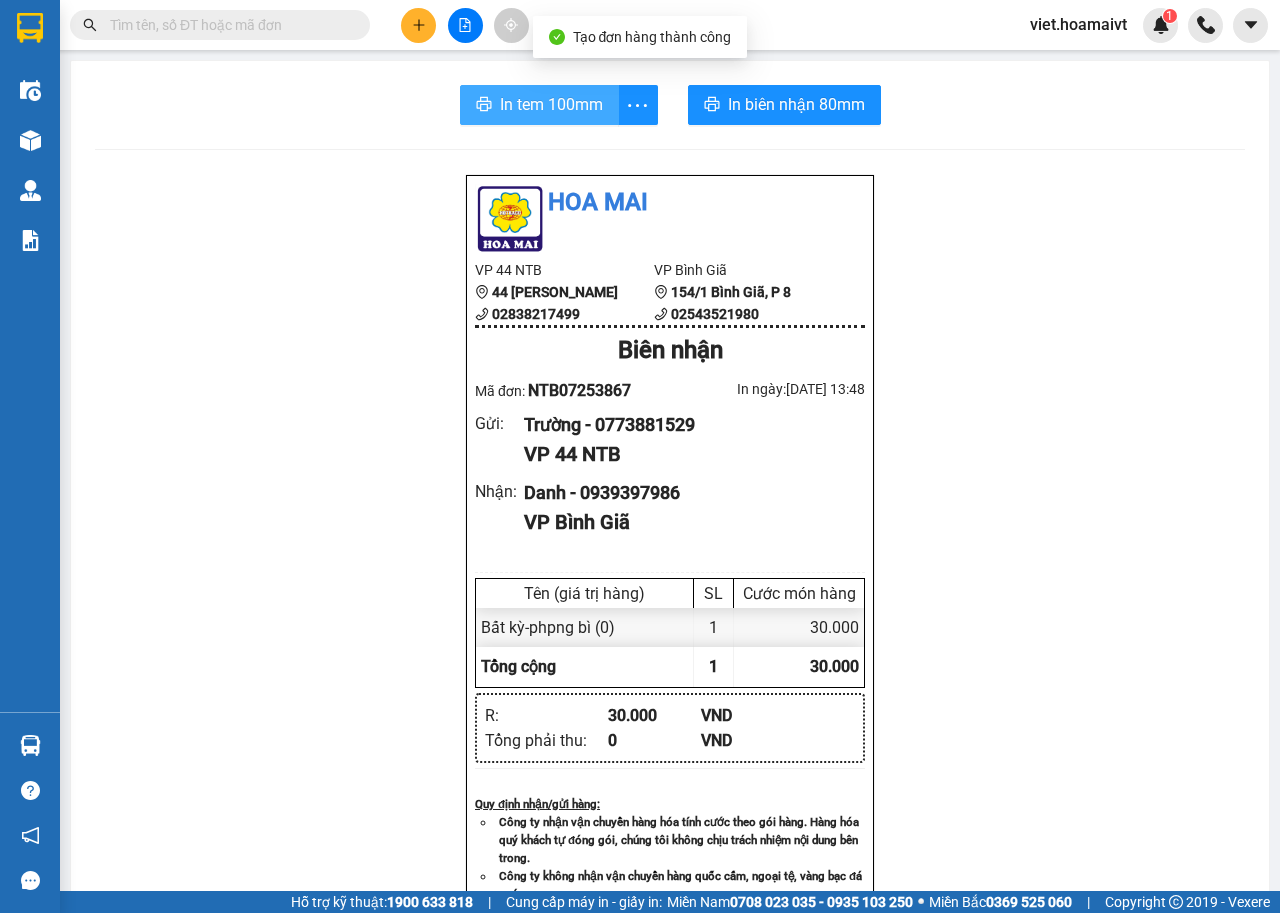 scroll, scrollTop: 0, scrollLeft: 0, axis: both 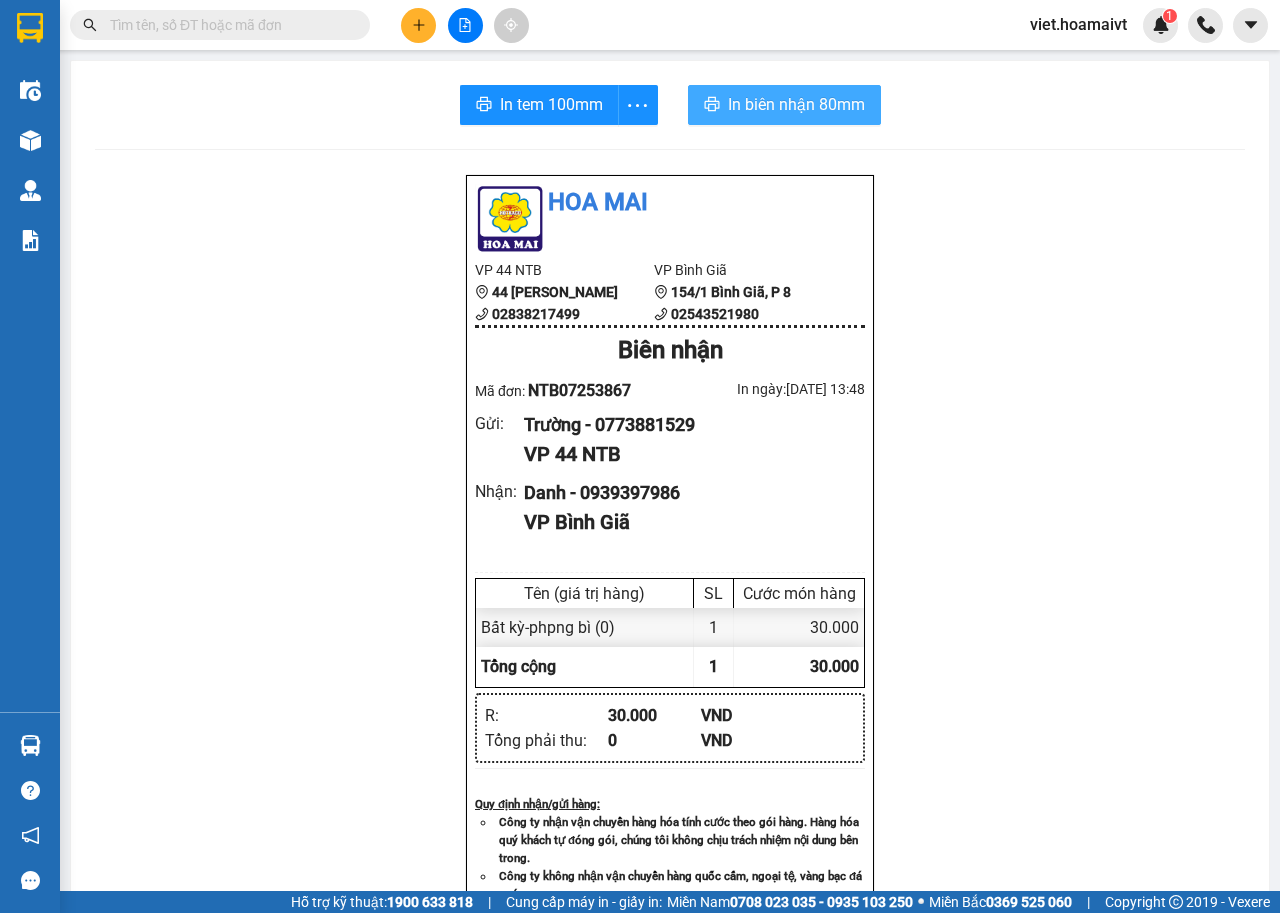 click on "In biên nhận 80mm" at bounding box center [796, 104] 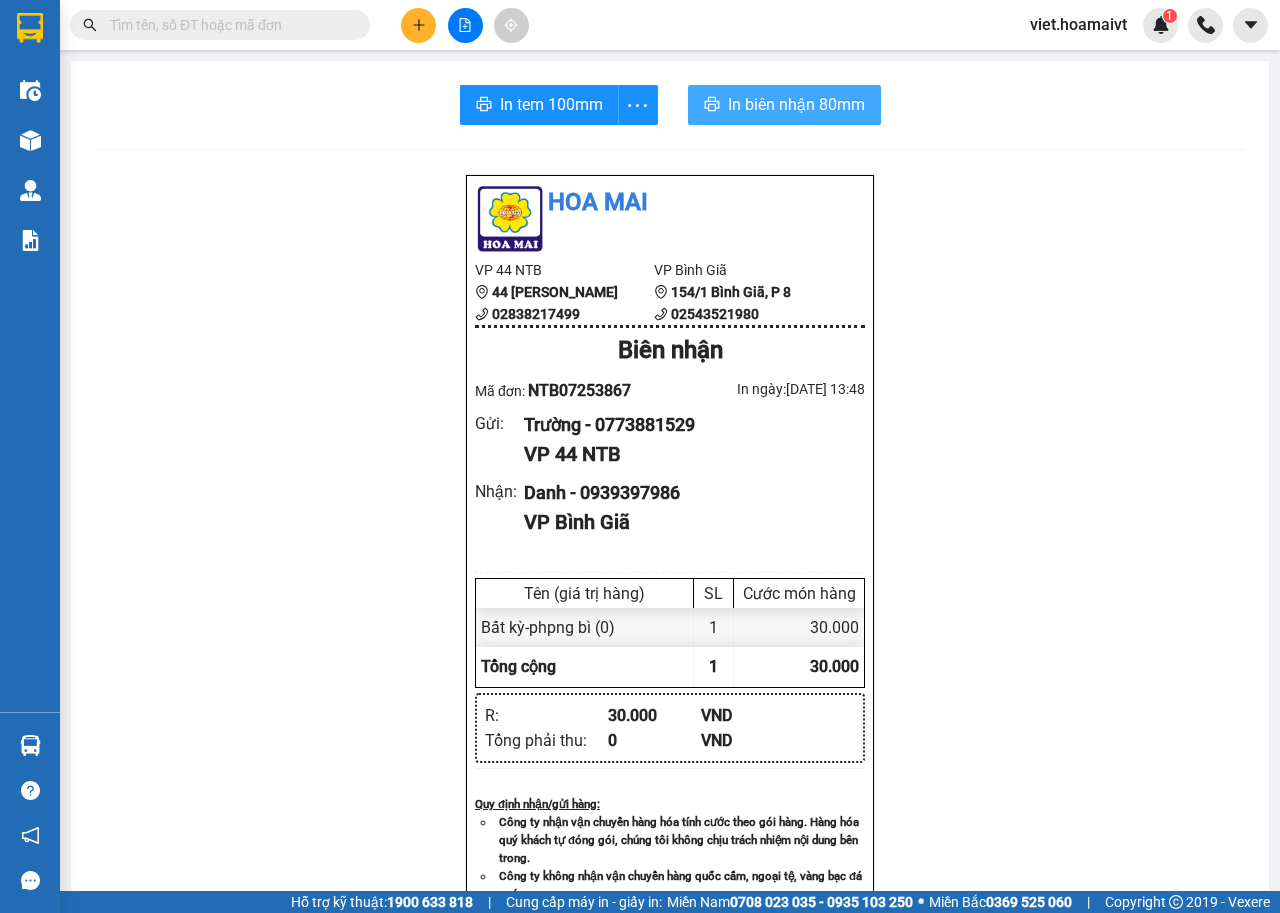 scroll, scrollTop: 0, scrollLeft: 0, axis: both 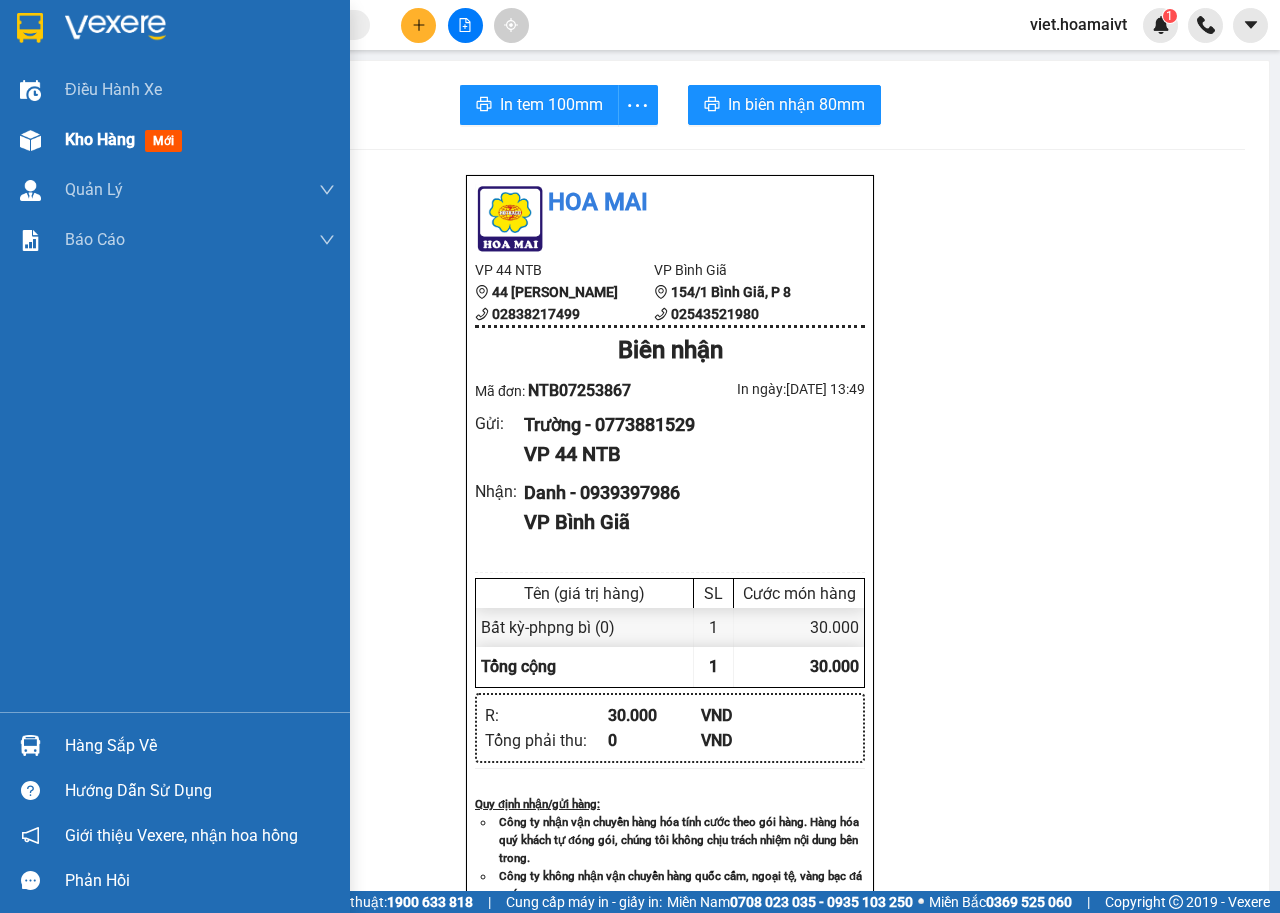click on "Kho hàng" at bounding box center [100, 139] 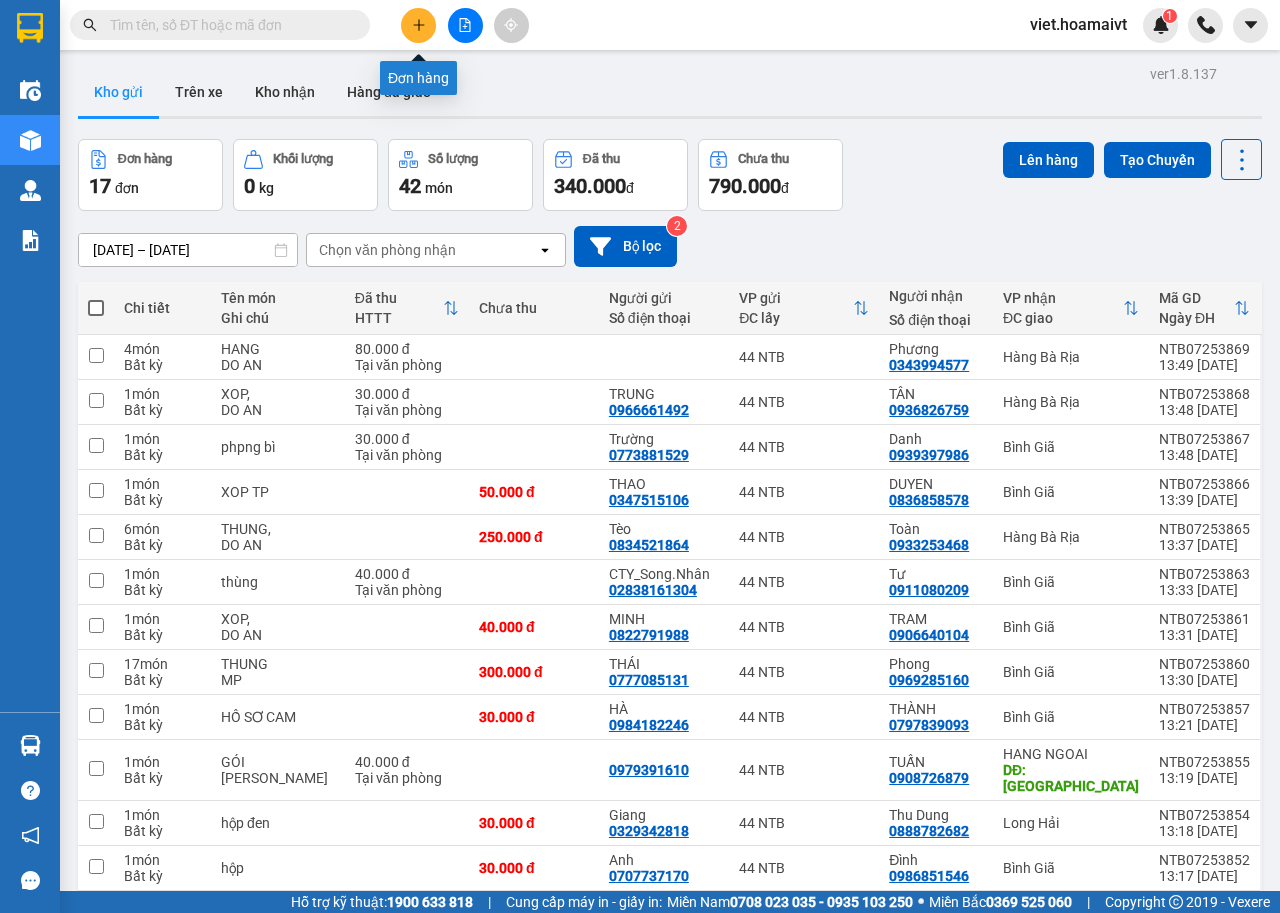 click at bounding box center (418, 25) 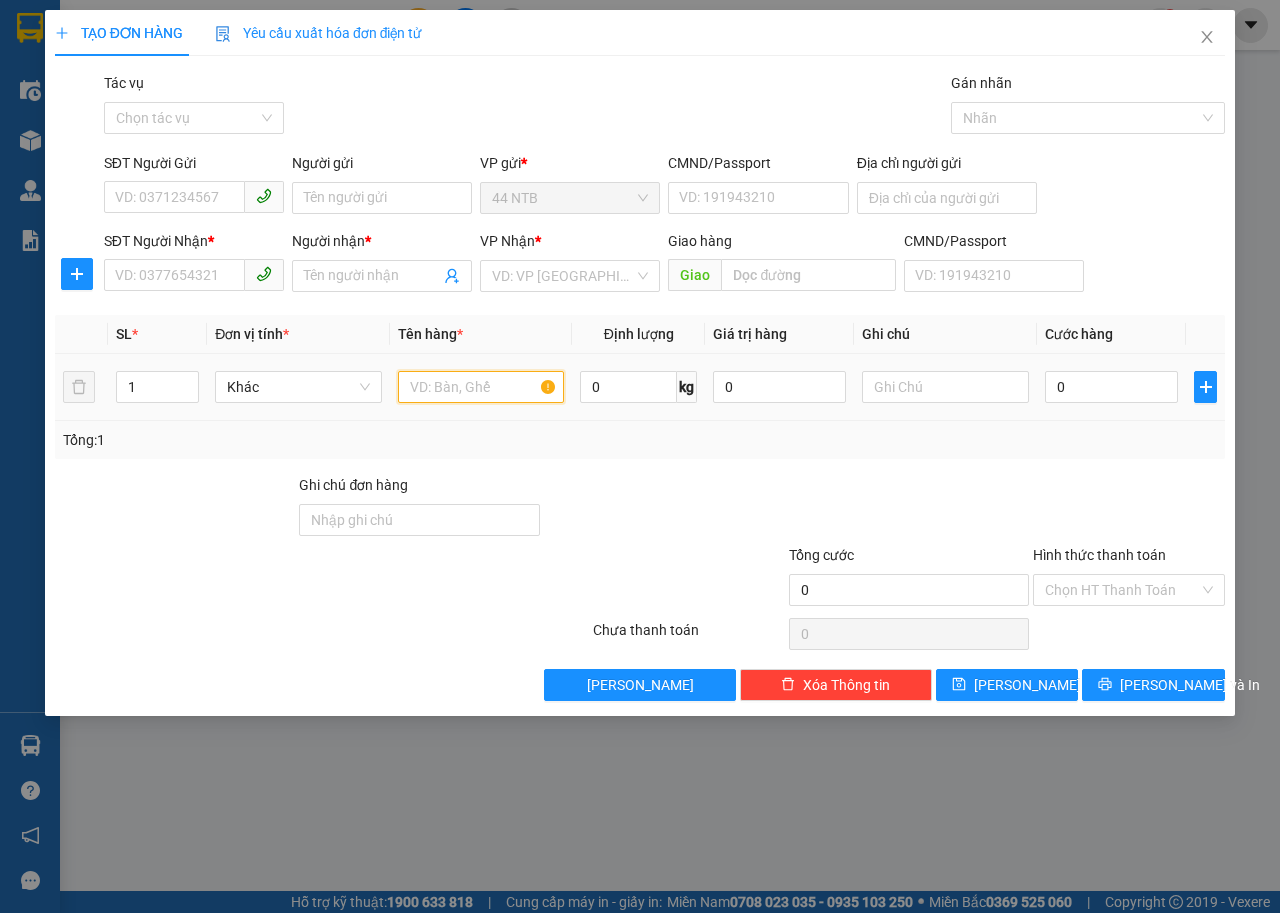 click at bounding box center [481, 387] 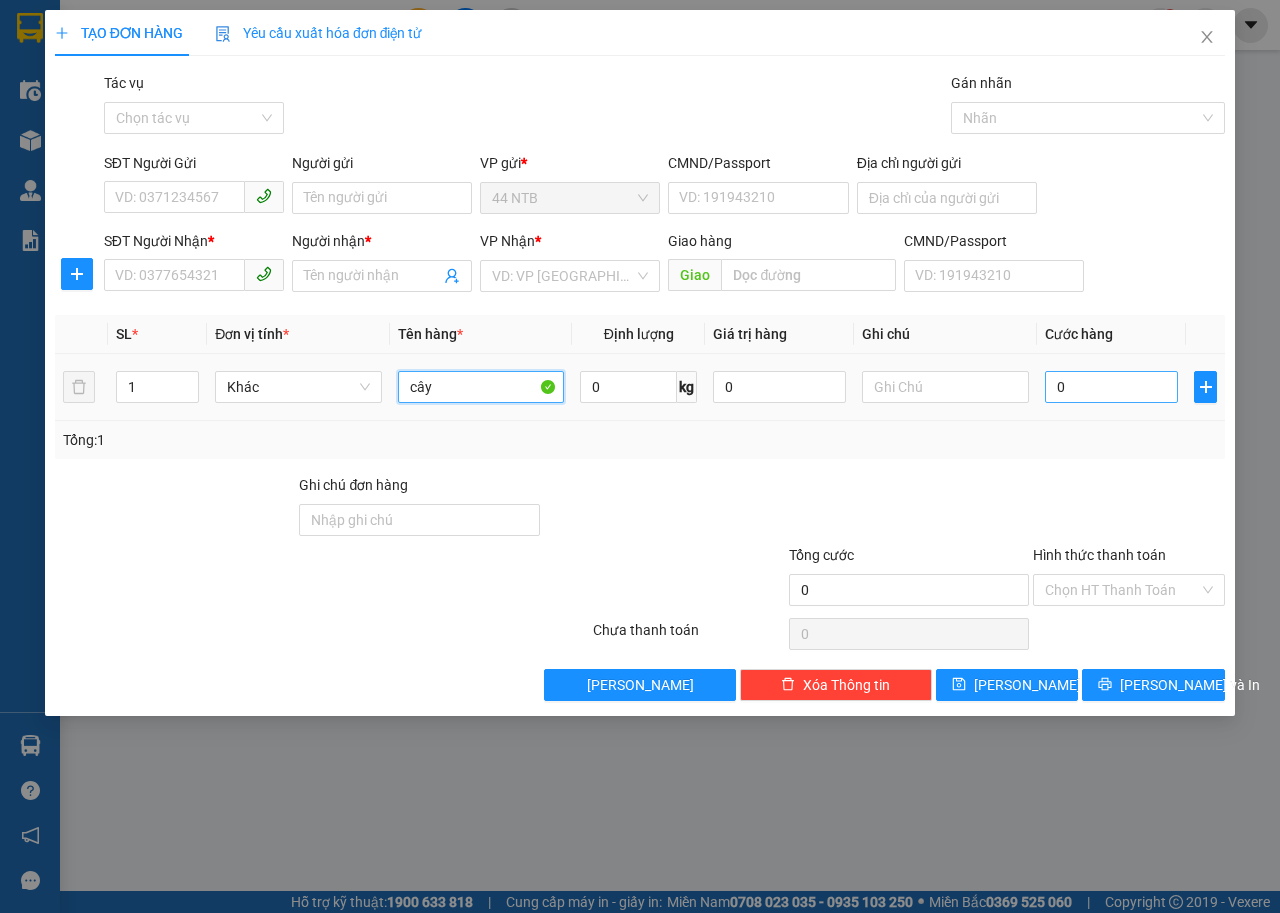 type on "cây" 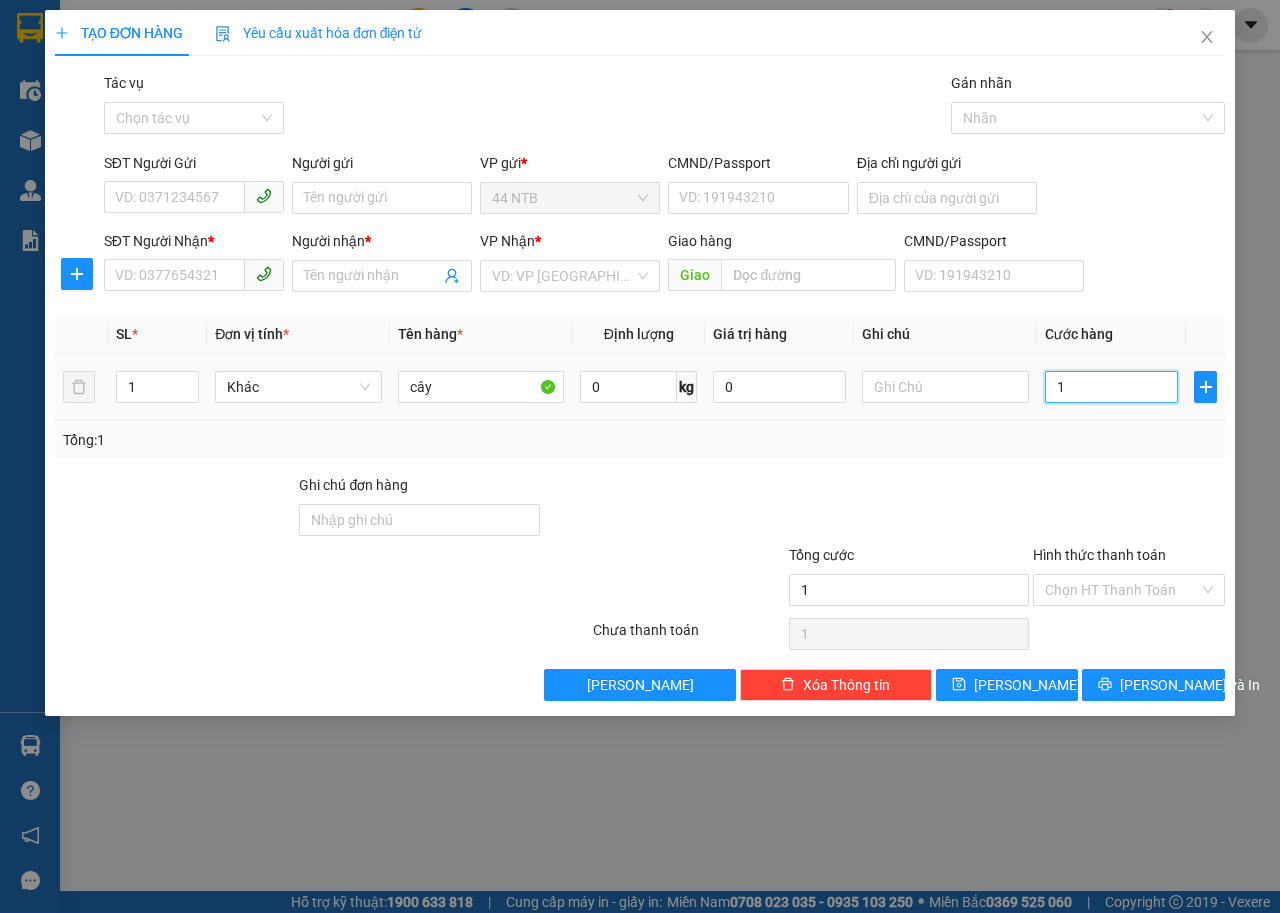 type on "1" 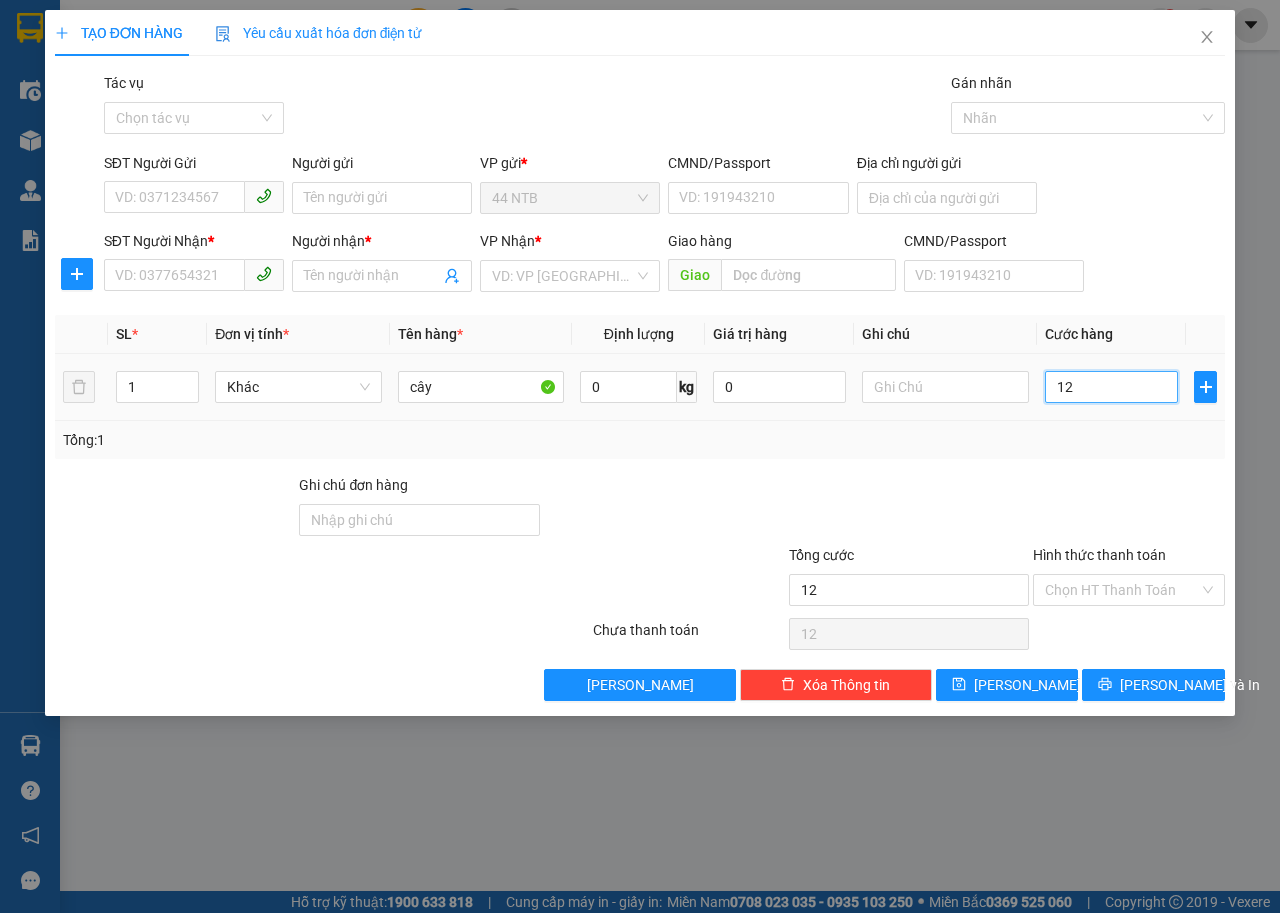 type on "120" 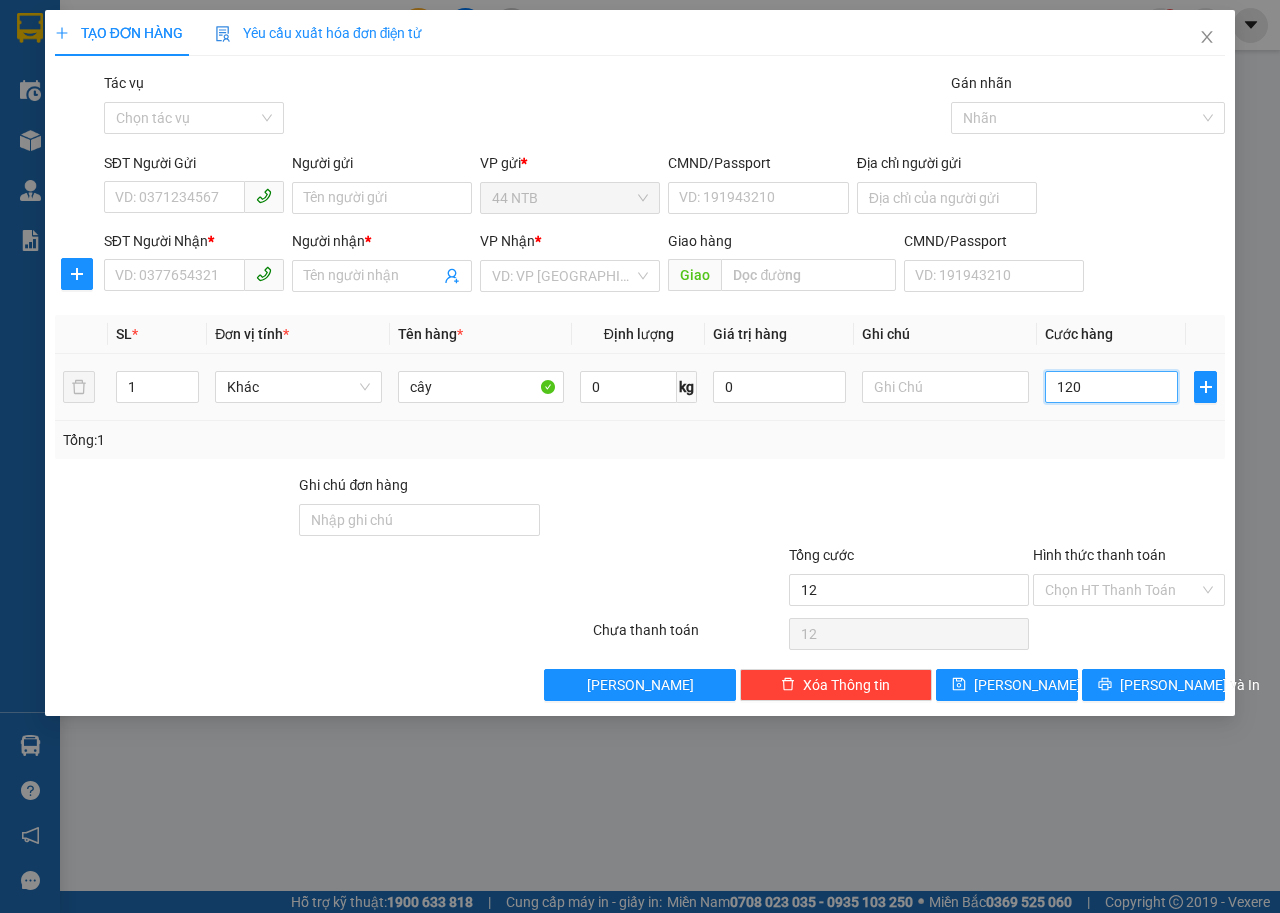 type on "120" 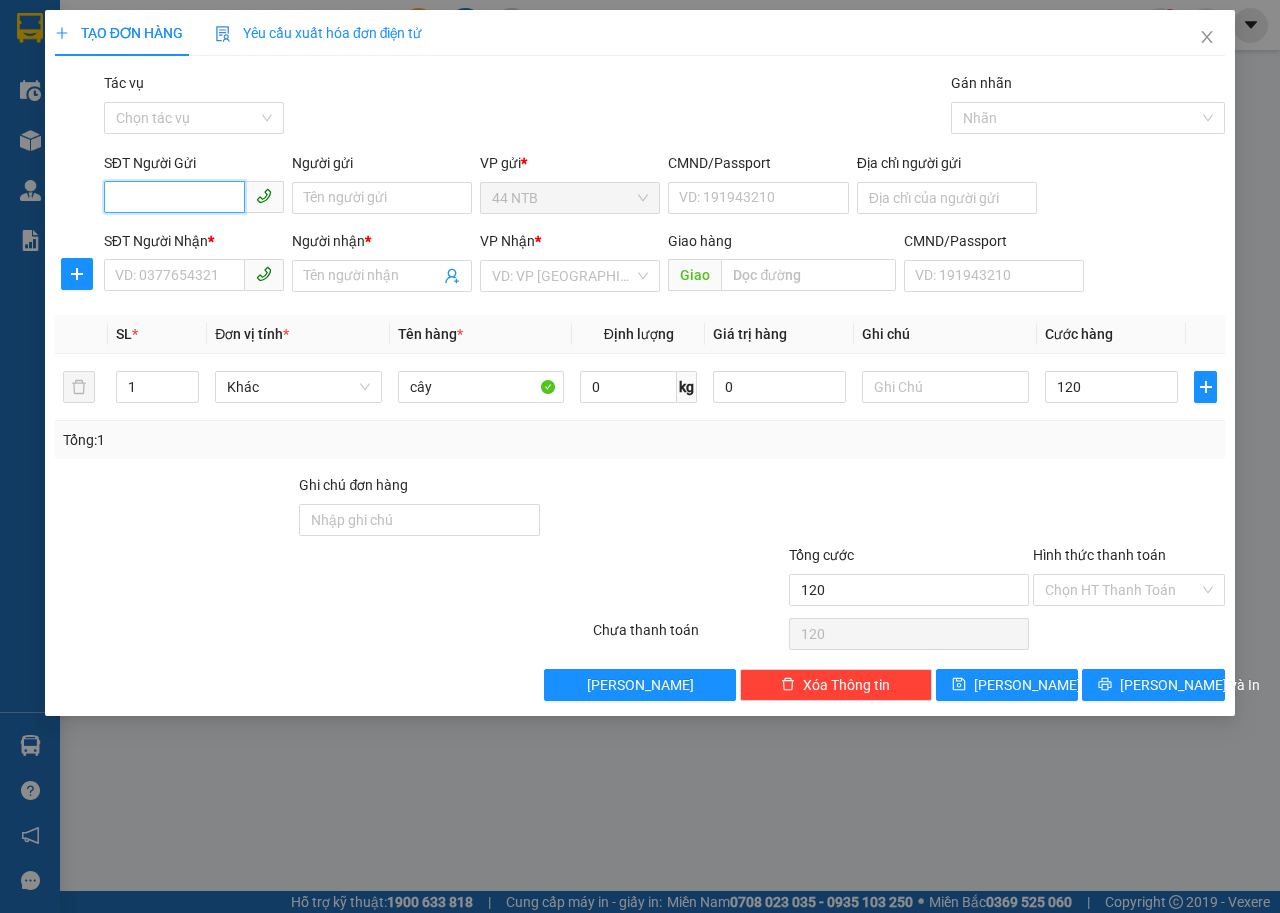 type on "120.000" 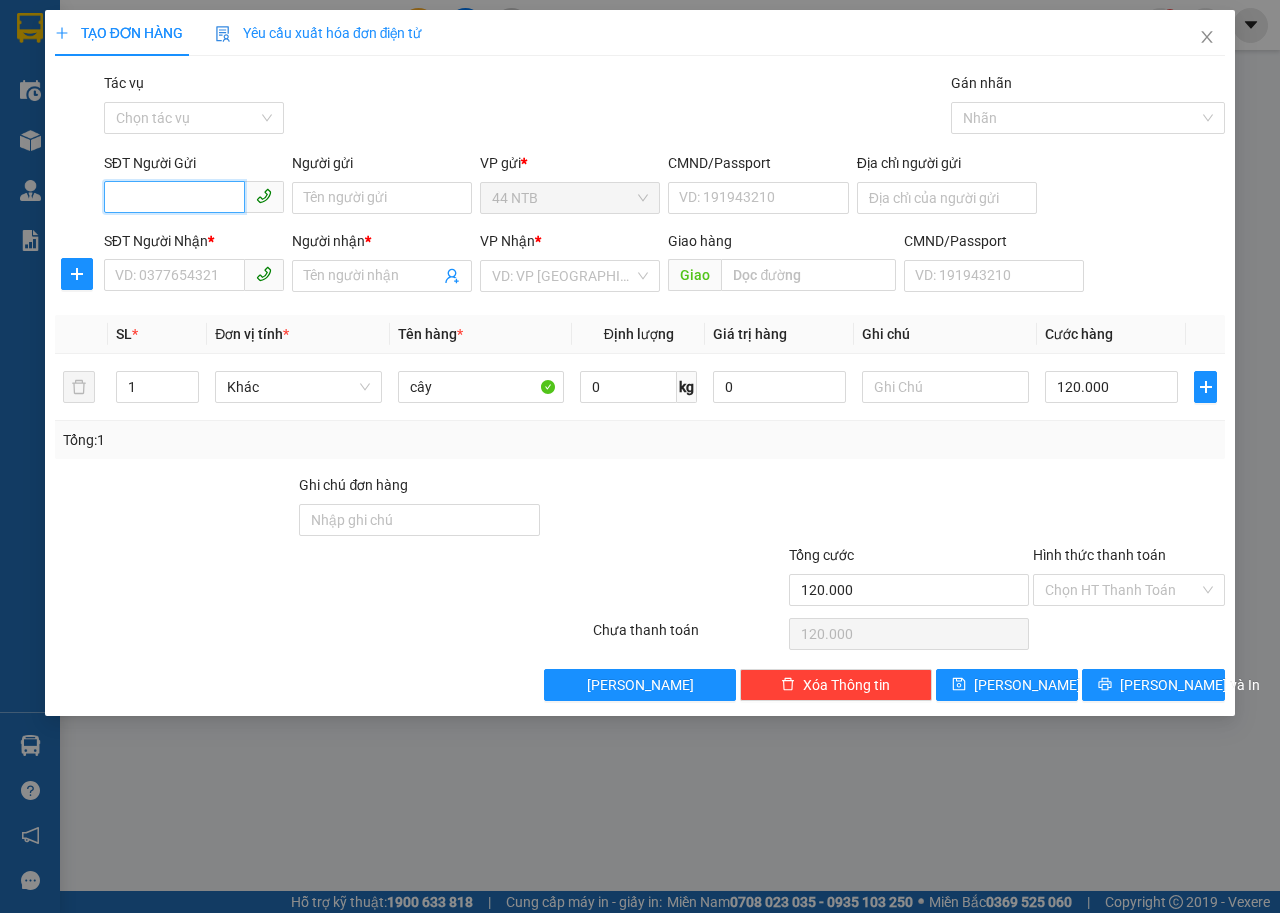 click on "SĐT Người Gửi" at bounding box center (174, 197) 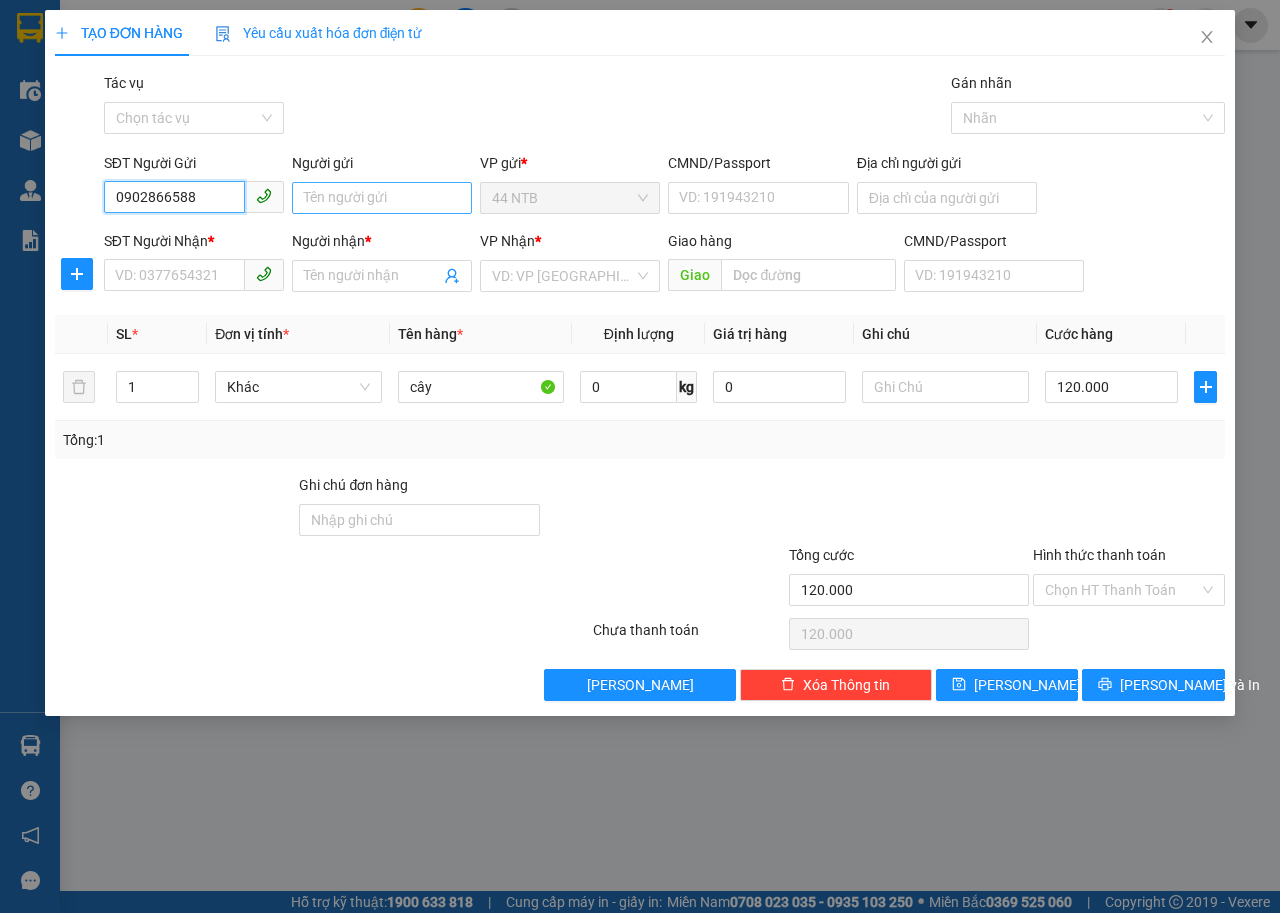 type on "0902866588" 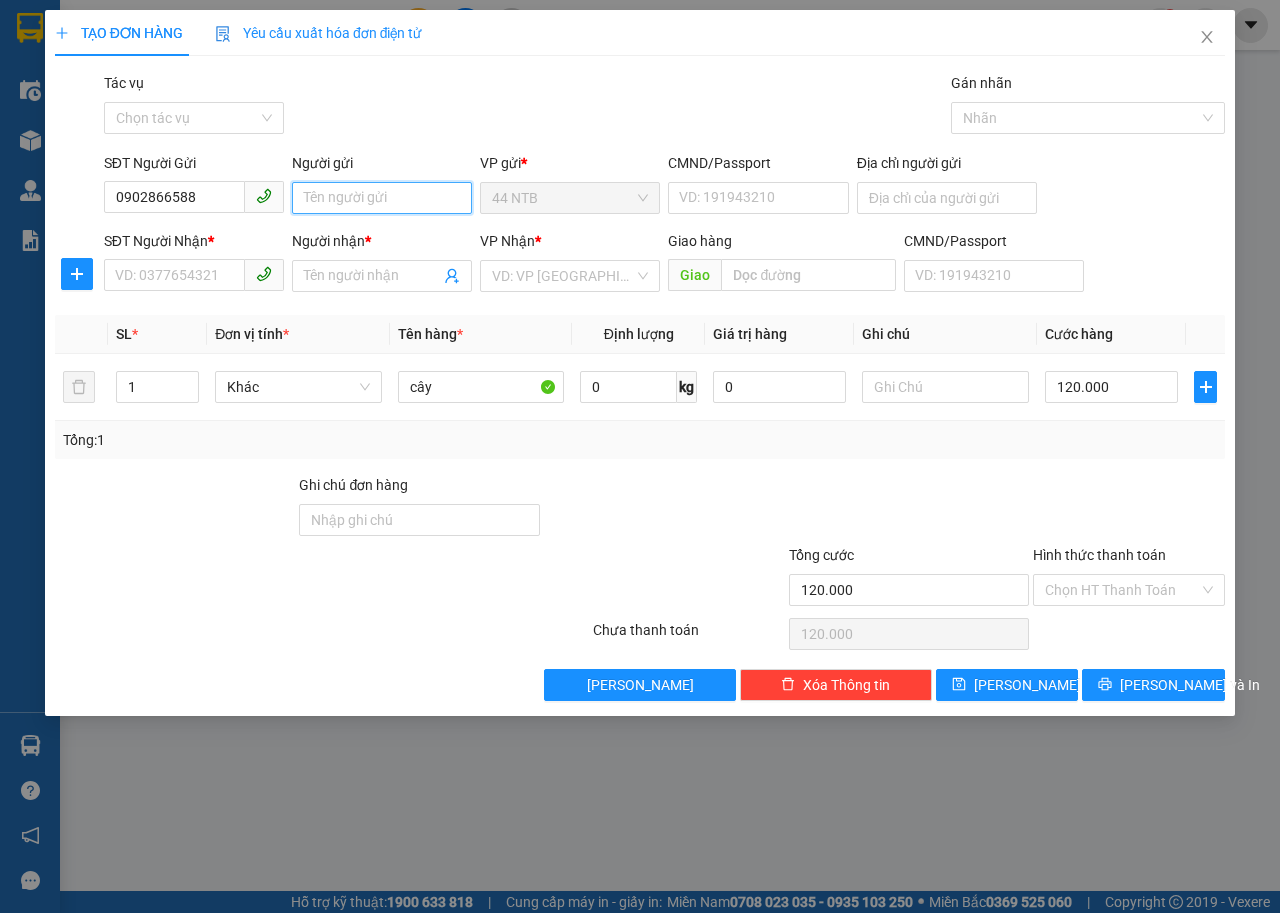 click on "Người gửi" at bounding box center [382, 198] 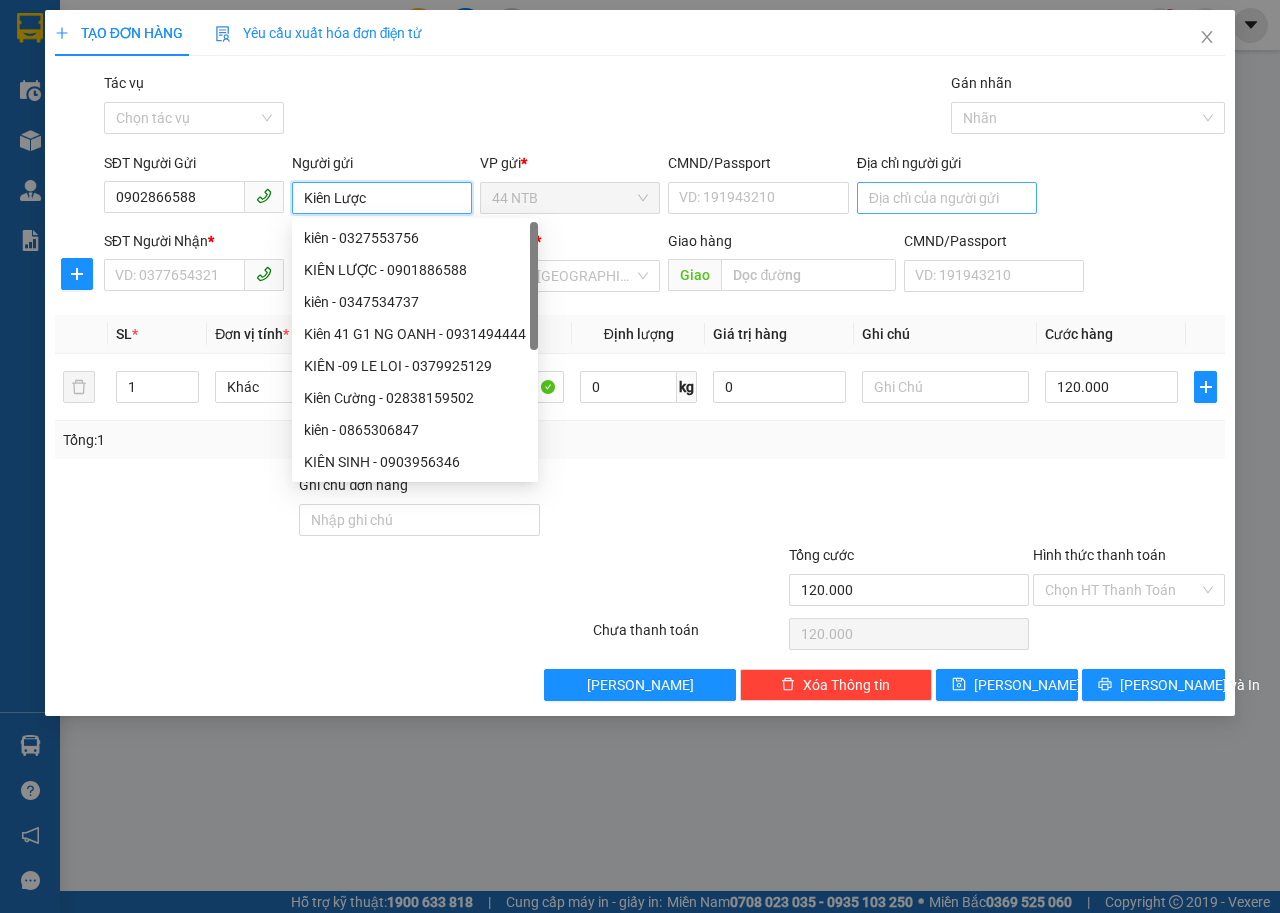 type on "Kiên Lược" 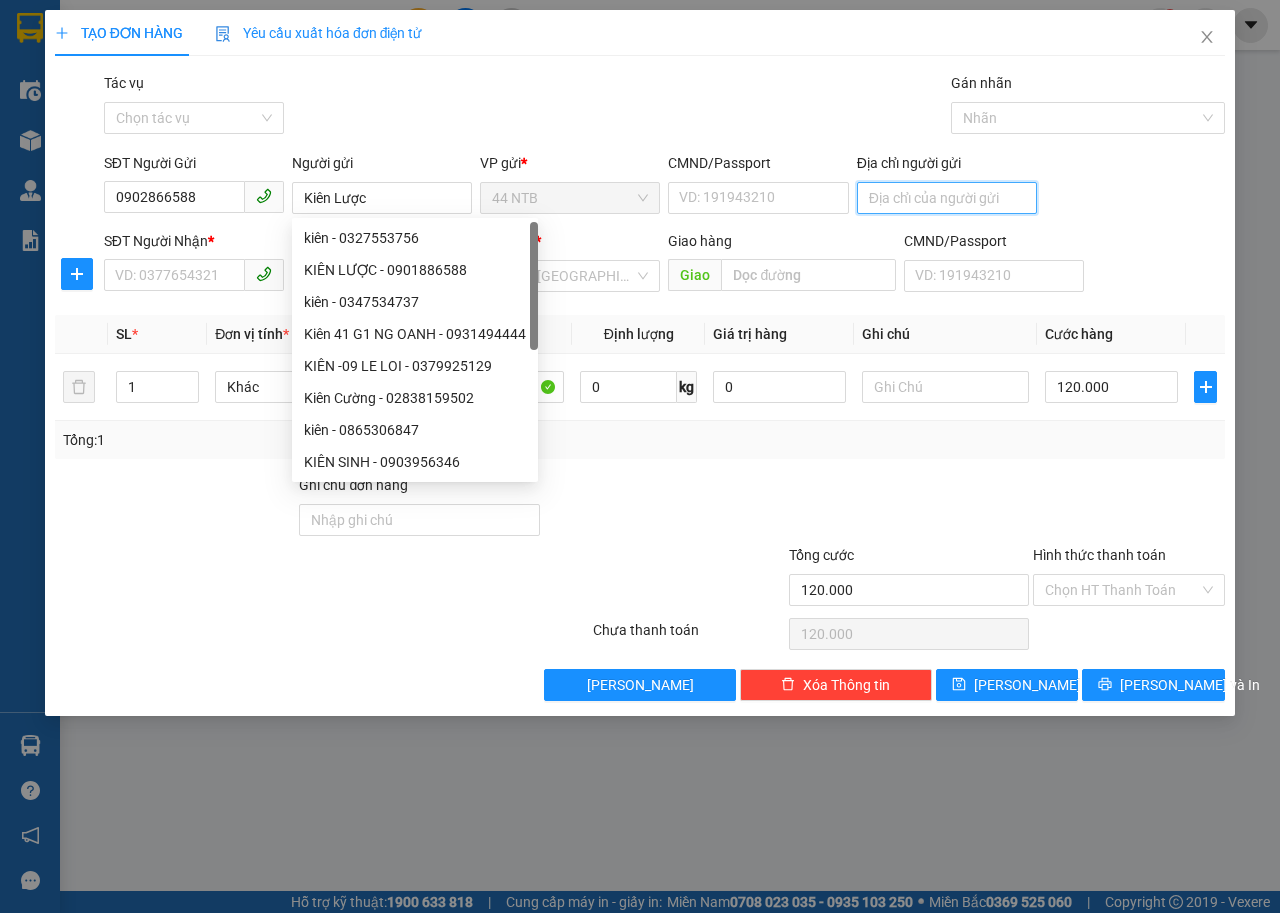 click on "Địa chỉ người gửi" at bounding box center [947, 198] 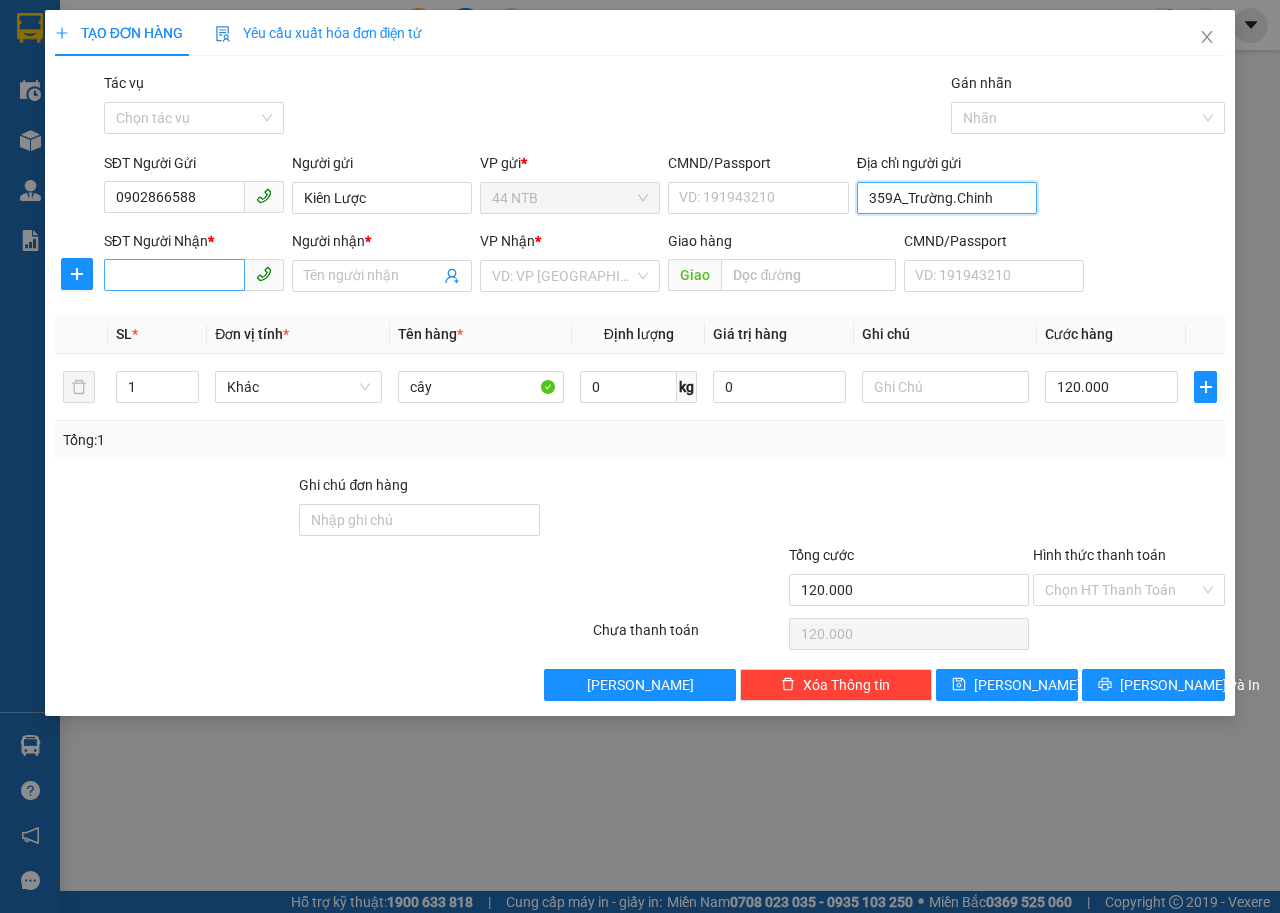 type on "359A_Trường.Chinh" 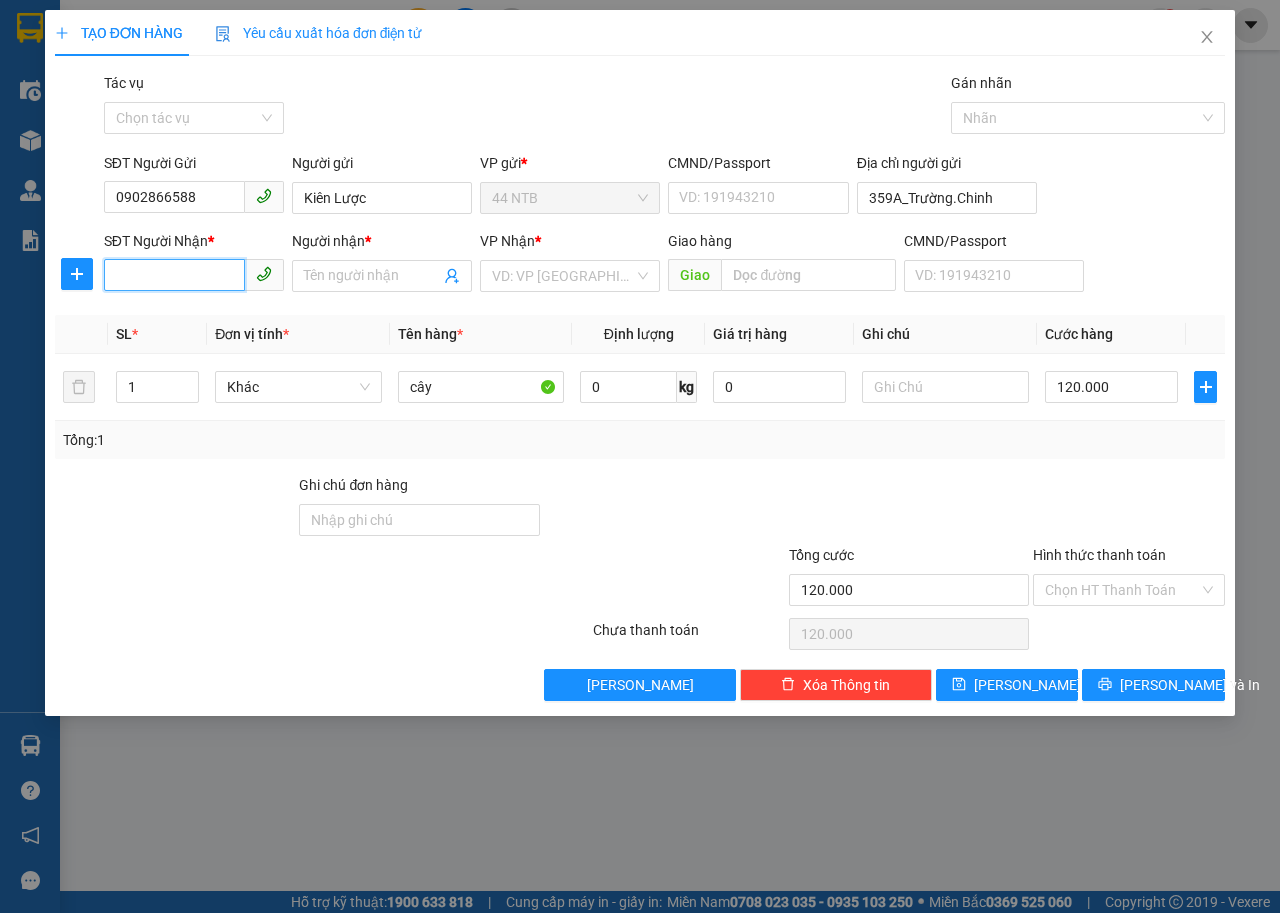 click on "SĐT Người Nhận  *" at bounding box center (174, 275) 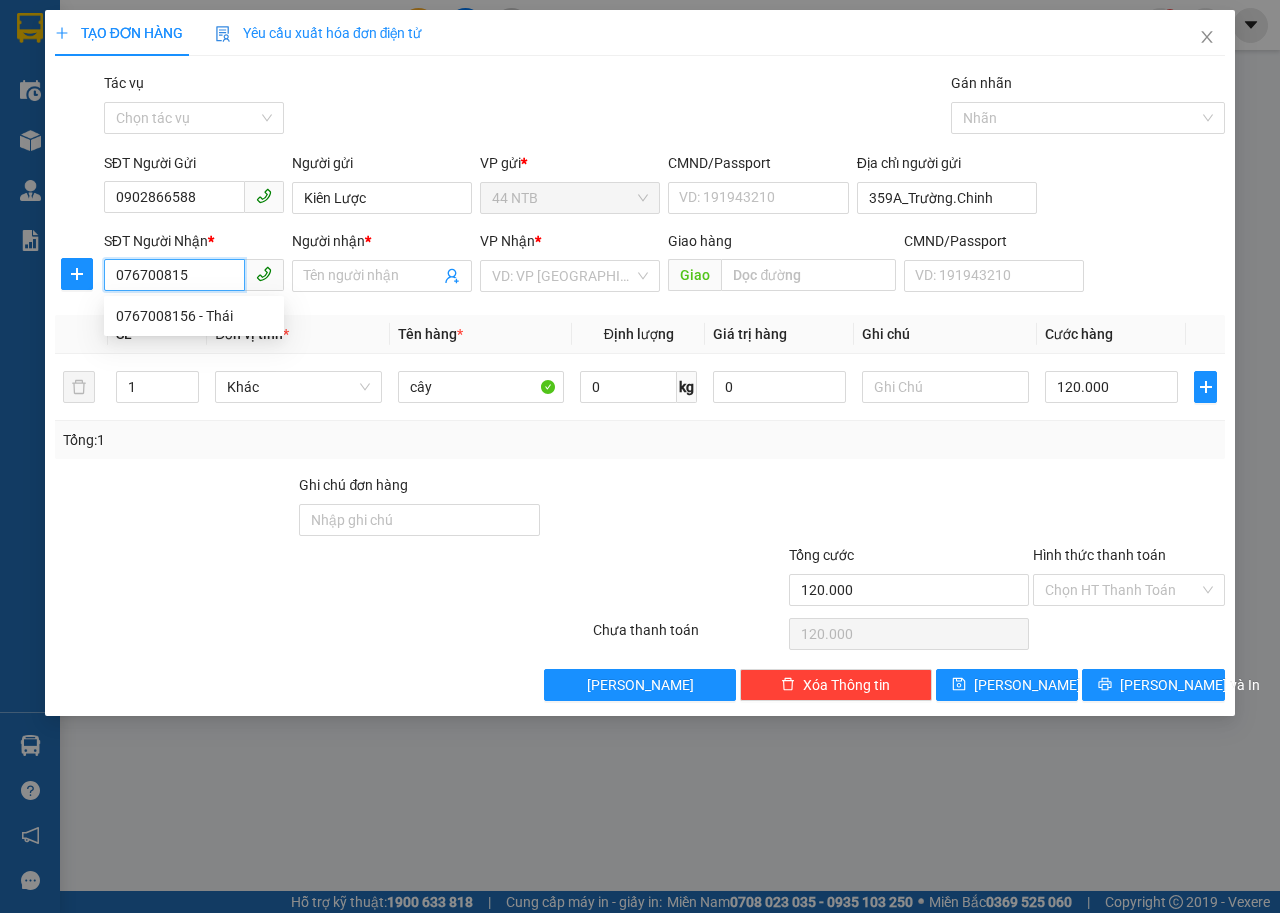 type on "0767008156" 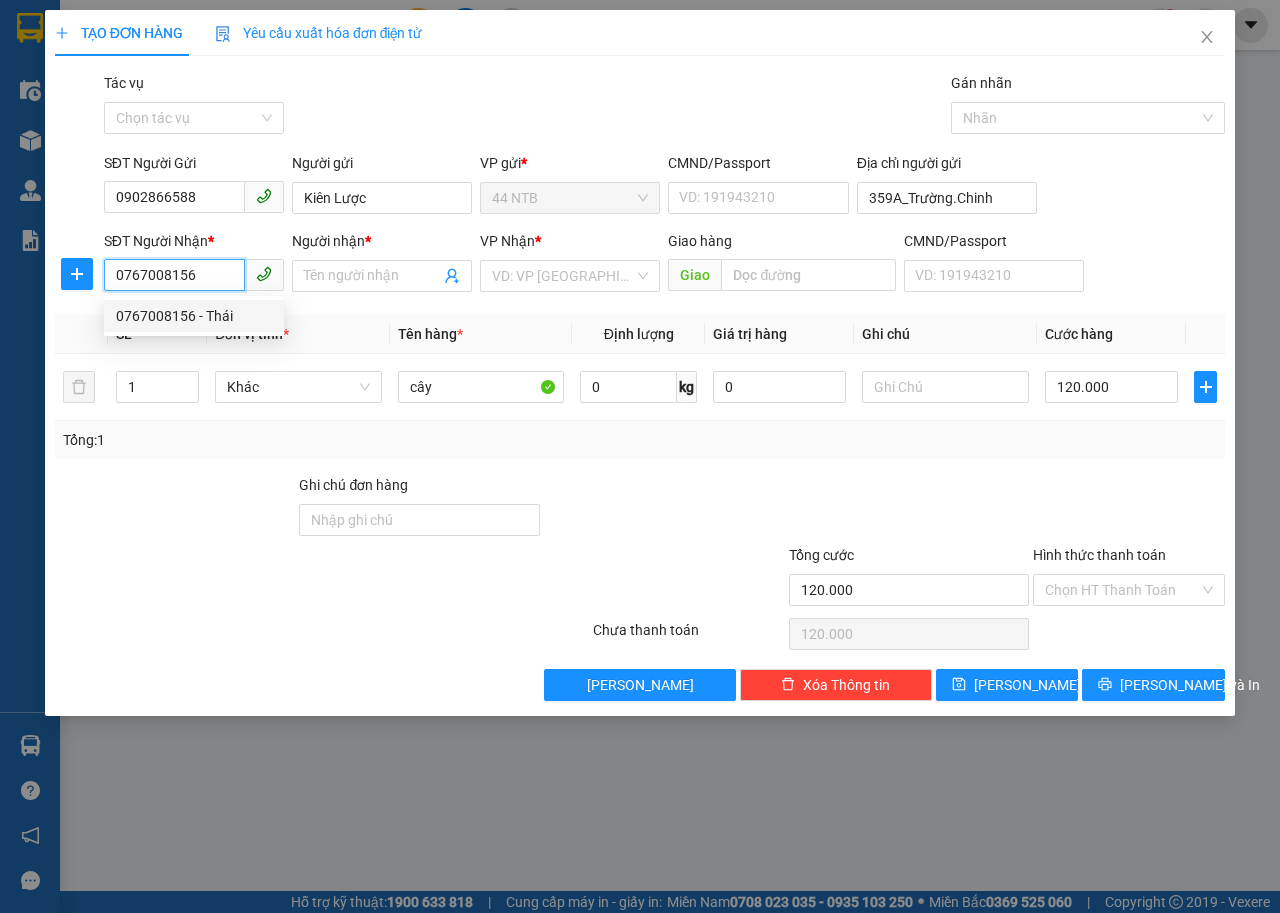 click on "0767008156 - Thái" at bounding box center (194, 316) 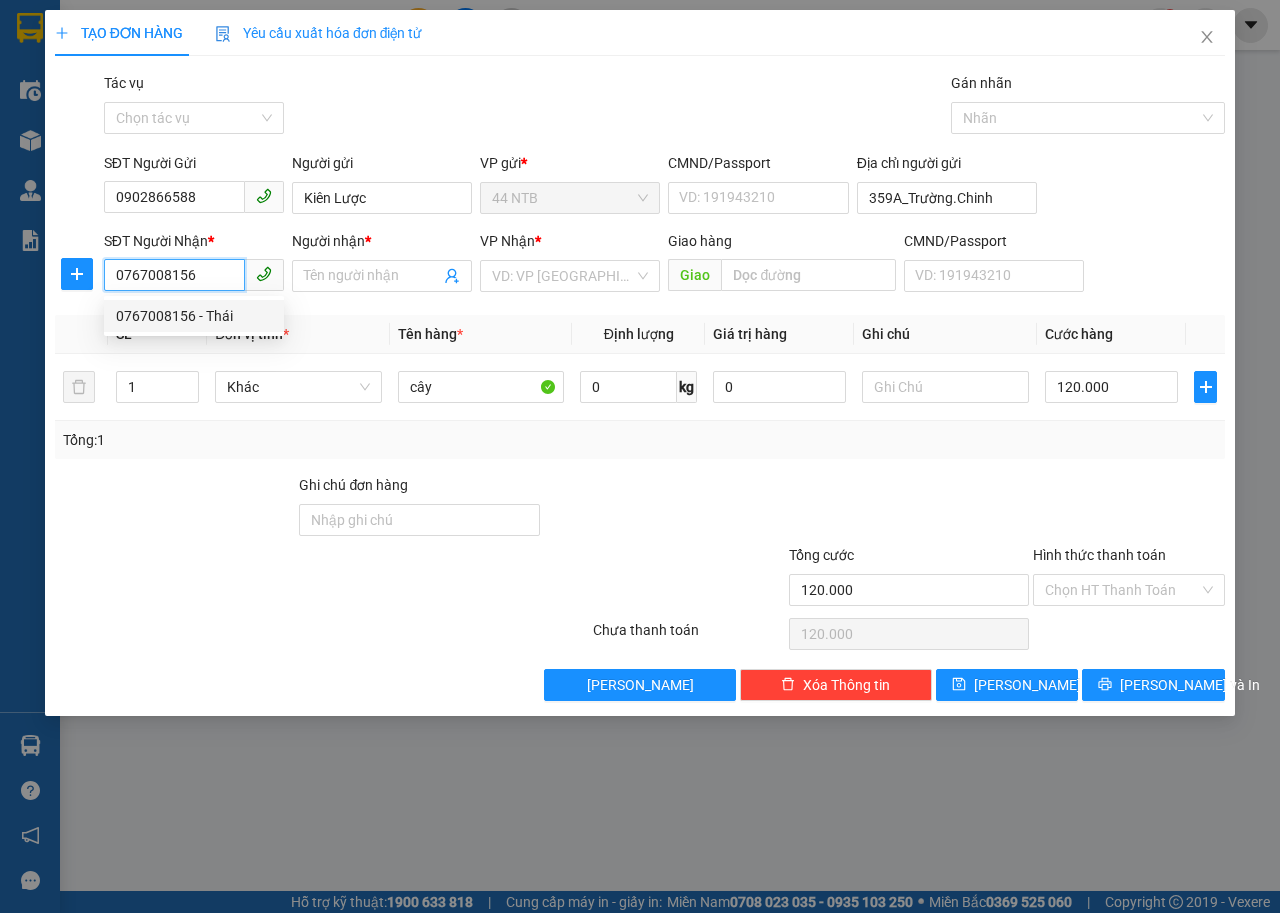type on "491_Hồng.Bàng" 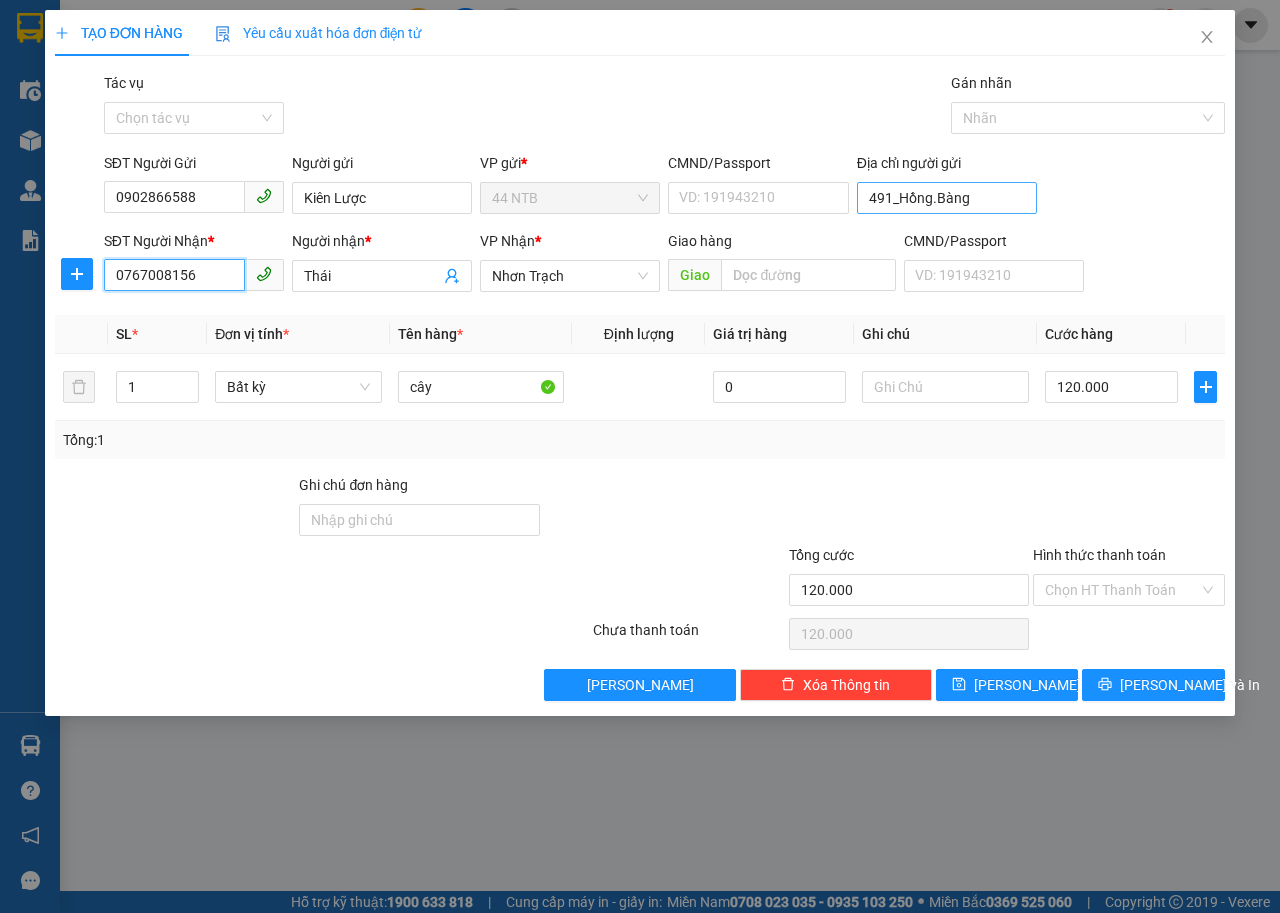 type on "0767008156" 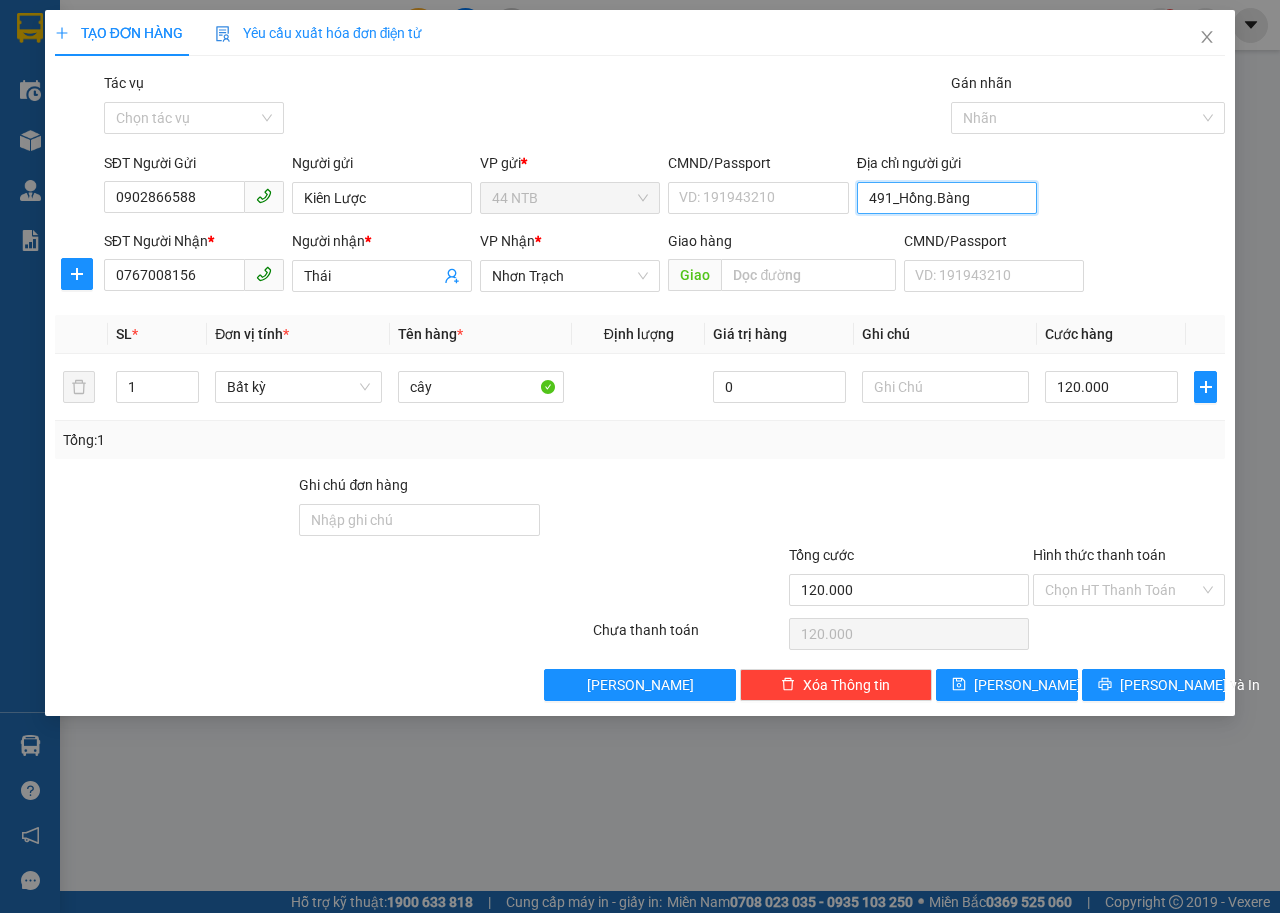 click on "491_Hồng.Bàng" at bounding box center (947, 198) 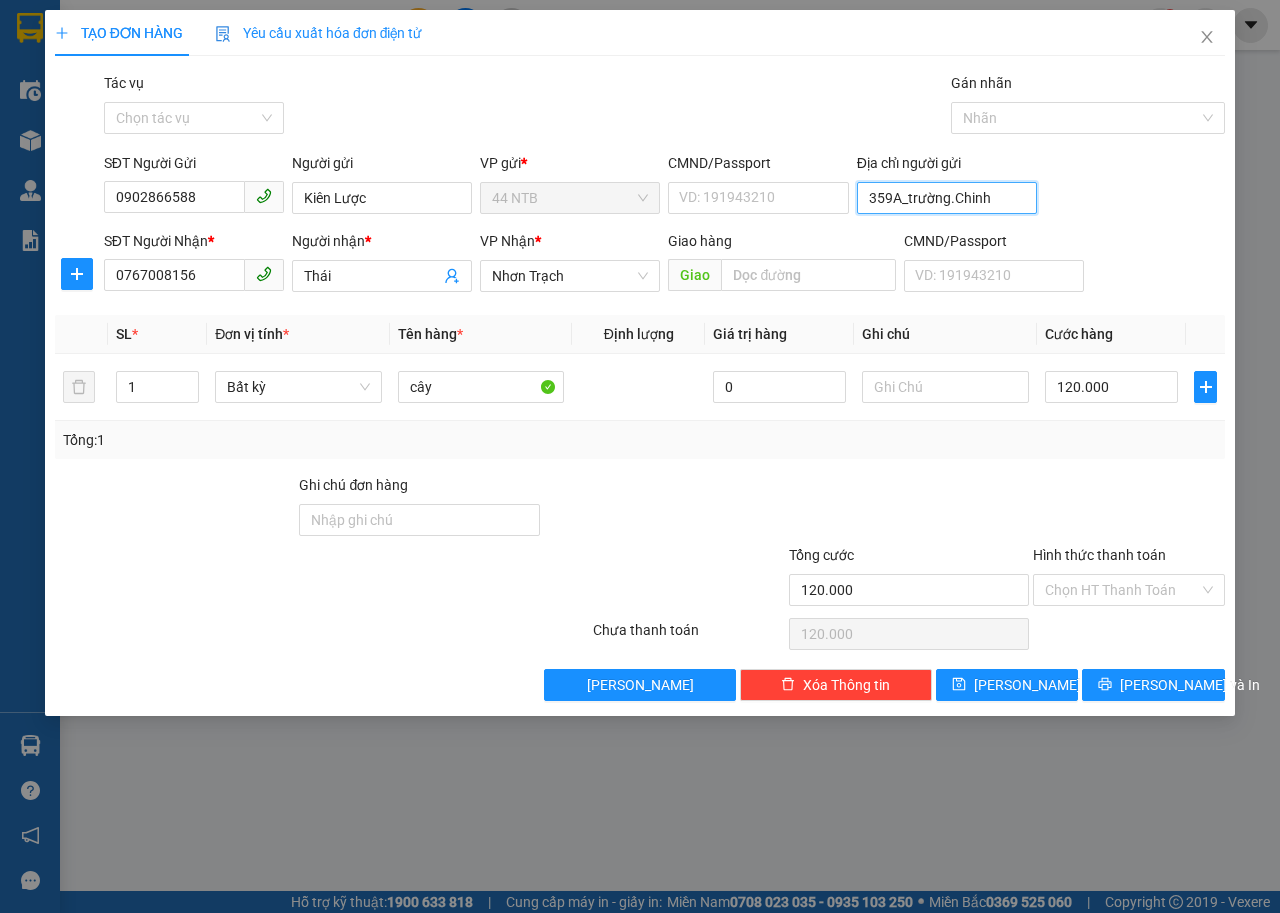 click on "359A_trường.Chinh" at bounding box center (947, 198) 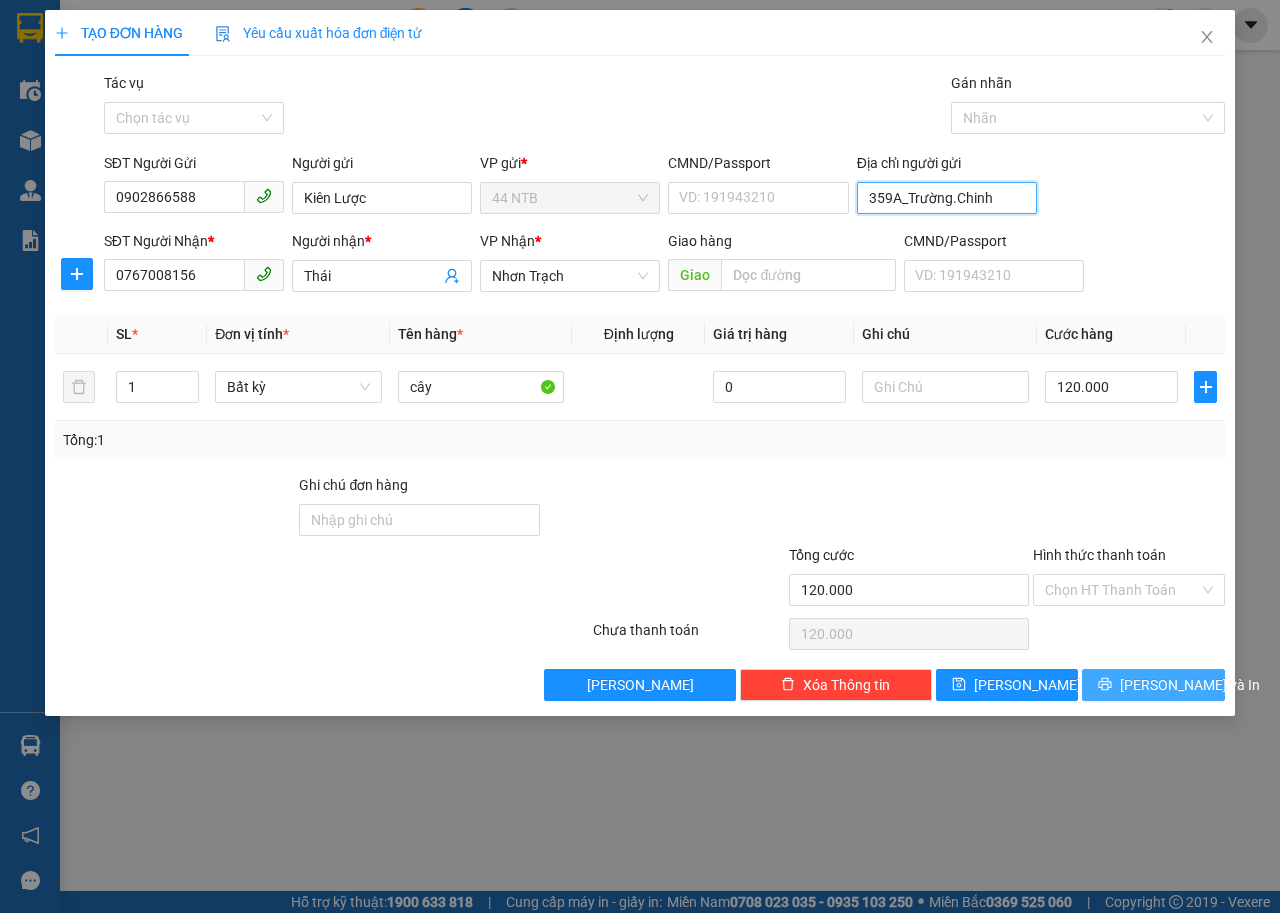 type on "359A_Trường.Chinh" 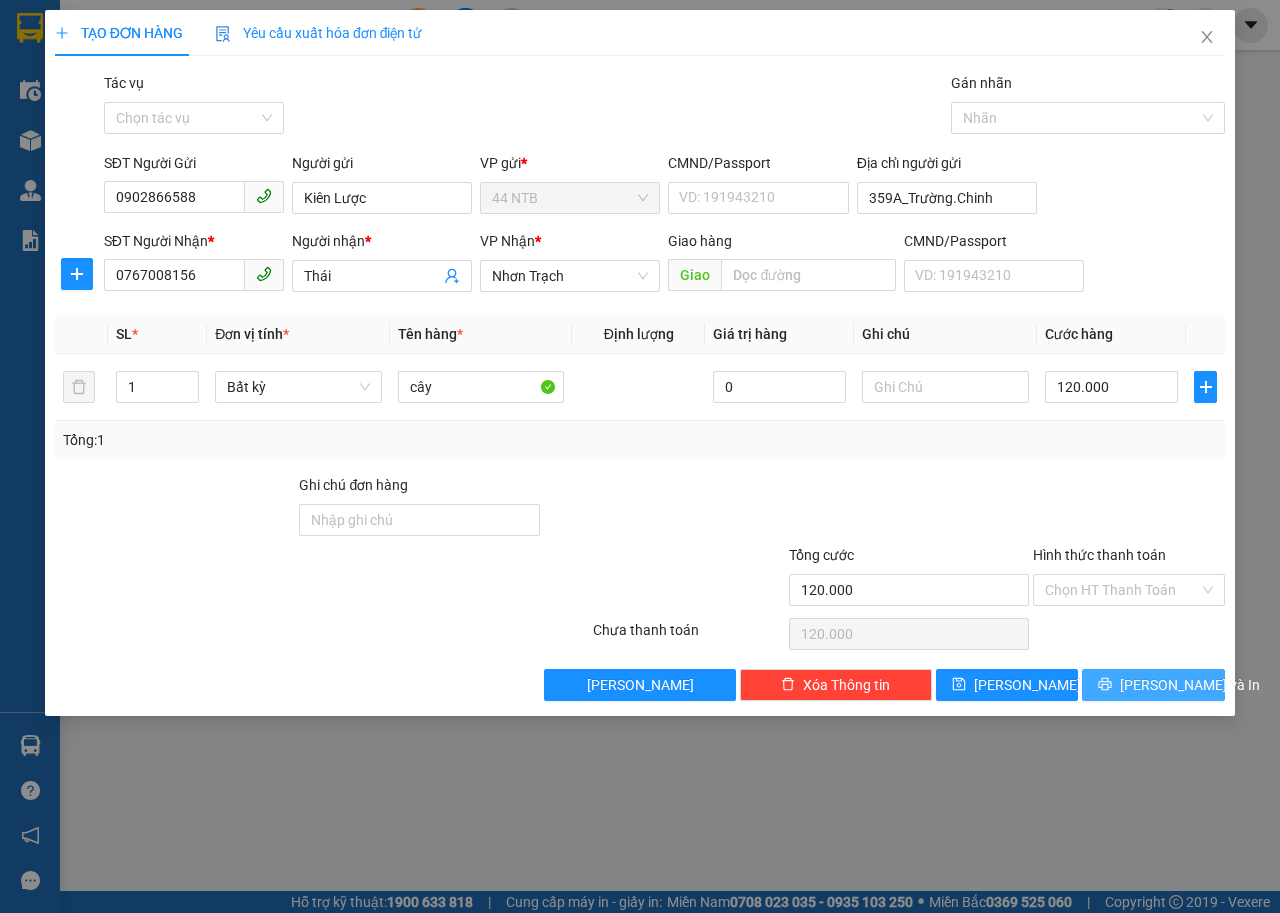 click at bounding box center (1105, 685) 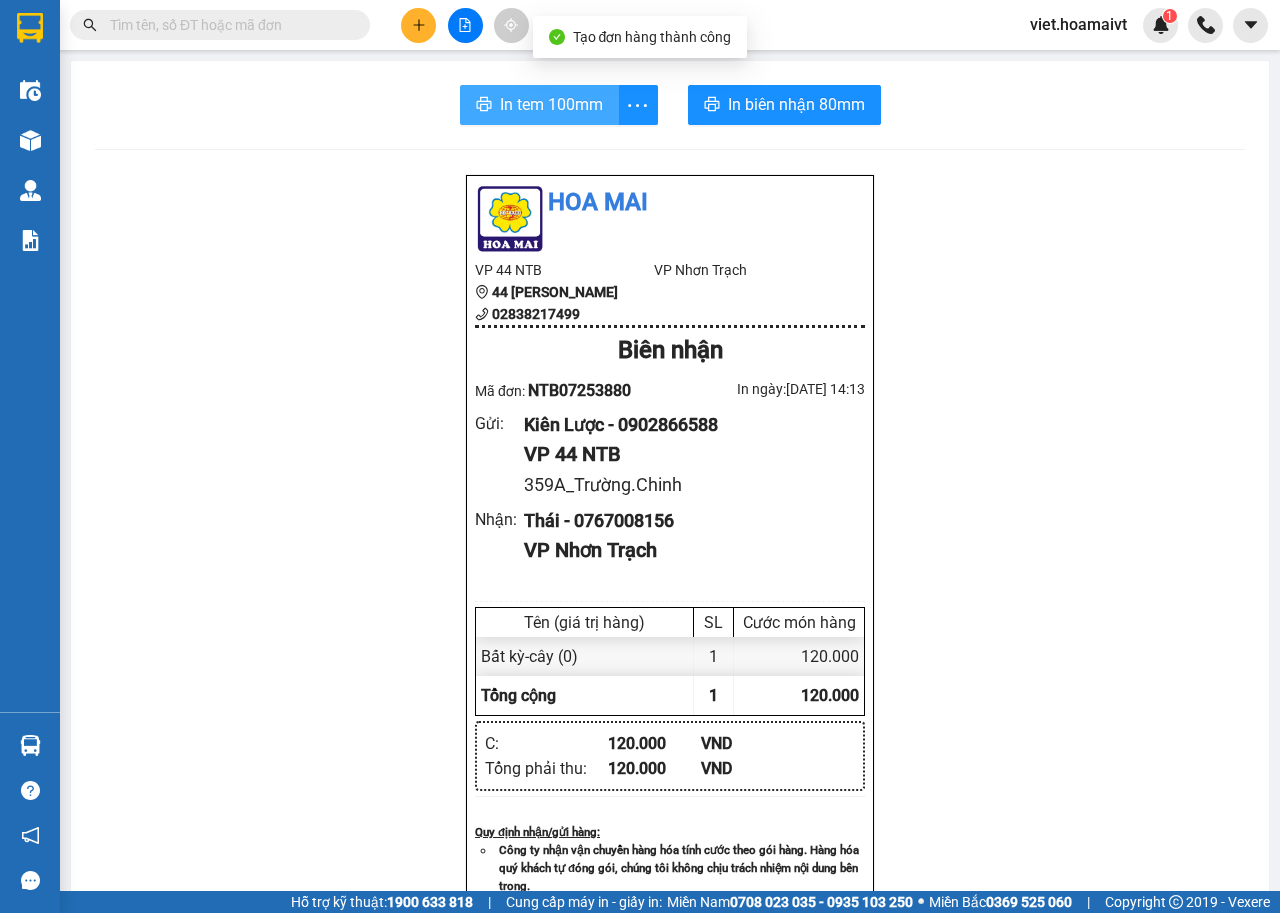 click on "In tem 100mm" at bounding box center [551, 104] 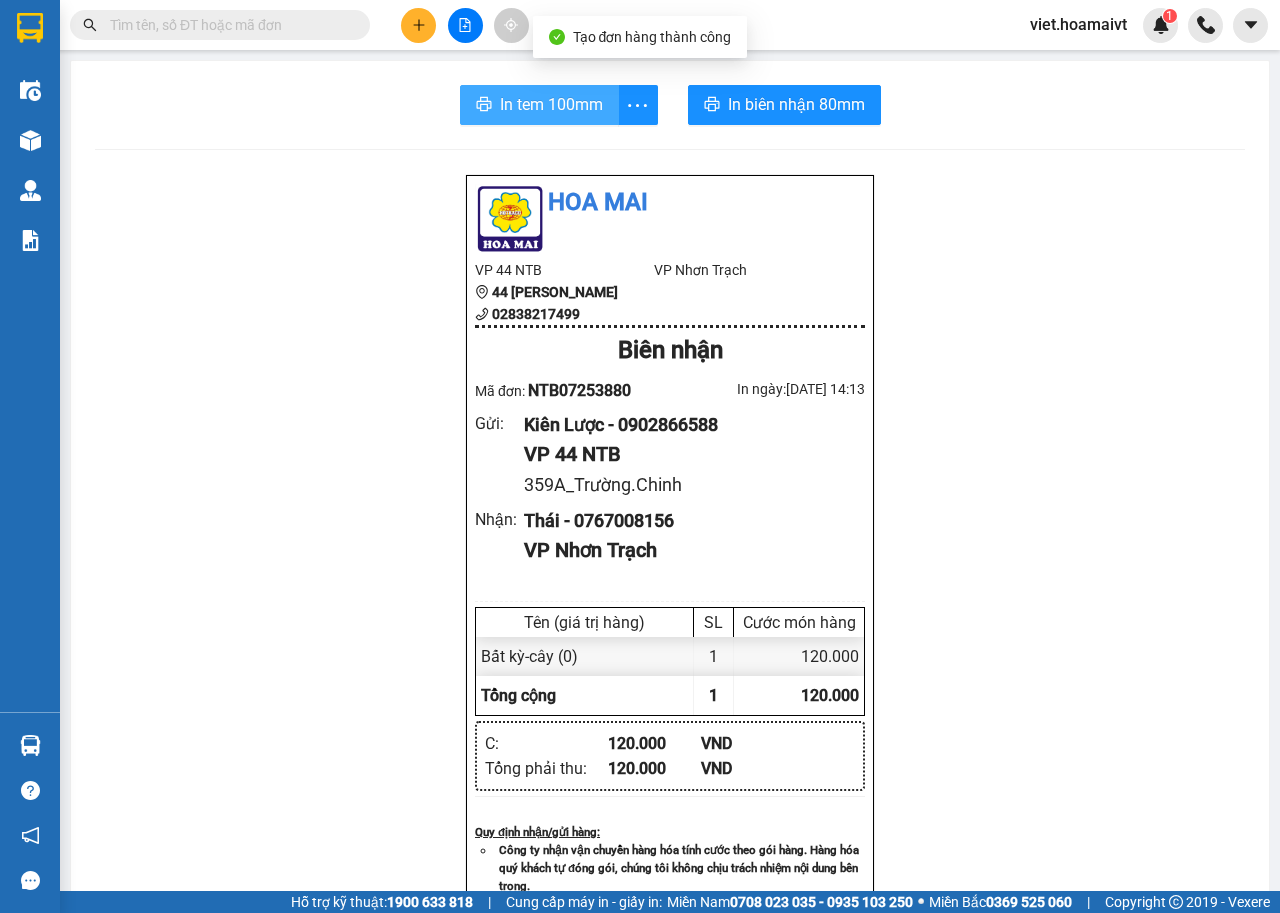 scroll, scrollTop: 0, scrollLeft: 0, axis: both 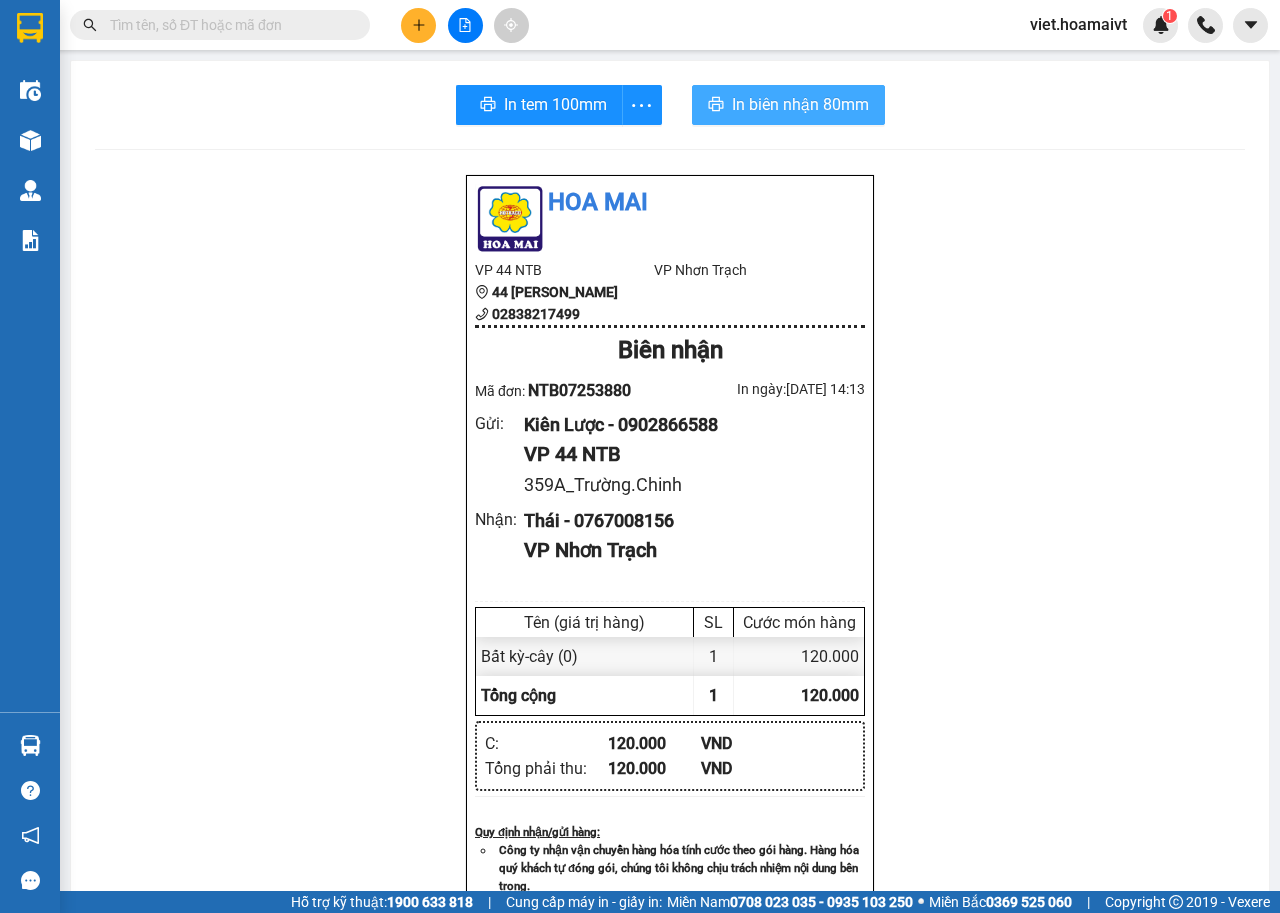 click on "In biên nhận 80mm" at bounding box center [800, 104] 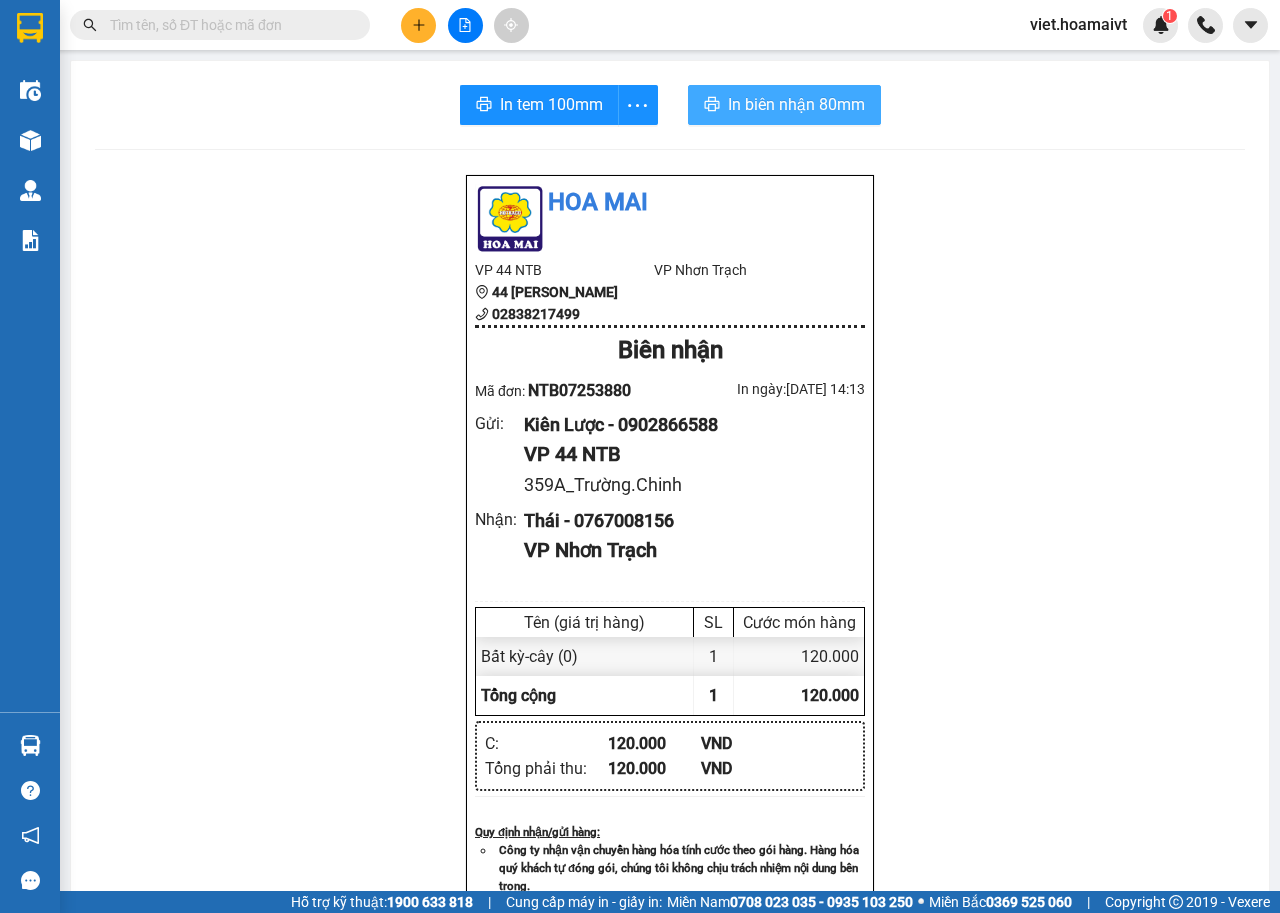 scroll, scrollTop: 0, scrollLeft: 0, axis: both 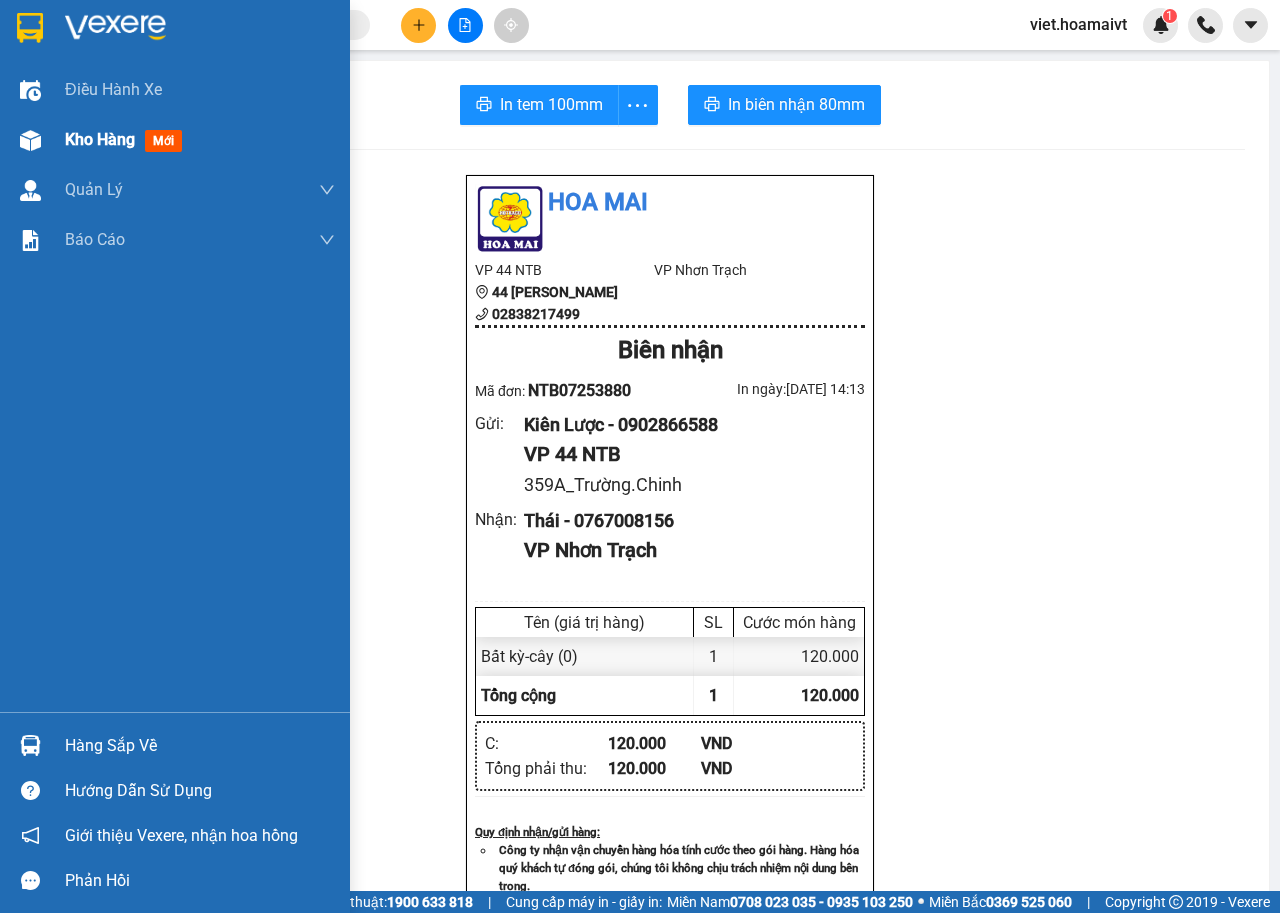 click on "Kho hàng" at bounding box center (100, 139) 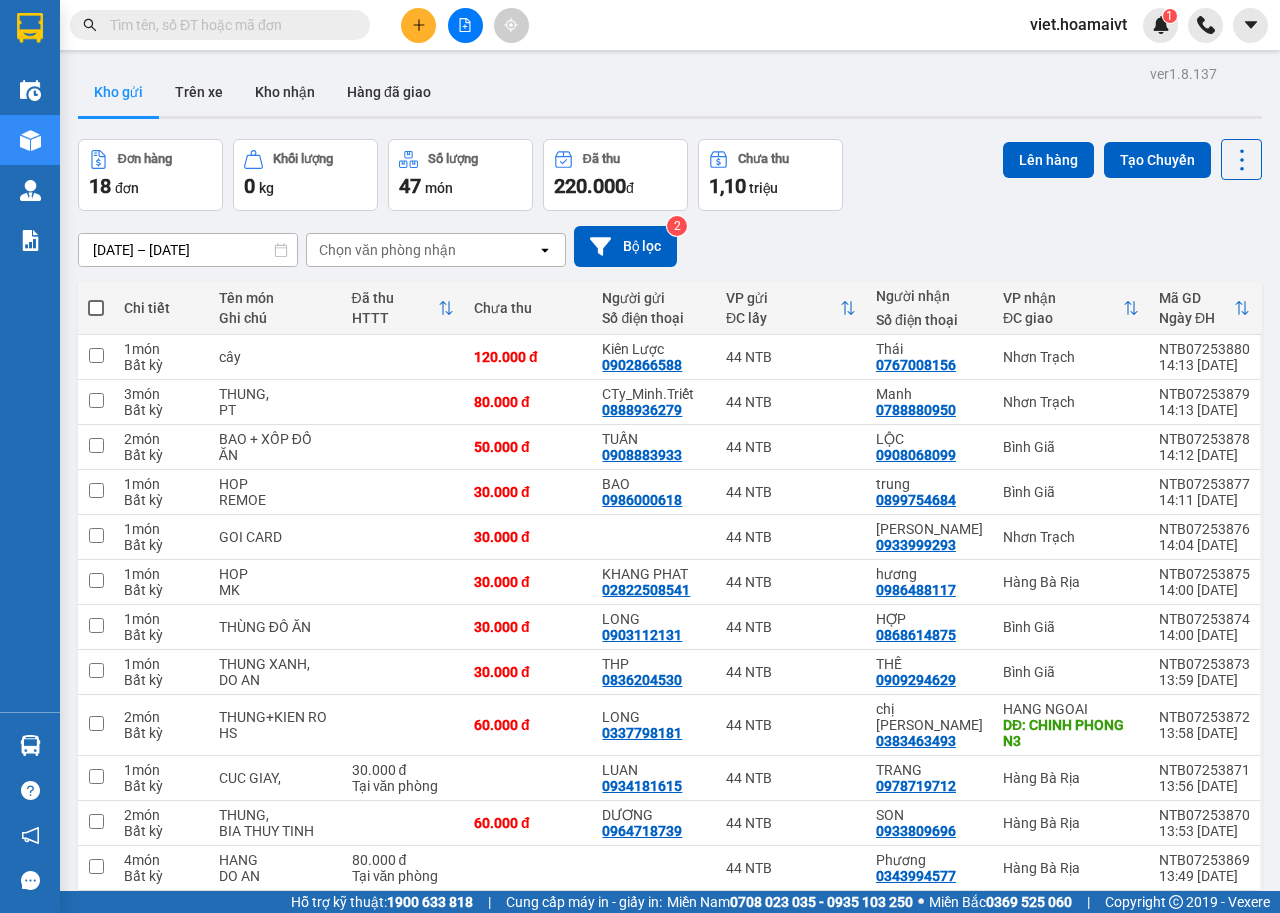 click on "Chọn văn phòng nhận" at bounding box center (387, 250) 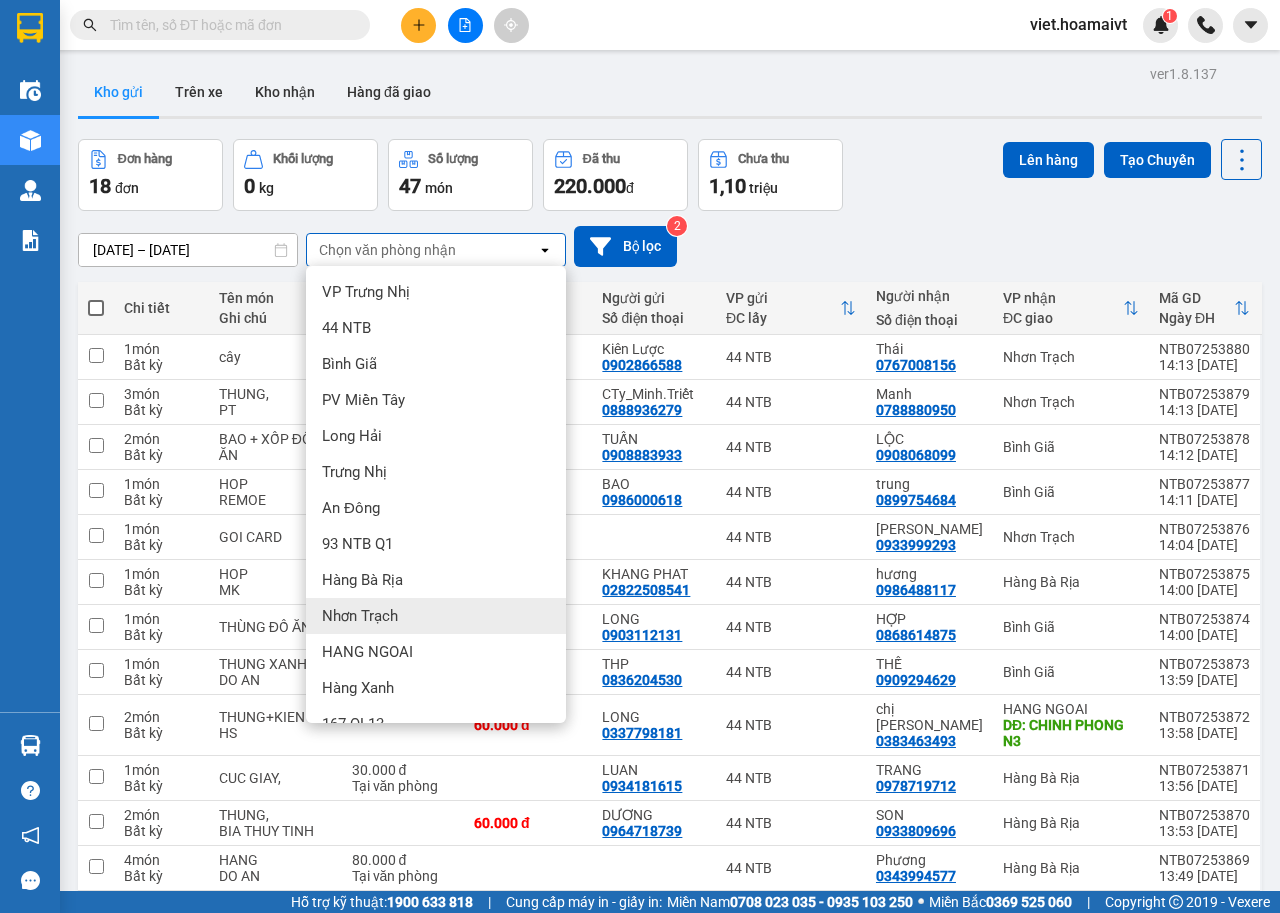 click on "Nhơn Trạch" at bounding box center (436, 616) 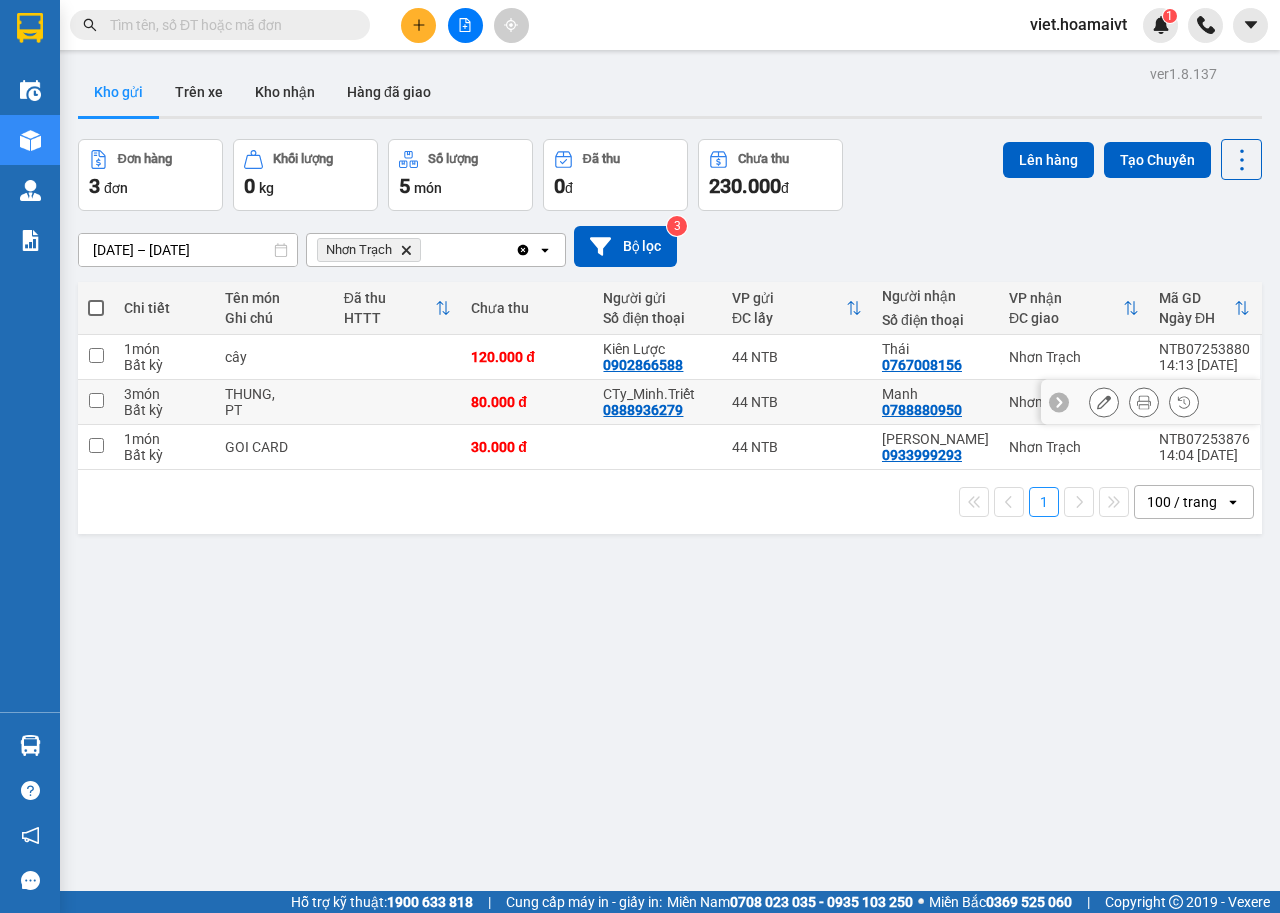 click on "THUNG," at bounding box center (274, 394) 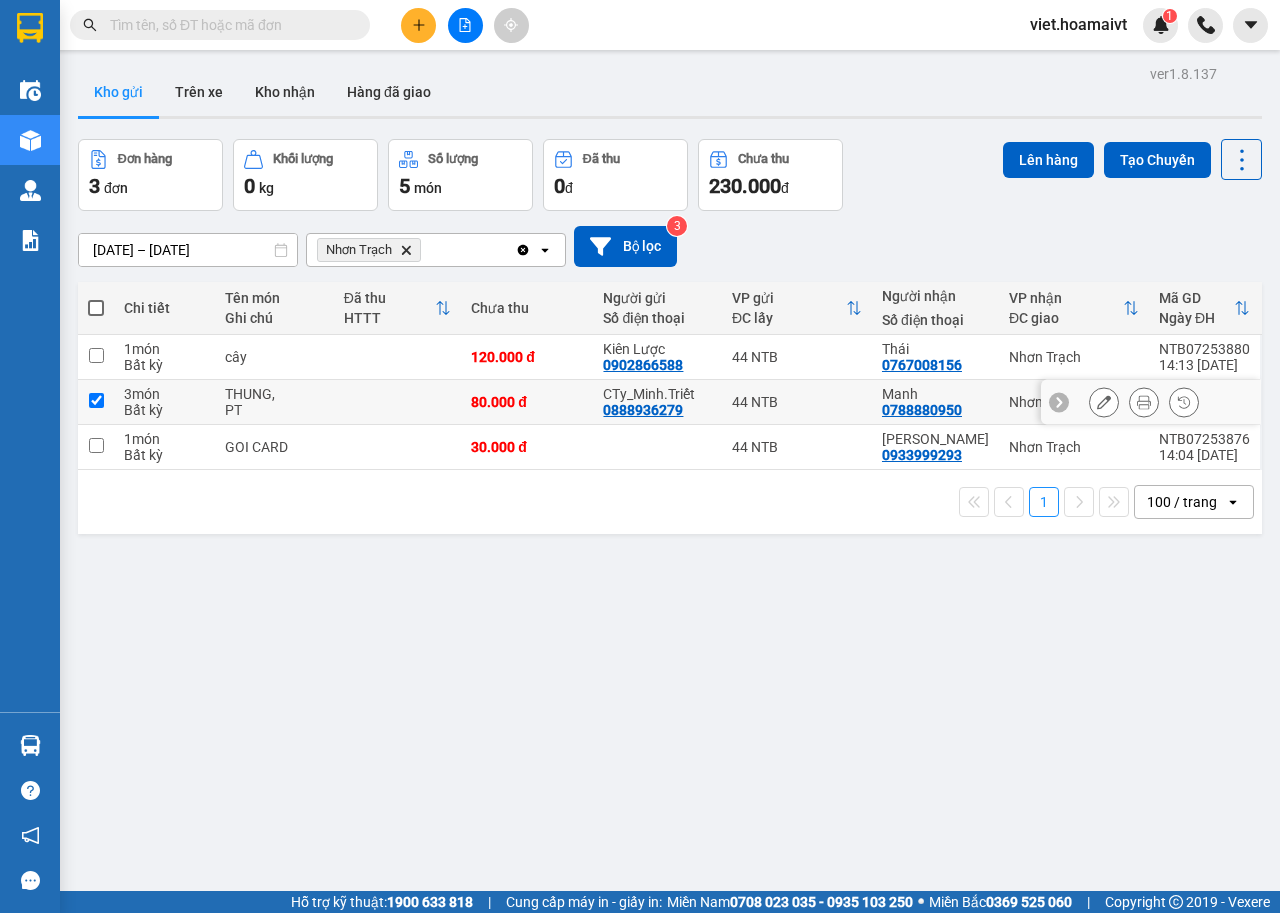 checkbox on "true" 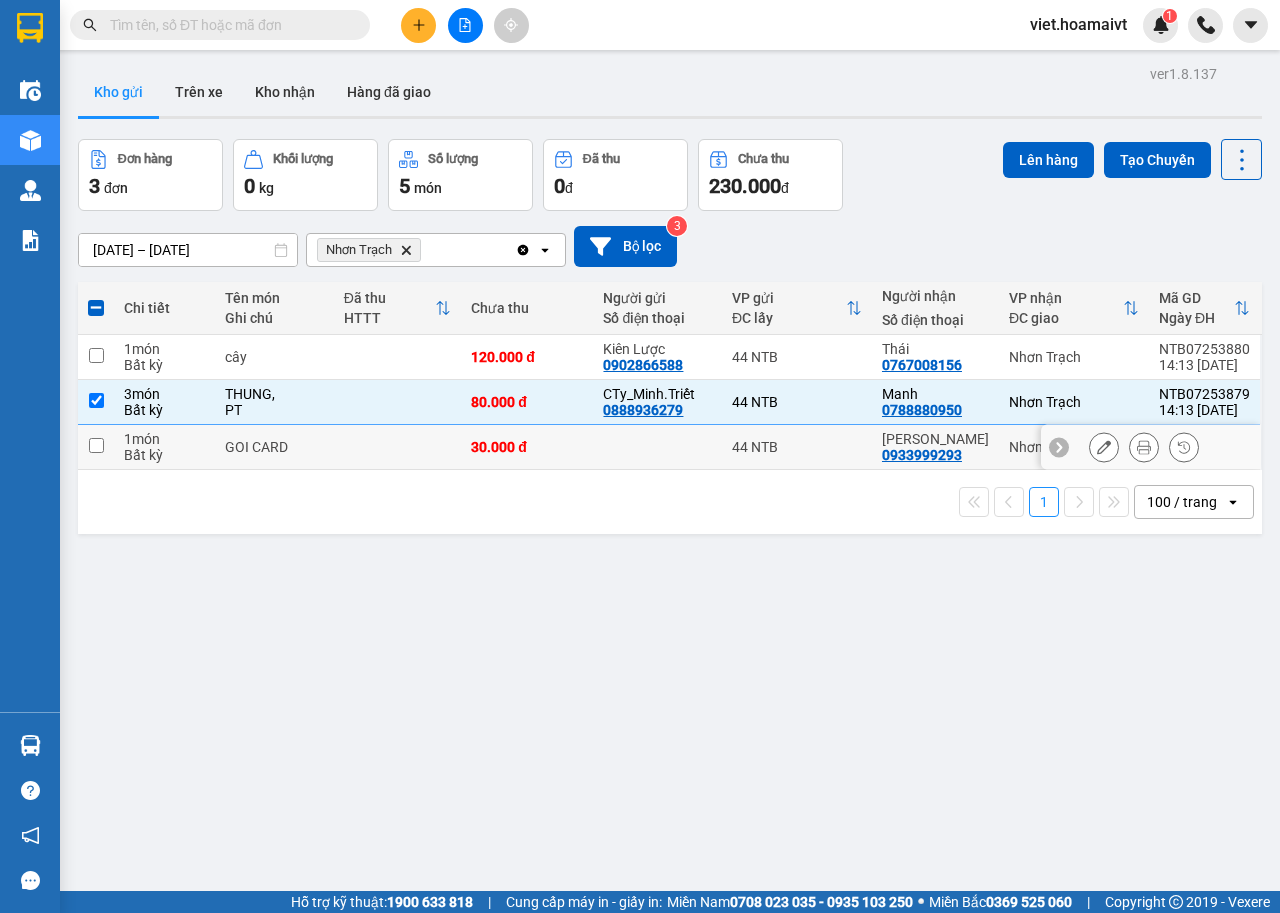 click on "GOI CARD" at bounding box center [274, 447] 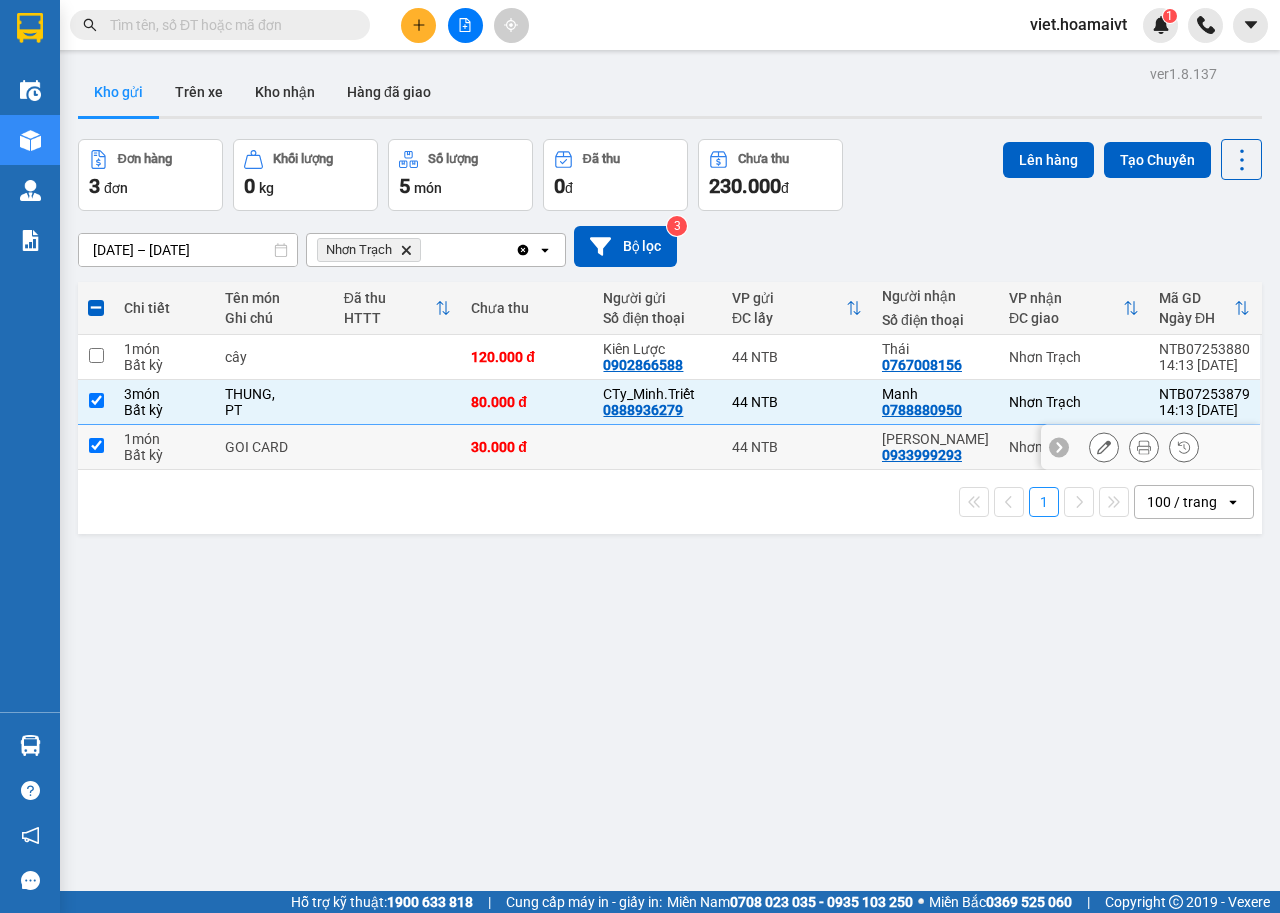 checkbox on "true" 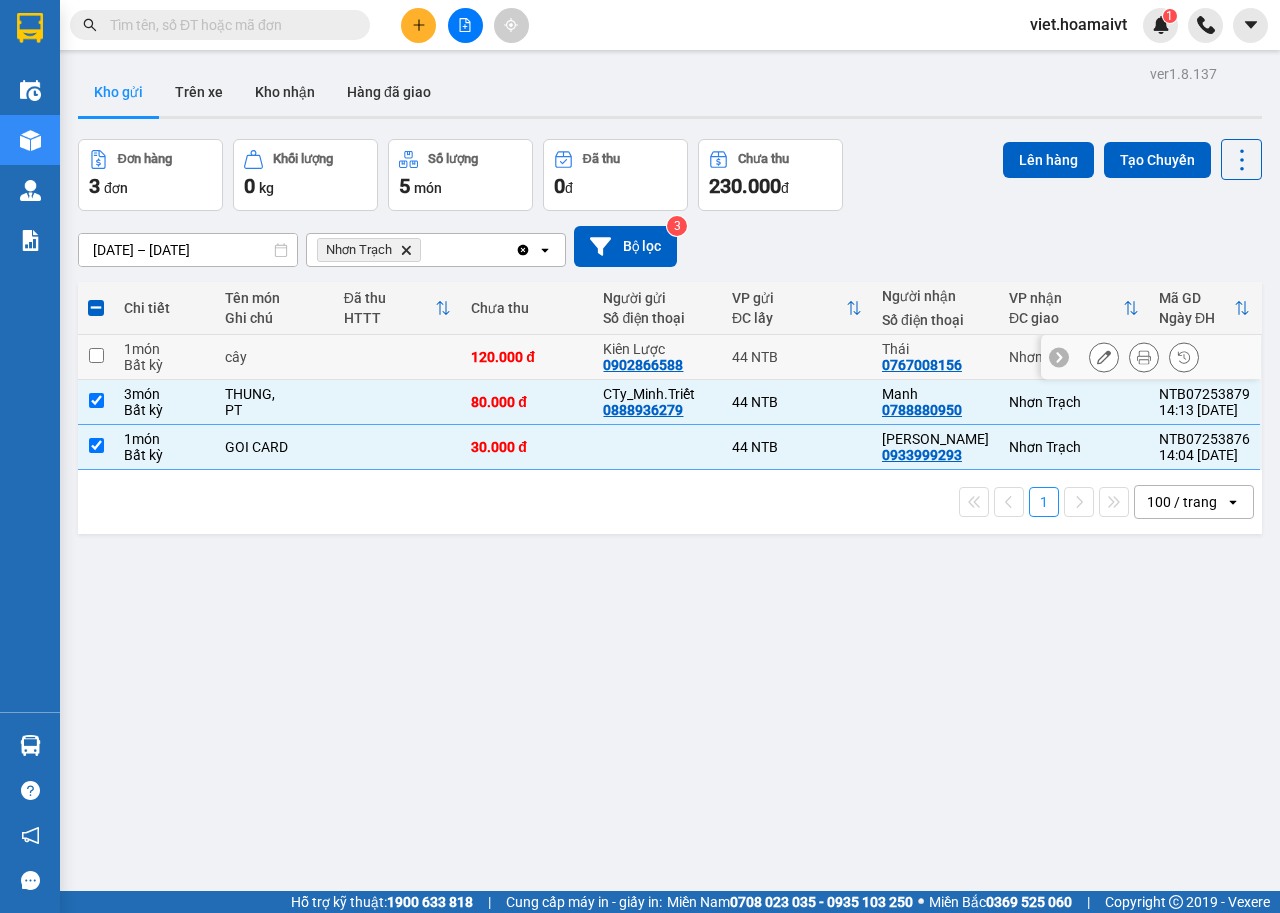 click at bounding box center (398, 357) 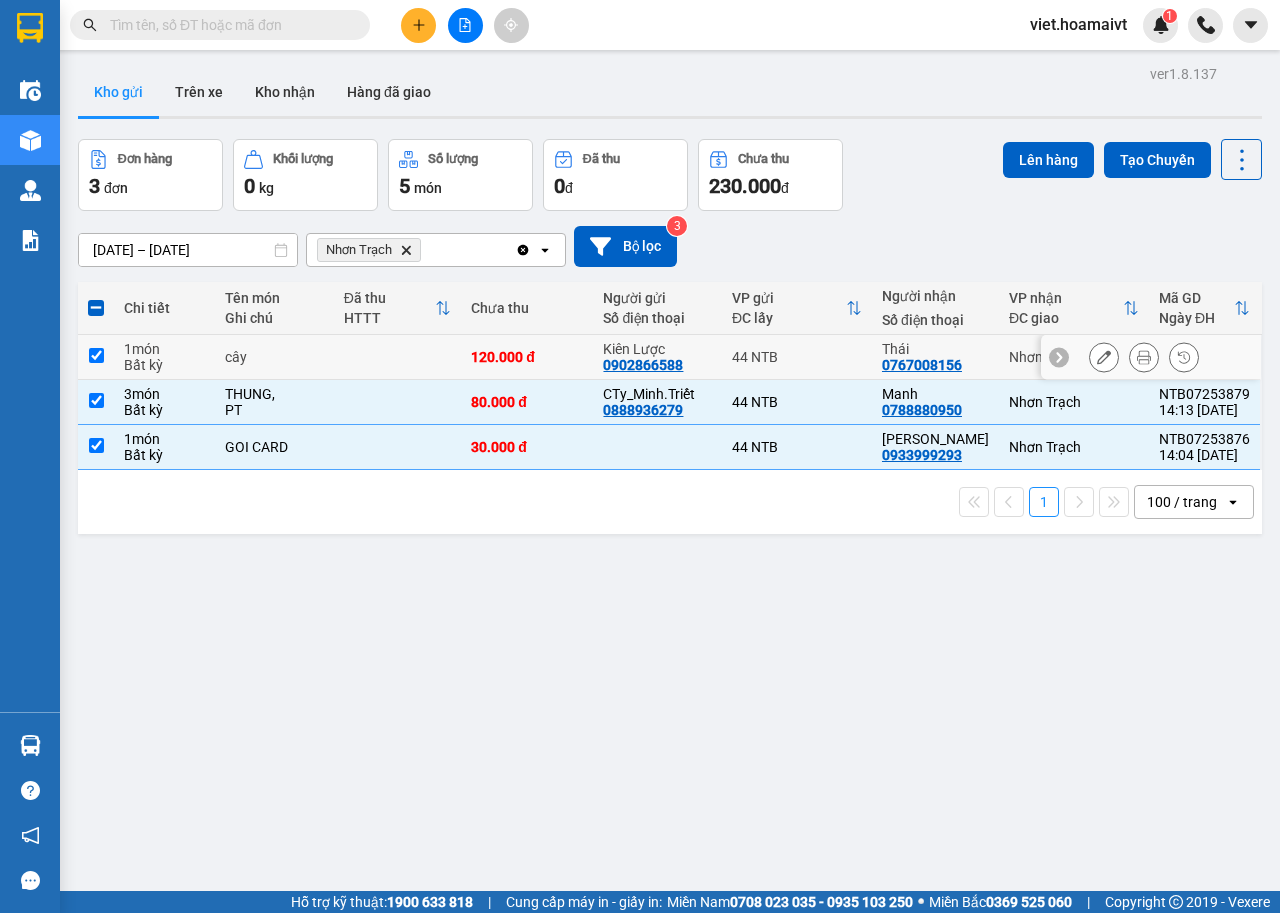 checkbox on "true" 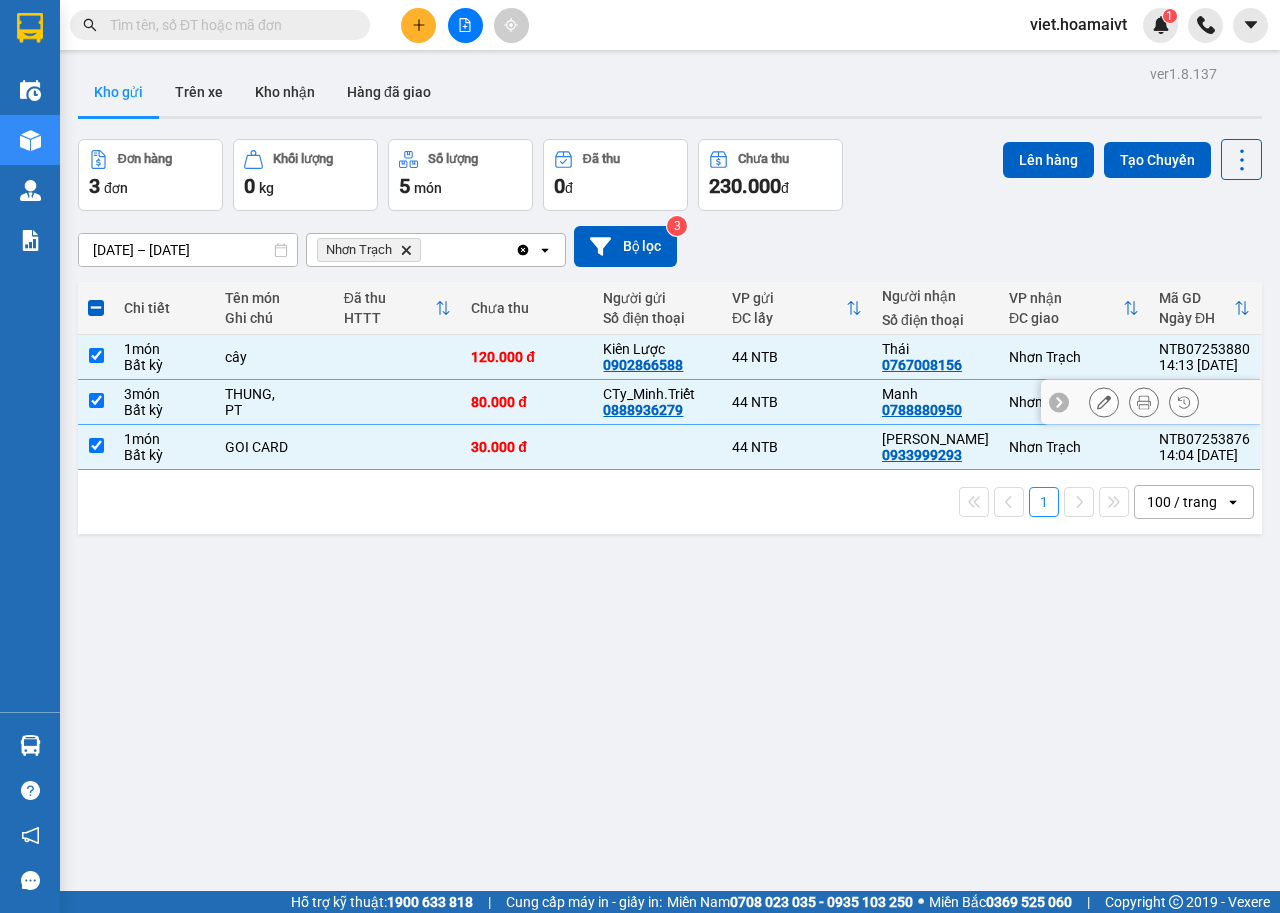 click on "THUNG, PT" at bounding box center [274, 402] 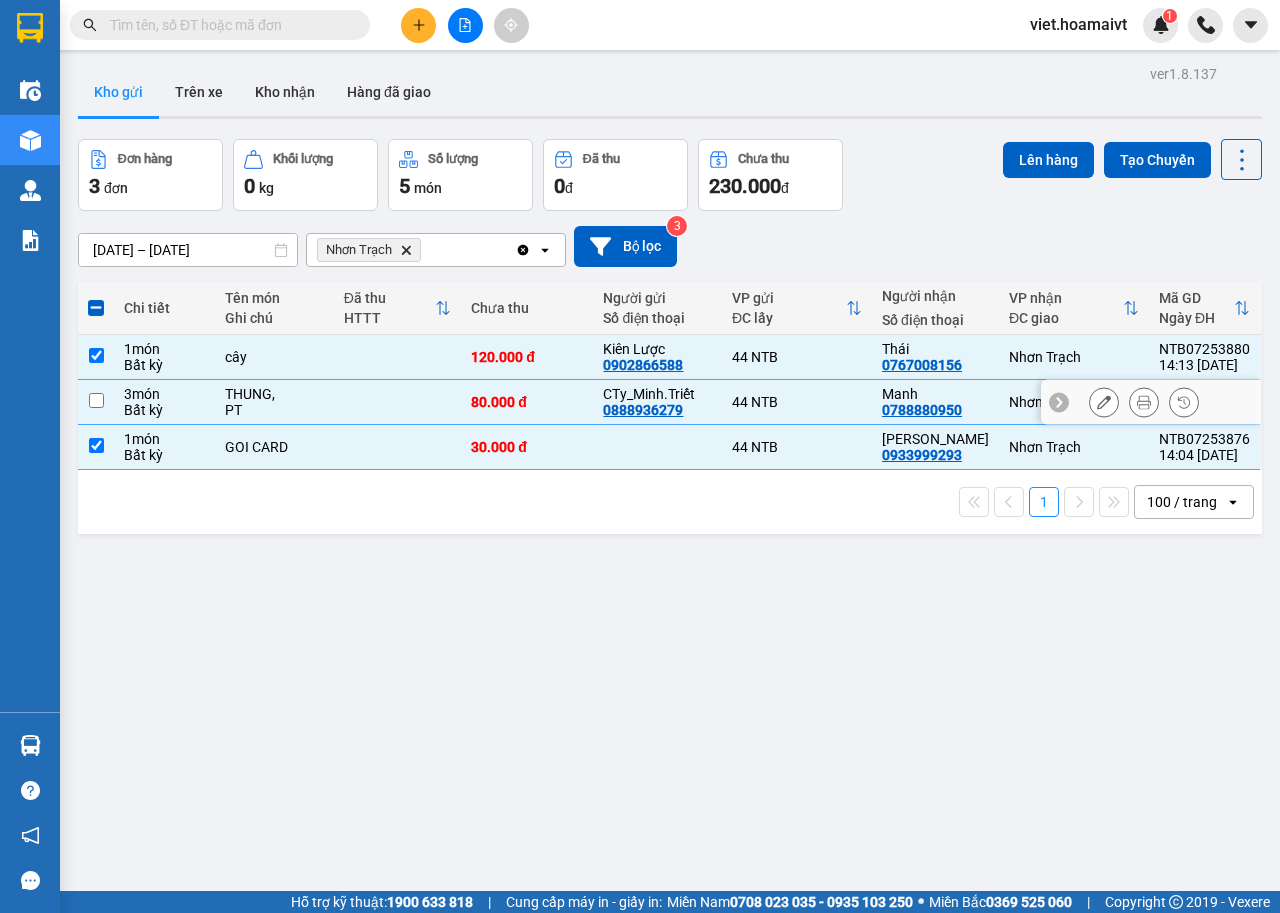 checkbox on "false" 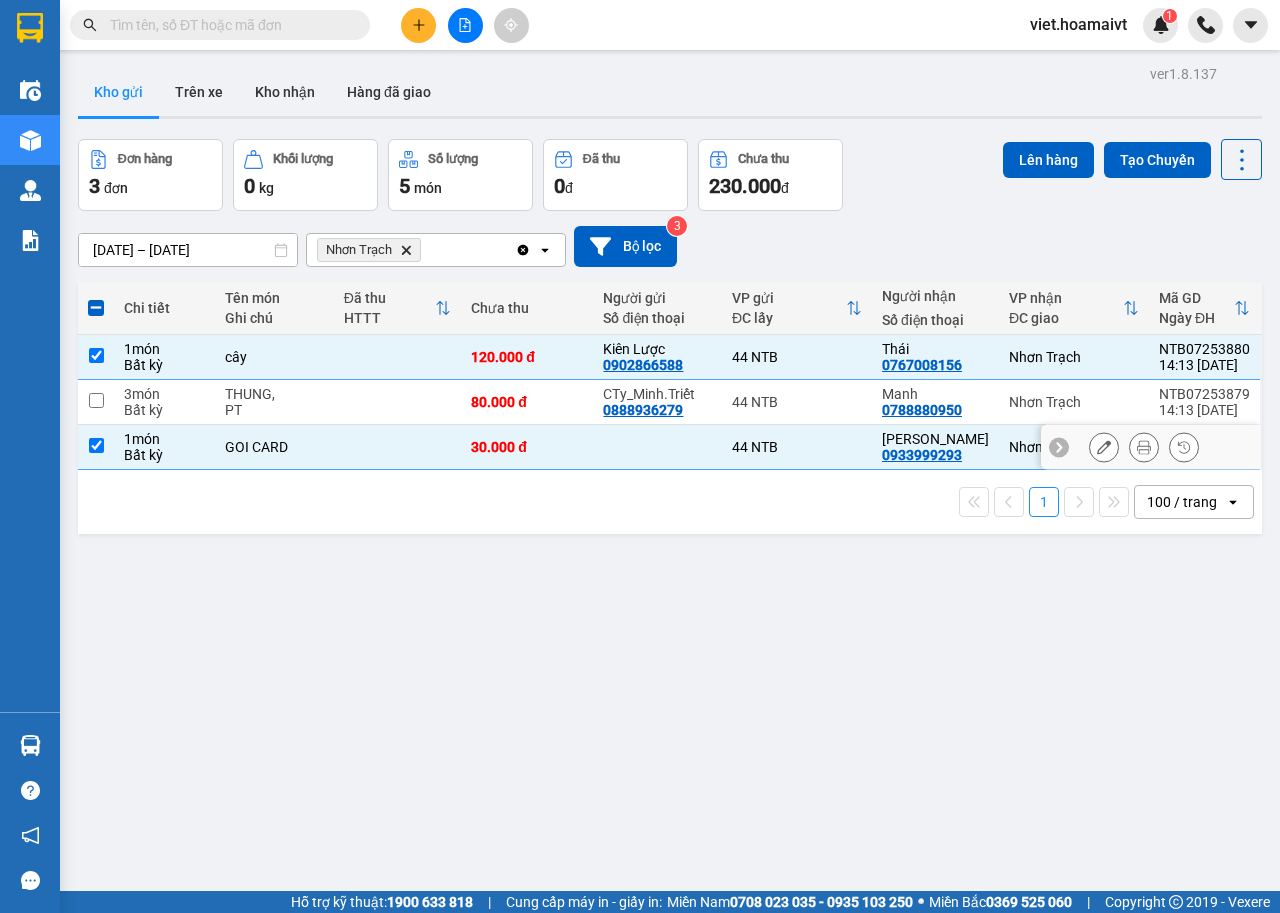 drag, startPoint x: 332, startPoint y: 457, endPoint x: 390, endPoint y: 434, distance: 62.39391 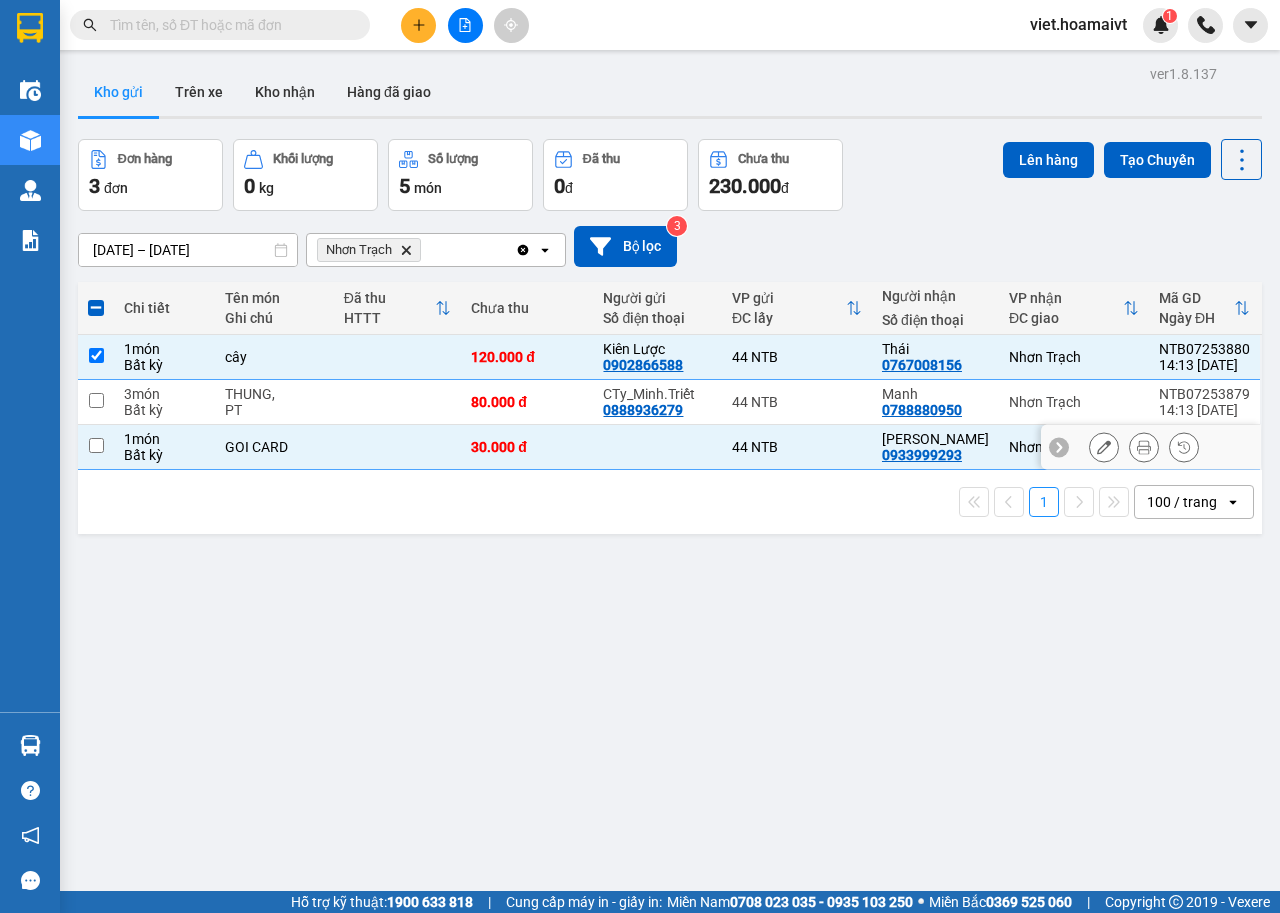 checkbox on "false" 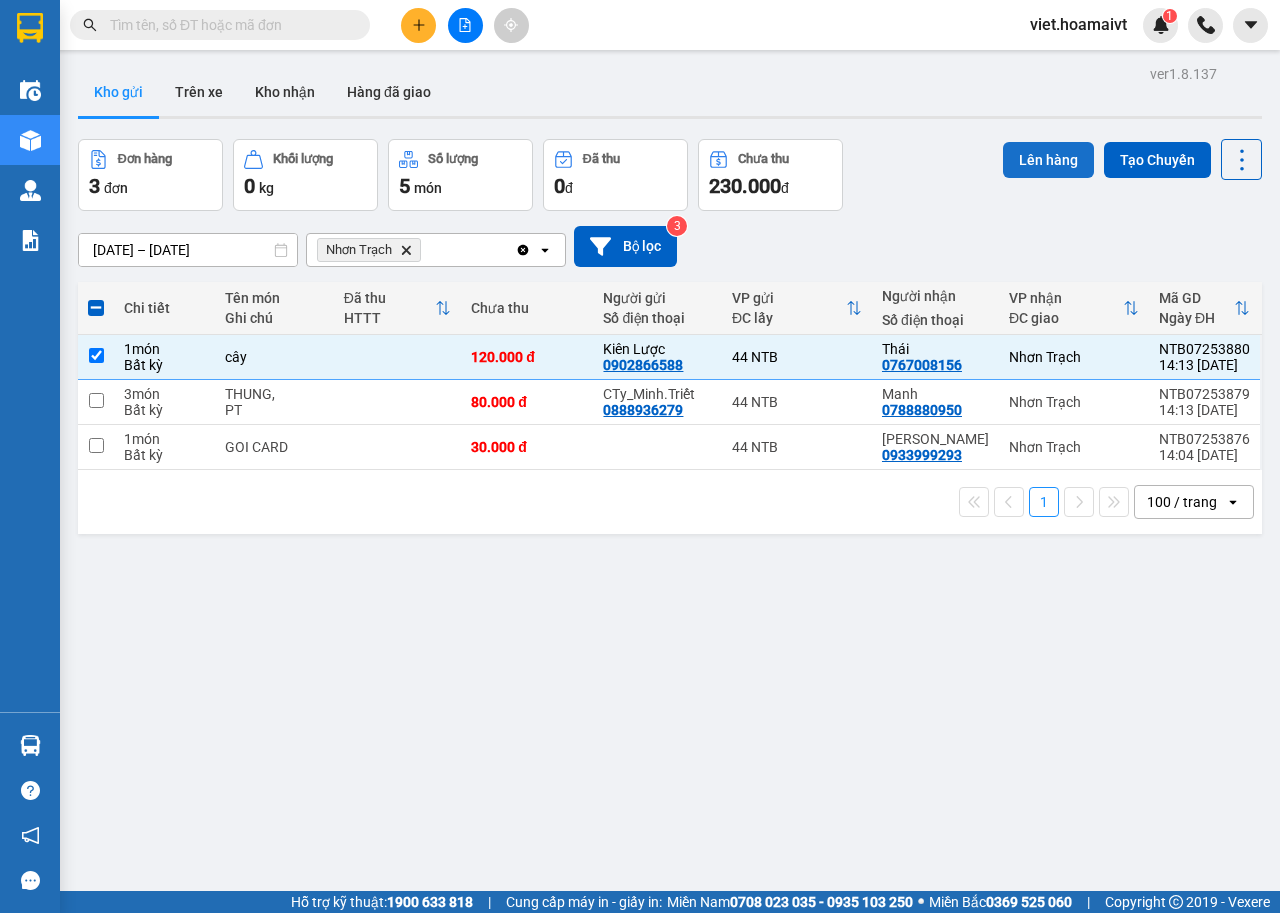 click on "Lên hàng" at bounding box center (1048, 160) 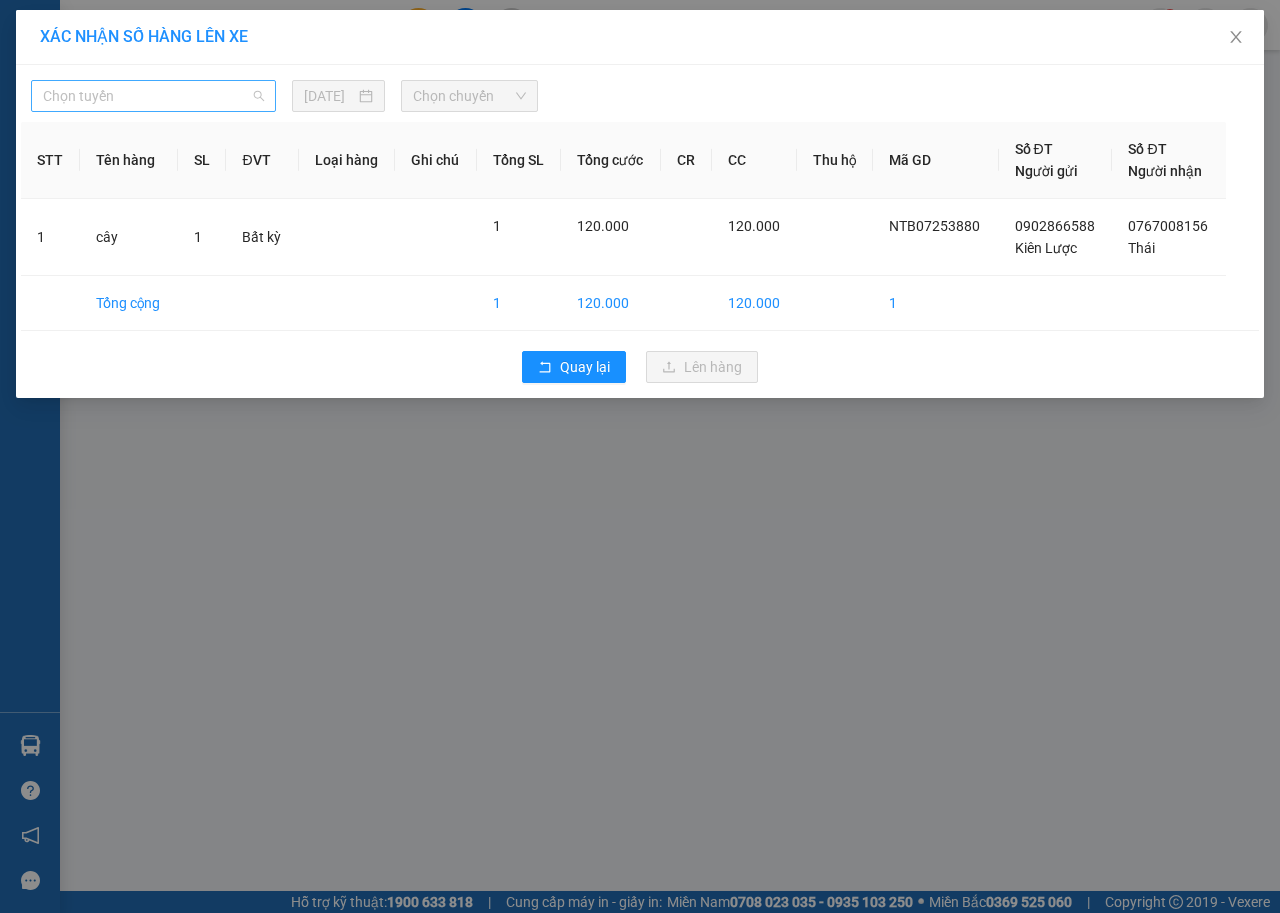 click on "Chọn tuyến" at bounding box center [153, 96] 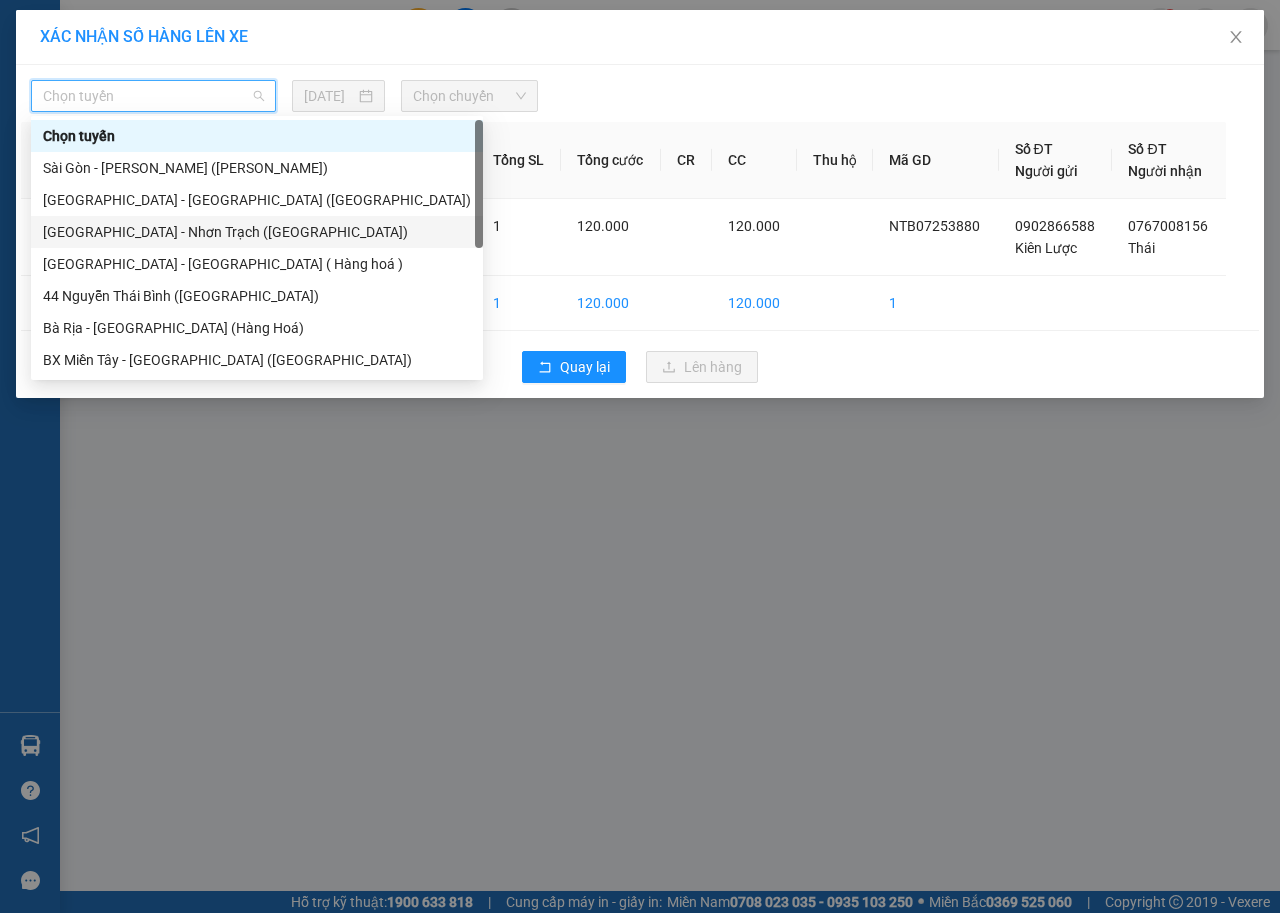 click on "[GEOGRAPHIC_DATA] - Nhơn Trạch ([GEOGRAPHIC_DATA])" at bounding box center [257, 232] 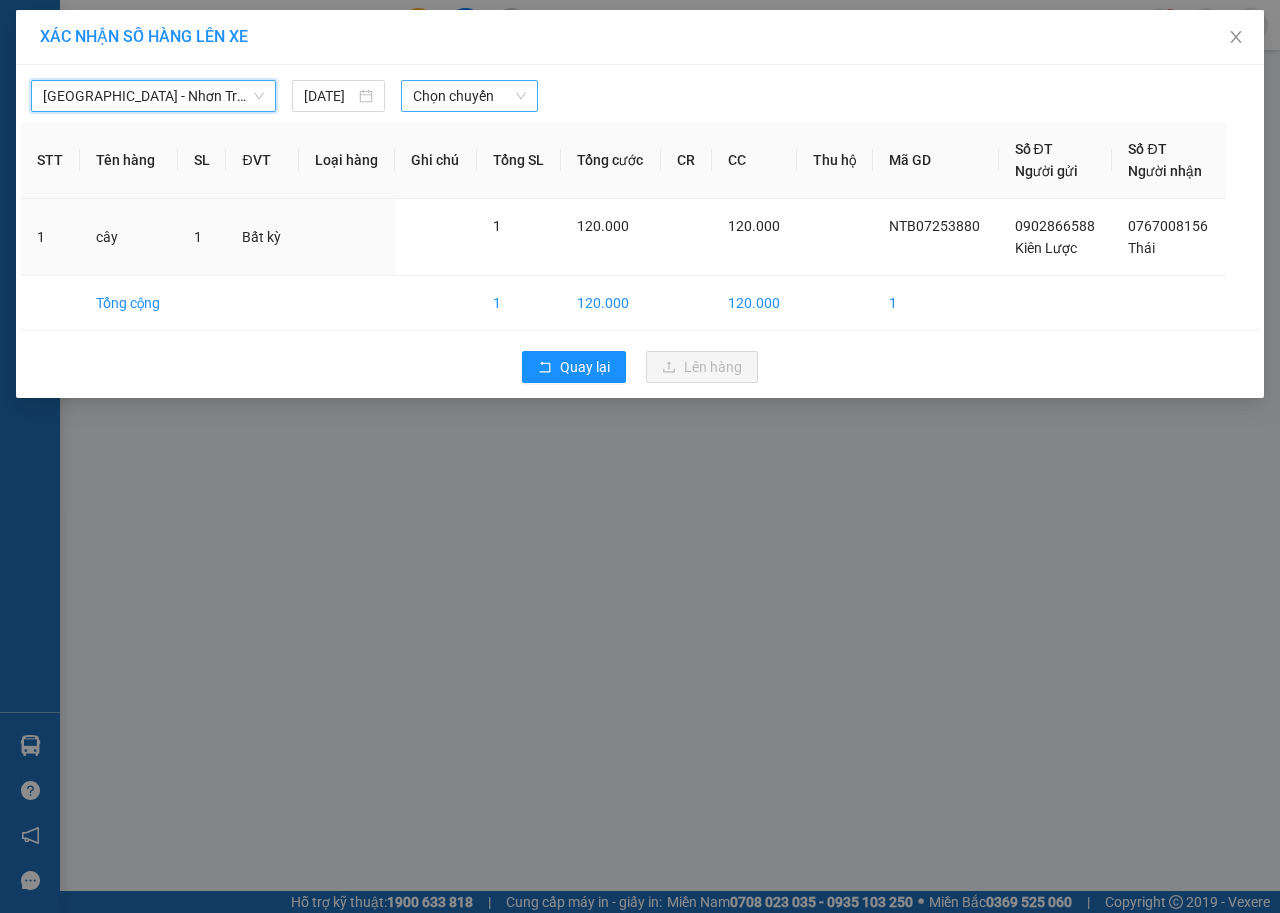 click on "Chọn chuyến" at bounding box center [469, 96] 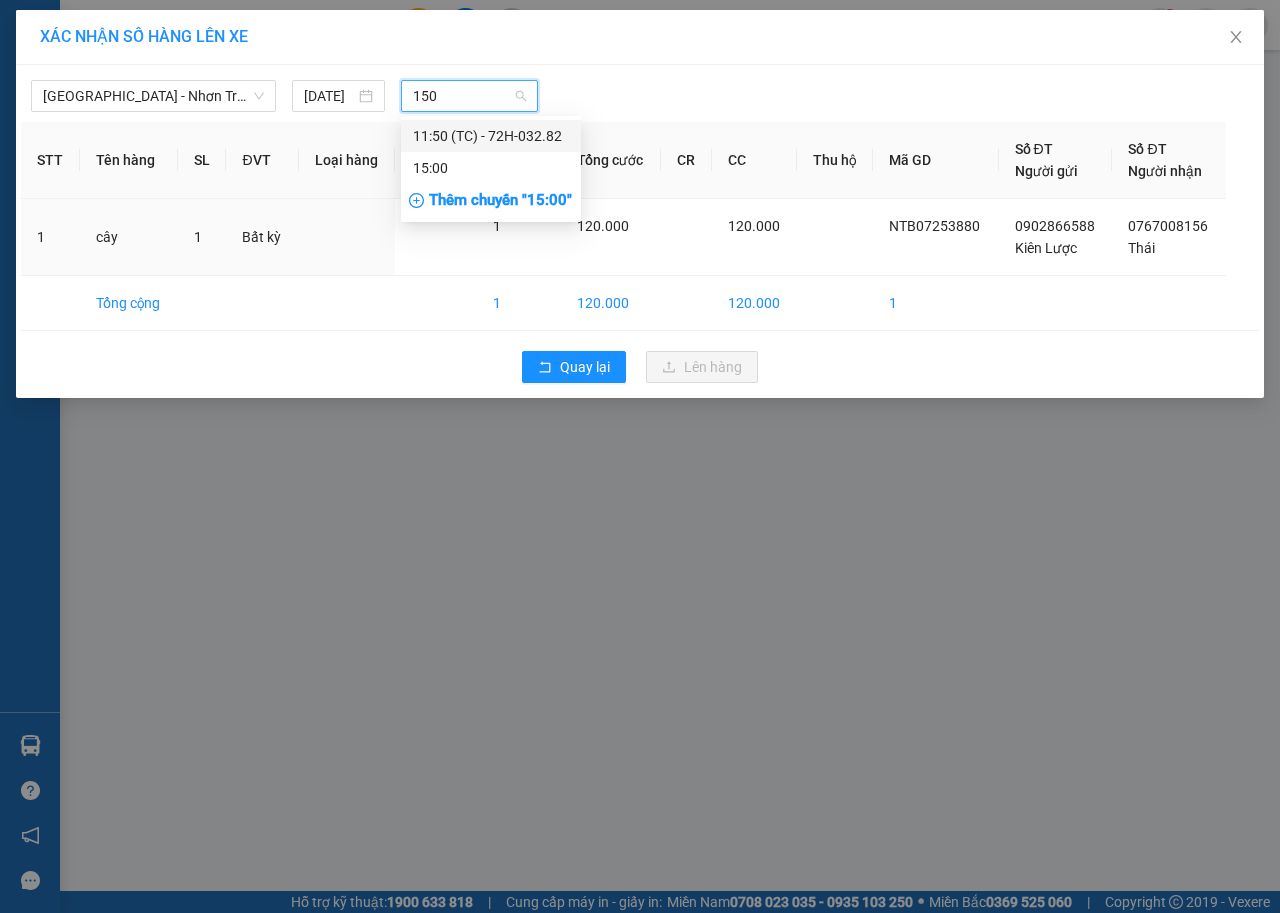 type on "1500" 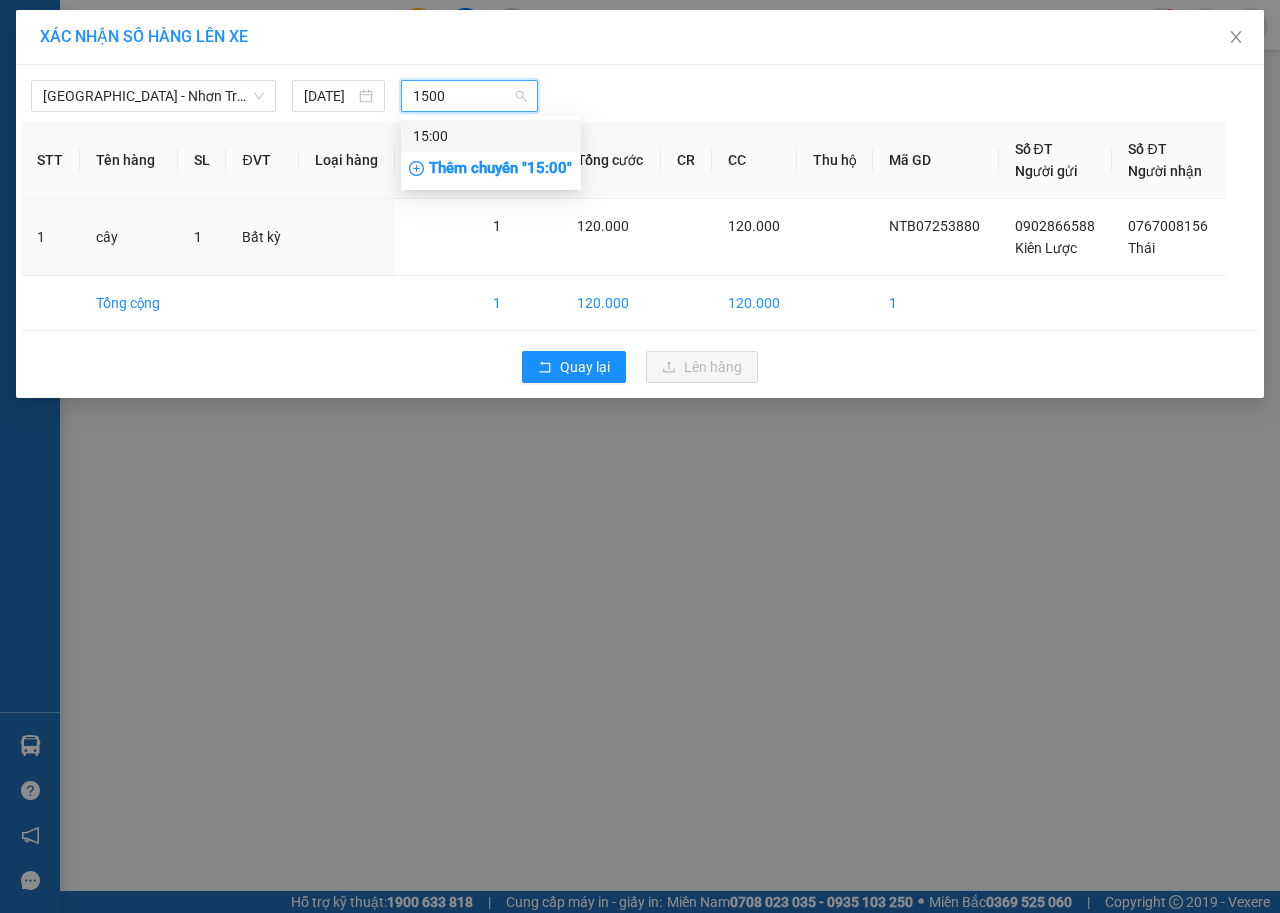 click on "15:00" at bounding box center [491, 136] 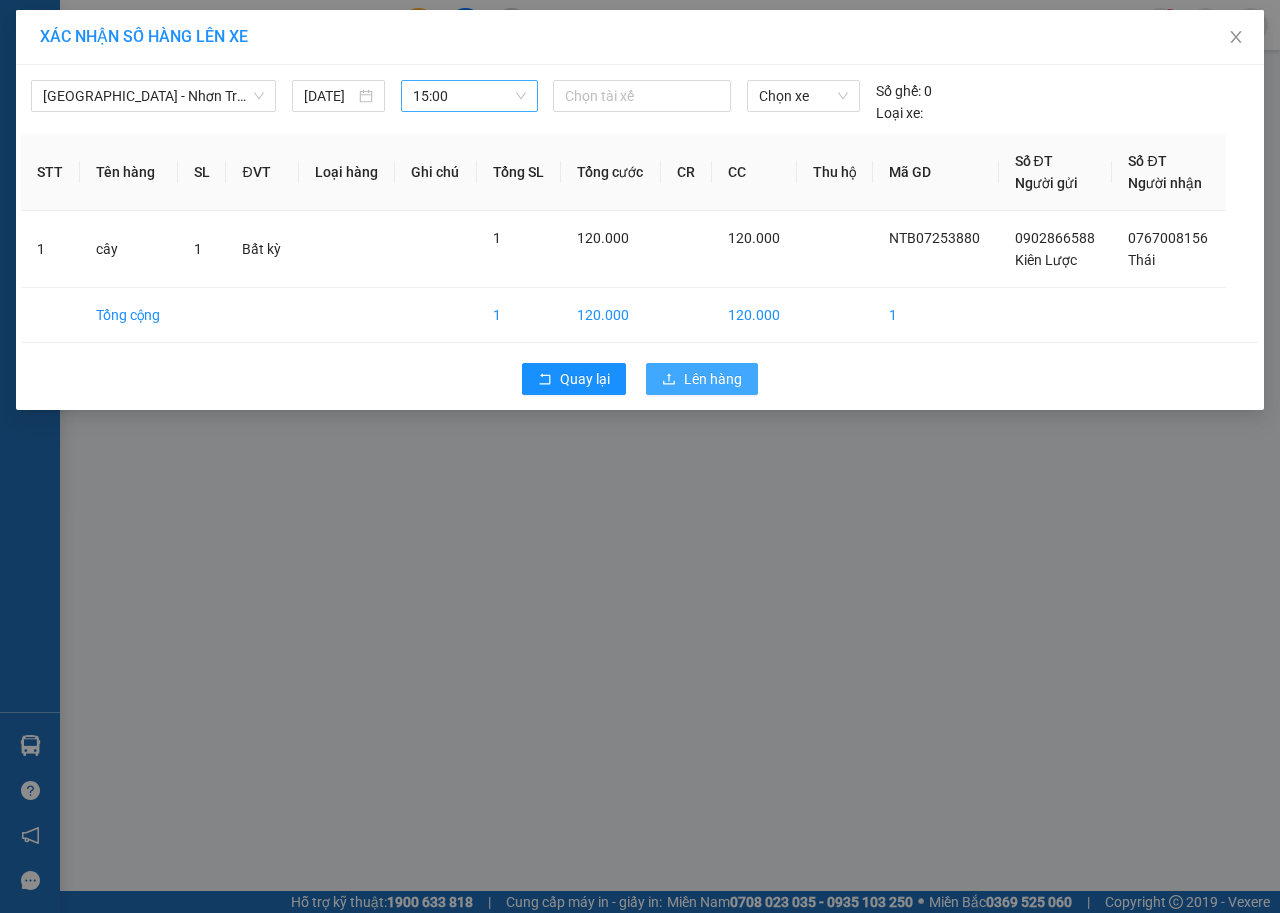 click on "Lên hàng" at bounding box center (713, 379) 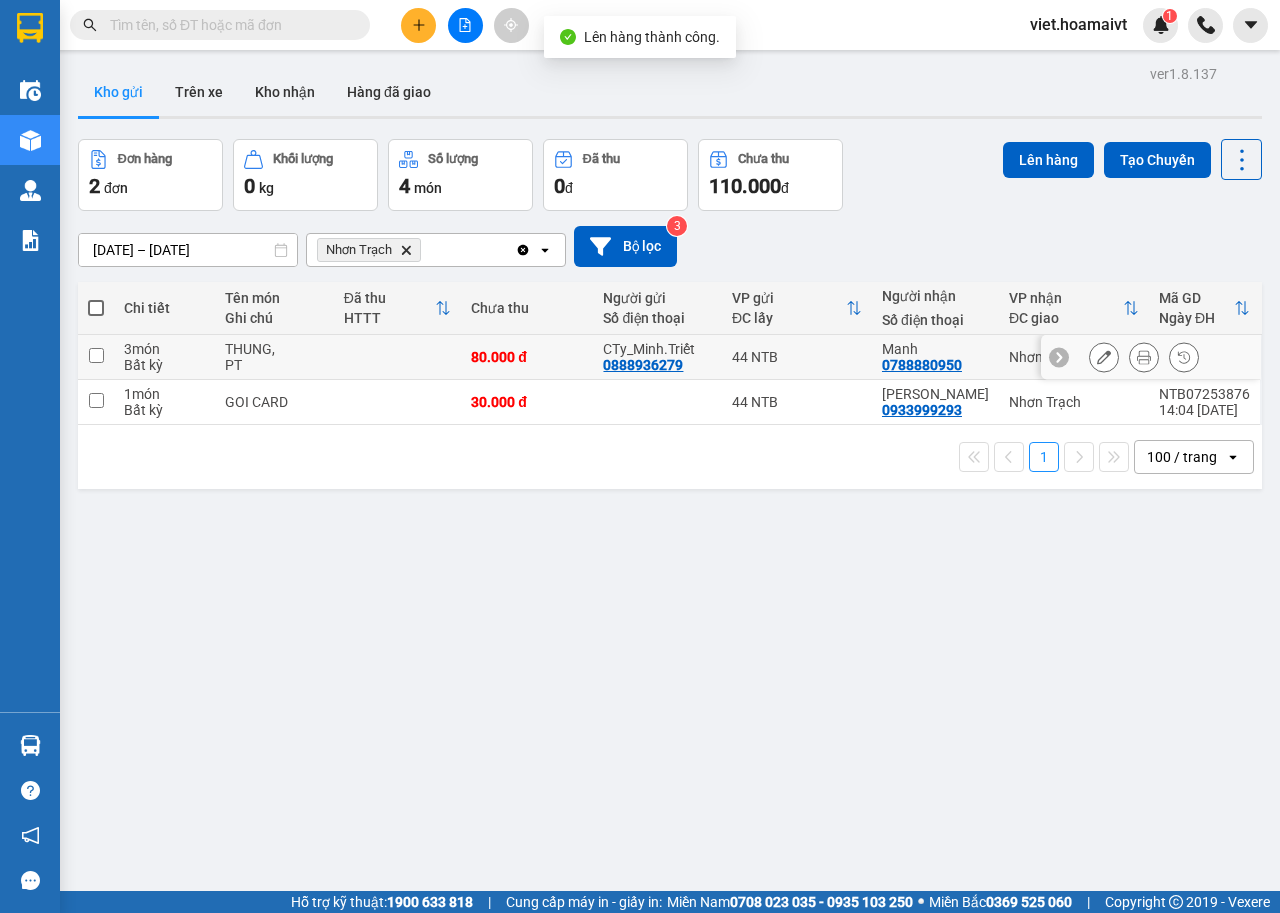click at bounding box center (398, 357) 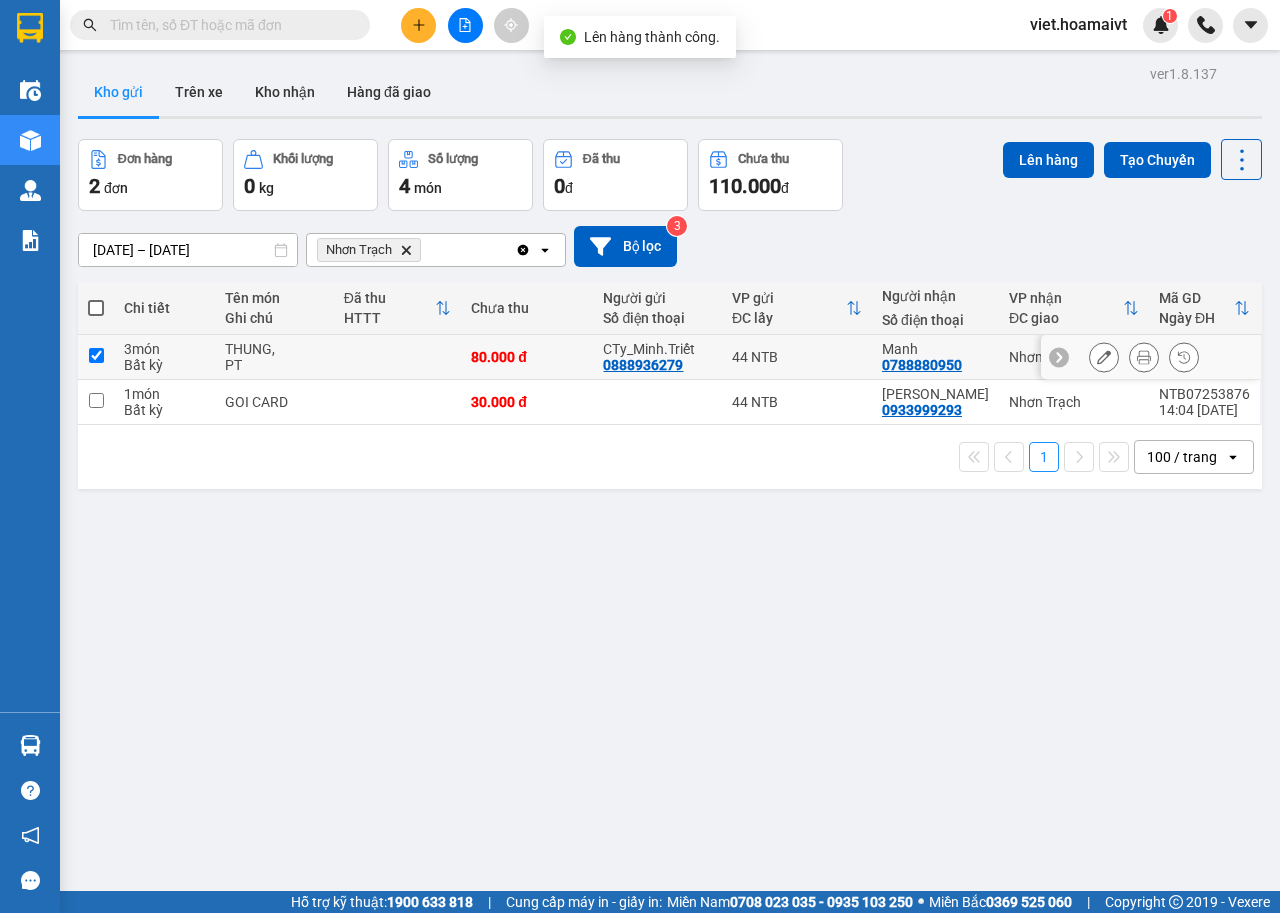 checkbox on "true" 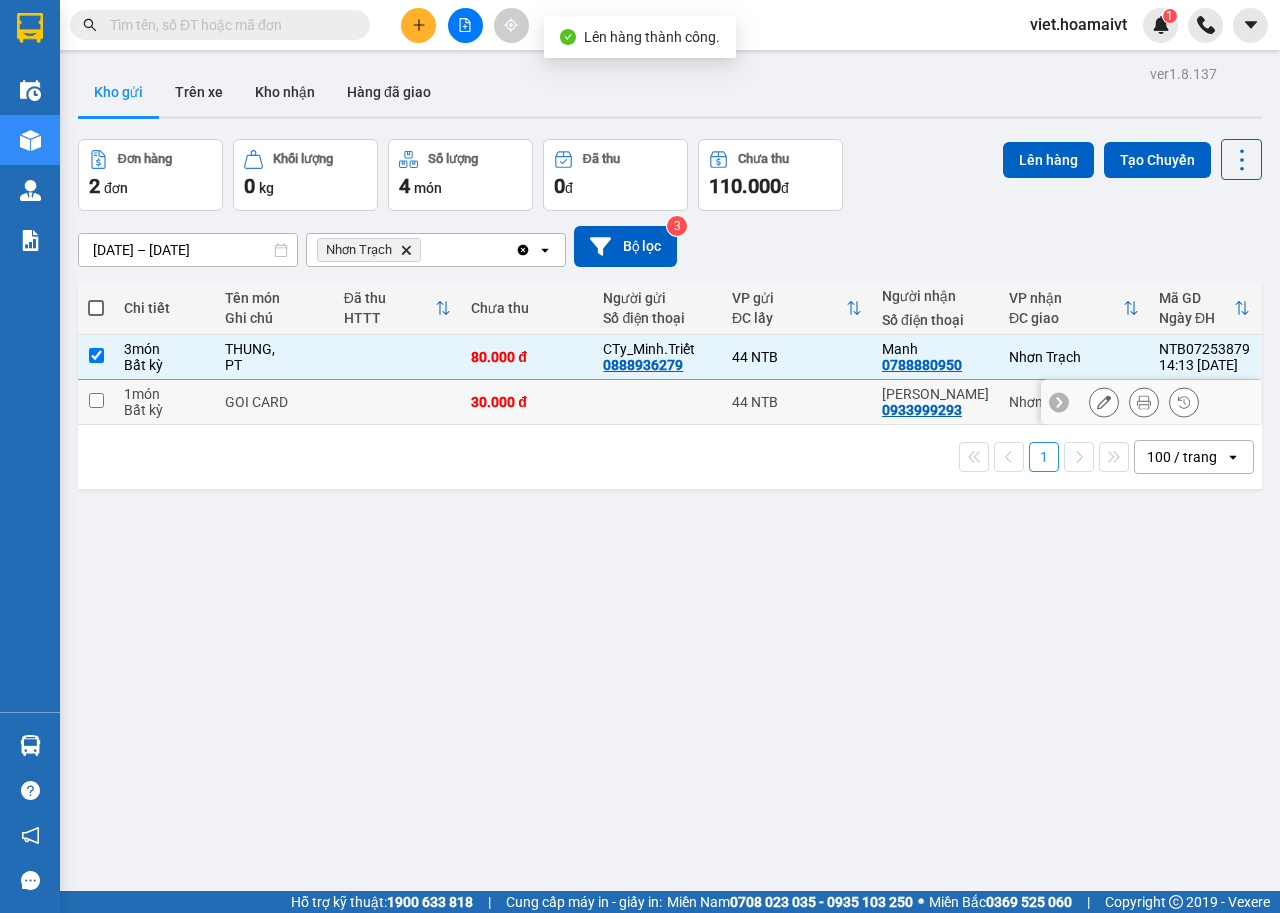 click at bounding box center [398, 402] 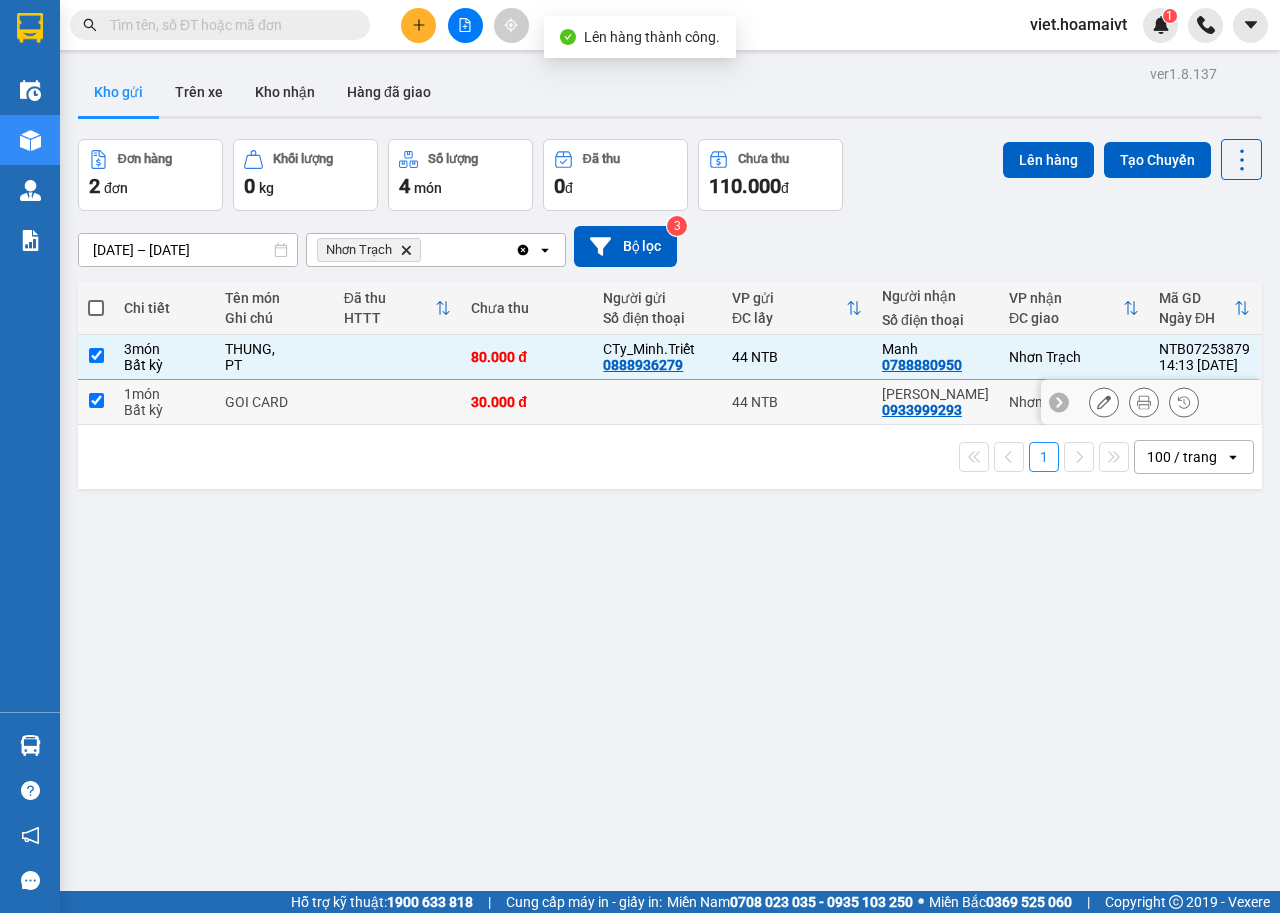 checkbox on "true" 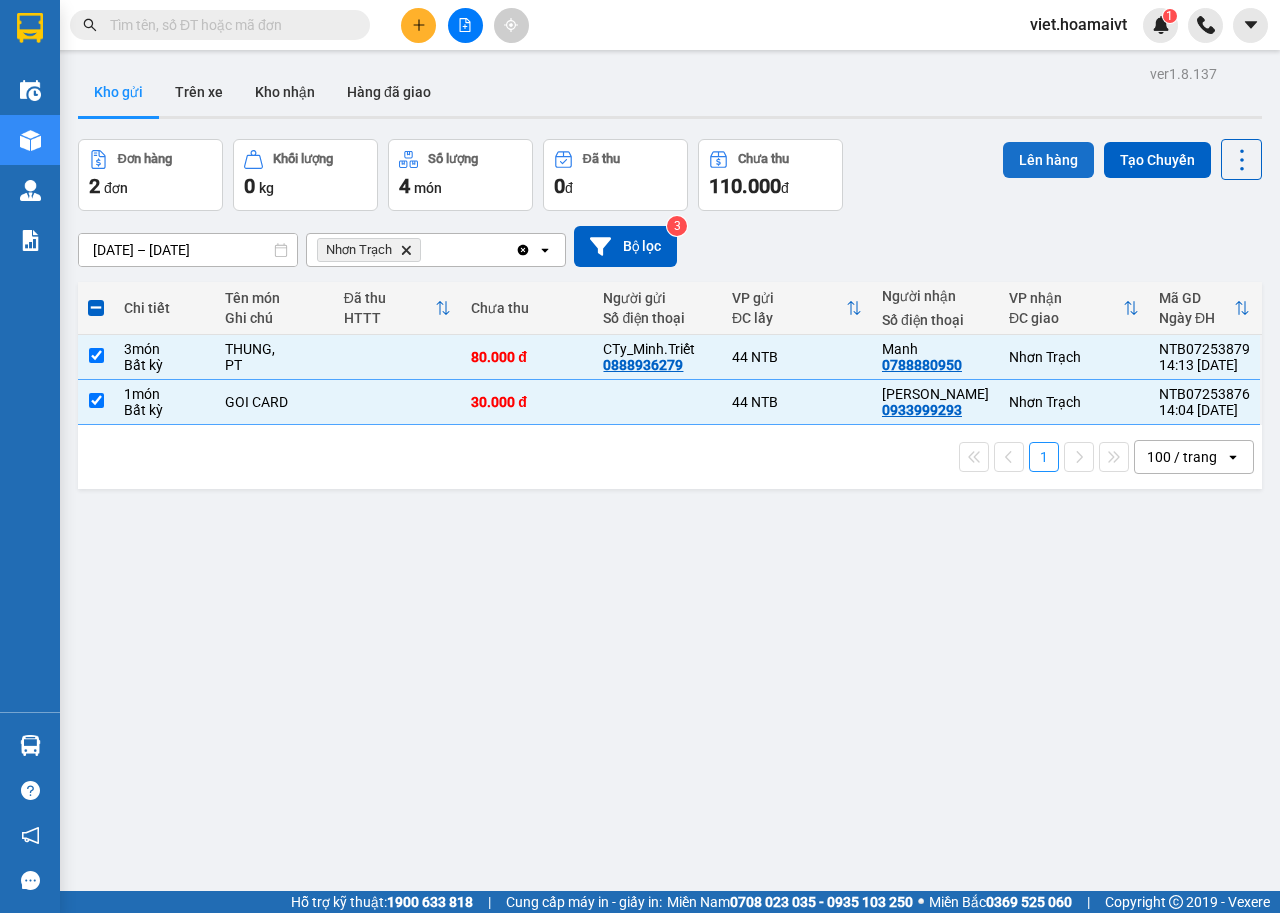 click on "Lên hàng" at bounding box center (1048, 160) 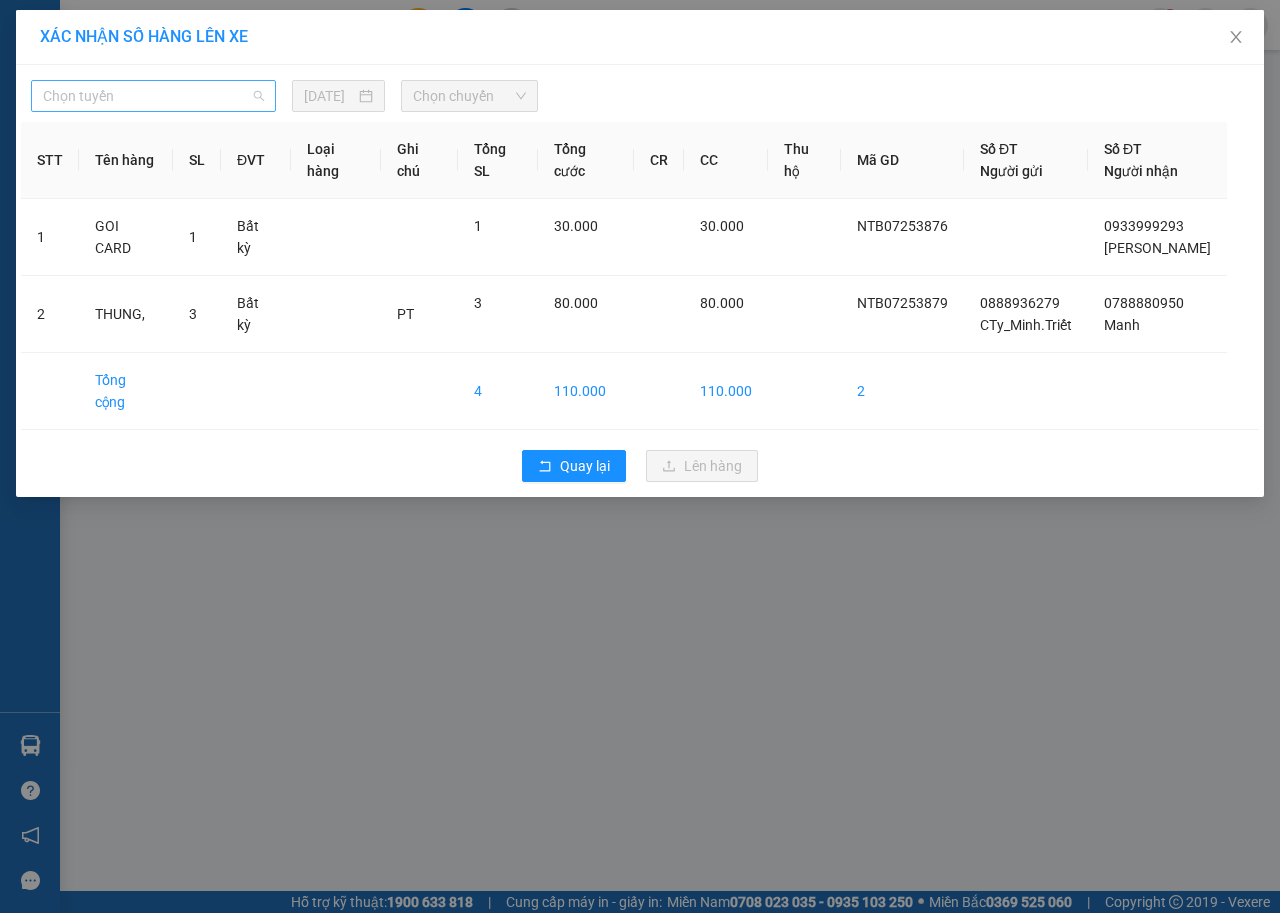 click on "Chọn tuyến" at bounding box center [153, 96] 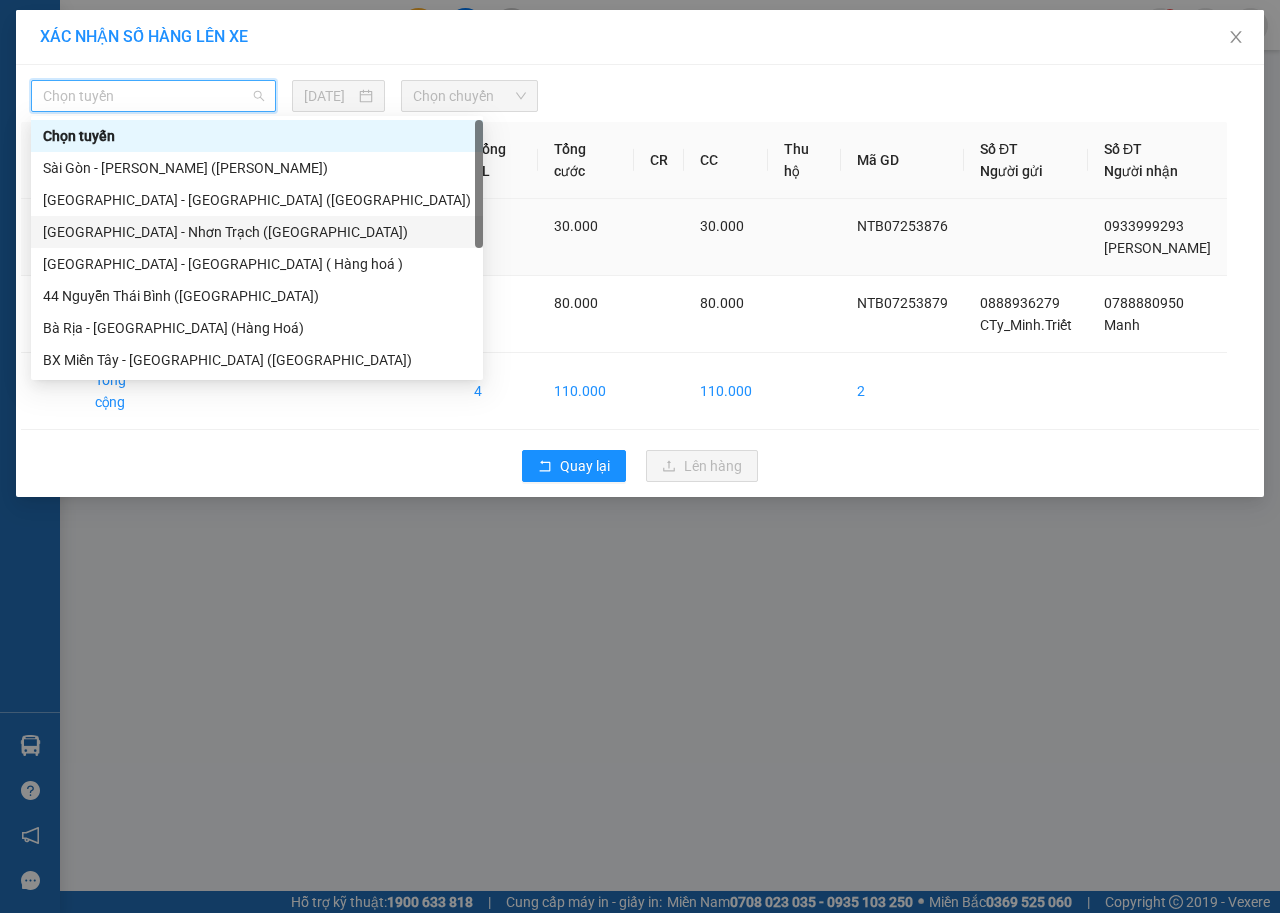 drag, startPoint x: 131, startPoint y: 229, endPoint x: 153, endPoint y: 200, distance: 36.40055 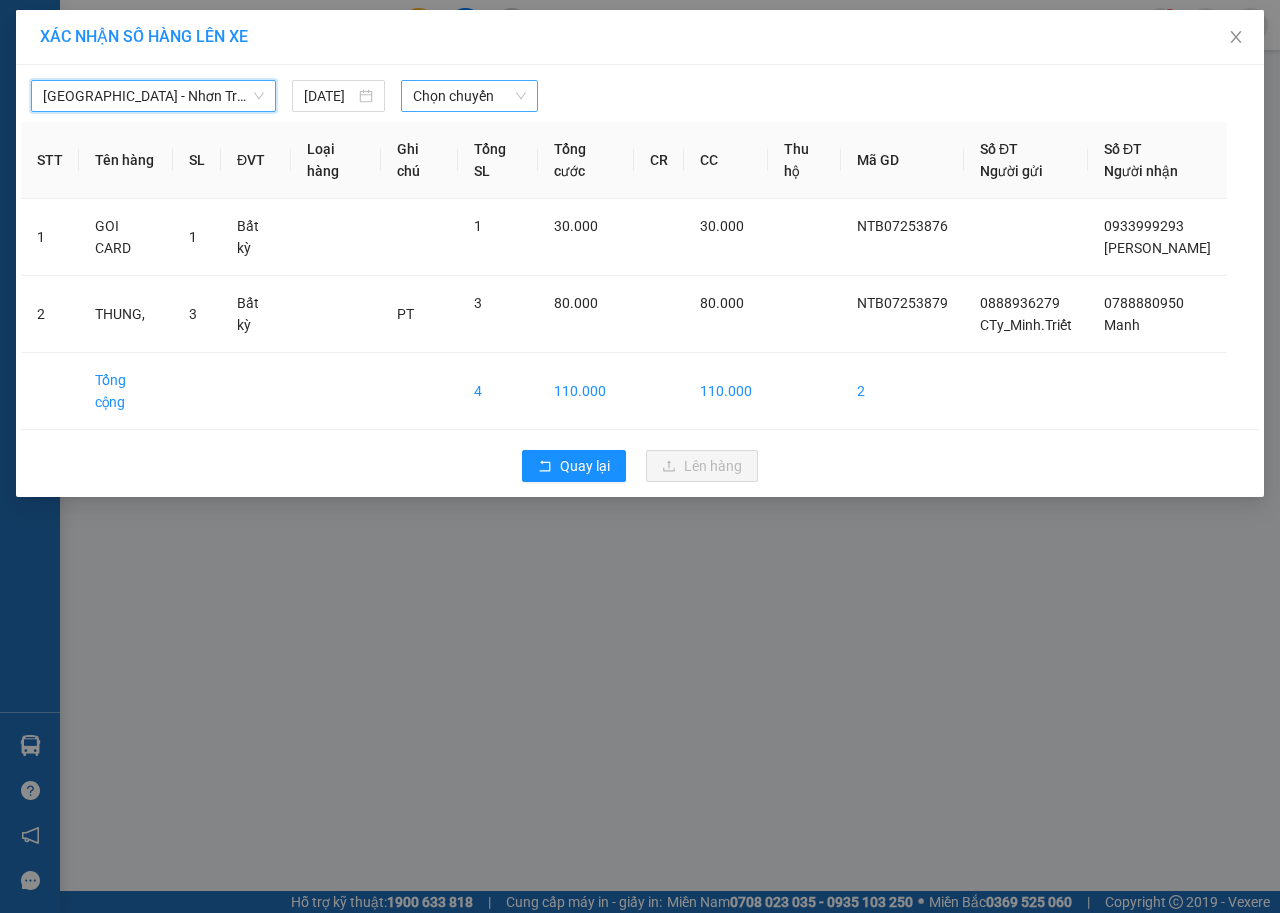 click on "Chọn chuyến" at bounding box center [469, 96] 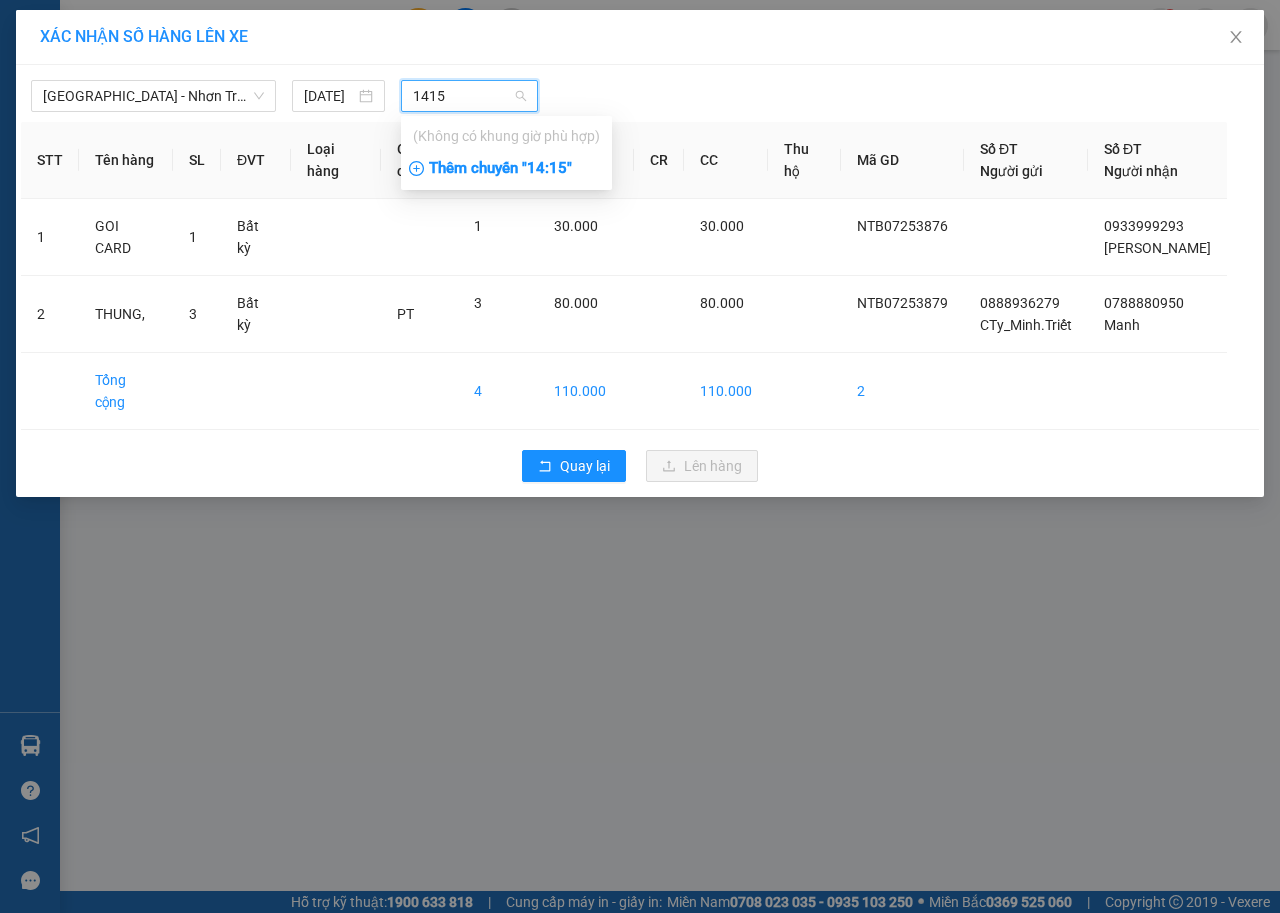 type on "1415" 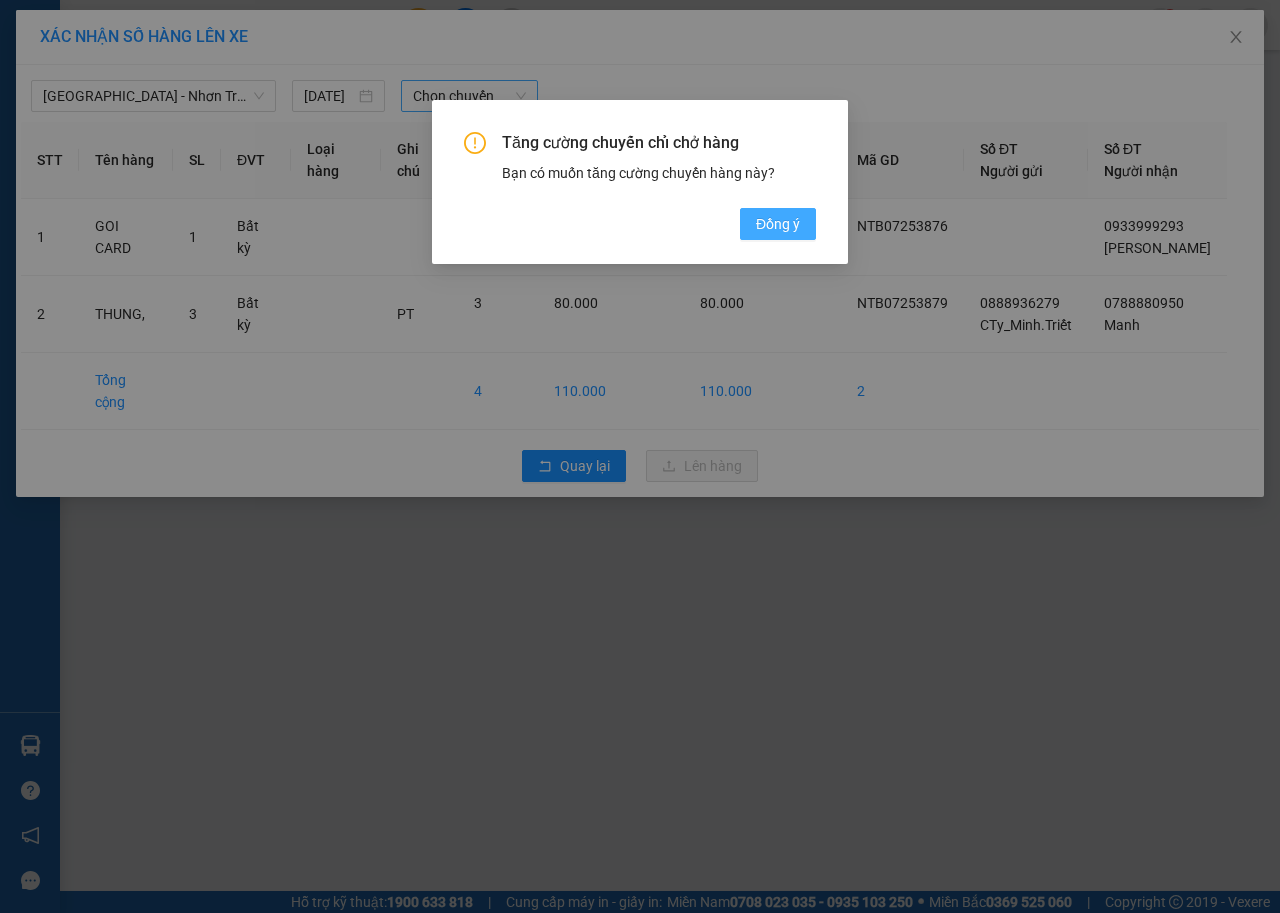 click on "Đồng ý" at bounding box center [778, 224] 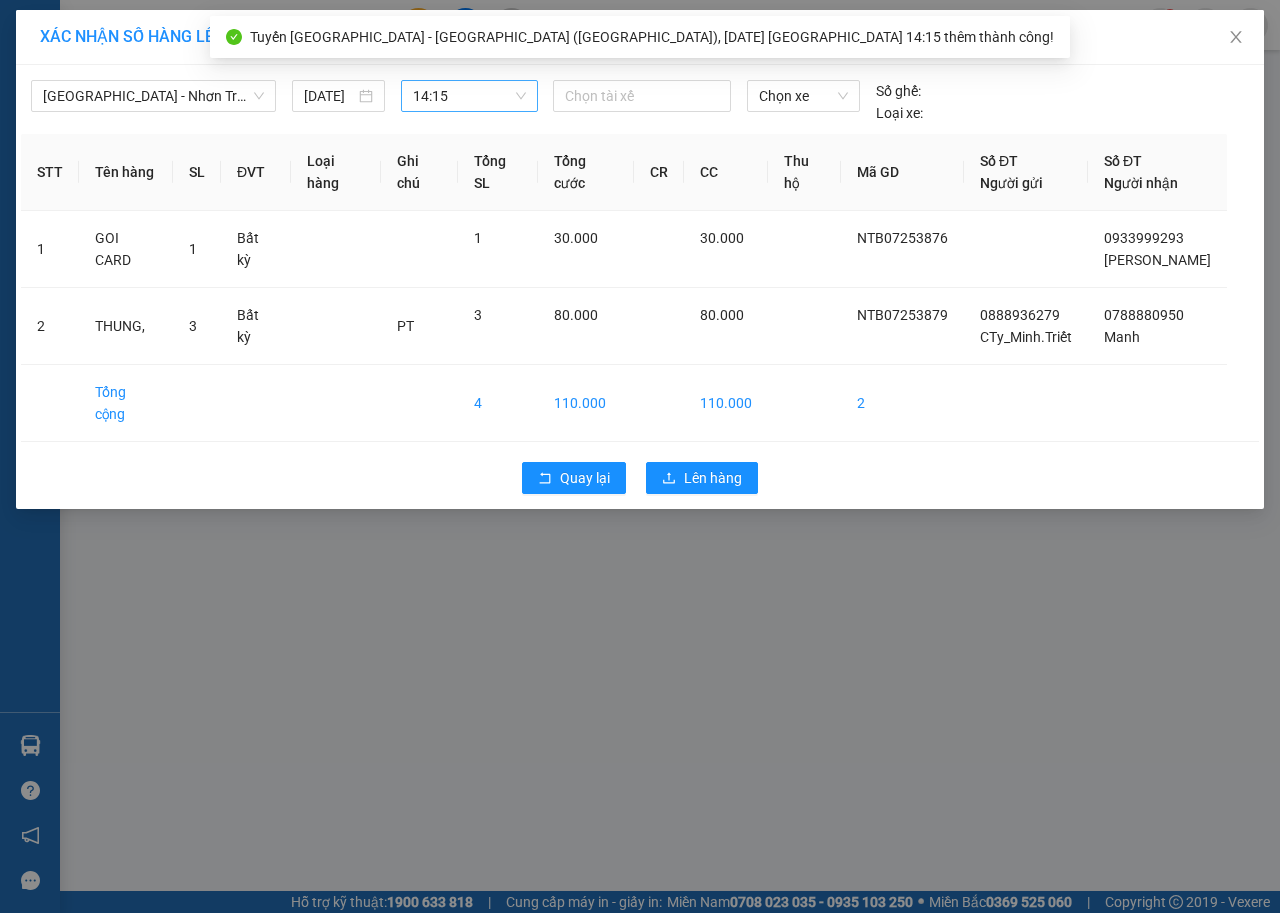 click at bounding box center (642, 96) 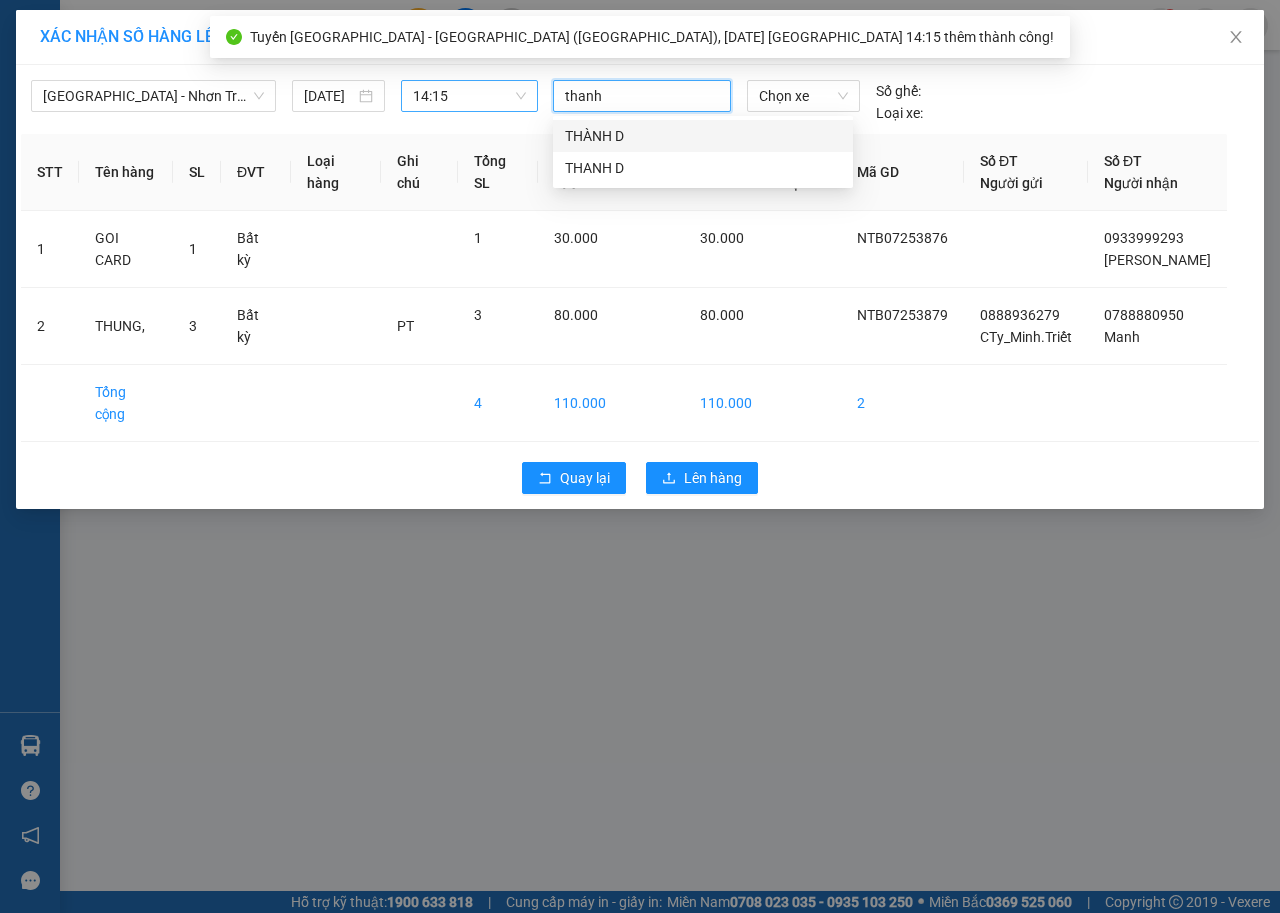 type on "thanh d" 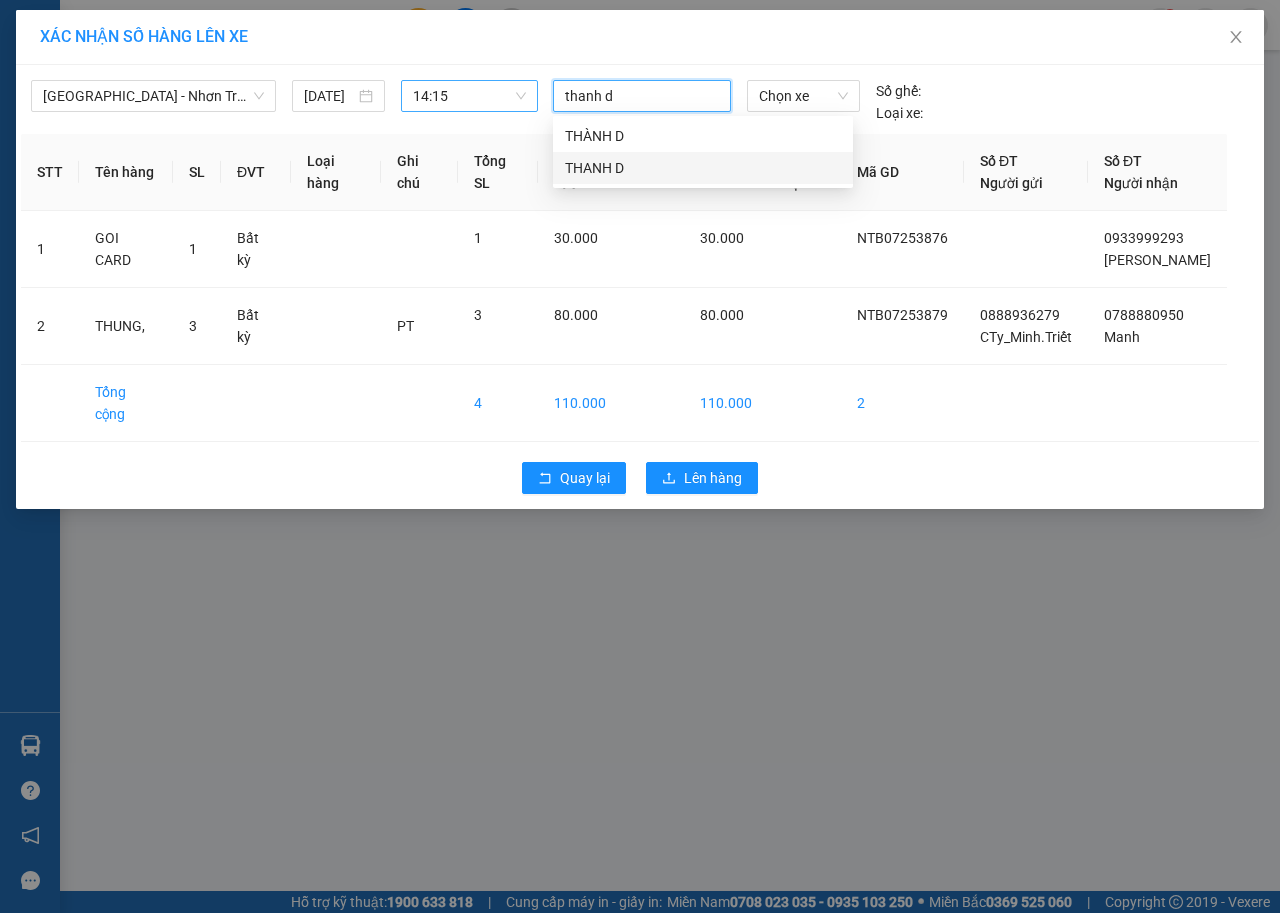 click on "THANH D" at bounding box center (703, 168) 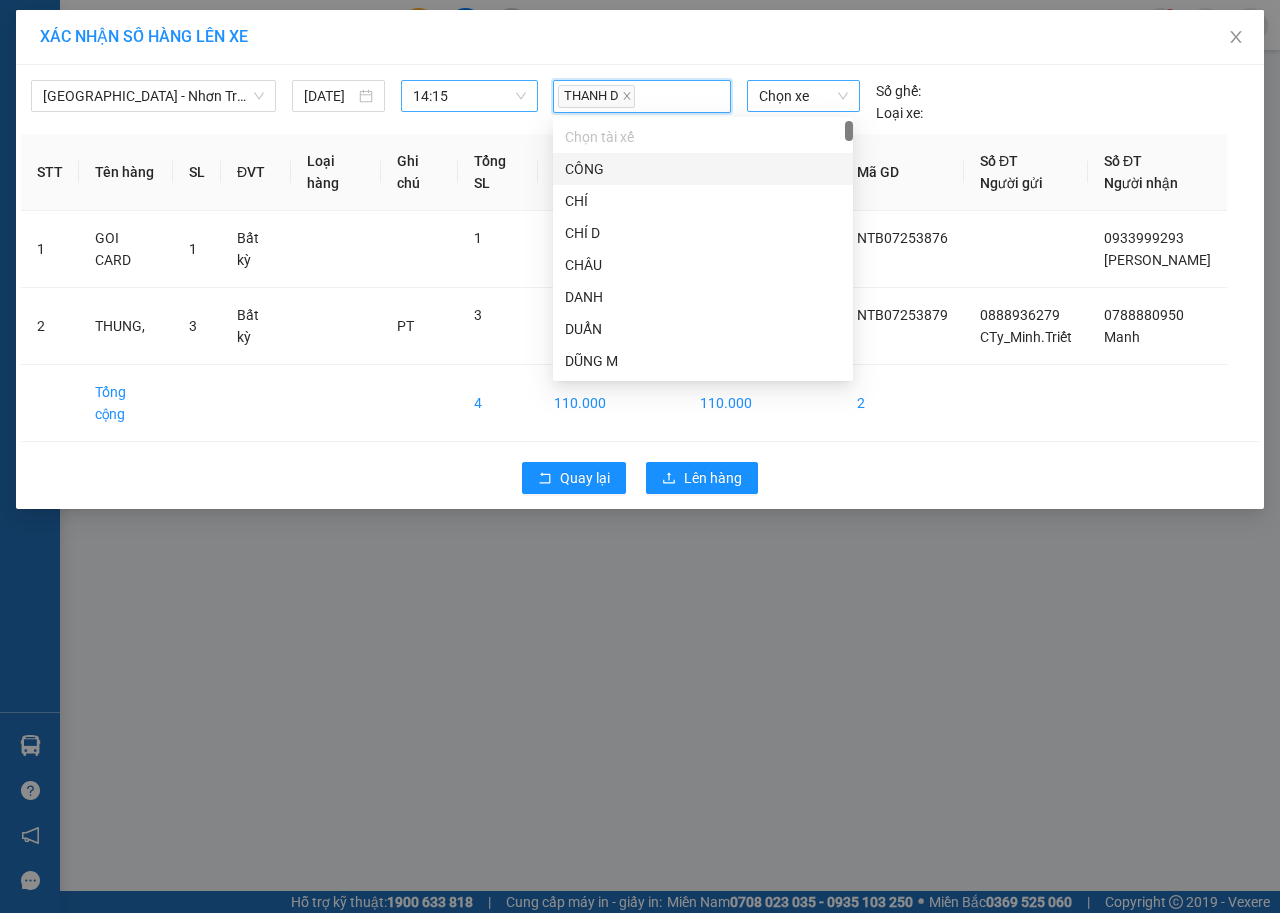 click on "Chọn xe" at bounding box center (803, 96) 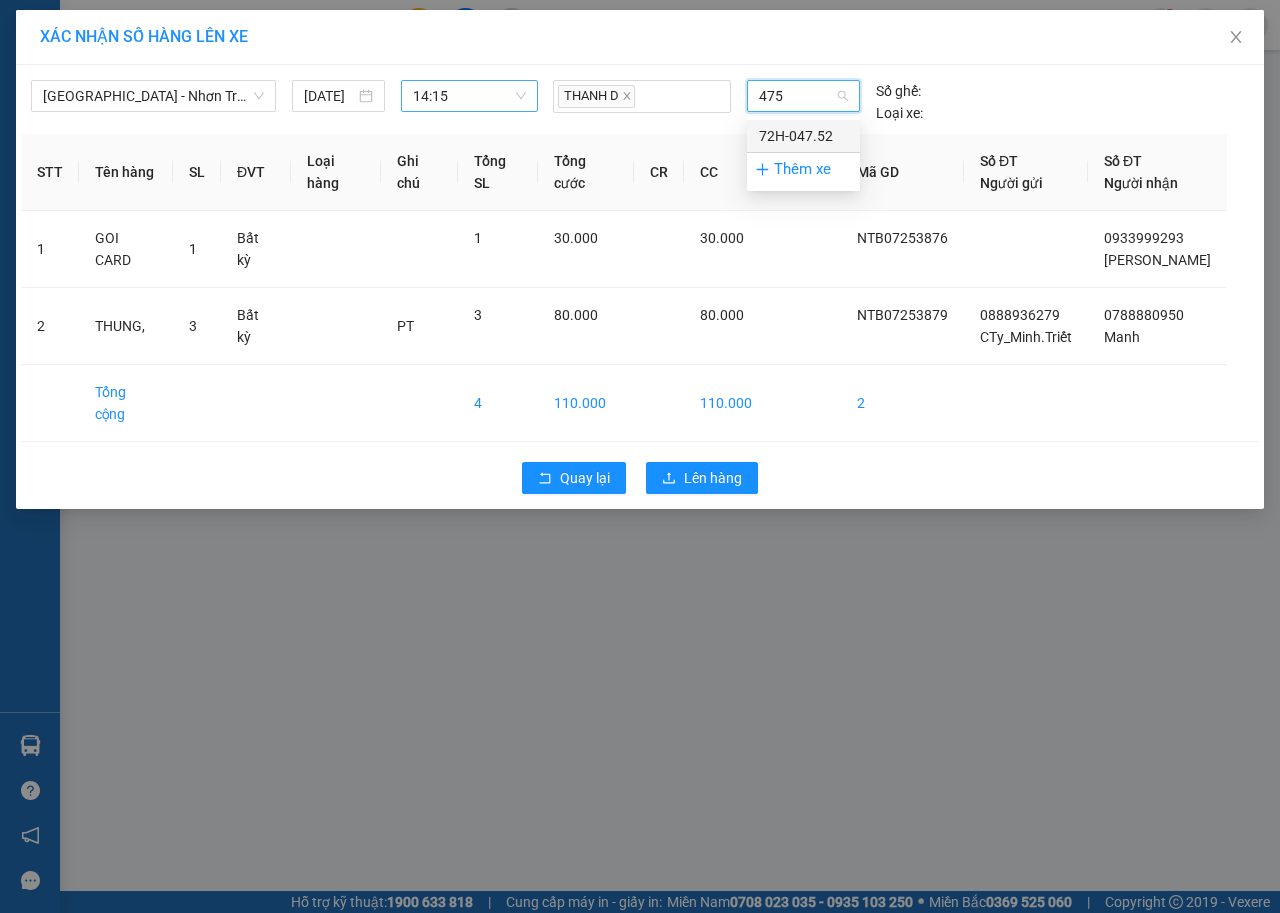 type on "4752" 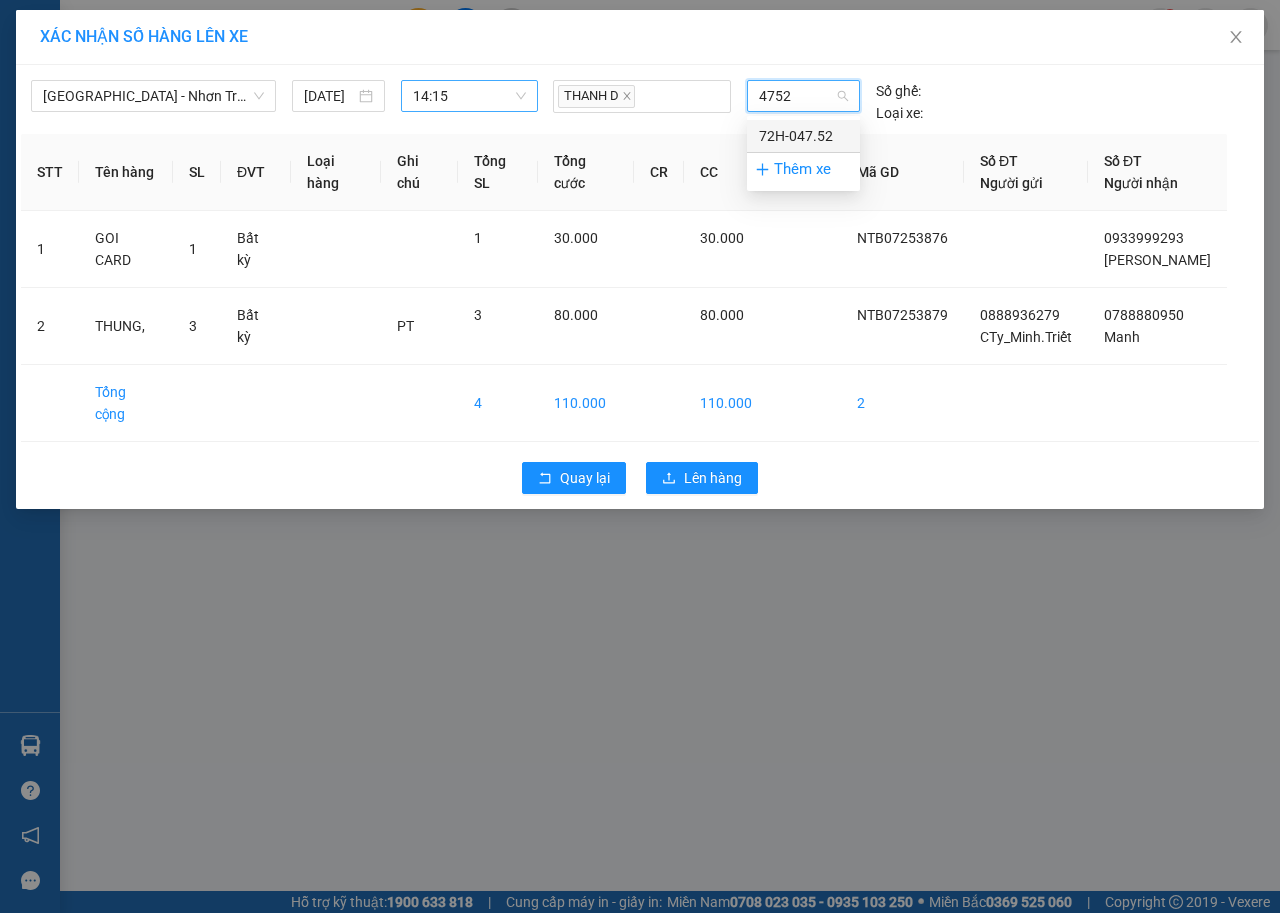 type 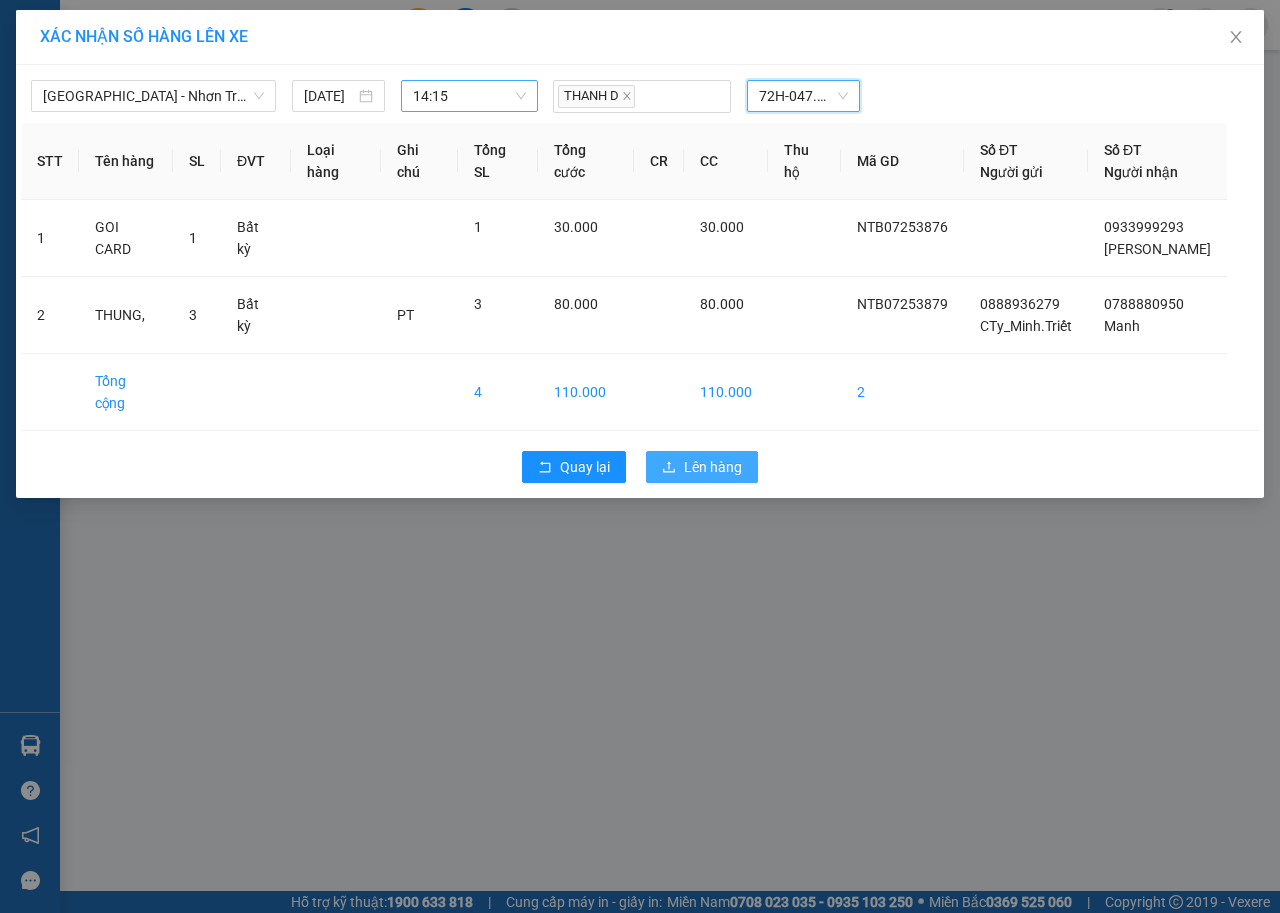 click on "Lên hàng" at bounding box center (713, 467) 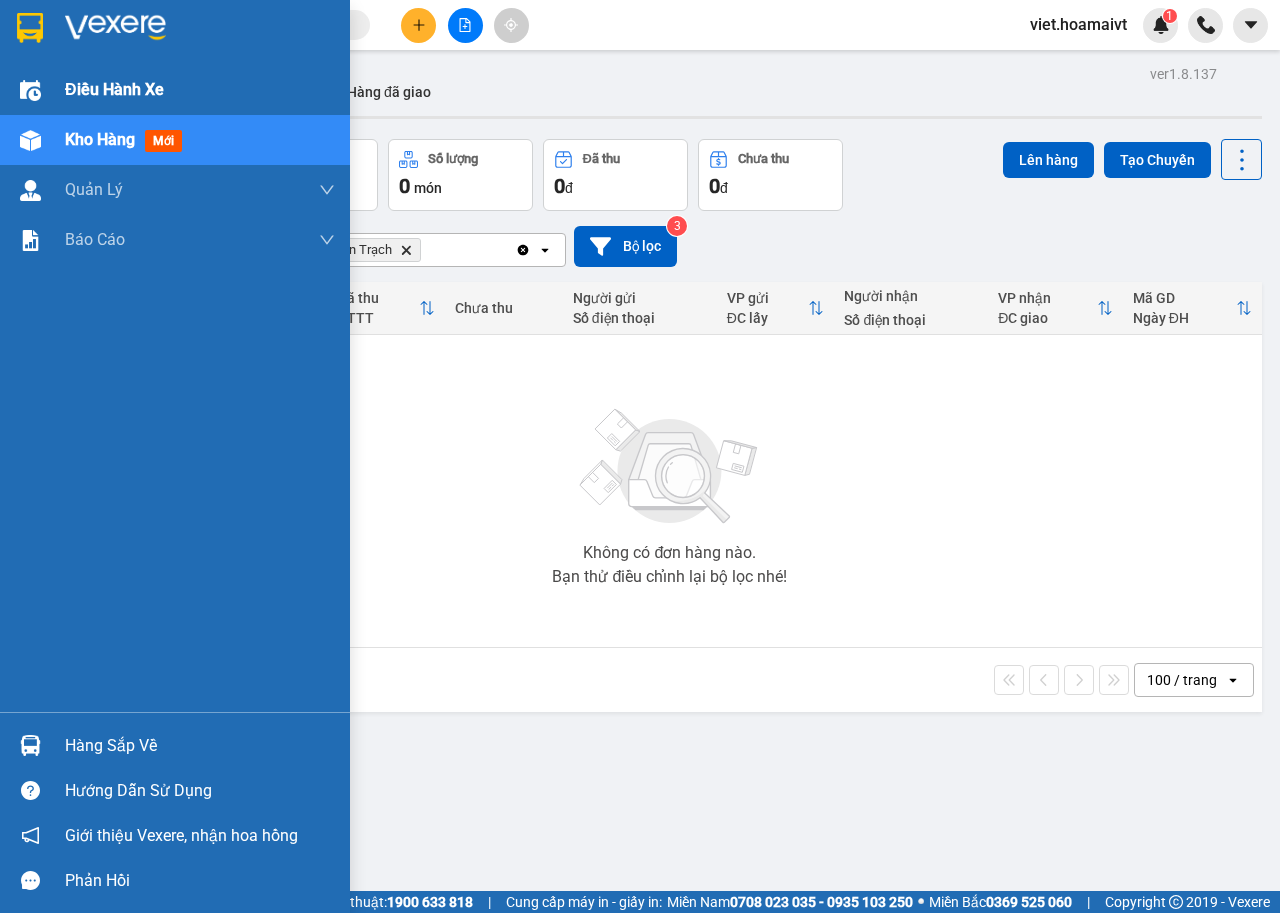 click on "Điều hành xe" at bounding box center [114, 89] 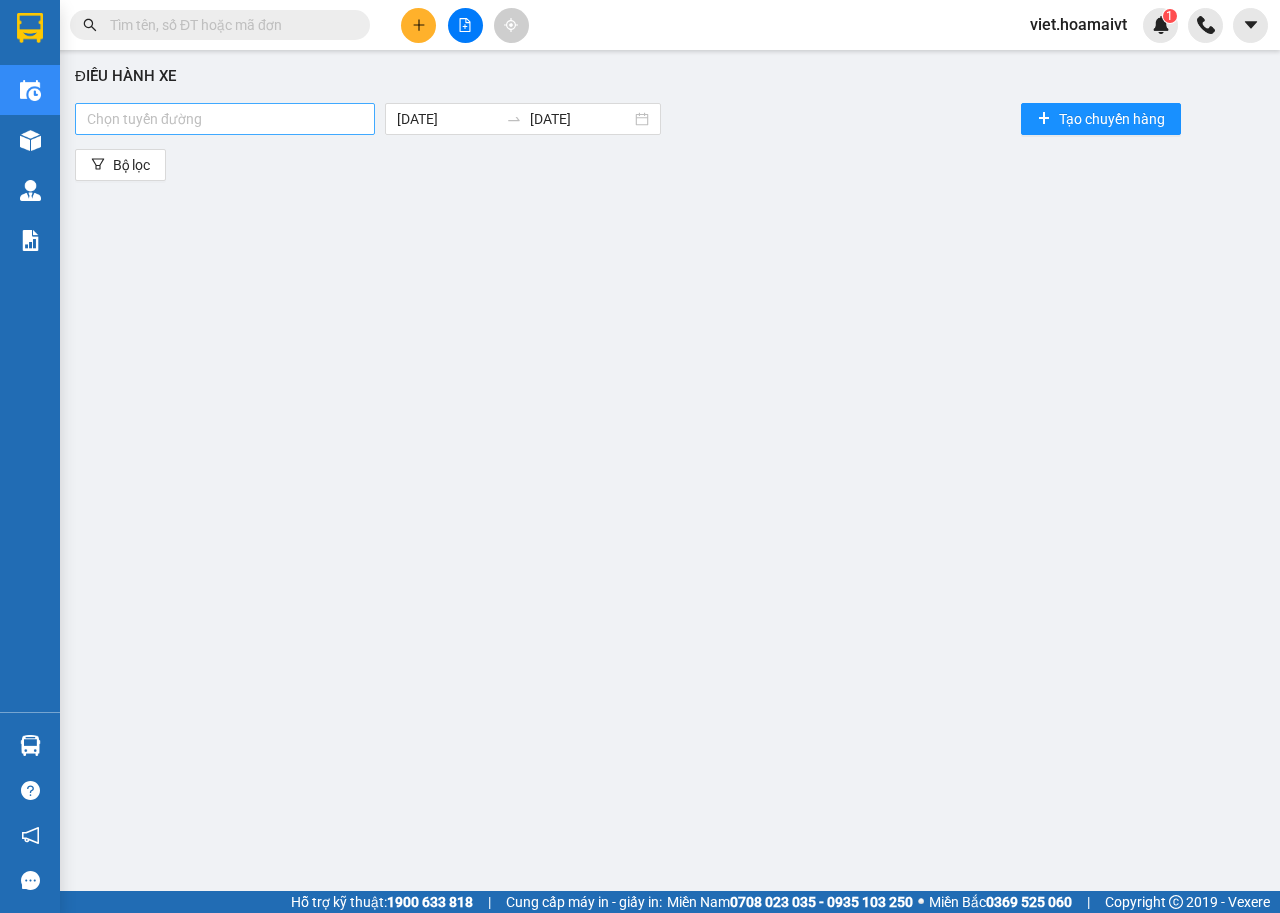 click at bounding box center (225, 119) 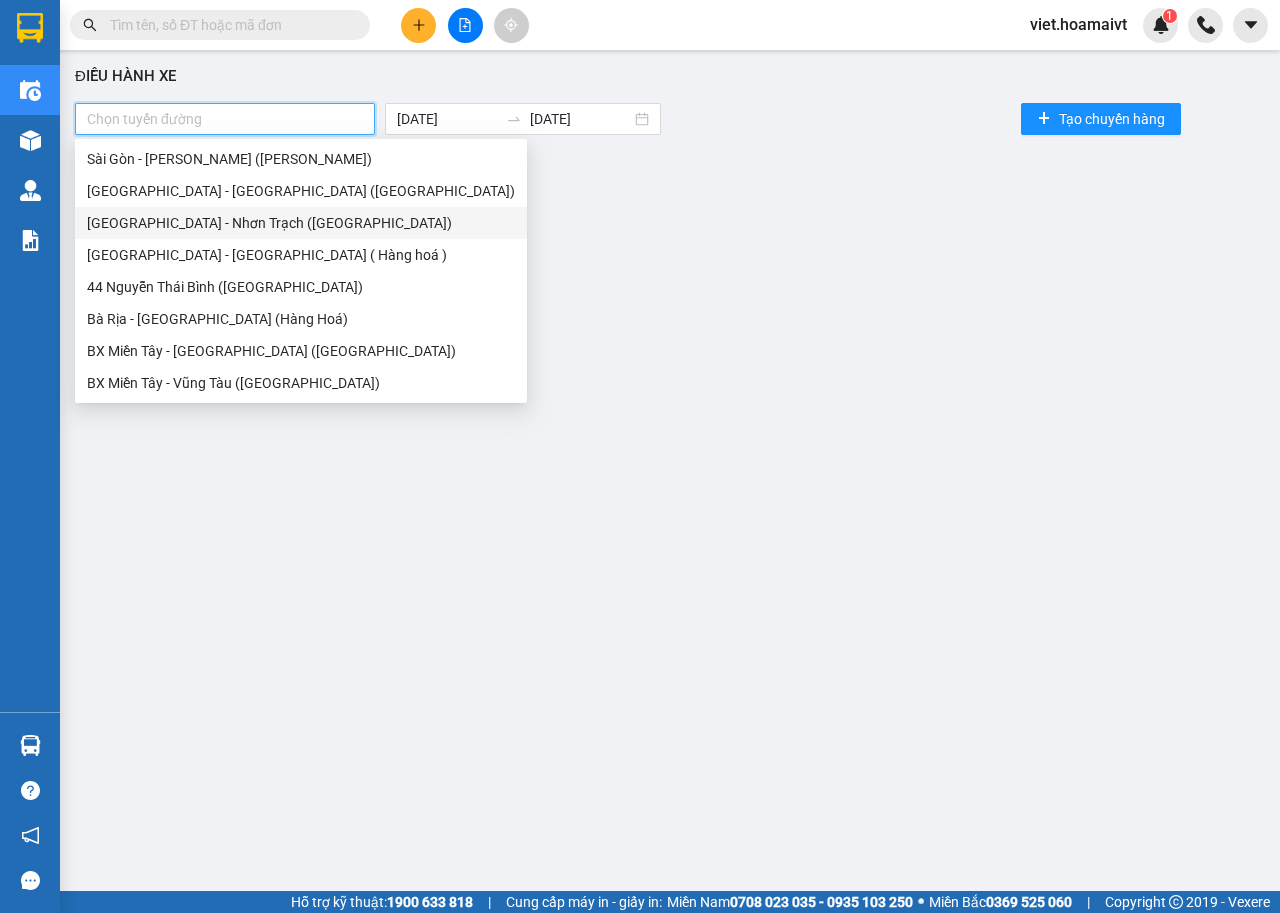 click on "[GEOGRAPHIC_DATA] - Nhơn Trạch ([GEOGRAPHIC_DATA])" at bounding box center [301, 223] 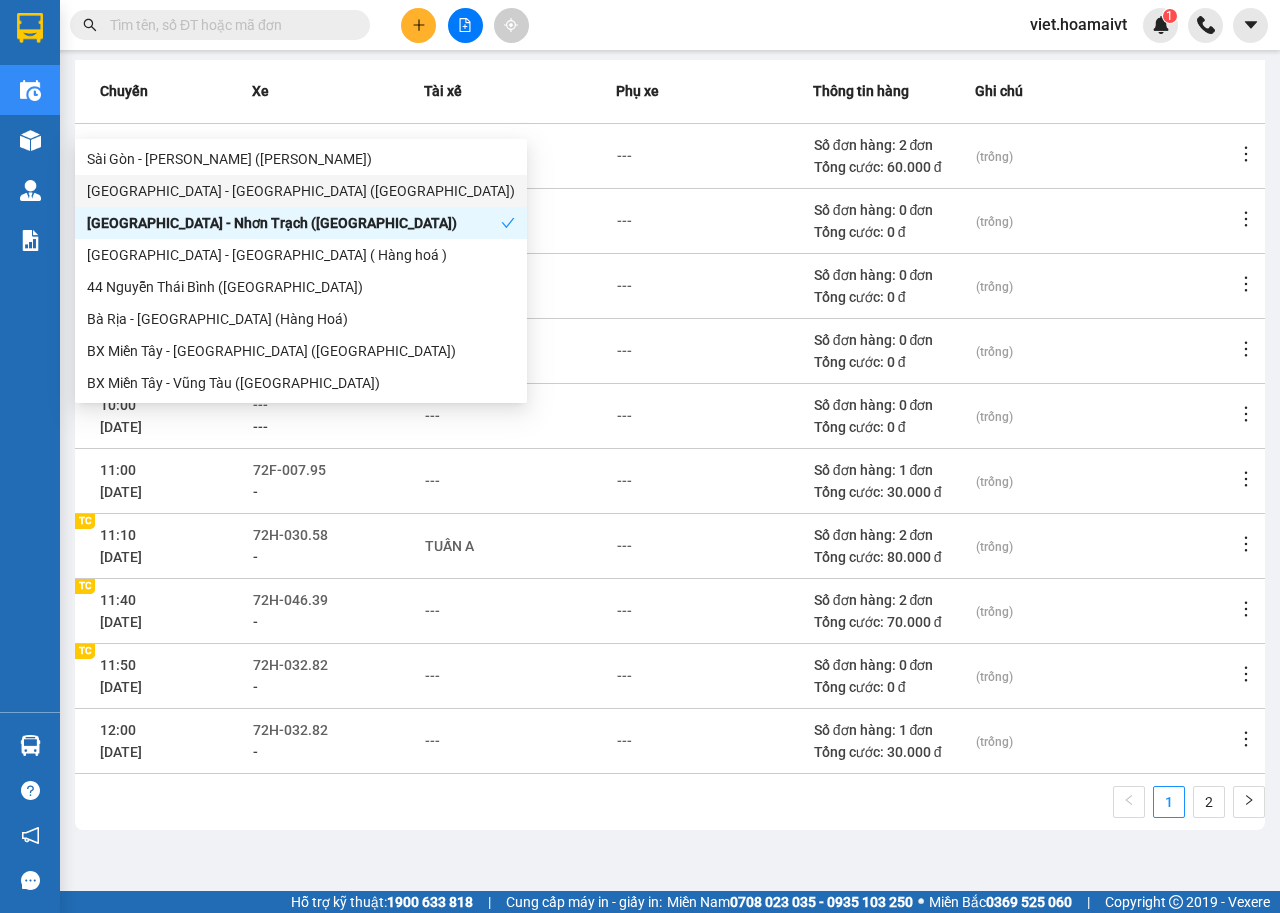 scroll, scrollTop: 220, scrollLeft: 0, axis: vertical 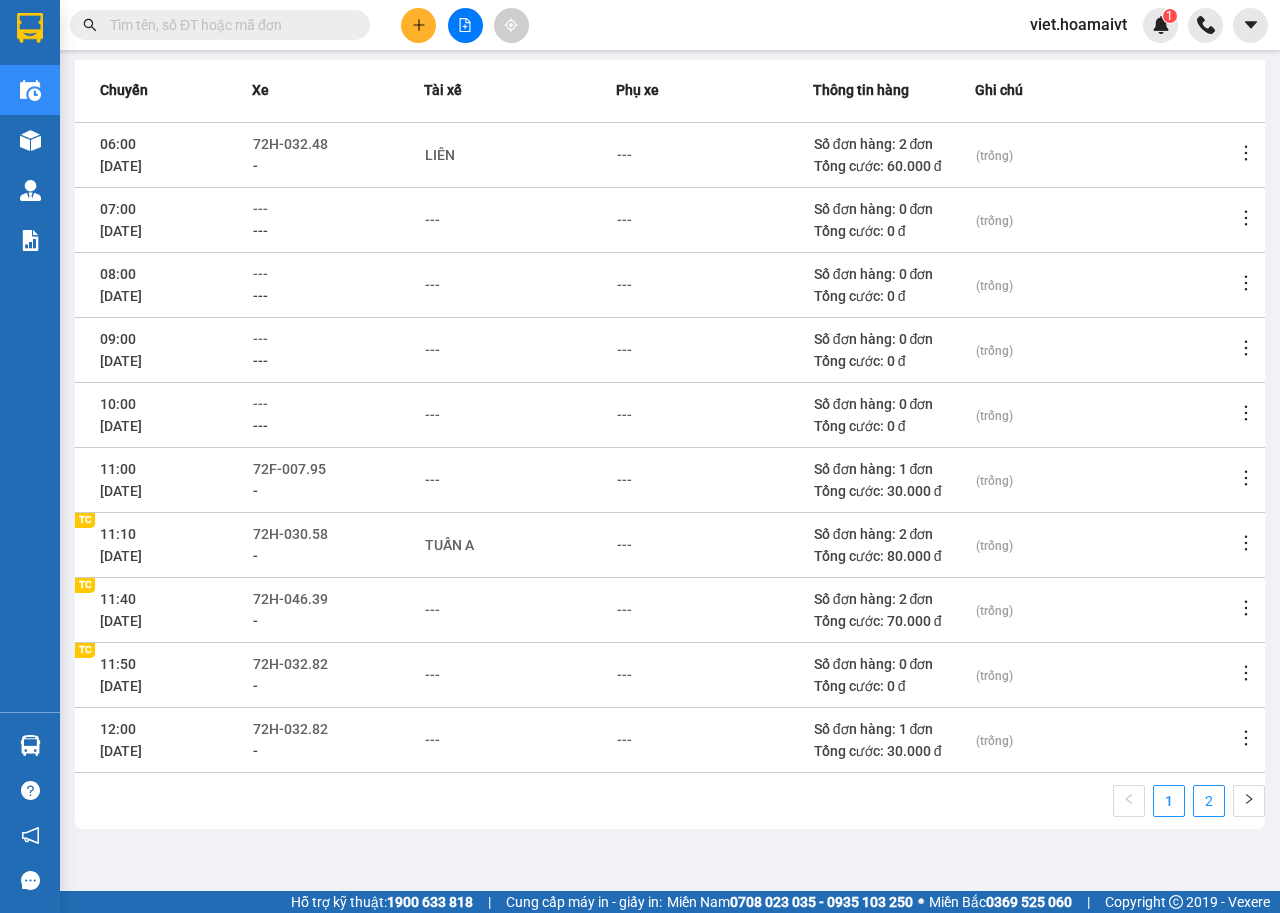 click on "2" at bounding box center [1209, 801] 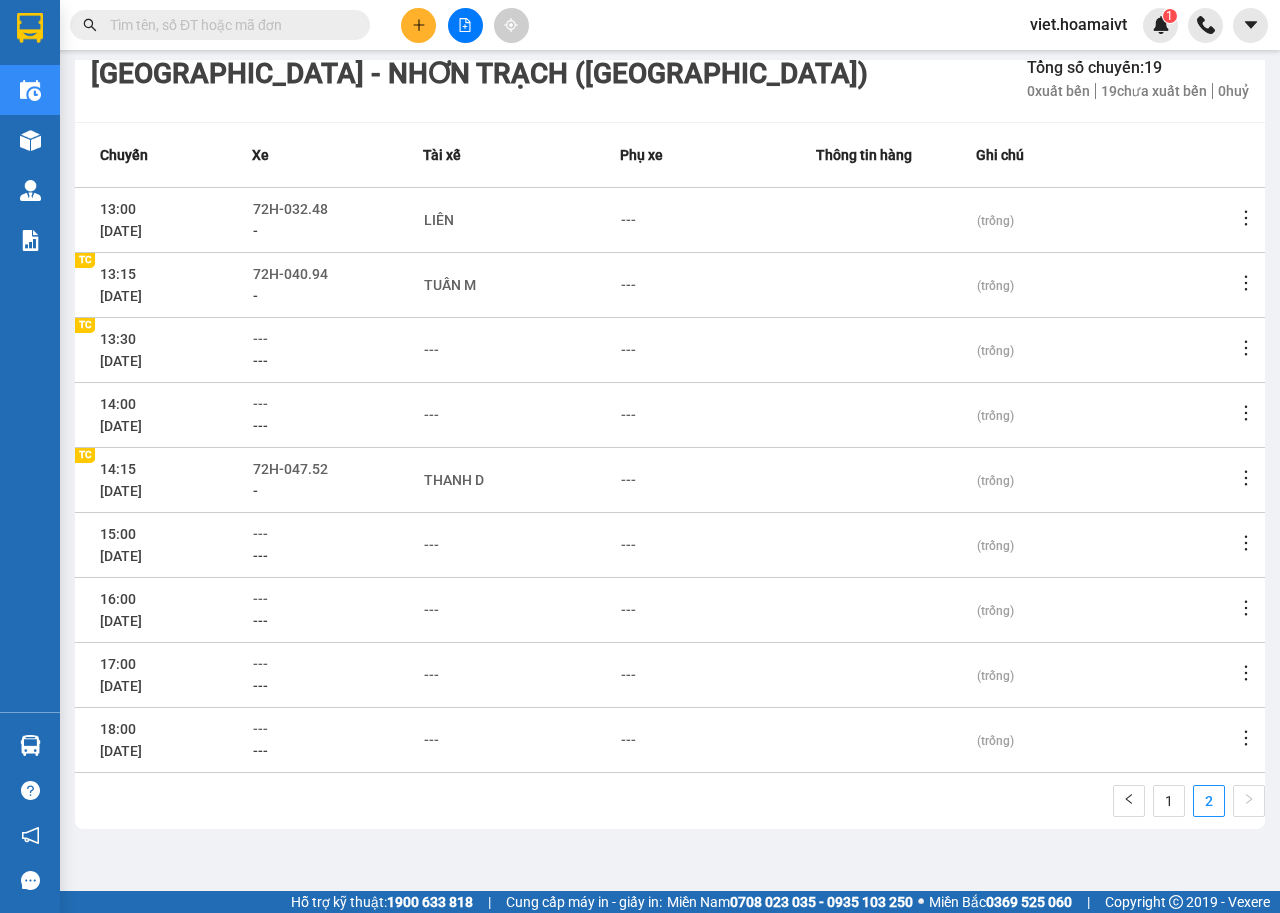 scroll, scrollTop: 155, scrollLeft: 0, axis: vertical 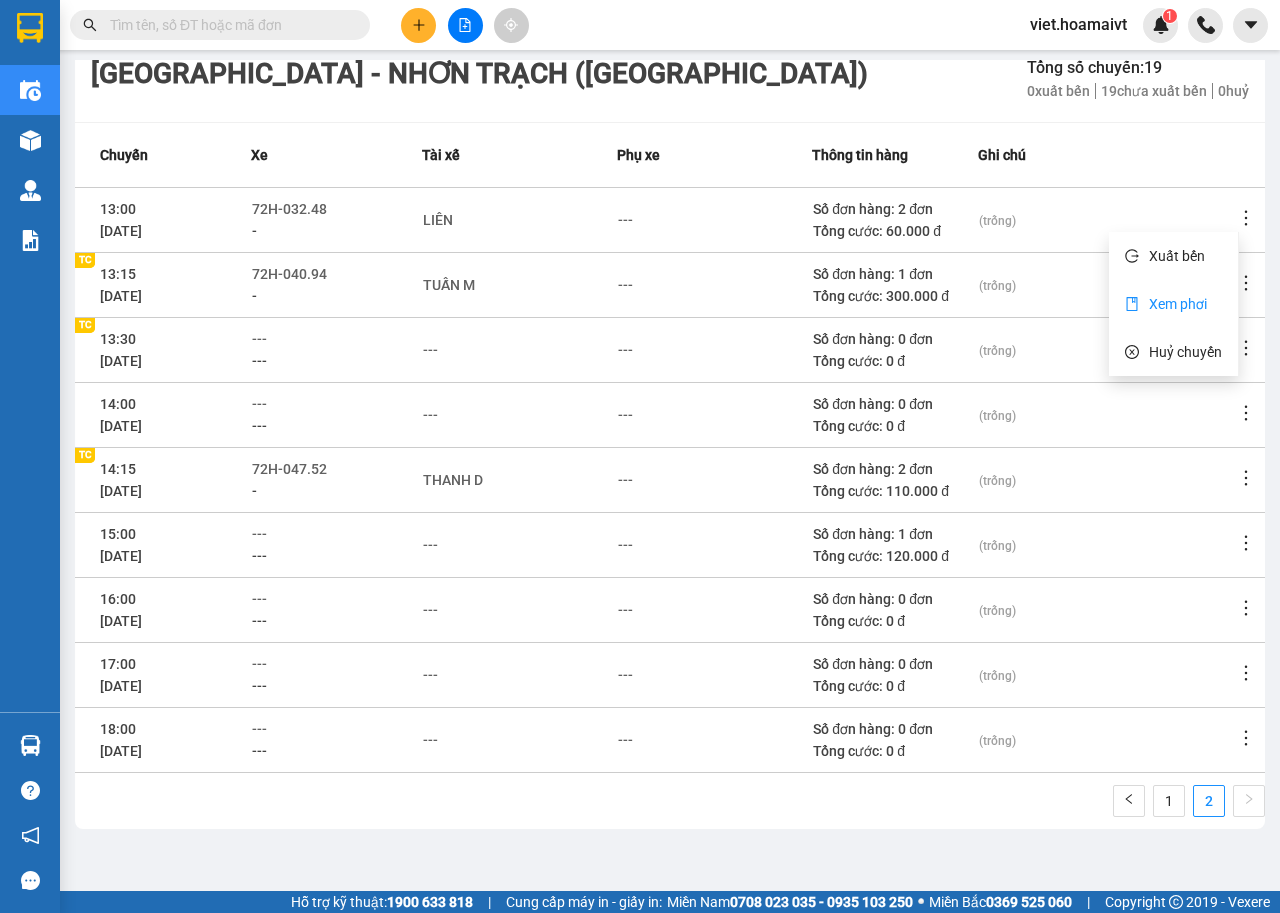 click on "Xem phơi" at bounding box center [1178, 304] 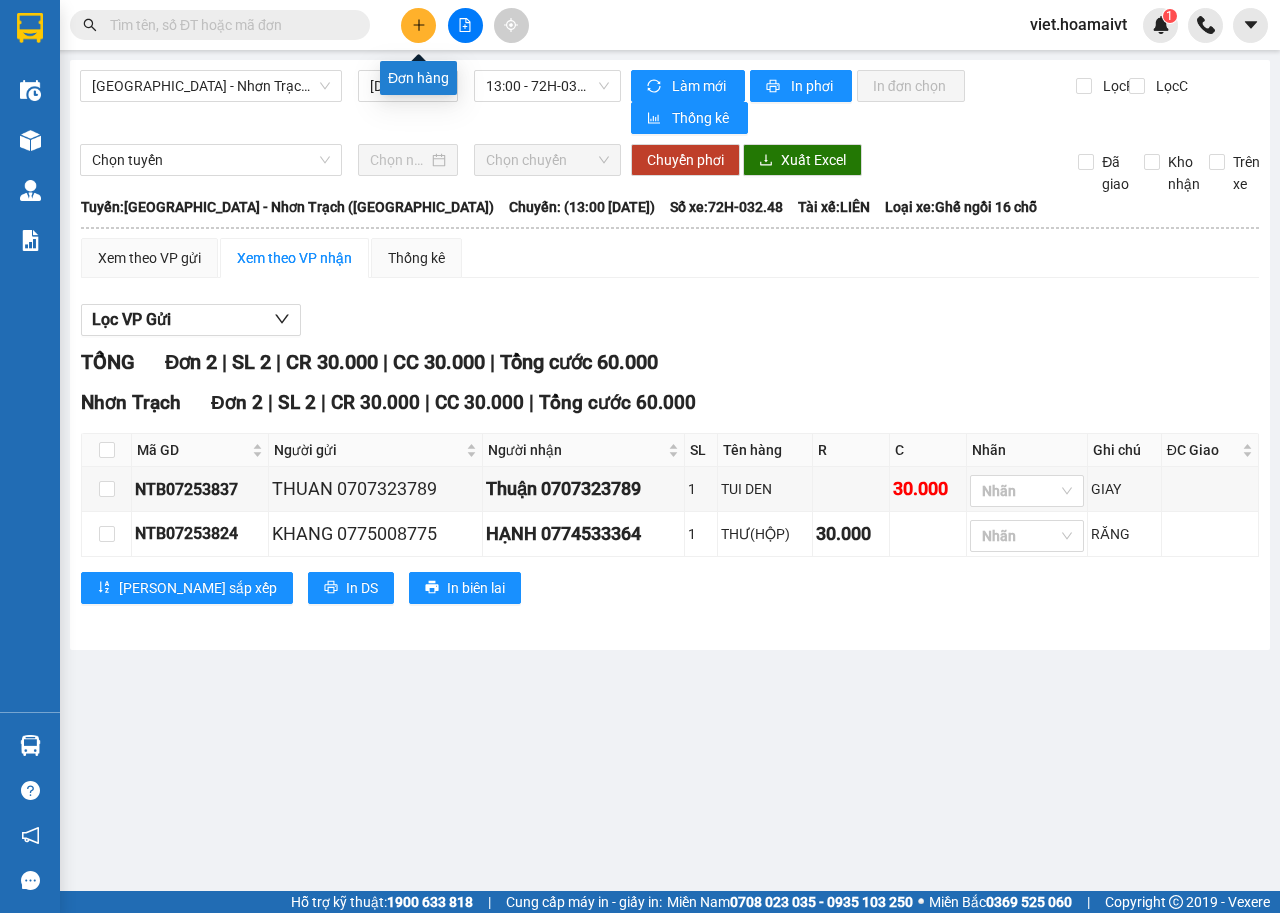 click at bounding box center [418, 25] 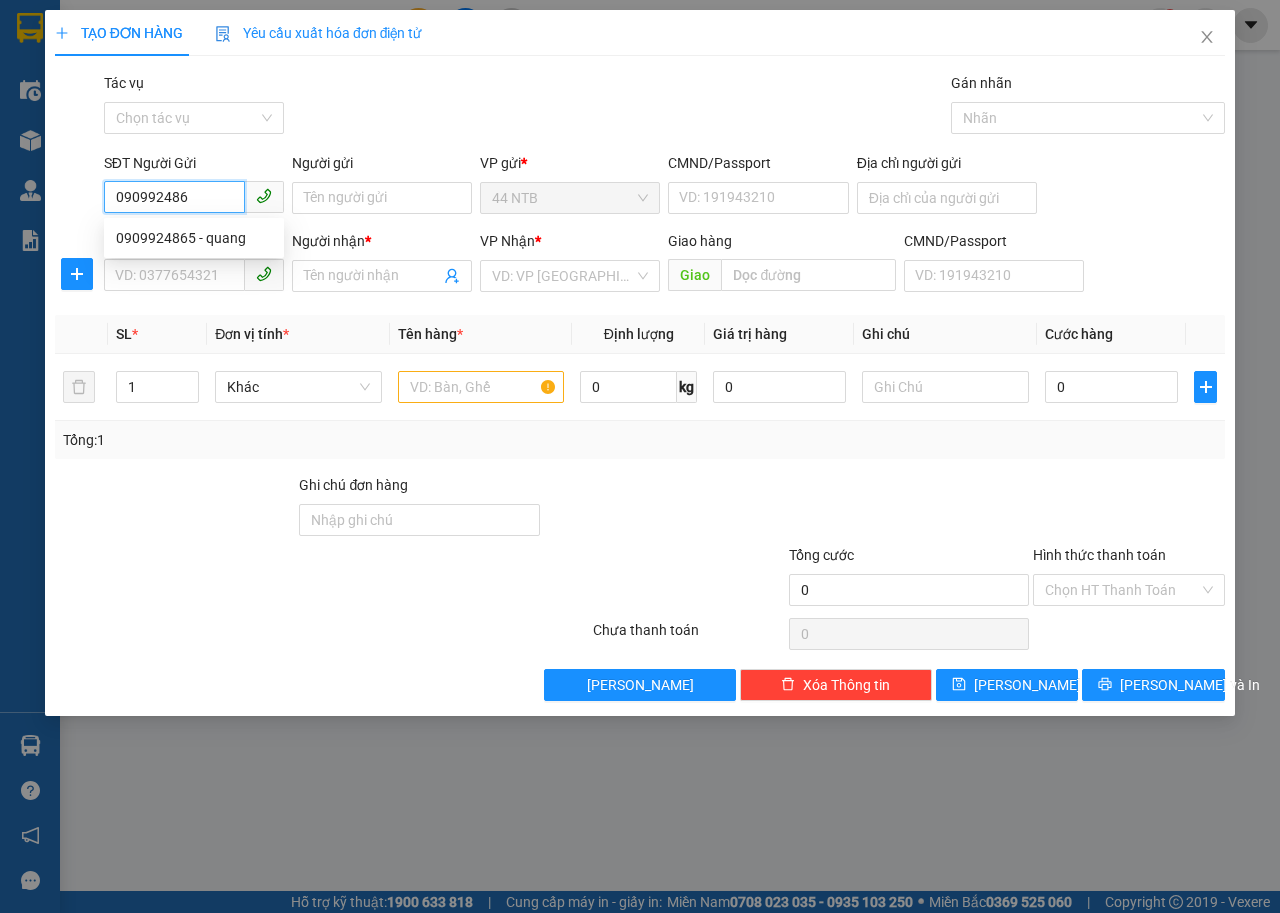 type on "0909924865" 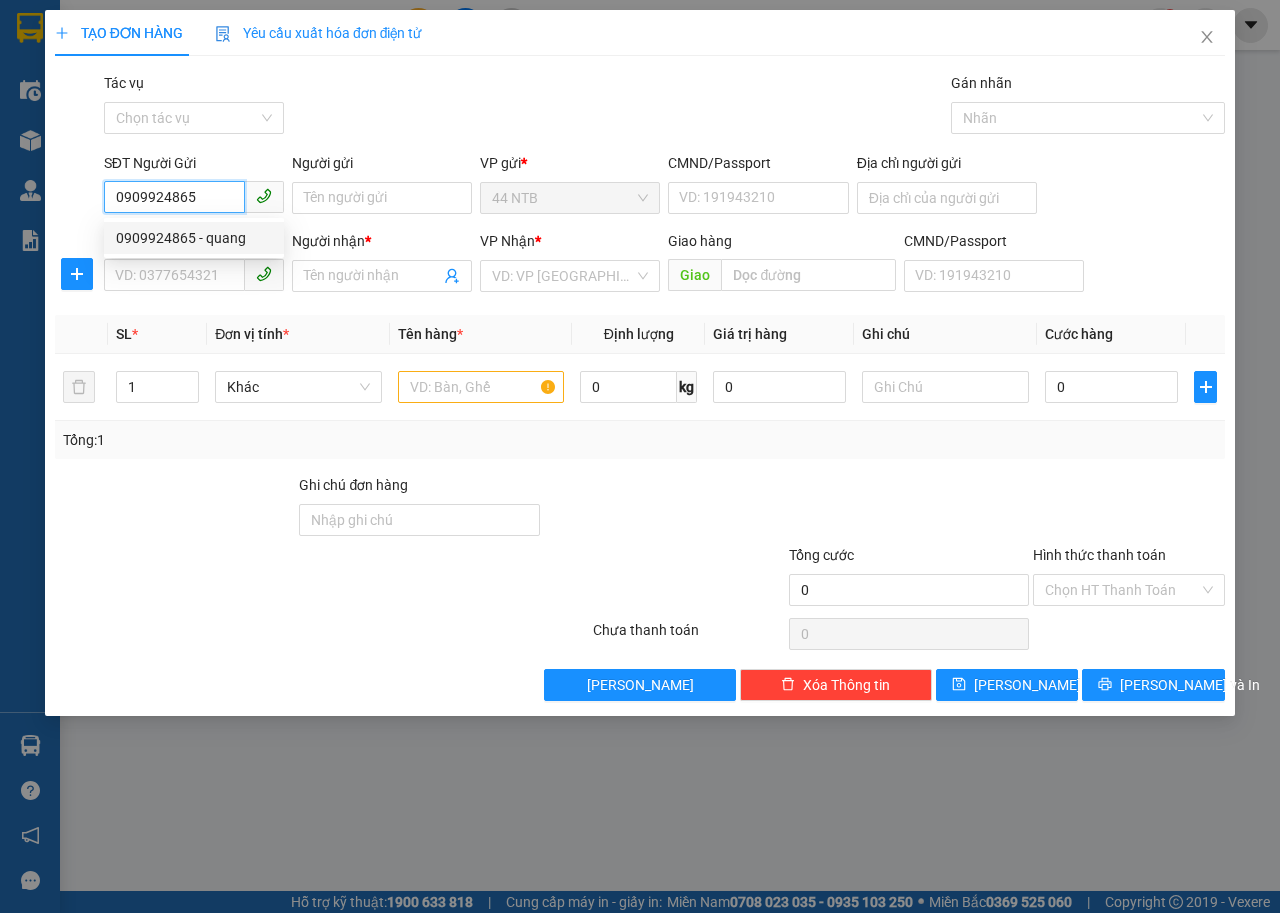 click on "0909924865 - quang" at bounding box center (194, 238) 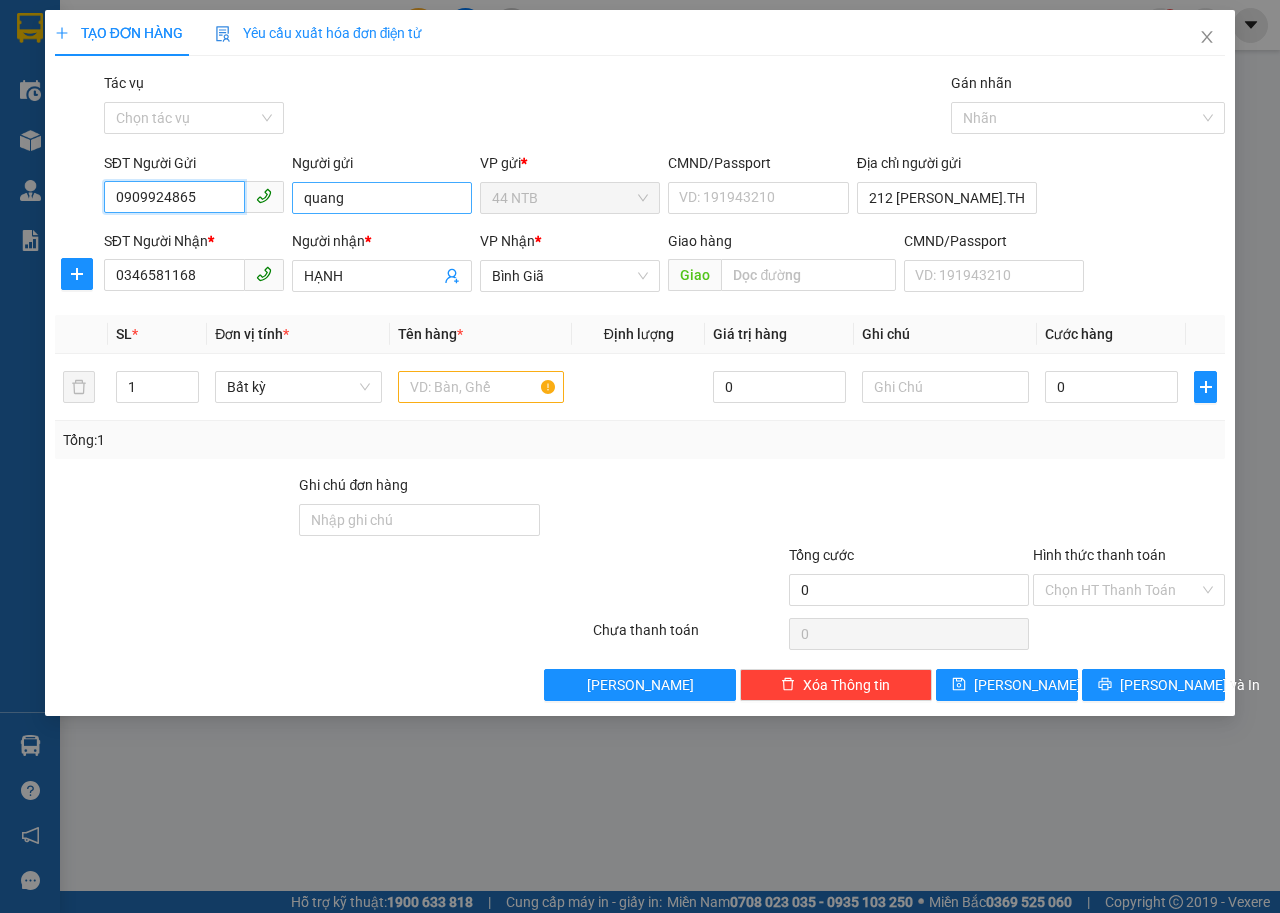 type on "0909924865" 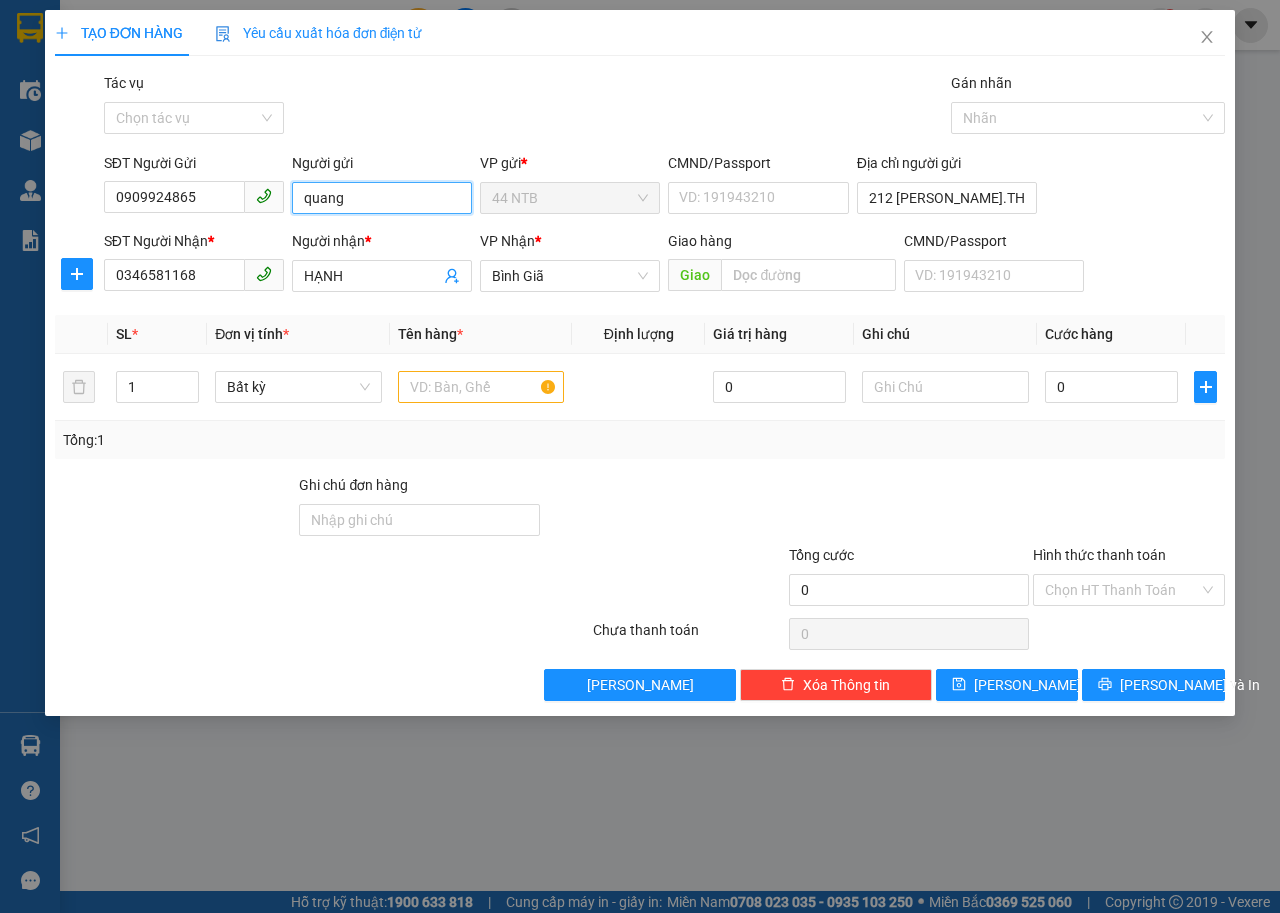 click on "quang" at bounding box center [382, 198] 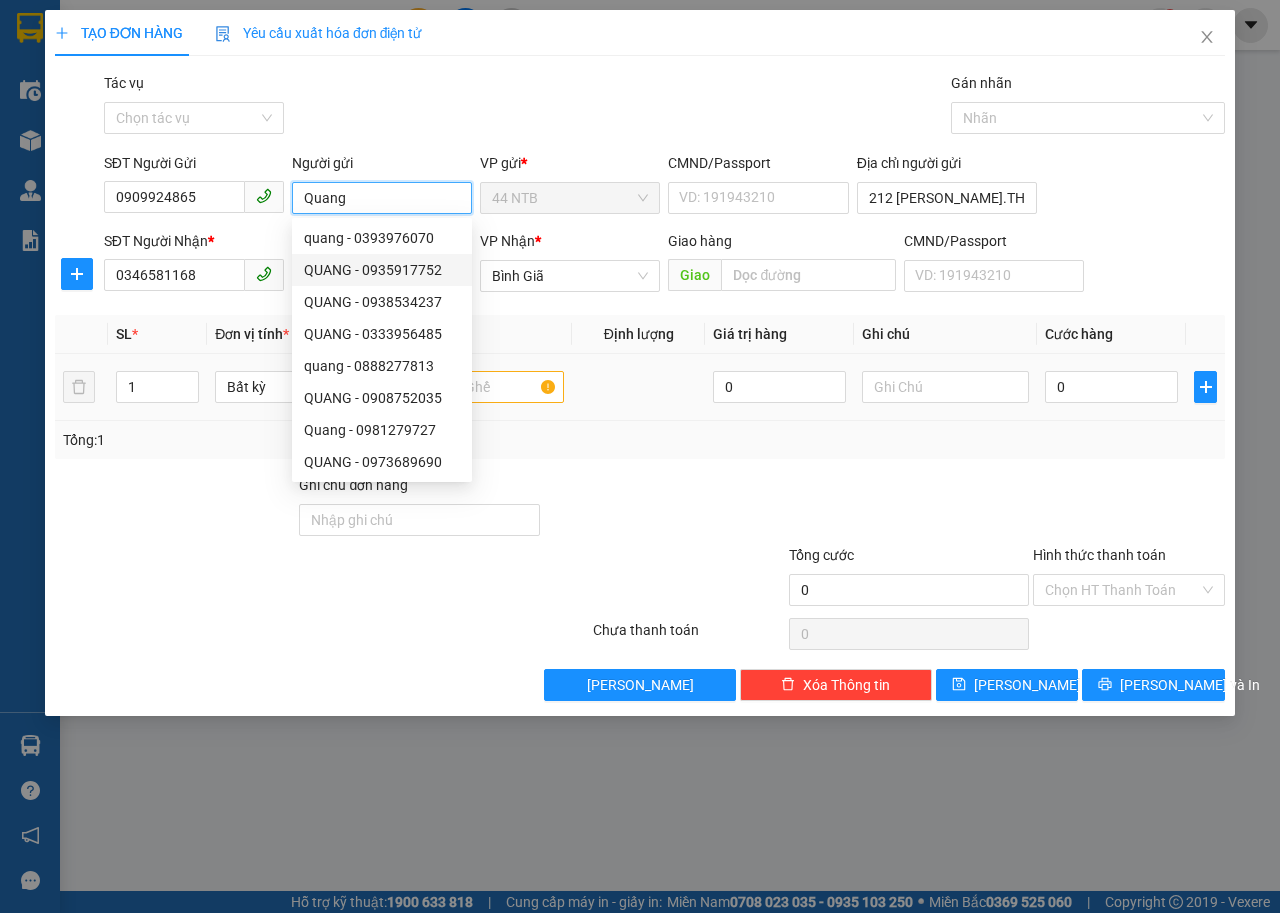 type on "Quang" 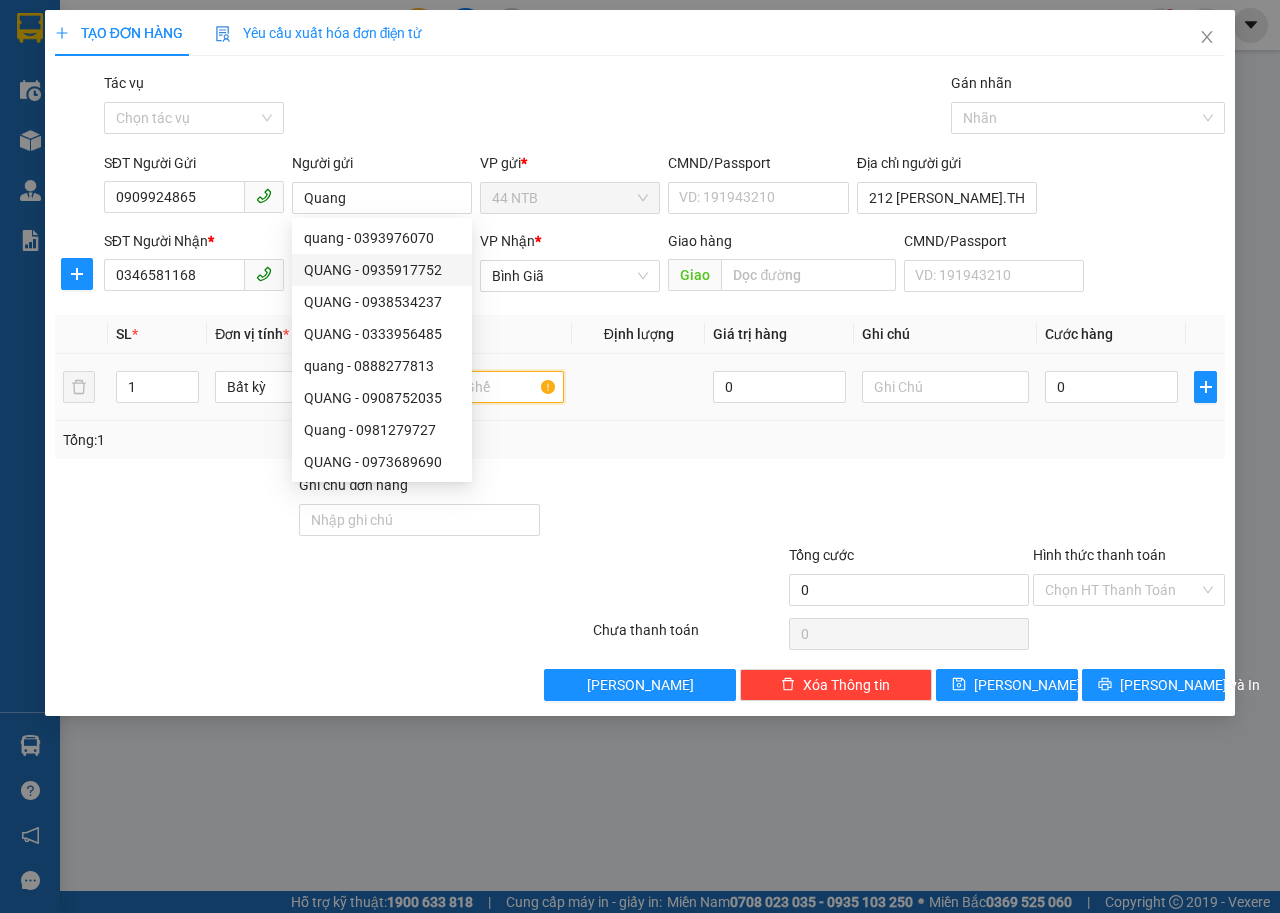 click at bounding box center [481, 387] 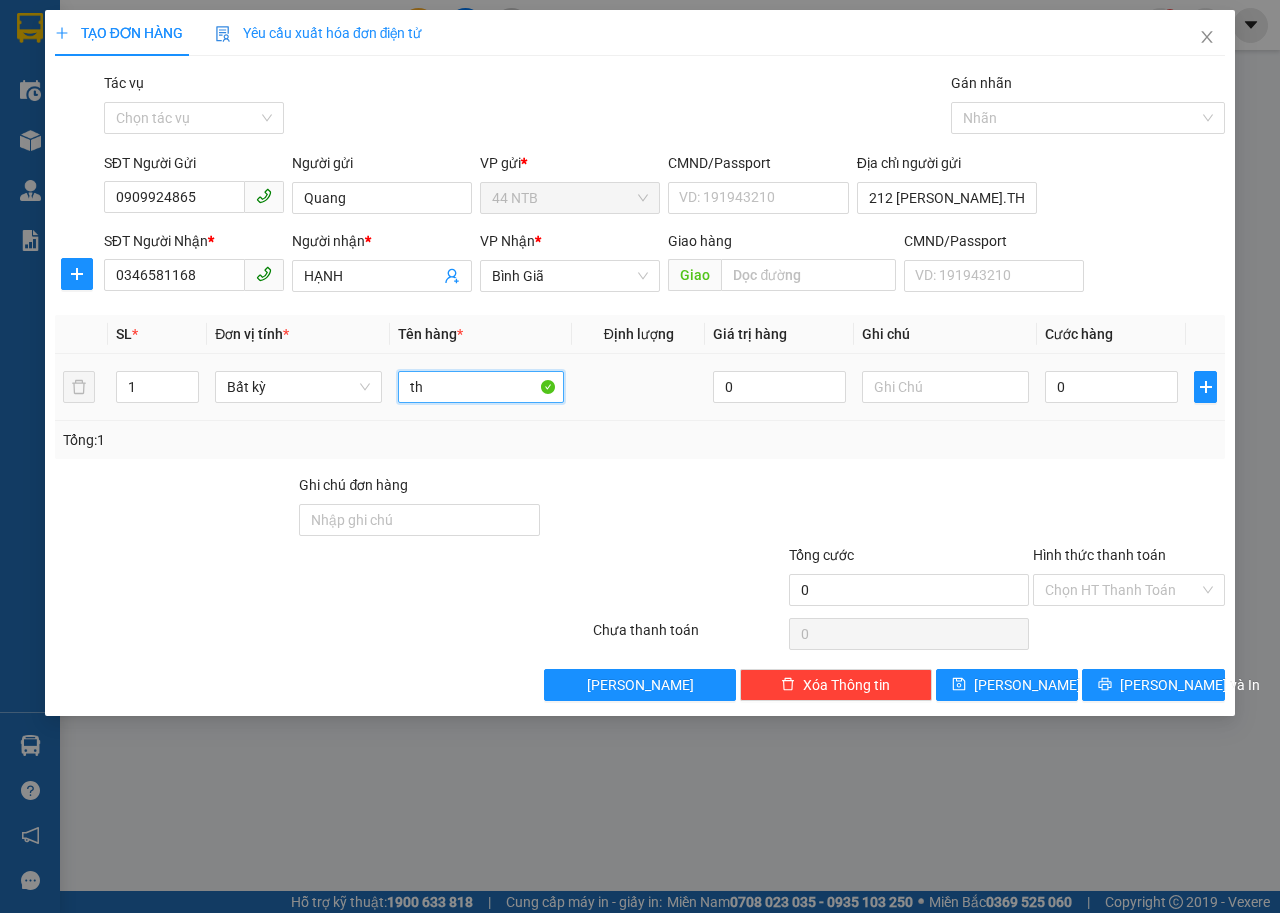 type on "t" 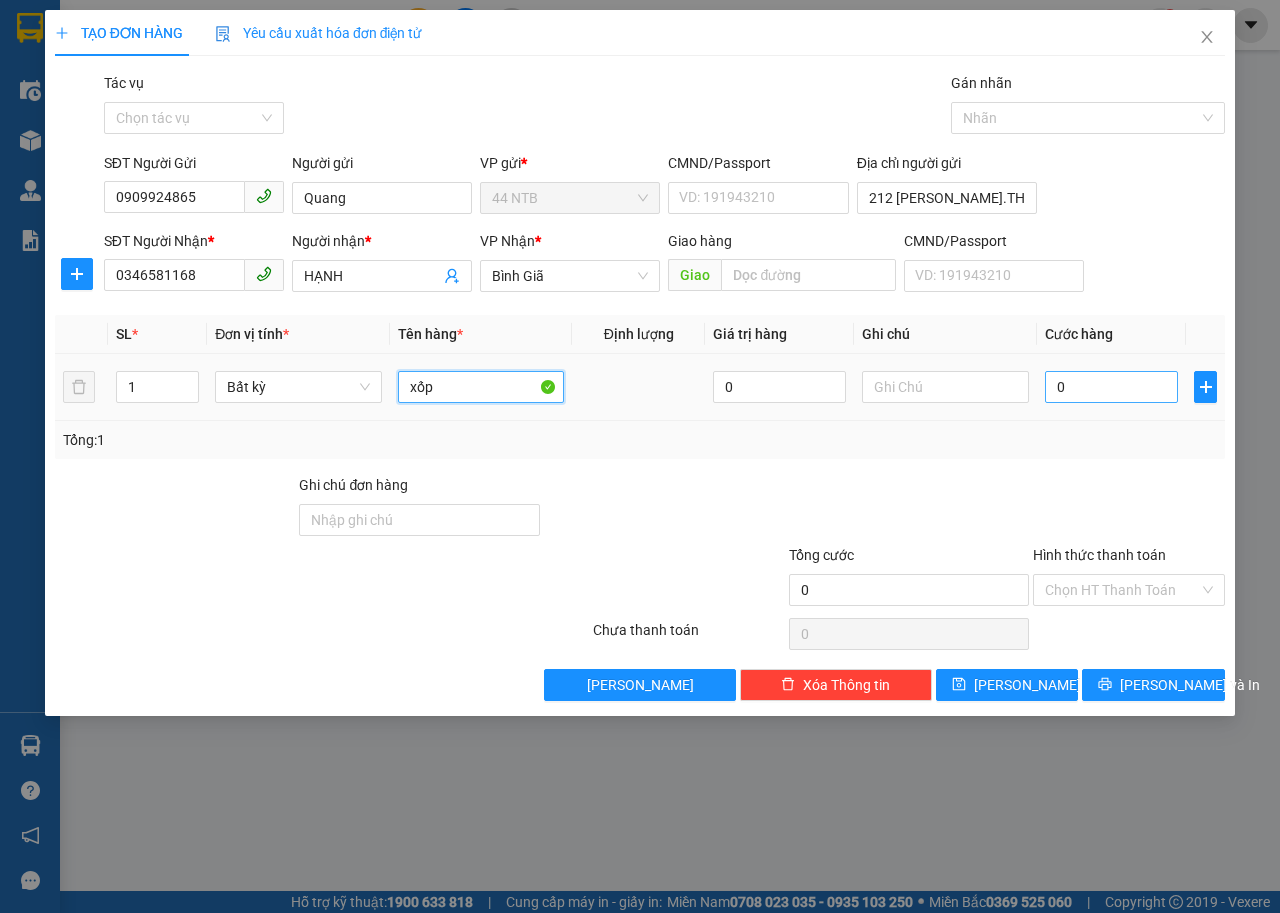 type on "xốp" 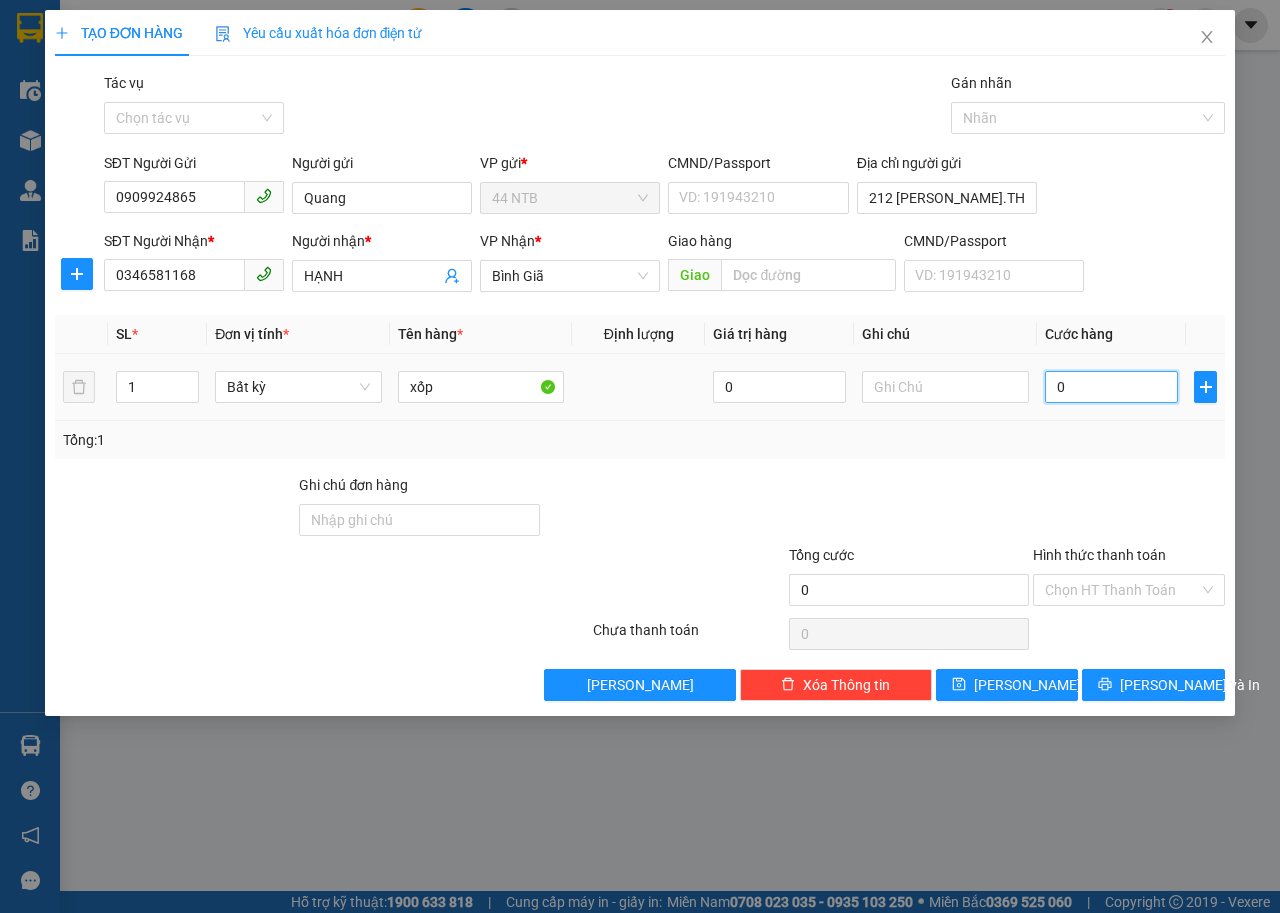 click on "0" at bounding box center (1111, 387) 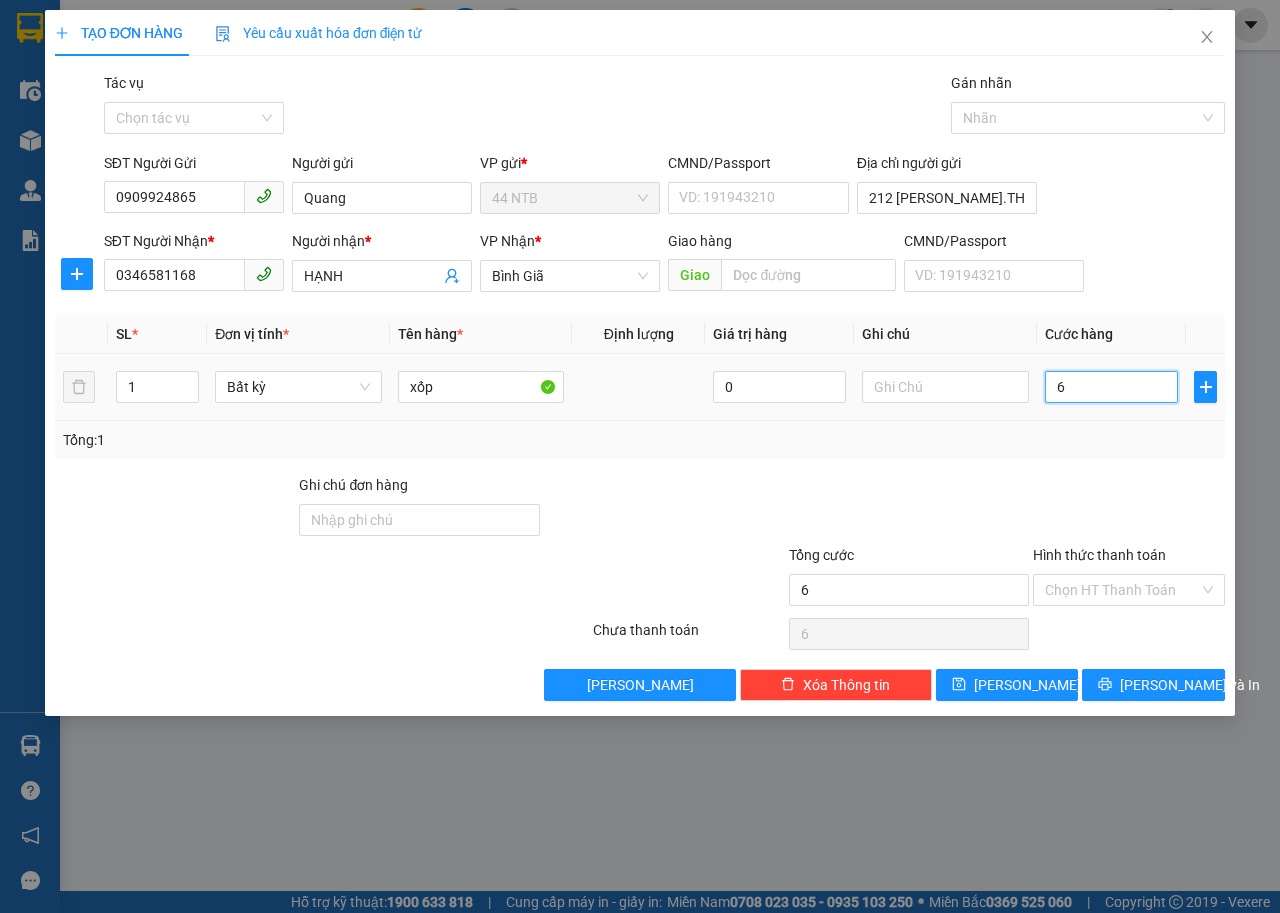 type on "60" 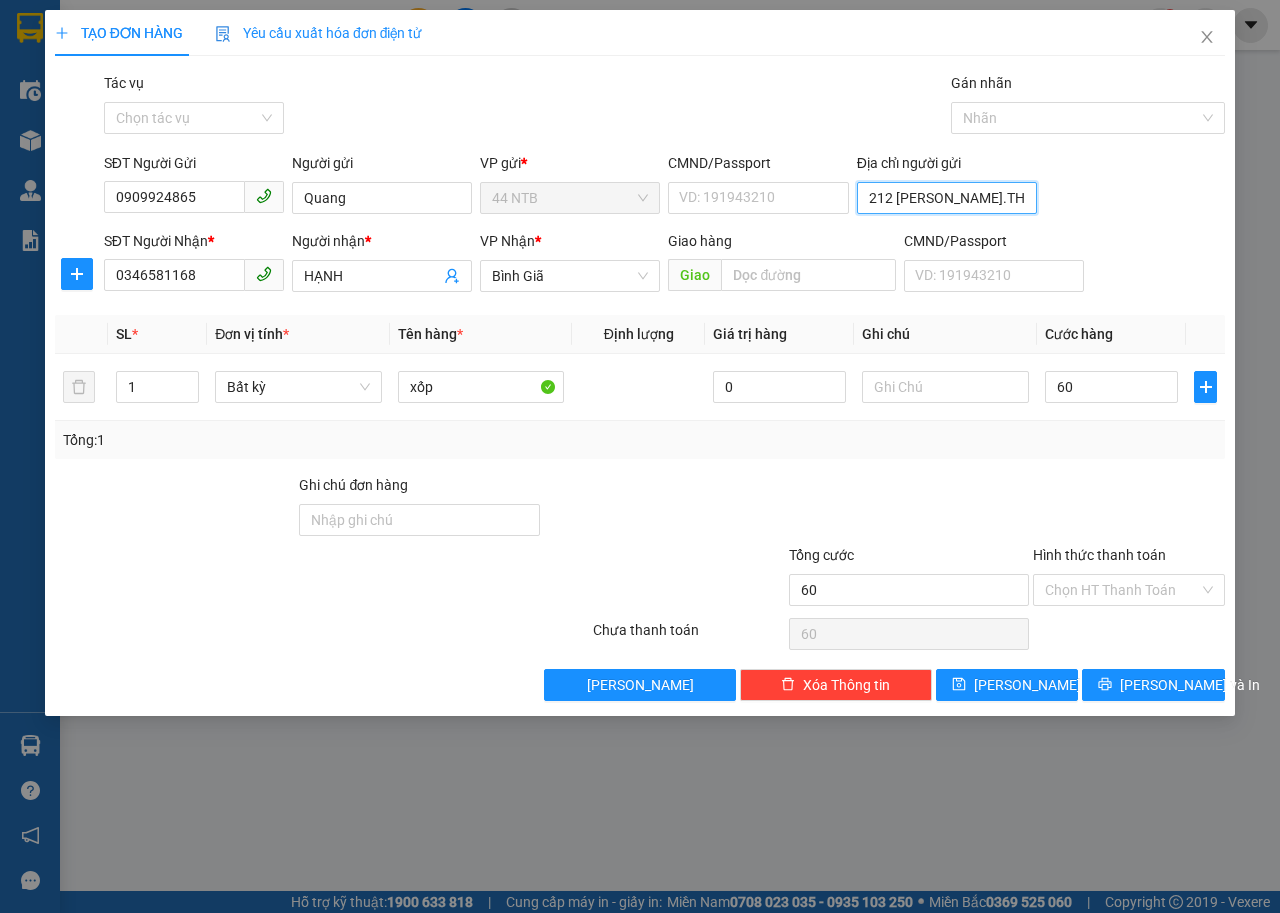 type on "60.000" 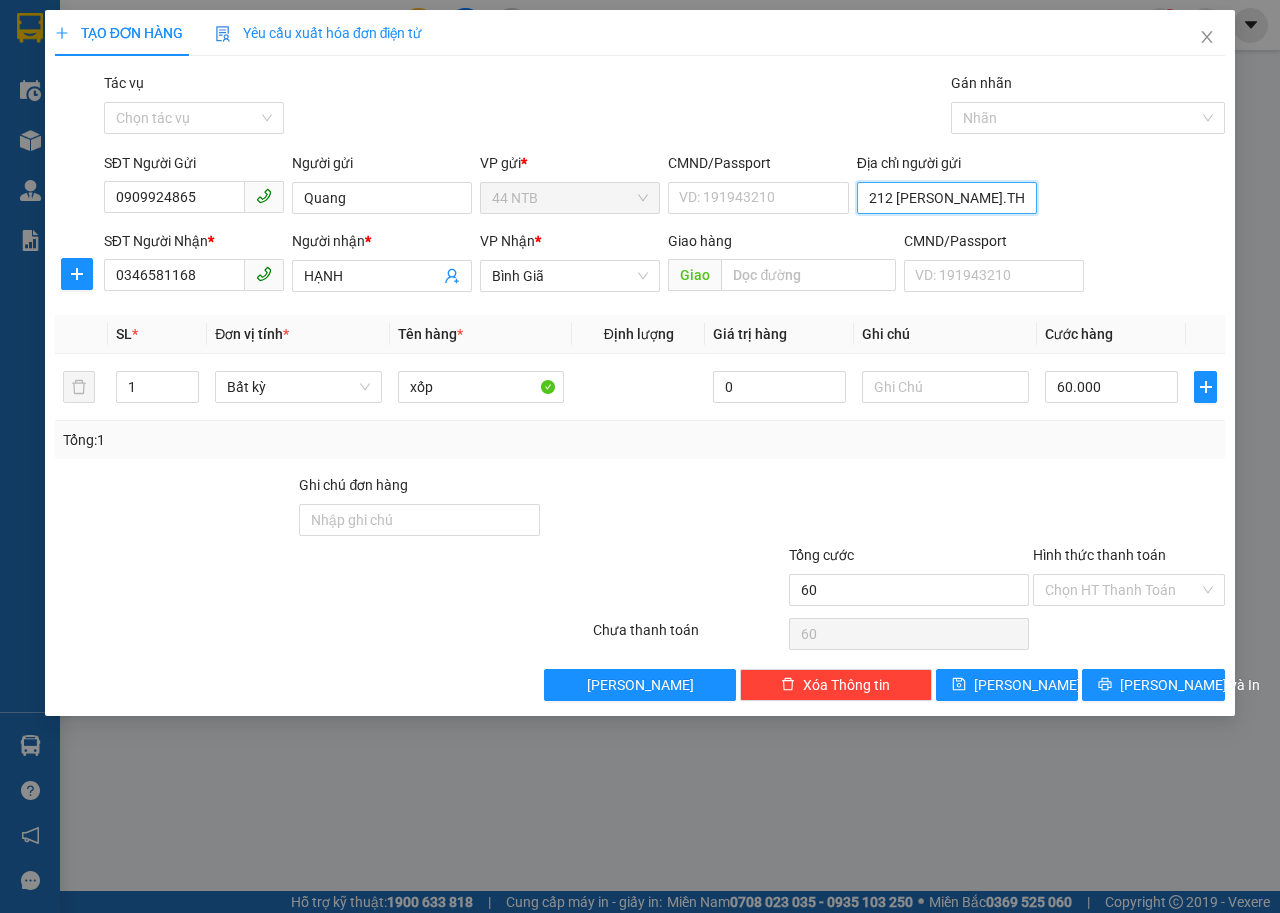 type on "60.000" 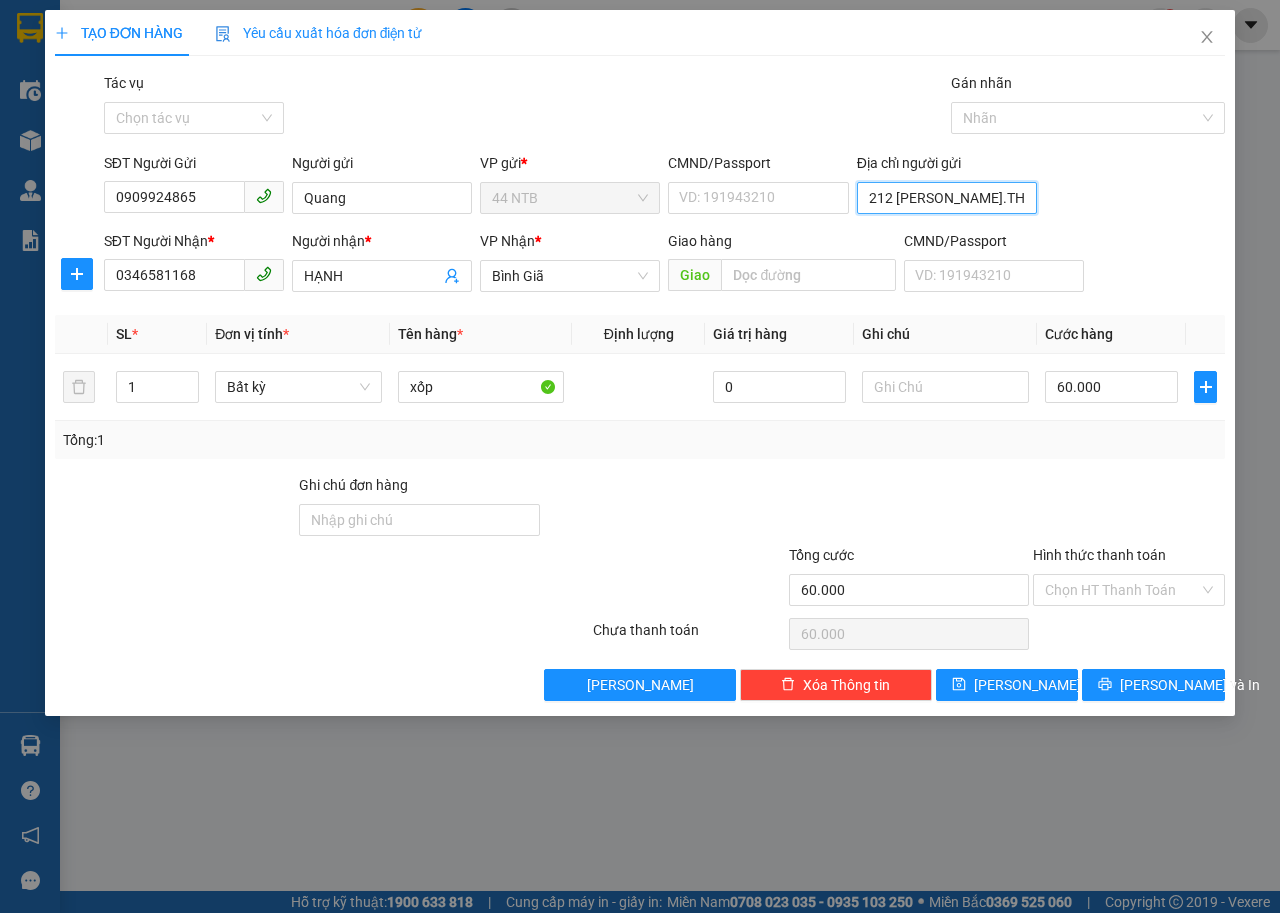 click on "212 [PERSON_NAME].THANH MY LOI,TDUC" at bounding box center [947, 198] 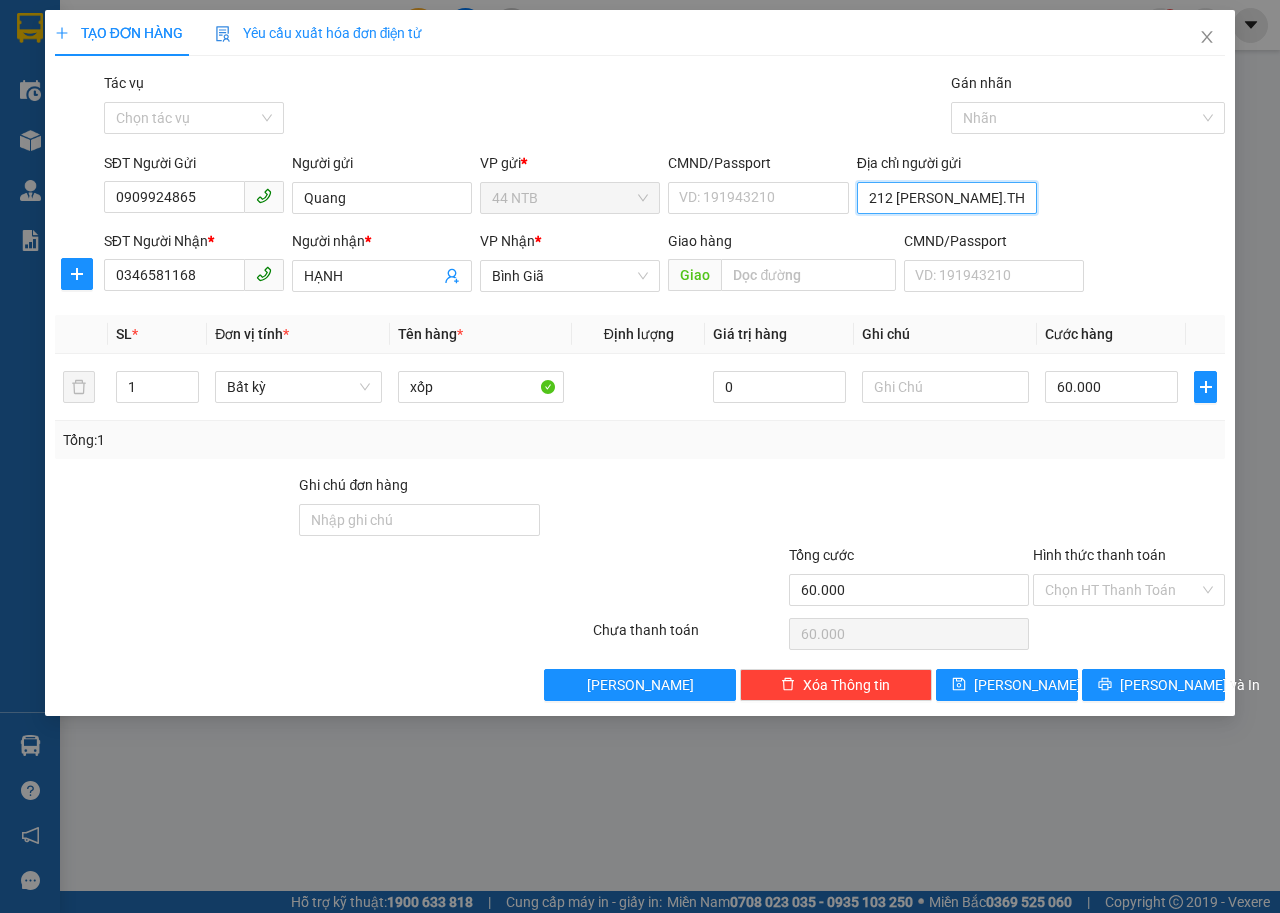 click on "212 [PERSON_NAME].THANH MY LOI,TDUC" at bounding box center [947, 198] 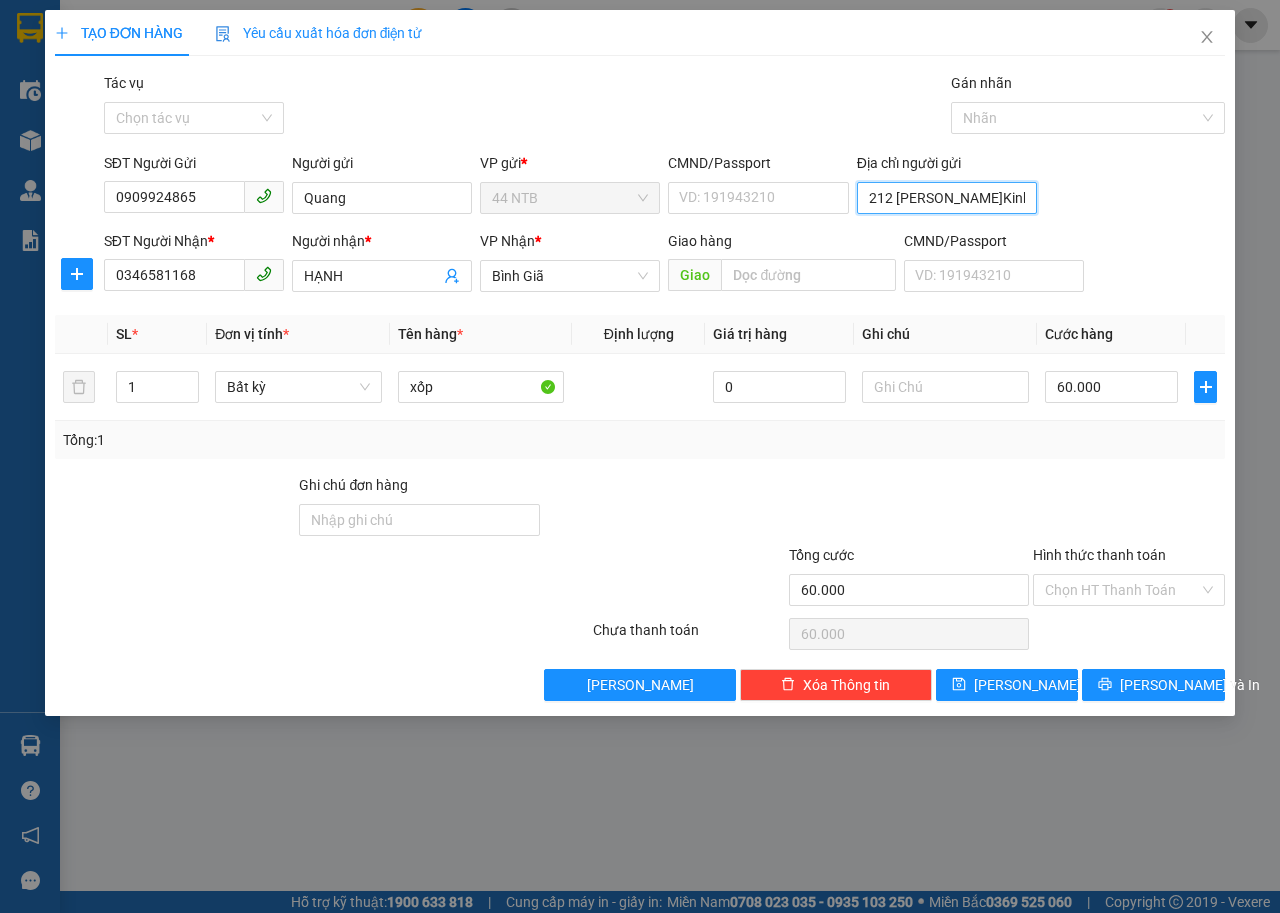 click on "212 [PERSON_NAME]Kinh.THANH MY LOI,TDUC" at bounding box center (947, 198) 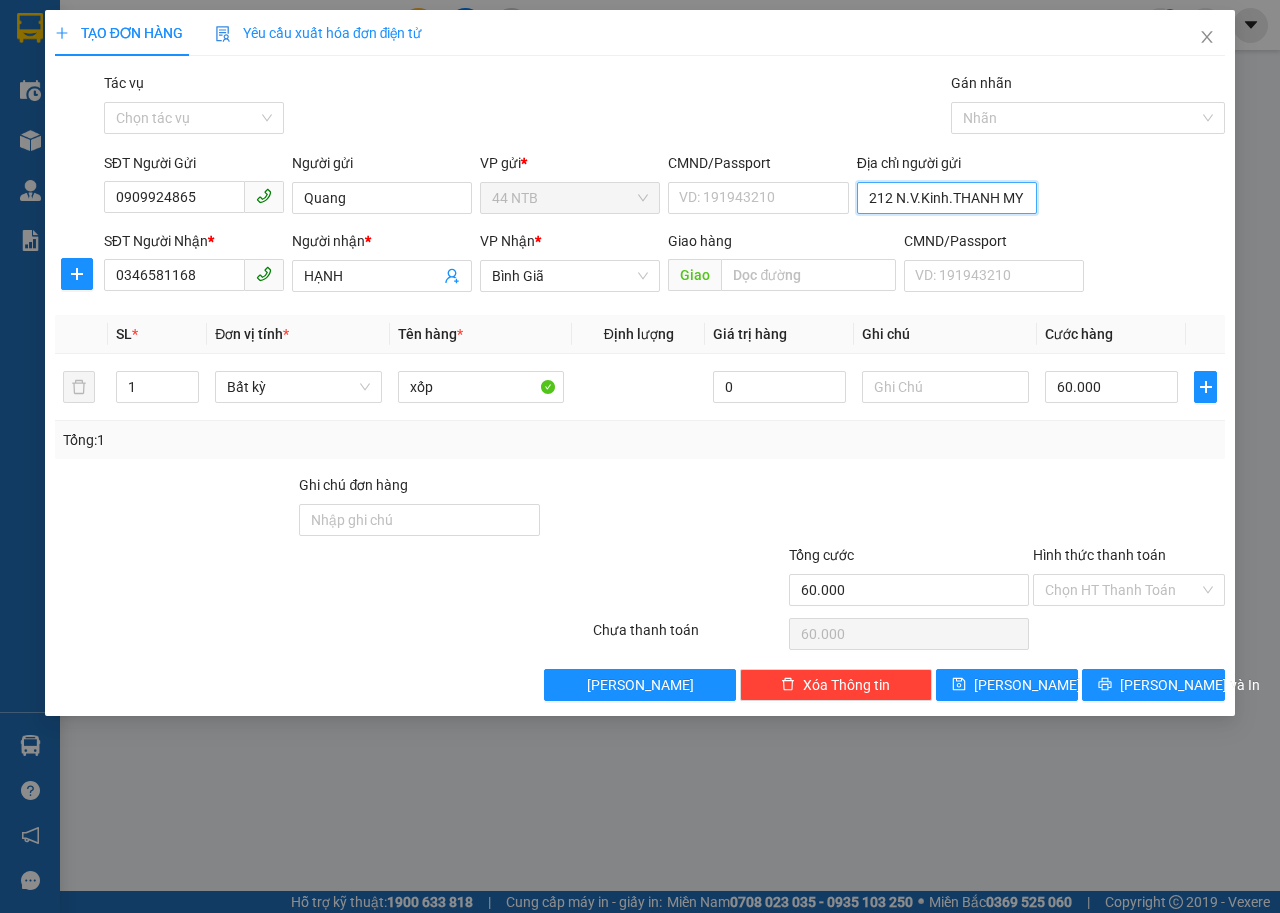 click on "212 N.V.Kinh.THANH MY LOI,TDUC" at bounding box center [947, 198] 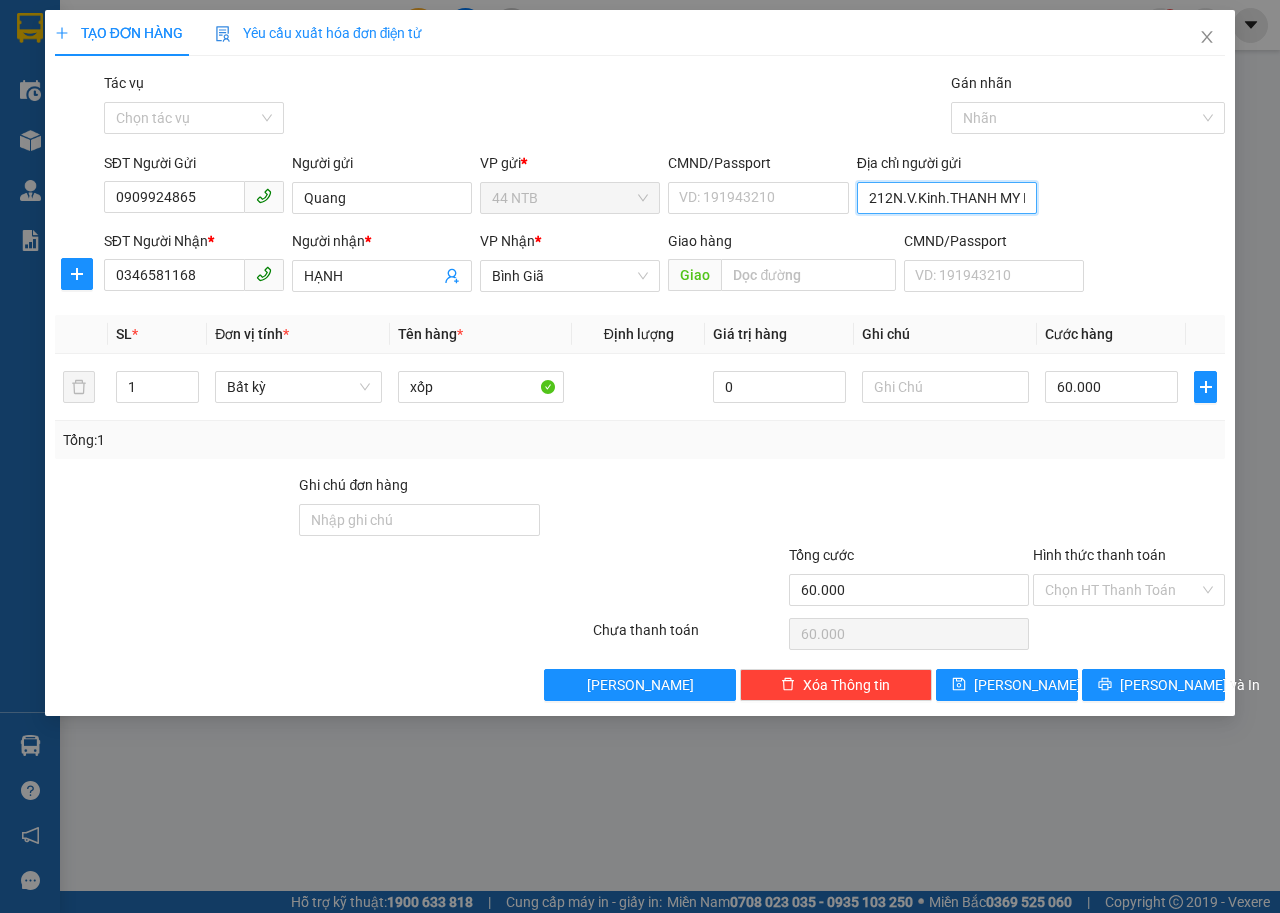 click on "212N.V.Kinh.THANH MY LOI,TDUC" at bounding box center (947, 198) 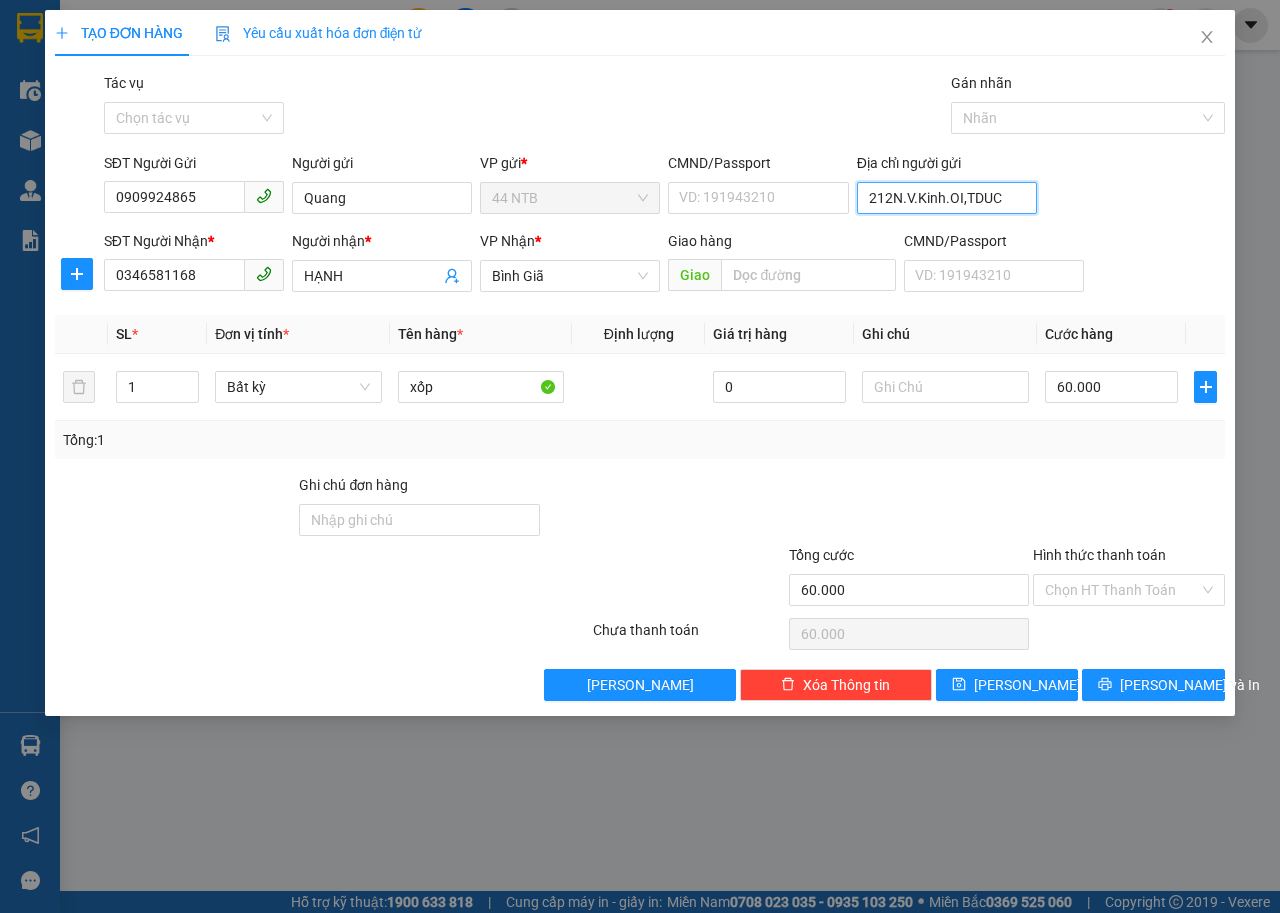 click on "212N.V.Kinh.OI,TDUC" at bounding box center (947, 198) 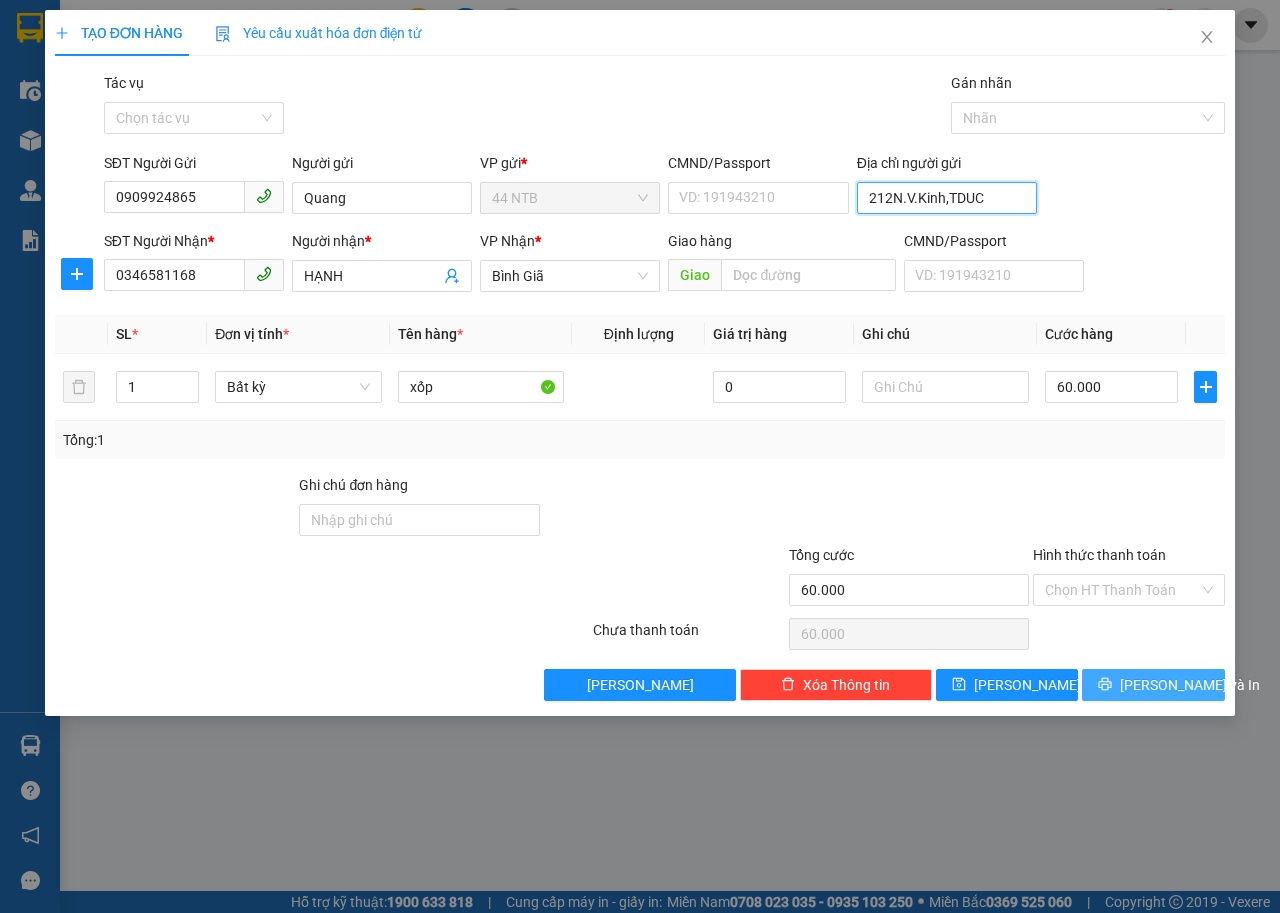 type on "212N.V.Kinh,TDUC" 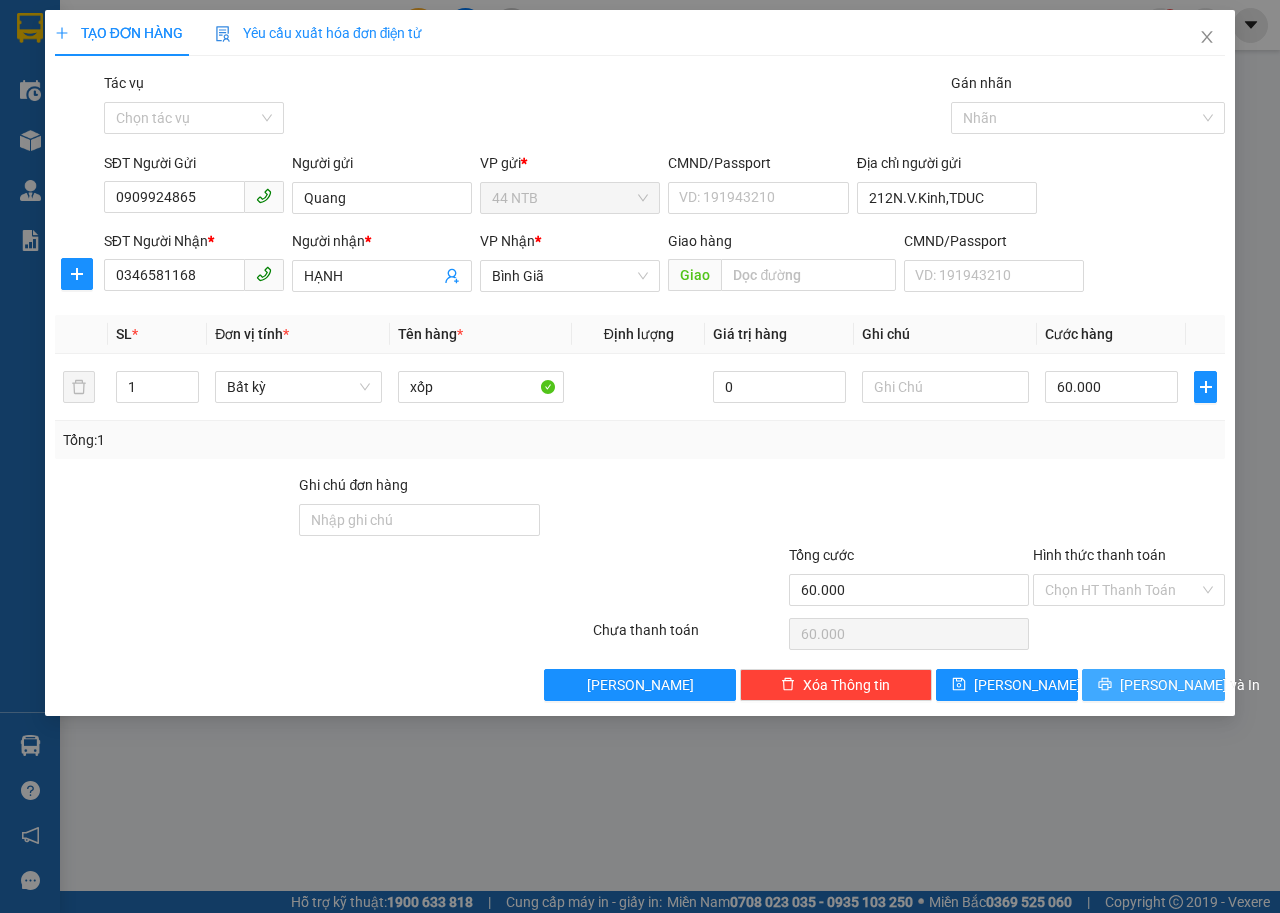 click on "[PERSON_NAME] và In" at bounding box center (1190, 685) 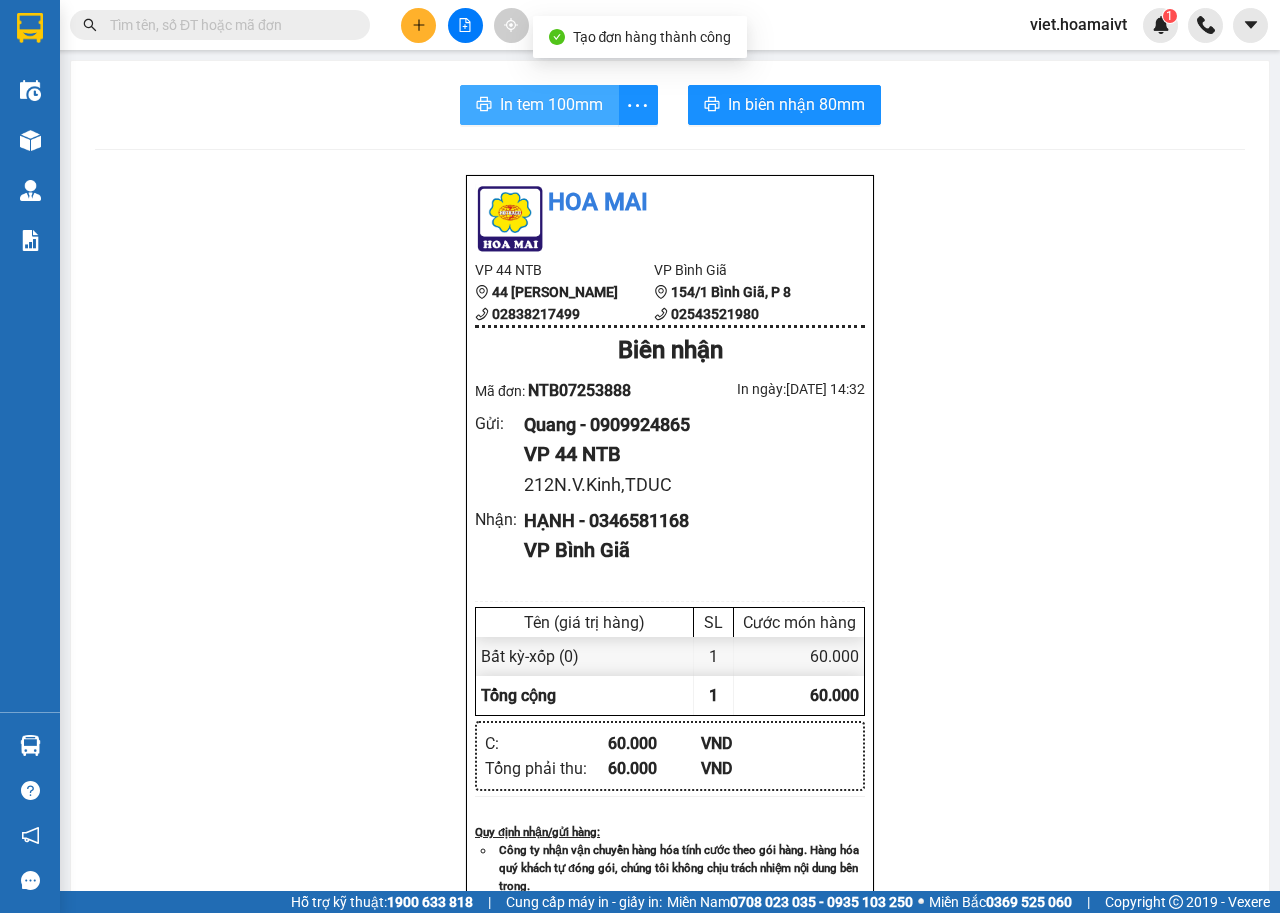 click on "In tem 100mm" at bounding box center (551, 104) 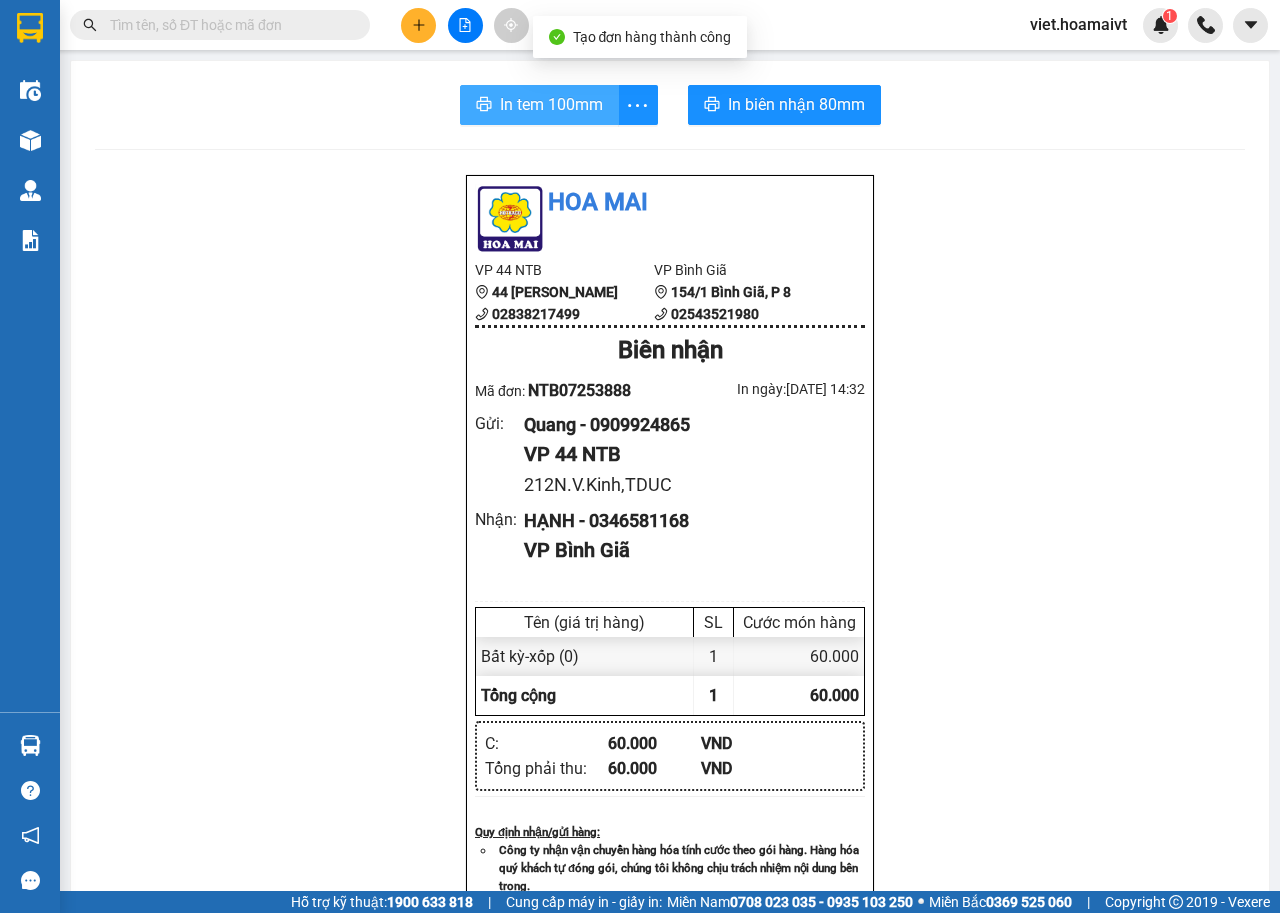 scroll, scrollTop: 0, scrollLeft: 0, axis: both 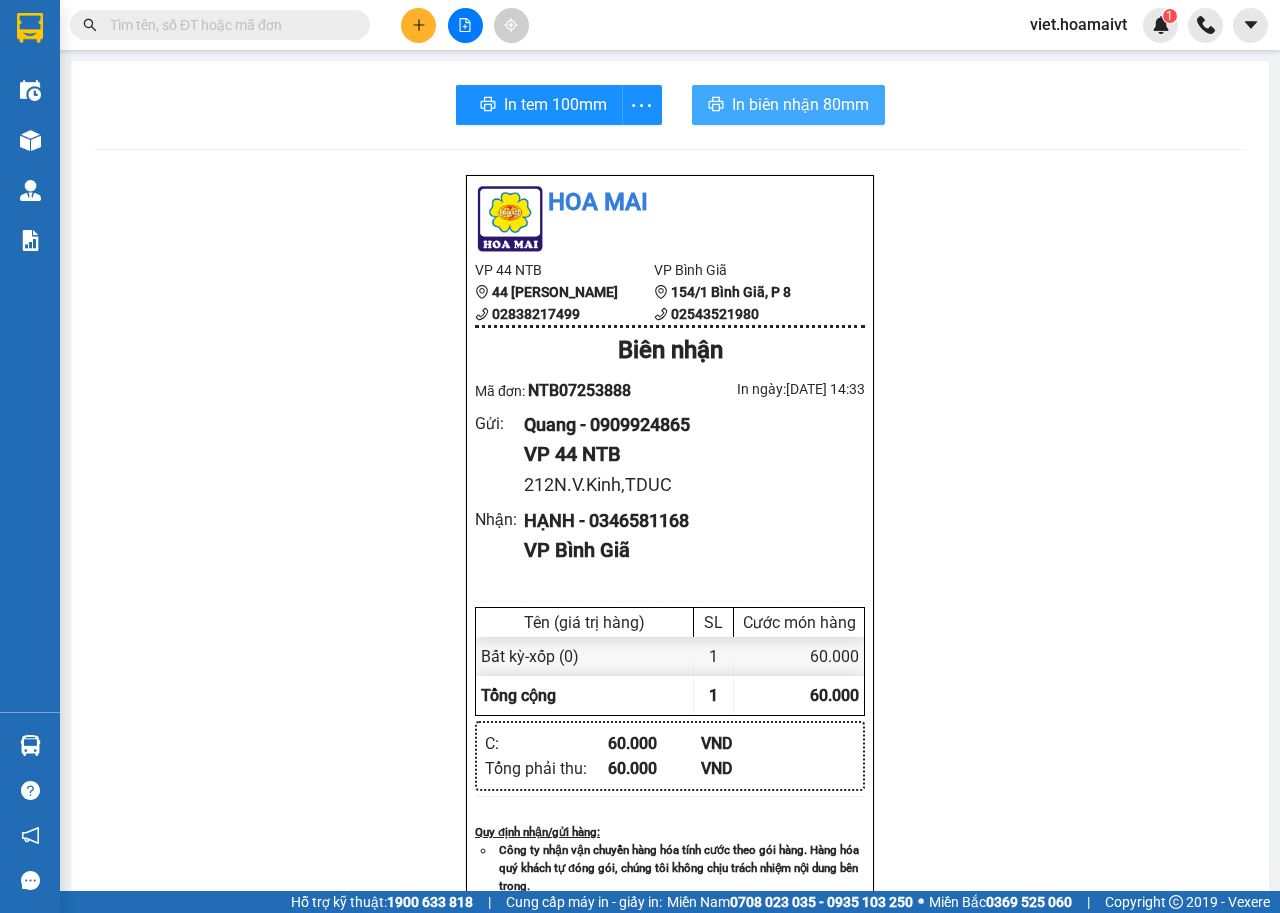 click on "In biên nhận 80mm" at bounding box center [800, 104] 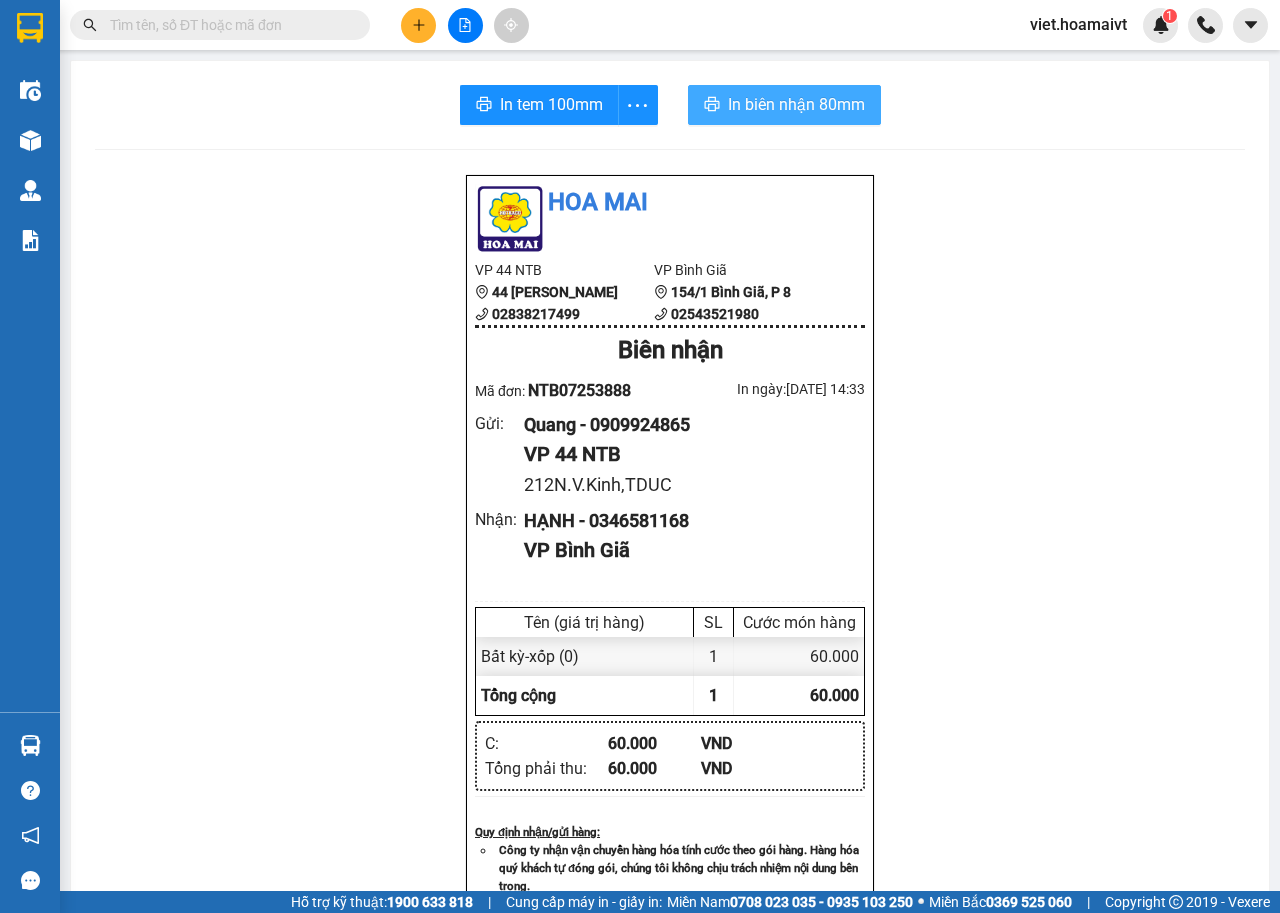 scroll, scrollTop: 0, scrollLeft: 0, axis: both 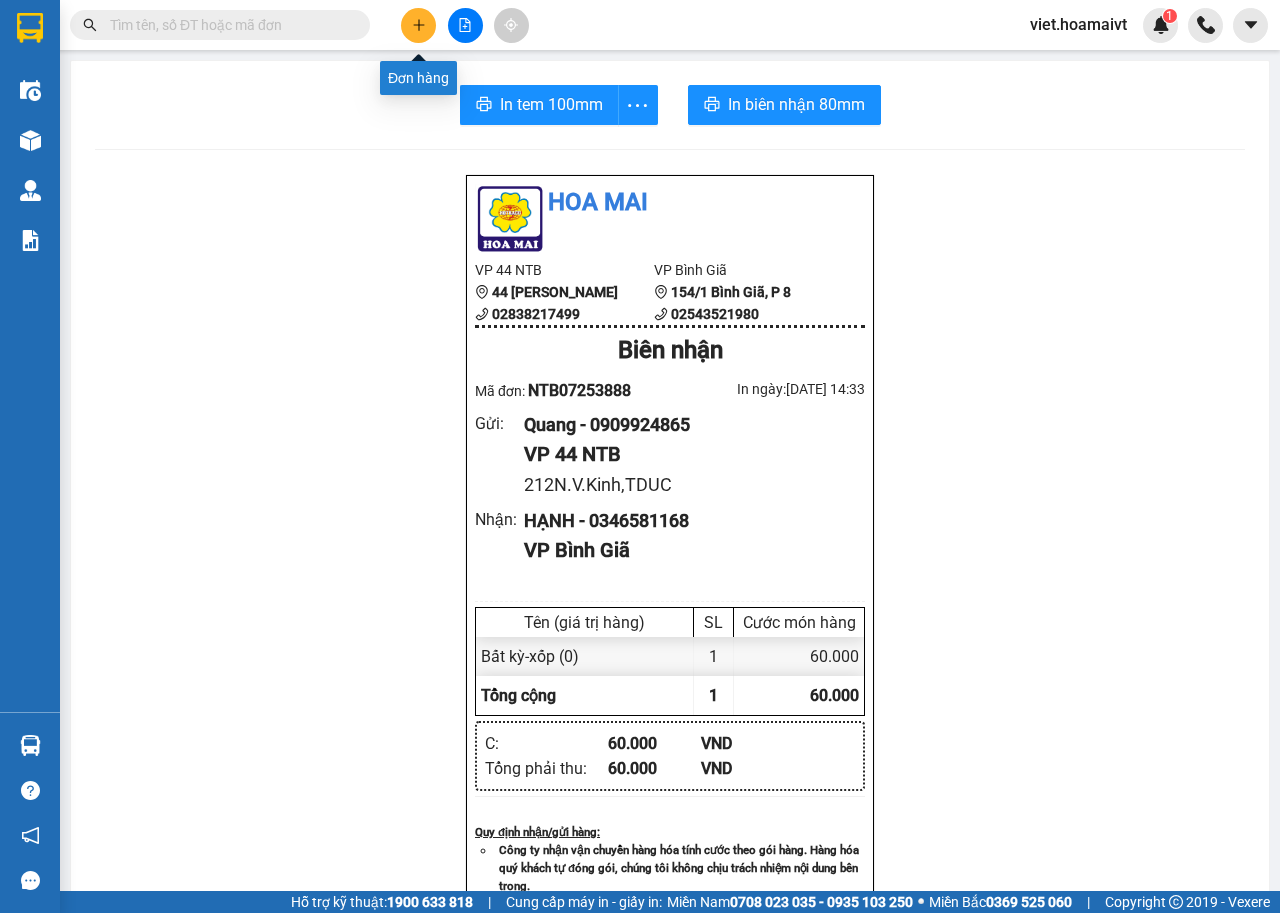 click 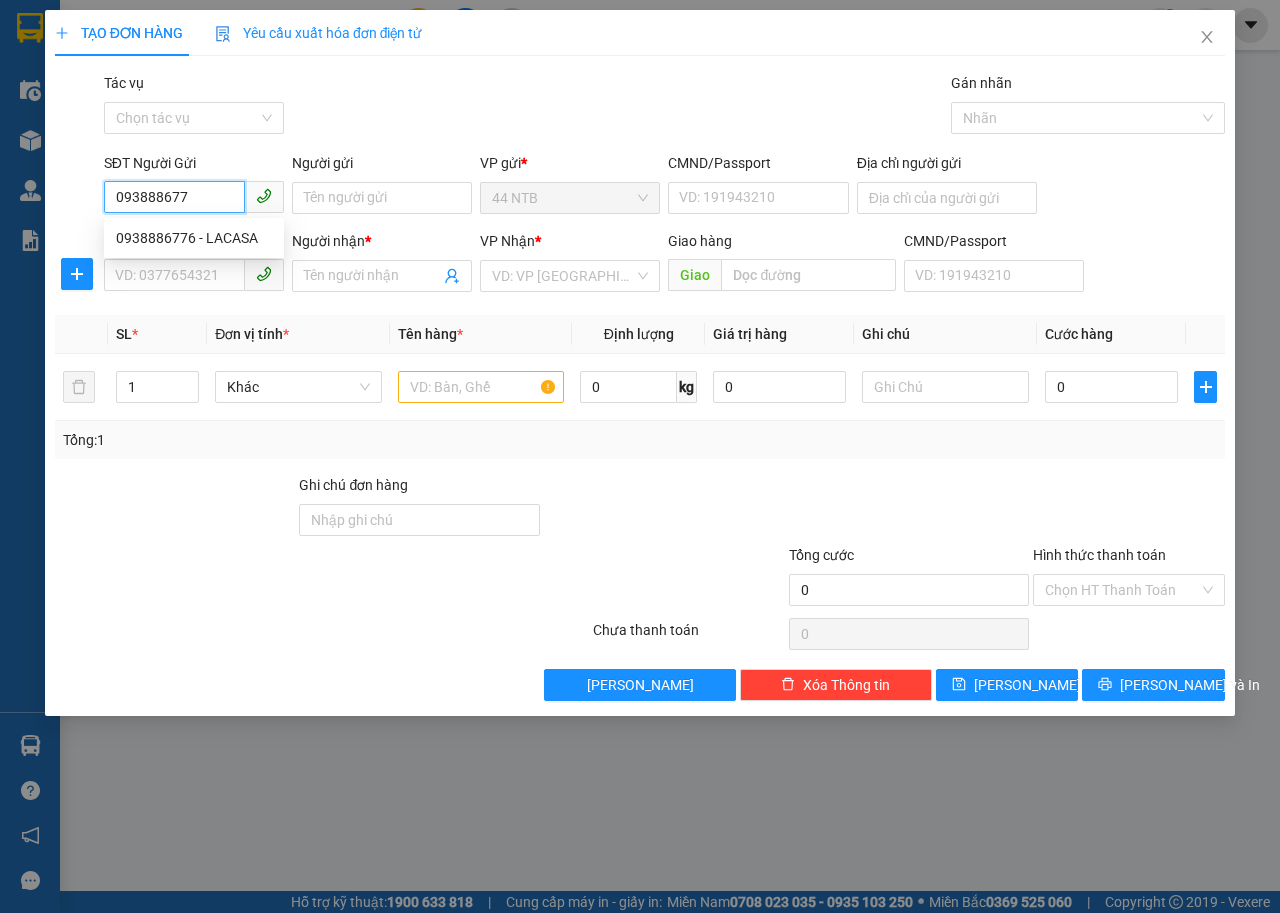 type on "0938886776" 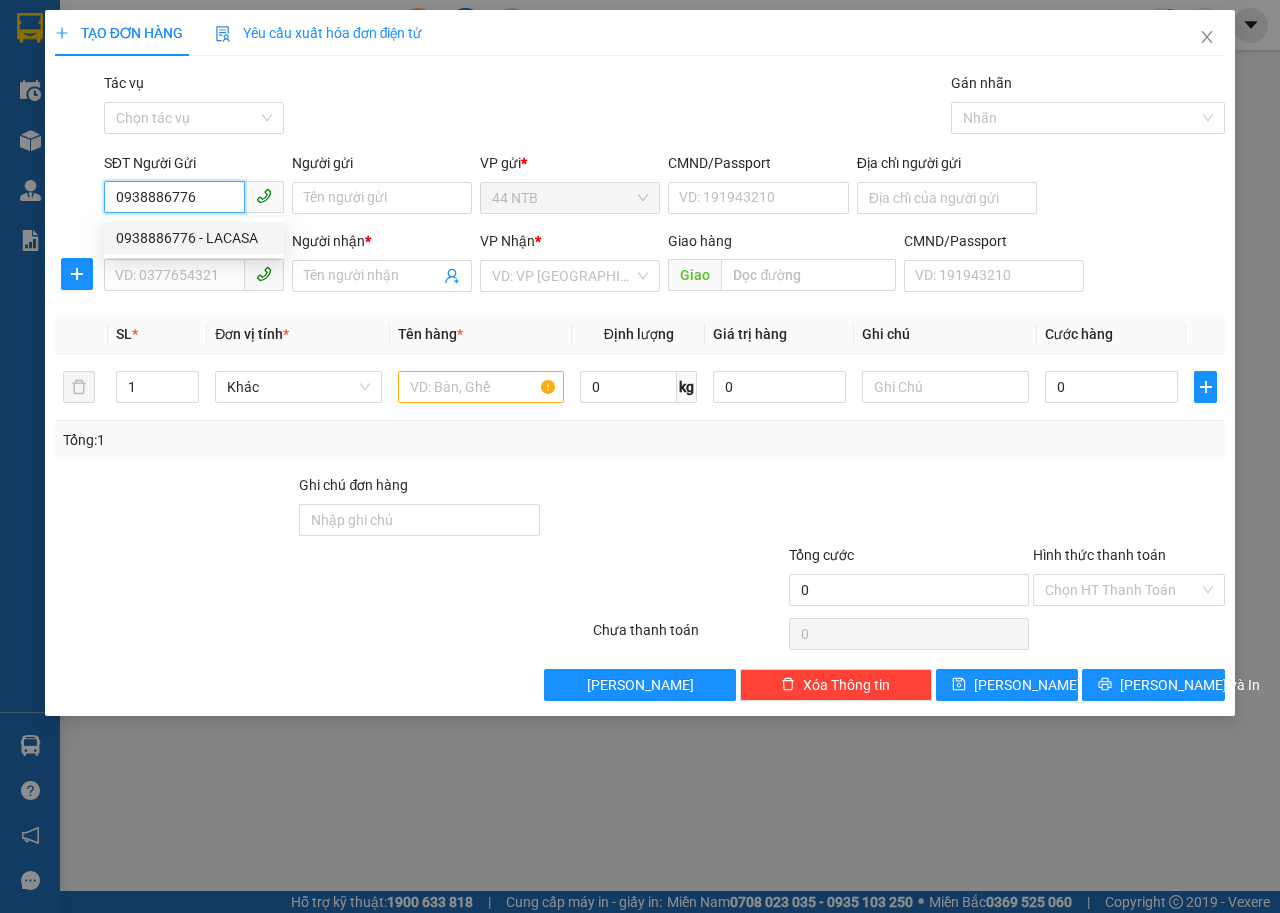 click on "0938886776 - LACASA" at bounding box center [194, 238] 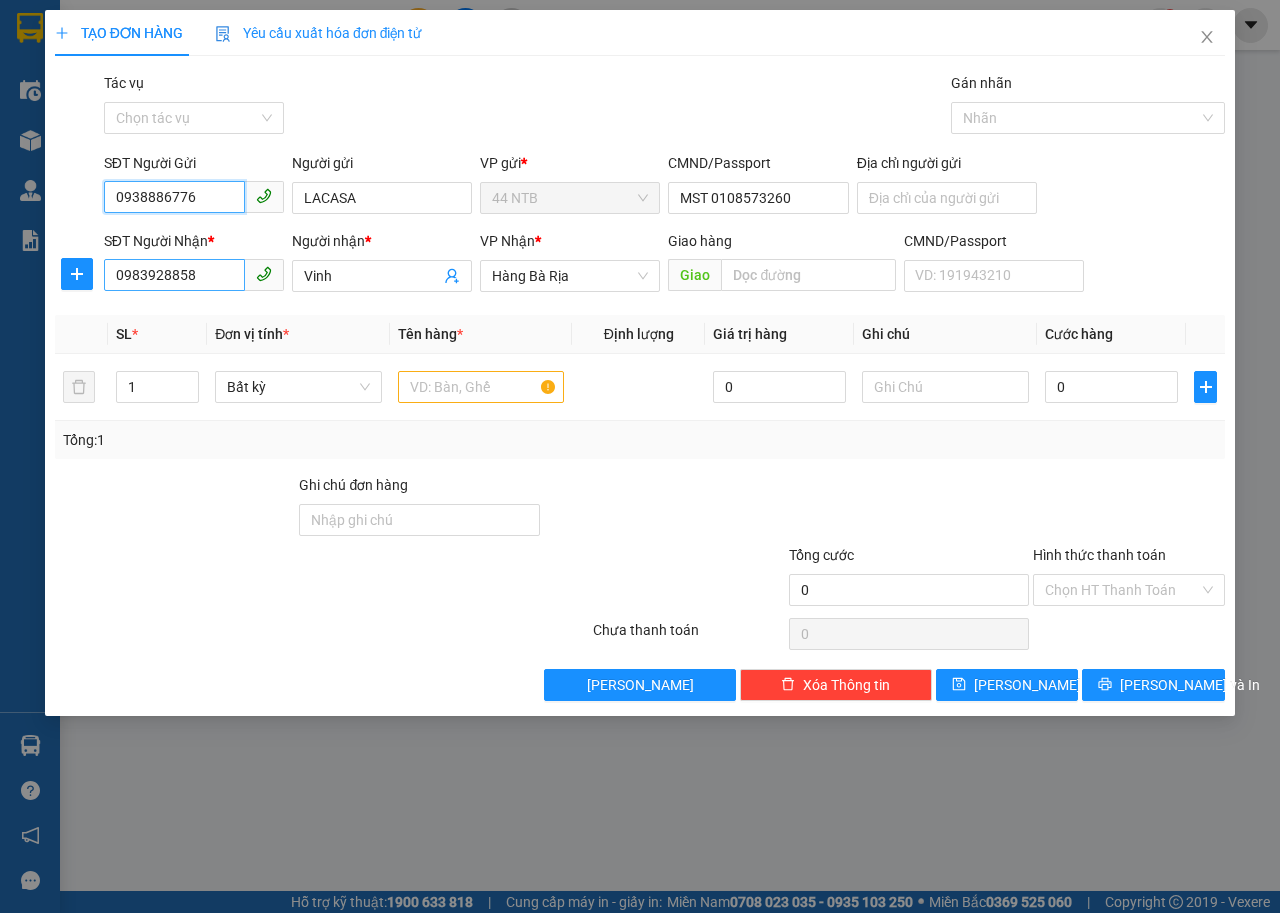 type on "0938886776" 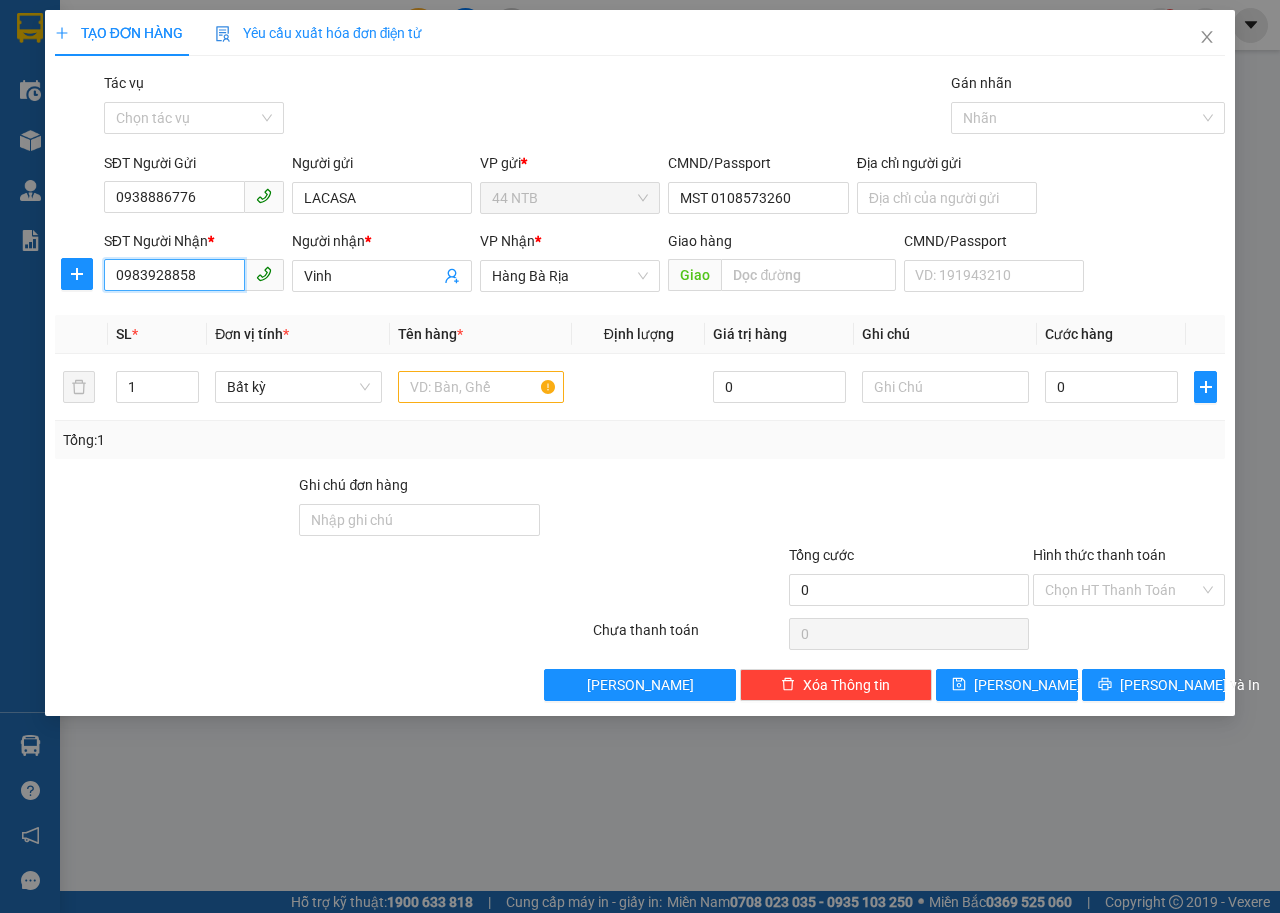 click on "0983928858" at bounding box center [174, 275] 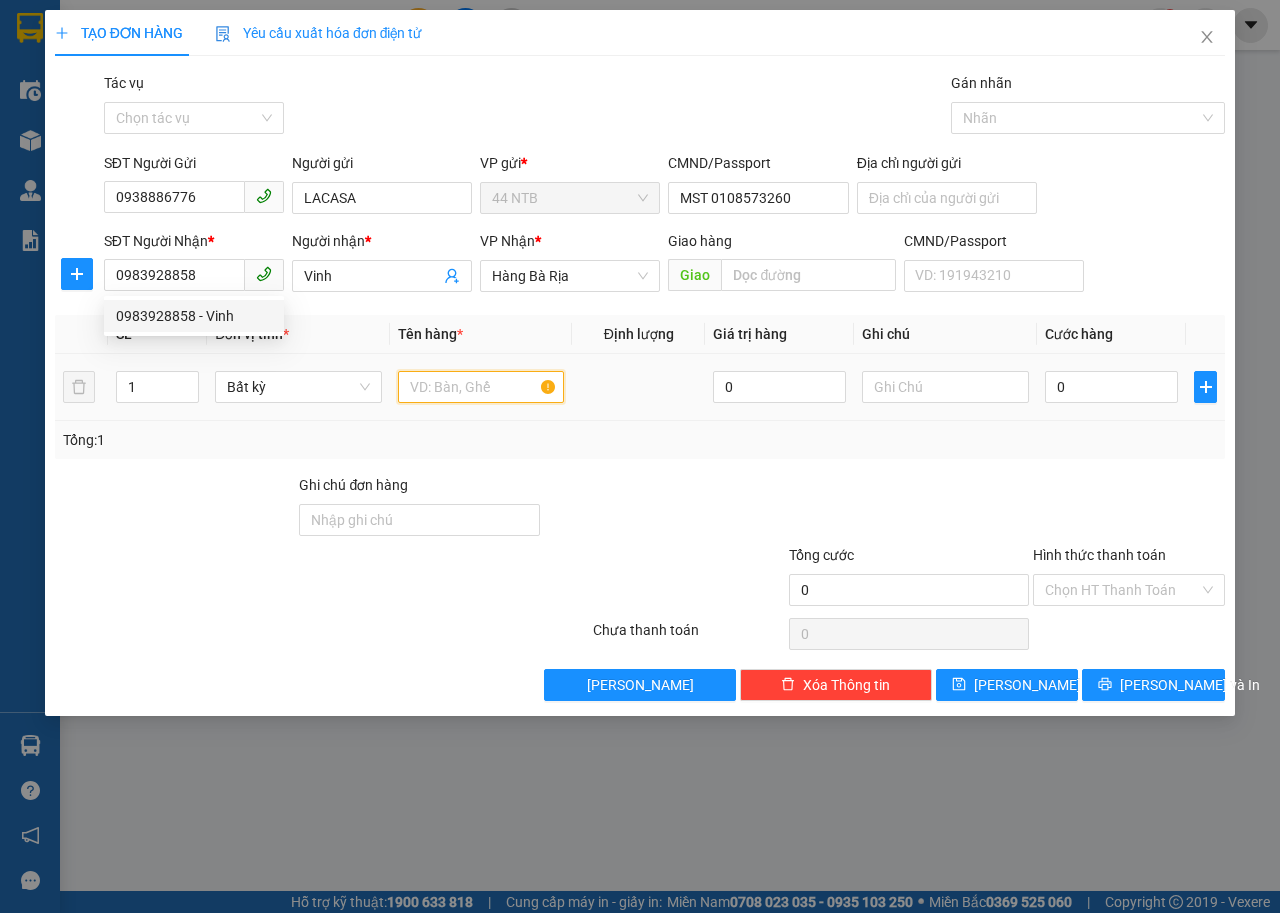 click at bounding box center [481, 387] 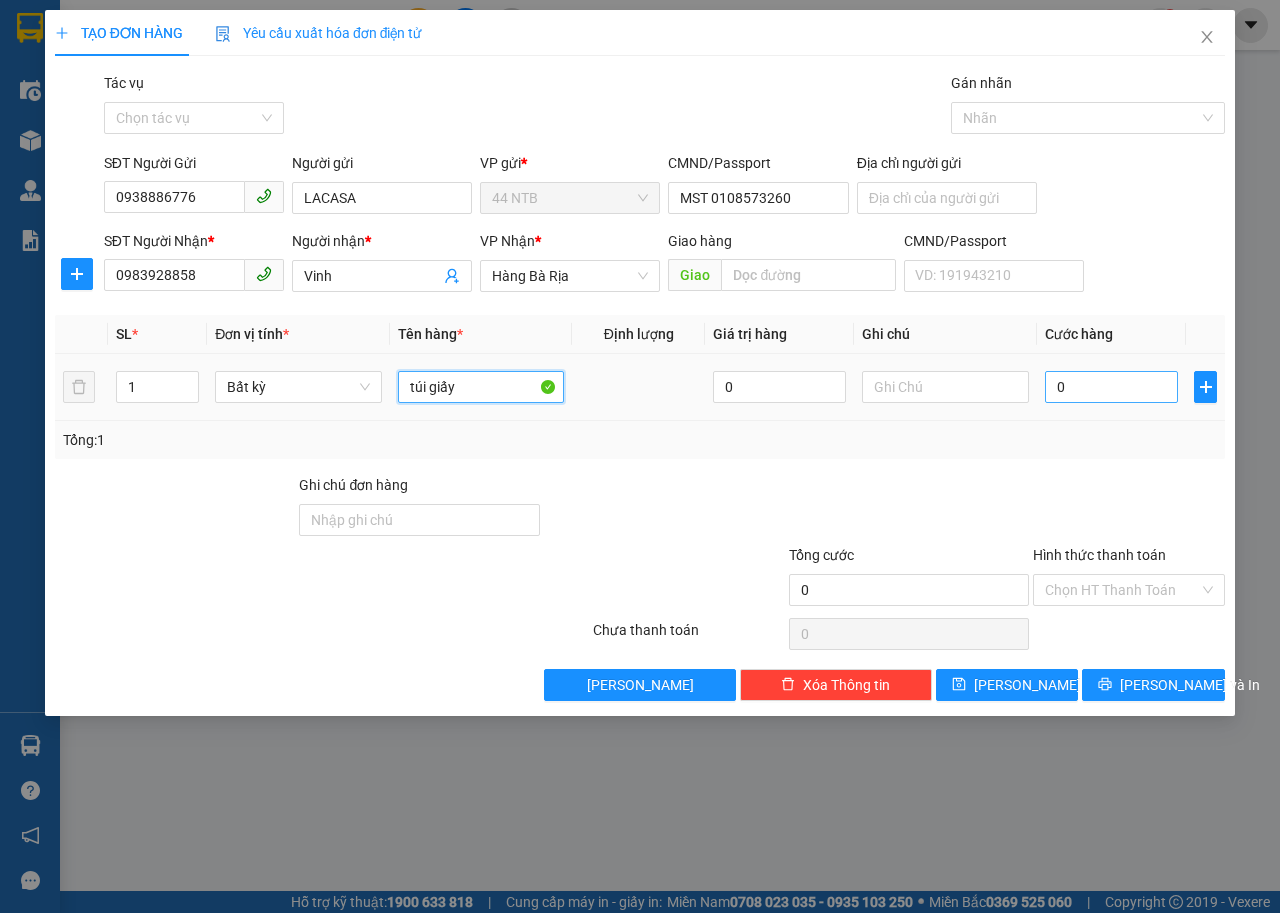type on "túi giấy" 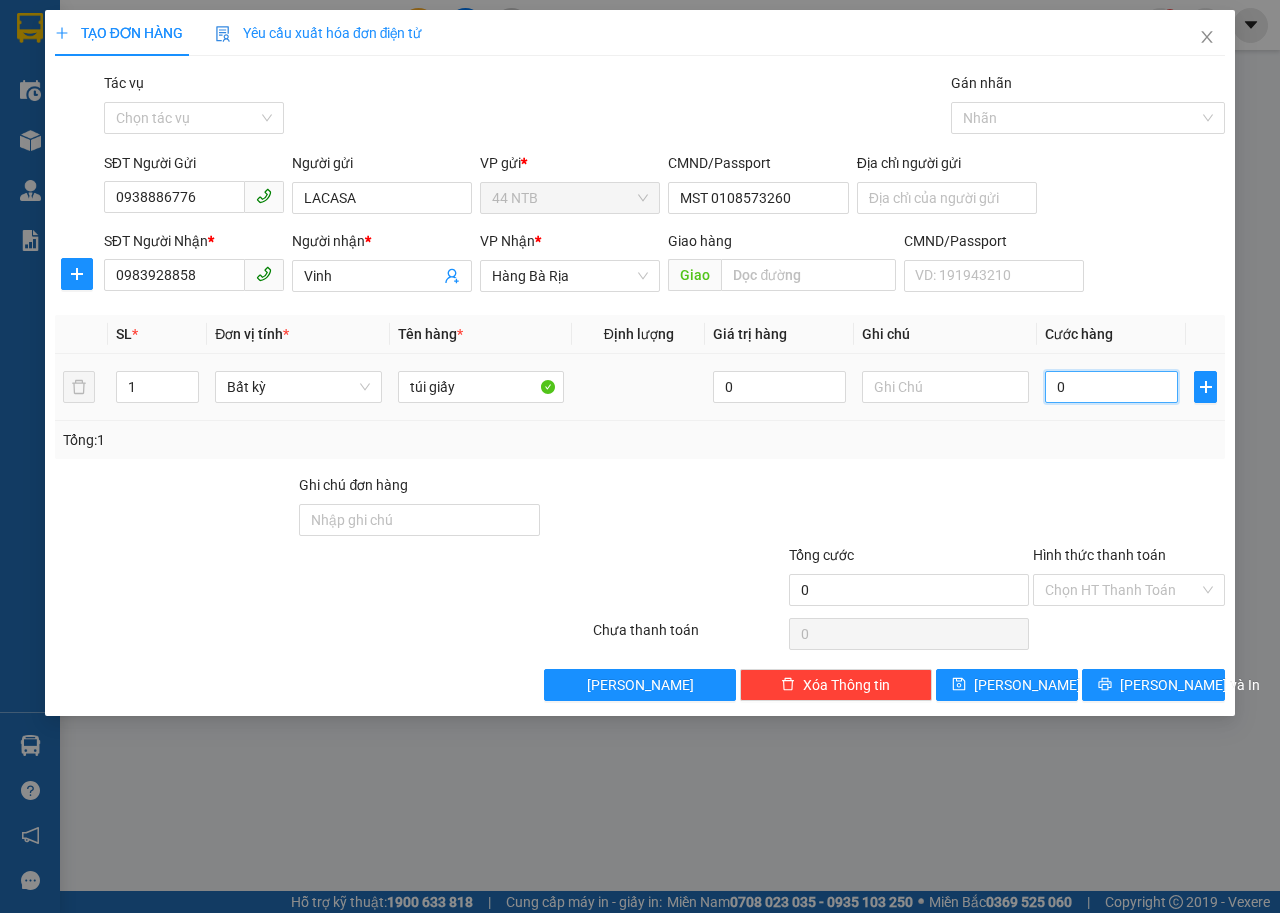click on "0" at bounding box center (1111, 387) 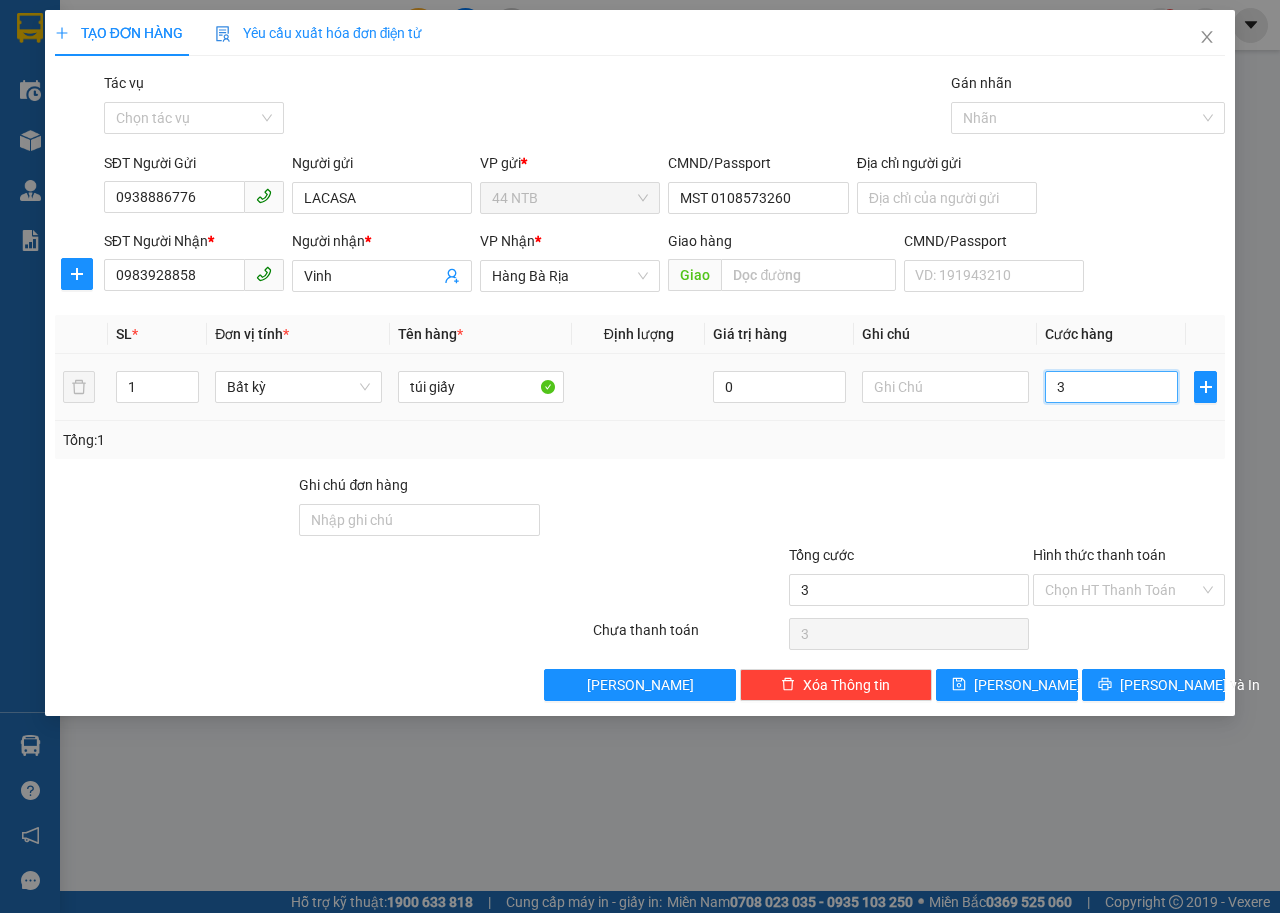 type on "30" 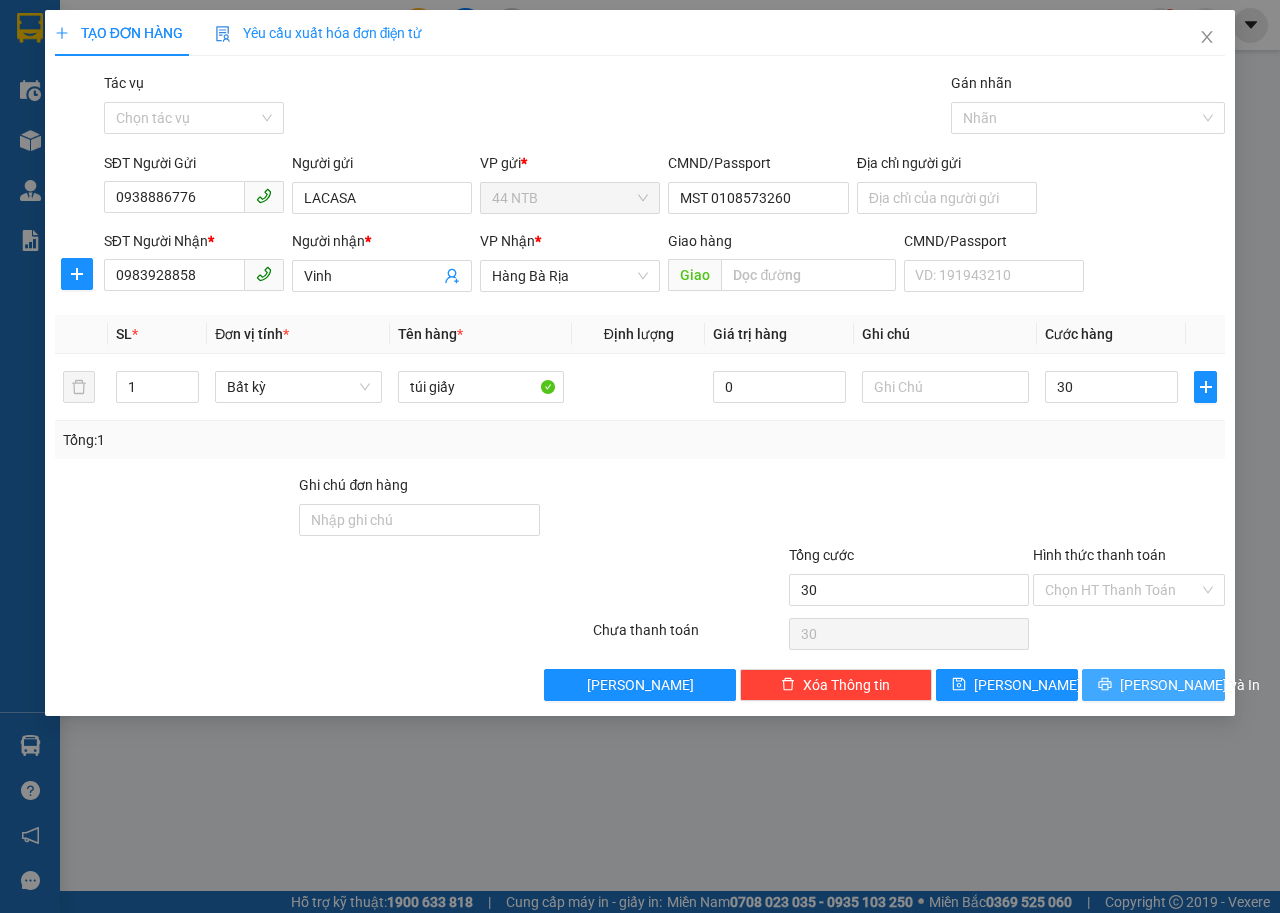 type on "30.000" 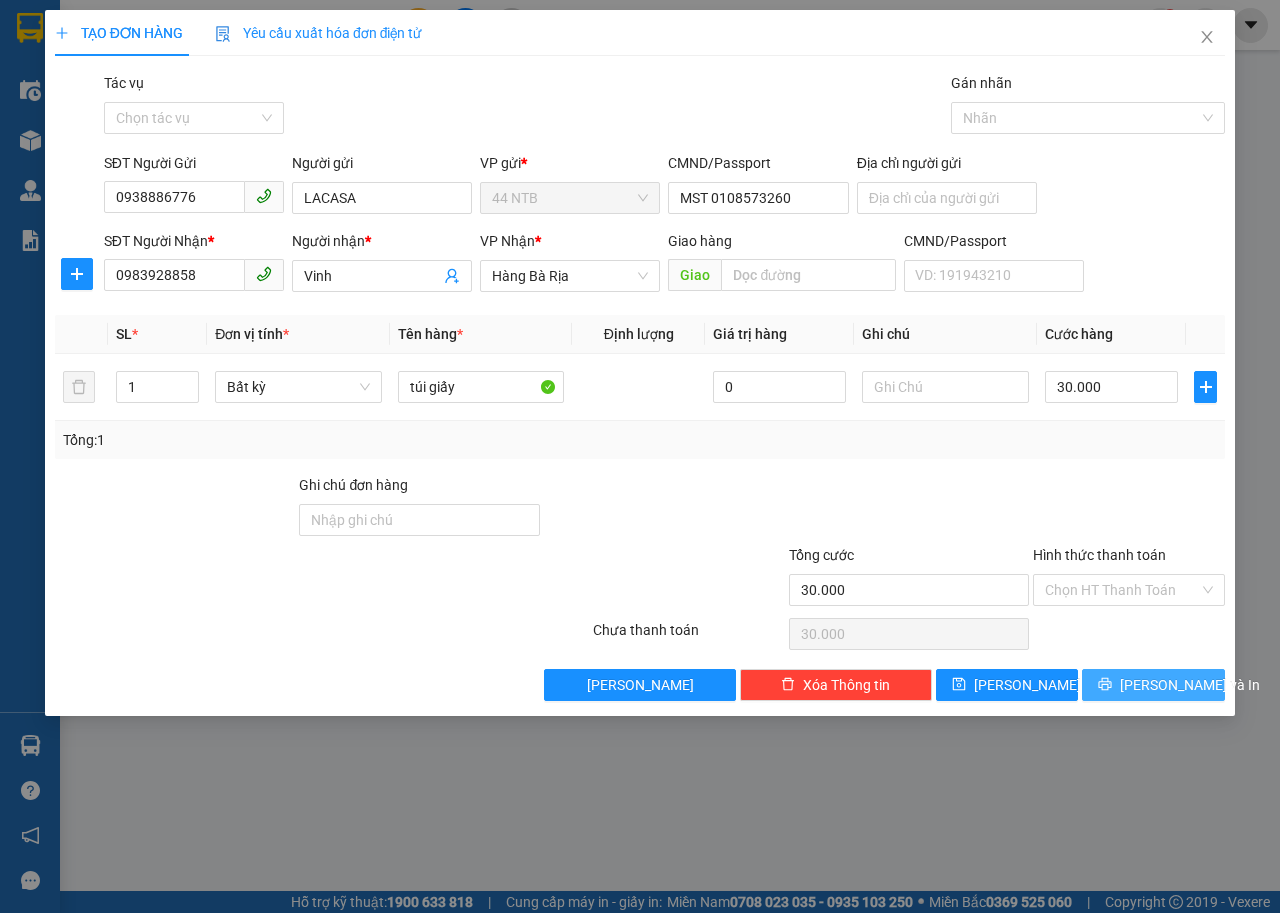 click on "[PERSON_NAME] và In" at bounding box center (1153, 685) 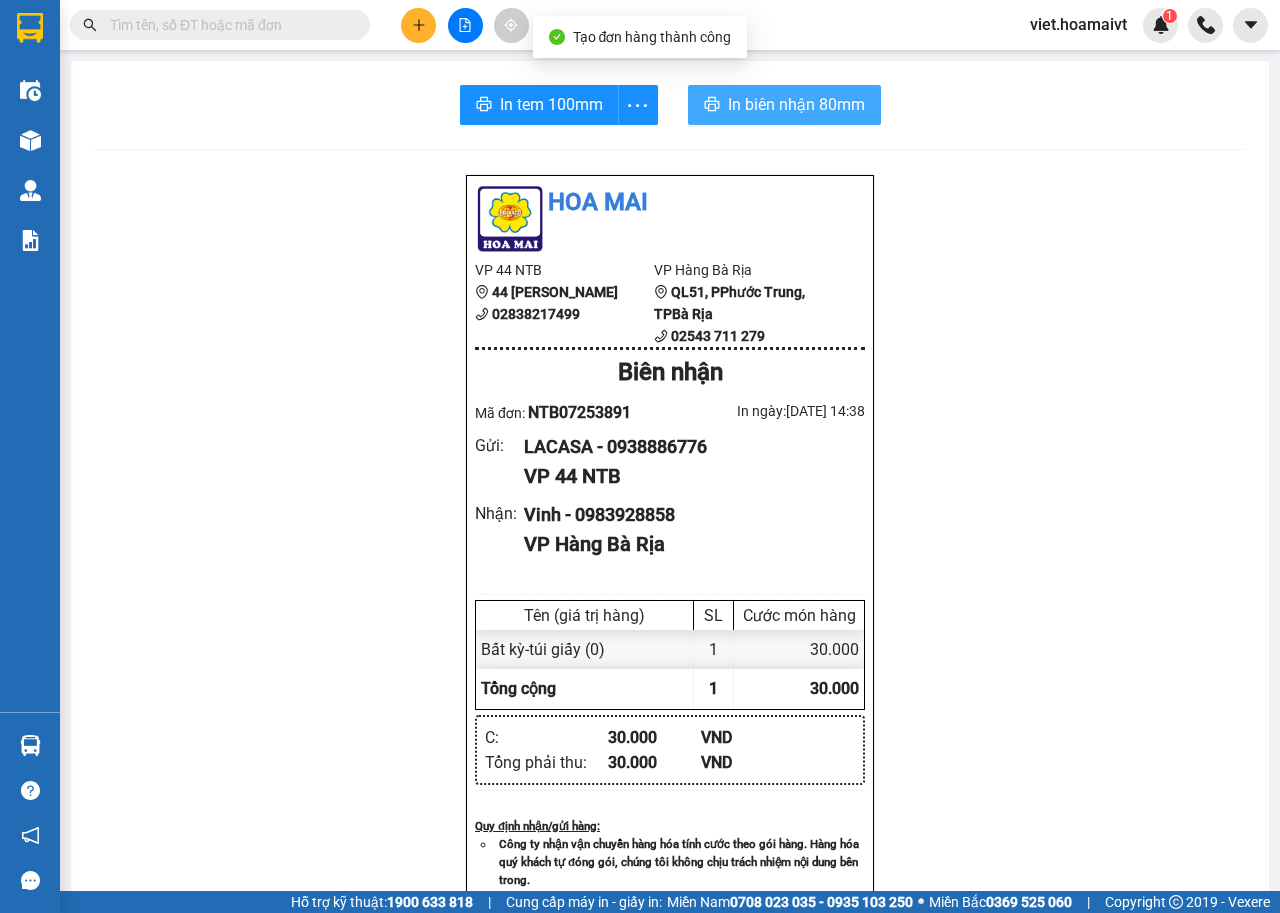 click on "In biên nhận 80mm" at bounding box center (796, 104) 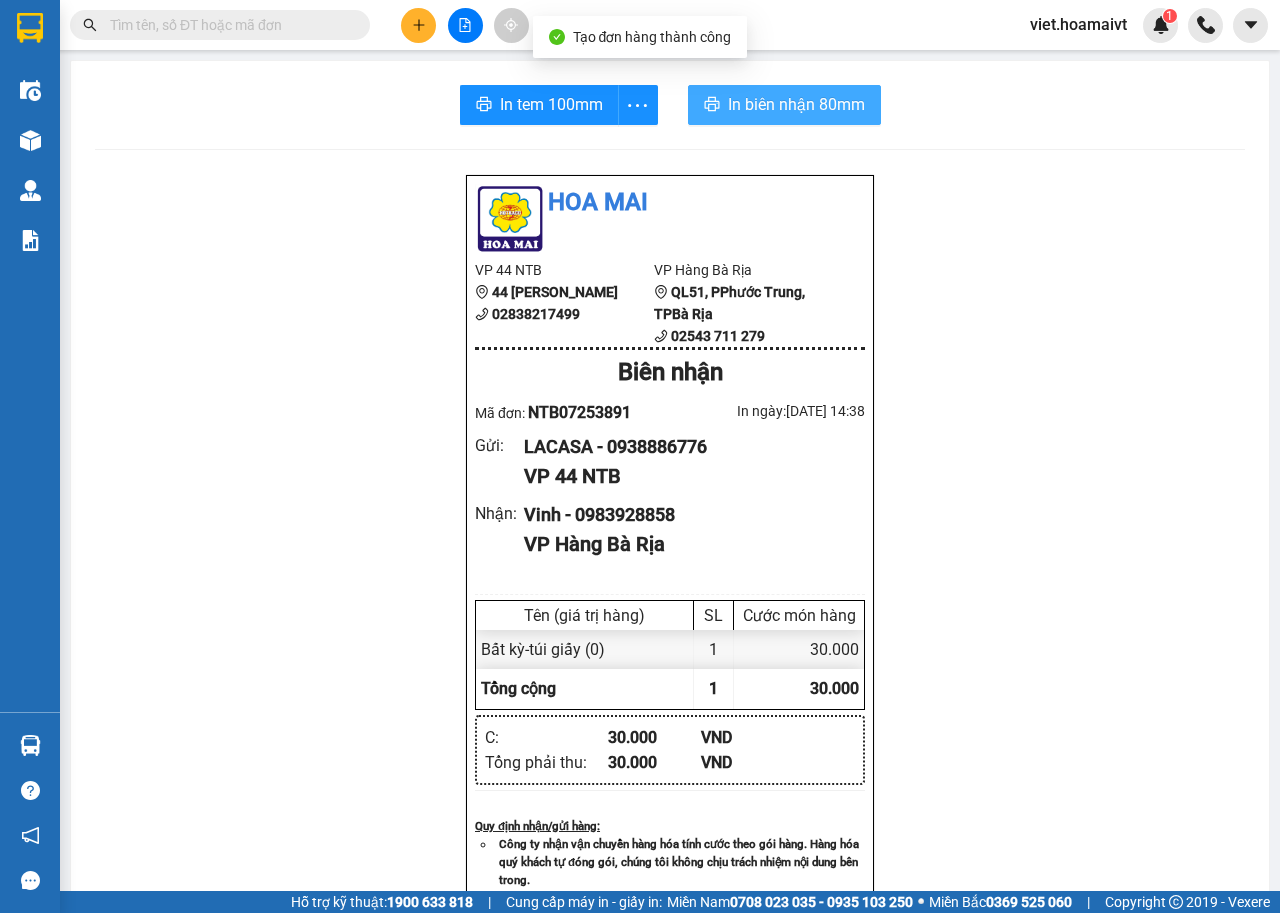 scroll, scrollTop: 0, scrollLeft: 0, axis: both 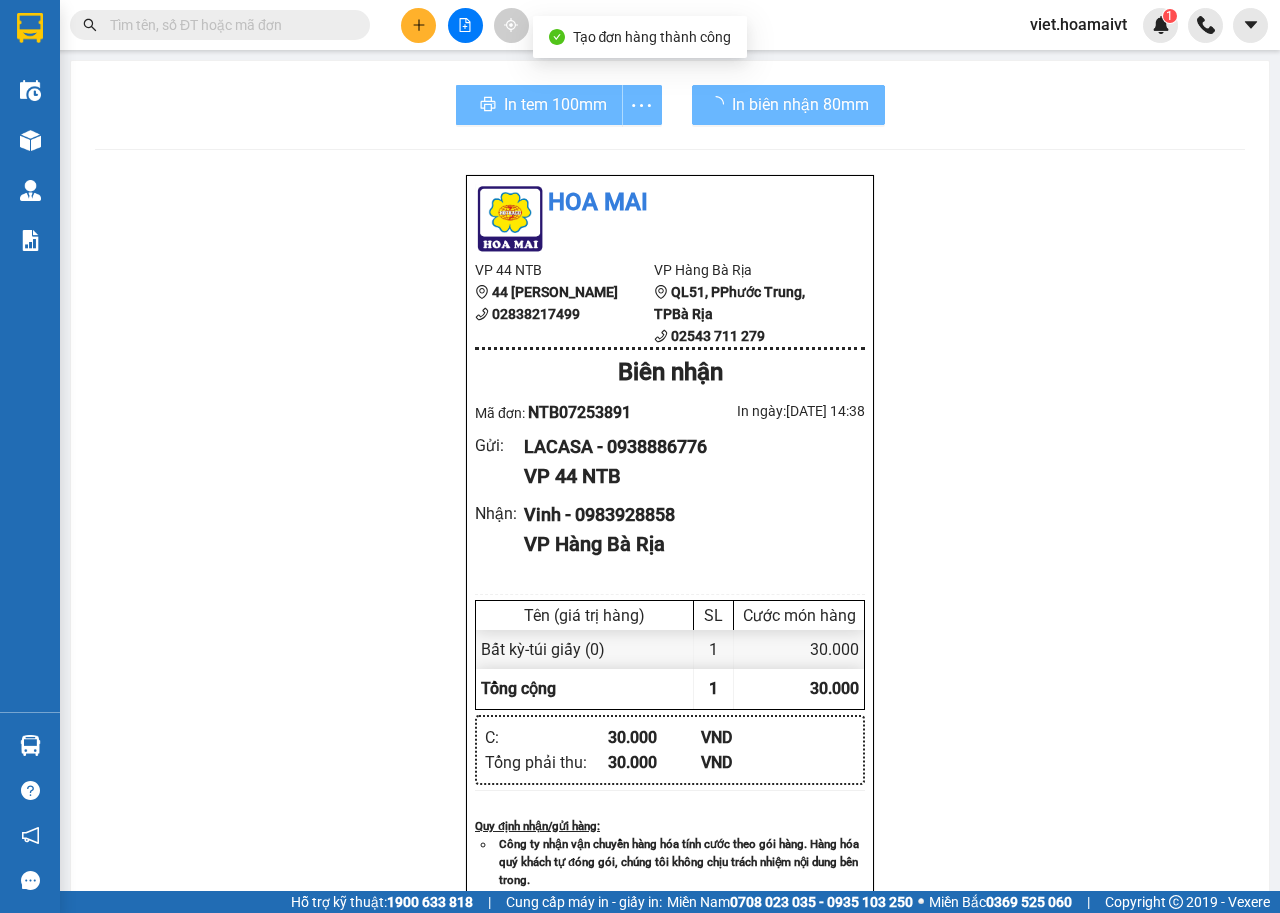 click on "In tem 100mm" at bounding box center (559, 105) 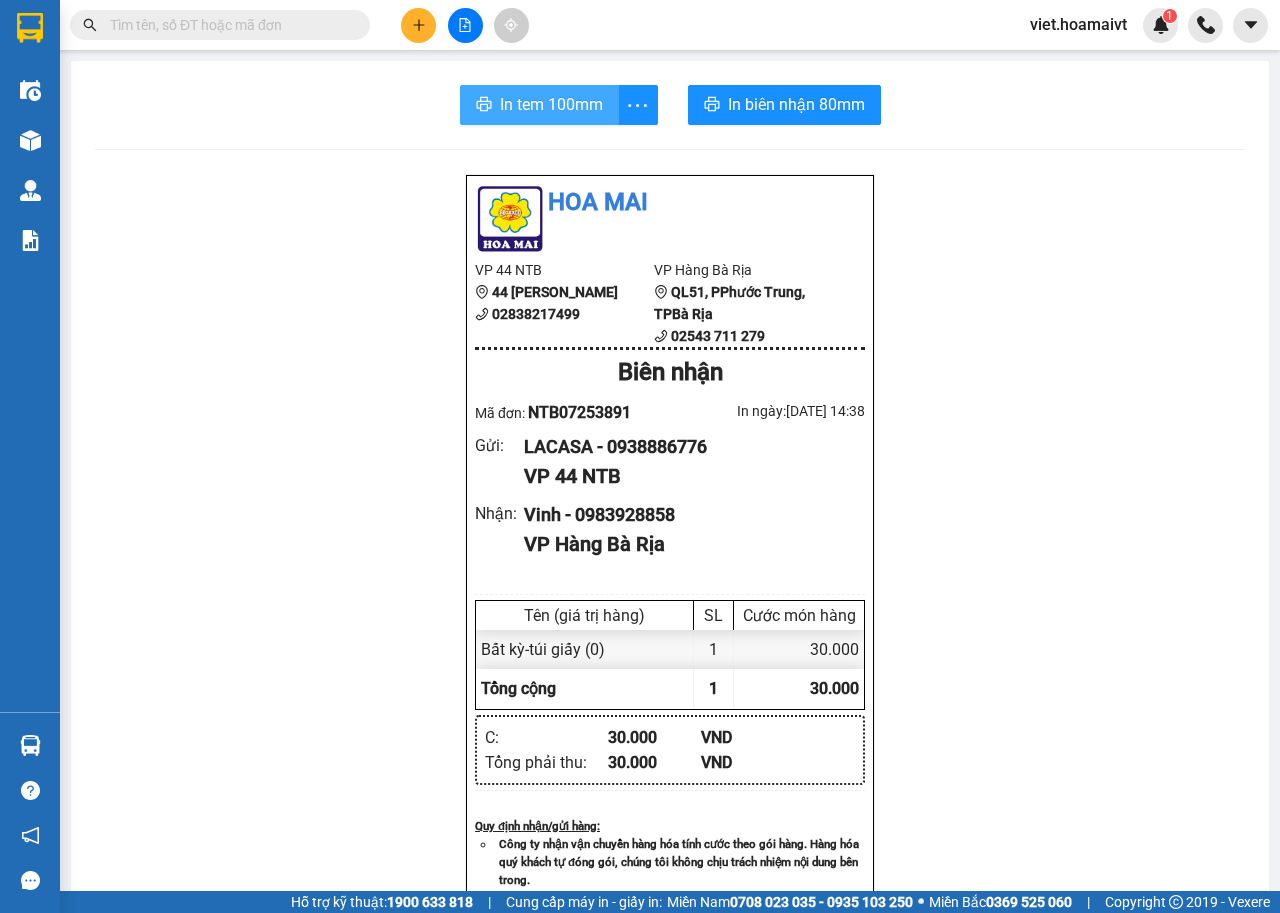 click on "In tem 100mm" at bounding box center [551, 104] 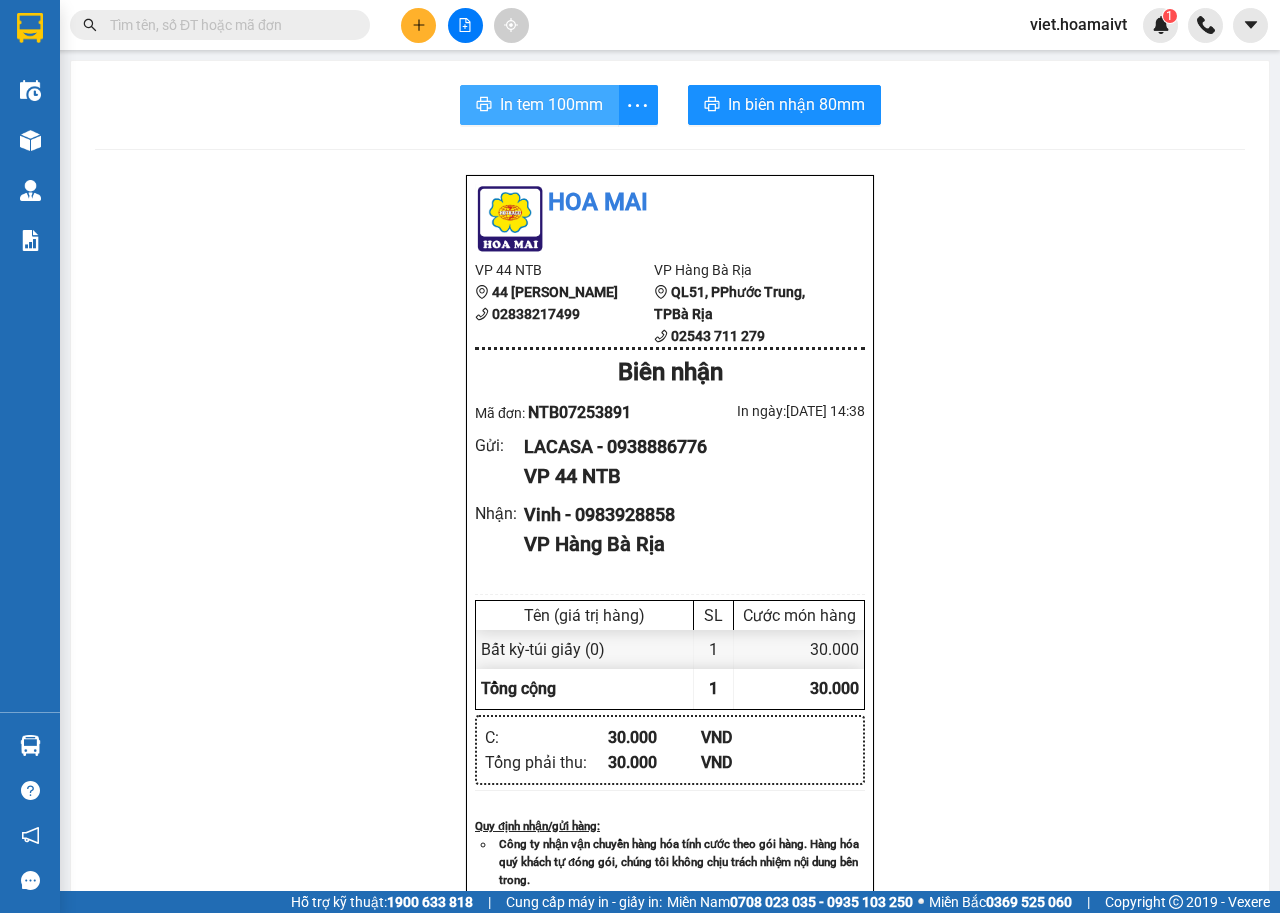 scroll, scrollTop: 0, scrollLeft: 0, axis: both 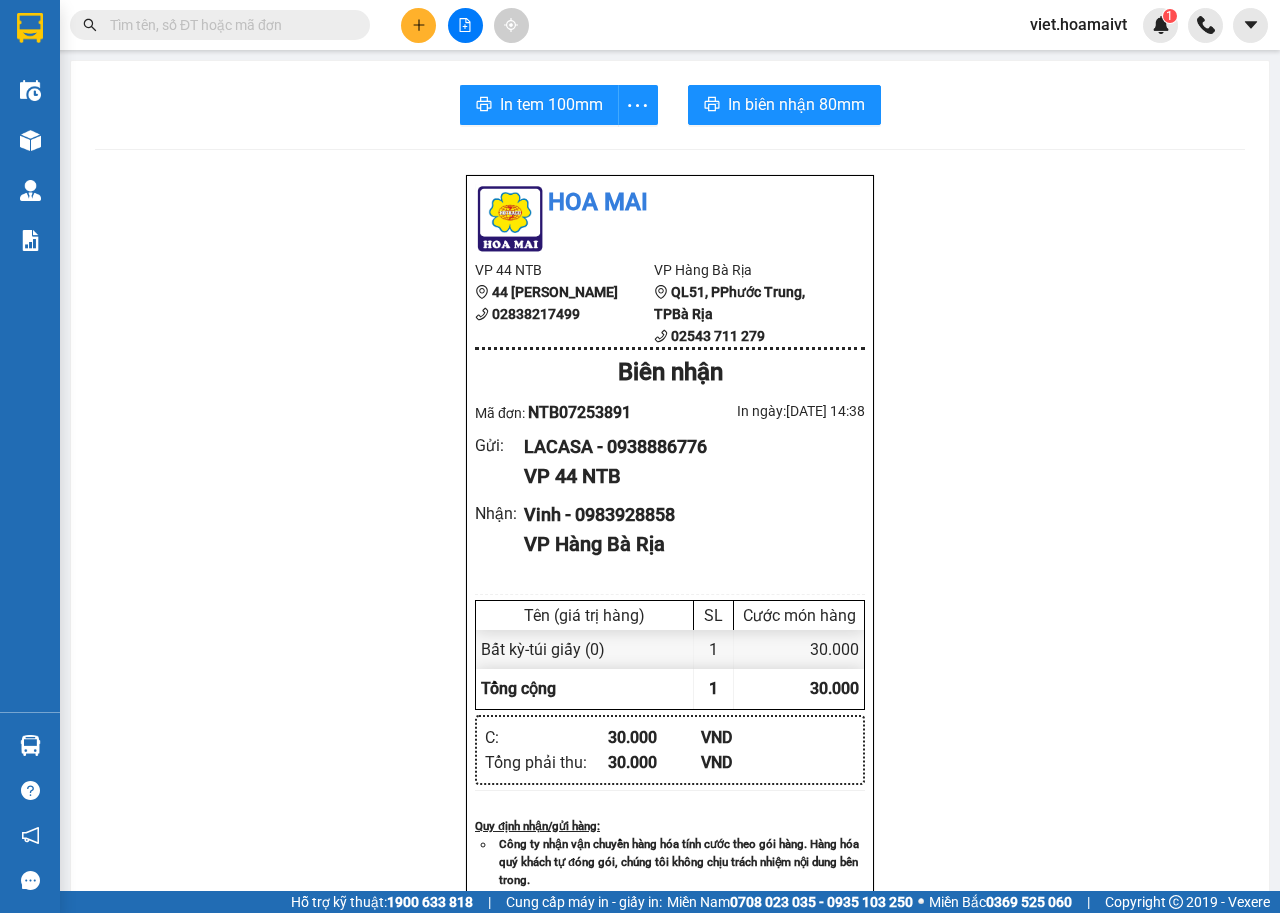 click at bounding box center [228, 25] 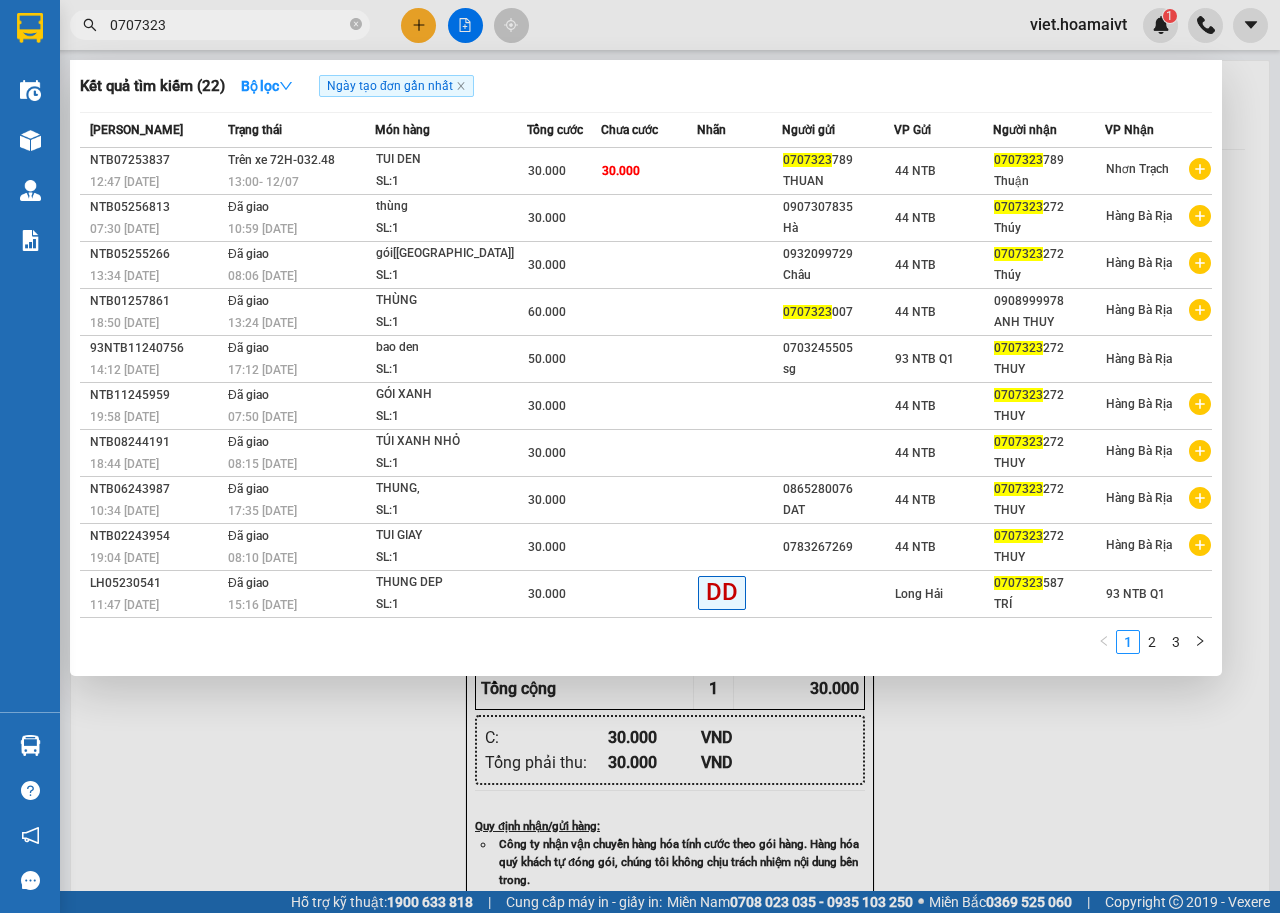 type on "0707323" 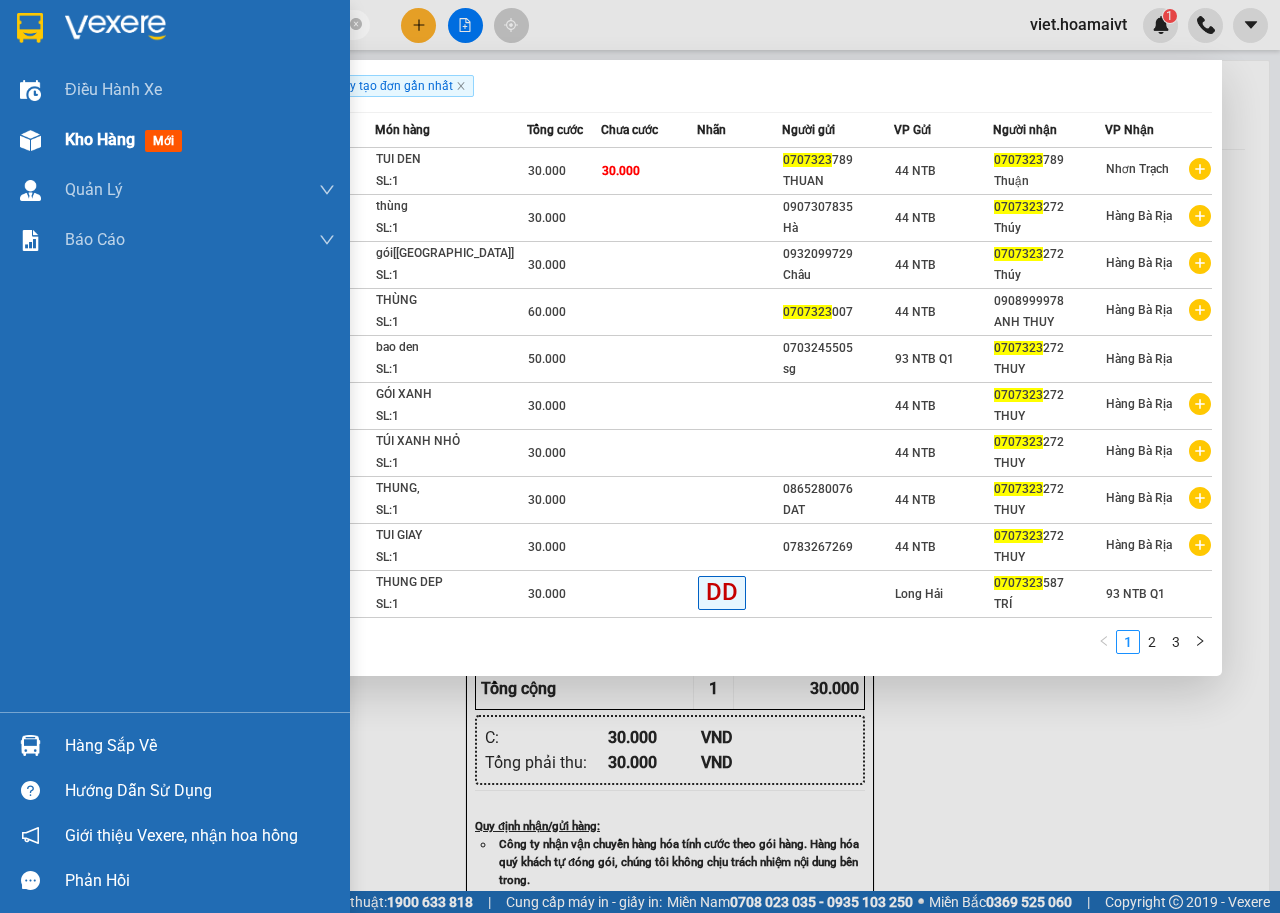 click on "Kho hàng" at bounding box center (100, 139) 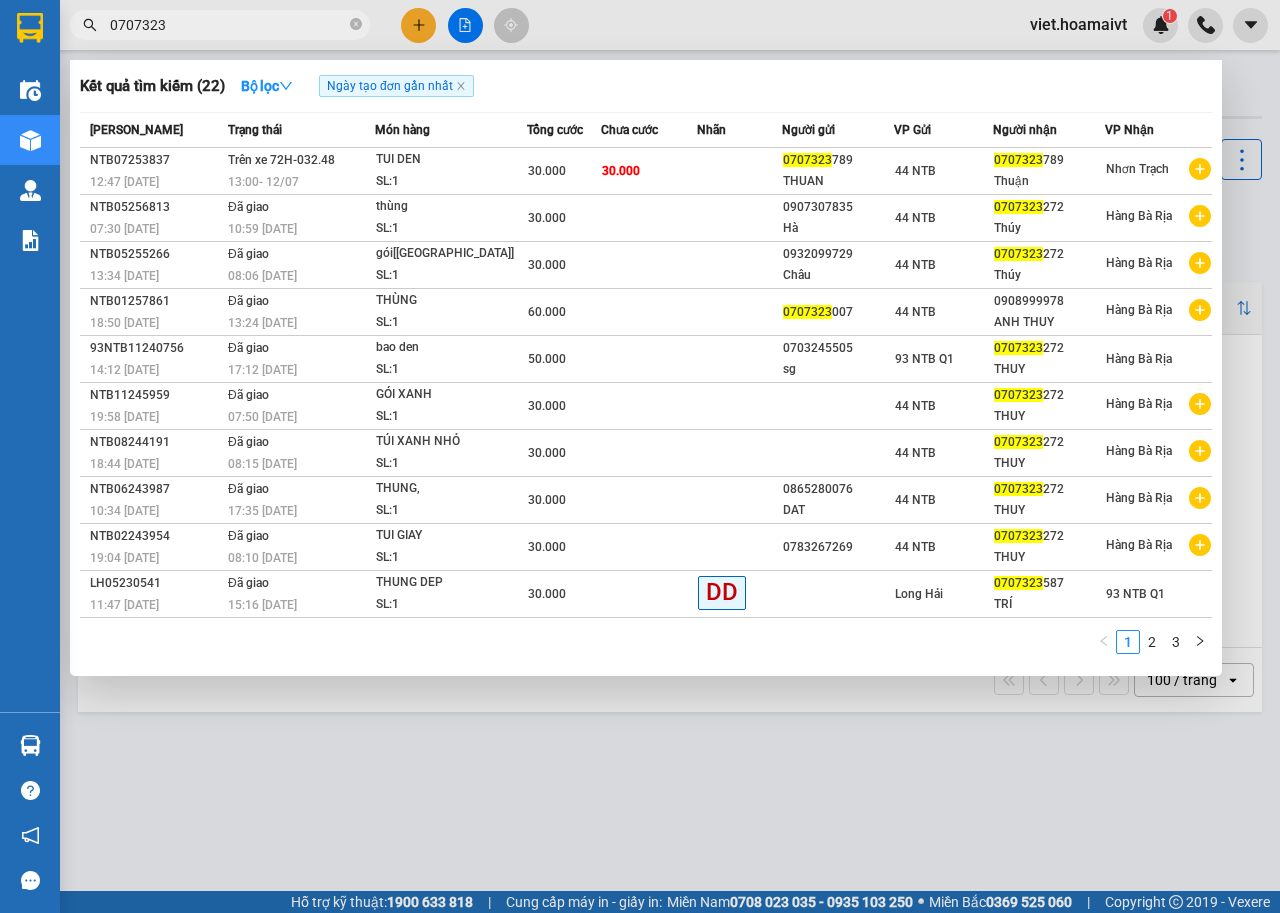 click at bounding box center [640, 456] 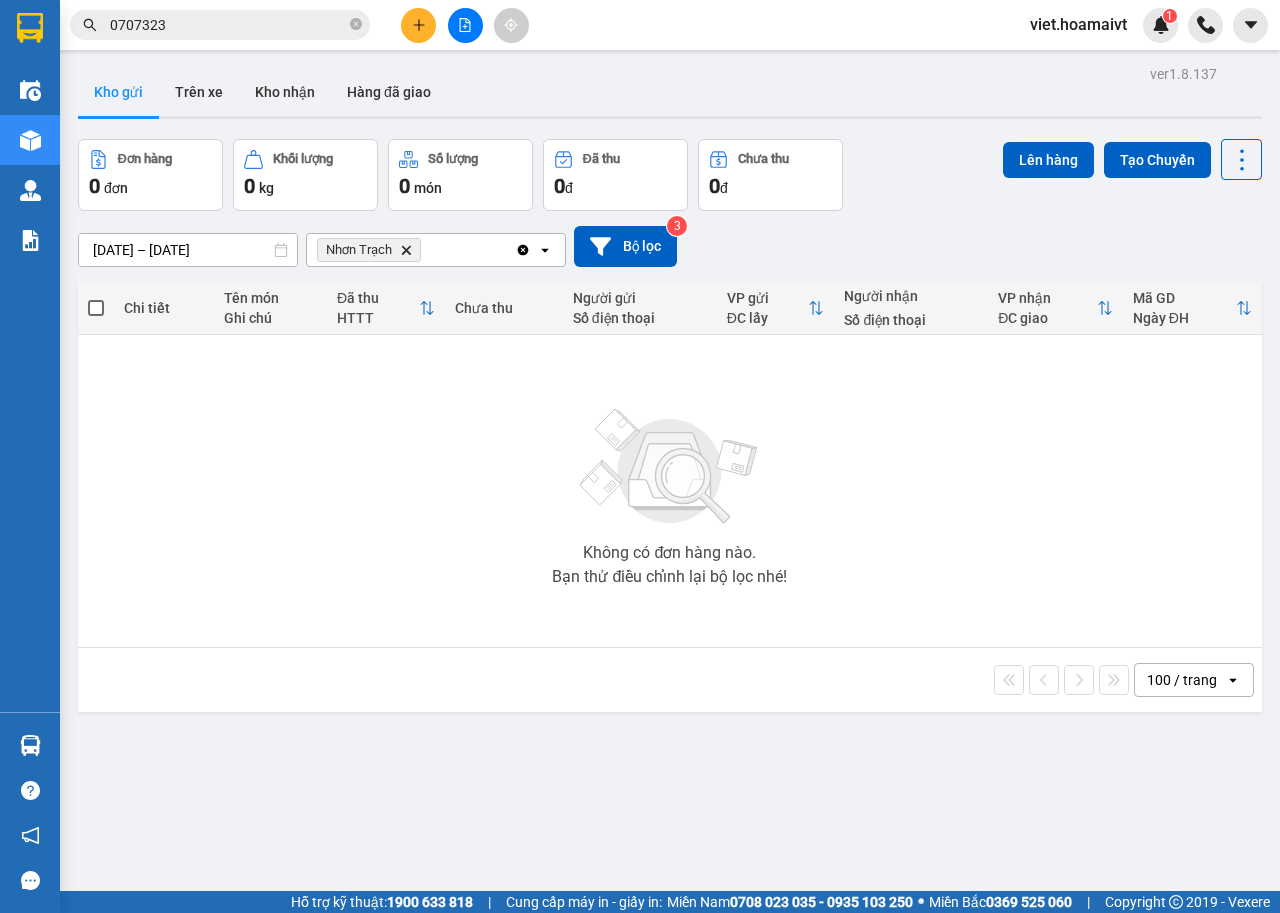 click on "Delete" 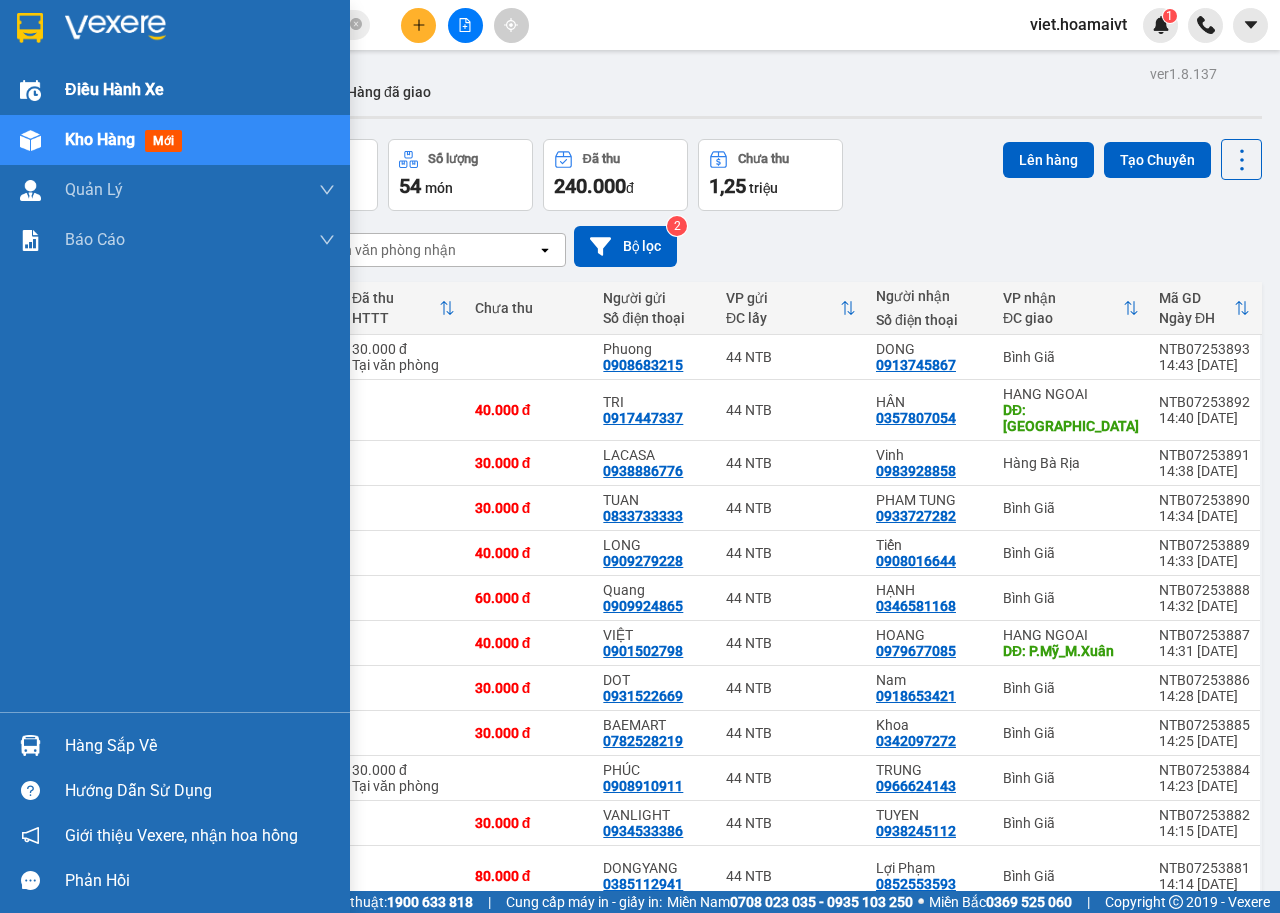 click on "Điều hành xe" at bounding box center (114, 89) 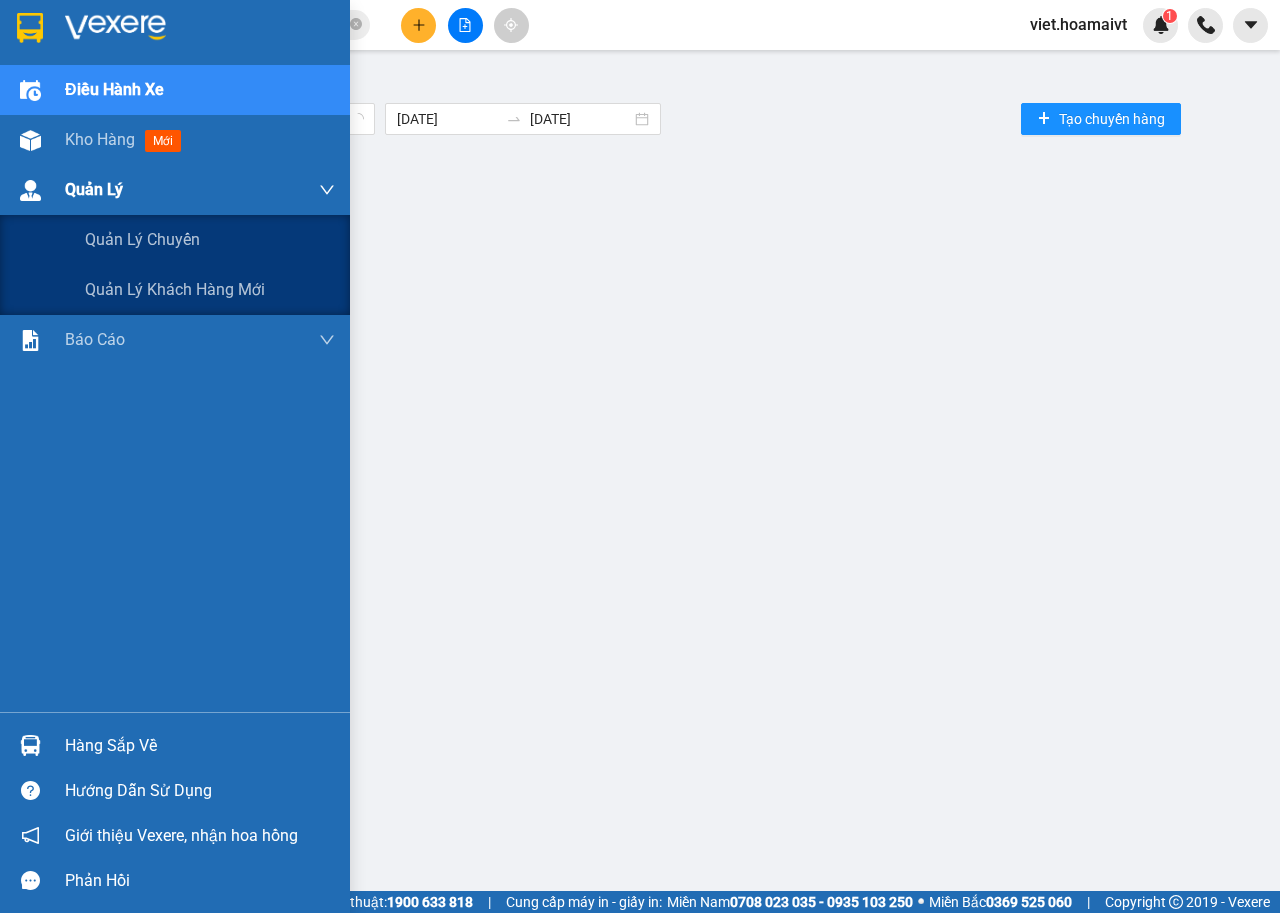 click on "Quản Lý" at bounding box center [94, 189] 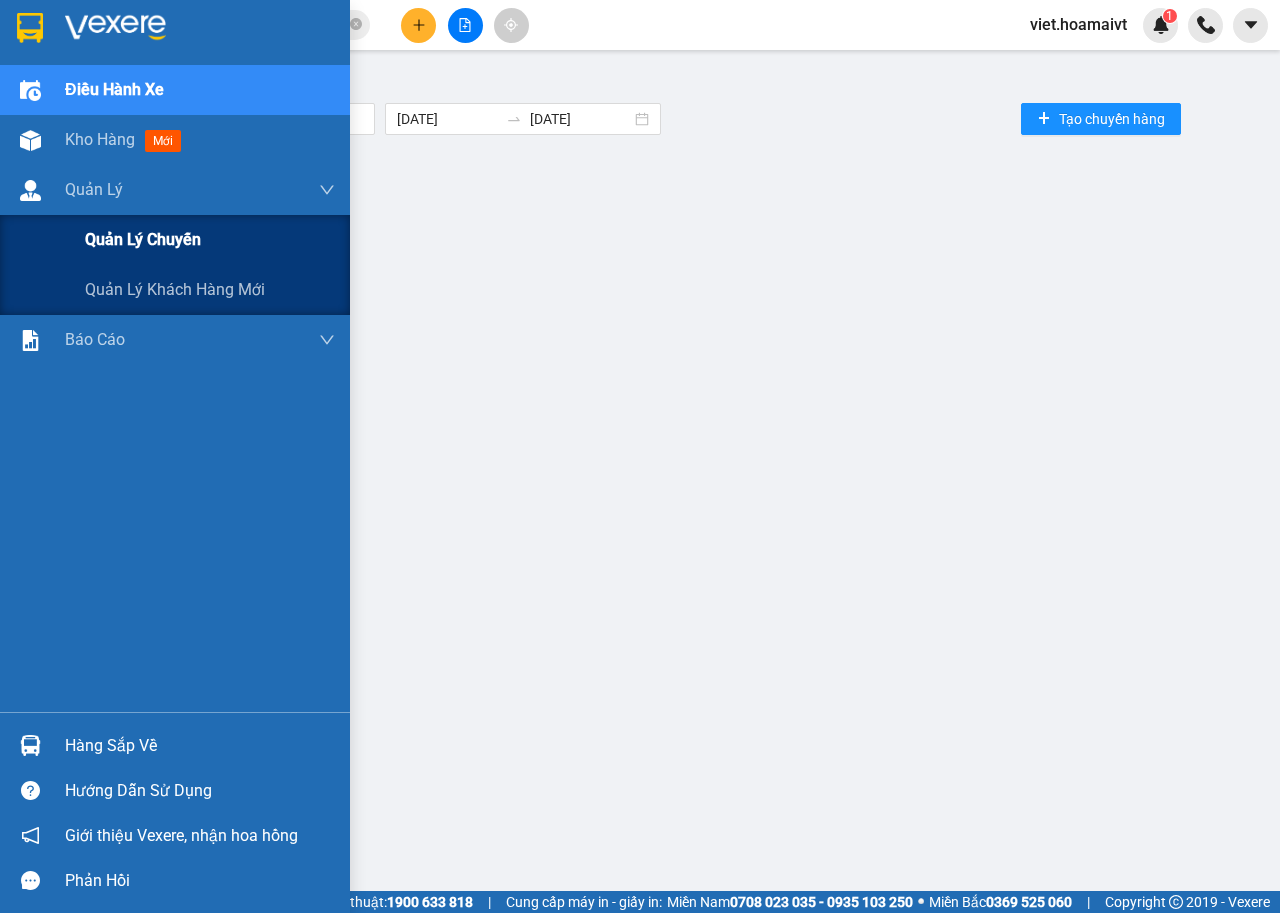 click on "Quản lý chuyến" at bounding box center (143, 239) 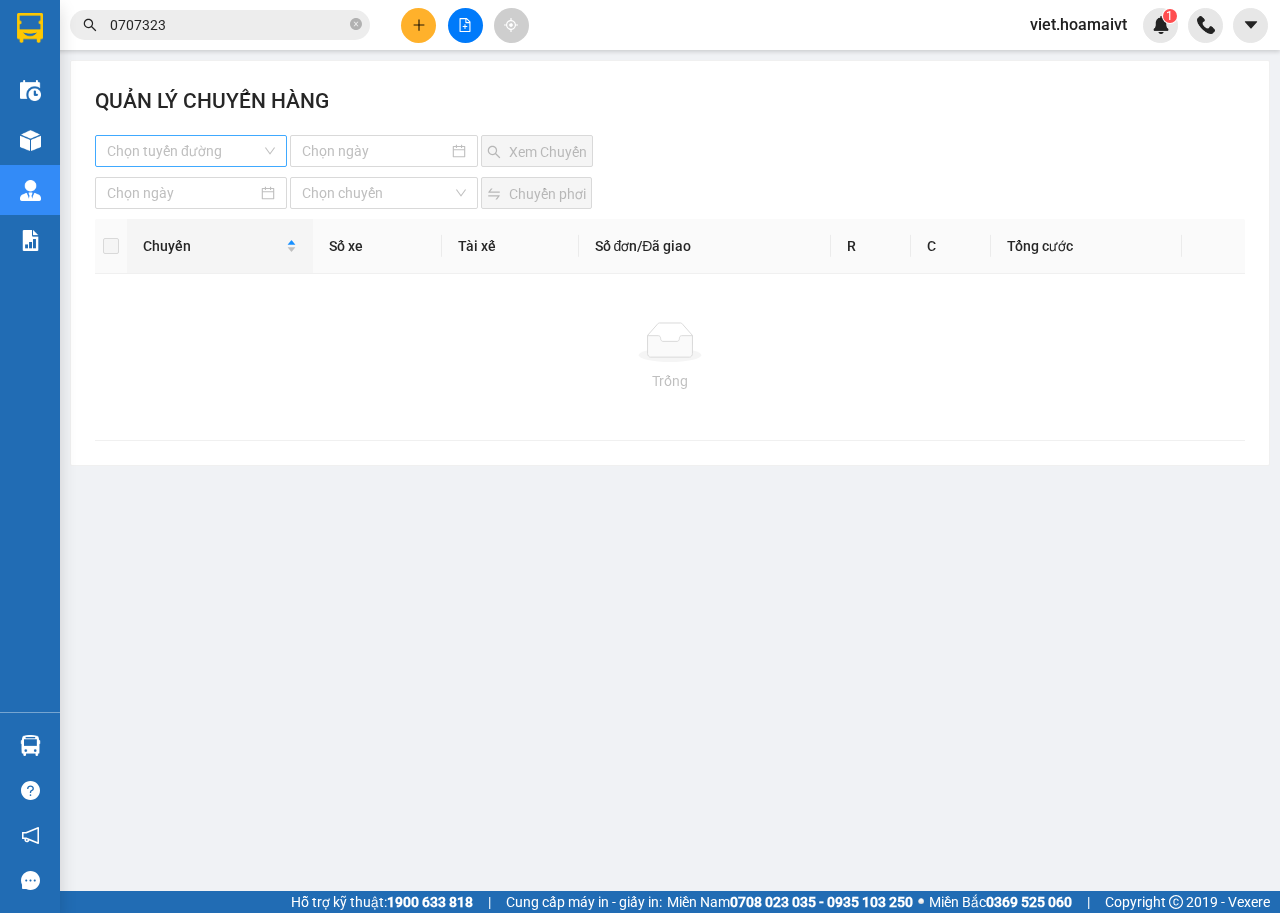 click at bounding box center [184, 151] 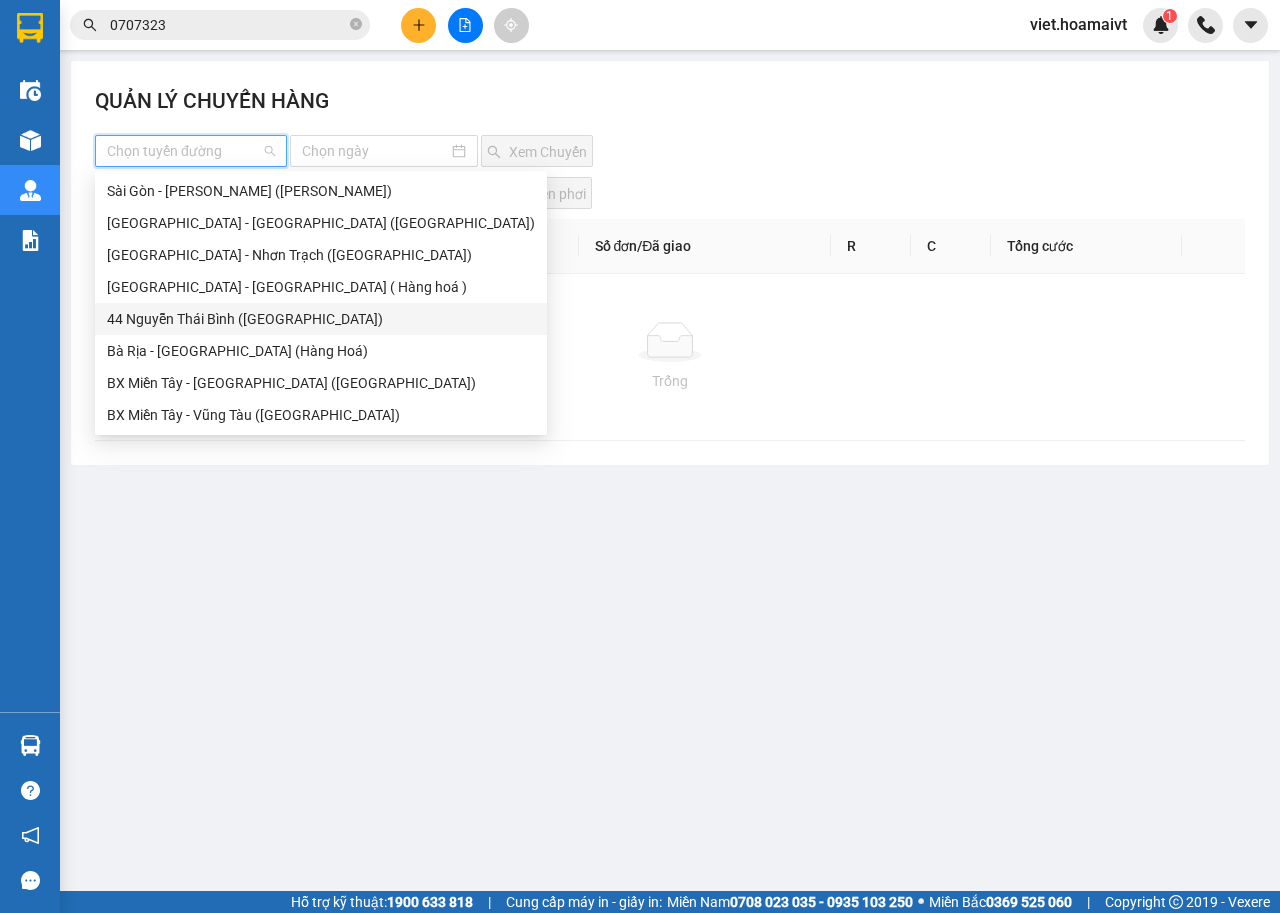click on "44 Nguyễn Thái Bình ([GEOGRAPHIC_DATA])" at bounding box center (321, 319) 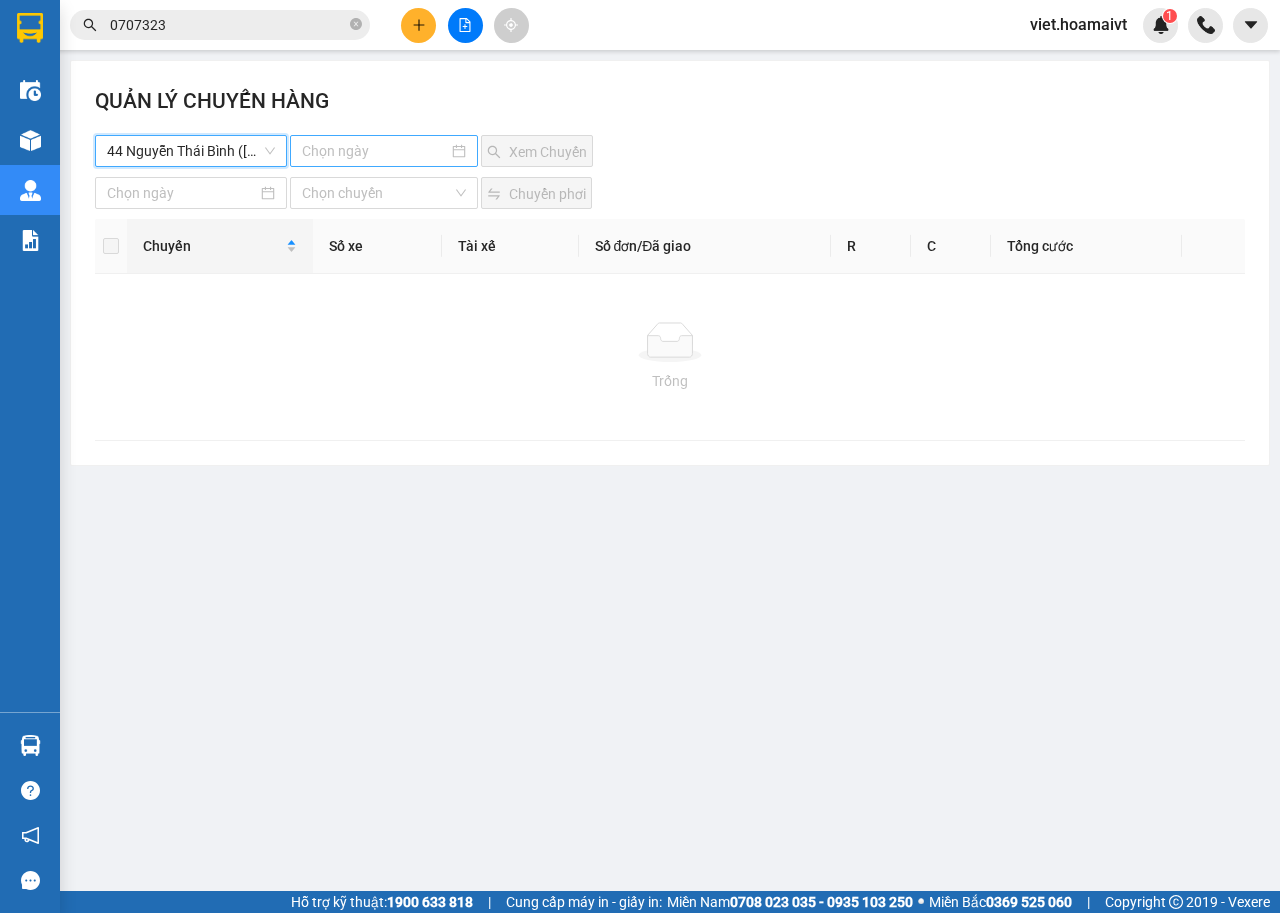 click at bounding box center [375, 151] 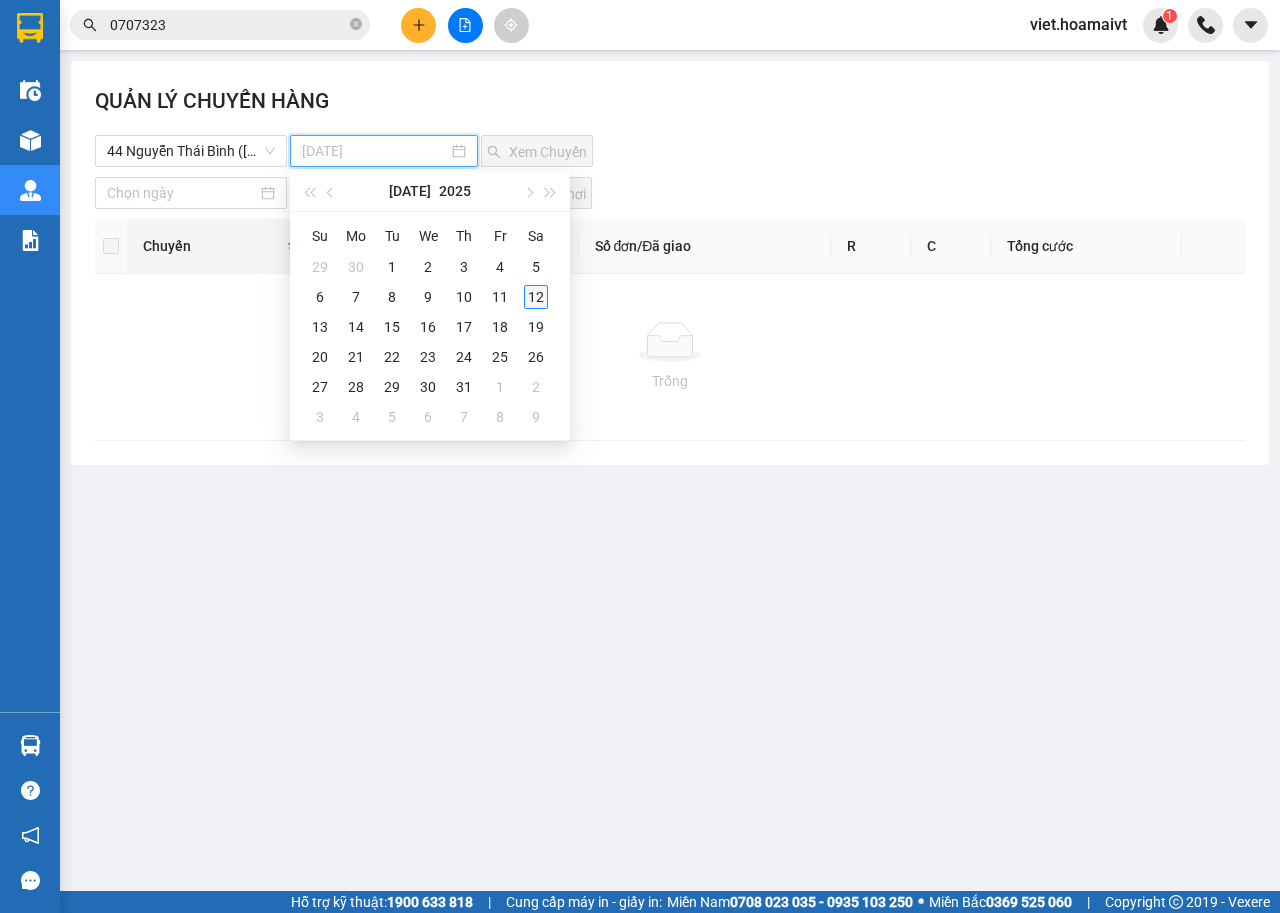 type on "[DATE]" 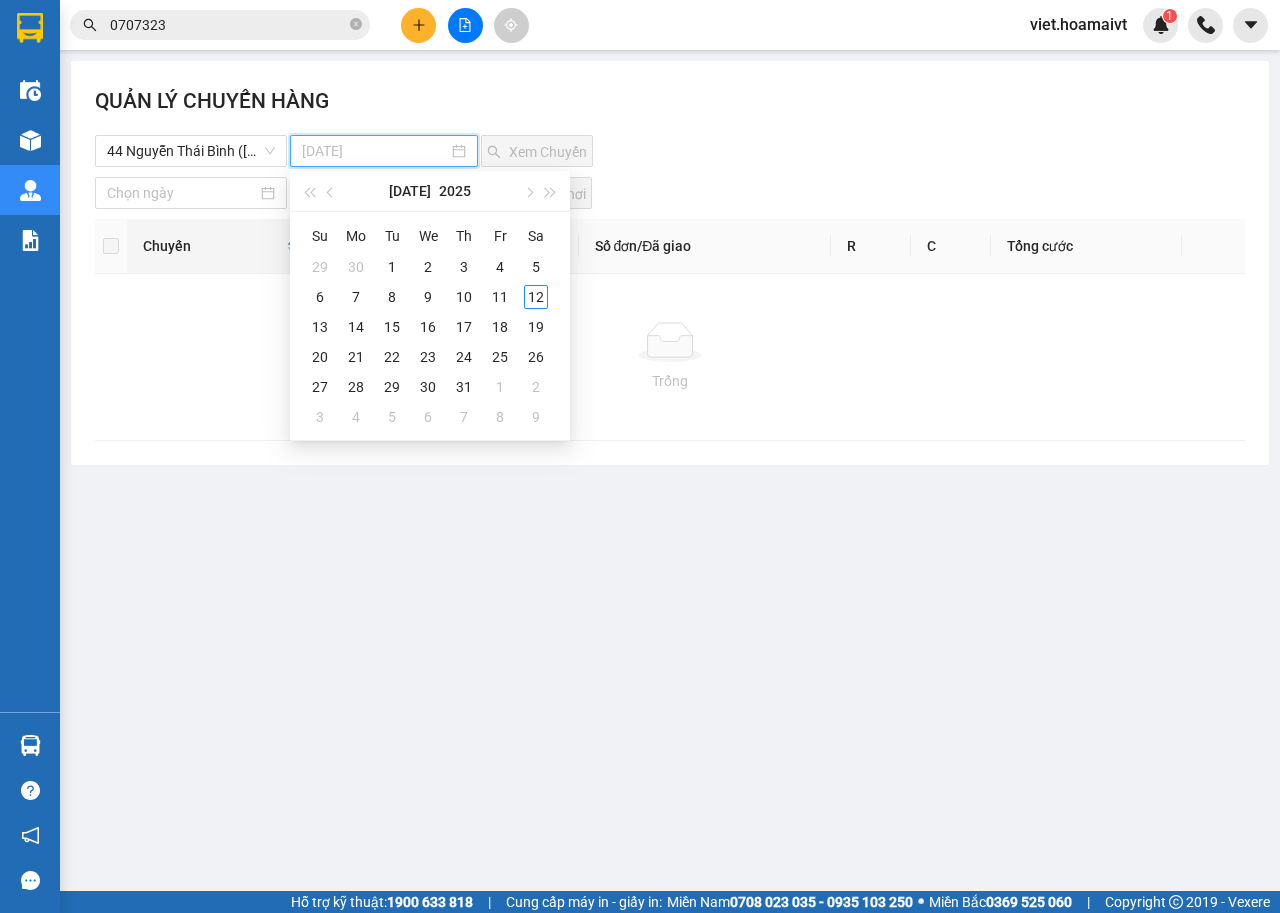 drag, startPoint x: 539, startPoint y: 298, endPoint x: 559, endPoint y: 172, distance: 127.57743 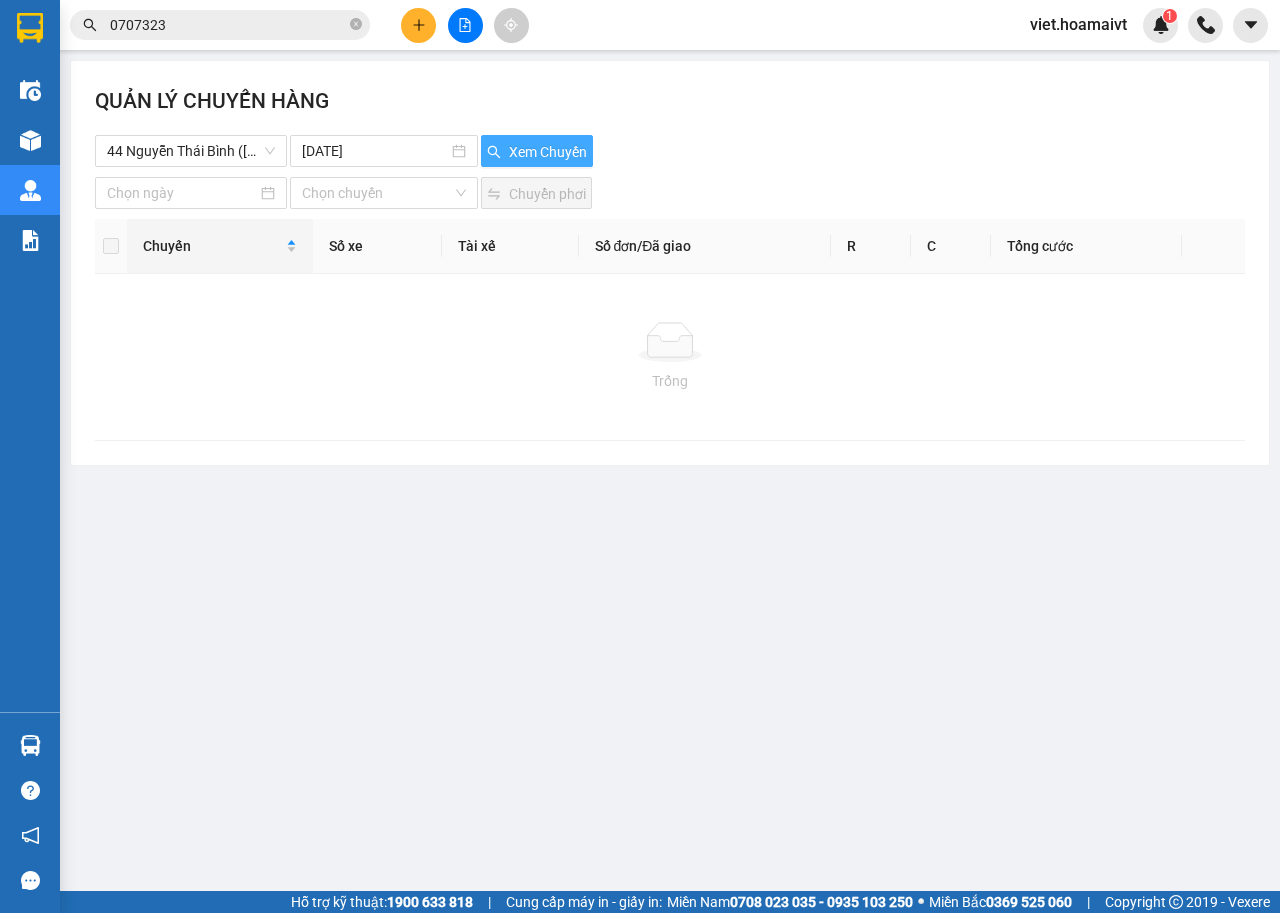 click on "Xem Chuyến" at bounding box center (548, 152) 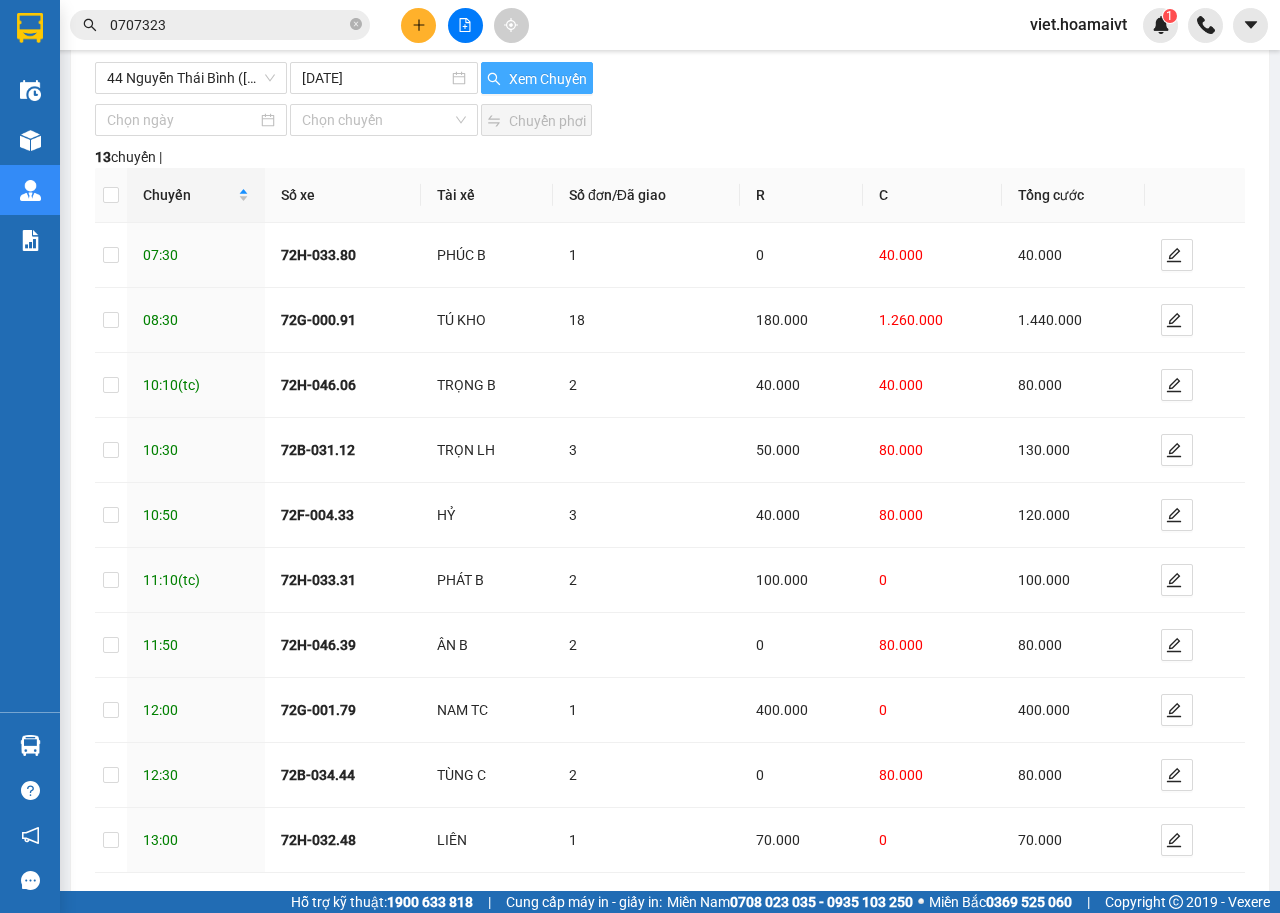 scroll, scrollTop: 162, scrollLeft: 0, axis: vertical 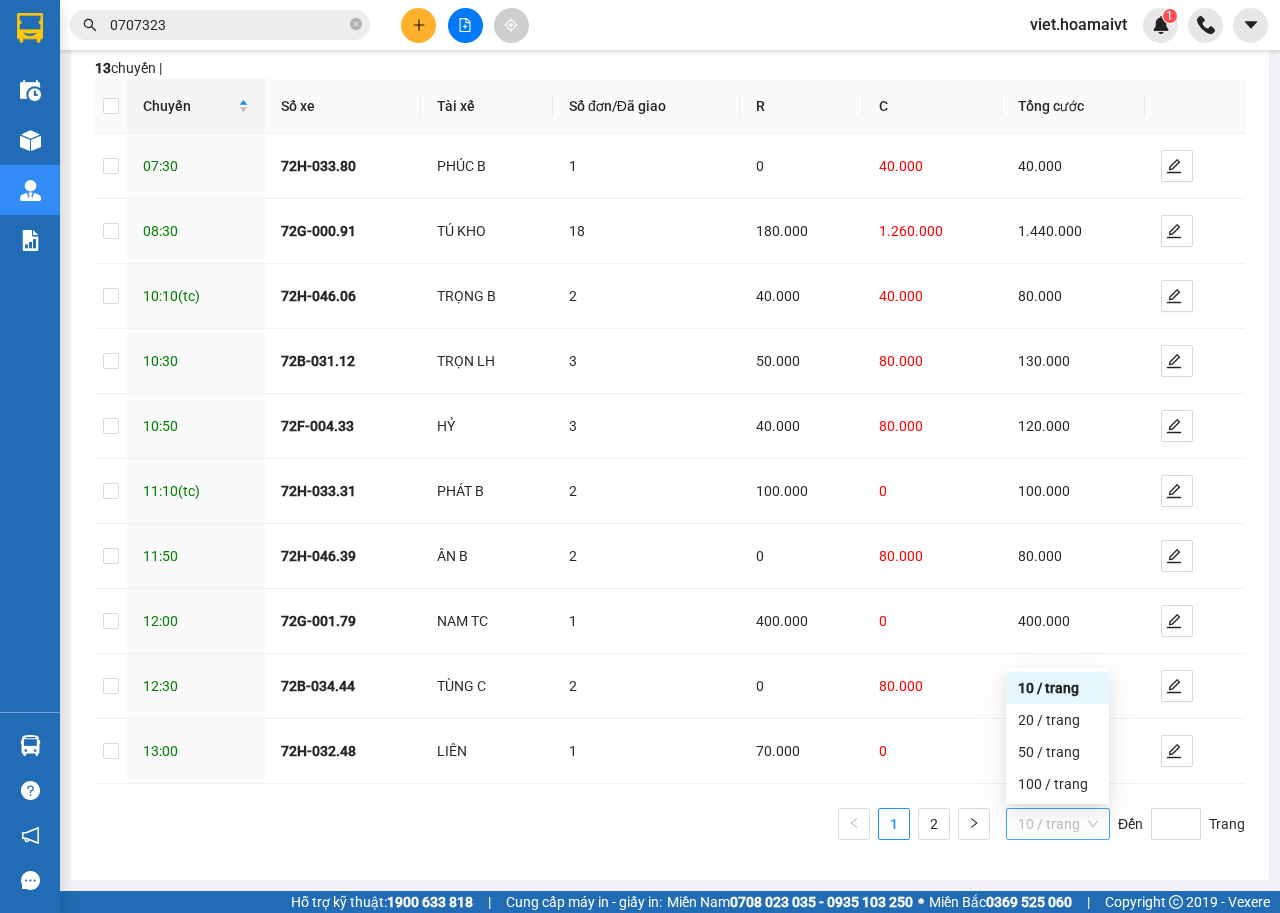 click on "10 / trang" at bounding box center [1058, 824] 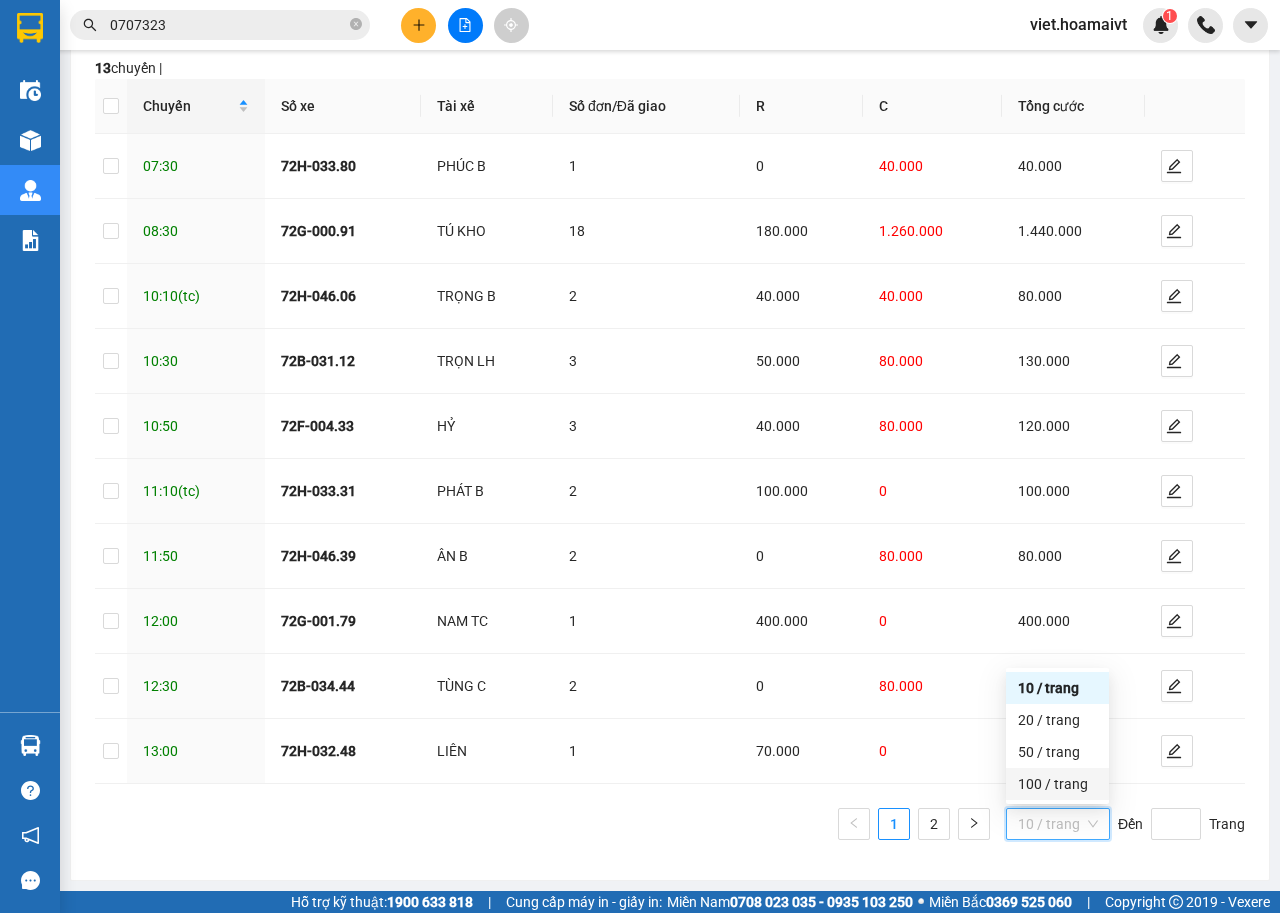 click on "100 / trang" at bounding box center [1057, 784] 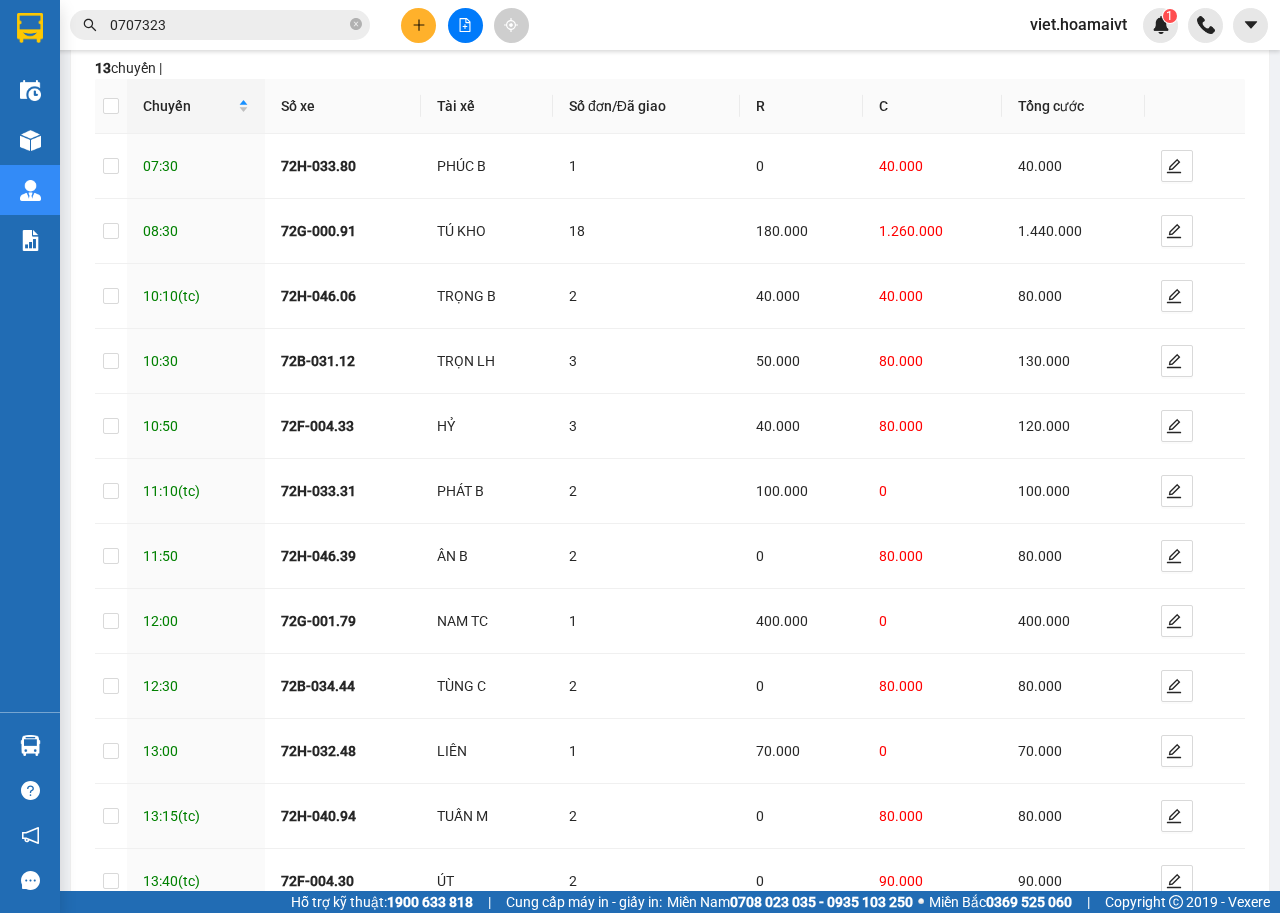 scroll, scrollTop: 357, scrollLeft: 0, axis: vertical 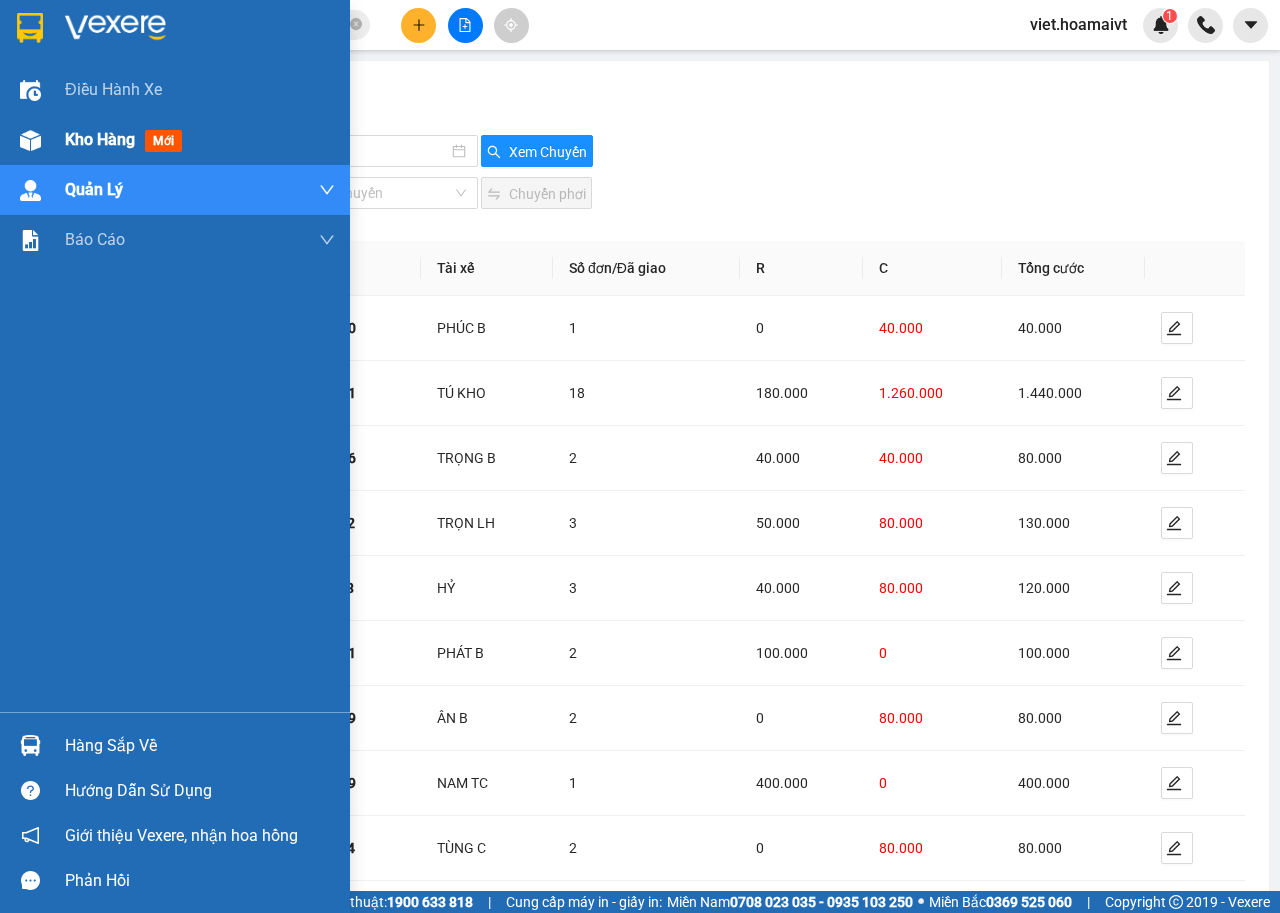 click on "Kho hàng" at bounding box center [100, 139] 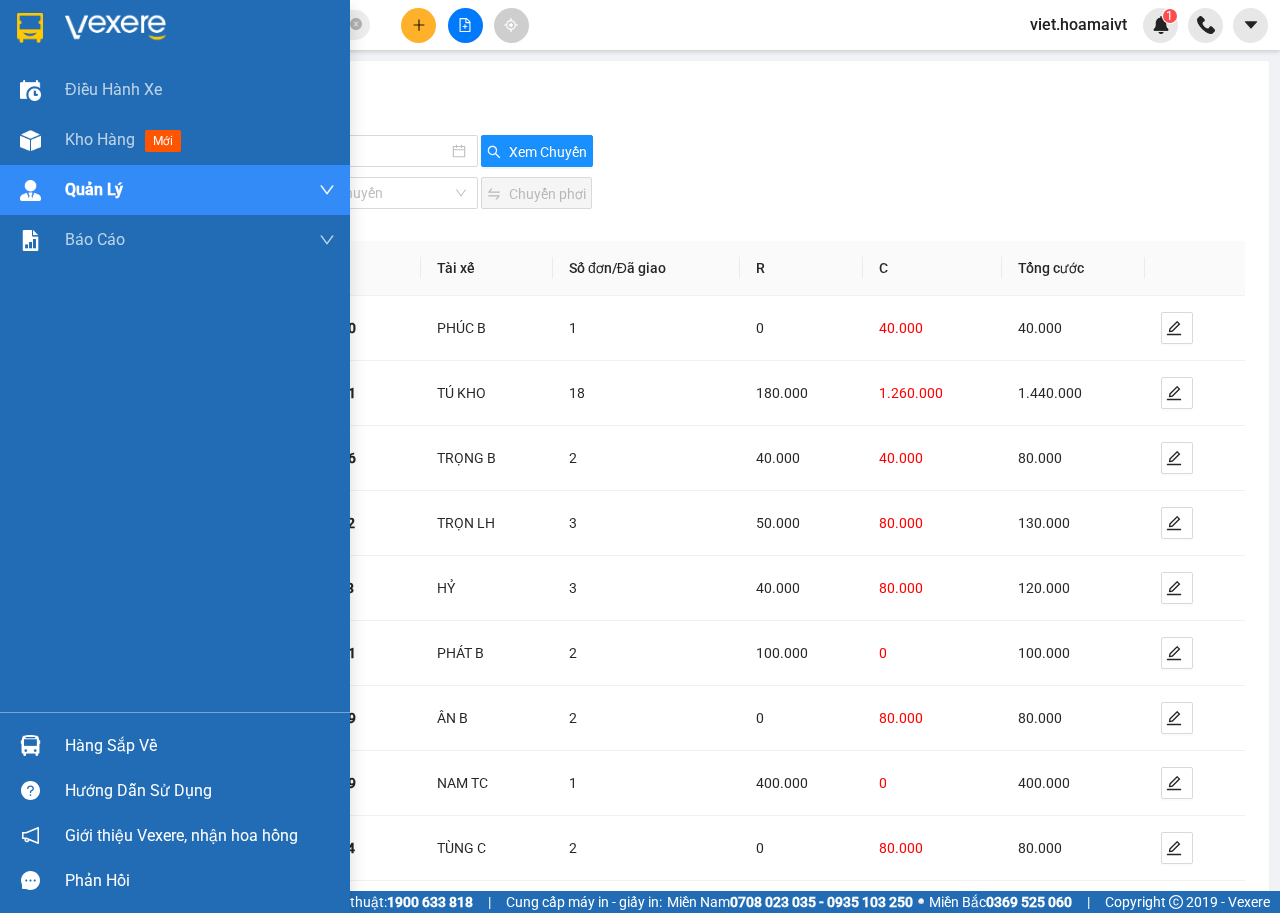 click on "Kho hàng" at bounding box center (100, 139) 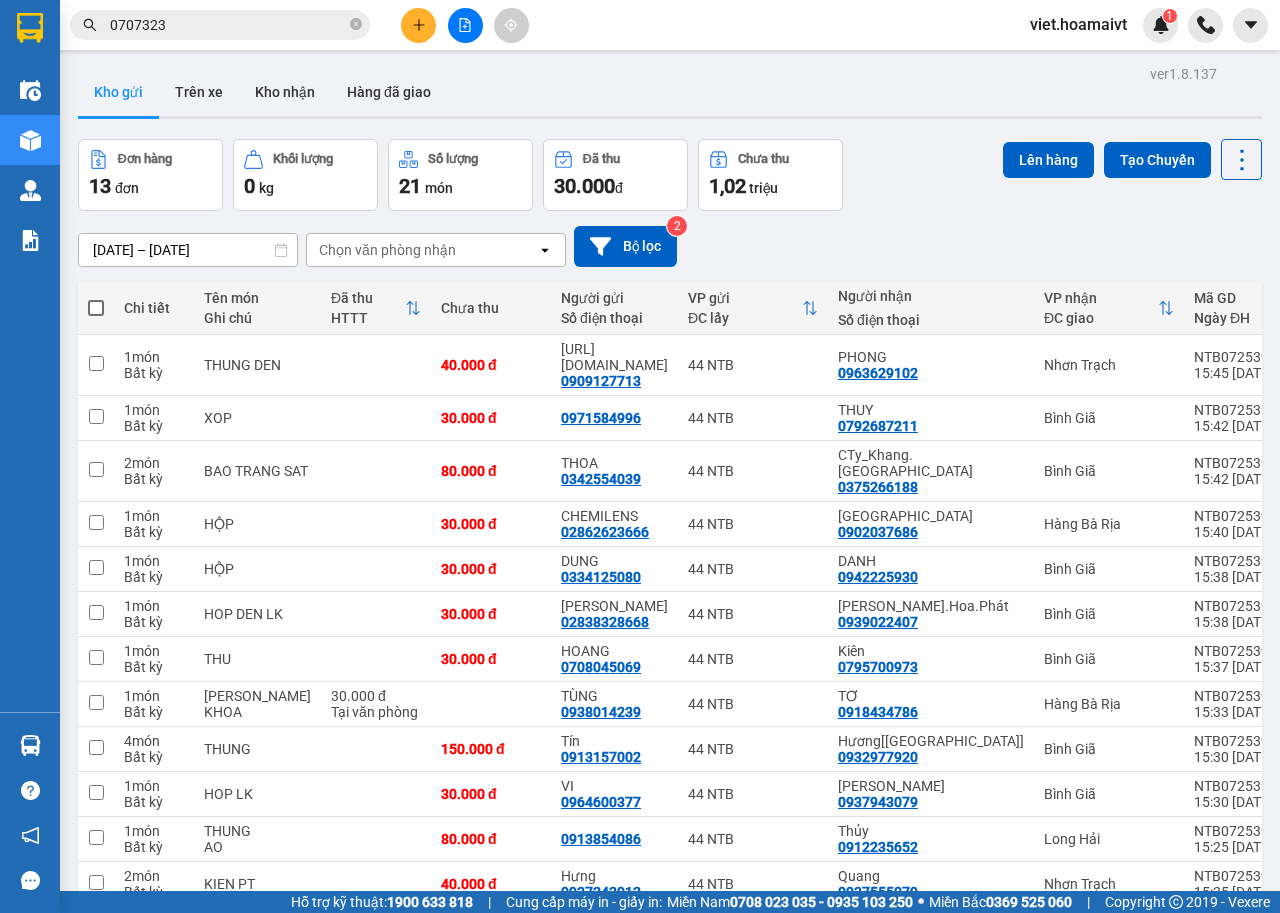 click on "Chọn văn phòng nhận" at bounding box center [422, 250] 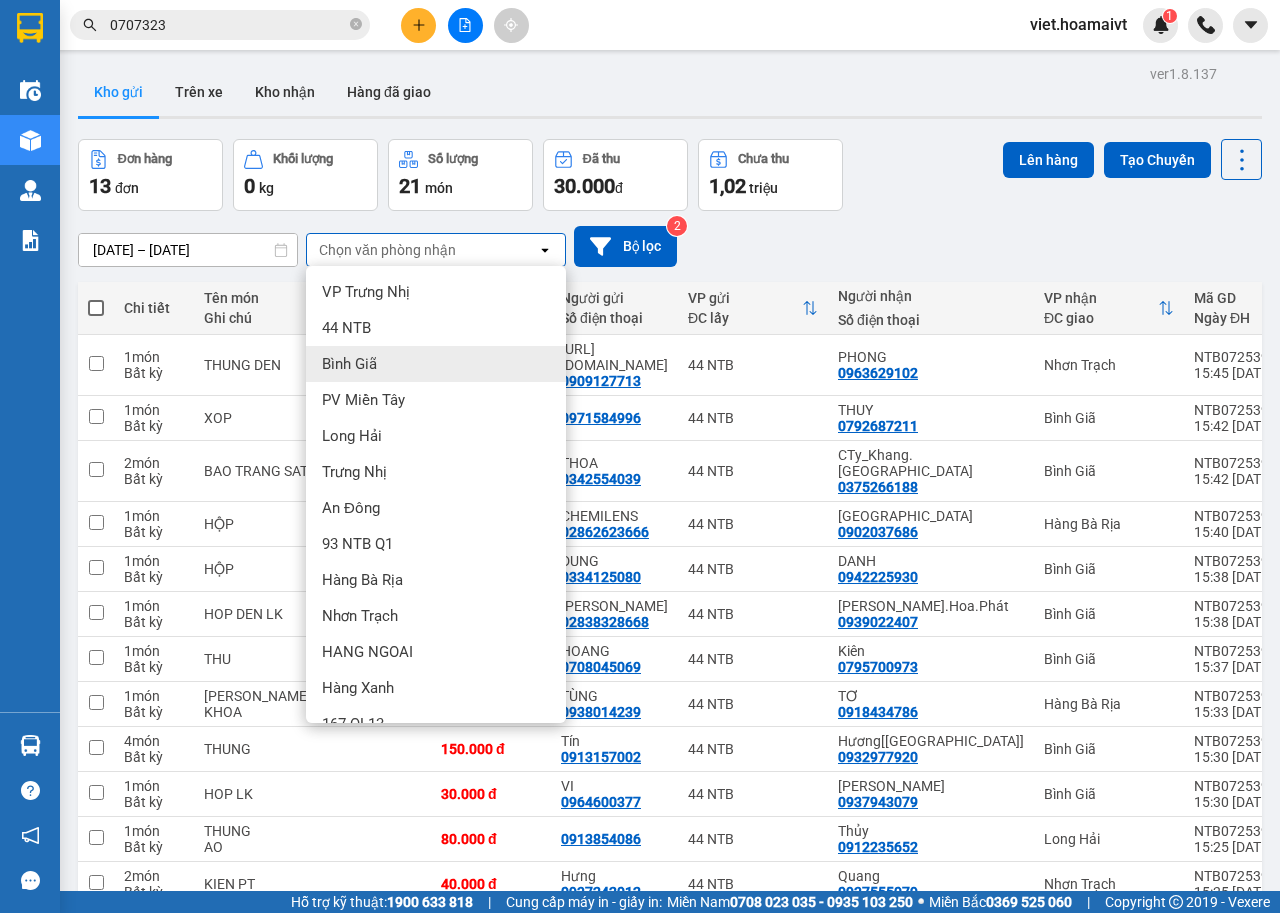 click on "Bình Giã" at bounding box center [349, 364] 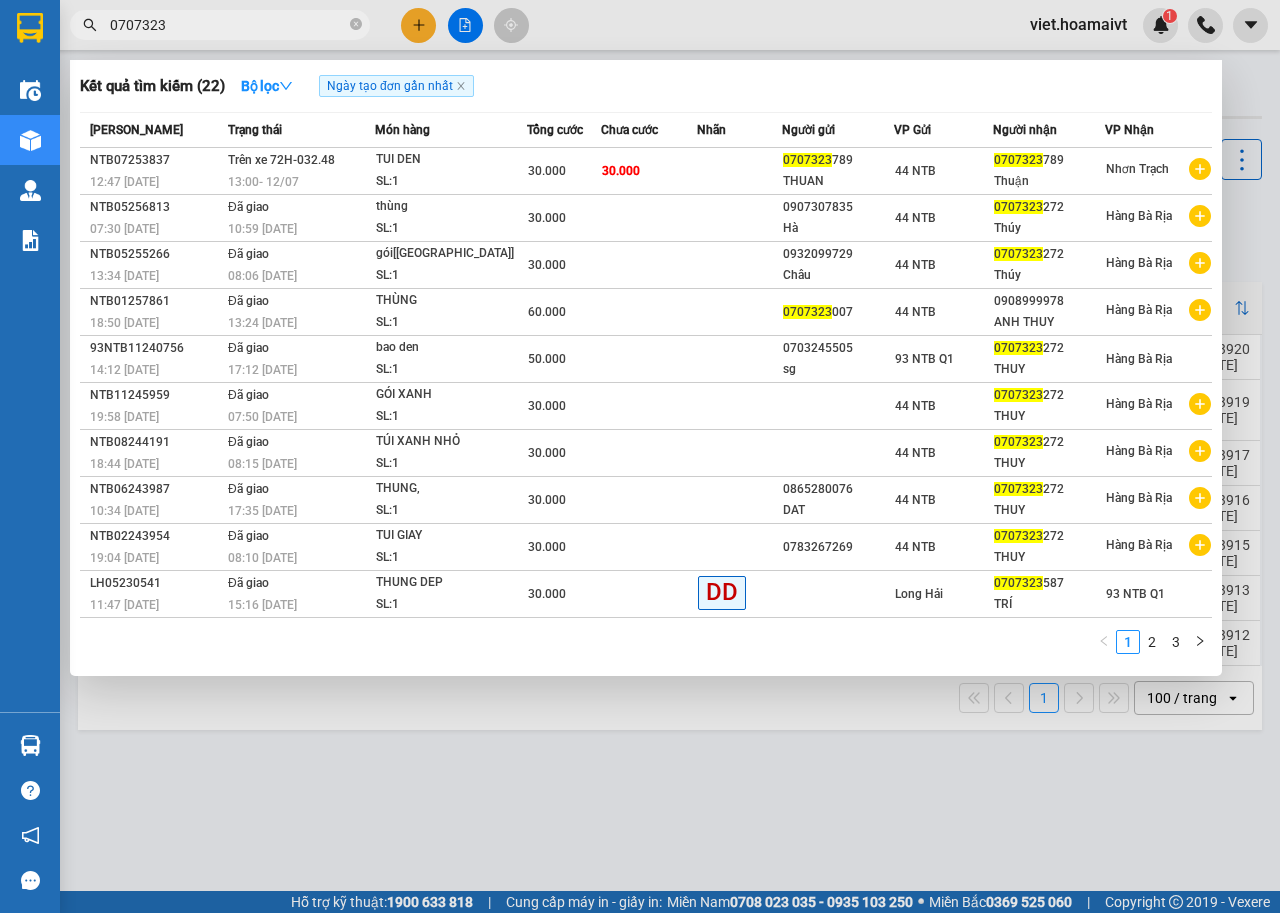 click on "0707323" at bounding box center (228, 25) 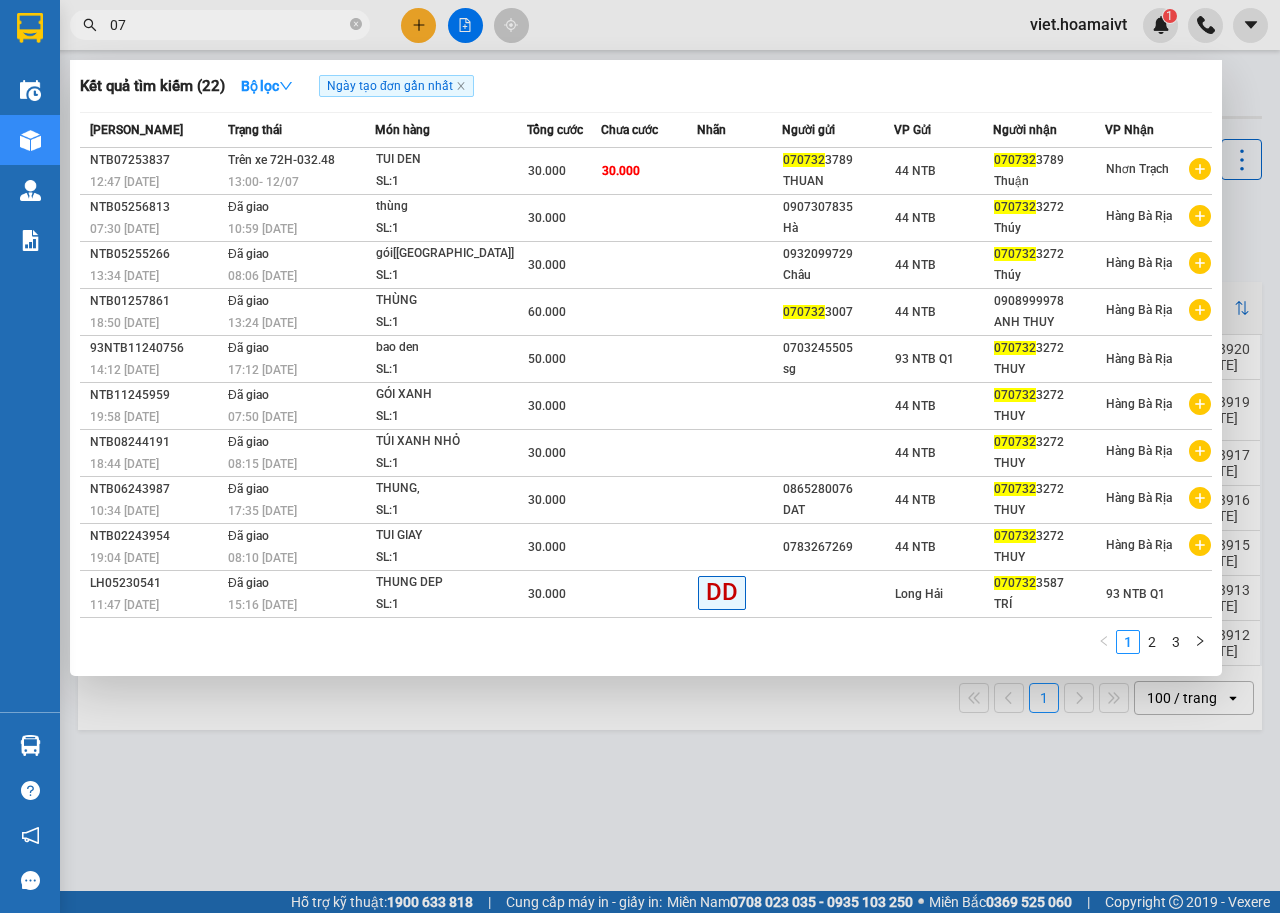 type on "0" 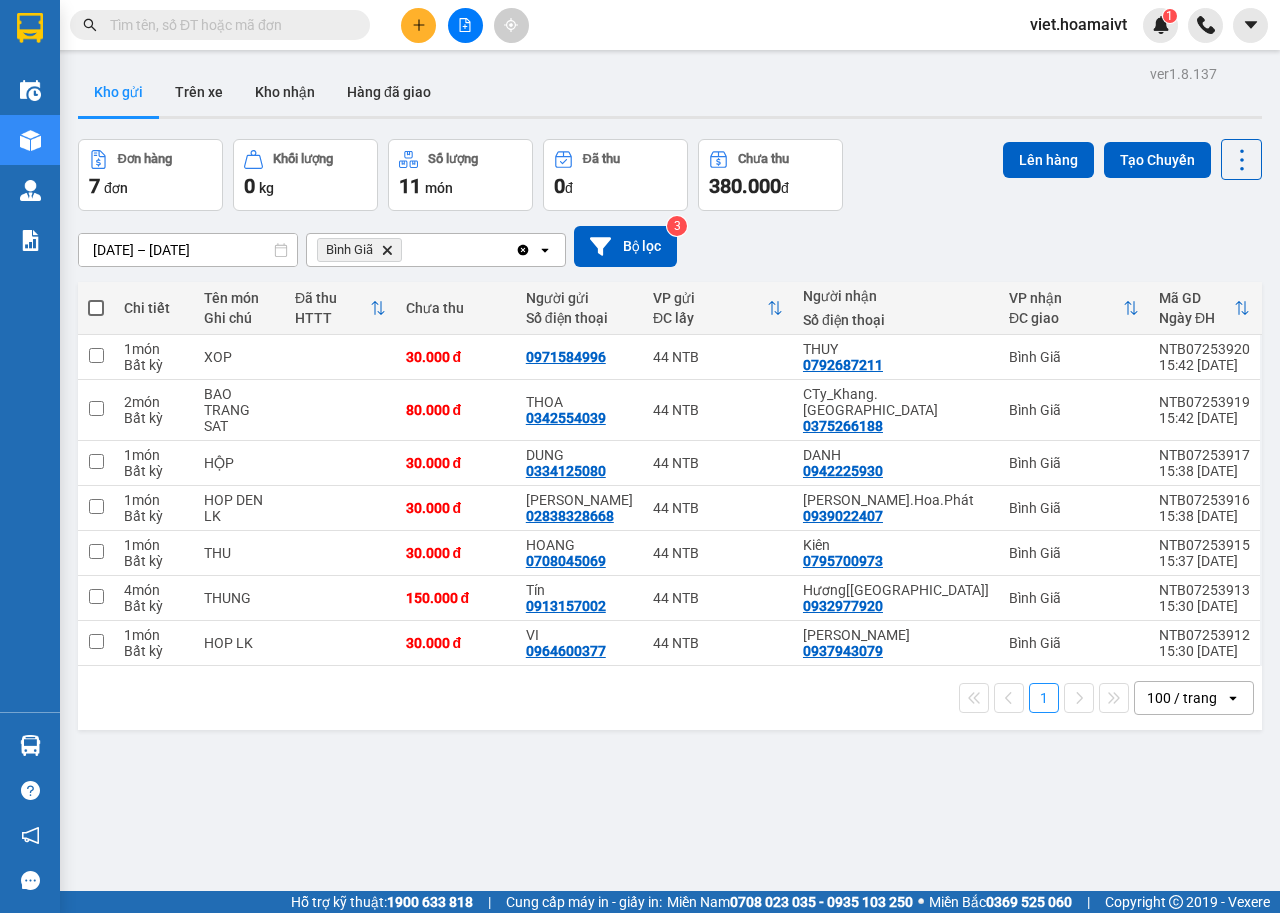 type 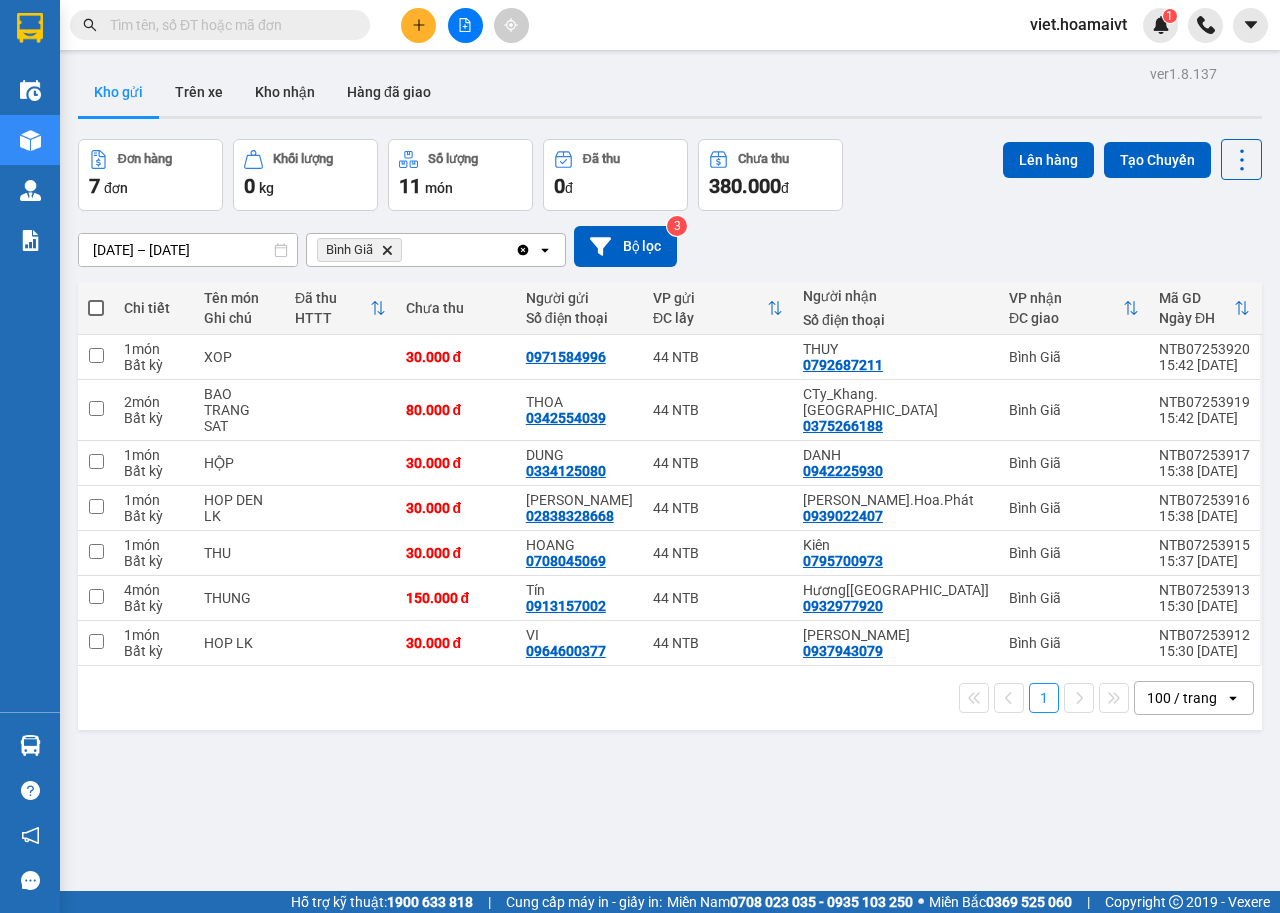 click 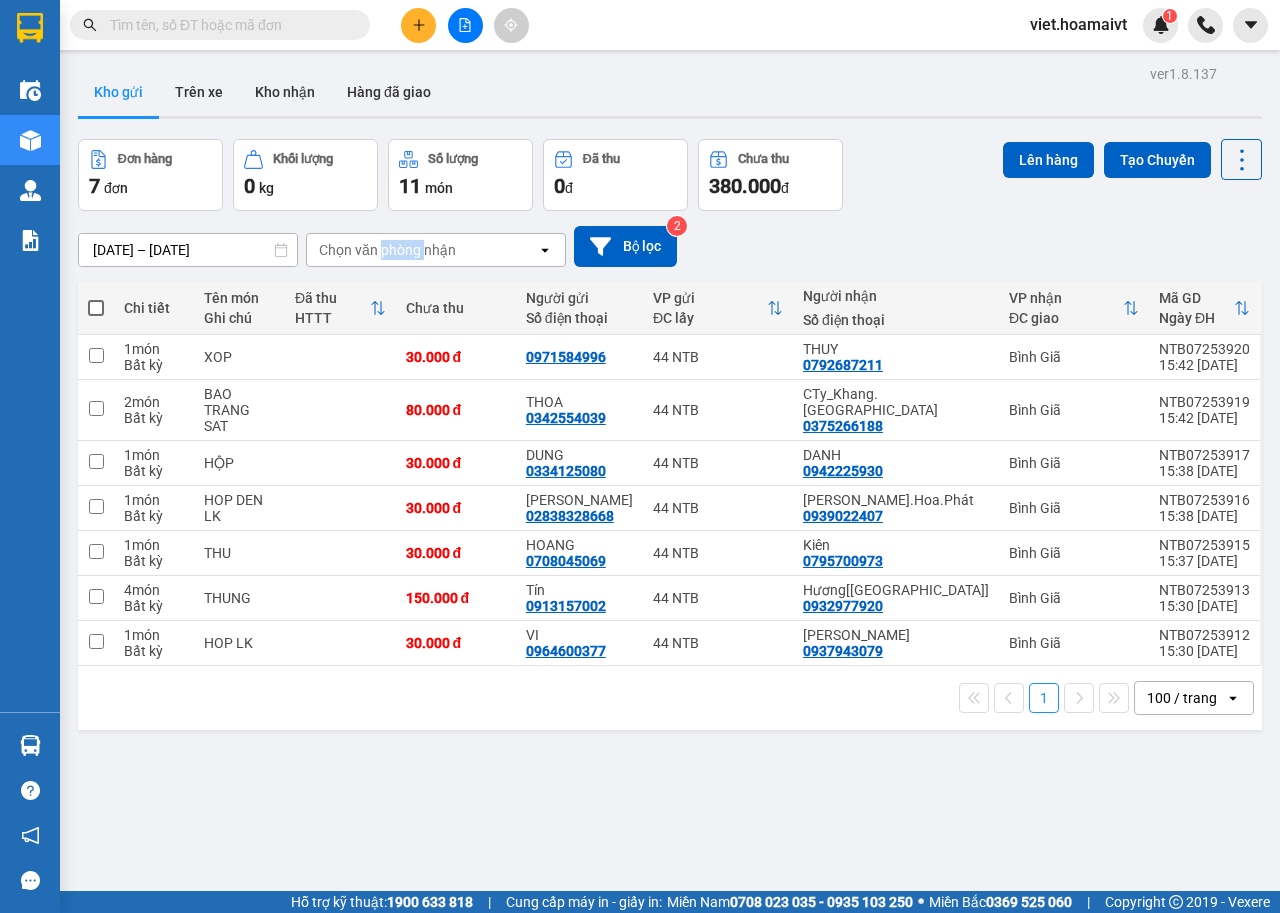 click on "Chọn văn phòng nhận" at bounding box center [387, 250] 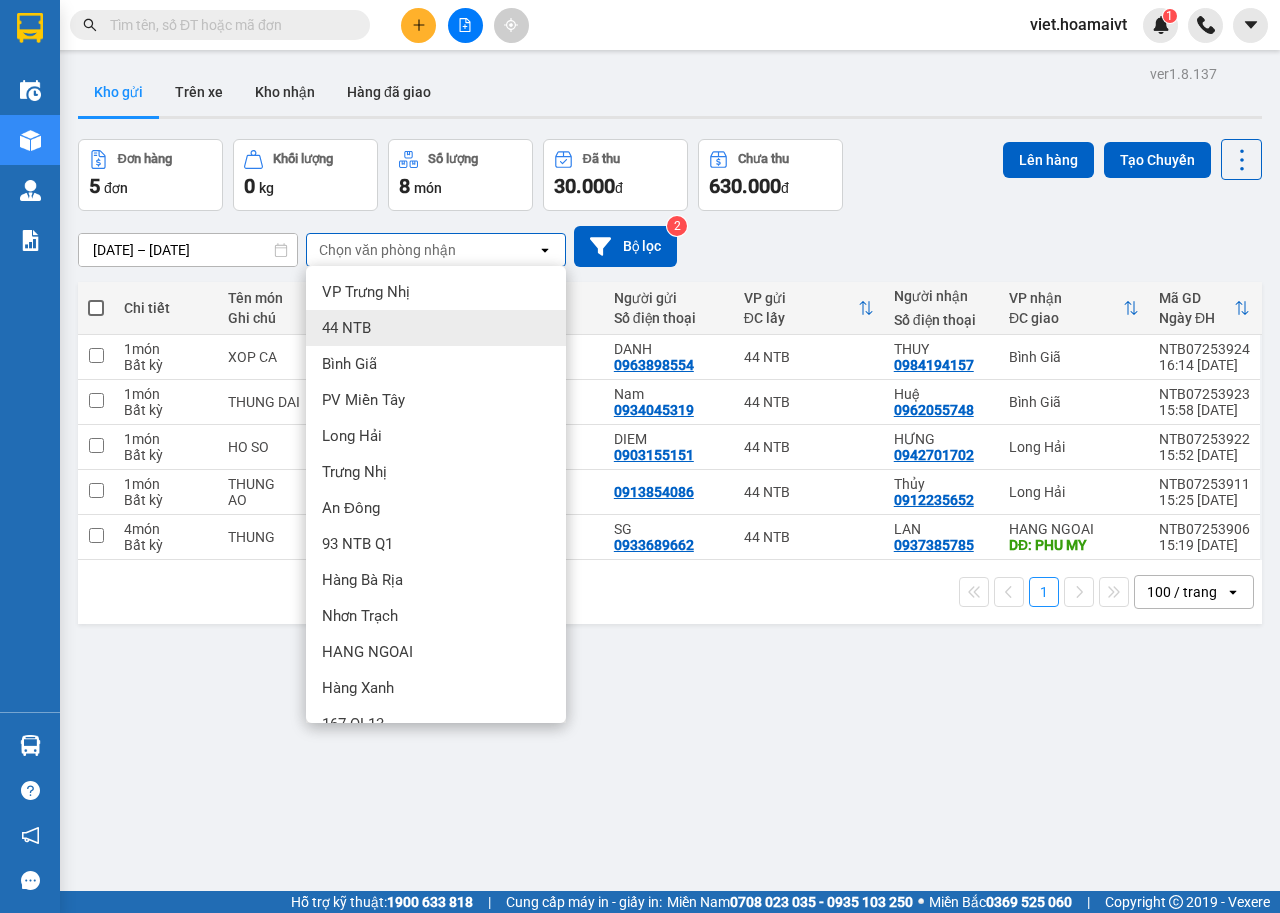 click on "Bình Giã" at bounding box center (349, 364) 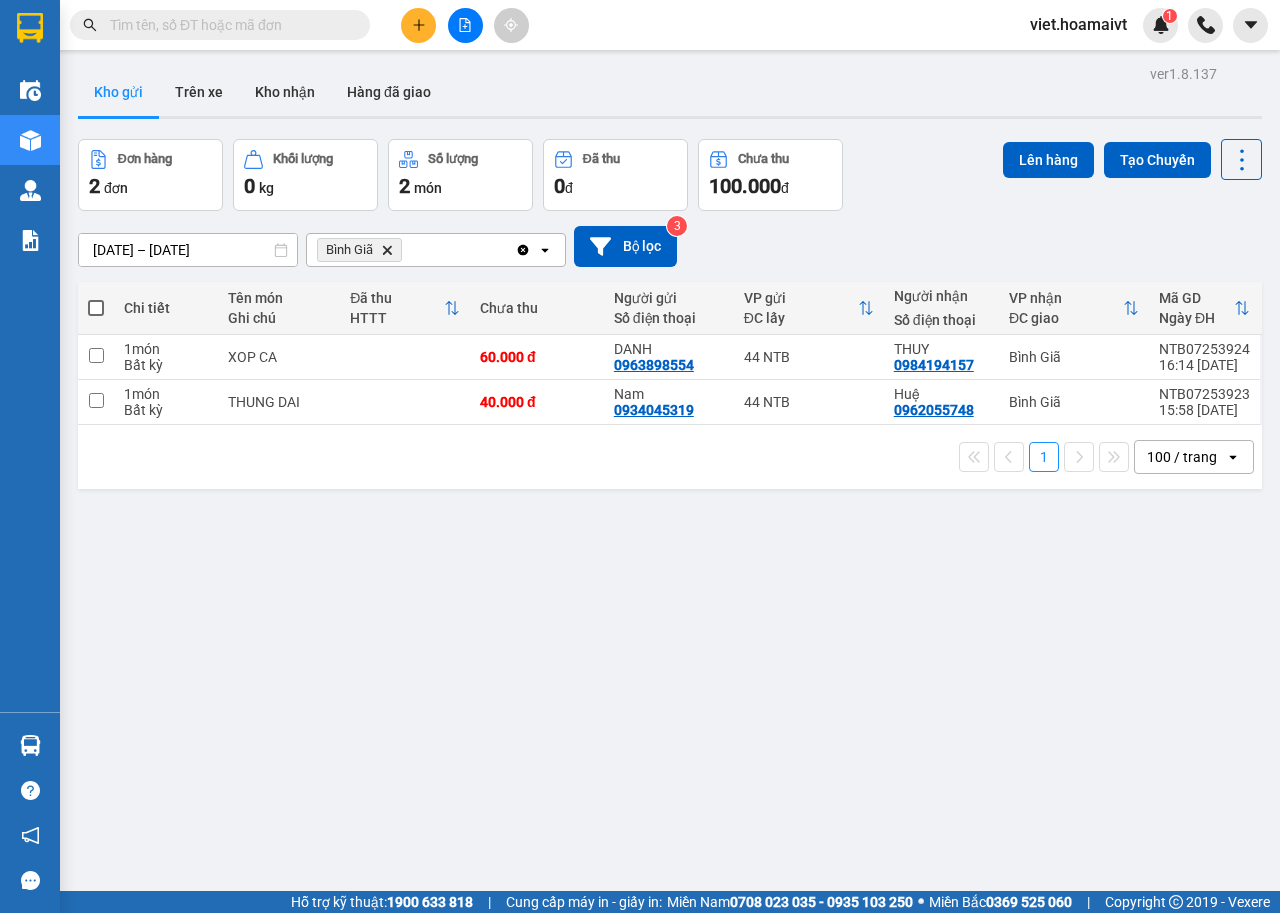 click on "Delete" 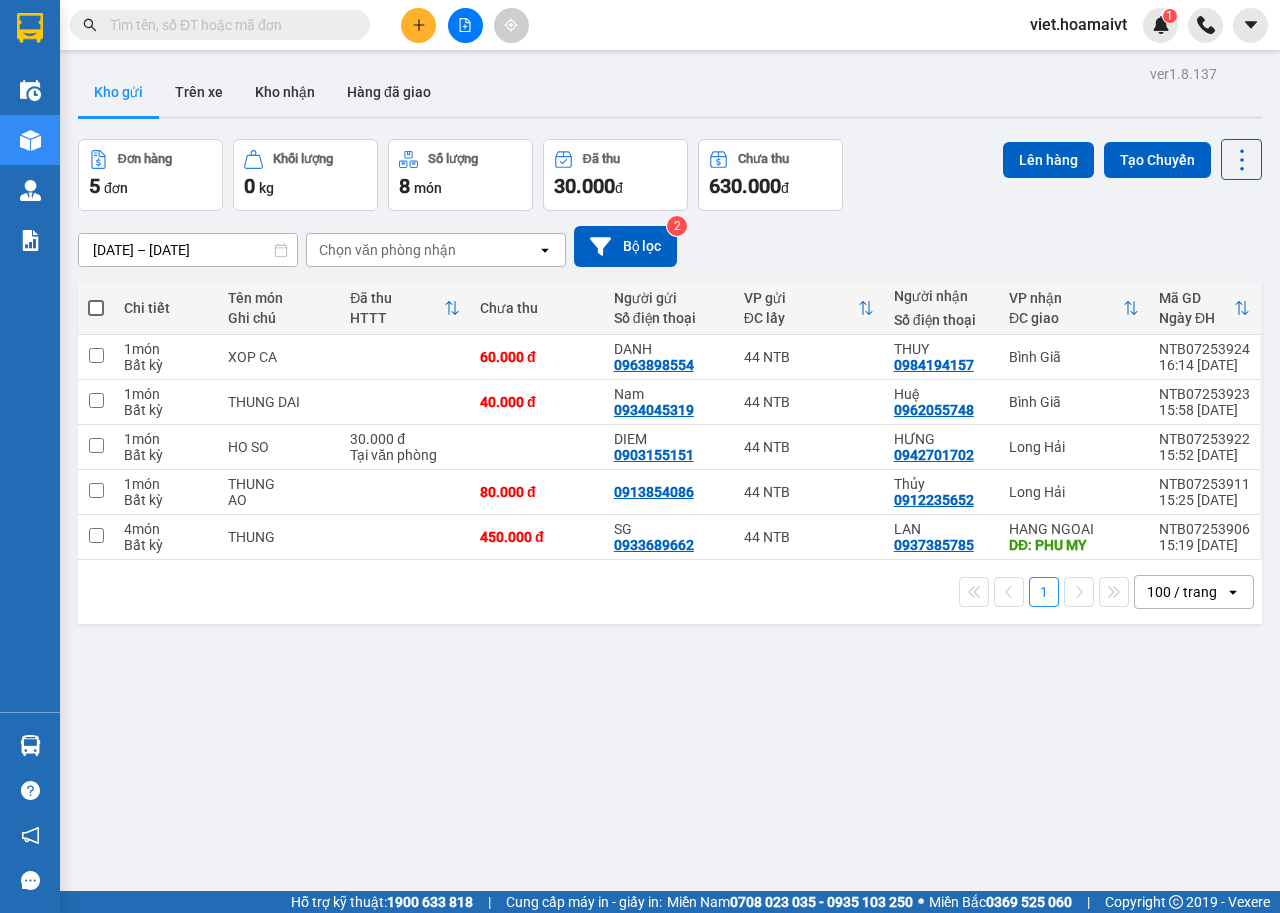 click on "Chọn văn phòng nhận" at bounding box center [387, 250] 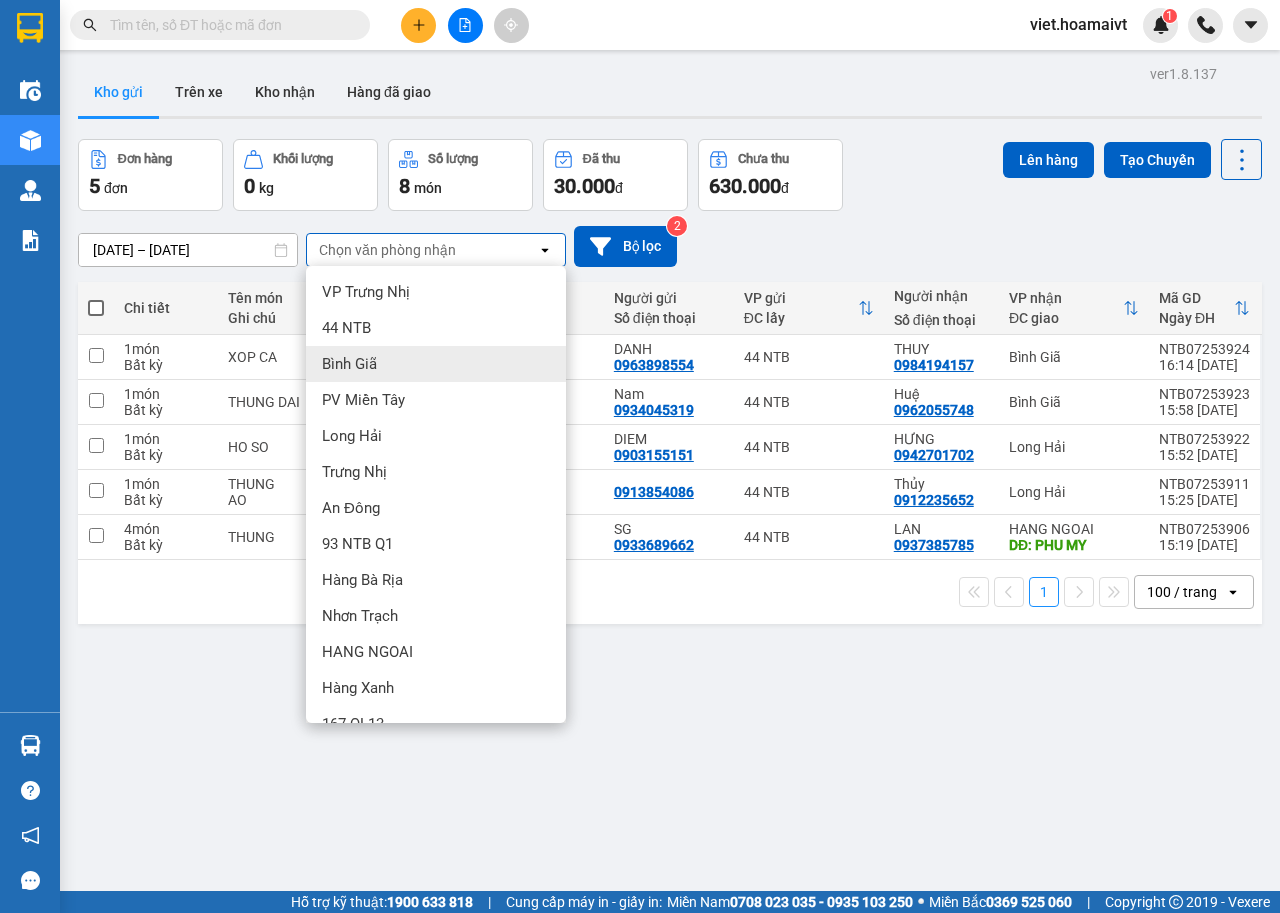 click on "Bình Giã" at bounding box center [349, 364] 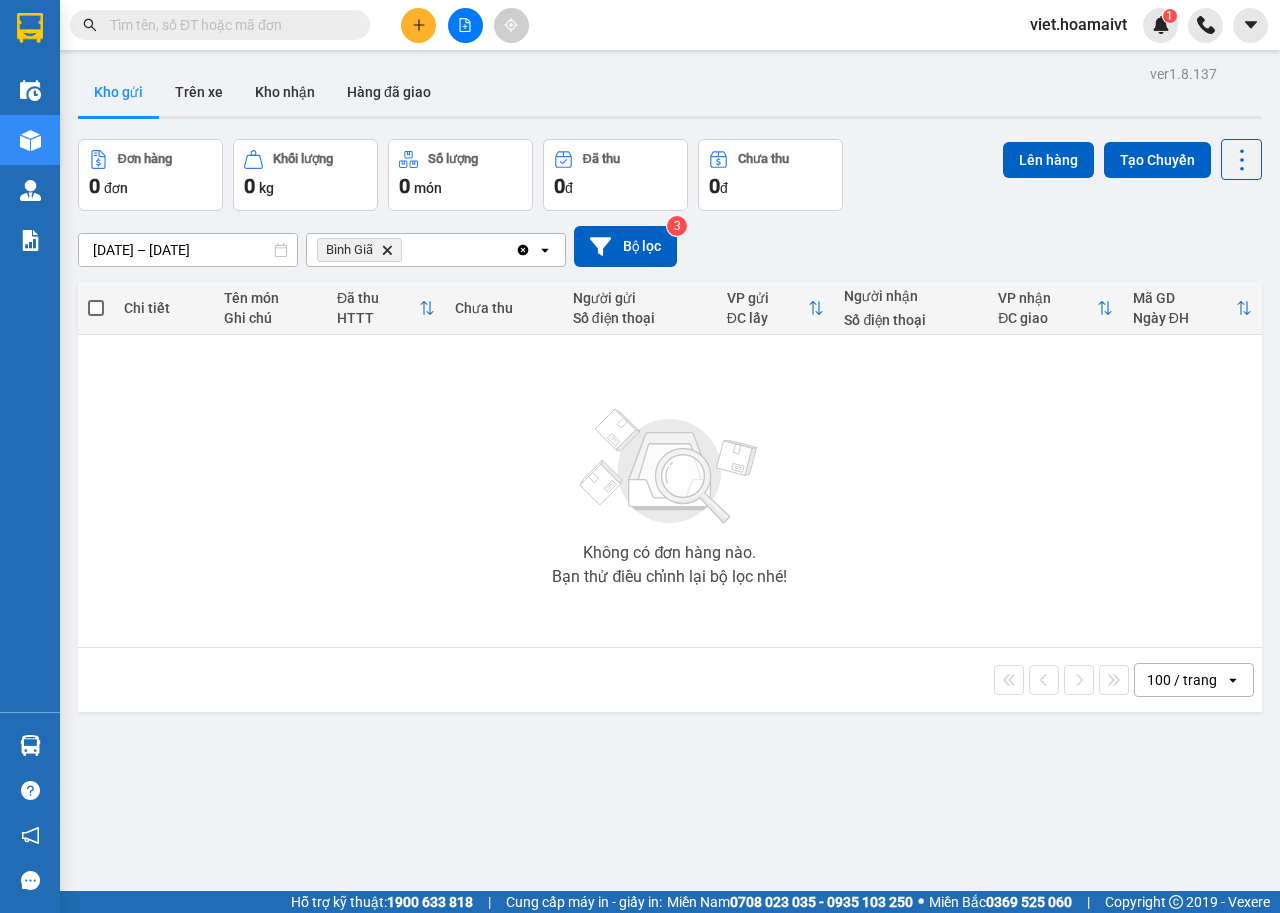 click 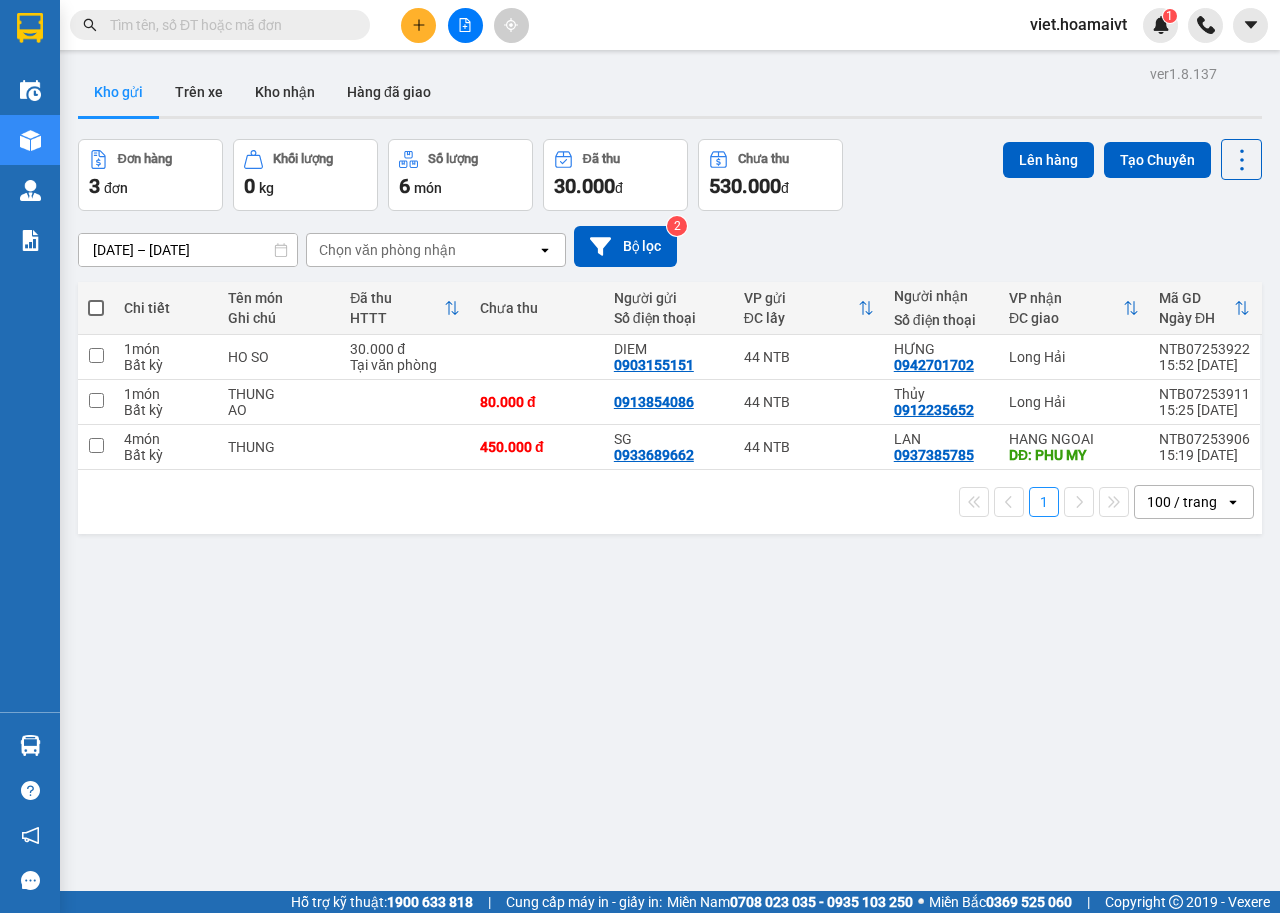 scroll, scrollTop: 92, scrollLeft: 0, axis: vertical 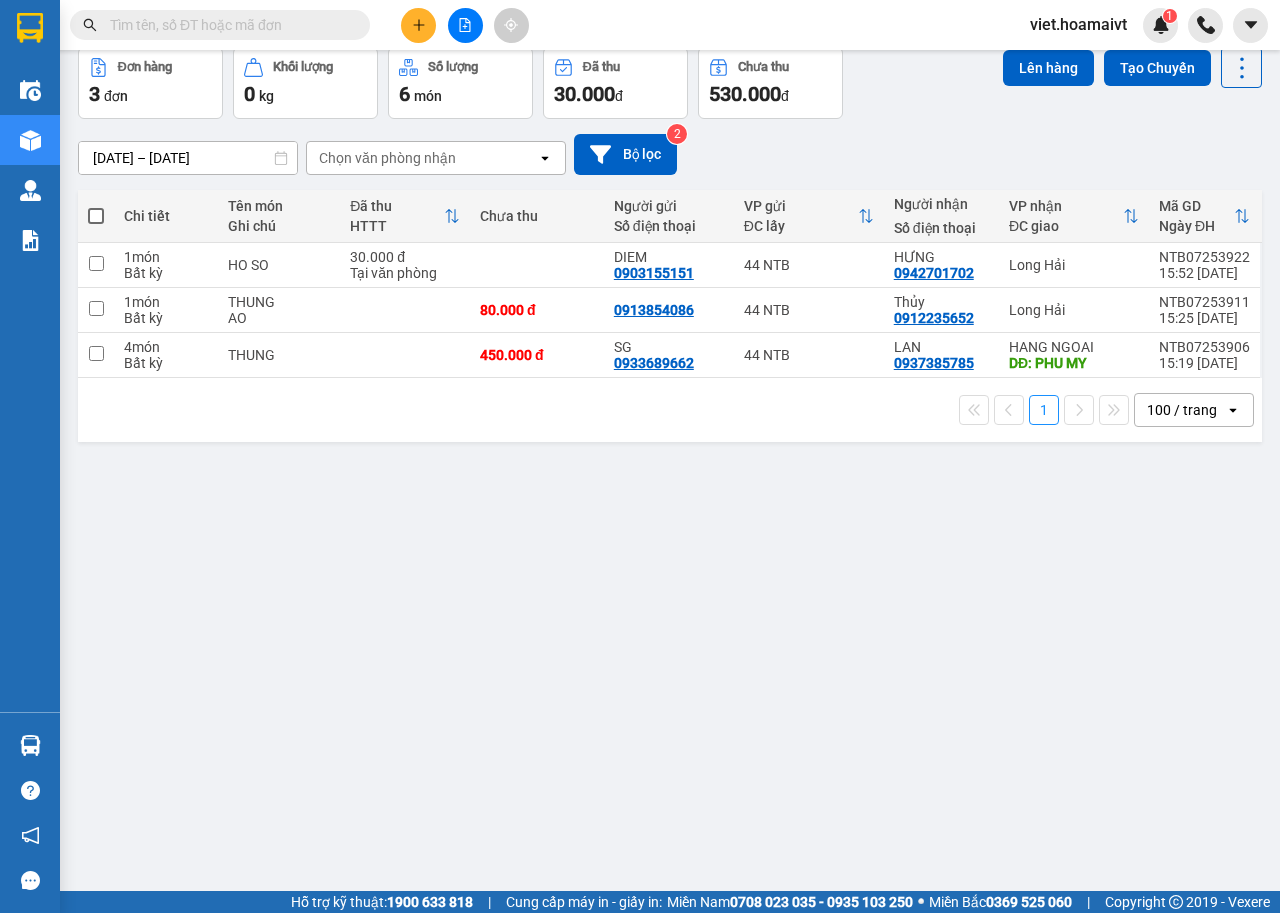 drag, startPoint x: 382, startPoint y: 156, endPoint x: 388, endPoint y: 167, distance: 12.529964 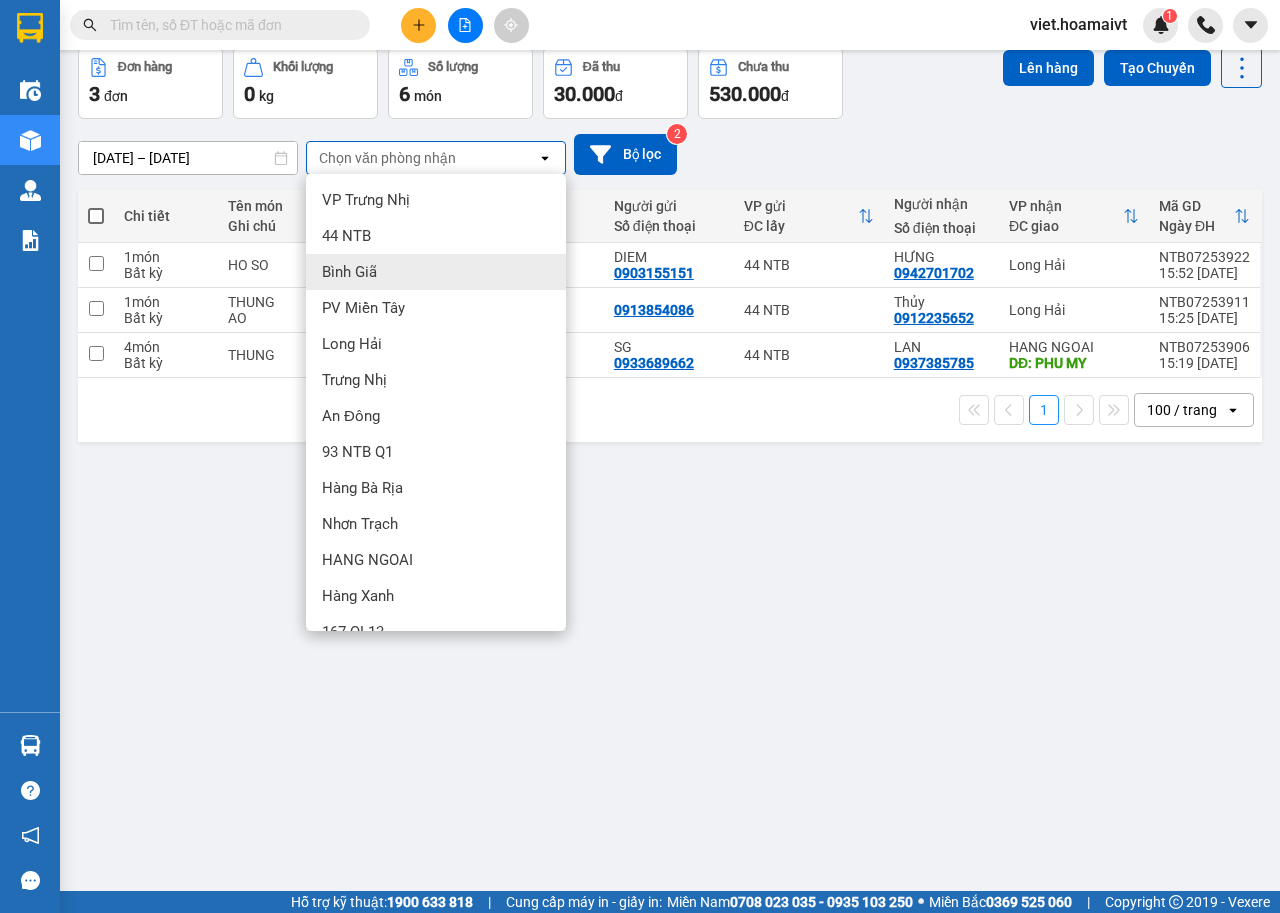 drag, startPoint x: 417, startPoint y: 277, endPoint x: 525, endPoint y: 256, distance: 110.02273 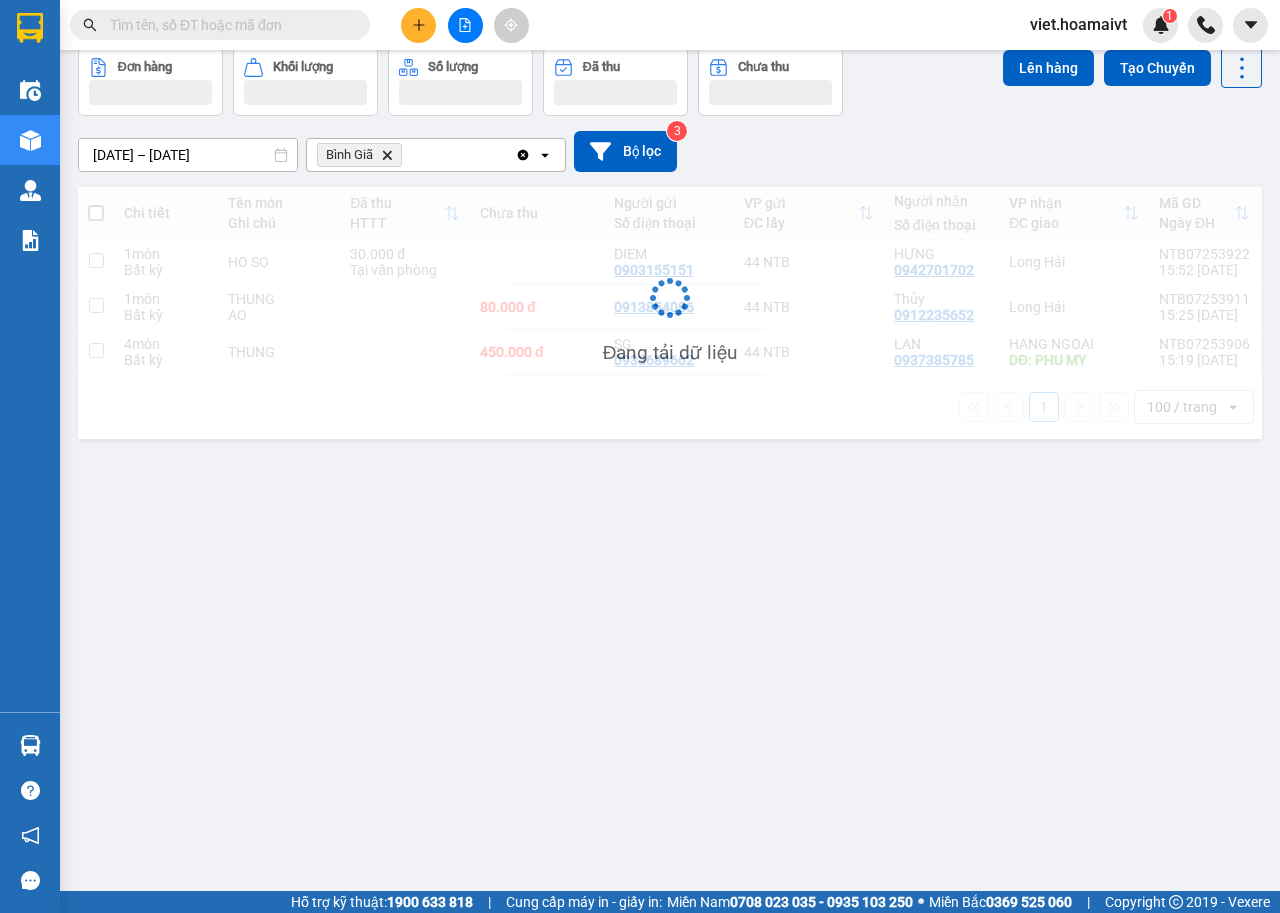 click on "[DATE] – [DATE] Press the down arrow key to interact with the calendar and select a date. Press the escape button to close the calendar. Selected date range is from [DATE] to [DATE]. Bình Giã Delete Clear all open Bộ lọc 3" at bounding box center [670, 151] 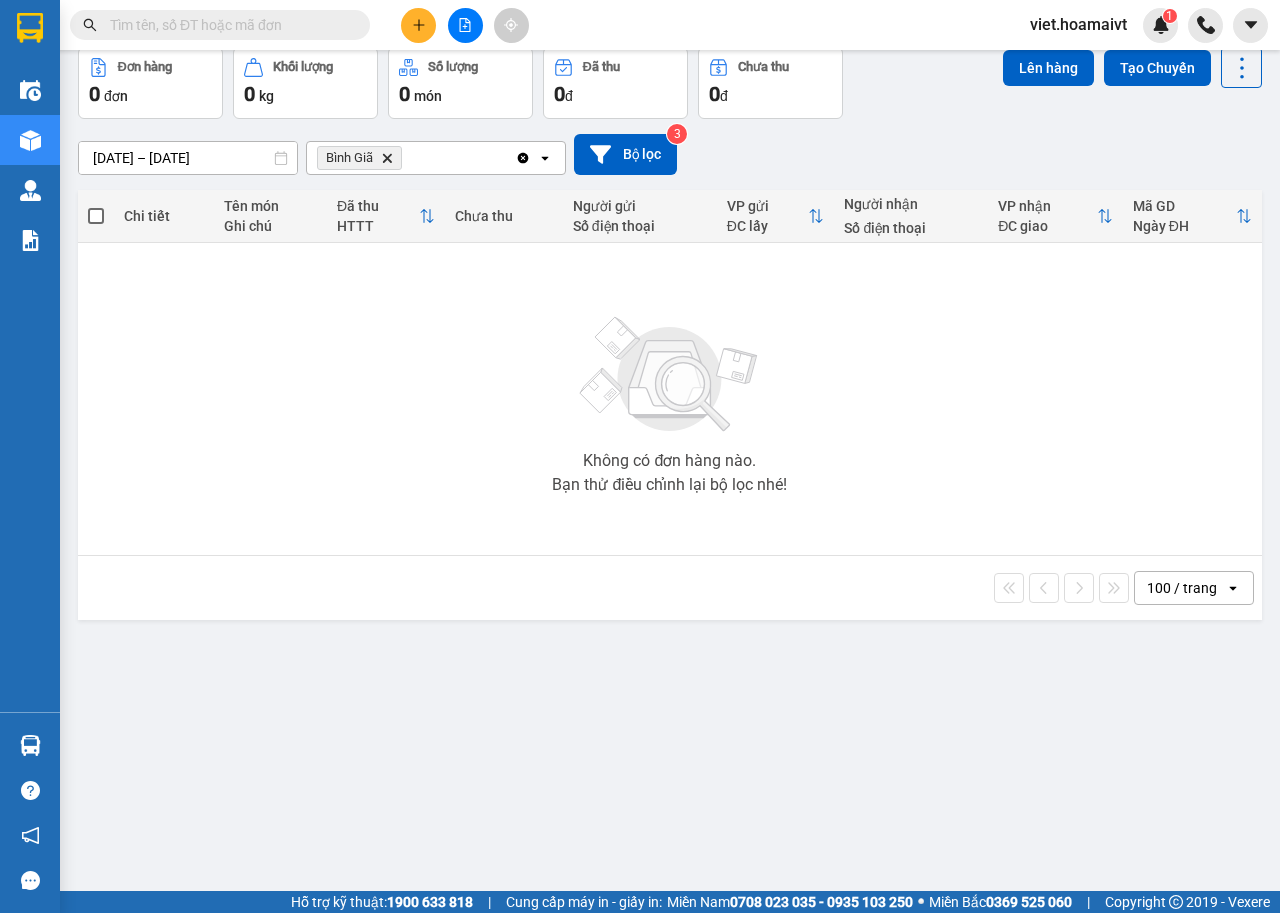 click on "[DATE] – [DATE] Press the down arrow key to interact with the calendar and select a date. Press the escape button to close the calendar. Selected date range is from [DATE] to [DATE]. Bình Giã Delete Clear all open Bộ lọc 3" at bounding box center (670, 154) 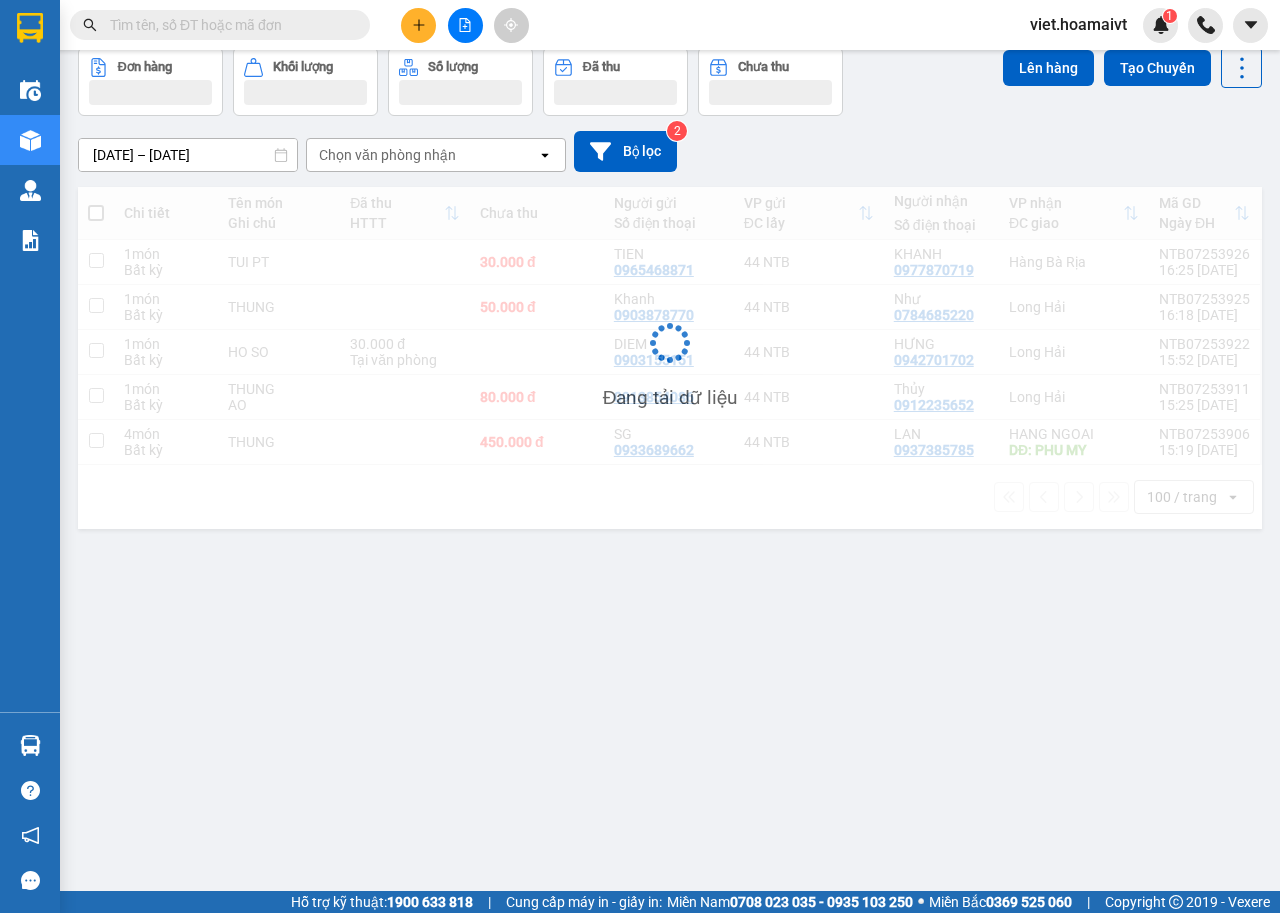 click on "[DATE] – [DATE] Press the down arrow key to interact with the calendar and select a date. Press the escape button to close the calendar. Selected date range is from [DATE] to [DATE]. Chọn văn phòng nhận open Bộ lọc 2" at bounding box center [670, 151] 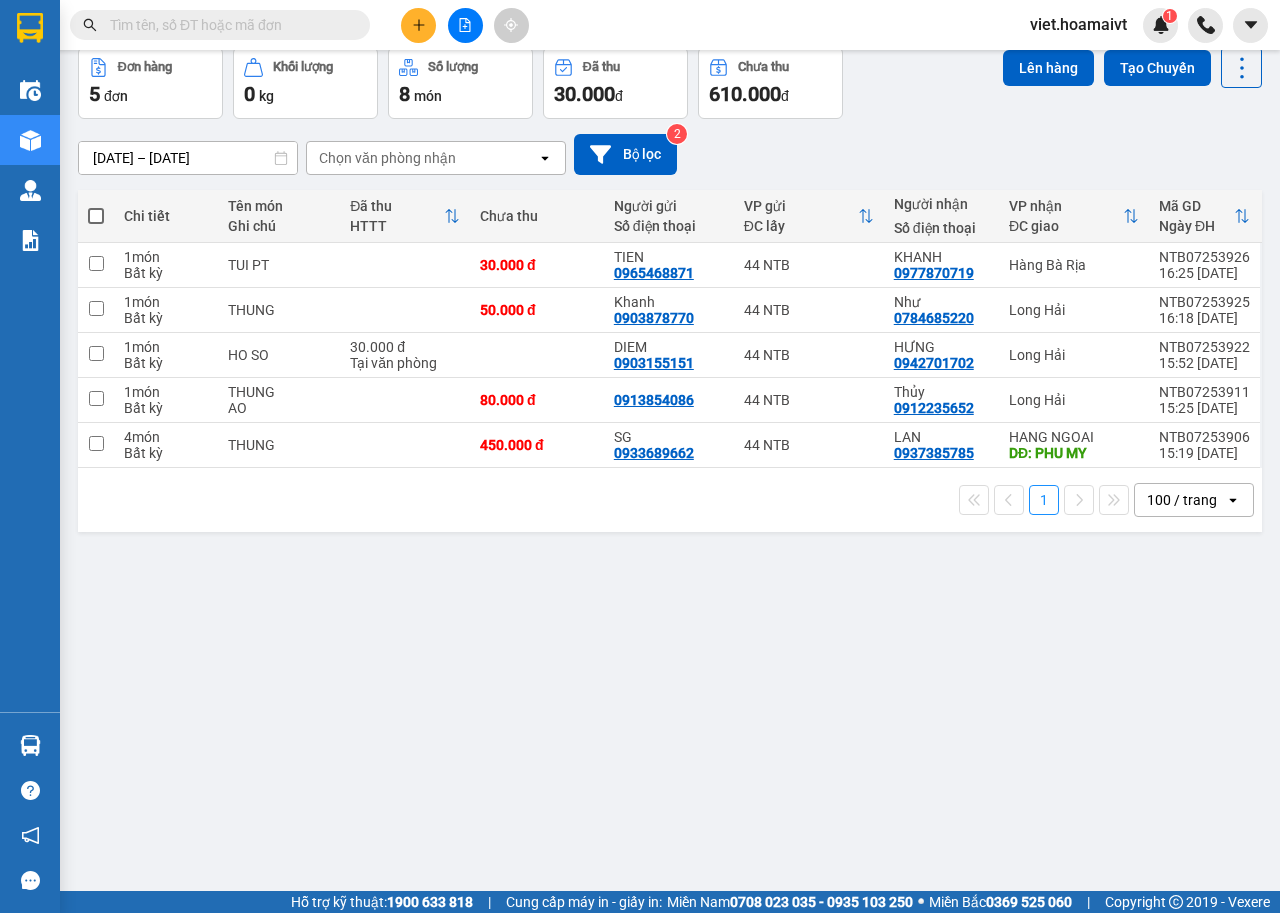 click on "[DATE] – [DATE] Press the down arrow key to interact with the calendar and select a date. Press the escape button to close the calendar. Selected date range is from [DATE] to [DATE]. Chọn văn phòng nhận open Bộ lọc 2" at bounding box center [670, 154] 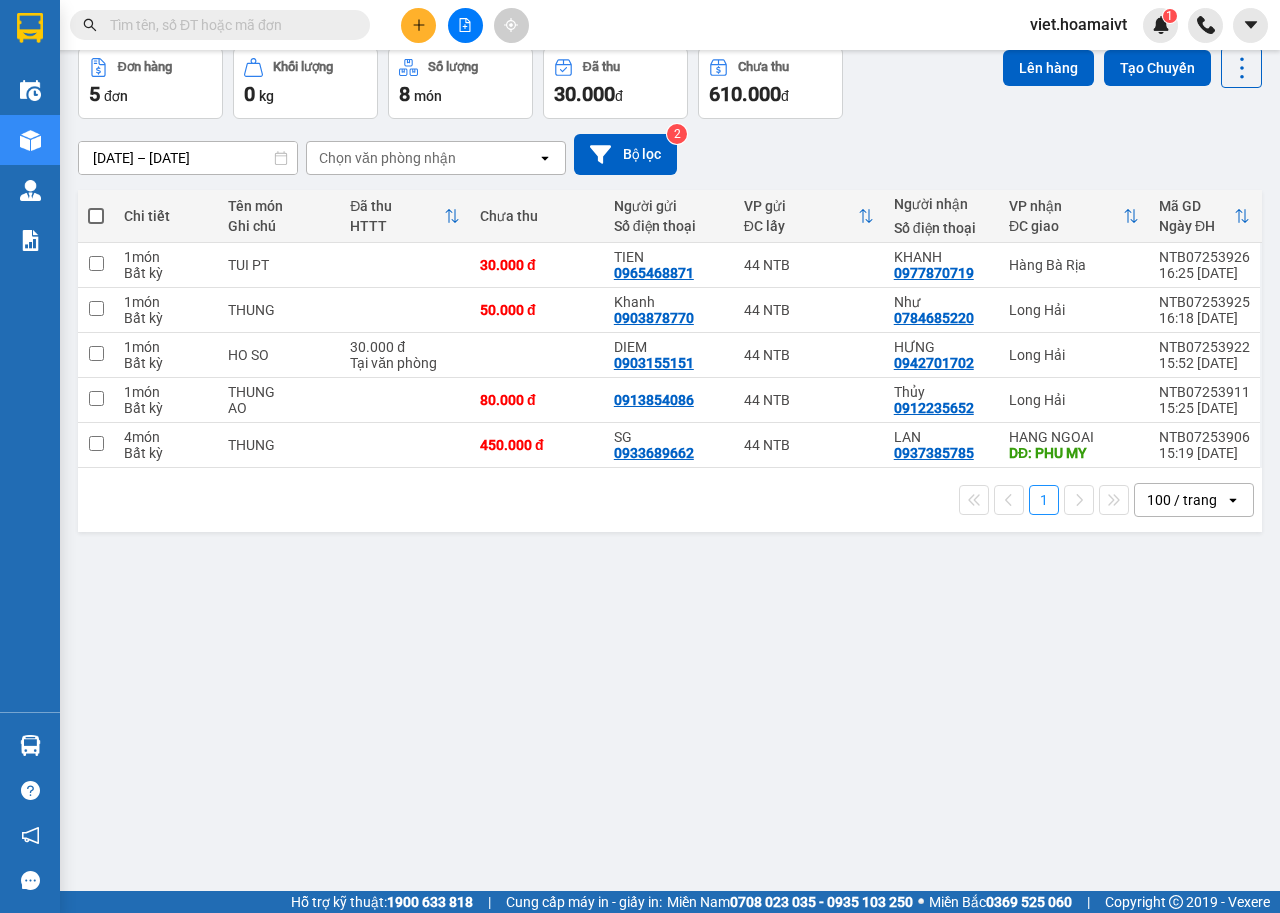 click on "[DATE] – [DATE] Press the down arrow key to interact with the calendar and select a date. Press the escape button to close the calendar. Selected date range is from [DATE] to [DATE]. Chọn văn phòng nhận open Bộ lọc 2" at bounding box center (670, 154) 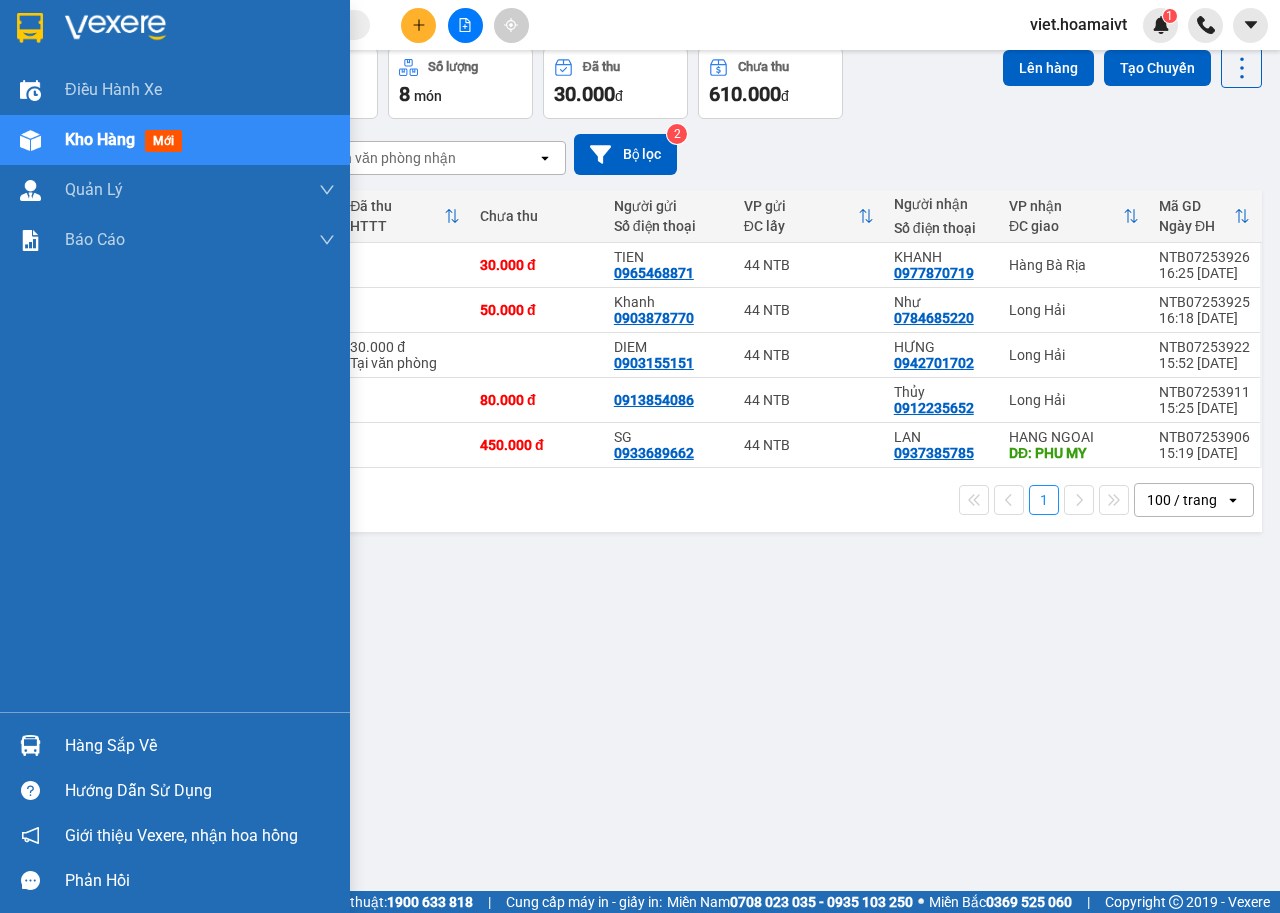 click at bounding box center [115, 28] 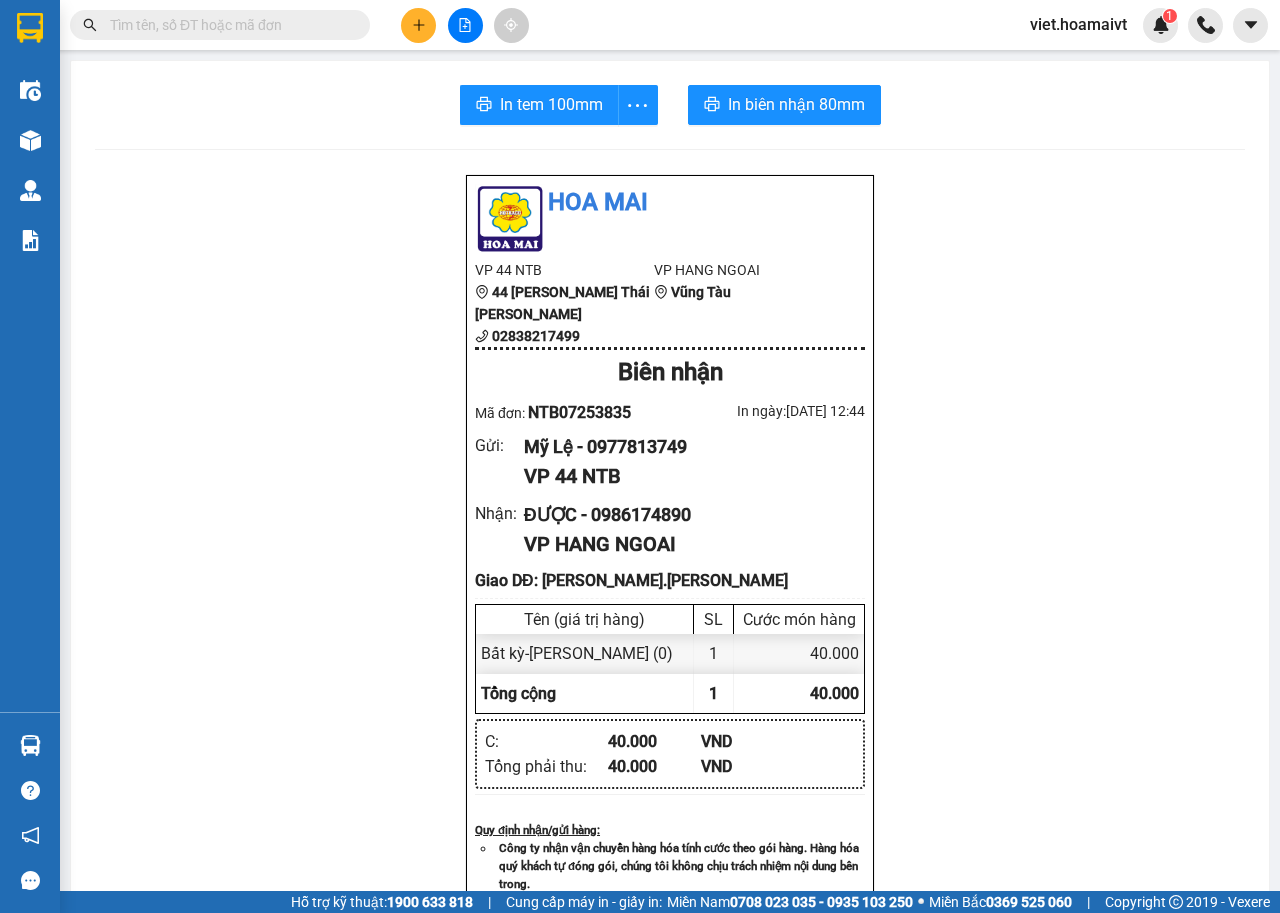 scroll, scrollTop: 0, scrollLeft: 0, axis: both 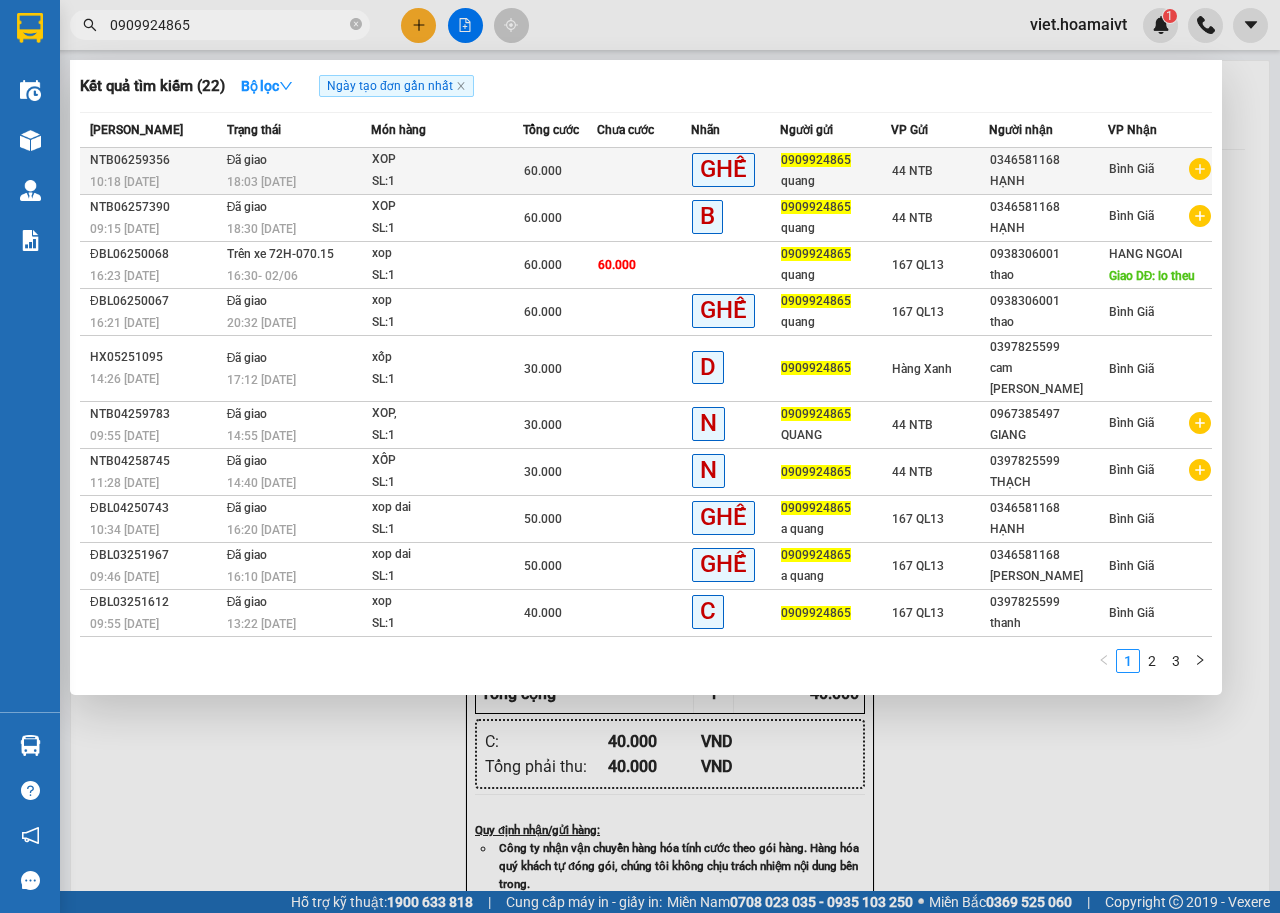type on "0909924865" 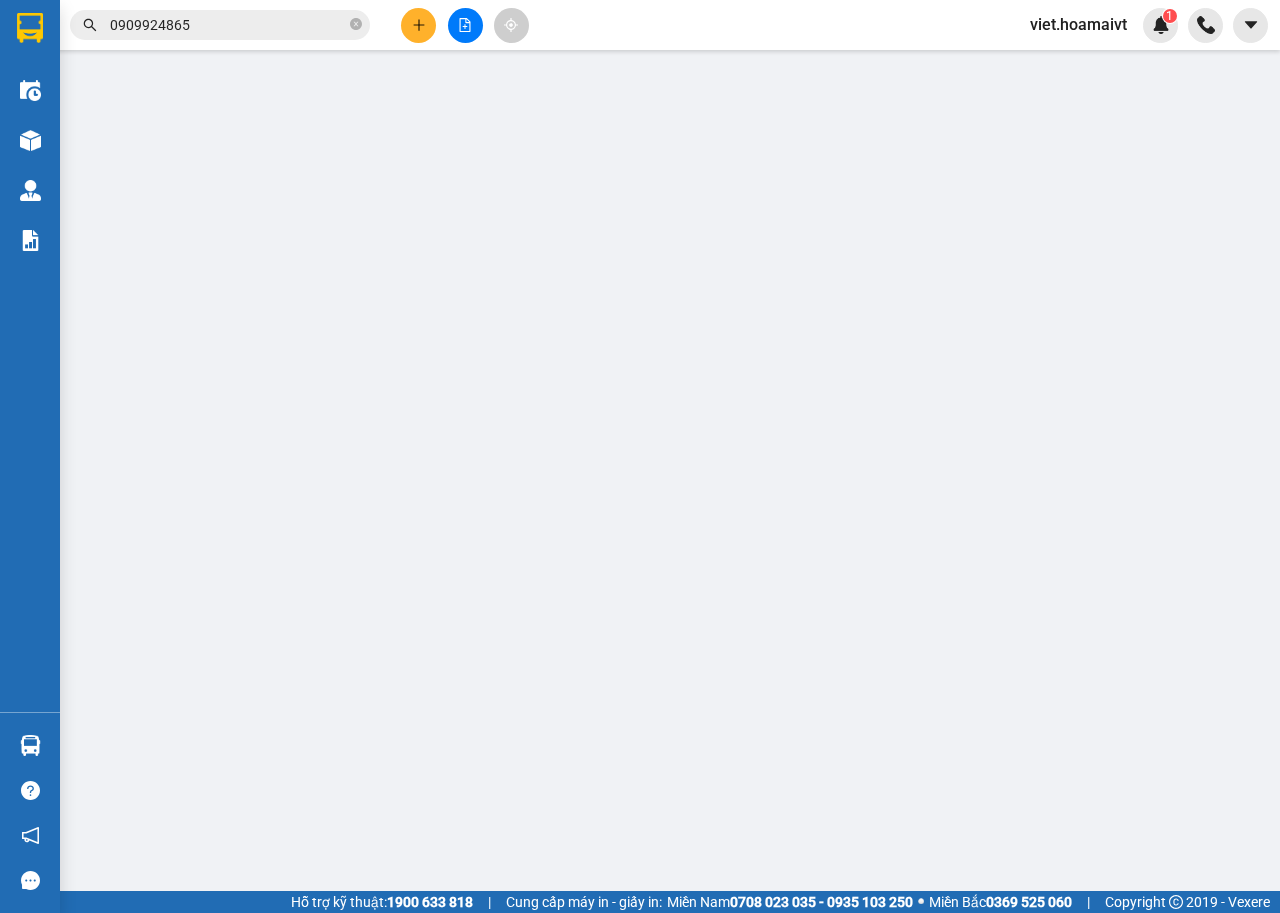 type on "0909924865" 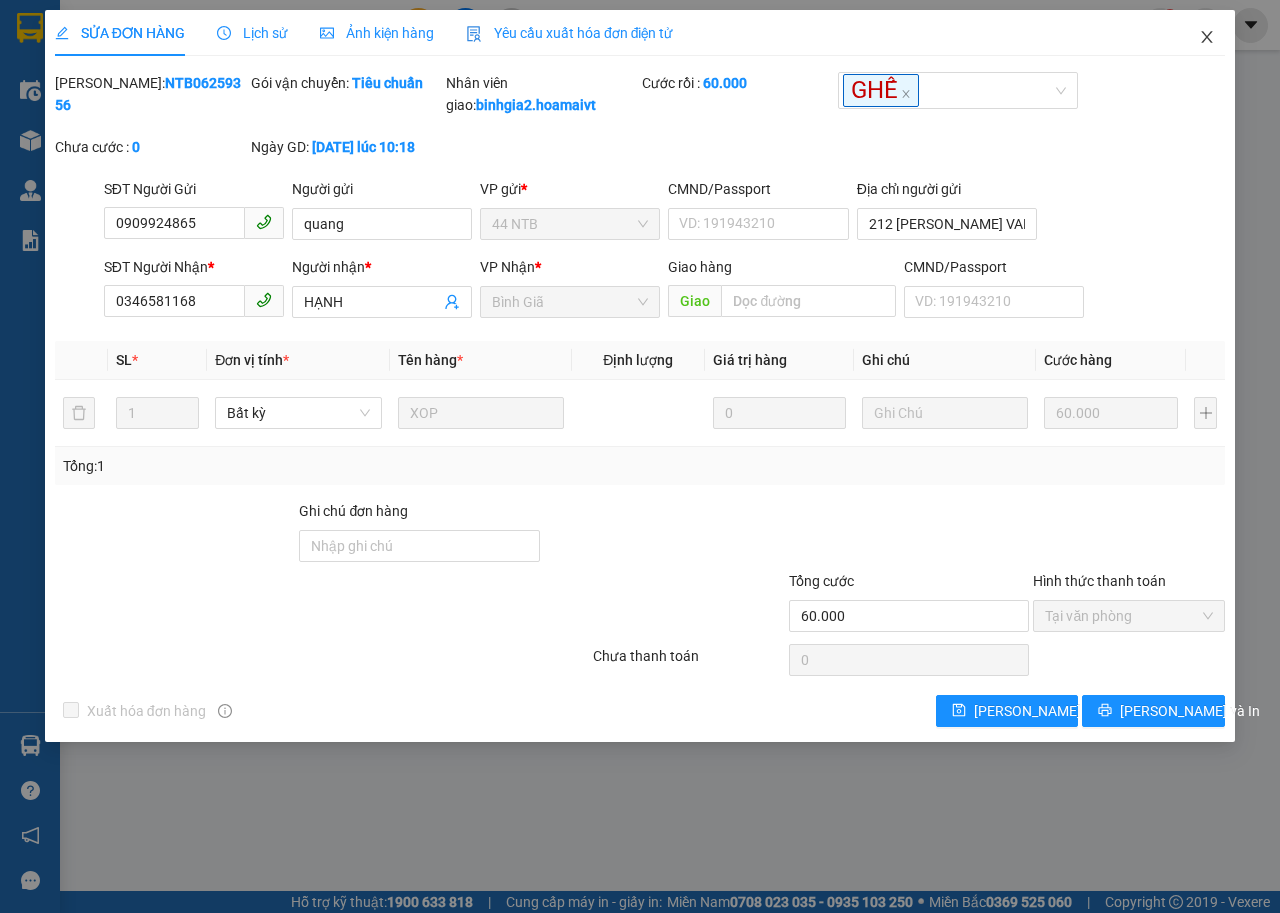 drag, startPoint x: 1204, startPoint y: 36, endPoint x: 1202, endPoint y: 70, distance: 34.058773 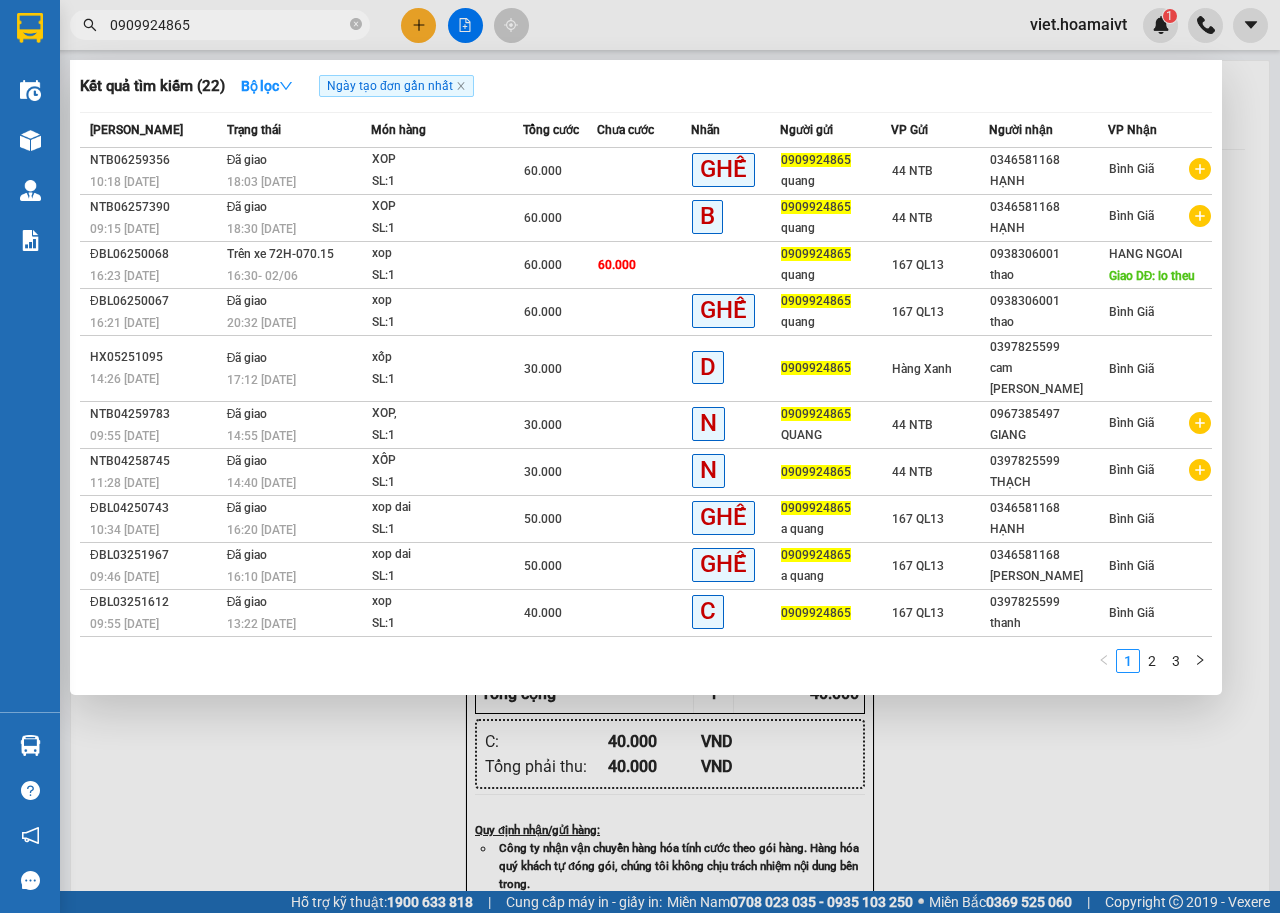 click on "0909924865" at bounding box center (228, 25) 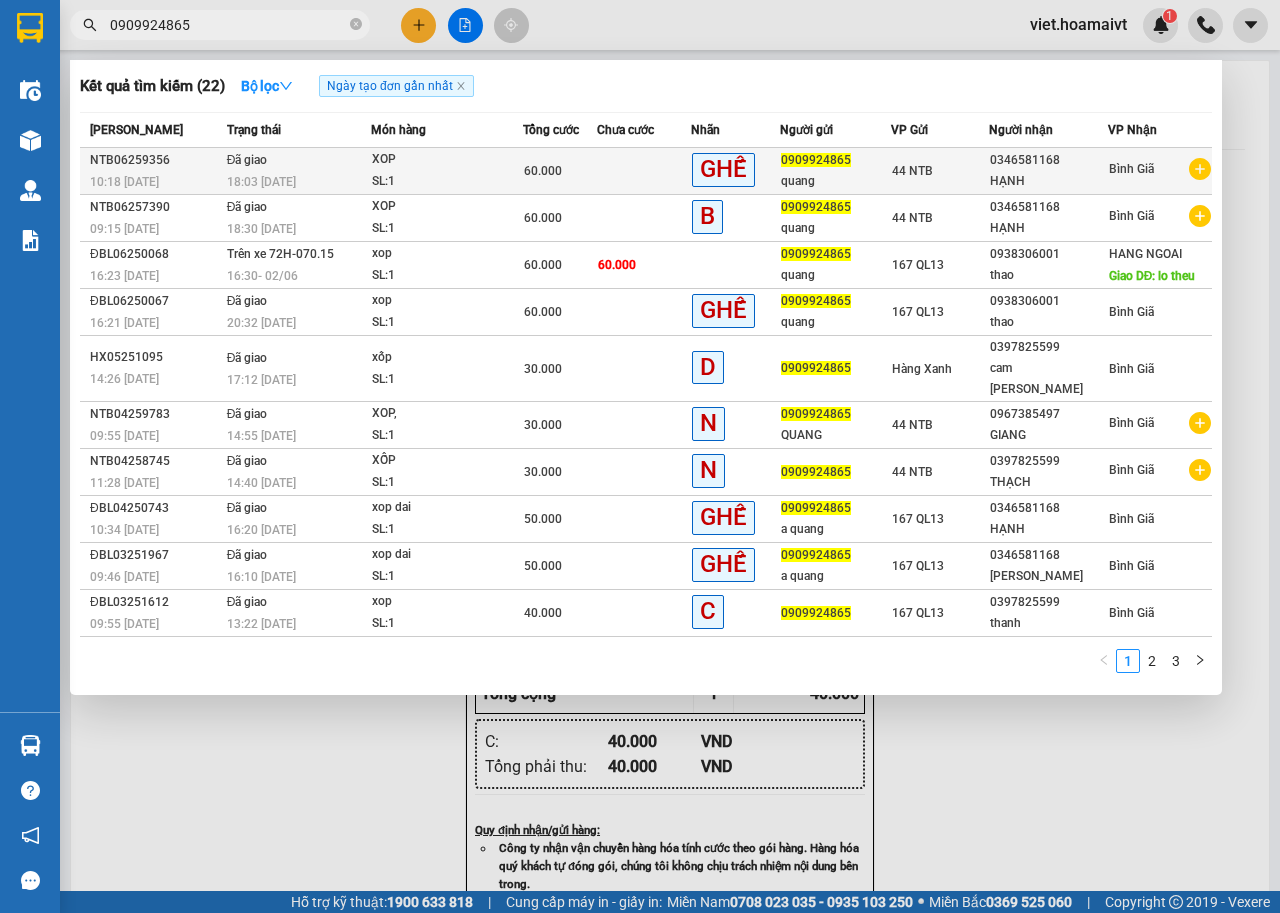 click on "Đã giao   18:03 - 30/06" at bounding box center (296, 171) 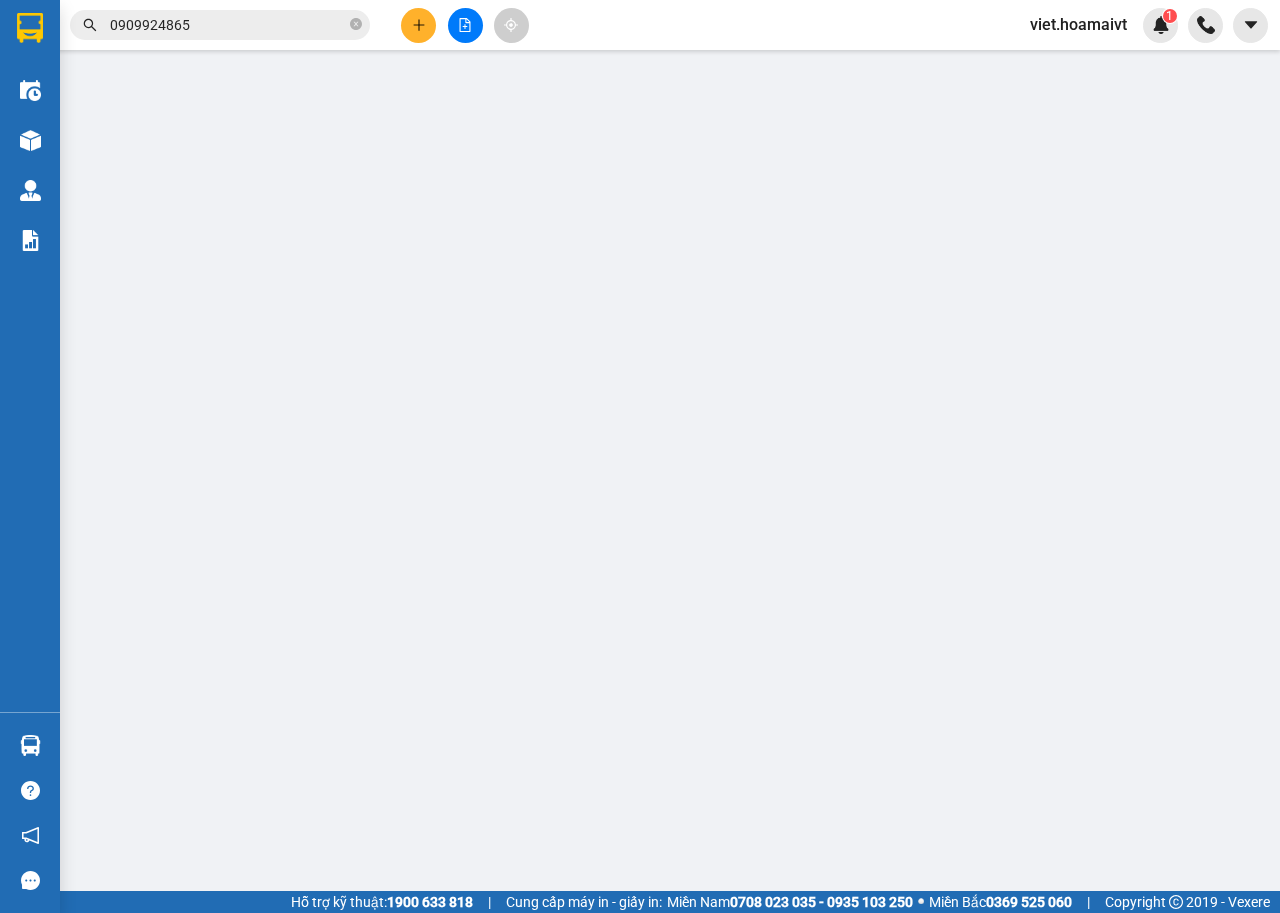 type on "0909924865" 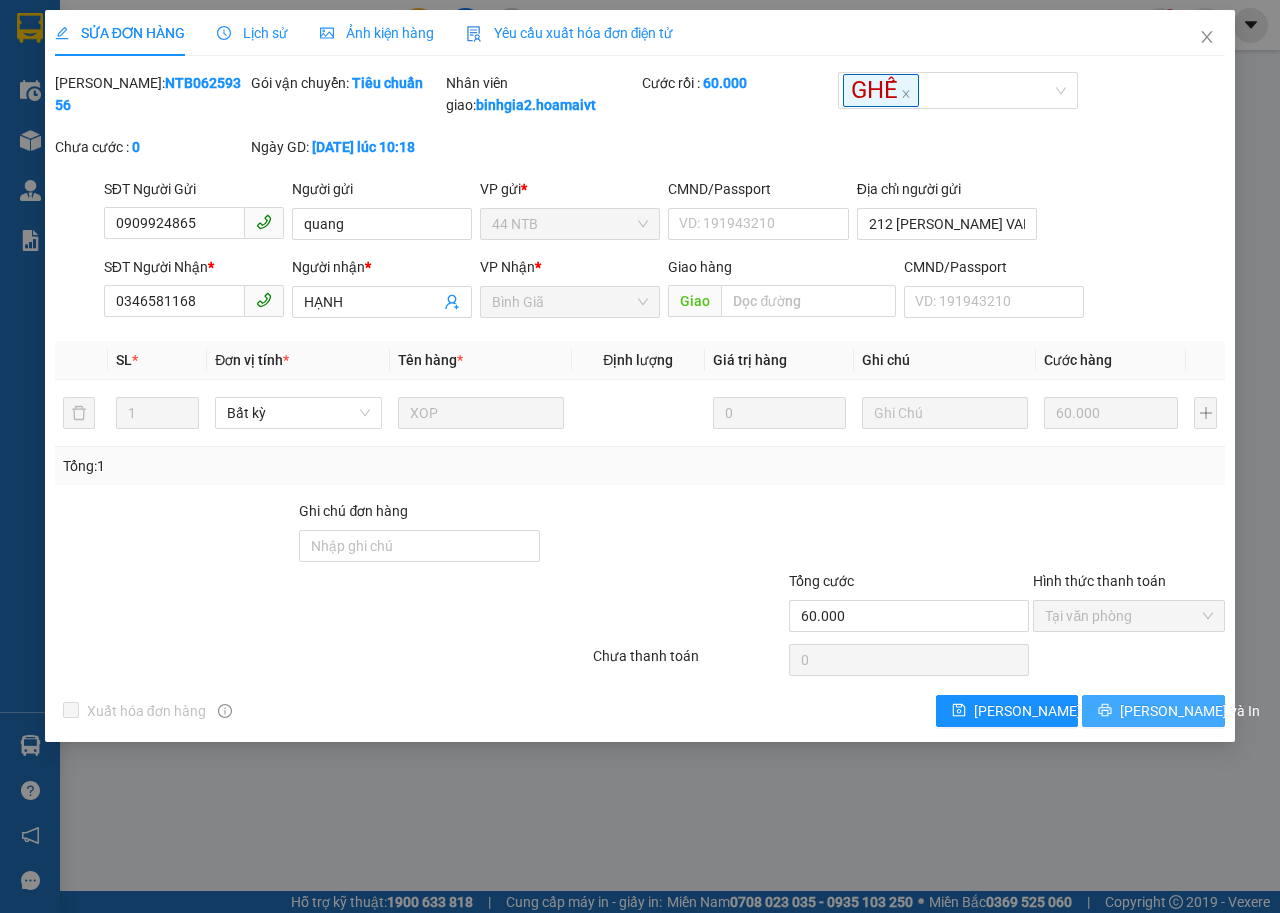 click on "[PERSON_NAME] và In" at bounding box center (1190, 711) 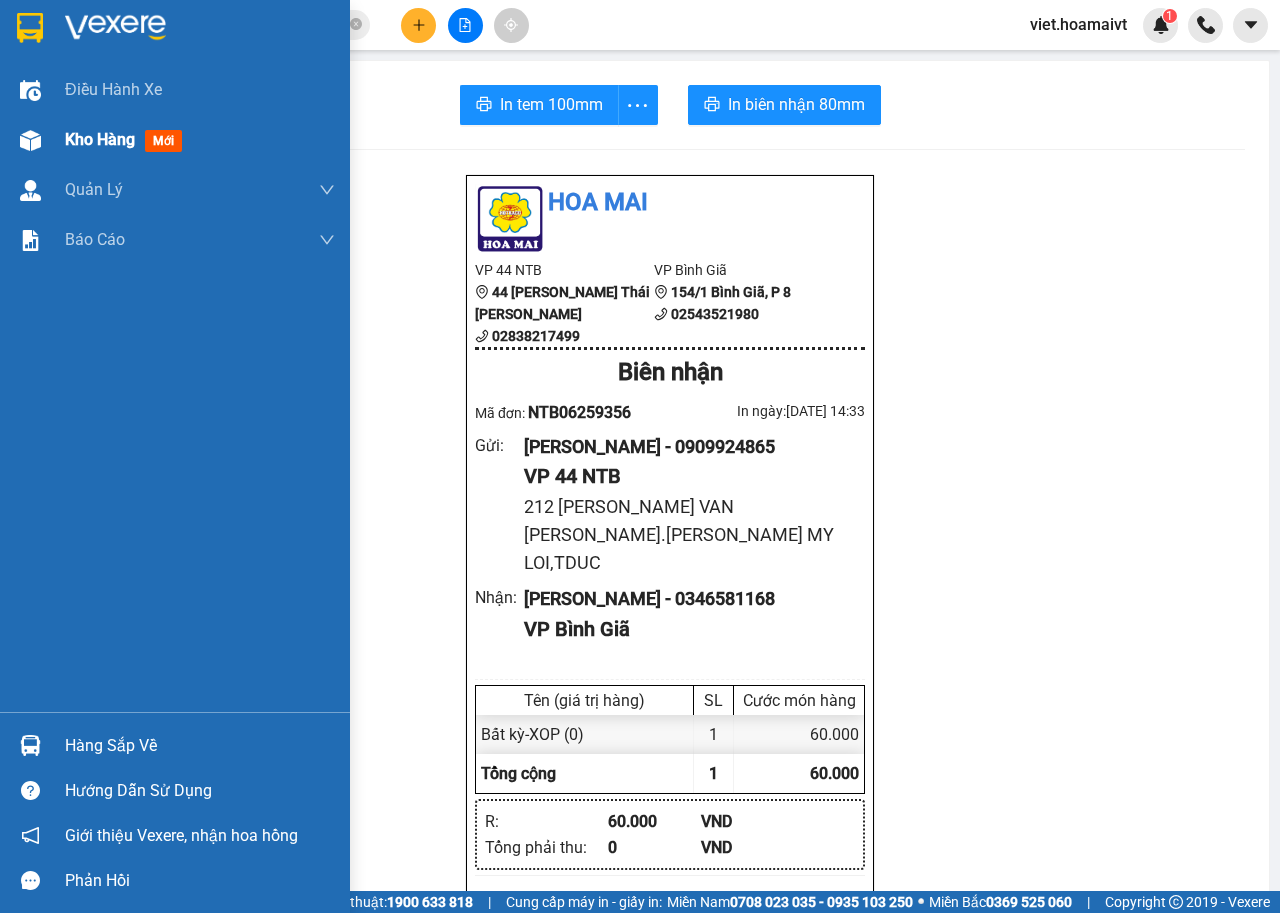 click on "Kho hàng" at bounding box center [100, 139] 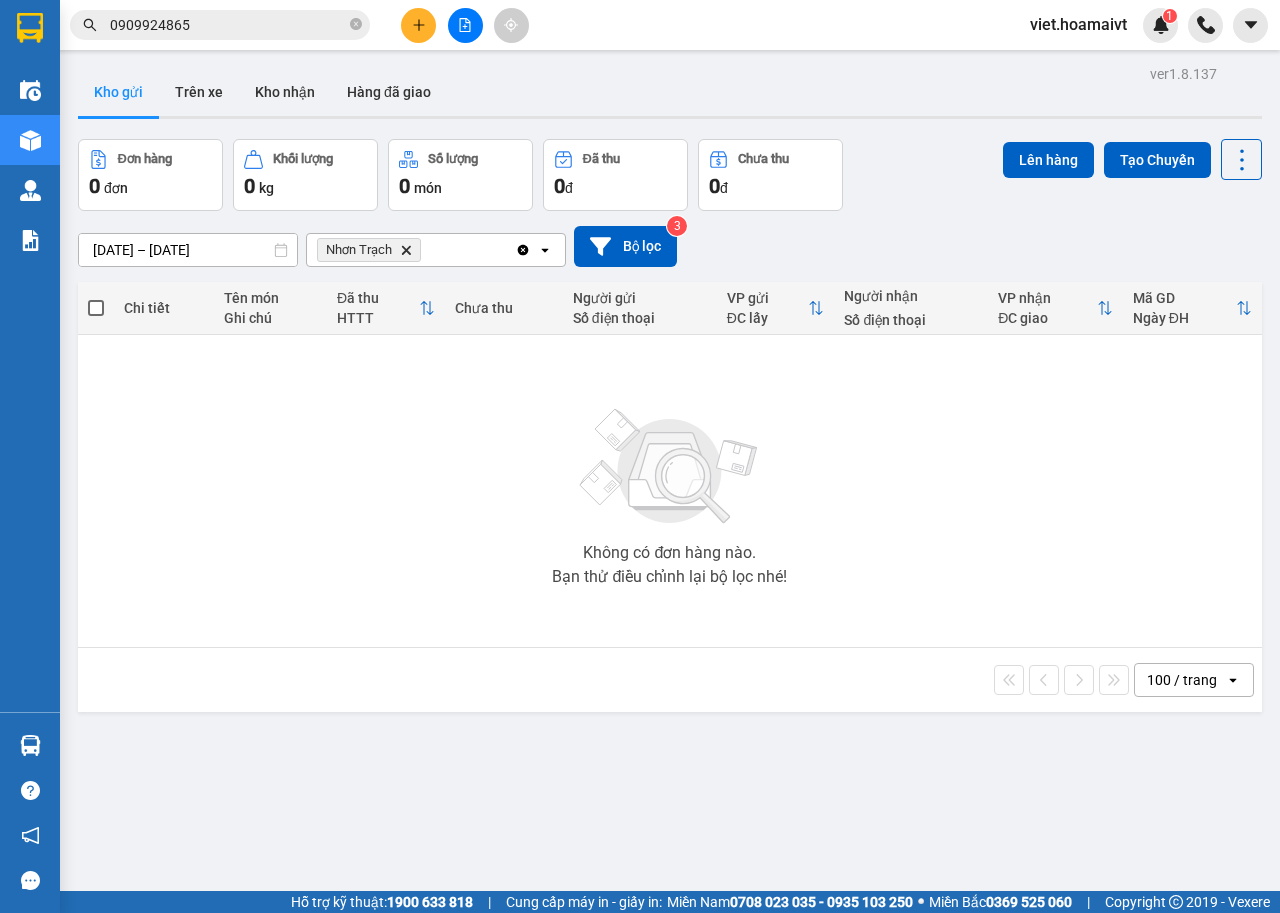 click 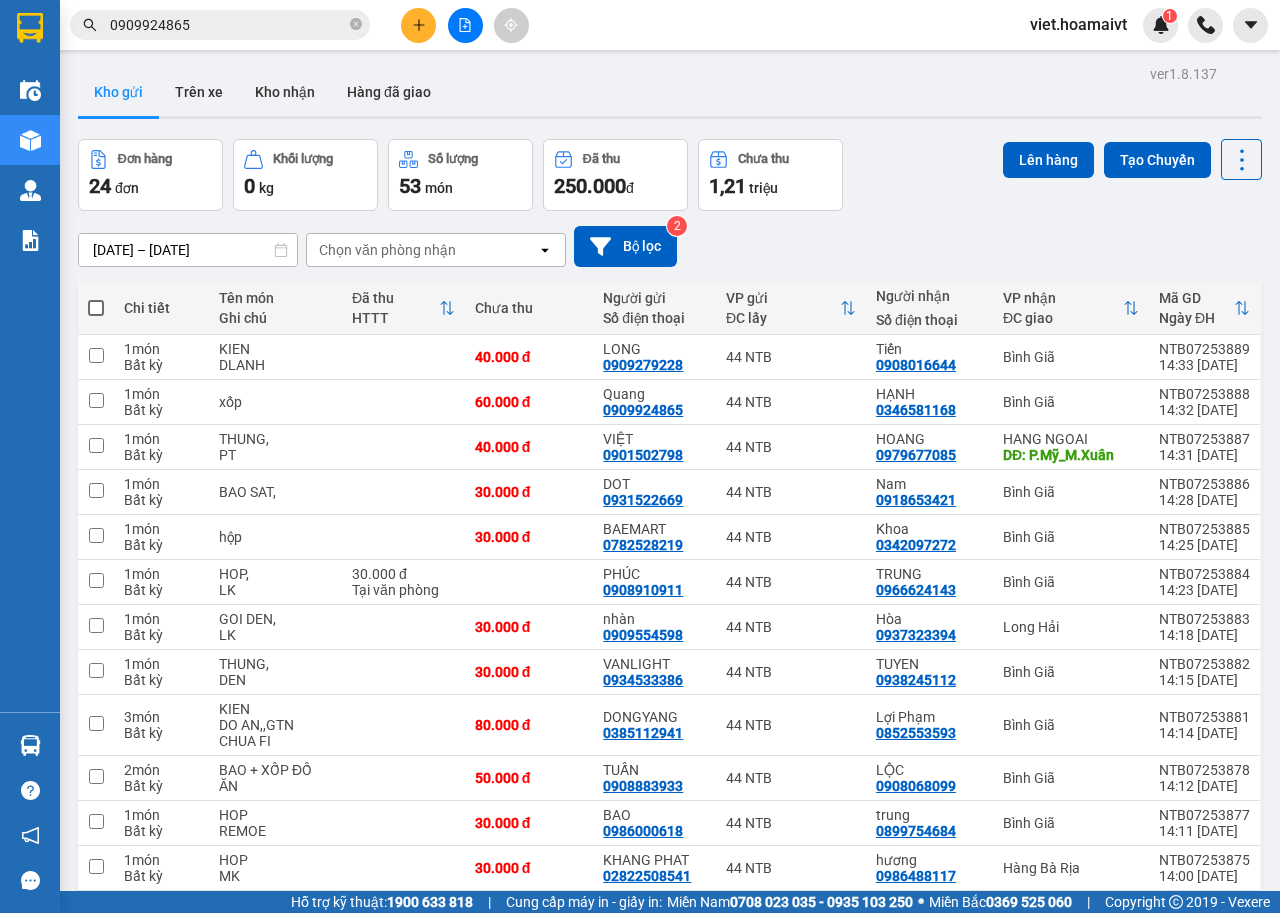 scroll, scrollTop: 0, scrollLeft: 0, axis: both 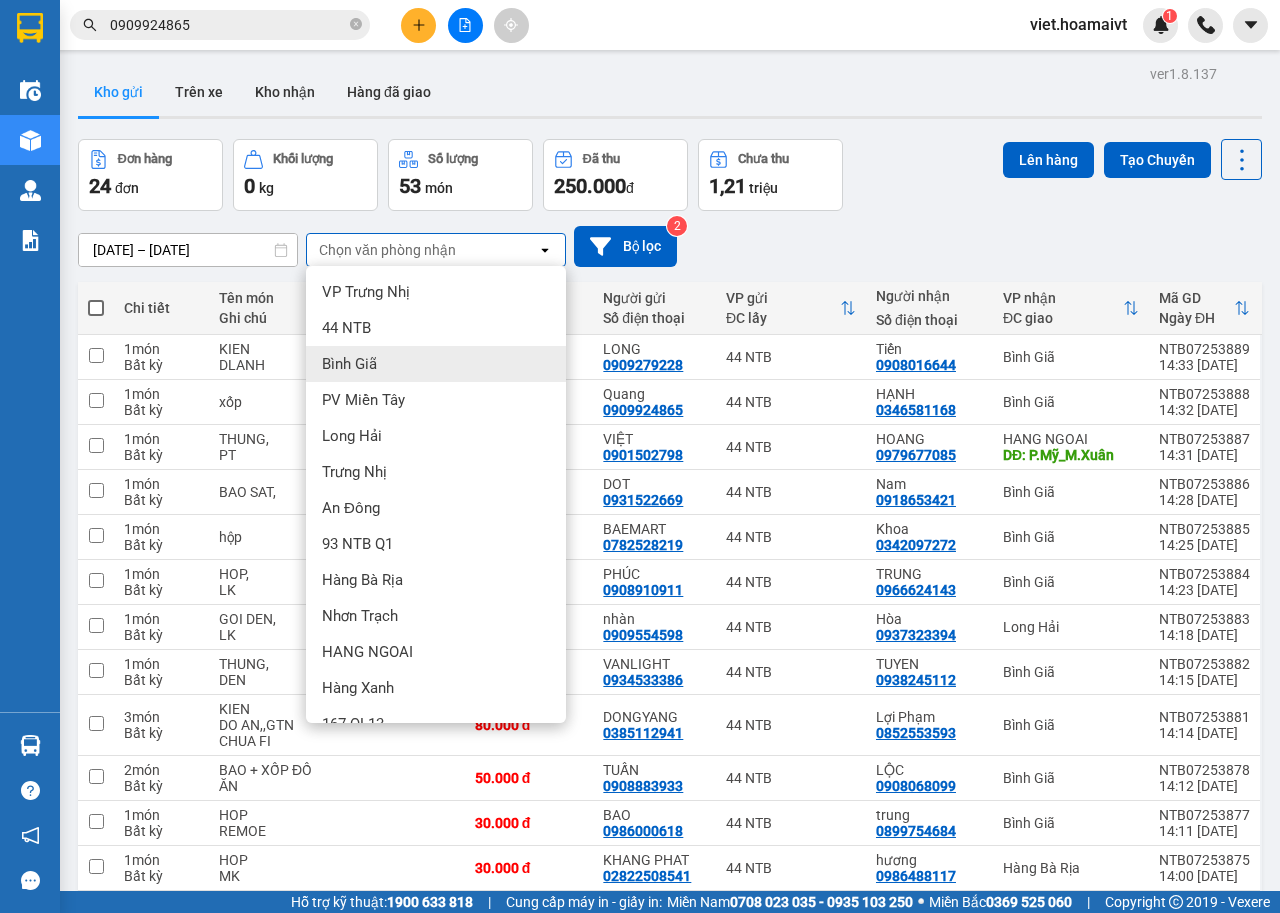 click on "Bình Giã" at bounding box center [349, 364] 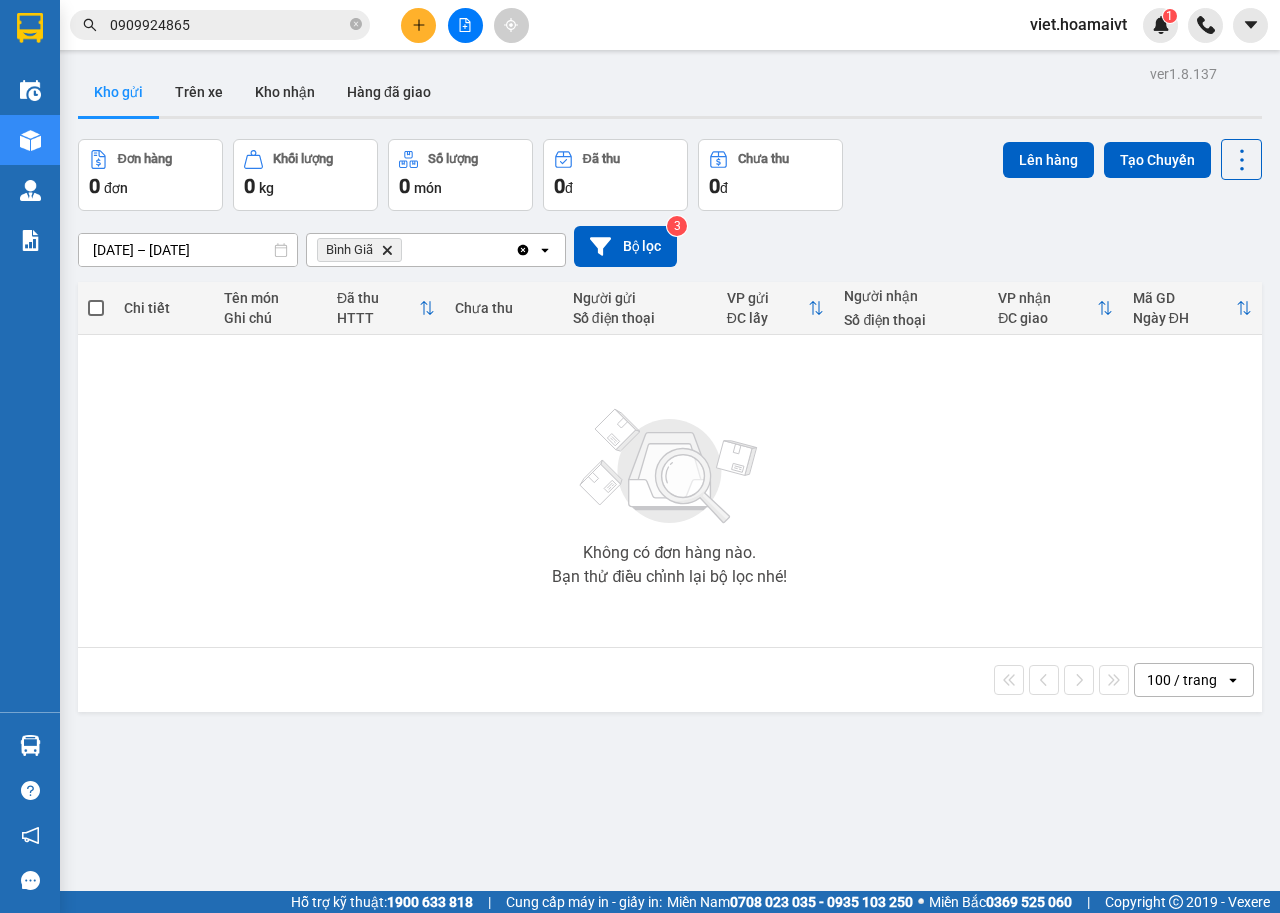 click 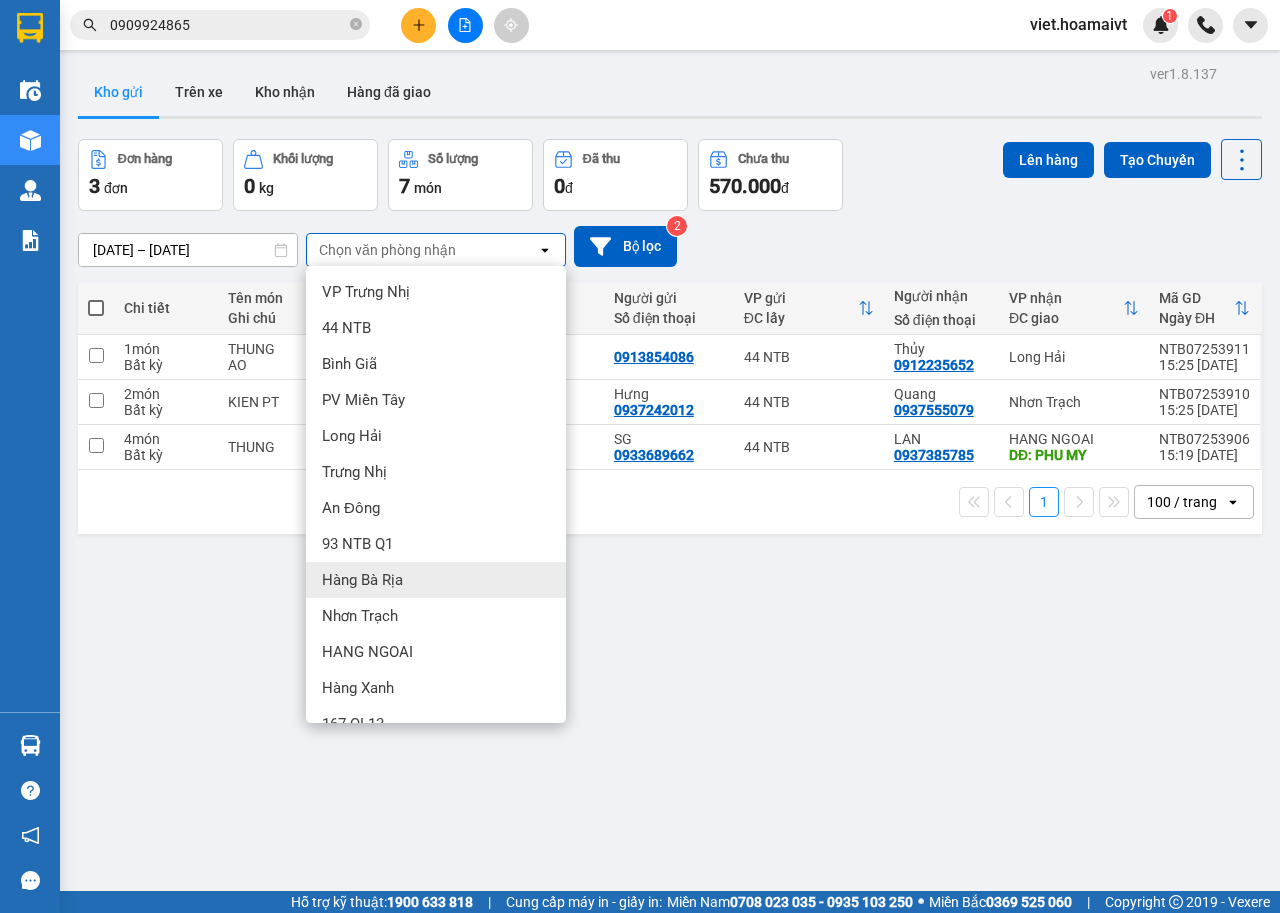click on "Hàng Bà Rịa" at bounding box center (362, 580) 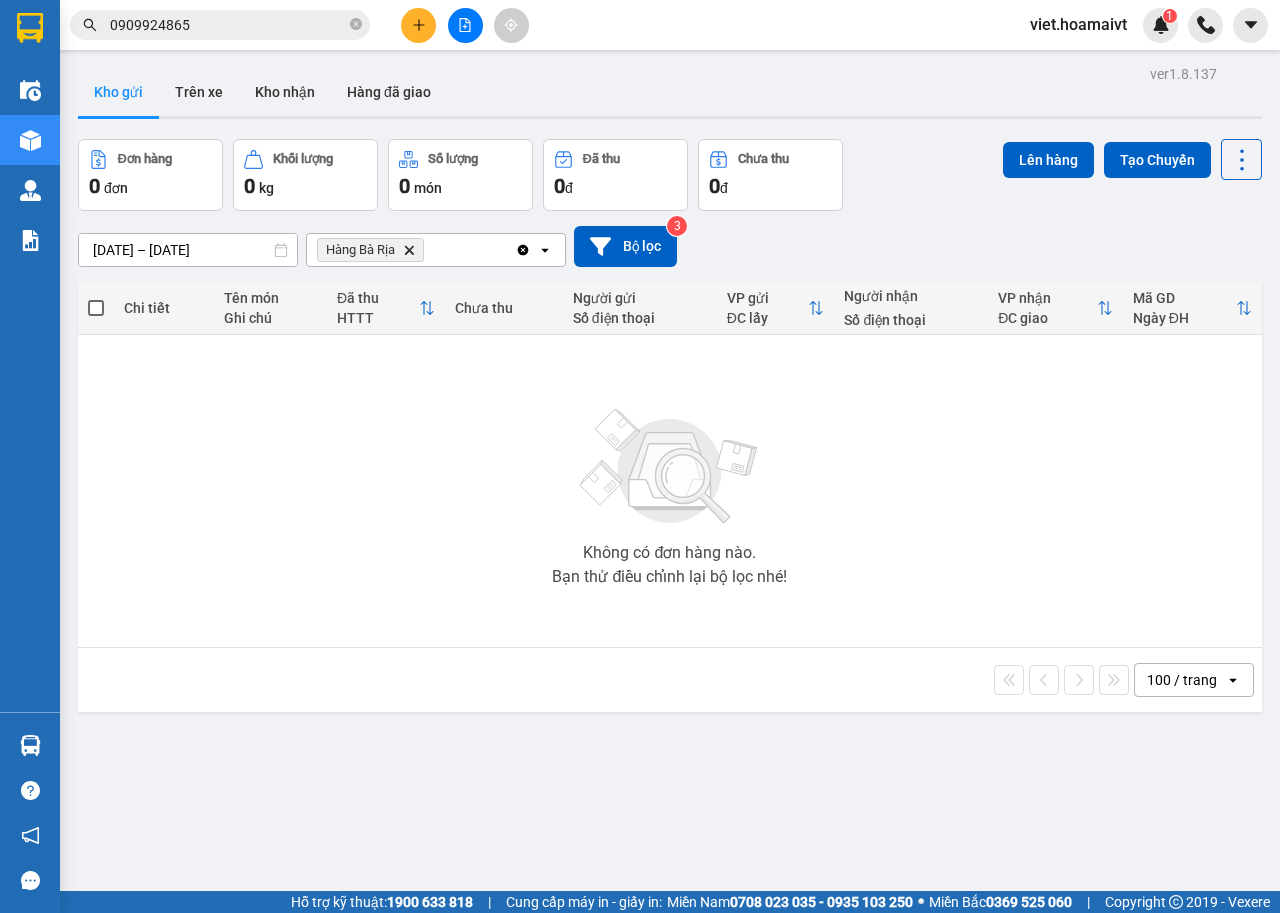 click on "Delete" 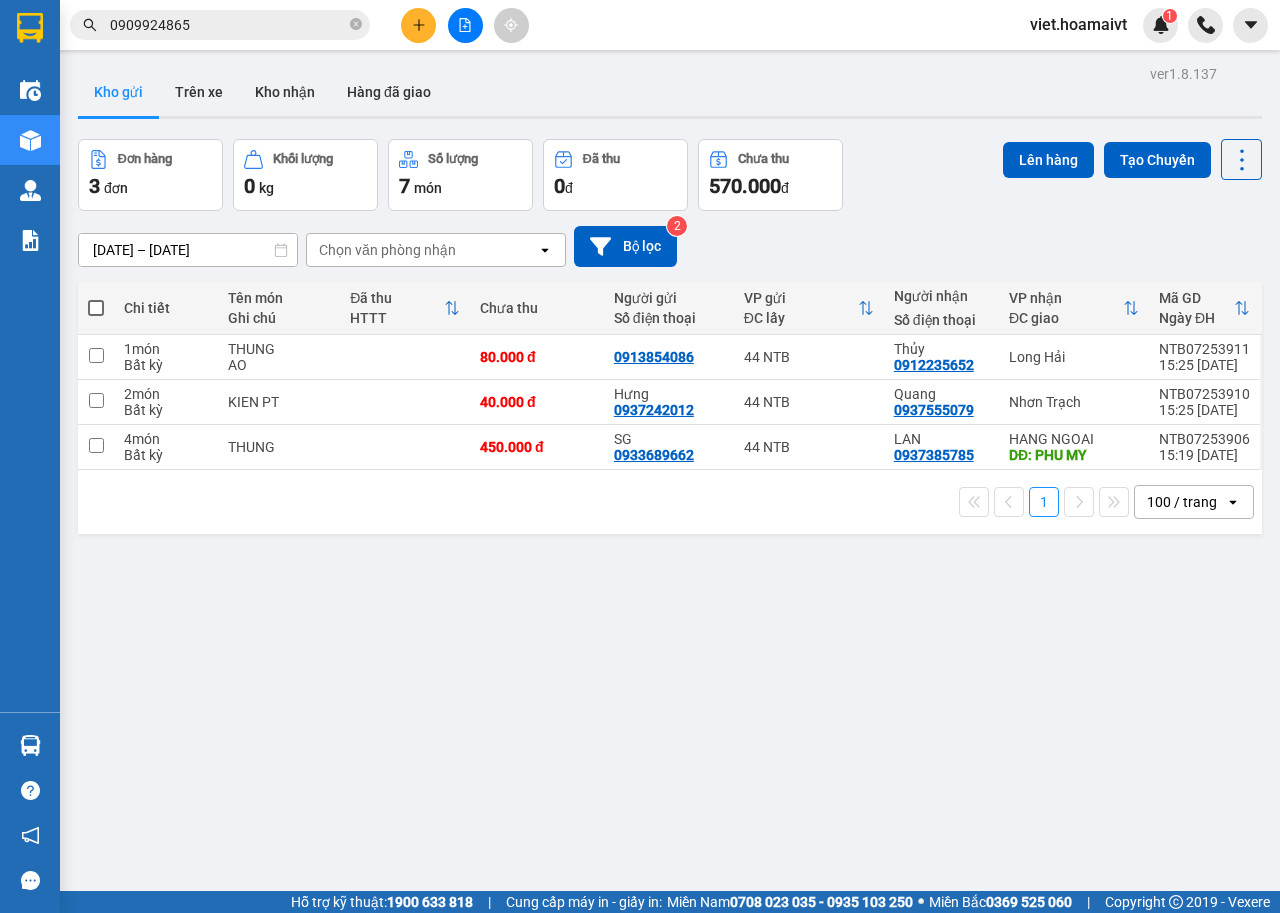 click on "Chọn văn phòng nhận" at bounding box center (422, 250) 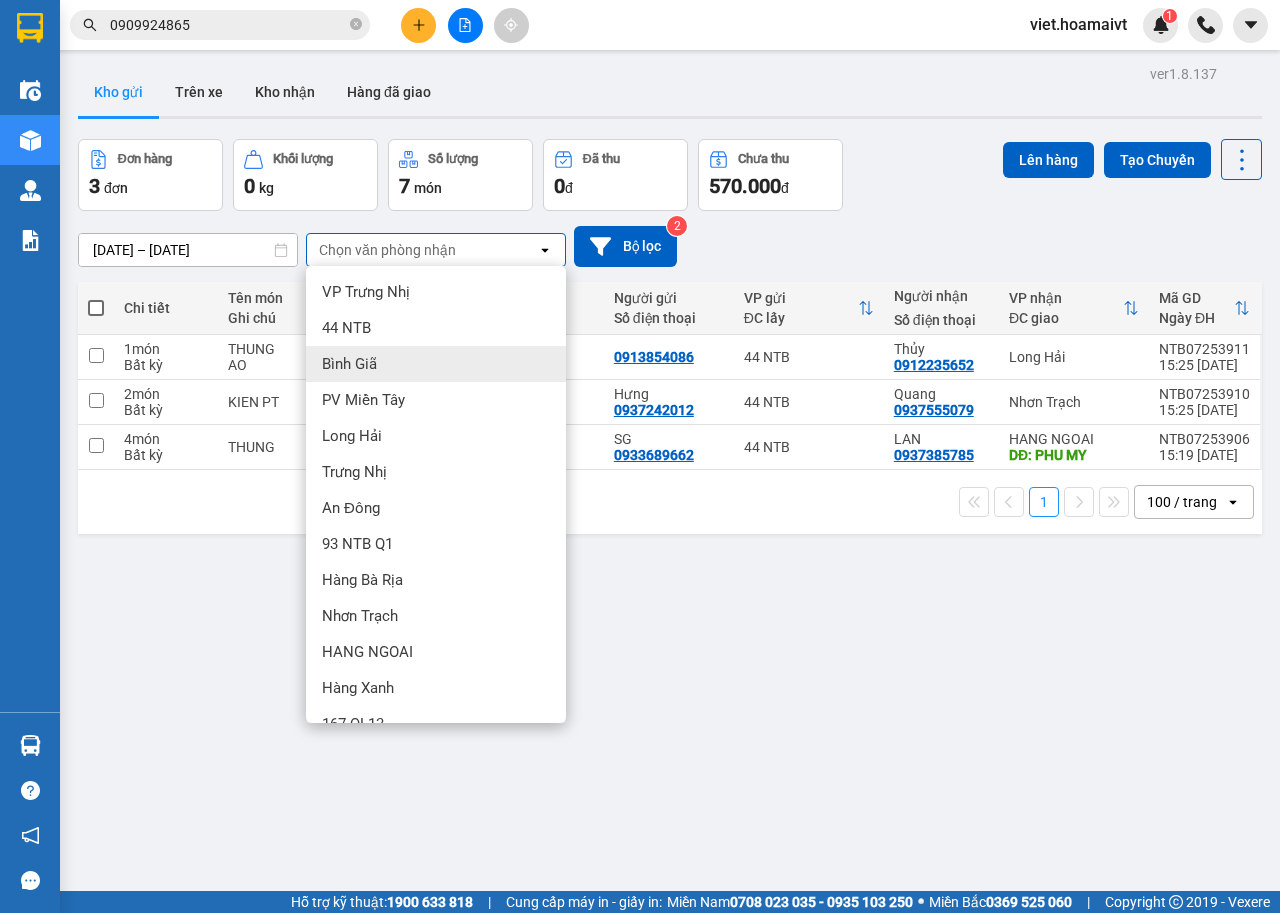 click on "Bình Giã" at bounding box center [436, 364] 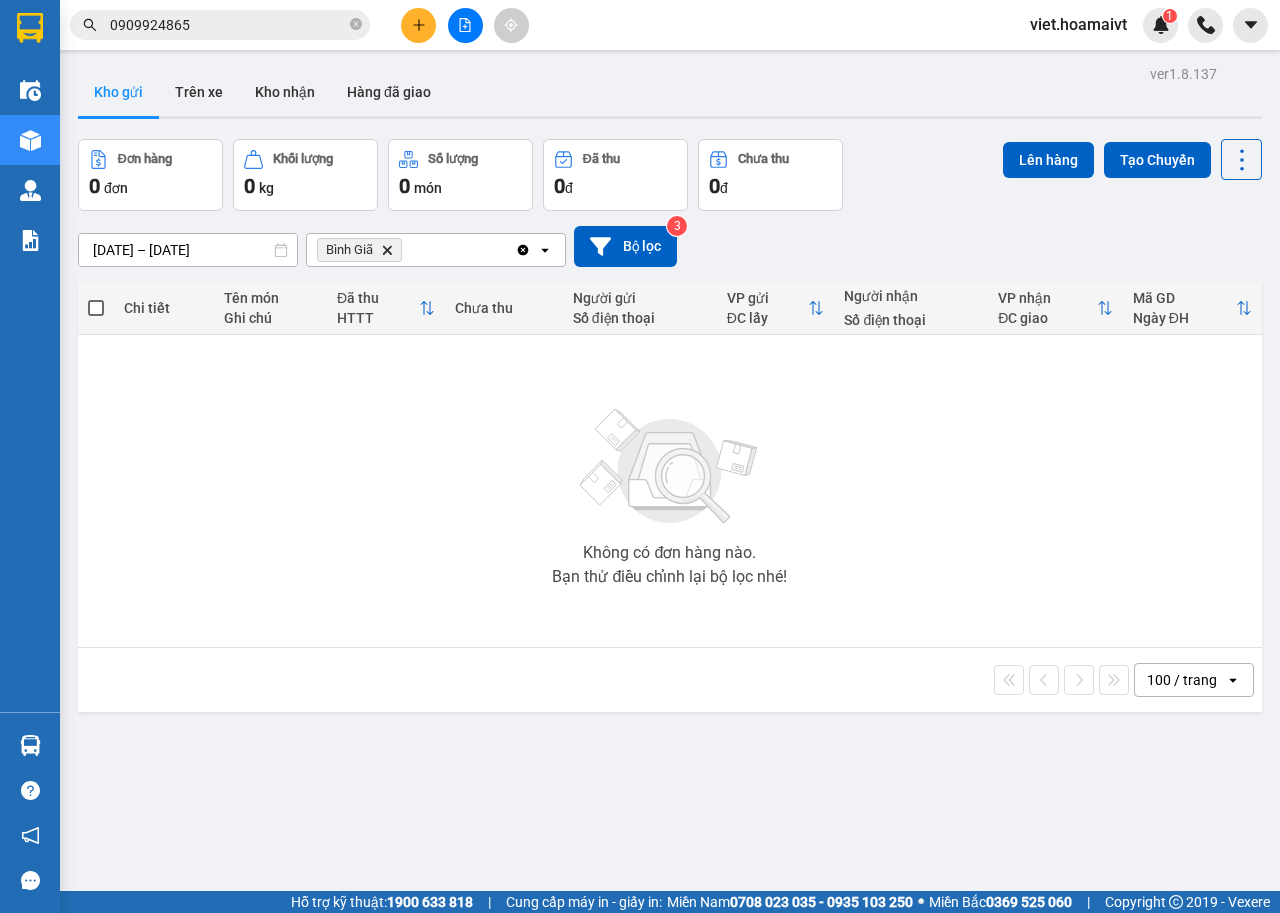 click on "Delete" 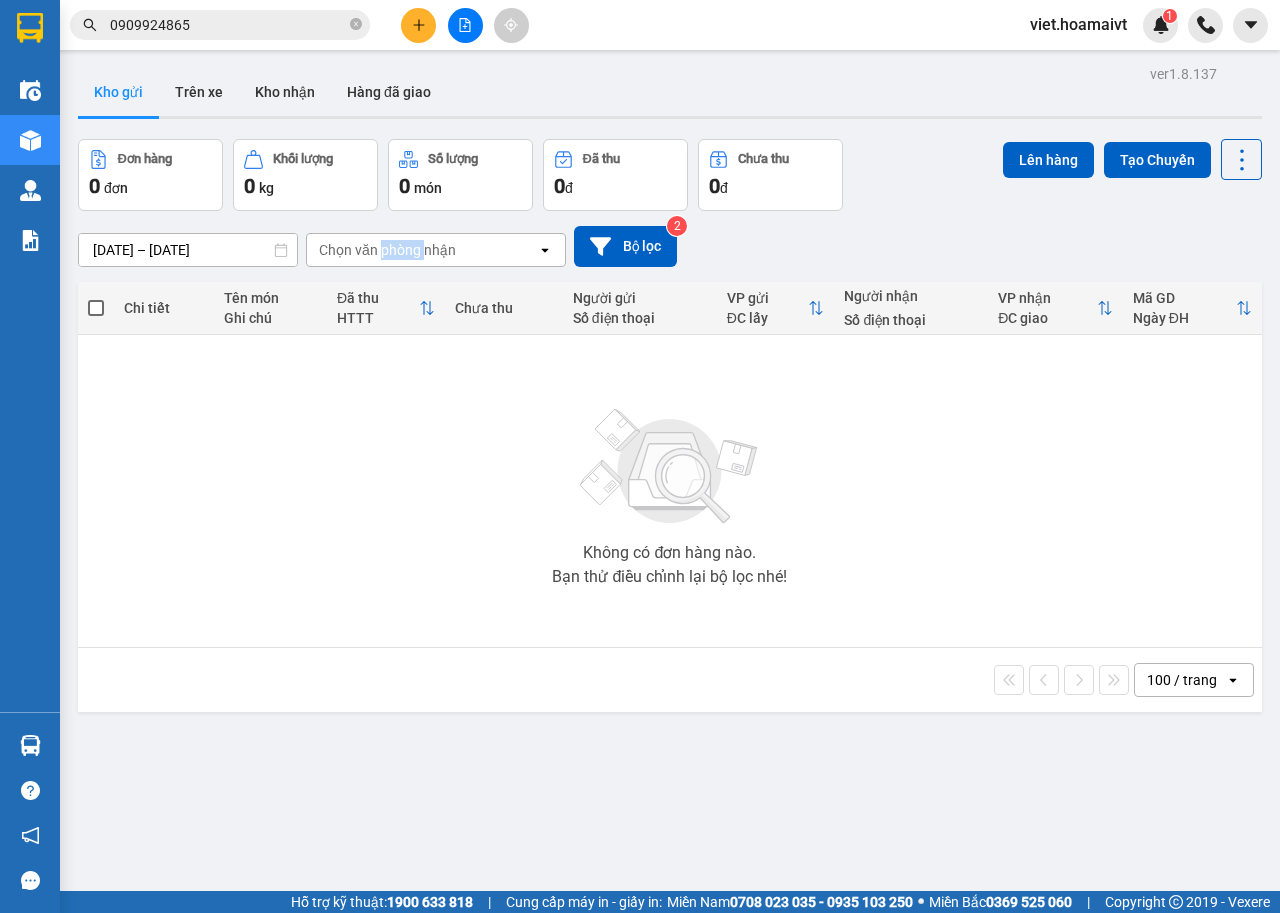 click on "Chọn văn phòng nhận" at bounding box center (387, 250) 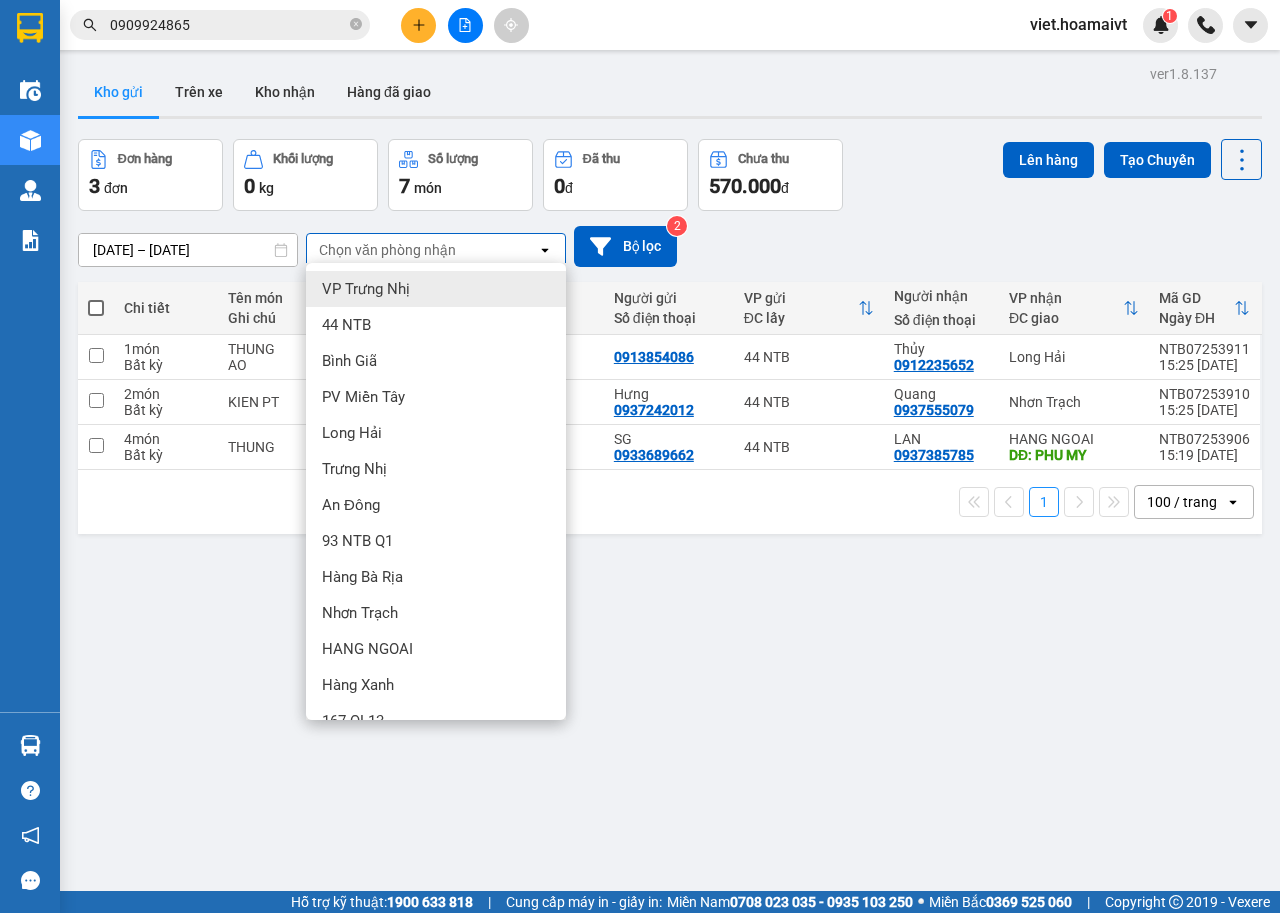 click on "ver  1.8.137 Kho gửi Trên xe Kho nhận Hàng đã giao Đơn hàng 3 đơn Khối lượng 0 kg Số lượng 7 món Đã thu 0  đ Chưa thu 570.000  đ Lên hàng Tạo Chuyến 11/07/2025 – 12/07/2025 Press the down arrow key to interact with the calendar and select a date. Press the escape button to close the calendar. Selected date range is from 11/07/2025 to 12/07/2025. Chọn văn phòng nhận open Bộ lọc 2 Chi tiết Tên món Ghi chú Đã thu HTTT Chưa thu Người gửi Số điện thoại VP gửi ĐC lấy Người nhận Số điện thoại VP nhận ĐC giao Mã GD Ngày ĐH 1  món Bất kỳ THUNG AO 80.000 đ 0913854086 44 NTB Thủy 0912235652 Long Hải NTB07253911 15:25 12/07 2  món Bất kỳ KIEN PT 40.000 đ Hưng 0937242012 44 NTB Quang 0937555079 Nhơn Trạch NTB07253910 15:25 12/07 4  món Bất kỳ THUNG 450.000 đ SG 0933689662 44 NTB LAN 0937385785 HANG NGOAI DĐ: PHU MY NTB07253906 15:19 12/07 1 100 / trang open Đang tải dữ liệu" at bounding box center [670, 516] 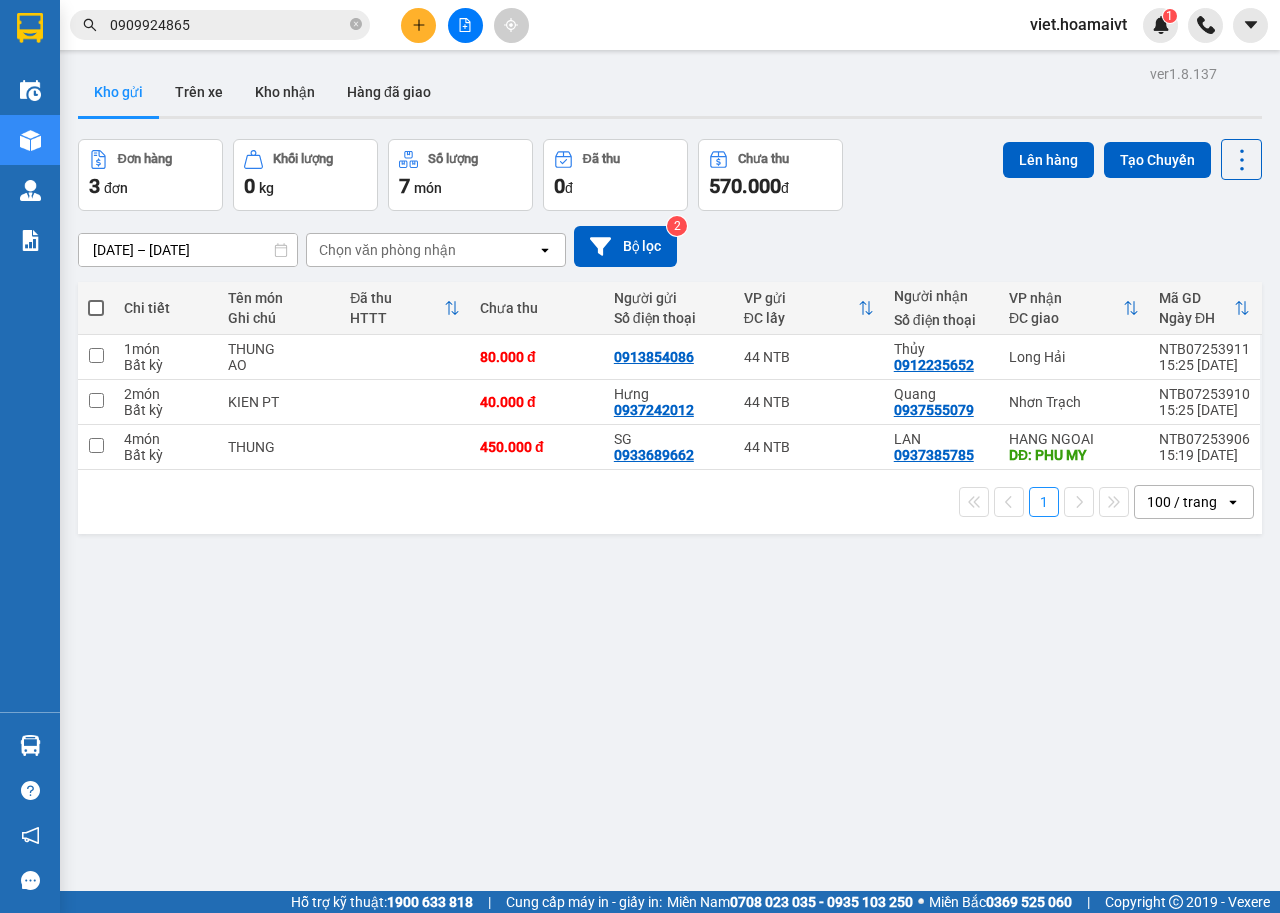 click on "Chọn văn phòng nhận" at bounding box center [387, 250] 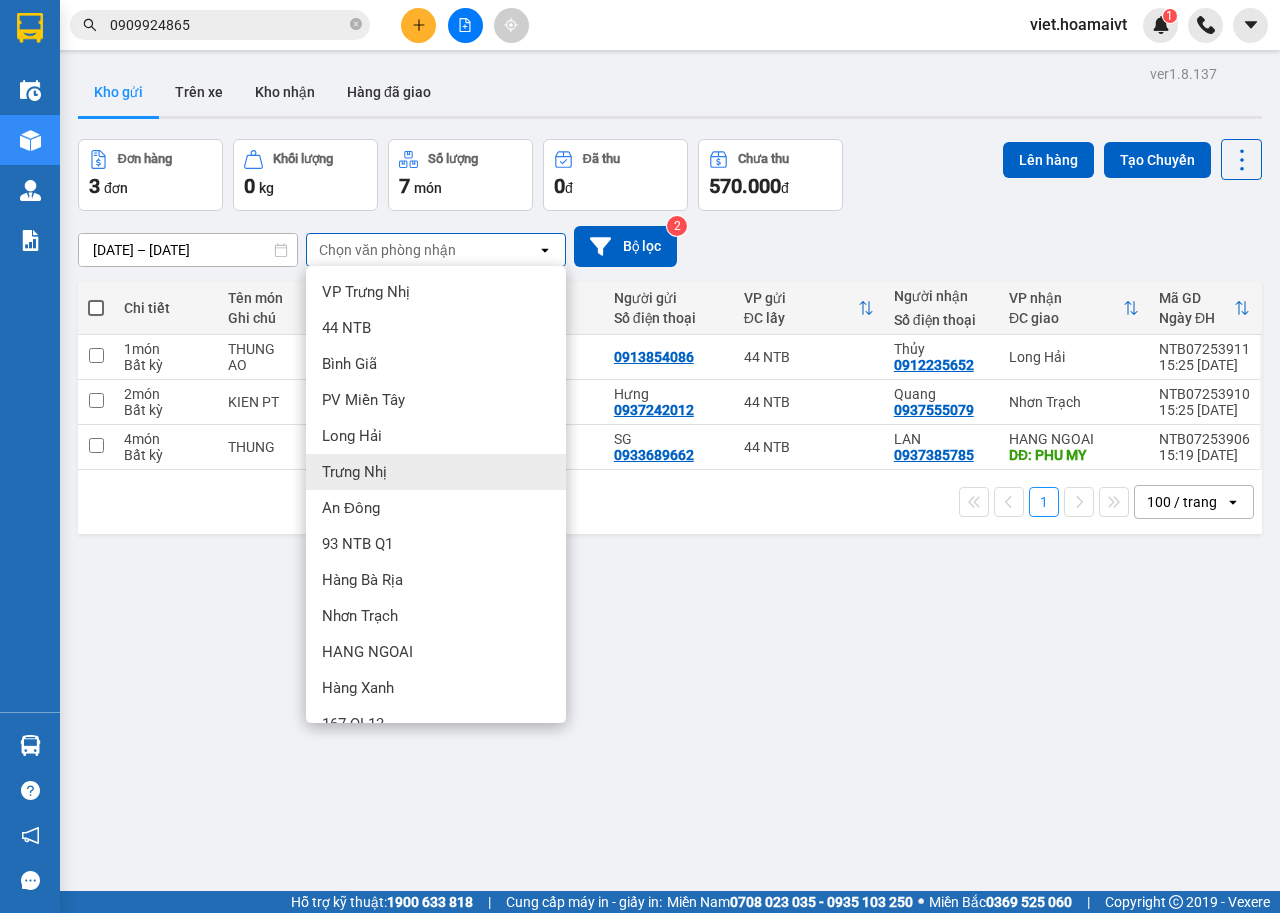 click on "ver  1.8.137 Kho gửi Trên xe Kho nhận Hàng đã giao Đơn hàng 3 đơn Khối lượng 0 kg Số lượng 7 món Đã thu 0  đ Chưa thu 570.000  đ Lên hàng Tạo Chuyến 11/07/2025 – 12/07/2025 Press the down arrow key to interact with the calendar and select a date. Press the escape button to close the calendar. Selected date range is from 11/07/2025 to 12/07/2025. Chọn văn phòng nhận open Bộ lọc 2 Chi tiết Tên món Ghi chú Đã thu HTTT Chưa thu Người gửi Số điện thoại VP gửi ĐC lấy Người nhận Số điện thoại VP nhận ĐC giao Mã GD Ngày ĐH 1  món Bất kỳ THUNG AO 80.000 đ 0913854086 44 NTB Thủy 0912235652 Long Hải NTB07253911 15:25 12/07 2  món Bất kỳ KIEN PT 40.000 đ Hưng 0937242012 44 NTB Quang 0937555079 Nhơn Trạch NTB07253910 15:25 12/07 4  món Bất kỳ THUNG 450.000 đ SG 0933689662 44 NTB LAN 0937385785 HANG NGOAI DĐ: PHU MY NTB07253906 15:19 12/07 1 100 / trang open Đang tải dữ liệu" at bounding box center [670, 516] 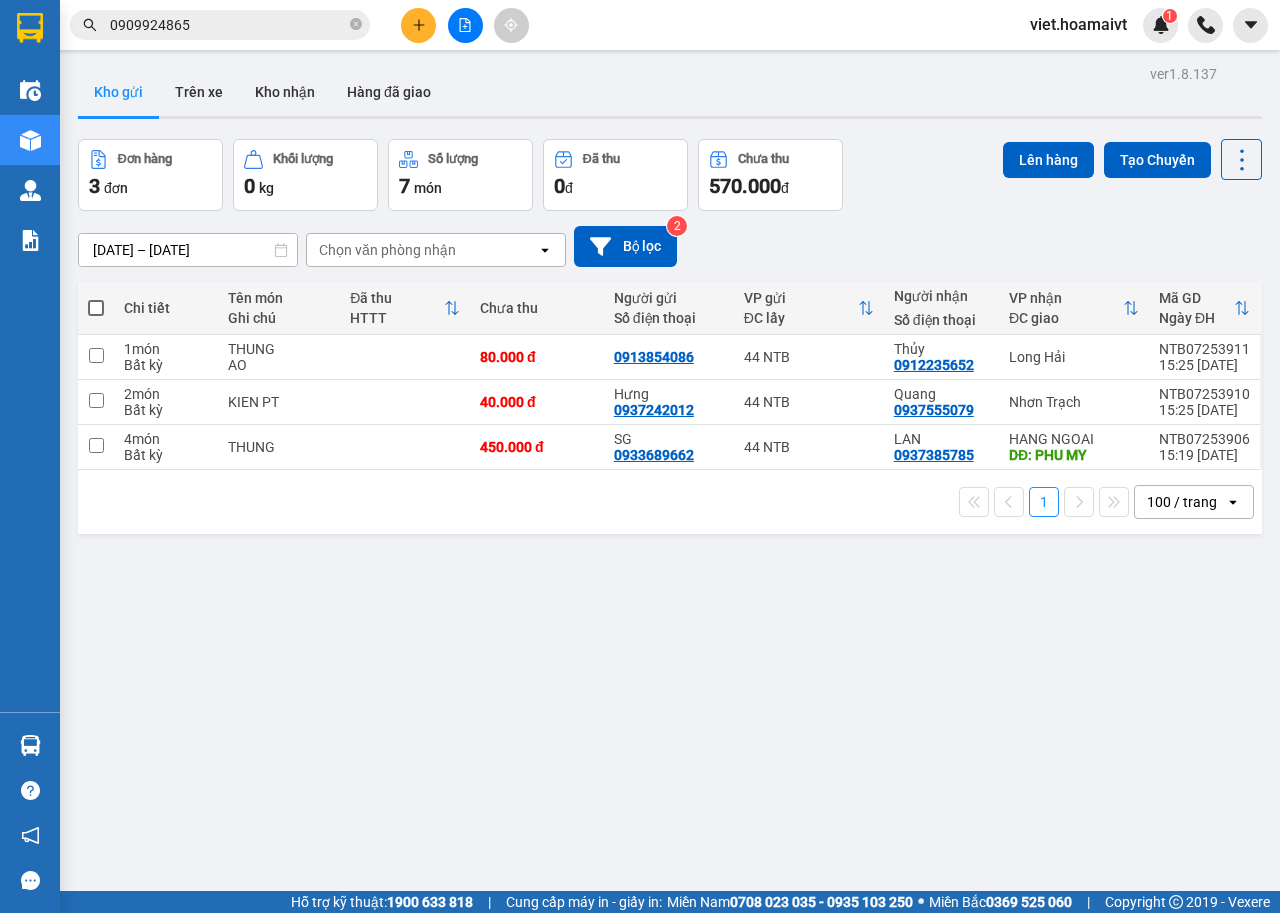 click on "Chọn văn phòng nhận" at bounding box center (422, 250) 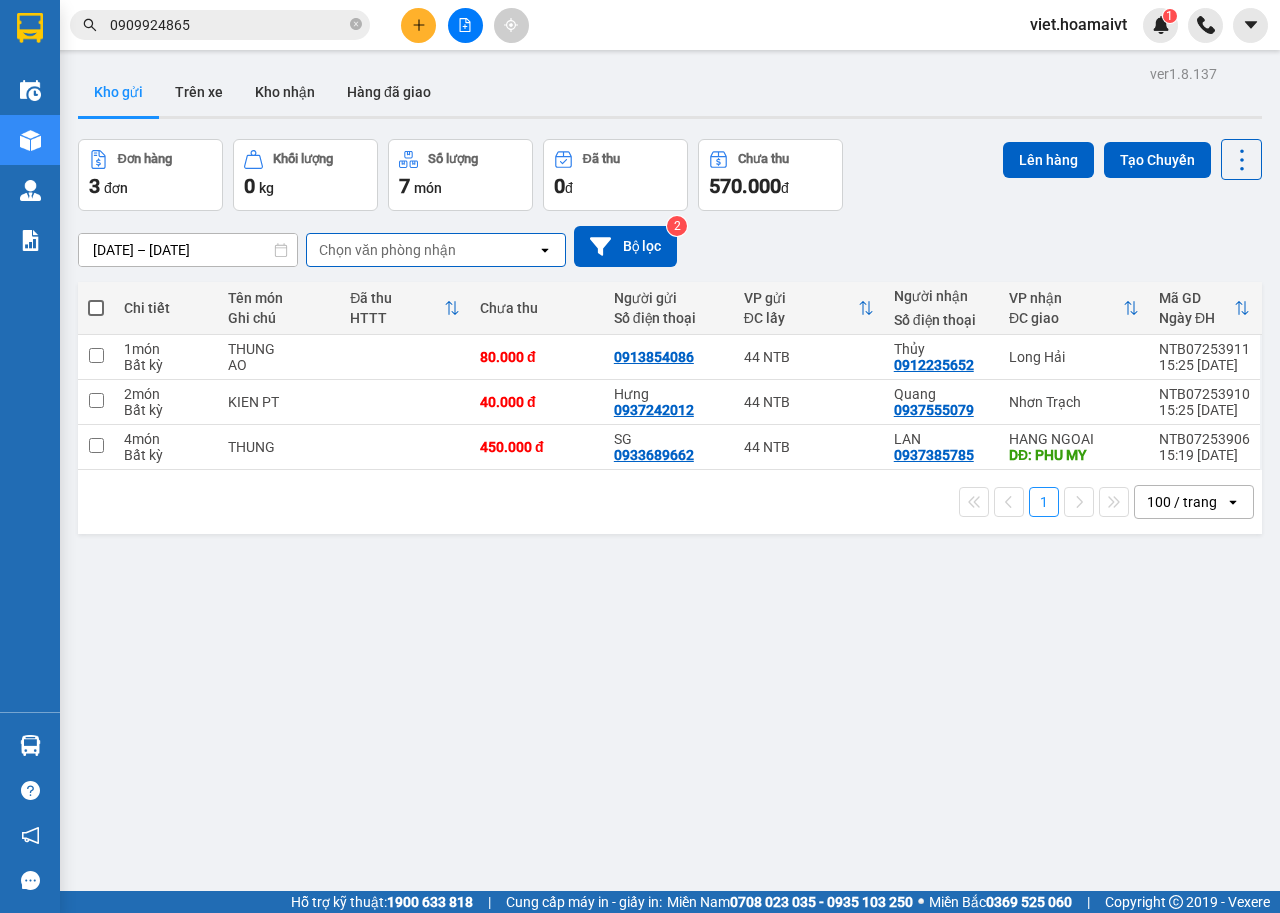 click on "Chọn văn phòng nhận" at bounding box center [422, 250] 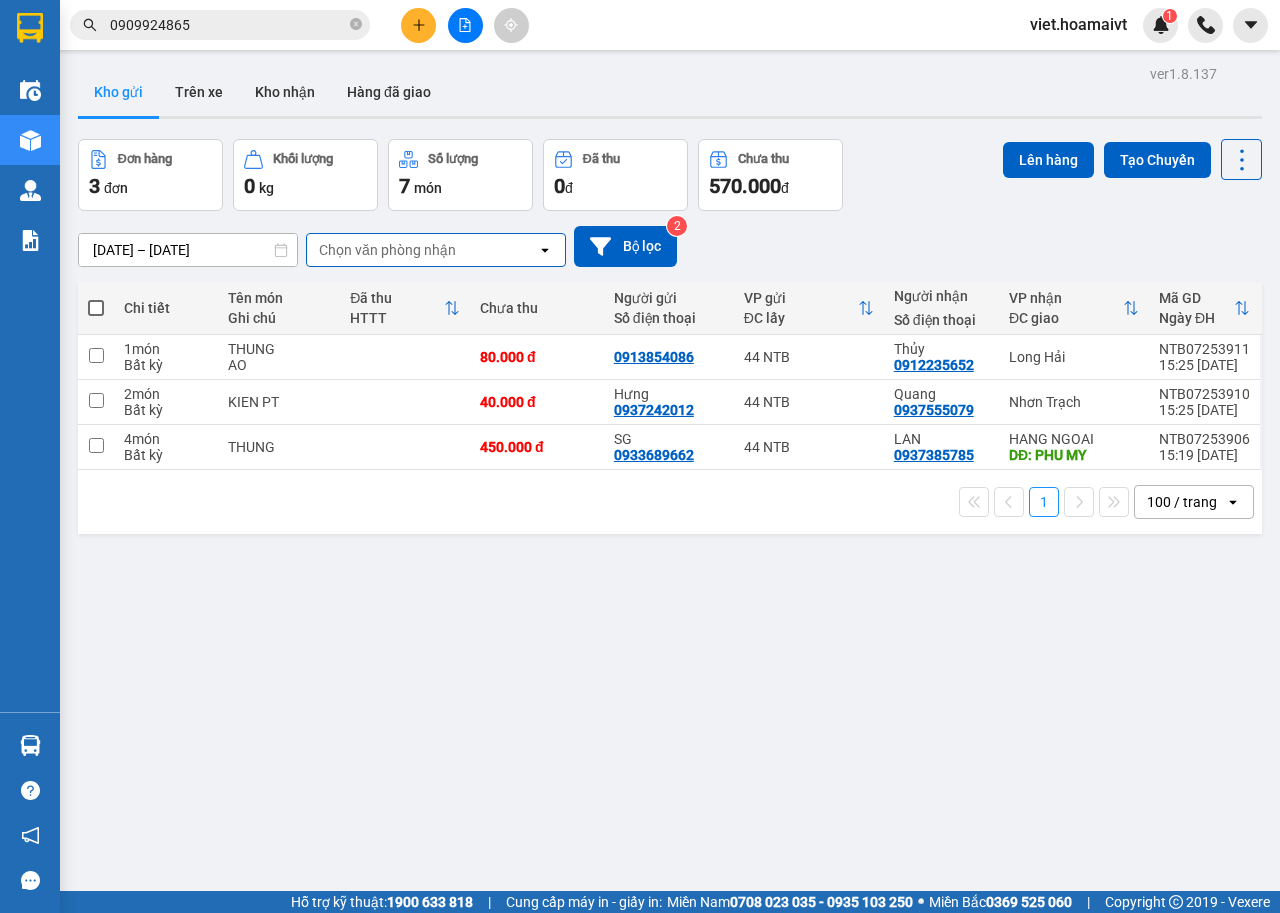click on "Chọn văn phòng nhận" at bounding box center [422, 250] 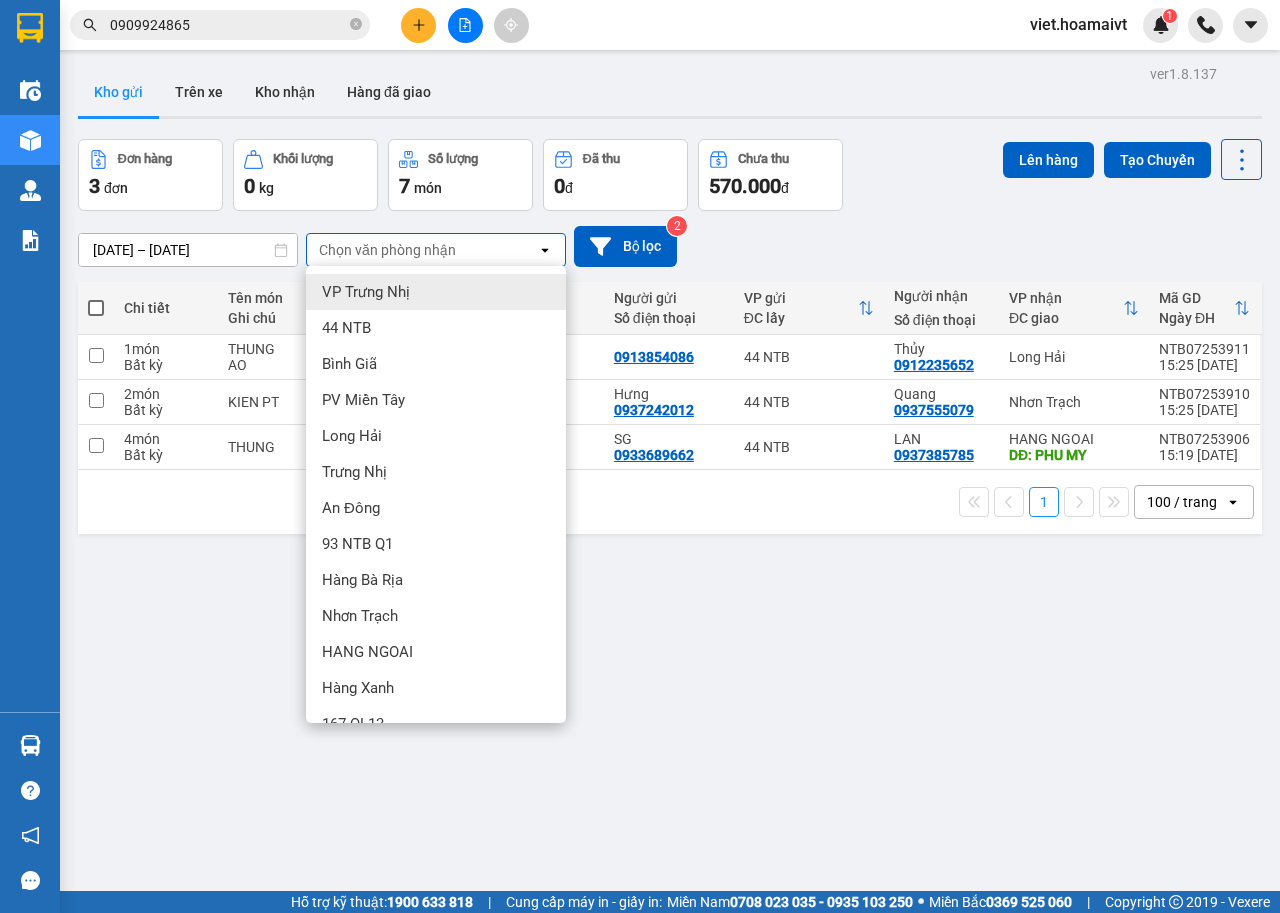 click on "[DATE] – [DATE] Press the down arrow key to interact with the calendar and select a date. Press the escape button to close the calendar. Selected date range is from [DATE] to [DATE]. Chọn văn phòng nhận open Bộ lọc 2" at bounding box center [670, 246] 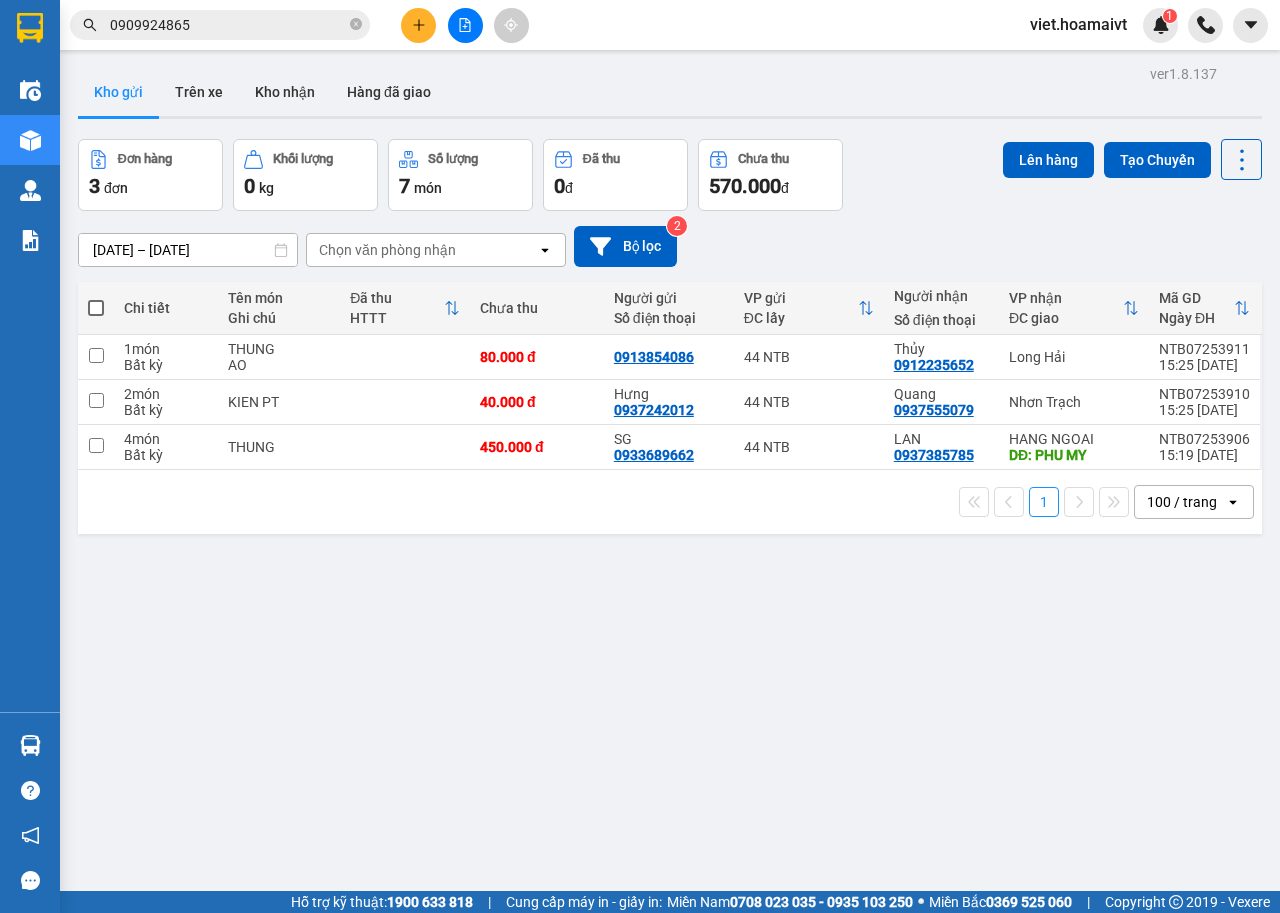 click on "Chọn văn phòng nhận" at bounding box center (387, 250) 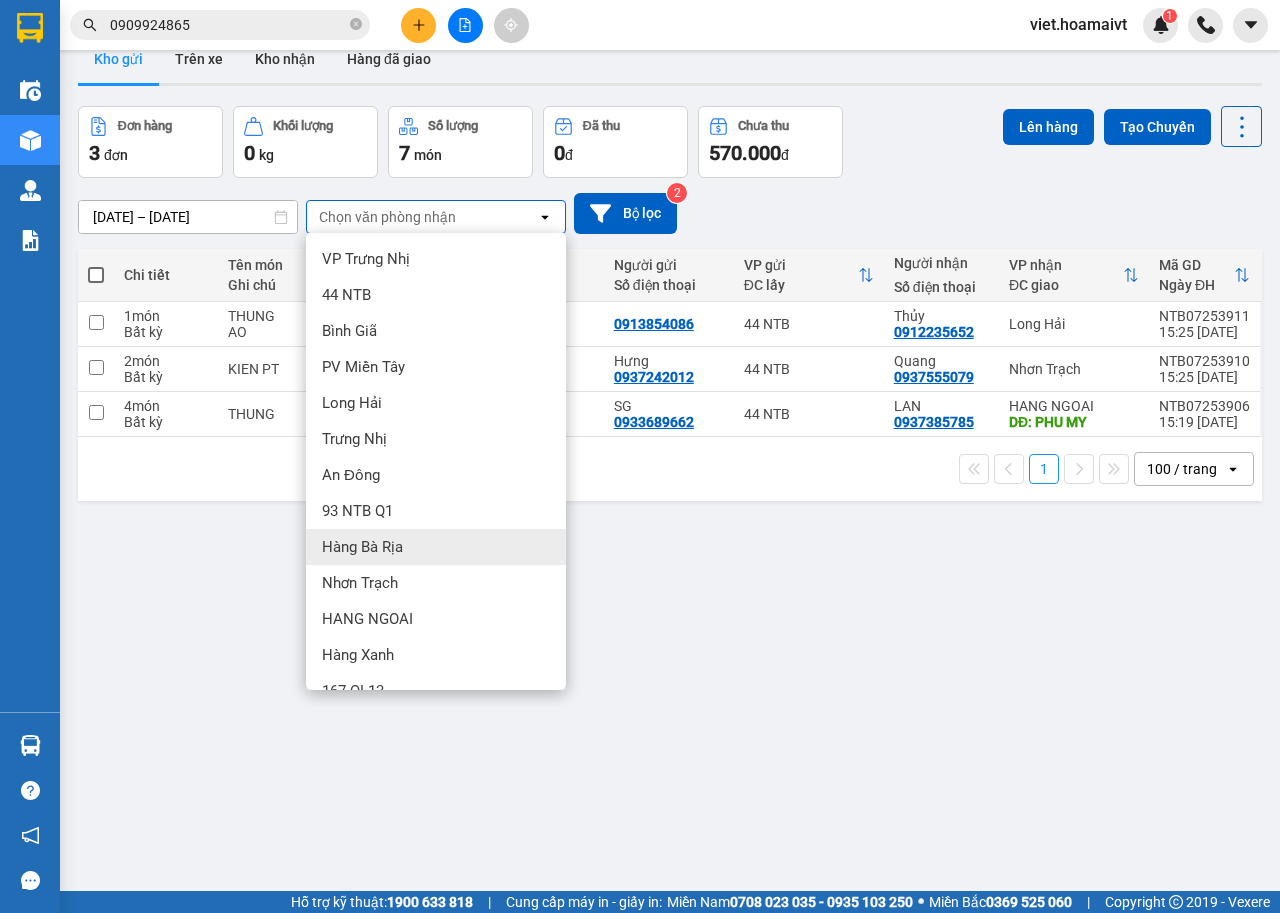 scroll, scrollTop: 0, scrollLeft: 0, axis: both 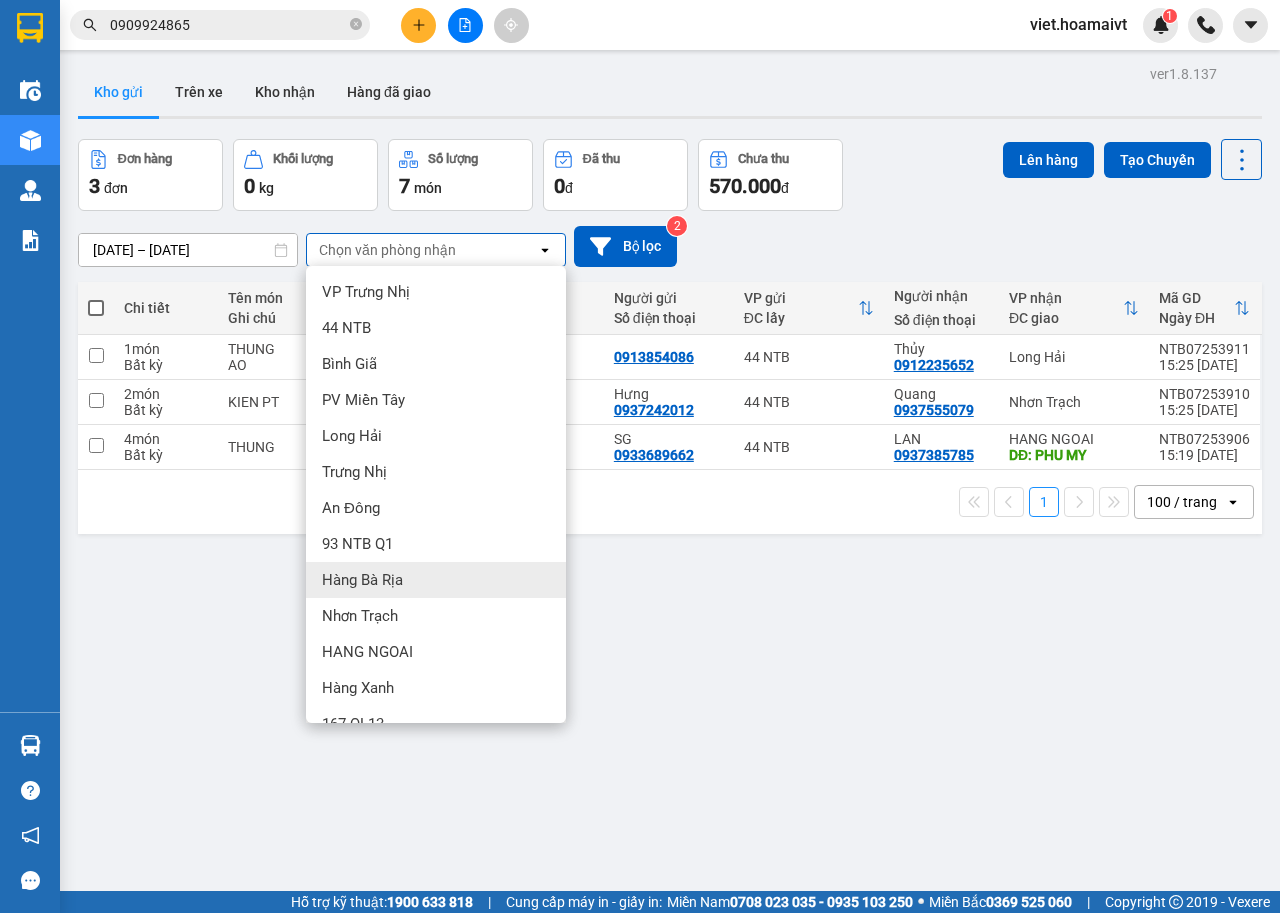 click on "ver  1.8.137 Kho gửi Trên xe Kho nhận Hàng đã giao Đơn hàng 3 đơn Khối lượng 0 kg Số lượng 7 món Đã thu 0  đ Chưa thu 570.000  đ Lên hàng Tạo Chuyến 11/07/2025 – 12/07/2025 Press the down arrow key to interact with the calendar and select a date. Press the escape button to close the calendar. Selected date range is from 11/07/2025 to 12/07/2025. Chọn văn phòng nhận open Bộ lọc 2 Chi tiết Tên món Ghi chú Đã thu HTTT Chưa thu Người gửi Số điện thoại VP gửi ĐC lấy Người nhận Số điện thoại VP nhận ĐC giao Mã GD Ngày ĐH 1  món Bất kỳ THUNG AO 80.000 đ 0913854086 44 NTB Thủy 0912235652 Long Hải NTB07253911 15:25 12/07 2  món Bất kỳ KIEN PT 40.000 đ Hưng 0937242012 44 NTB Quang 0937555079 Nhơn Trạch NTB07253910 15:25 12/07 4  món Bất kỳ THUNG 450.000 đ SG 0933689662 44 NTB LAN 0937385785 HANG NGOAI DĐ: PHU MY NTB07253906 15:19 12/07 1 100 / trang open Đang tải dữ liệu" at bounding box center [670, 516] 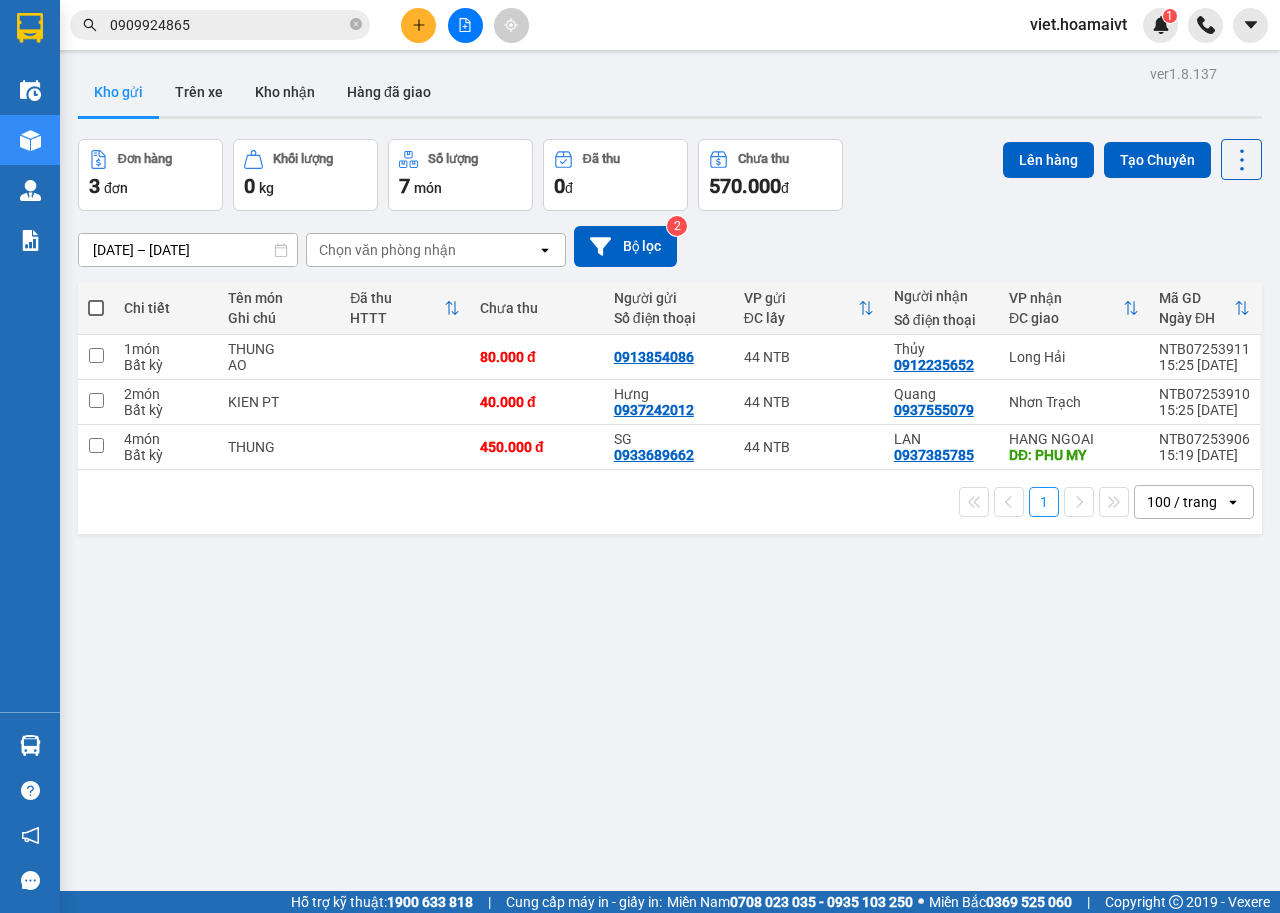 click on "Chọn văn phòng nhận" at bounding box center (387, 250) 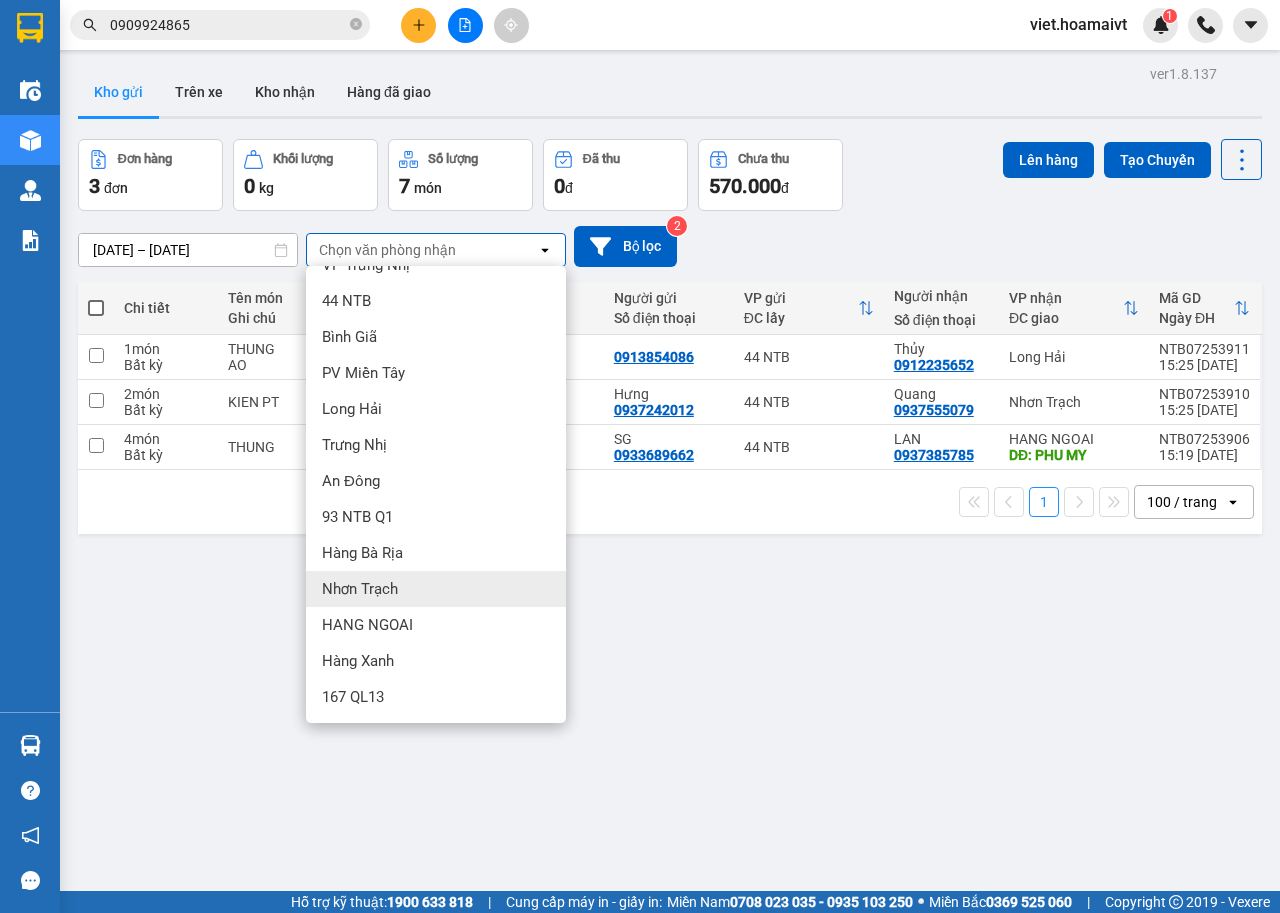 scroll, scrollTop: 0, scrollLeft: 0, axis: both 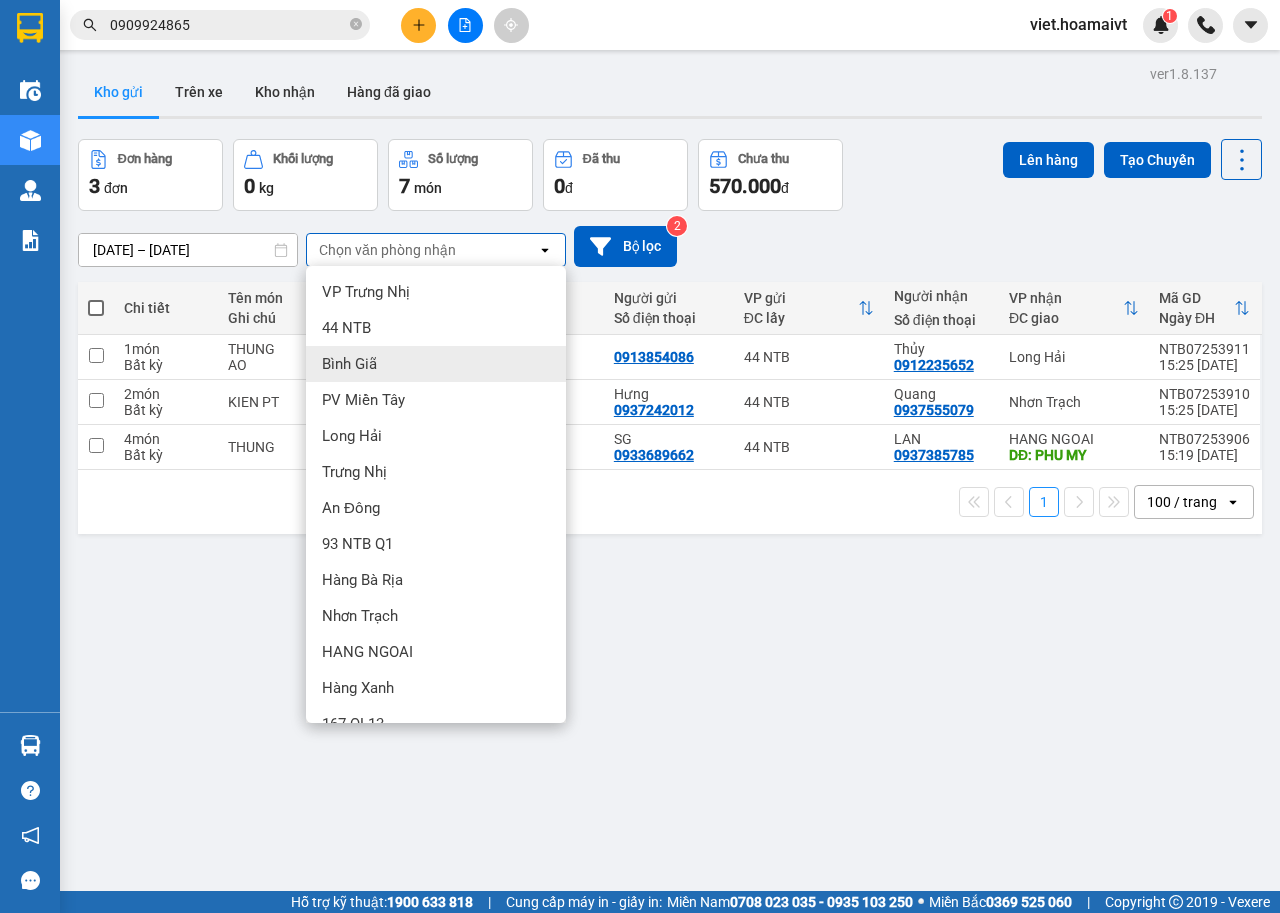 click on "Bình Giã" at bounding box center (436, 364) 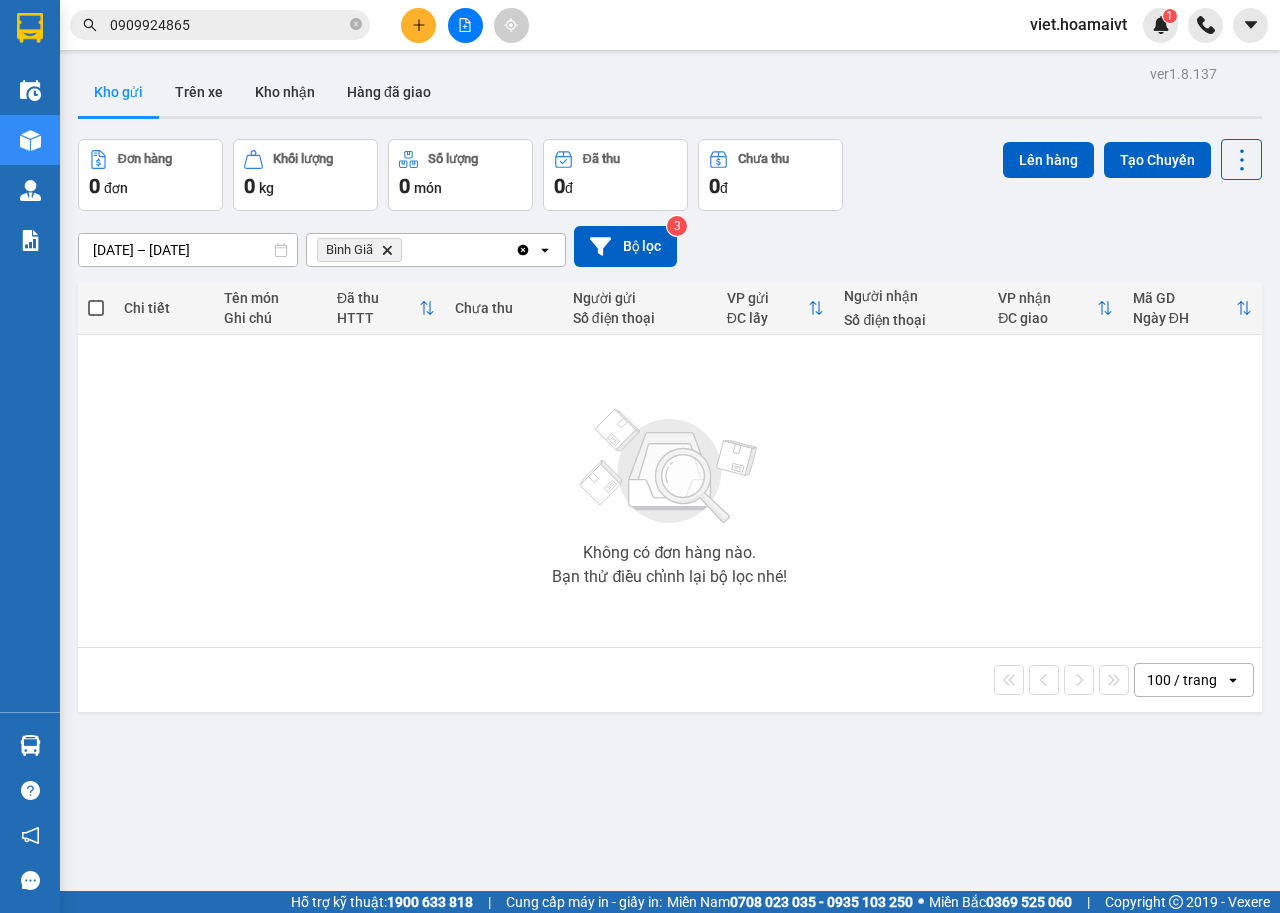 click on "Delete" 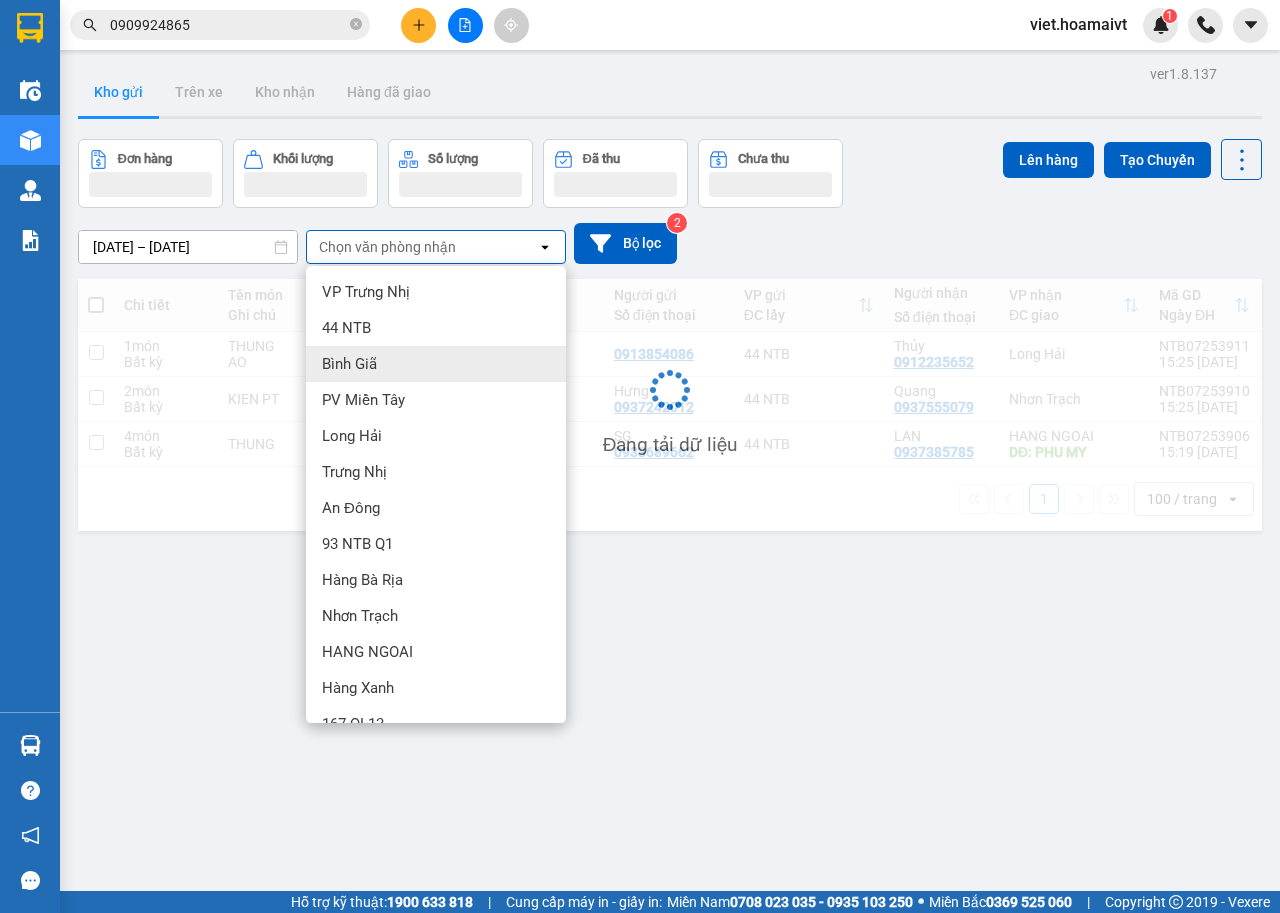 click on "Bình Giã" at bounding box center (349, 364) 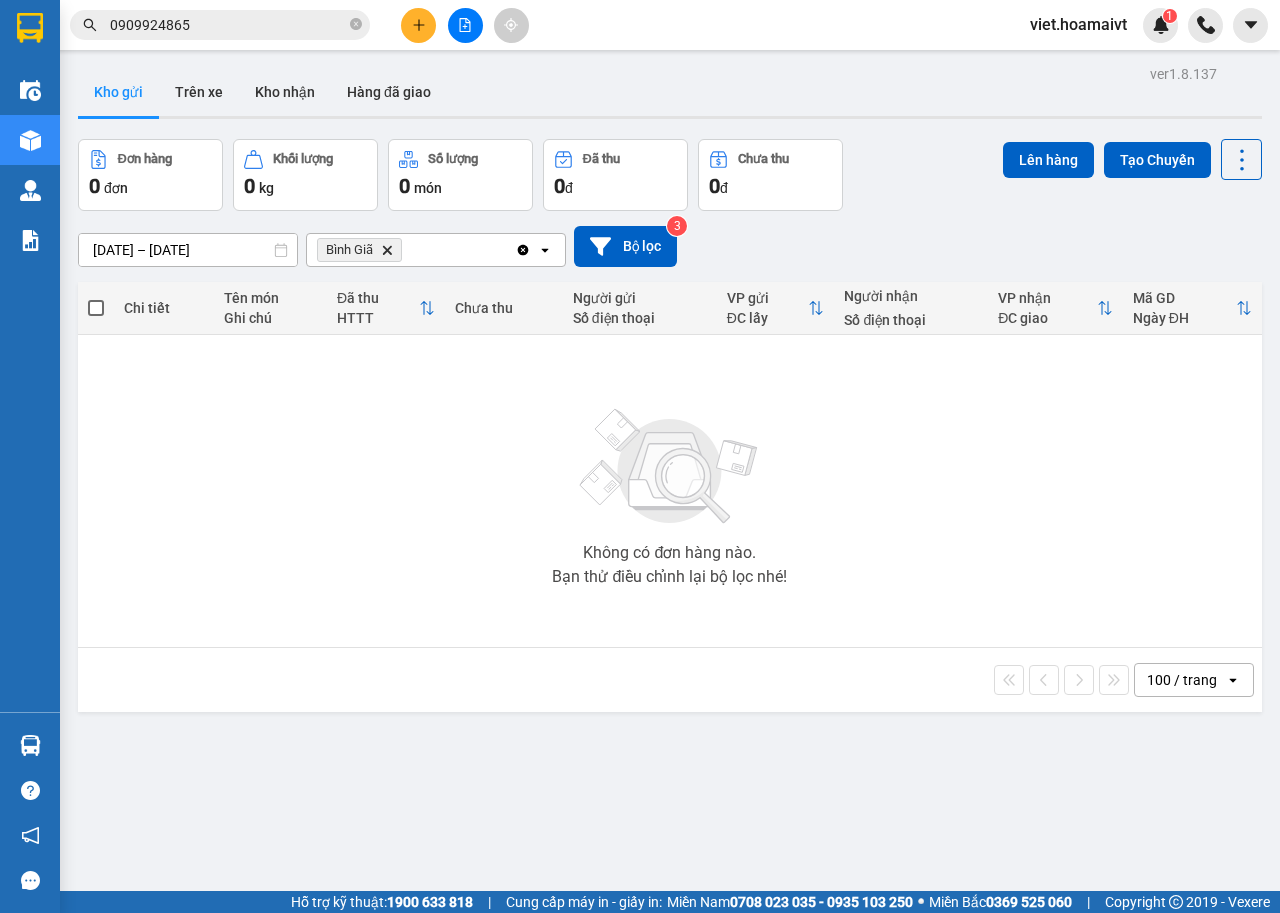 click on "Delete" 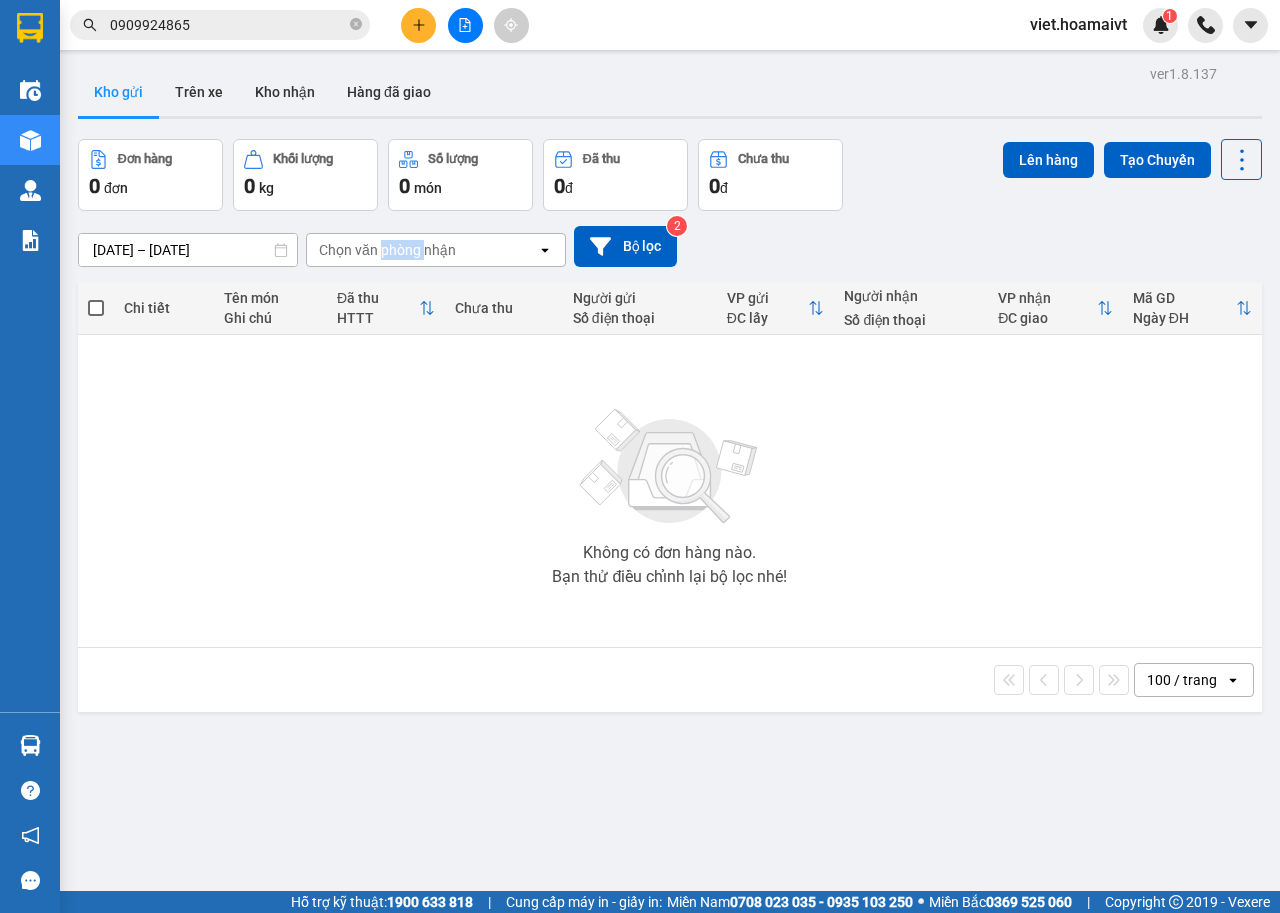click on "Chọn văn phòng nhận" at bounding box center (387, 250) 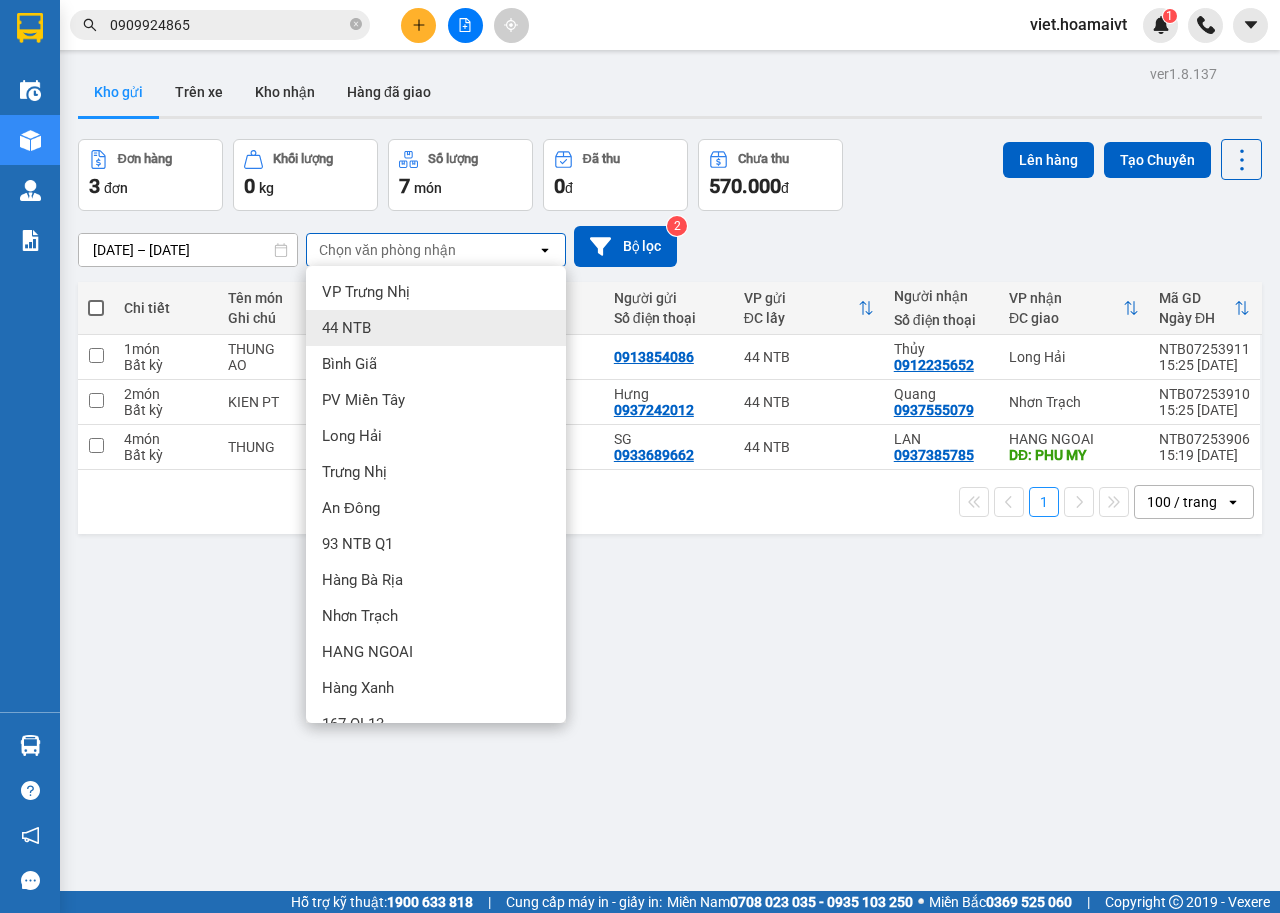 click on "ver  1.8.137 Kho gửi Trên xe Kho nhận Hàng đã giao Đơn hàng 3 đơn Khối lượng 0 kg Số lượng 7 món Đã thu 0  đ Chưa thu 570.000  đ Lên hàng Tạo Chuyến 11/07/2025 – 12/07/2025 Press the down arrow key to interact with the calendar and select a date. Press the escape button to close the calendar. Selected date range is from 11/07/2025 to 12/07/2025. Chọn văn phòng nhận open Bộ lọc 2 Chi tiết Tên món Ghi chú Đã thu HTTT Chưa thu Người gửi Số điện thoại VP gửi ĐC lấy Người nhận Số điện thoại VP nhận ĐC giao Mã GD Ngày ĐH 1  món Bất kỳ THUNG AO 80.000 đ 0913854086 44 NTB Thủy 0912235652 Long Hải NTB07253911 15:25 12/07 2  món Bất kỳ KIEN PT 40.000 đ Hưng 0937242012 44 NTB Quang 0937555079 Nhơn Trạch NTB07253910 15:25 12/07 4  món Bất kỳ THUNG 450.000 đ SG 0933689662 44 NTB LAN 0937385785 HANG NGOAI DĐ: PHU MY NTB07253906 15:19 12/07 1 100 / trang open Đang tải dữ liệu" at bounding box center [670, 516] 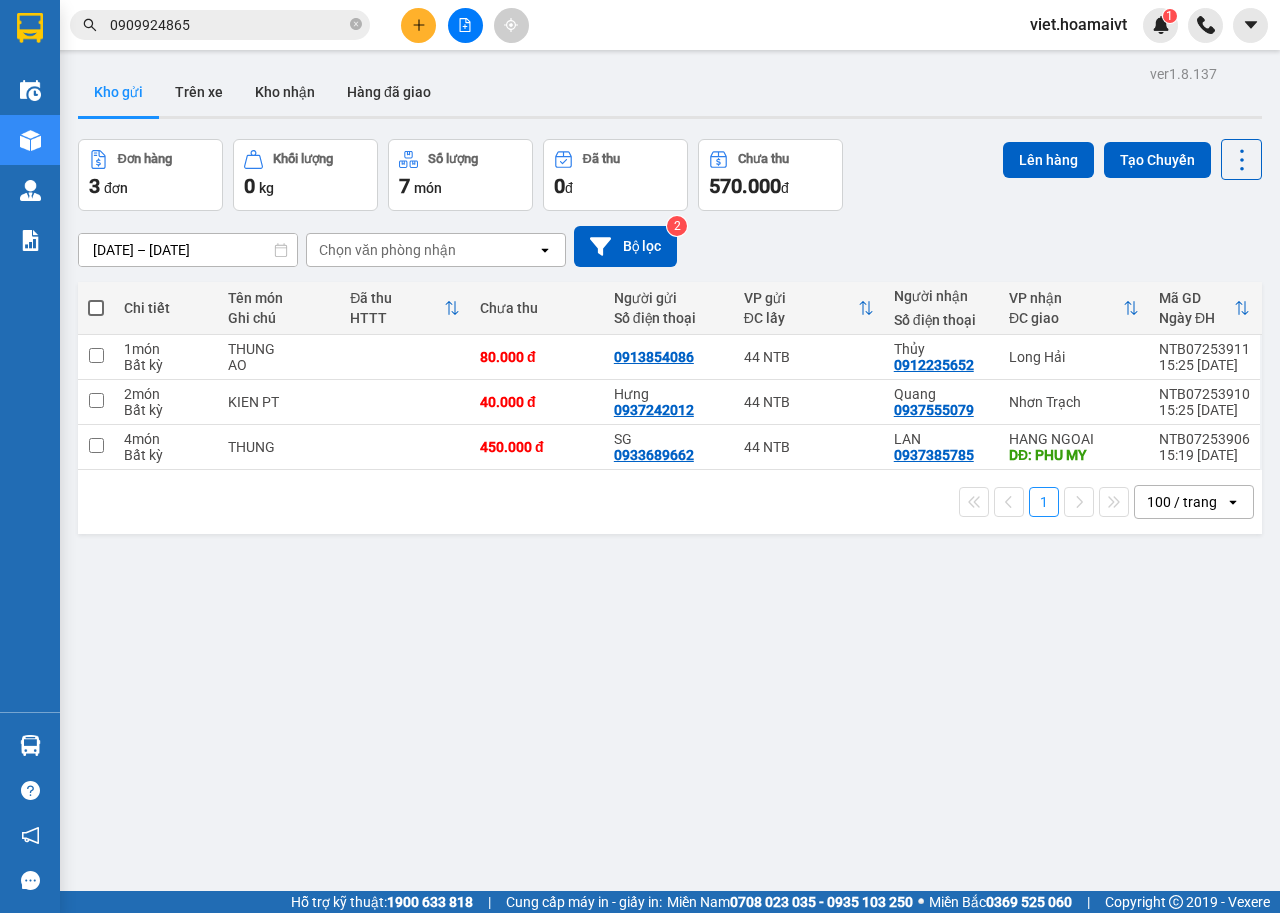click on "Chọn văn phòng nhận" at bounding box center (387, 250) 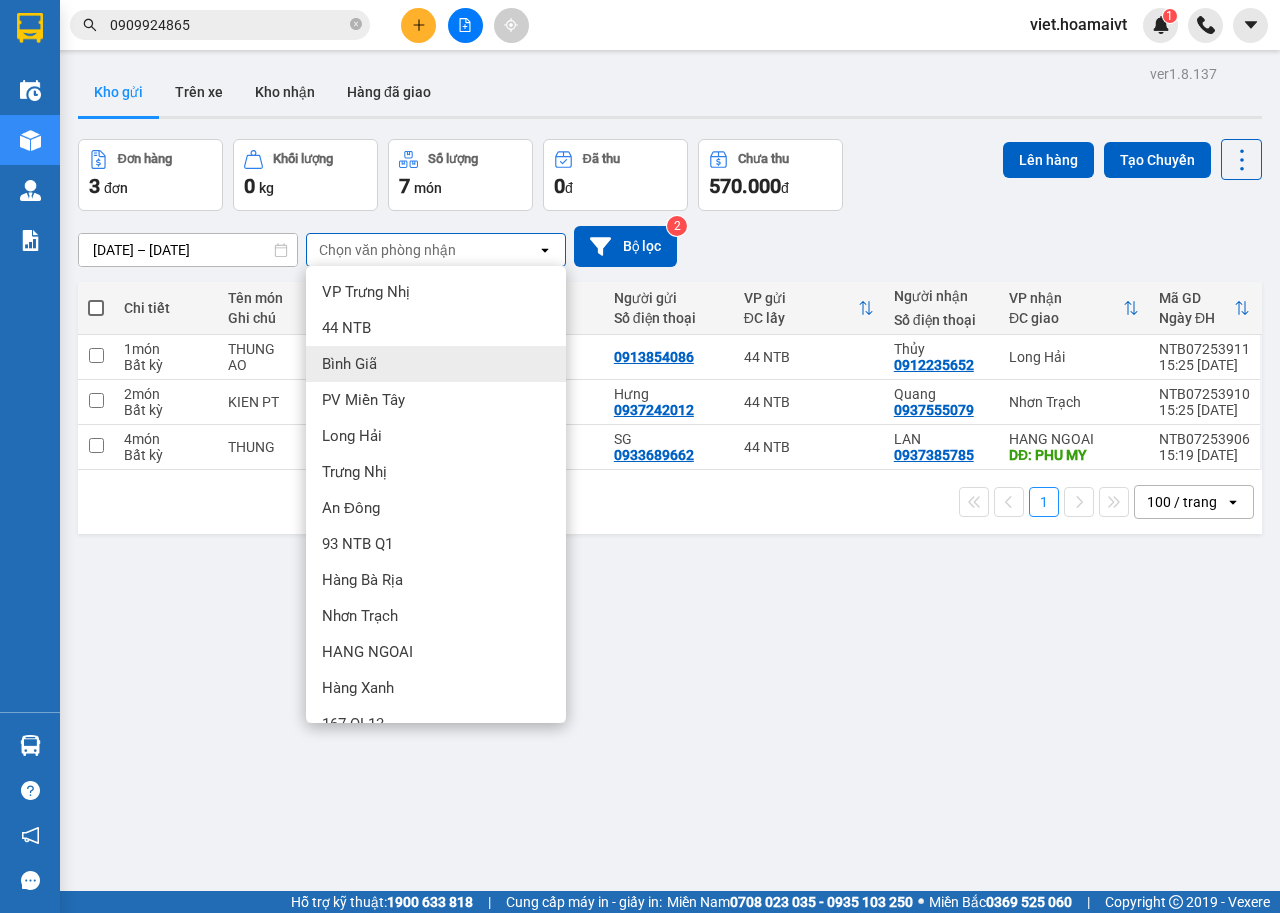 click on "Bình Giã" at bounding box center (349, 364) 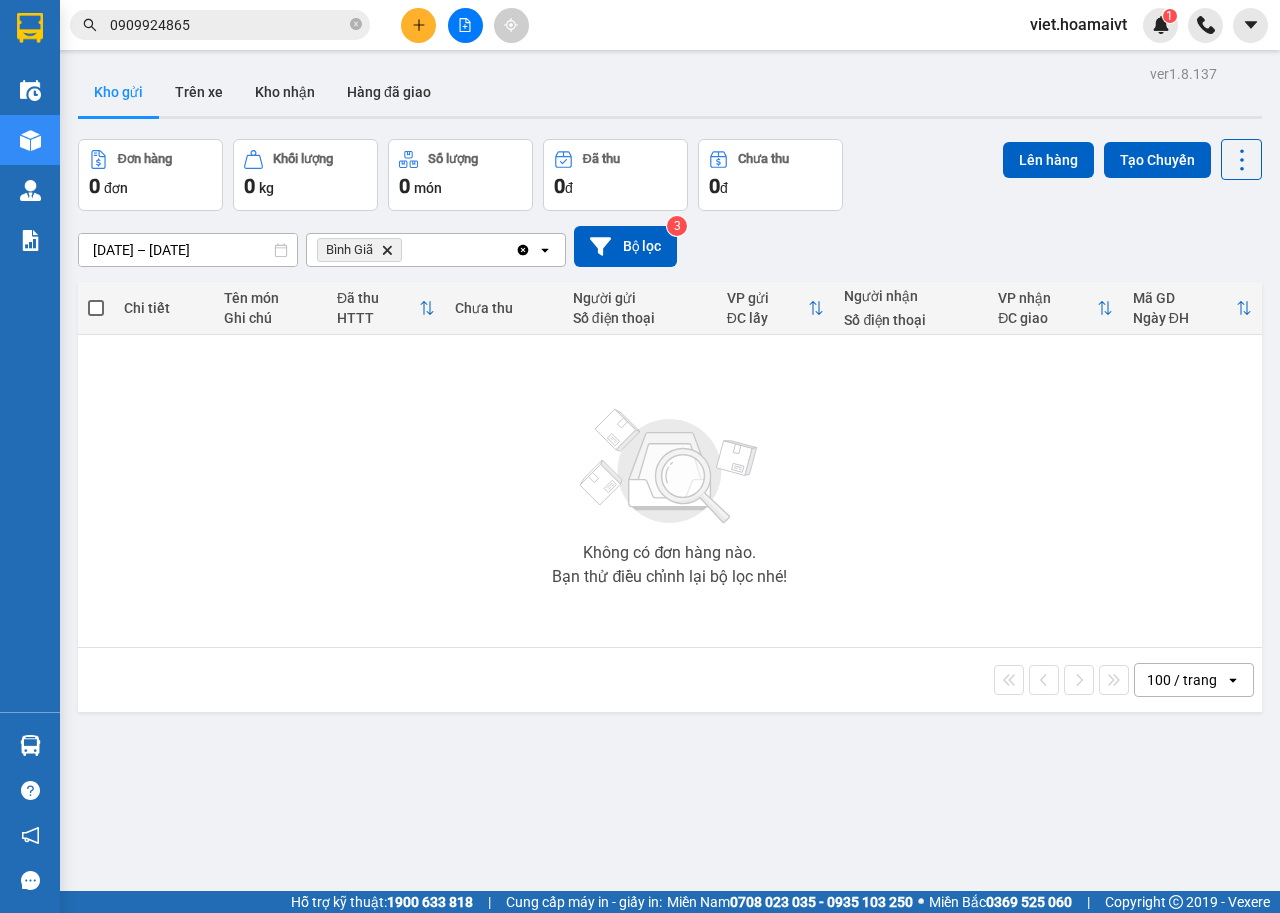 click on "Bình Giã Delete" at bounding box center (359, 250) 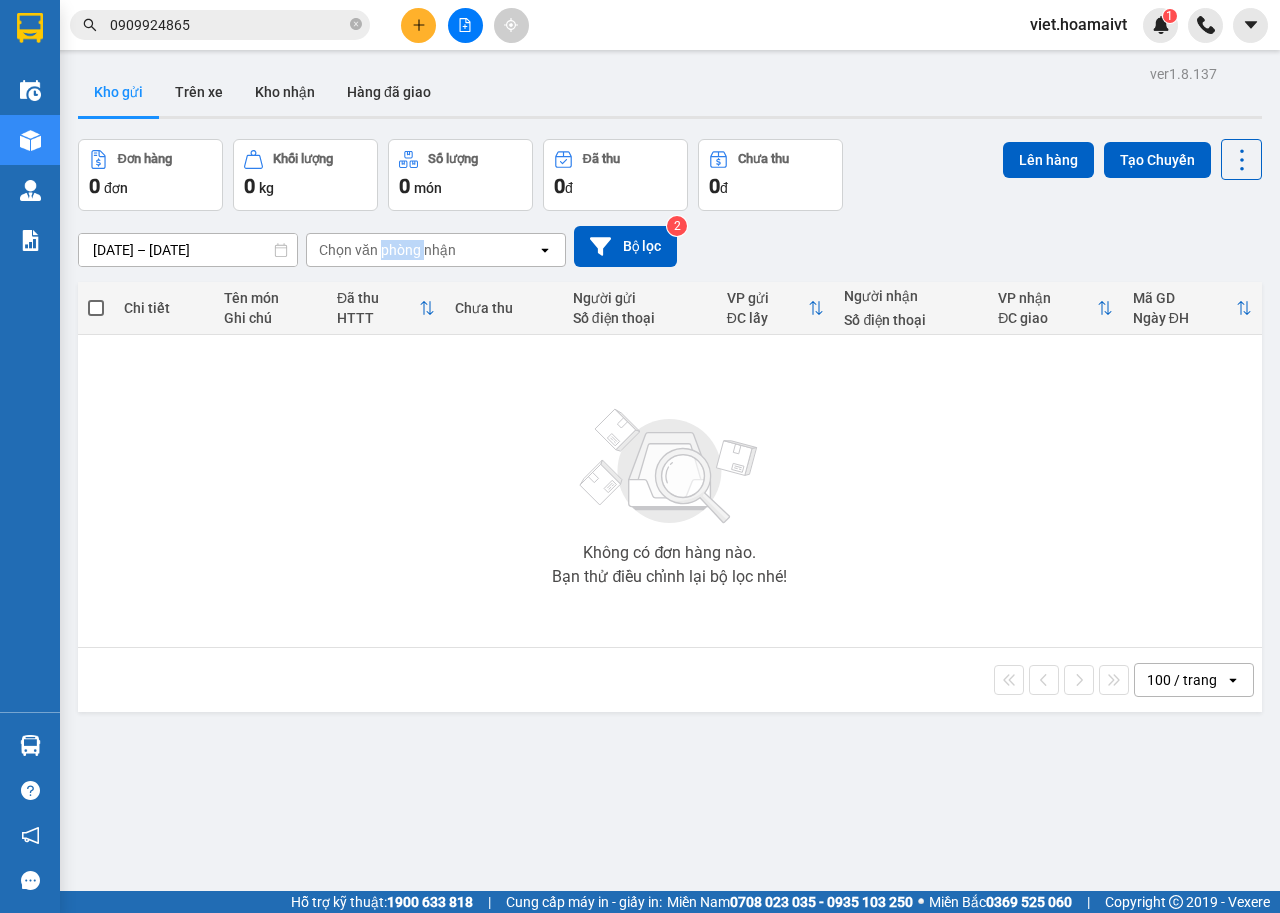 click on "Chọn văn phòng nhận" at bounding box center [387, 250] 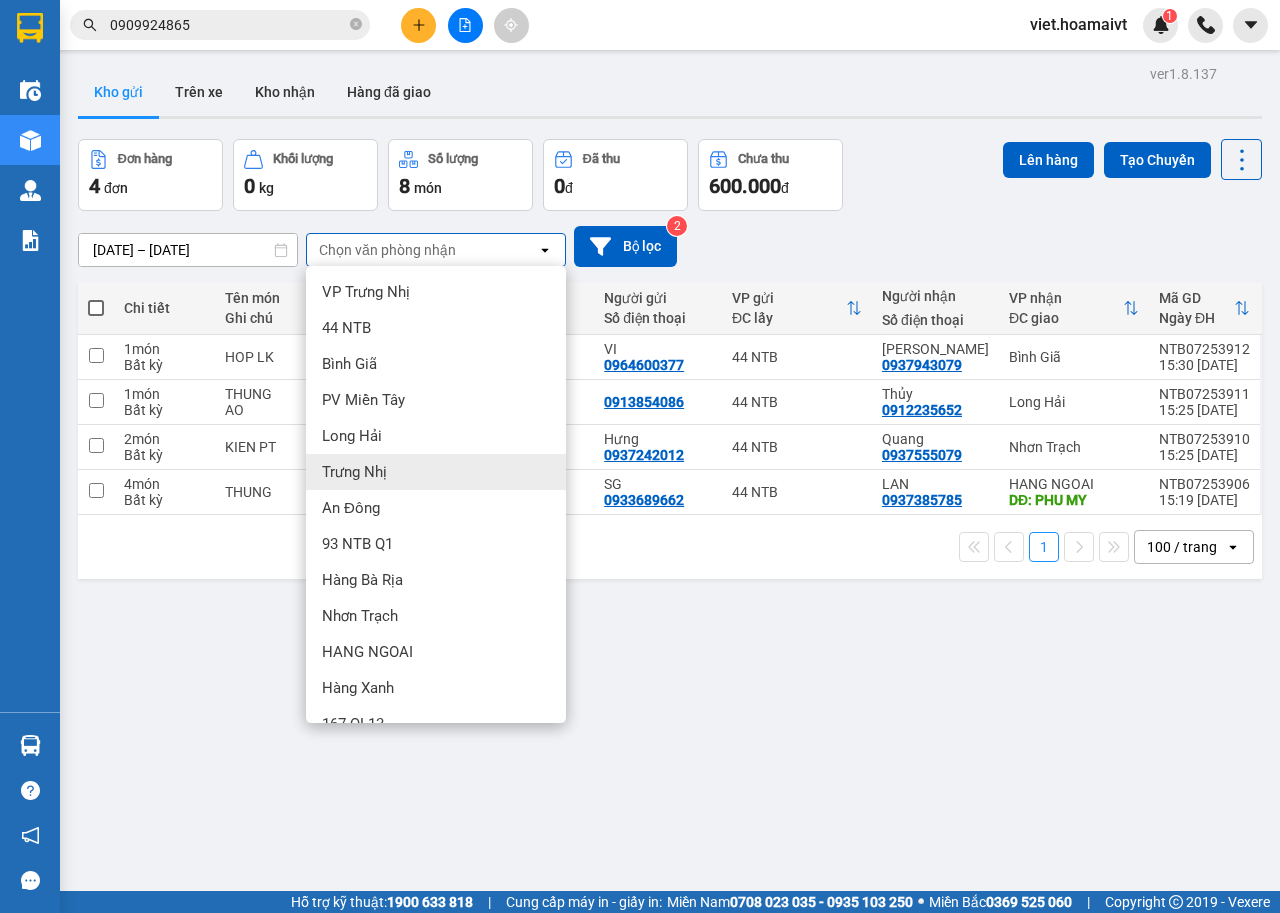 click on "ver  1.8.137 Kho gửi Trên xe Kho nhận Hàng đã giao Đơn hàng 4 đơn Khối lượng 0 kg Số lượng 8 món Đã thu 0  đ Chưa thu 600.000  đ Lên hàng Tạo Chuyến 11/07/2025 – 12/07/2025 Press the down arrow key to interact with the calendar and select a date. Press the escape button to close the calendar. Selected date range is from 11/07/2025 to 12/07/2025. Chọn văn phòng nhận open Bộ lọc 2 Chi tiết Tên món Ghi chú Đã thu HTTT Chưa thu Người gửi Số điện thoại VP gửi ĐC lấy Người nhận Số điện thoại VP nhận ĐC giao Mã GD Ngày ĐH 1  món Bất kỳ HOP LK 30.000 đ VI 0964600377 44 NTB Vương 0937943079 Bình Giã NTB07253912 15:30 12/07 1  món Bất kỳ THUNG AO 80.000 đ 0913854086 44 NTB Thủy 0912235652 Long Hải NTB07253911 15:25 12/07 2  món Bất kỳ KIEN PT 40.000 đ Hưng 0937242012 44 NTB Quang 0937555079 Nhơn Trạch NTB07253910 15:25 12/07 4  món Bất kỳ THUNG 450.000 đ SG 0933689662 44 NTB LAN 0937385785 1" at bounding box center [670, 516] 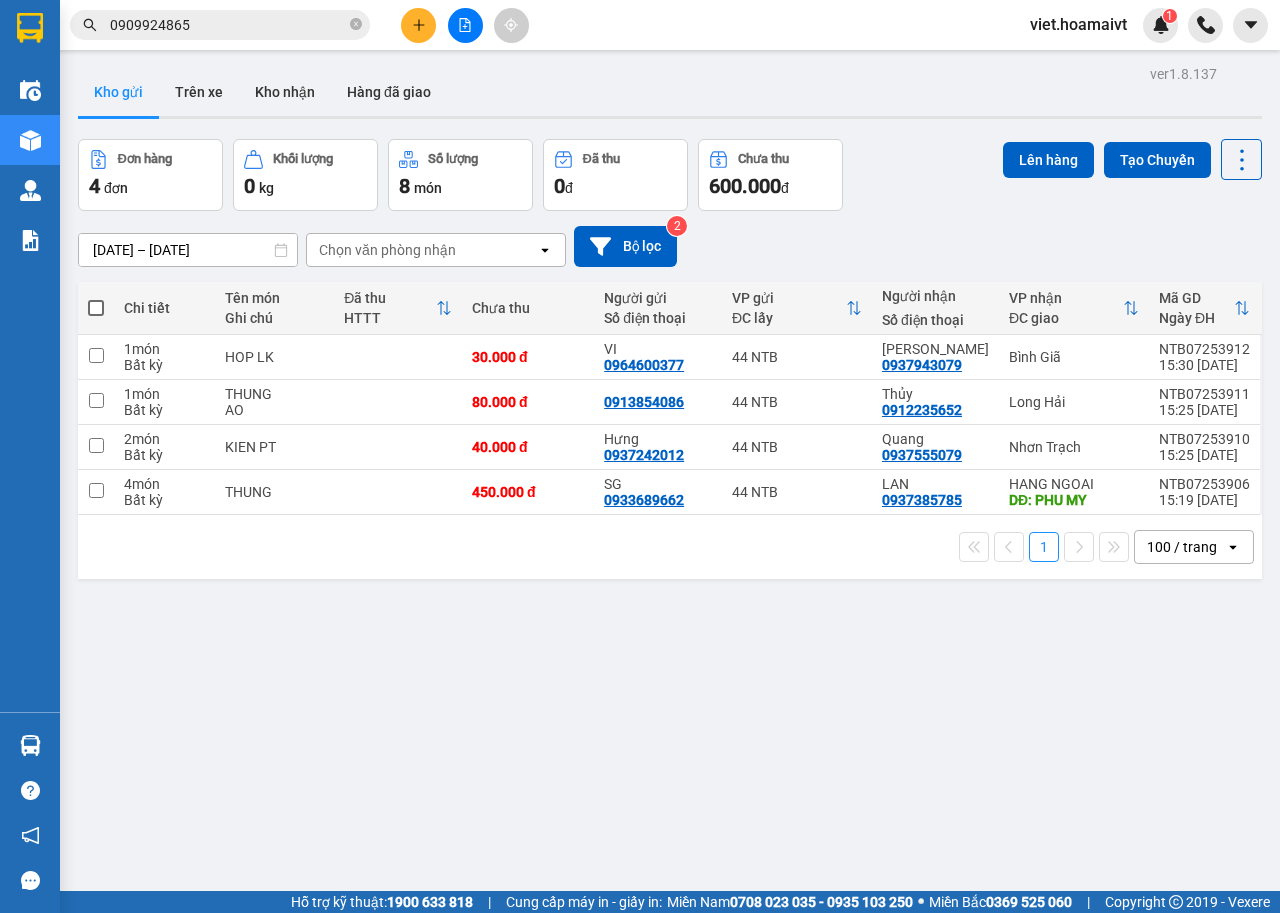 click on "Chọn văn phòng nhận" at bounding box center [387, 250] 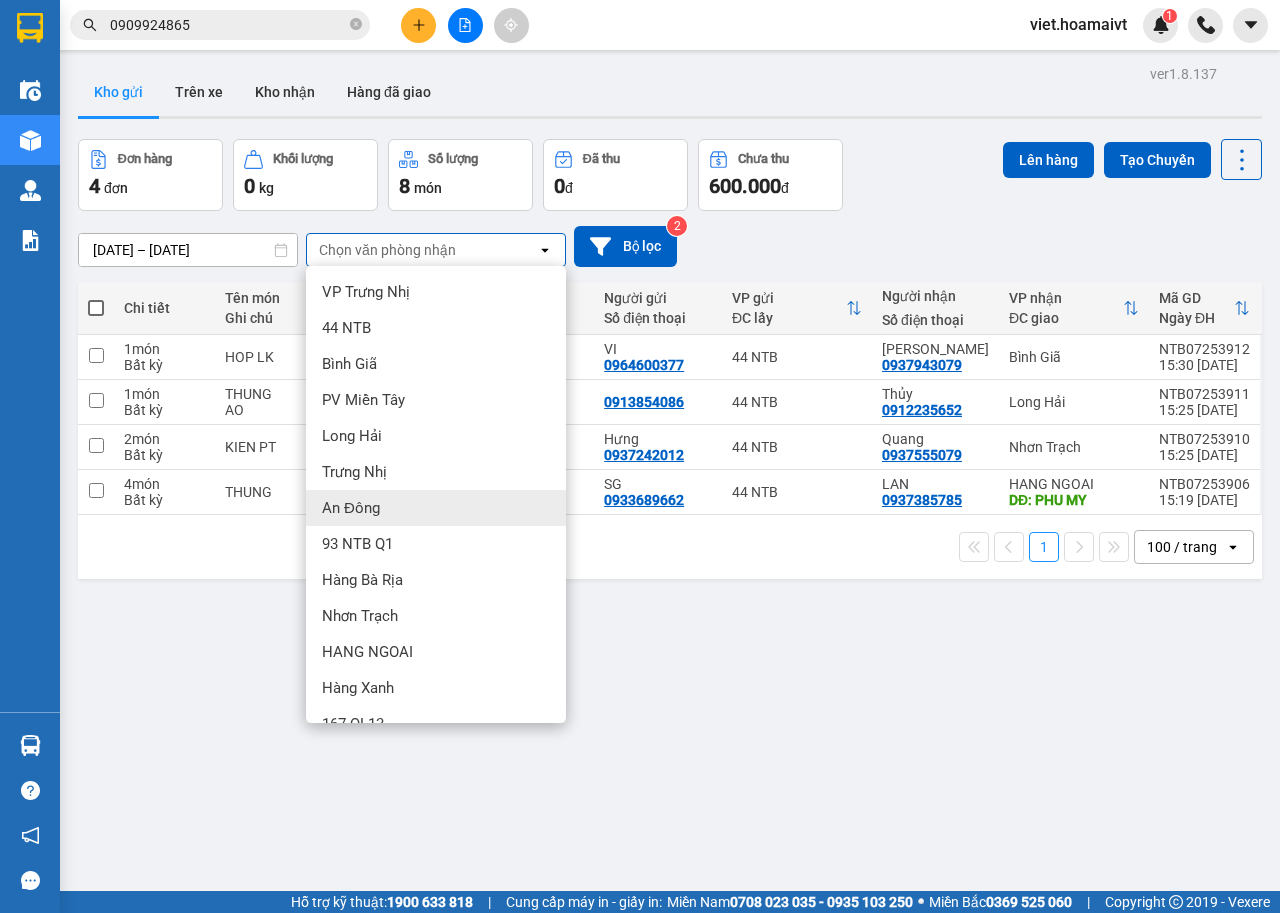 click on "ver  1.8.137 Kho gửi Trên xe Kho nhận Hàng đã giao Đơn hàng 4 đơn Khối lượng 0 kg Số lượng 8 món Đã thu 0  đ Chưa thu 600.000  đ Lên hàng Tạo Chuyến 11/07/2025 – 12/07/2025 Press the down arrow key to interact with the calendar and select a date. Press the escape button to close the calendar. Selected date range is from 11/07/2025 to 12/07/2025. Chọn văn phòng nhận open Bộ lọc 2 Chi tiết Tên món Ghi chú Đã thu HTTT Chưa thu Người gửi Số điện thoại VP gửi ĐC lấy Người nhận Số điện thoại VP nhận ĐC giao Mã GD Ngày ĐH 1  món Bất kỳ HOP LK 30.000 đ VI 0964600377 44 NTB Vương 0937943079 Bình Giã NTB07253912 15:30 12/07 1  món Bất kỳ THUNG AO 80.000 đ 0913854086 44 NTB Thủy 0912235652 Long Hải NTB07253911 15:25 12/07 2  món Bất kỳ KIEN PT 40.000 đ Hưng 0937242012 44 NTB Quang 0937555079 Nhơn Trạch NTB07253910 15:25 12/07 4  món Bất kỳ THUNG 450.000 đ SG 0933689662 44 NTB LAN 0937385785 1" at bounding box center (670, 516) 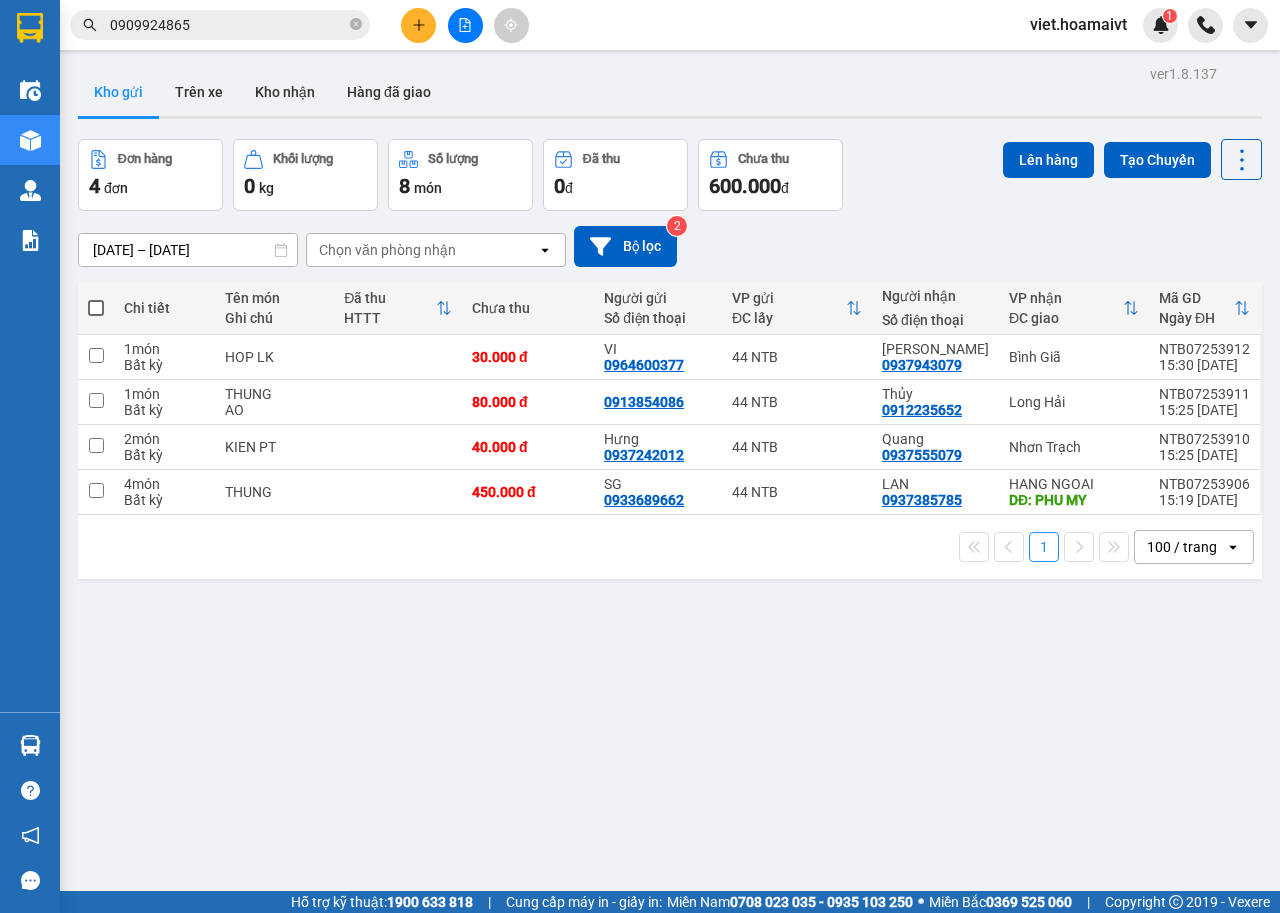 click on "Chọn văn phòng nhận" at bounding box center [422, 250] 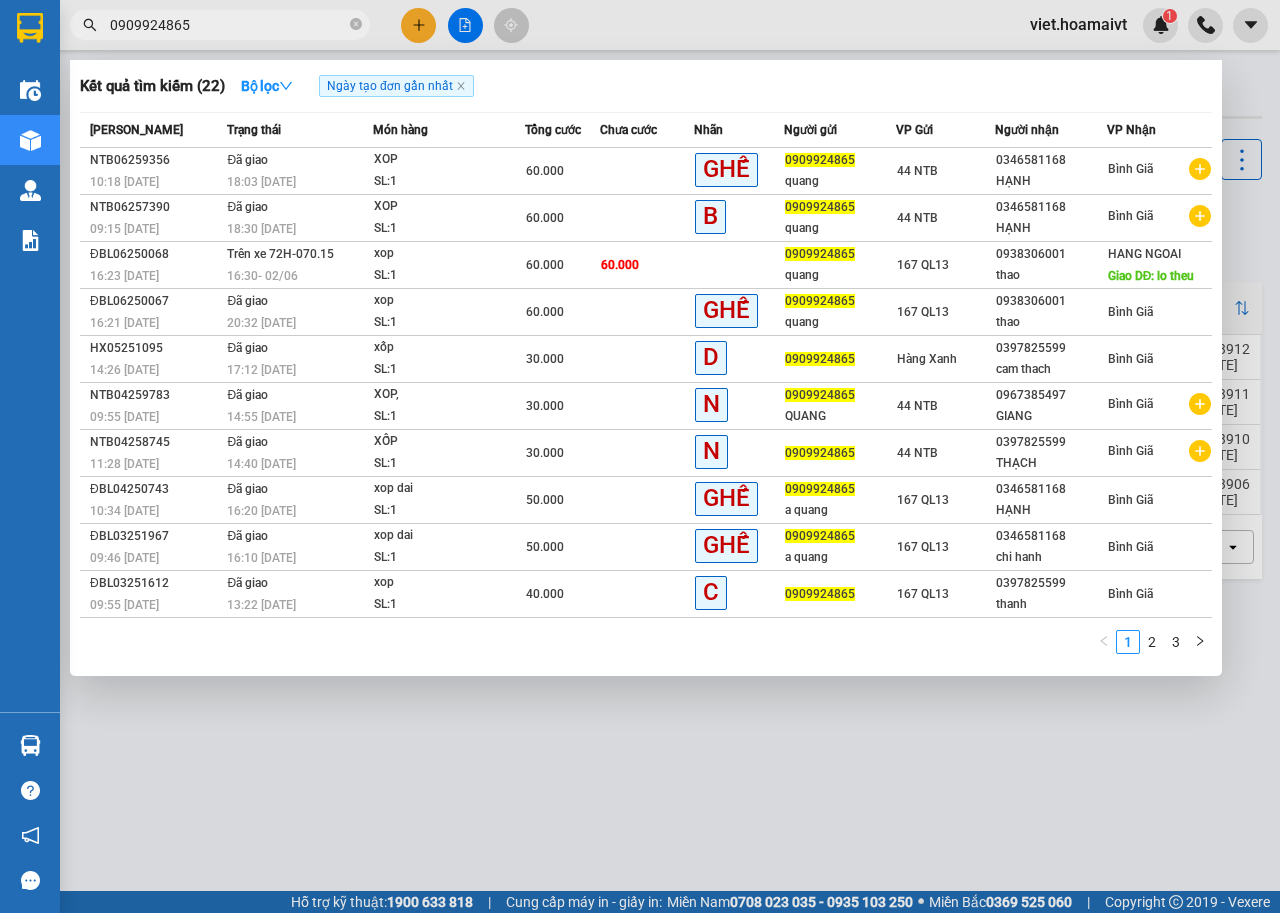 drag, startPoint x: 184, startPoint y: 27, endPoint x: 284, endPoint y: 43, distance: 101.27191 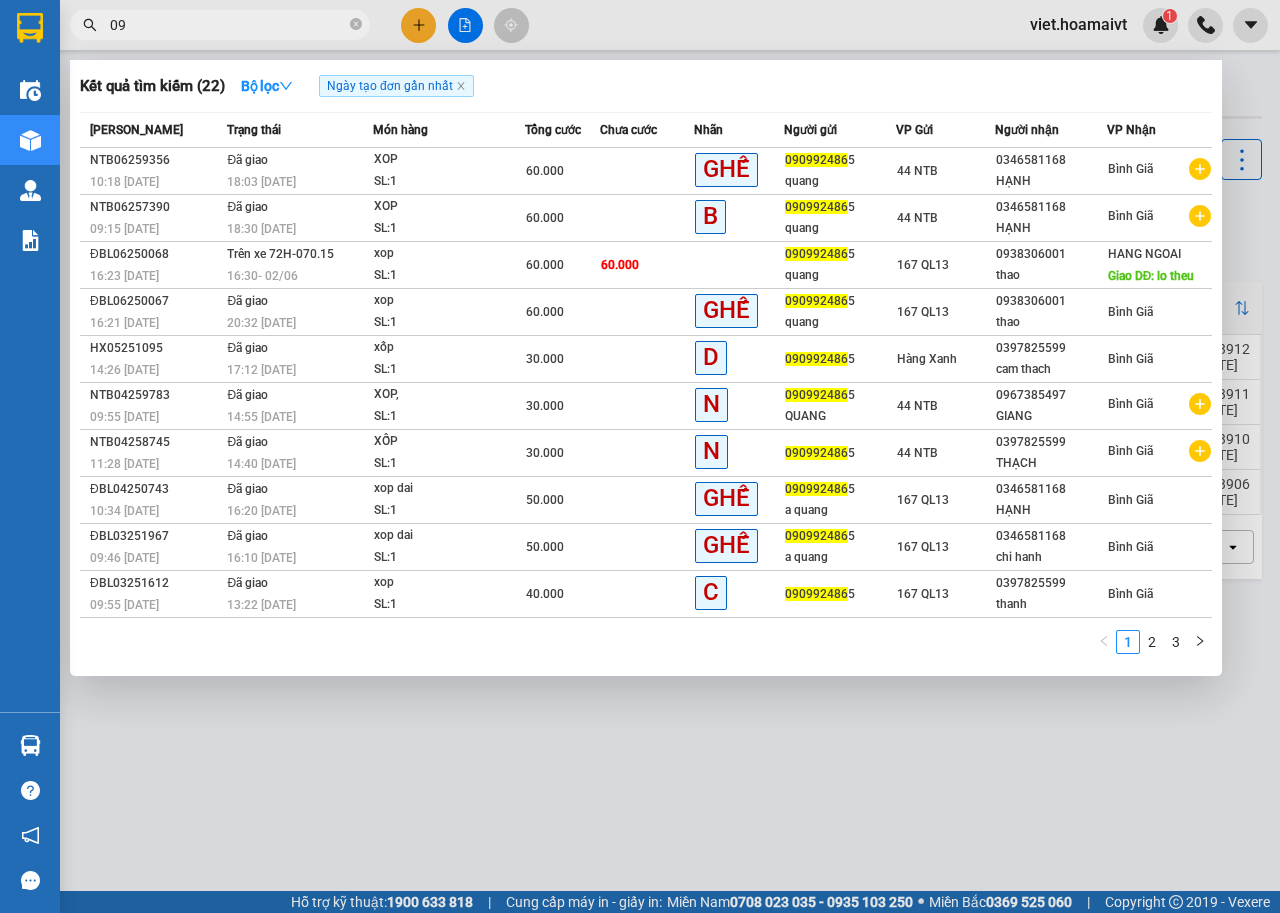 type on "0" 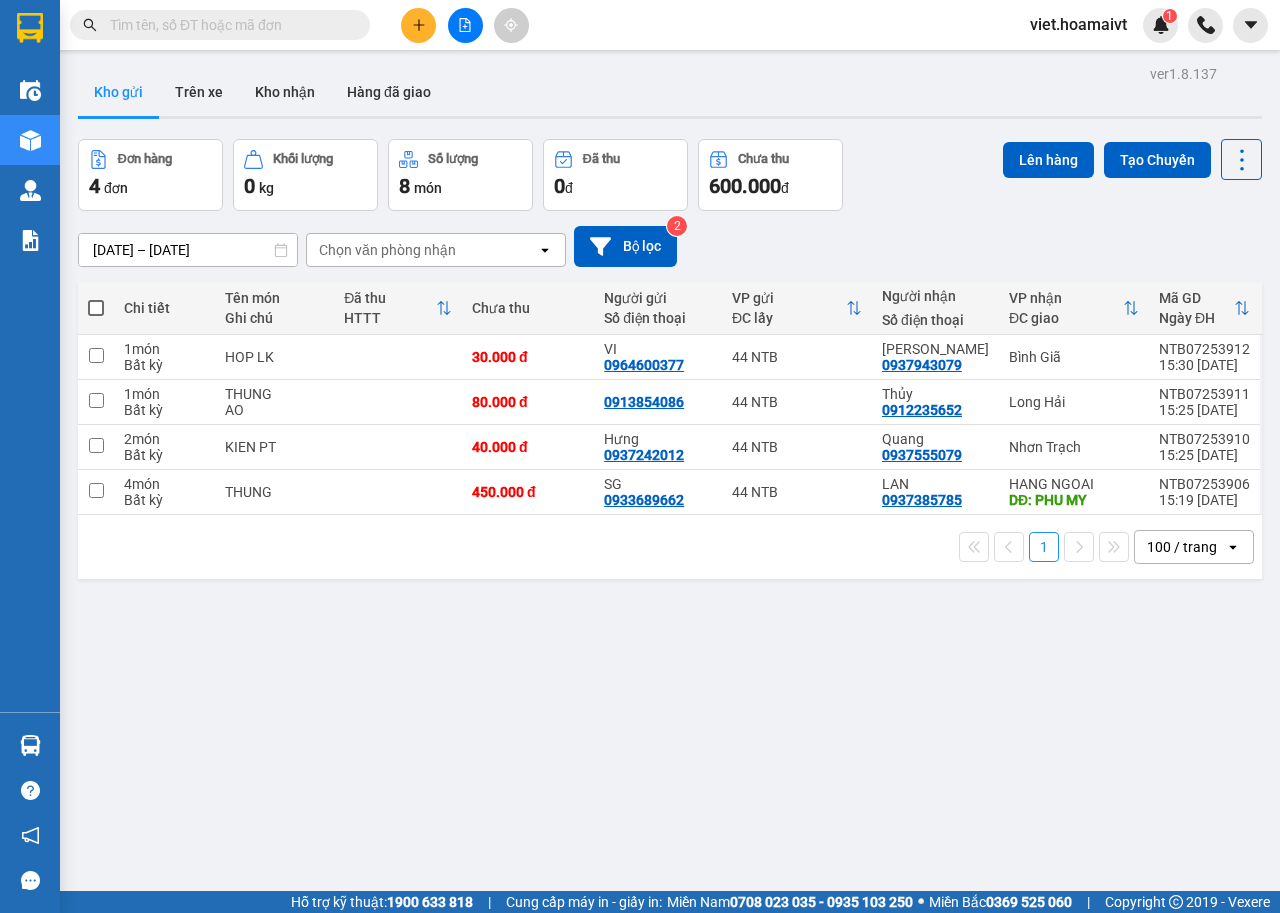 type 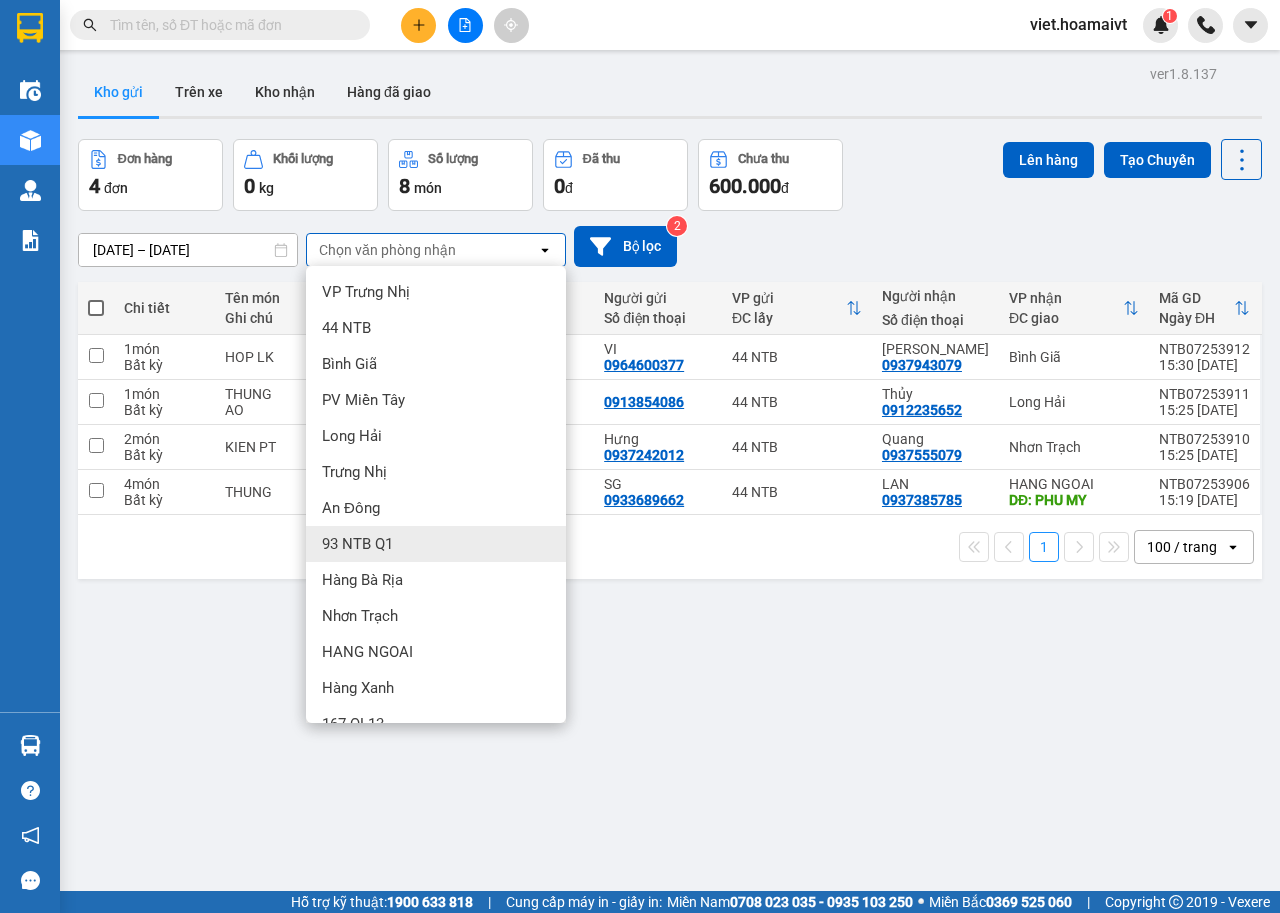 click on "ver  1.8.137 Kho gửi Trên xe Kho nhận Hàng đã giao Đơn hàng 4 đơn Khối lượng 0 kg Số lượng 8 món Đã thu 0  đ Chưa thu 600.000  đ Lên hàng Tạo Chuyến 11/07/2025 – 12/07/2025 Press the down arrow key to interact with the calendar and select a date. Press the escape button to close the calendar. Selected date range is from 11/07/2025 to 12/07/2025. Chọn văn phòng nhận open Bộ lọc 2 Chi tiết Tên món Ghi chú Đã thu HTTT Chưa thu Người gửi Số điện thoại VP gửi ĐC lấy Người nhận Số điện thoại VP nhận ĐC giao Mã GD Ngày ĐH 1  món Bất kỳ HOP LK 30.000 đ VI 0964600377 44 NTB Vương 0937943079 Bình Giã NTB07253912 15:30 12/07 1  món Bất kỳ THUNG AO 80.000 đ 0913854086 44 NTB Thủy 0912235652 Long Hải NTB07253911 15:25 12/07 2  món Bất kỳ KIEN PT 40.000 đ Hưng 0937242012 44 NTB Quang 0937555079 Nhơn Trạch NTB07253910 15:25 12/07 4  món Bất kỳ THUNG 450.000 đ SG 0933689662 44 NTB LAN 0937385785 1" at bounding box center [670, 516] 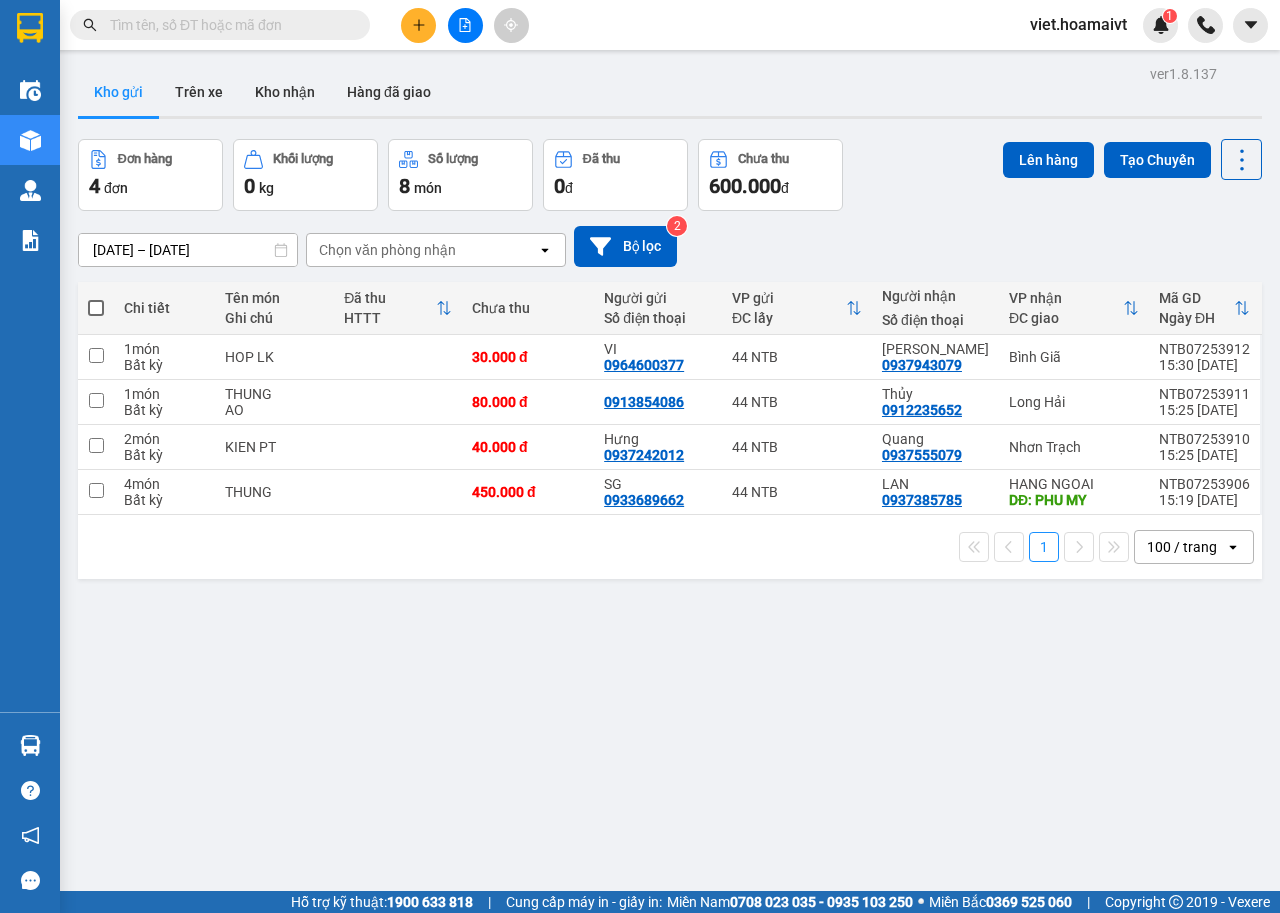 click on "Chọn văn phòng nhận" at bounding box center (387, 250) 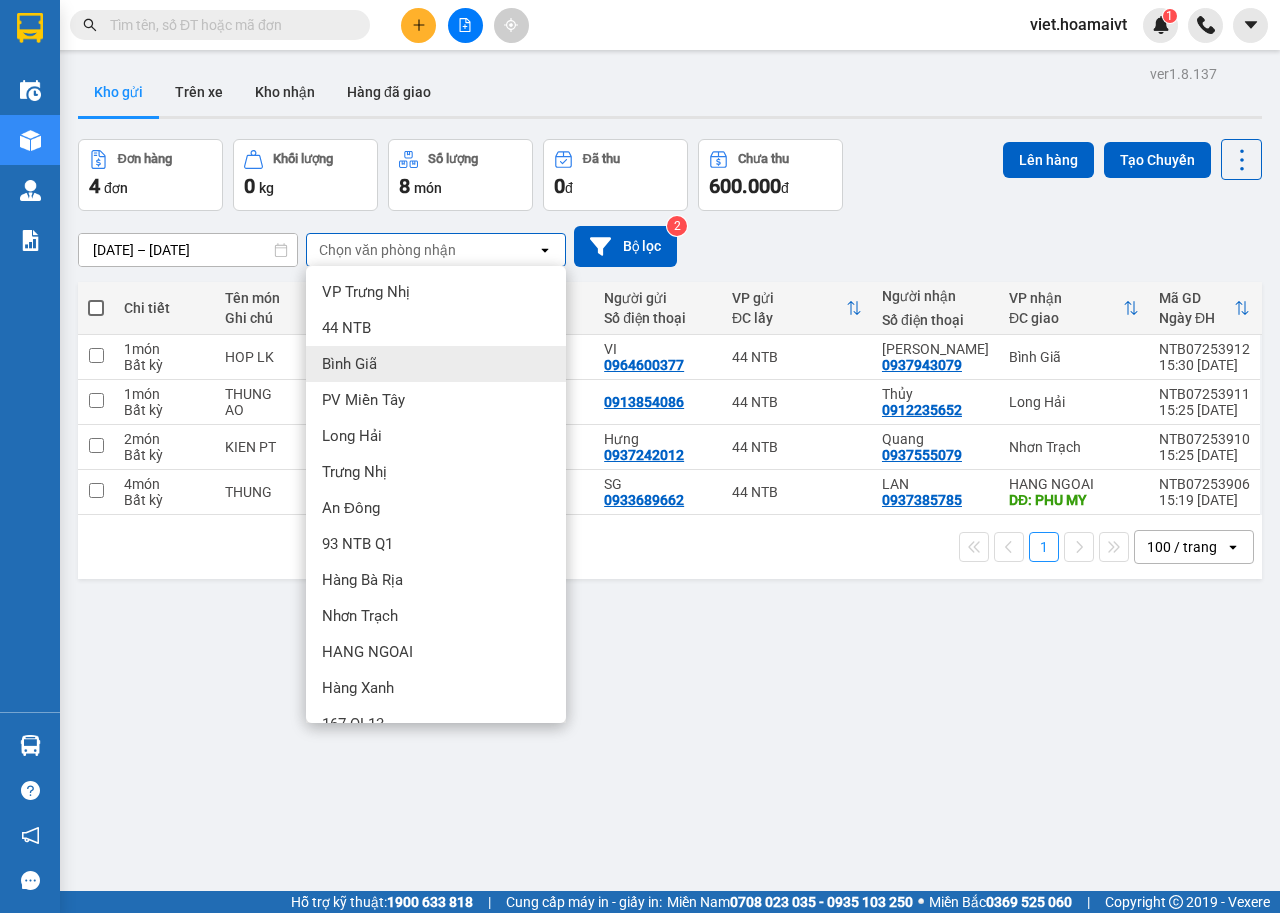 click on "Bình Giã" at bounding box center (349, 364) 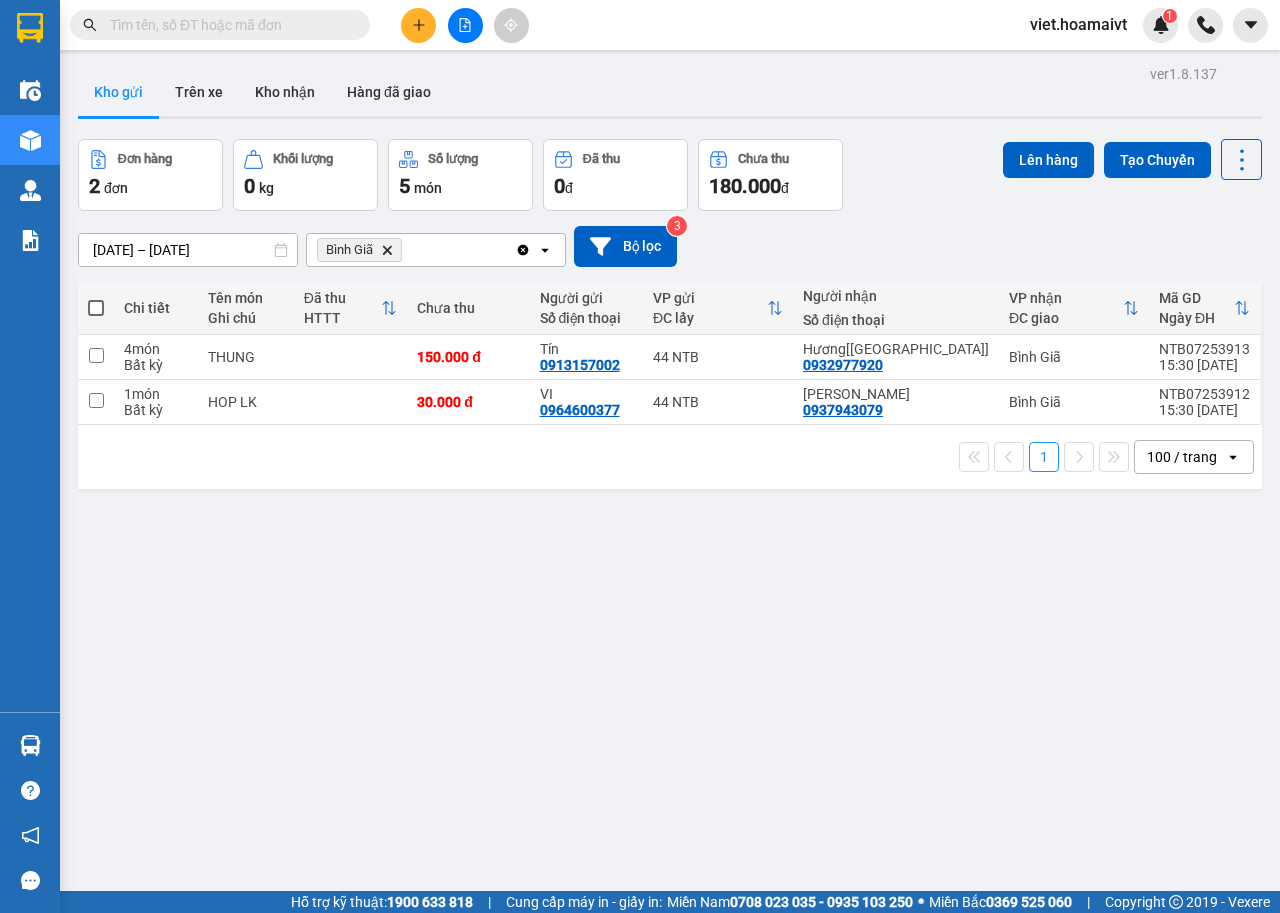 click on "ver  1.8.137 Kho gửi Trên xe Kho nhận Hàng đã giao Đơn hàng 2 đơn Khối lượng 0 kg Số lượng 5 món Đã thu 0  đ Chưa thu 180.000  đ Lên hàng Tạo Chuyến 11/07/2025 – 12/07/2025 Press the down arrow key to interact with the calendar and select a date. Press the escape button to close the calendar. Selected date range is from 11/07/2025 to 12/07/2025. Bình Giã Delete Clear all open Bộ lọc 3 Chi tiết Tên món Ghi chú Đã thu HTTT Chưa thu Người gửi Số điện thoại VP gửi ĐC lấy Người nhận Số điện thoại VP nhận ĐC giao Mã GD Ngày ĐH 4  món Bất kỳ THUNG 150.000 đ Tín 0913157002 44 NTB Hương[Sao.Việt] 0932977920 Bình Giã NTB07253913 15:30 12/07 1  món Bất kỳ HOP LK 30.000 đ VI 0964600377 44 NTB Vương 0937943079 Bình Giã NTB07253912 15:30 12/07 1 100 / trang open Đang tải dữ liệu" at bounding box center [670, 516] 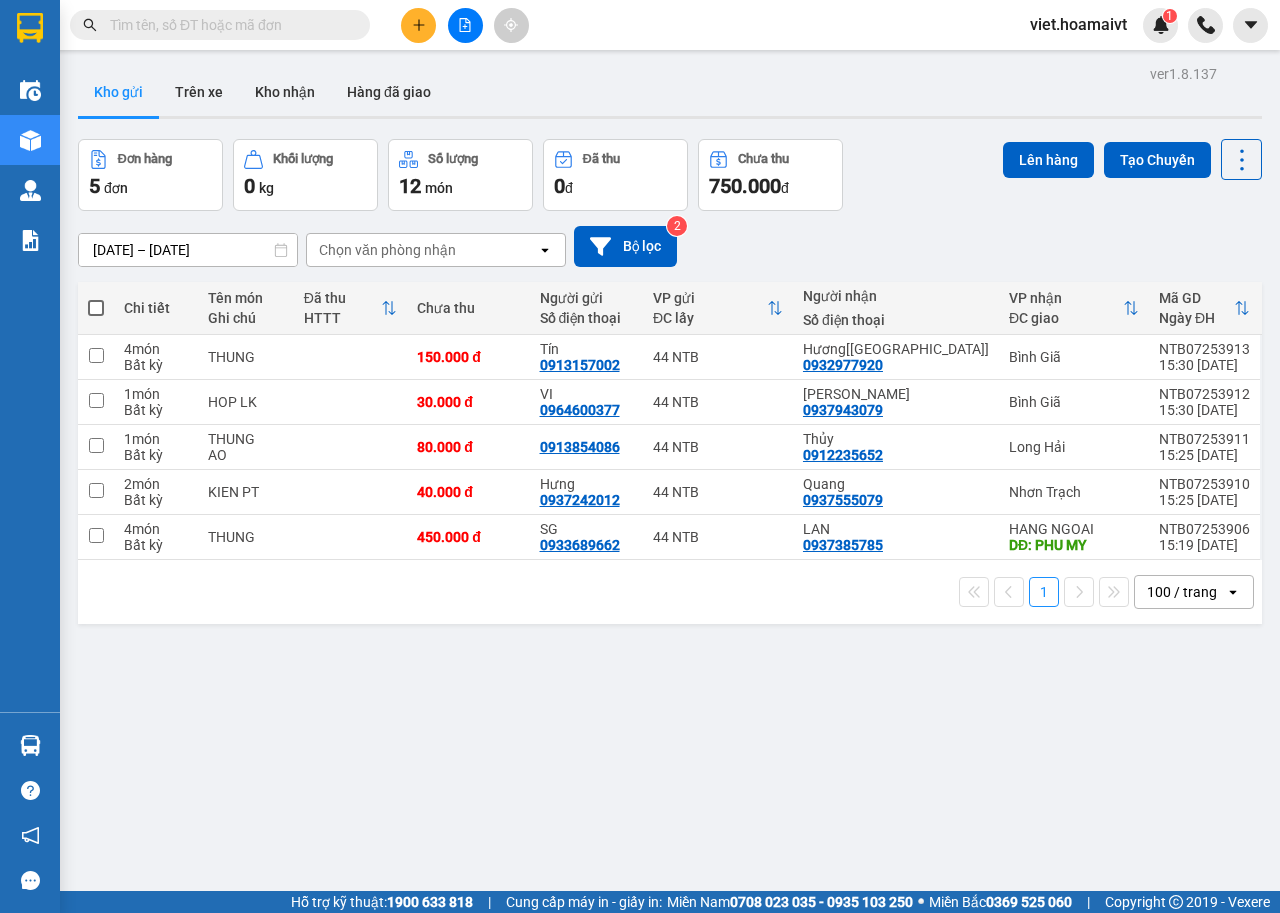 click on "Chọn văn phòng nhận" at bounding box center (387, 250) 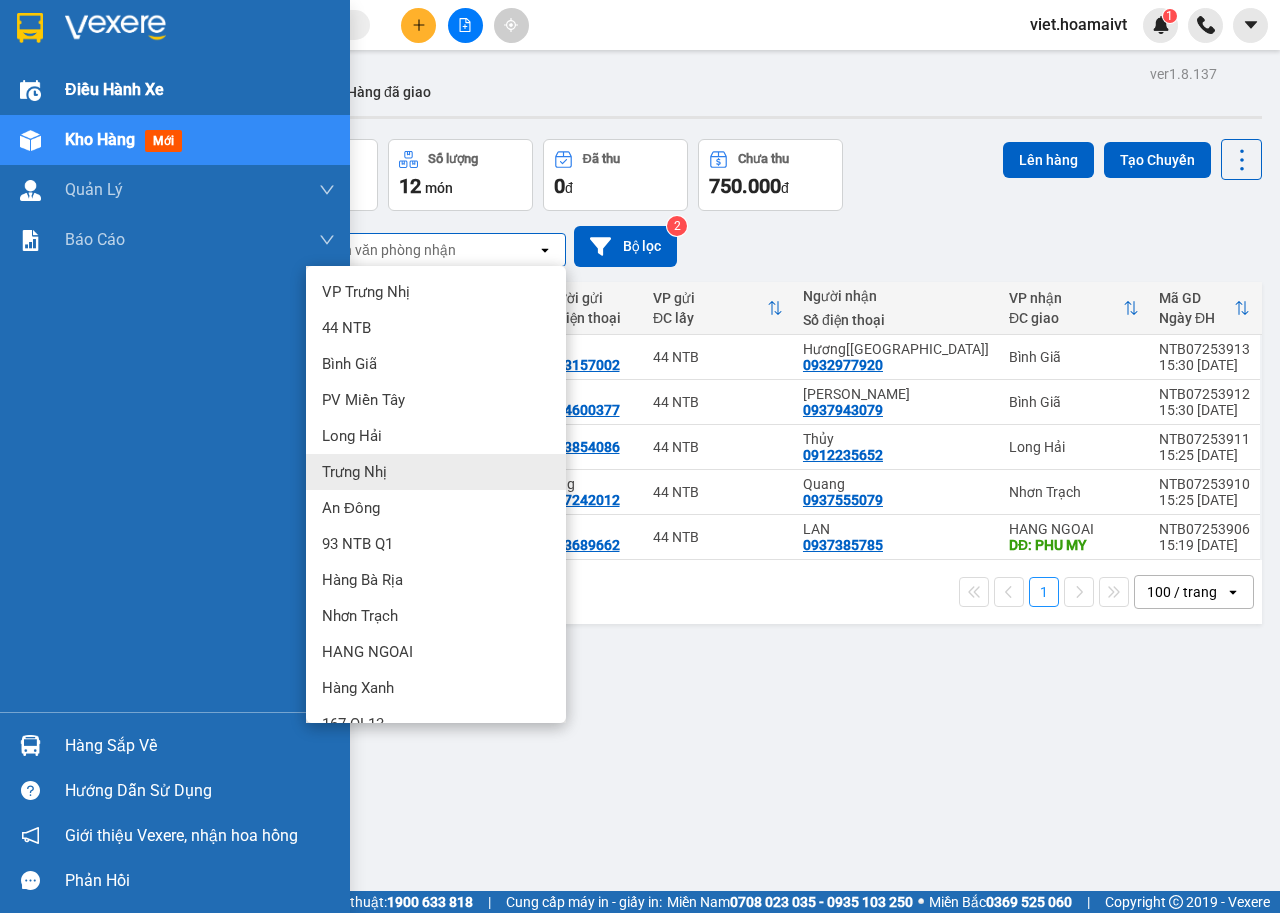 click on "Điều hành xe" at bounding box center (114, 89) 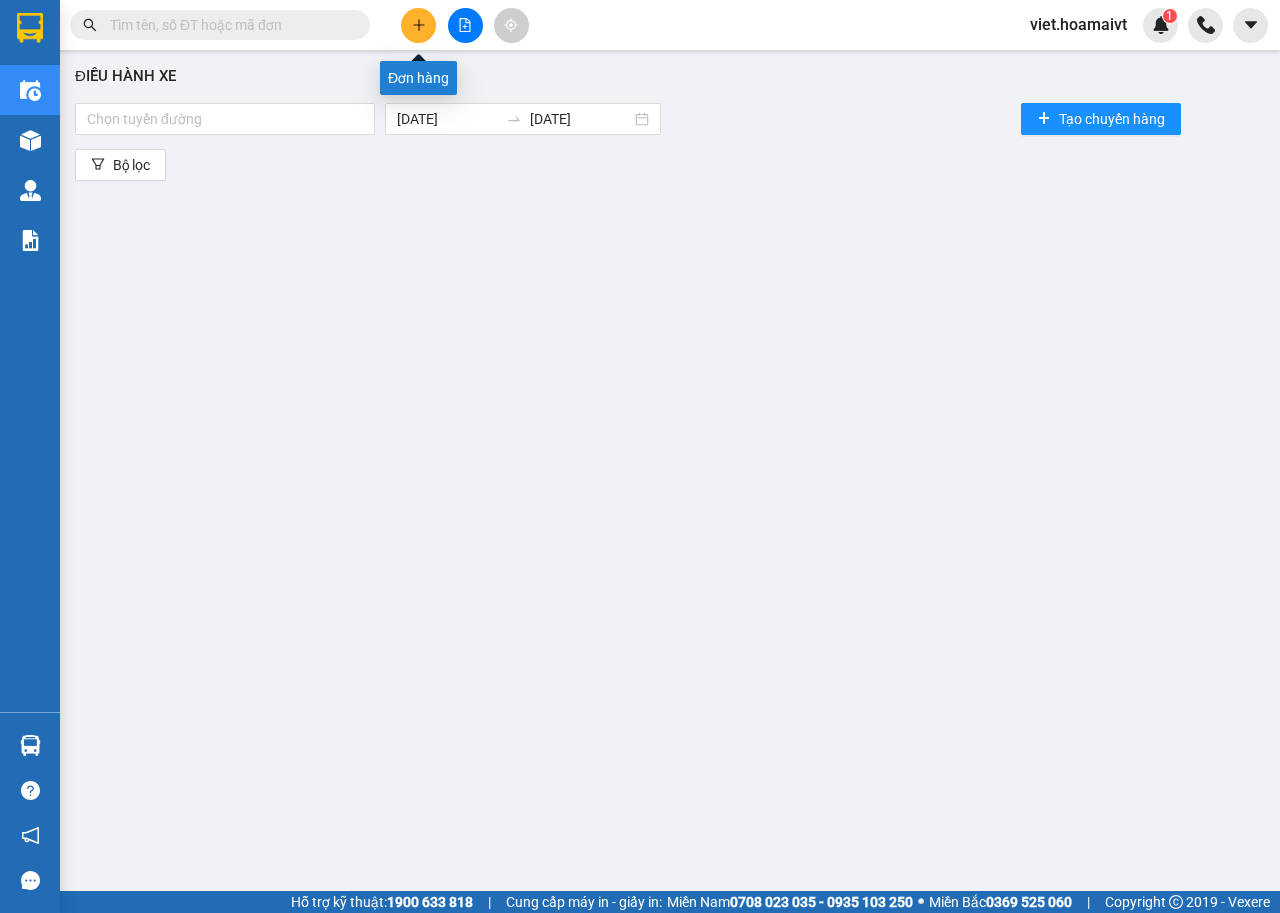 click 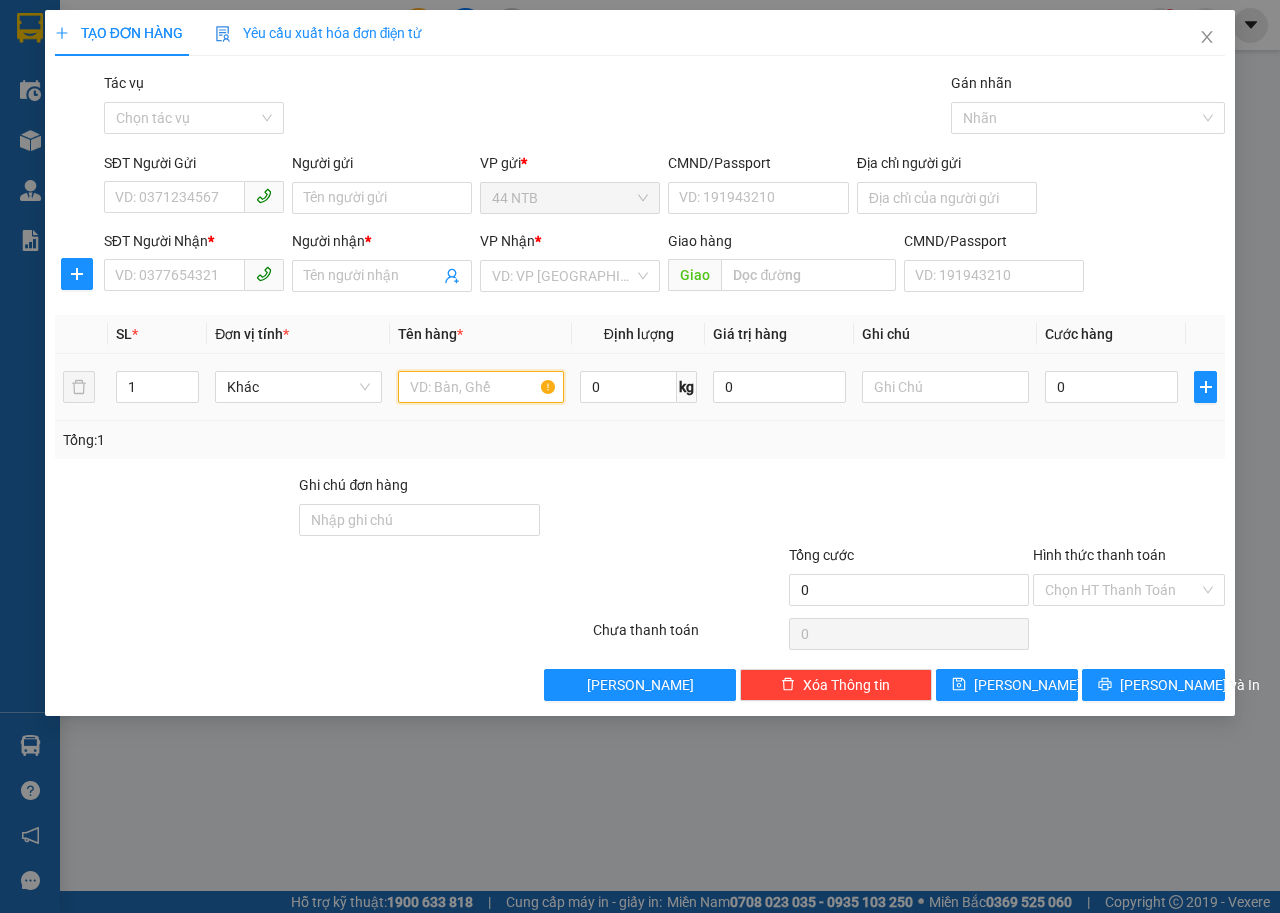 click at bounding box center [481, 387] 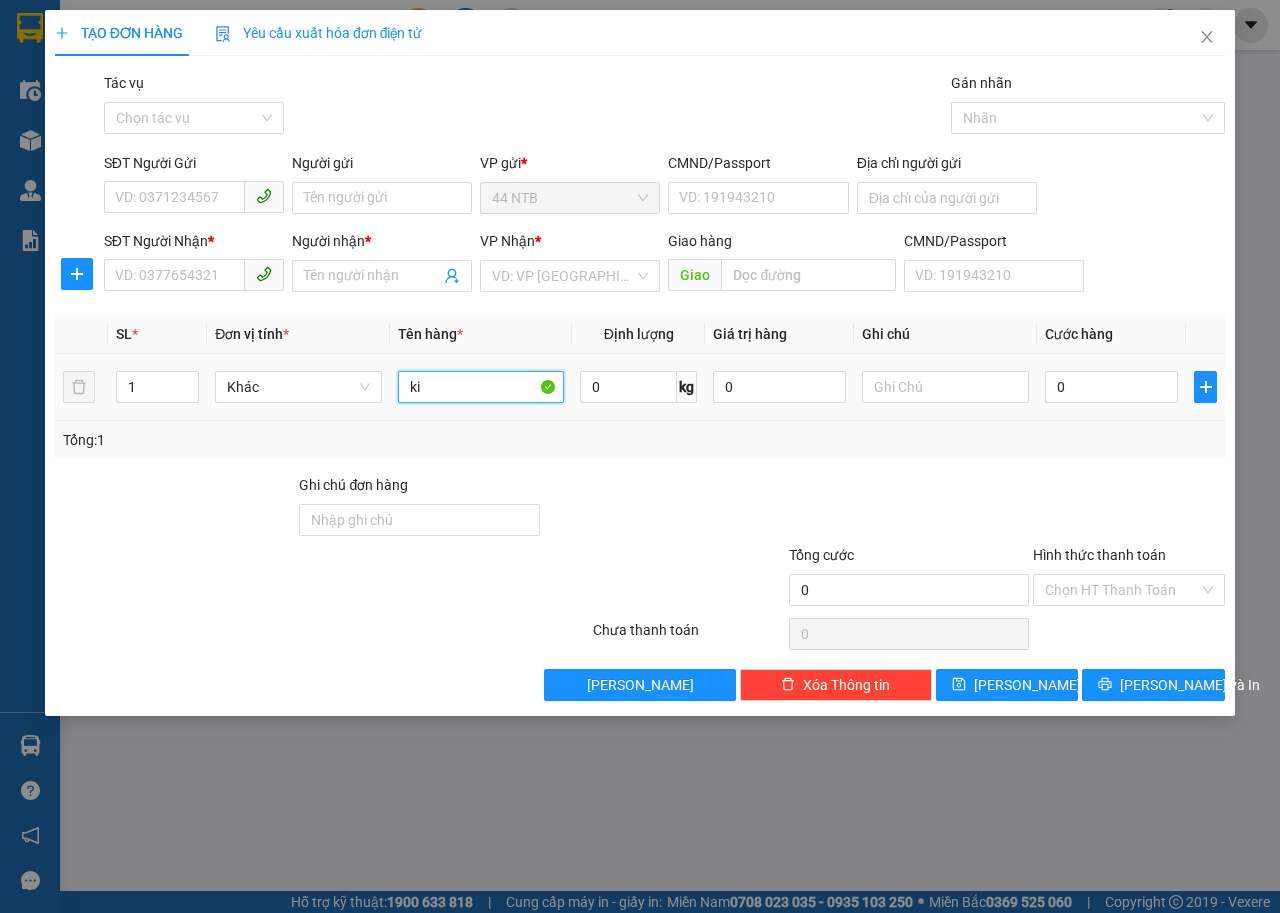 type on "k" 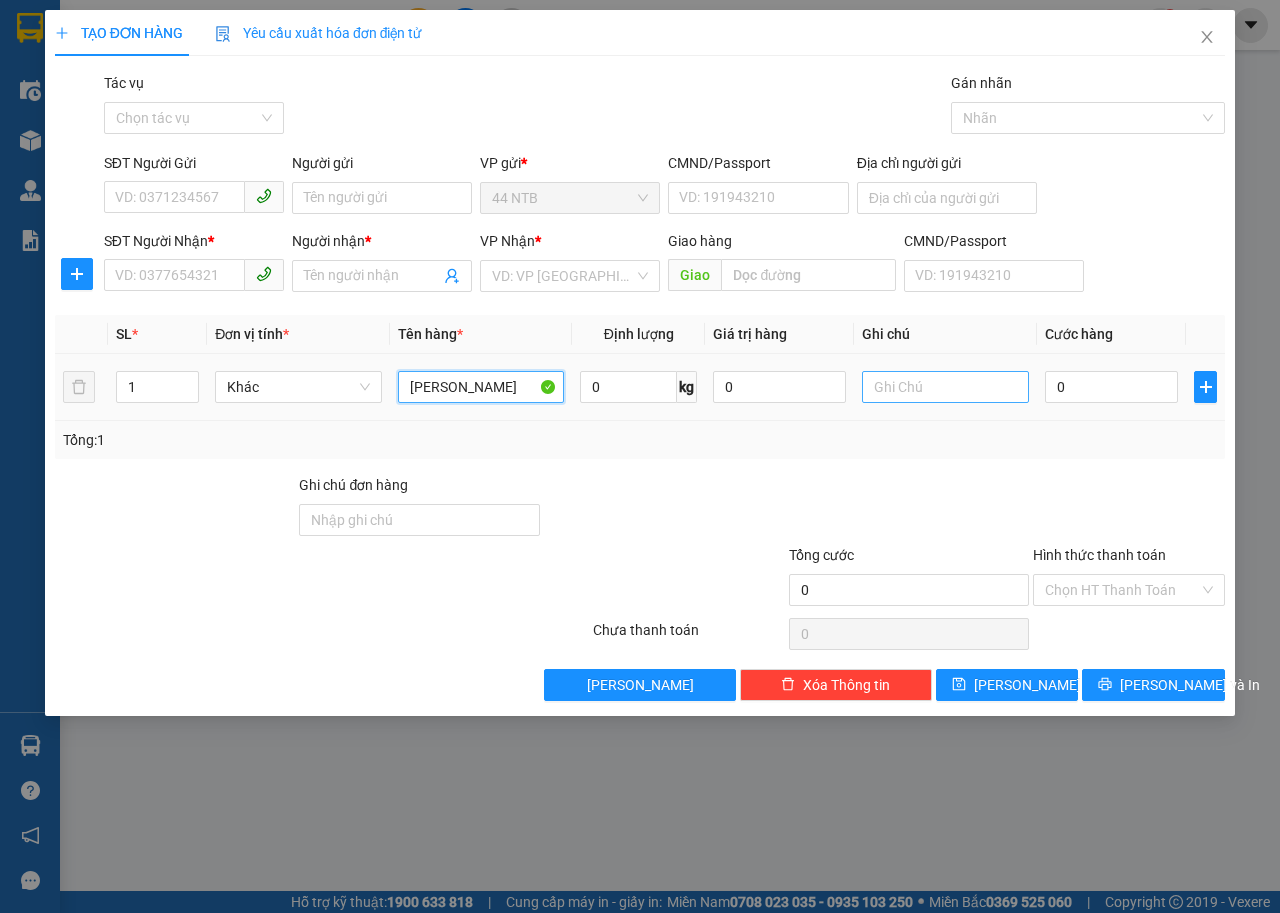 type on "[PERSON_NAME]" 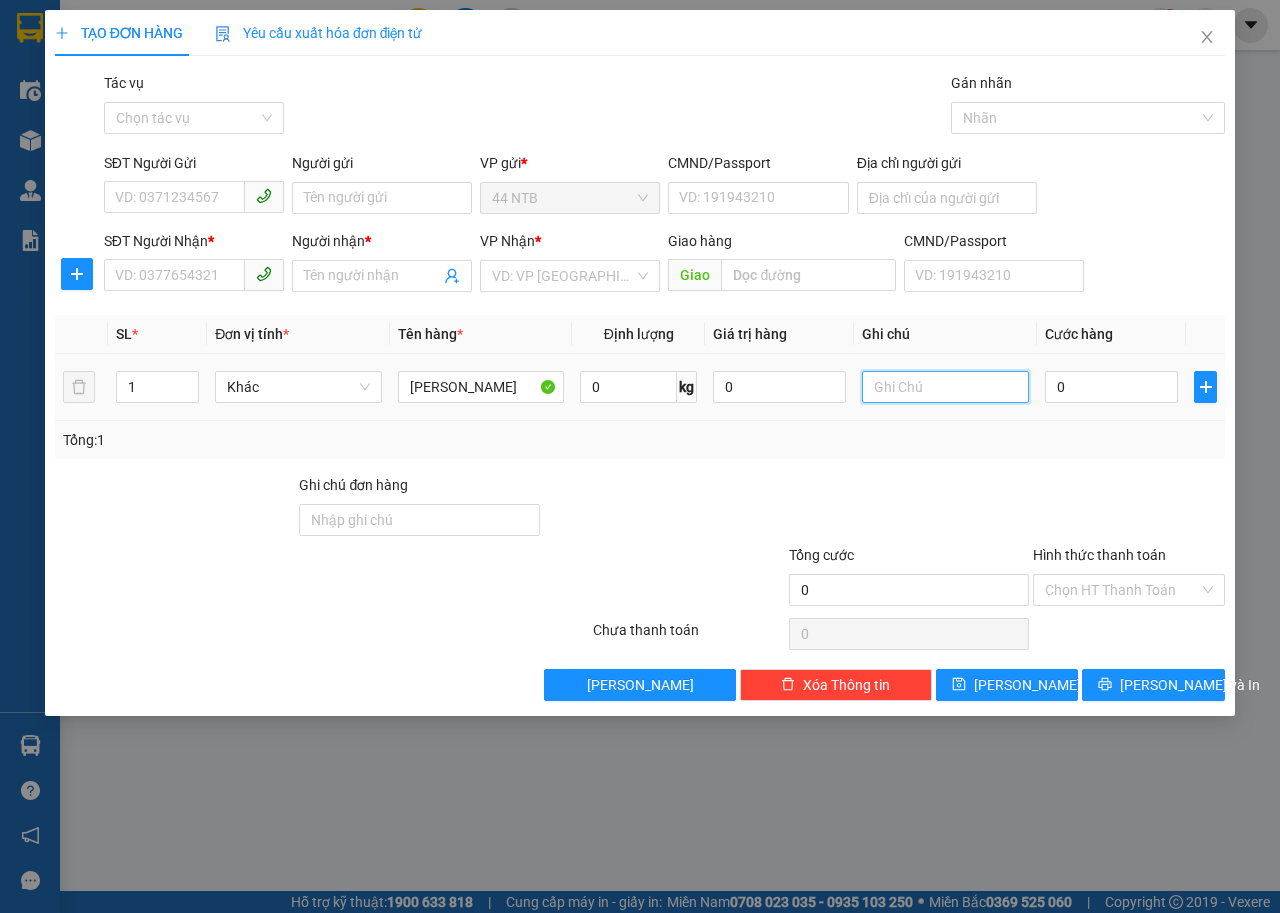 click at bounding box center [945, 387] 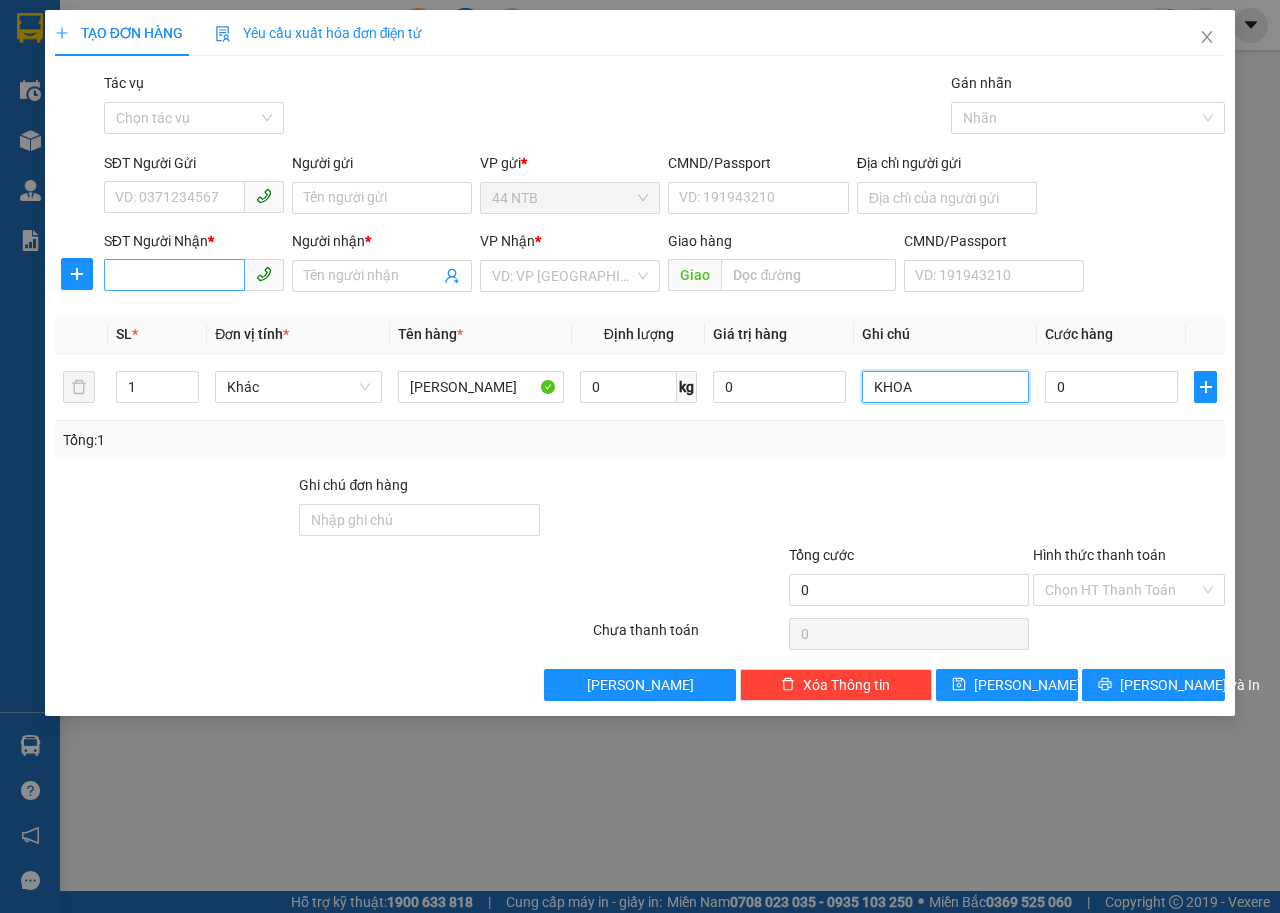 type on "KHOA" 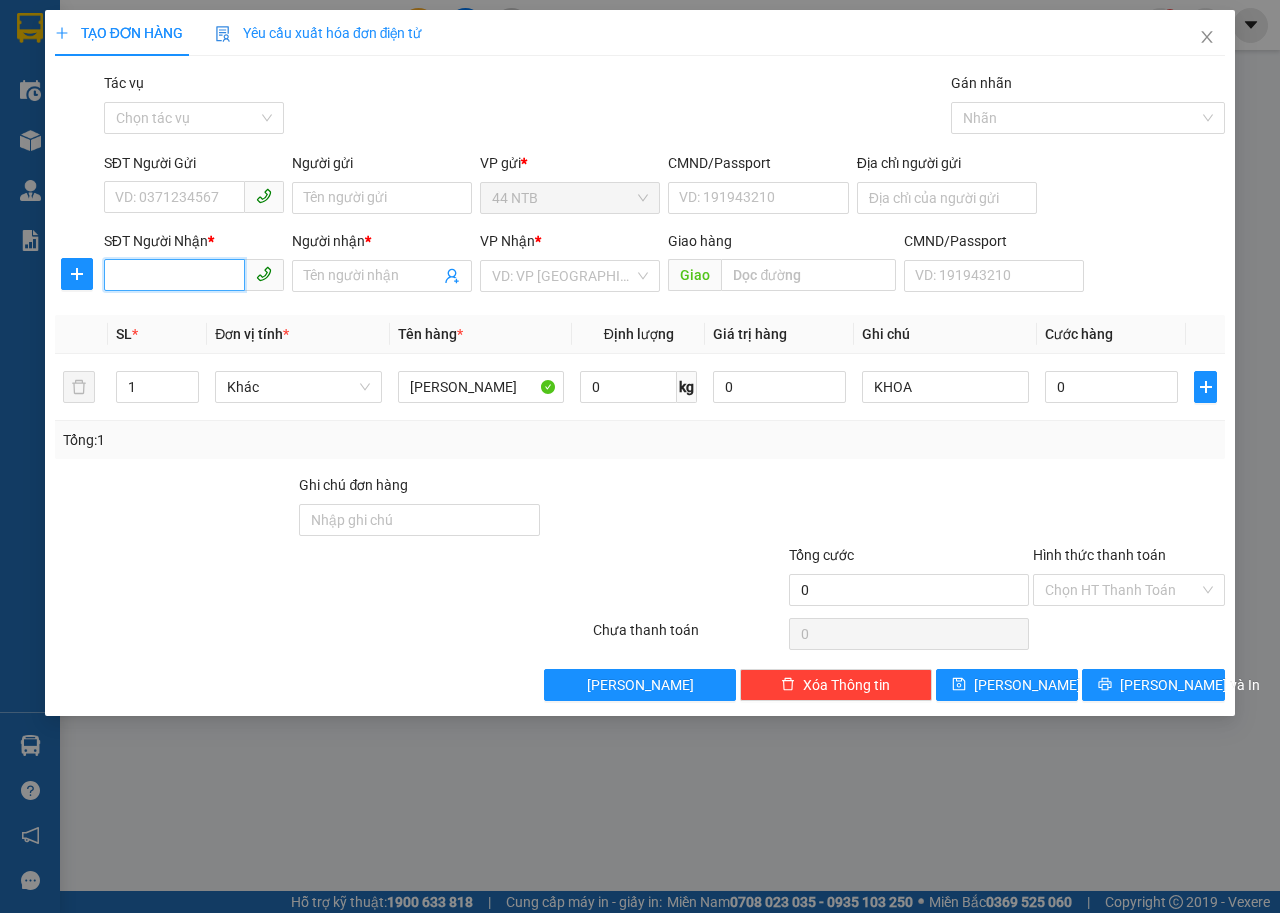 click on "SĐT Người Nhận  *" at bounding box center (174, 275) 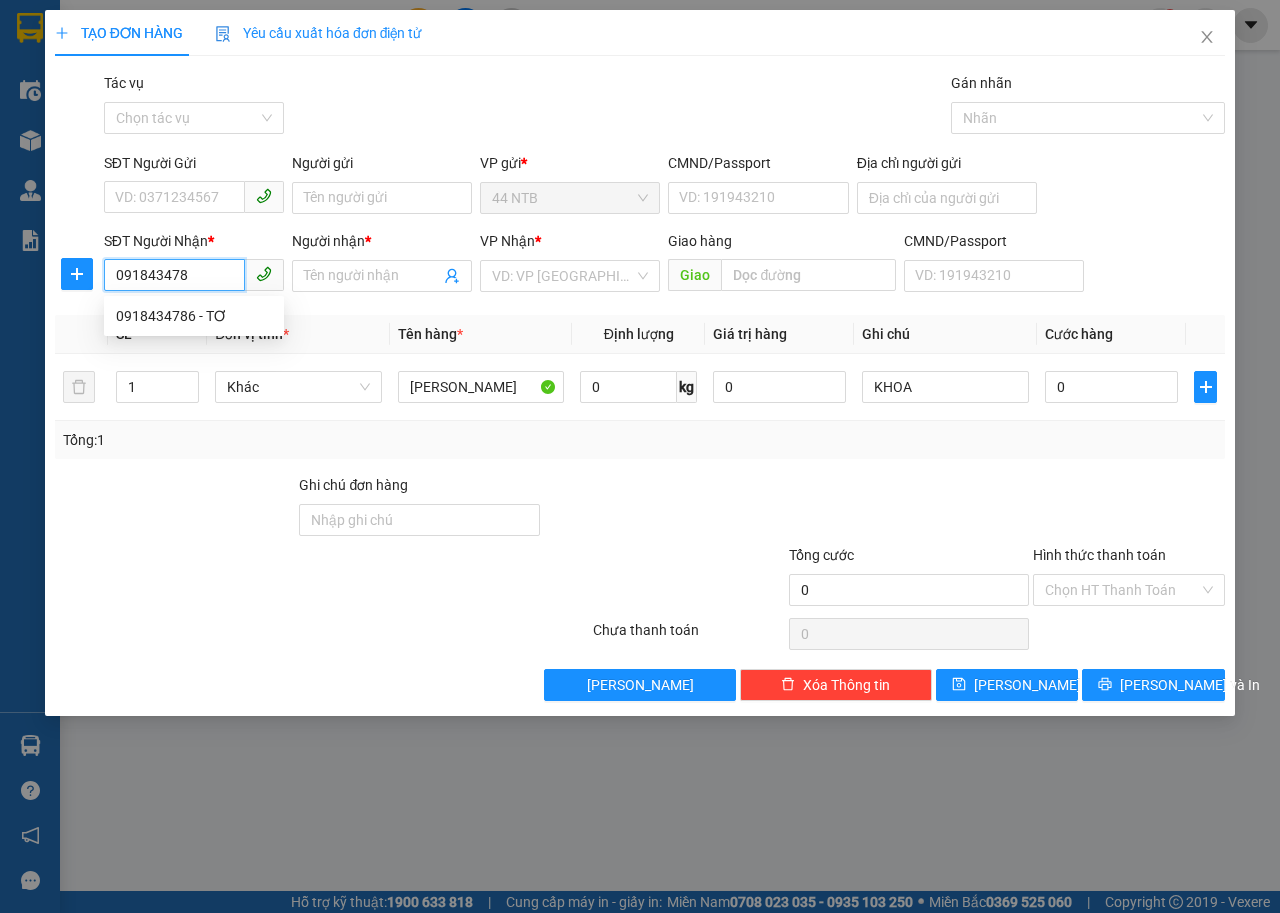 type on "0918434786" 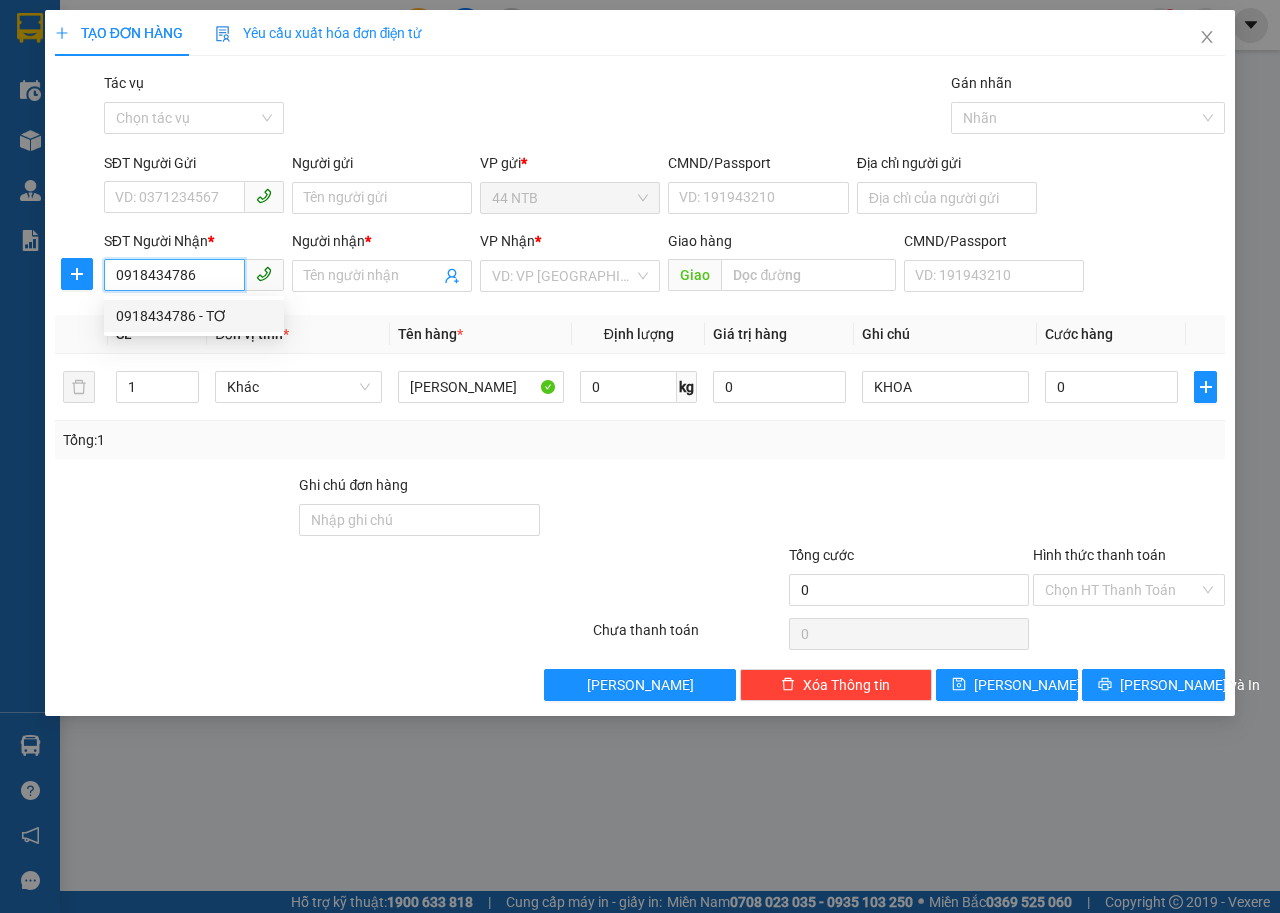 click on "0918434786 - TƠ" at bounding box center [194, 316] 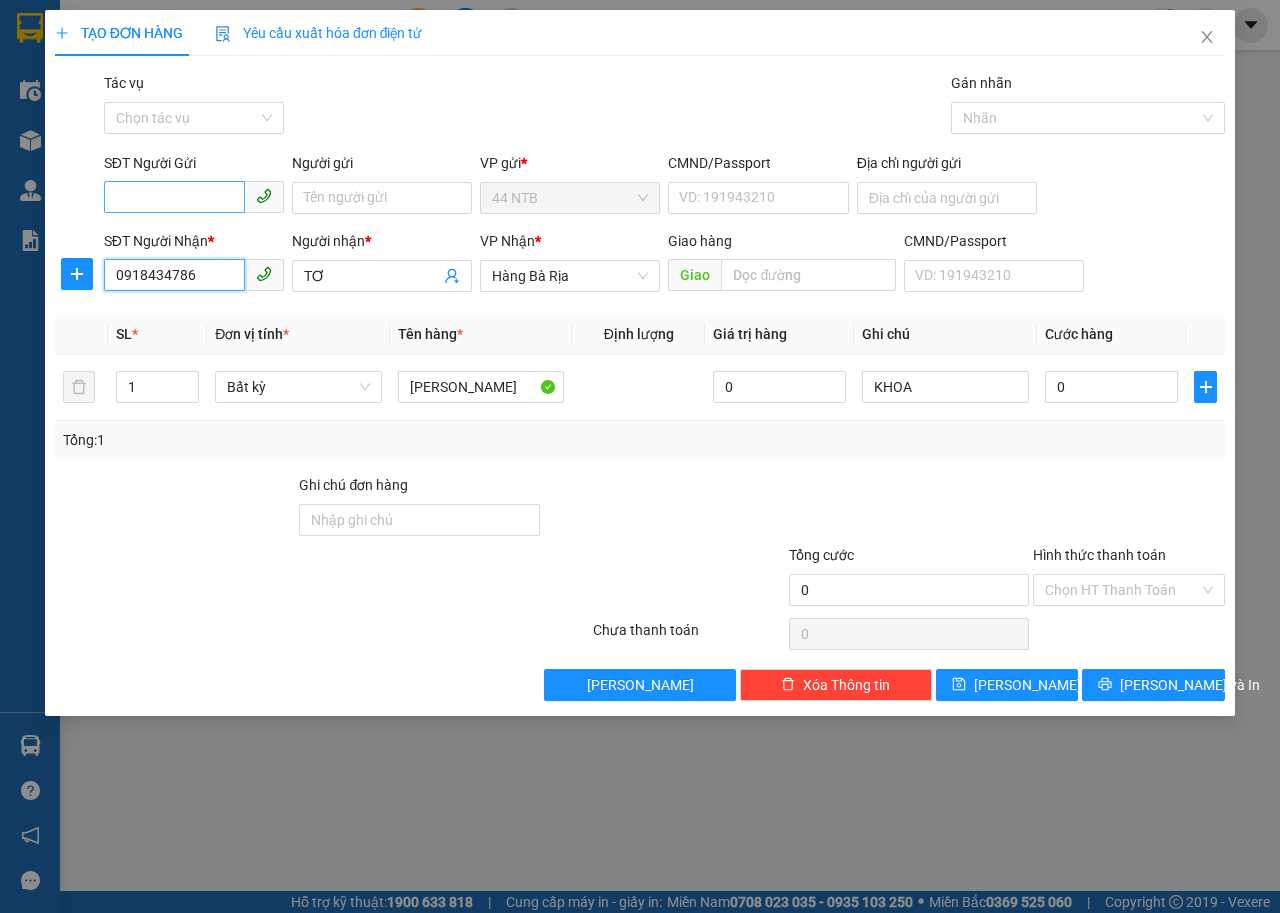 type on "0918434786" 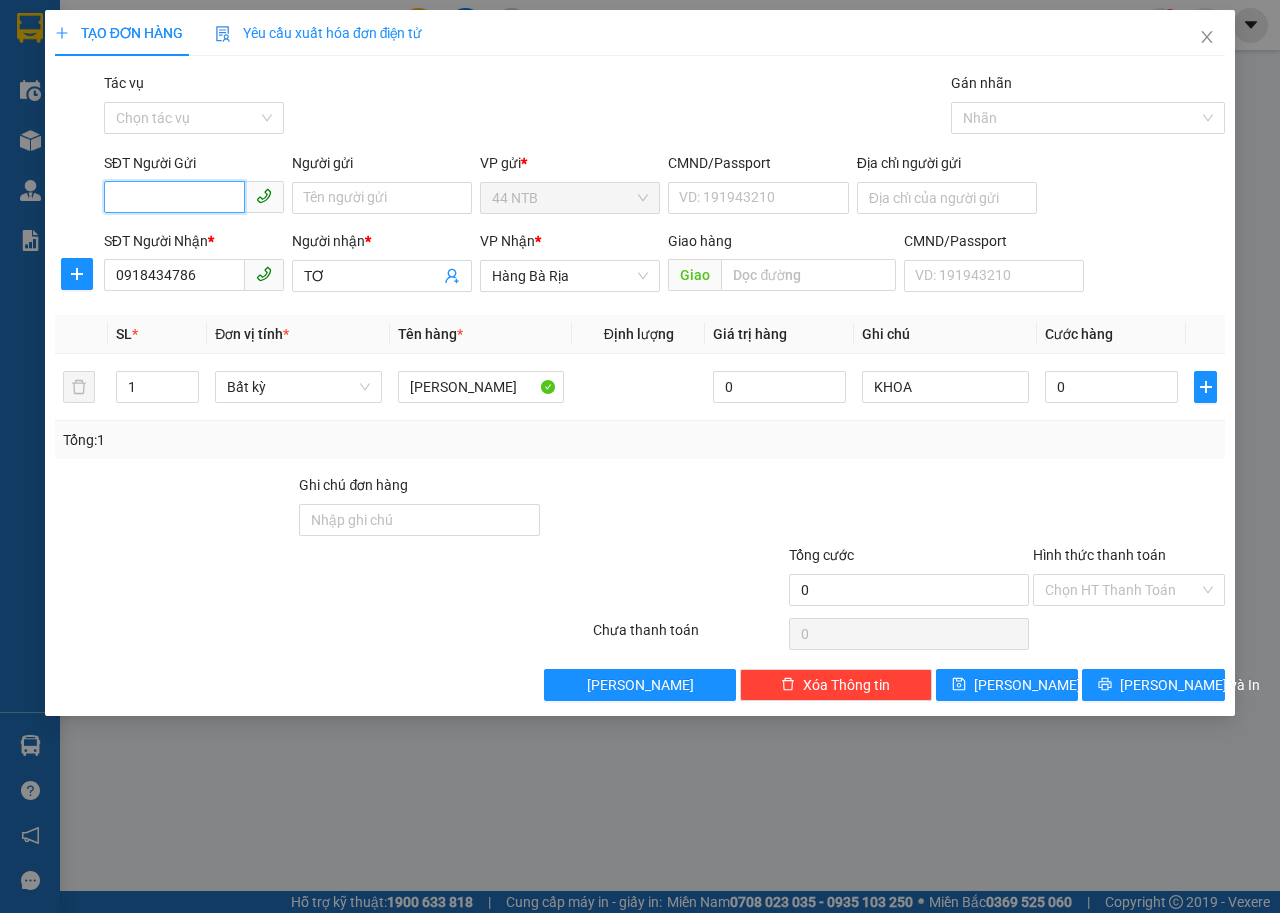 click on "SĐT Người Gửi" at bounding box center (174, 197) 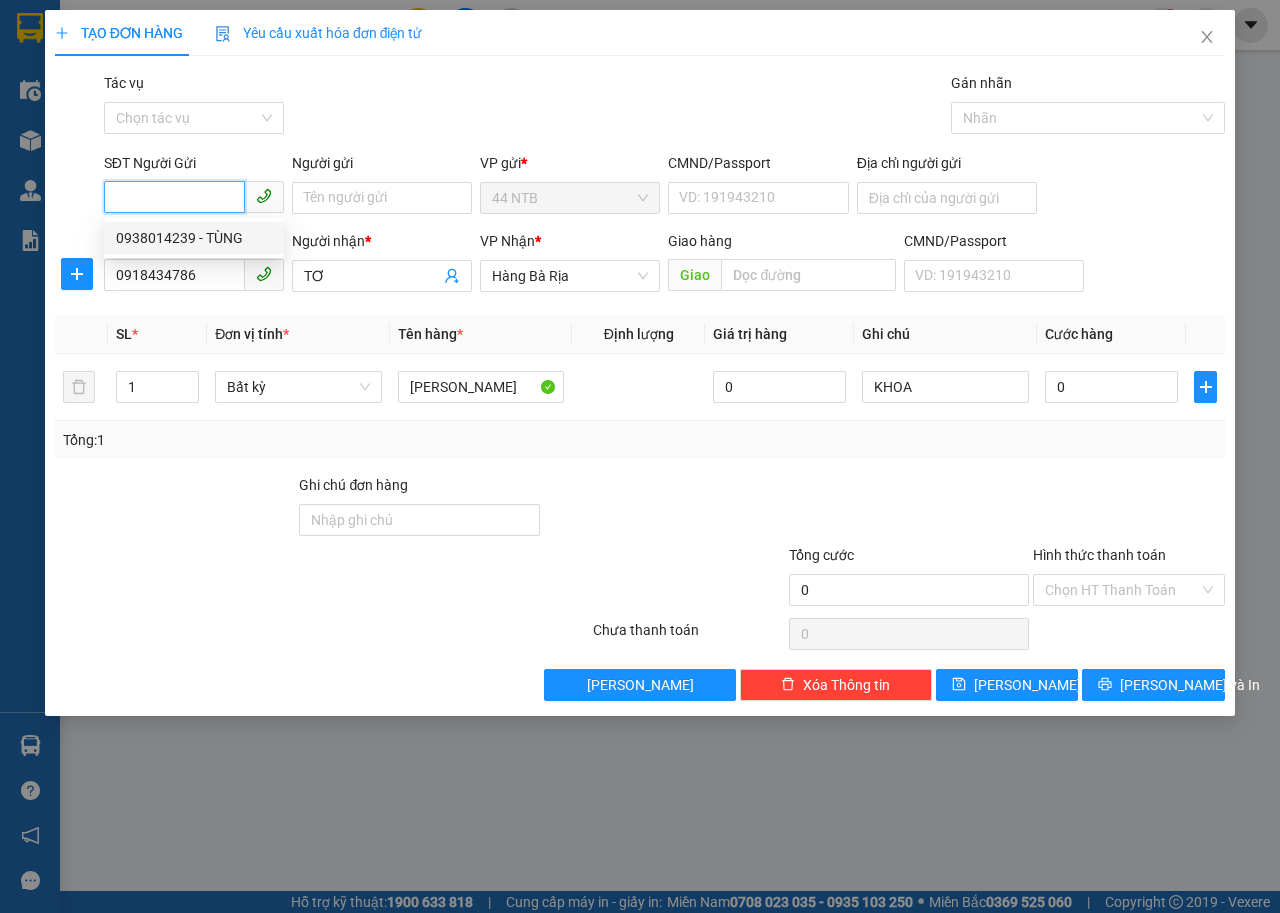 click on "0938014239 - TÙNG" at bounding box center [194, 238] 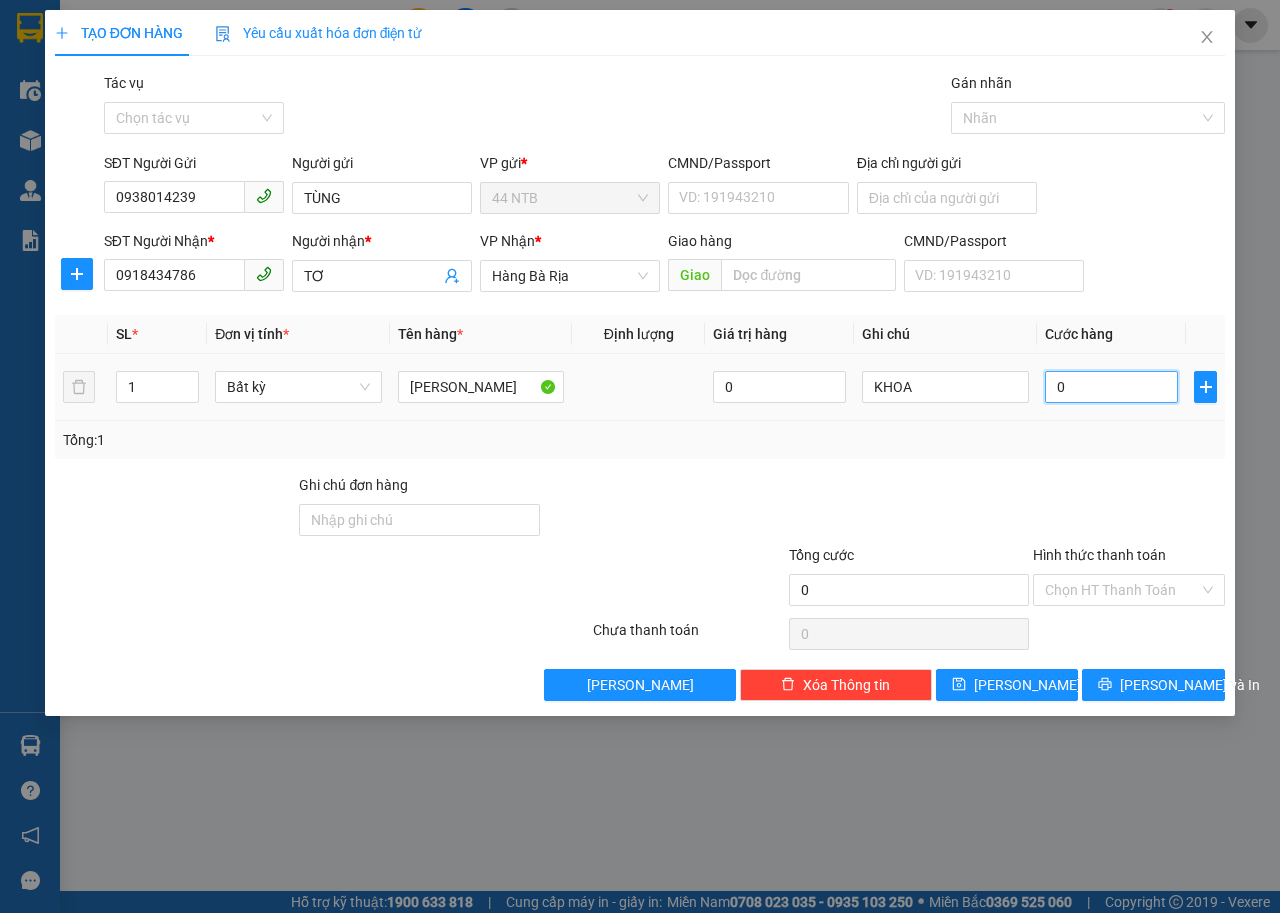 click on "0" at bounding box center [1111, 387] 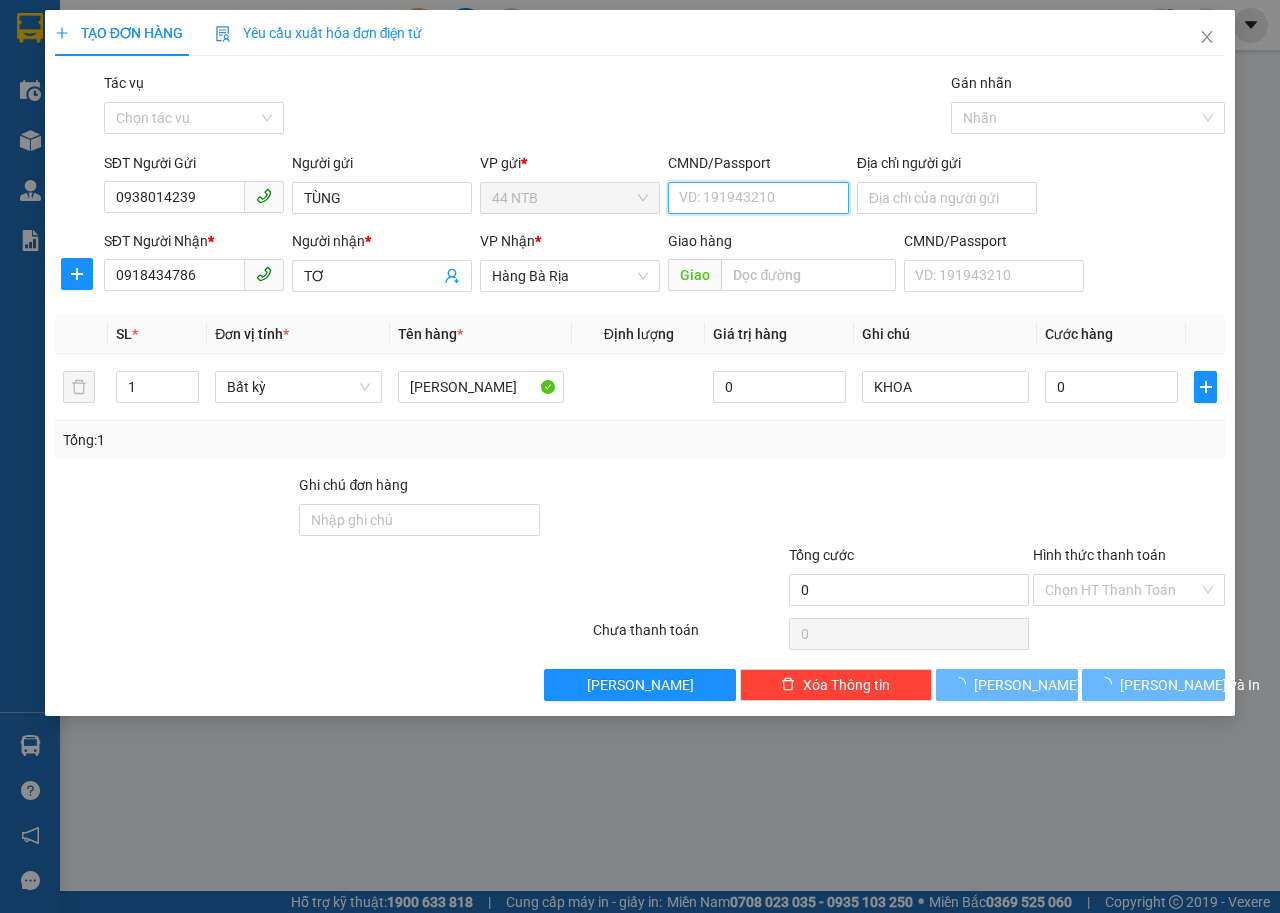 click on "CMND/Passport" at bounding box center [758, 198] 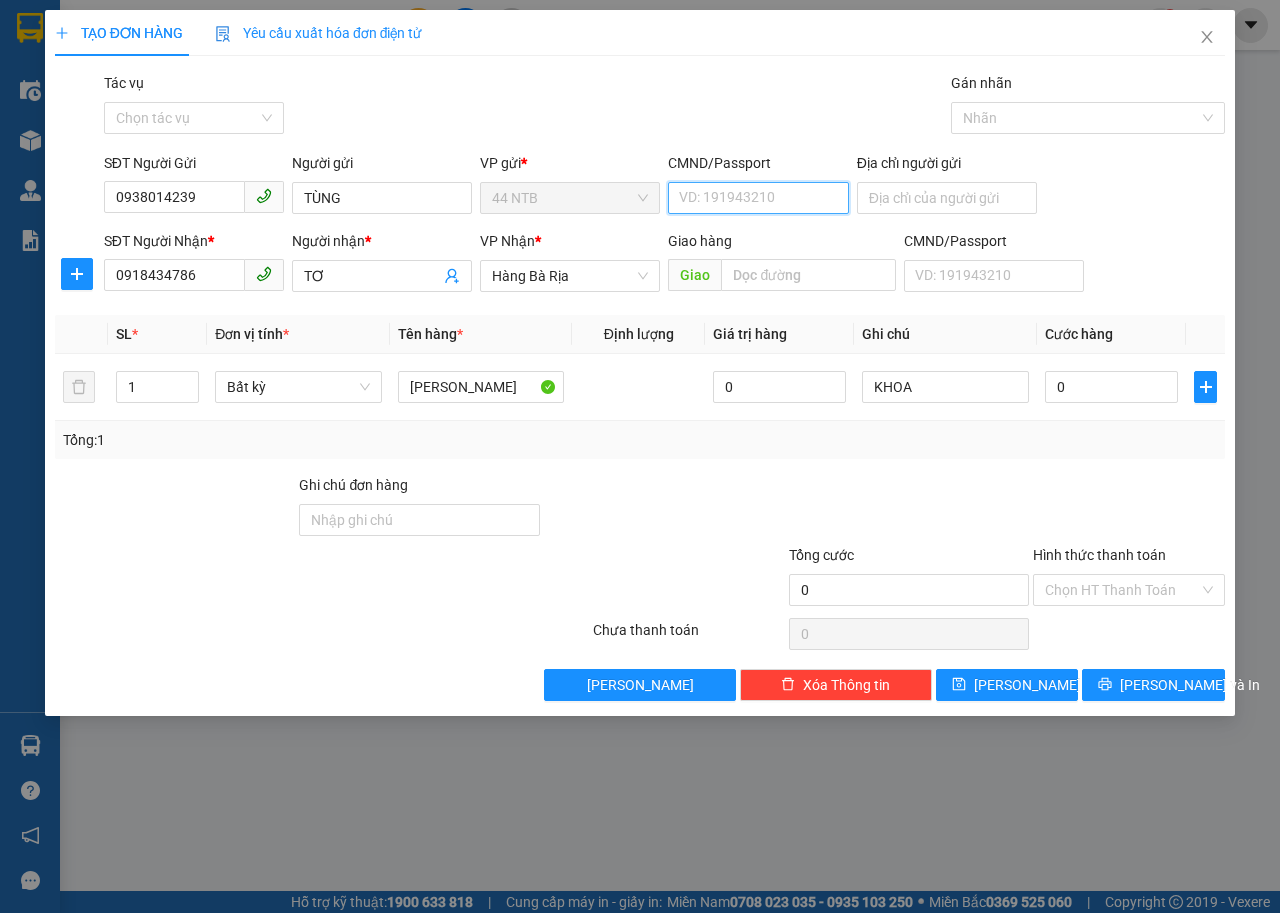 click on "CMND/Passport" at bounding box center [758, 198] 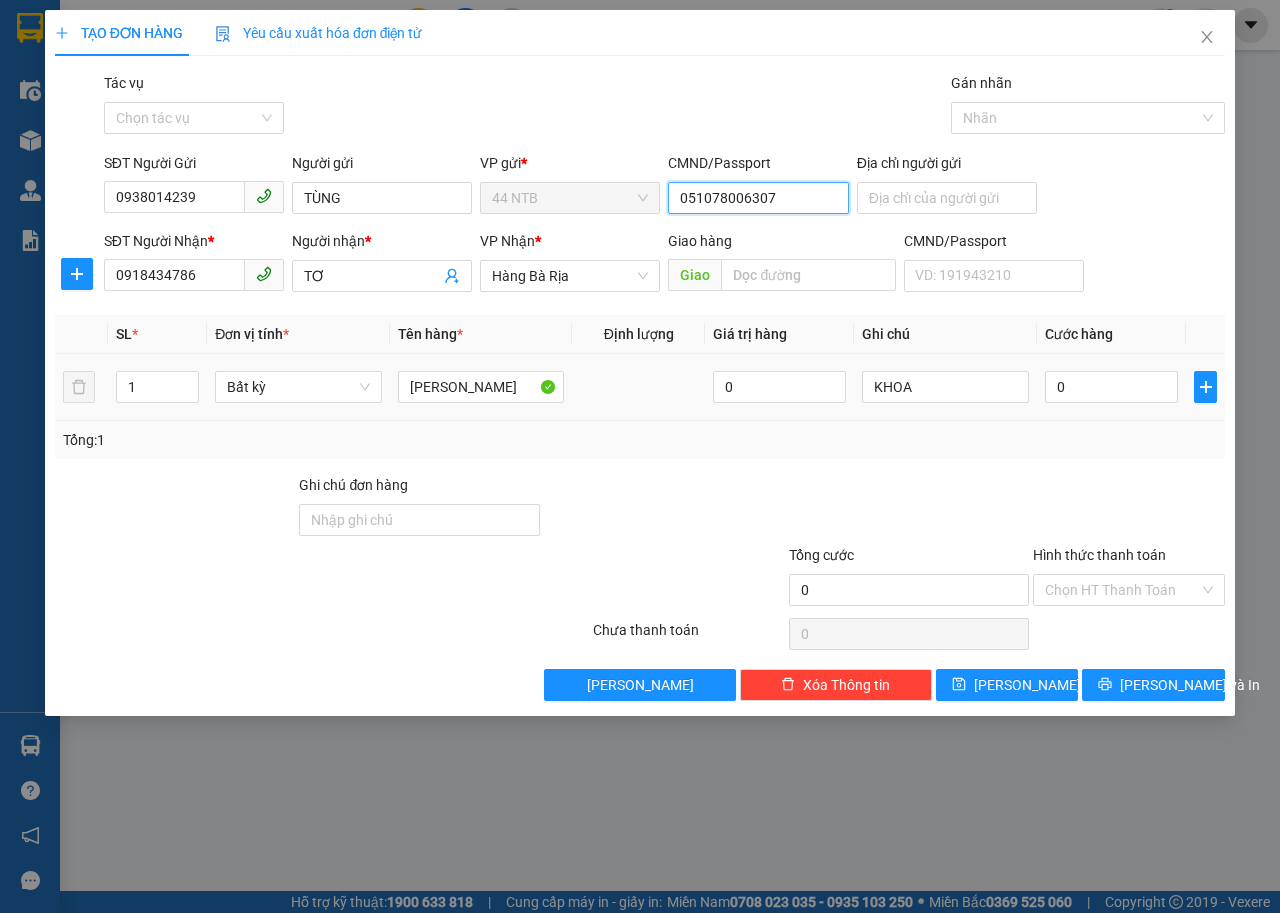 type on "051078006307" 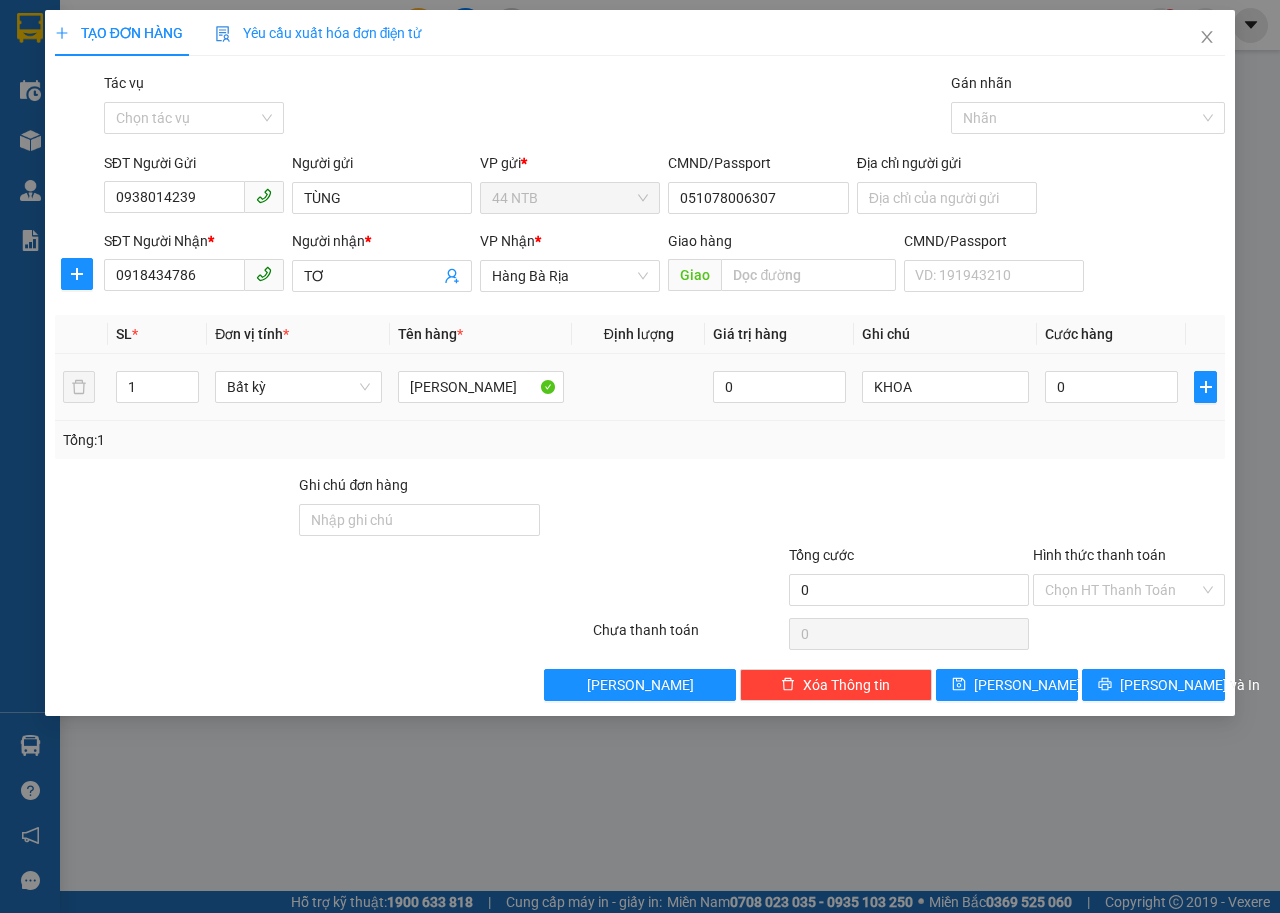 click on "0" at bounding box center [1111, 387] 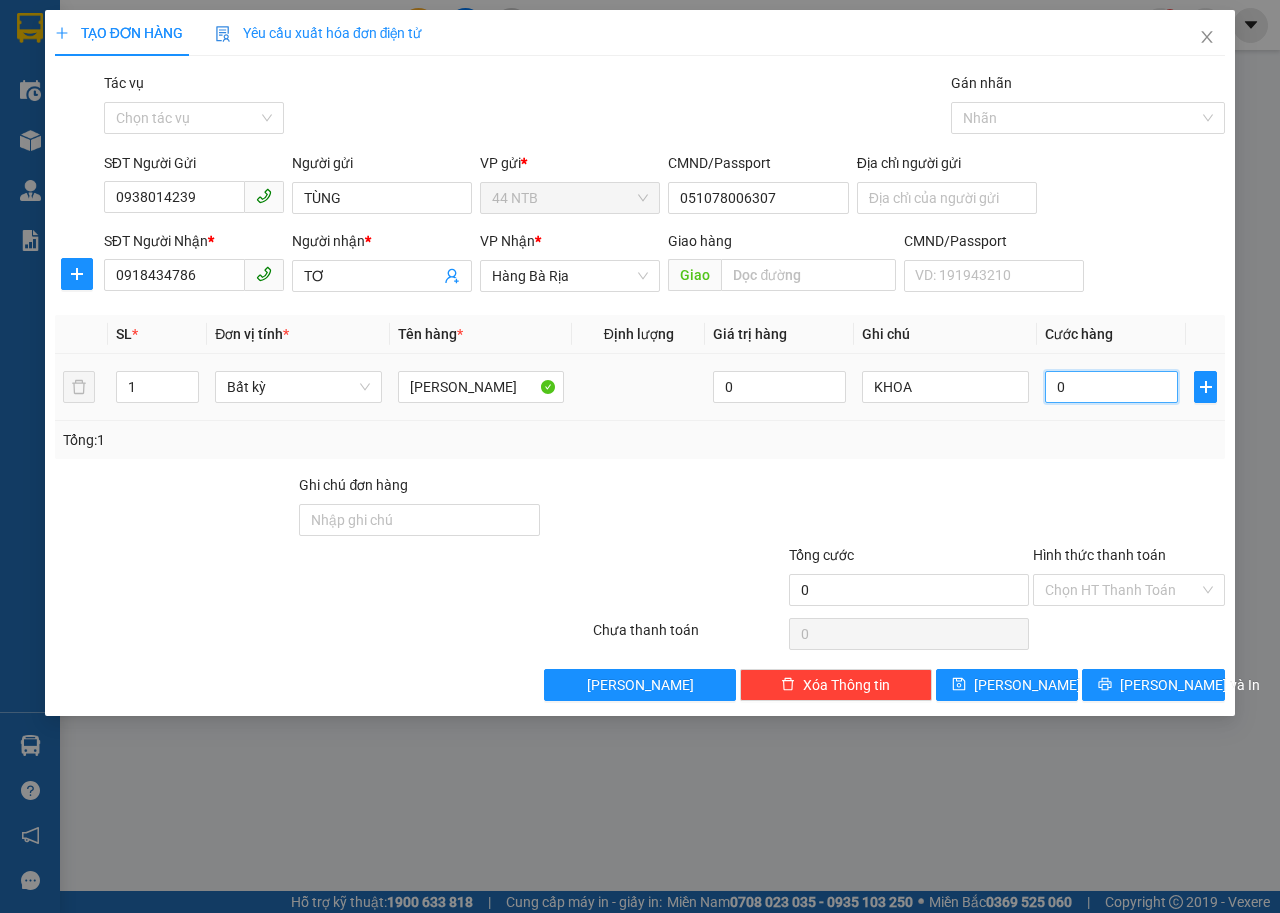 click on "0" at bounding box center (1111, 387) 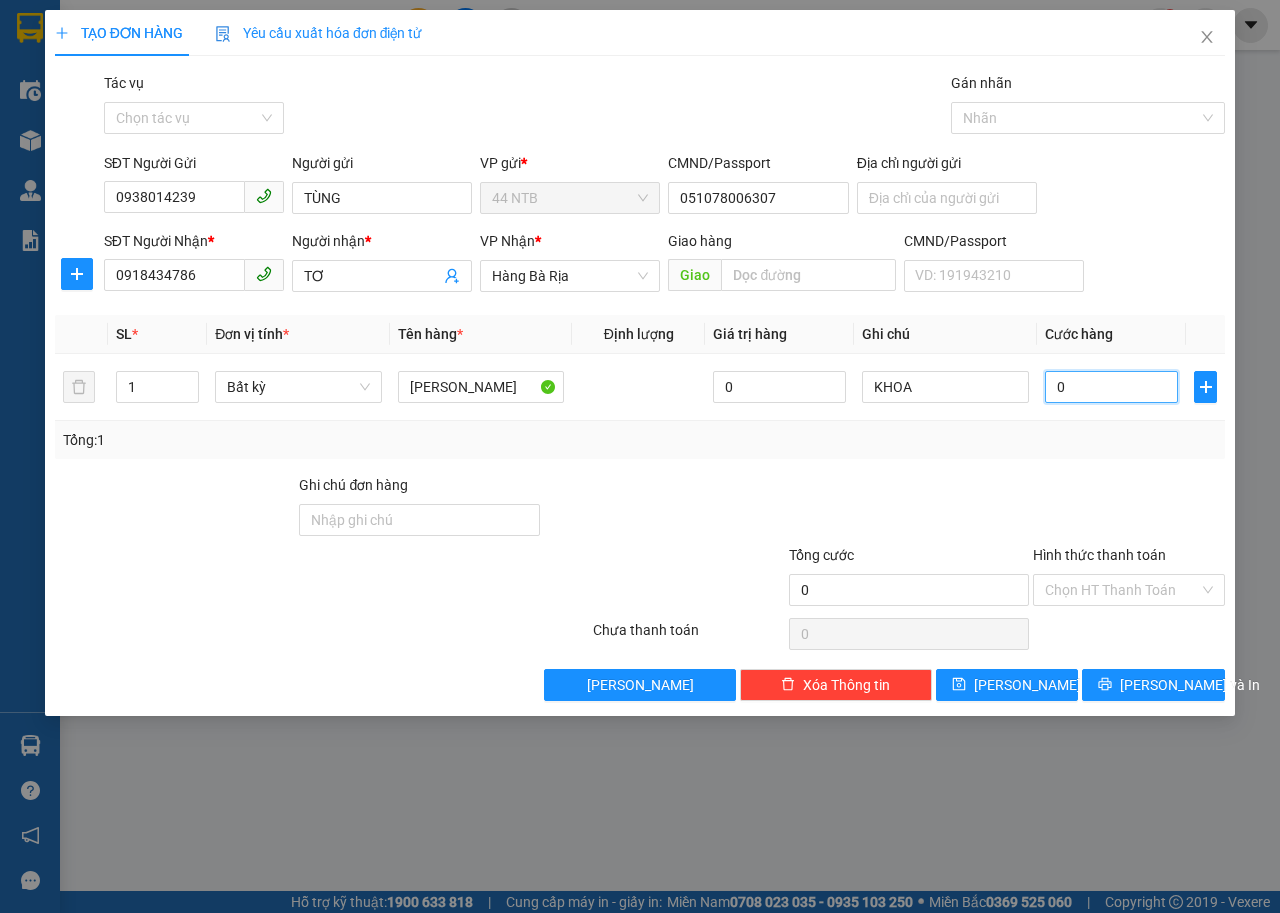 type on "3" 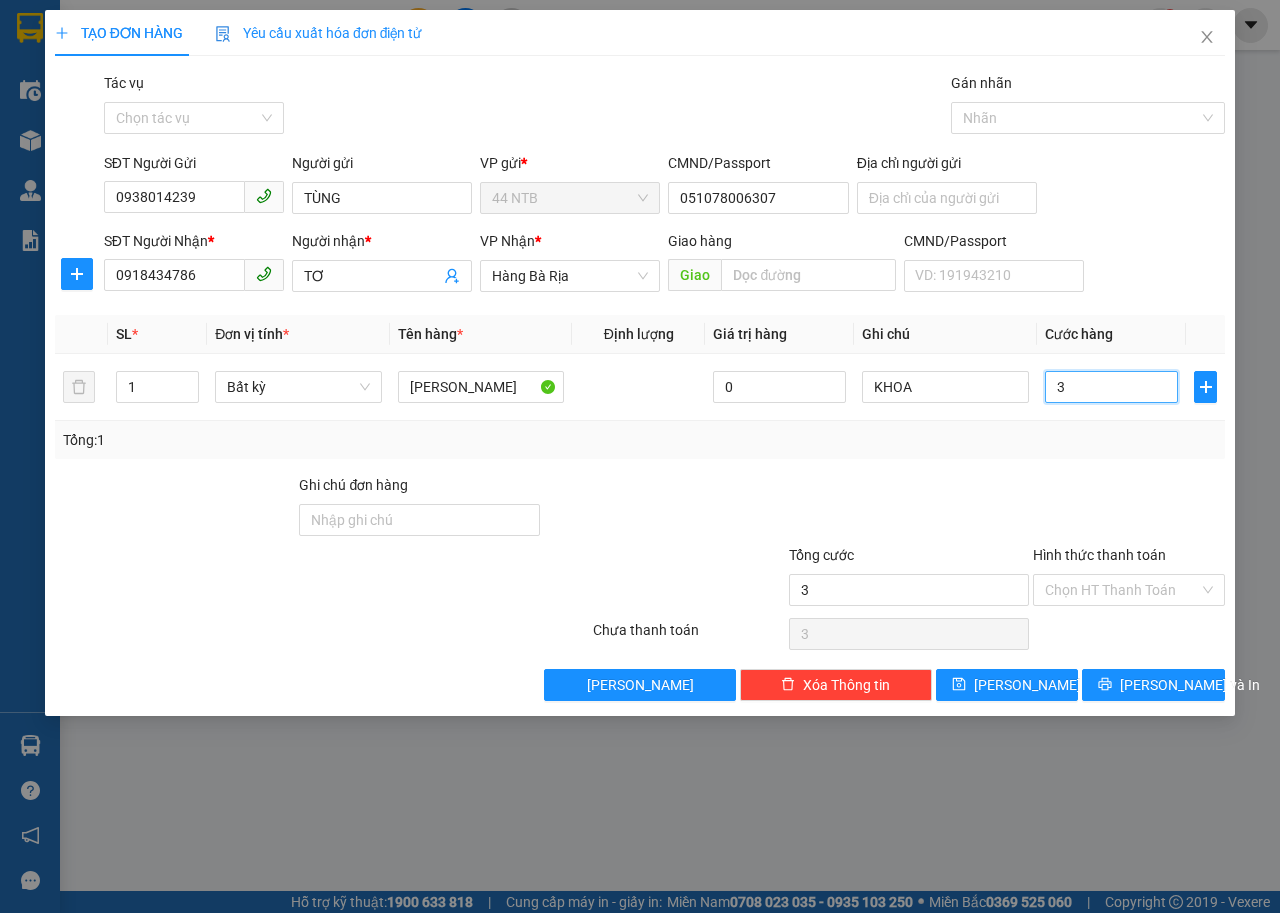 type on "30" 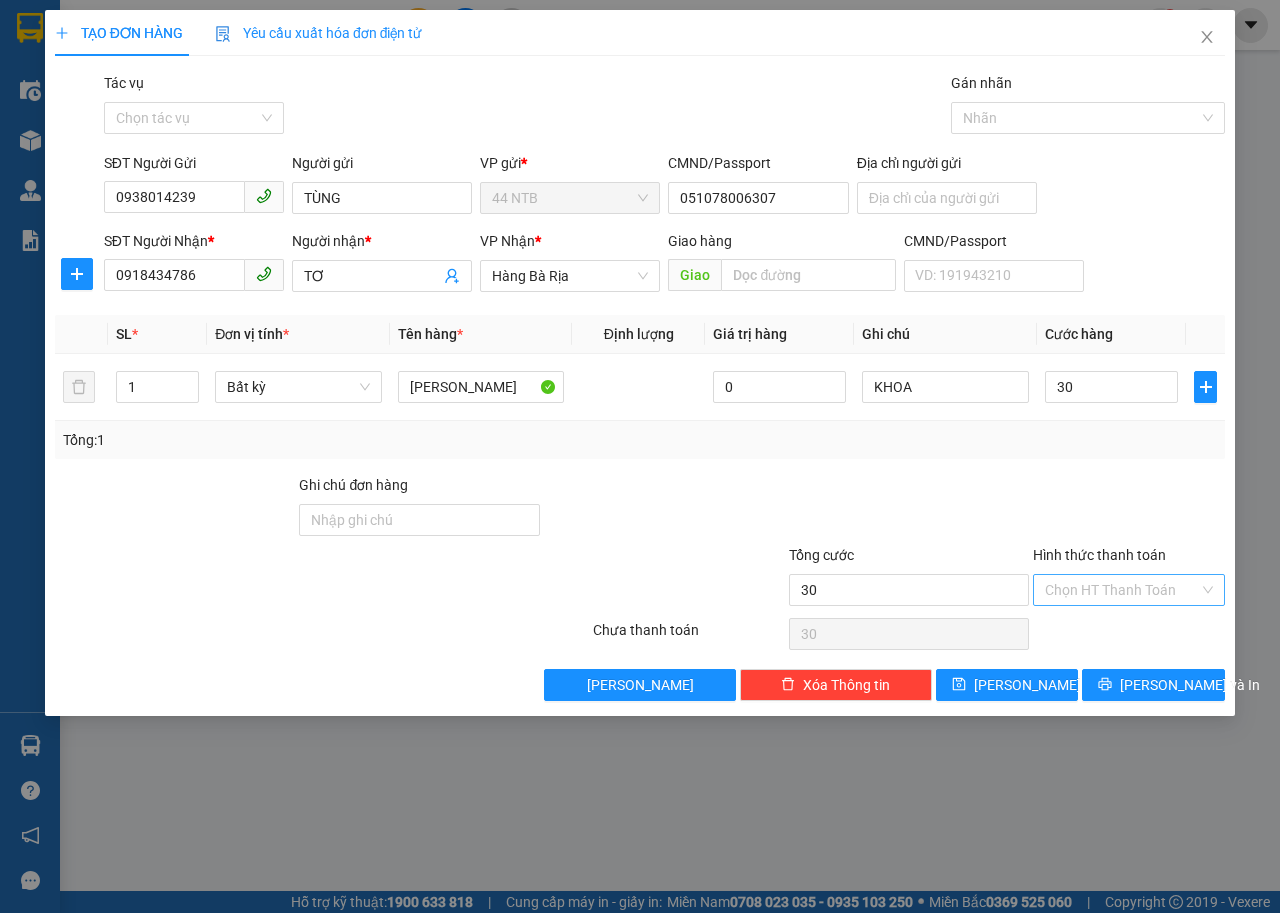type on "30.000" 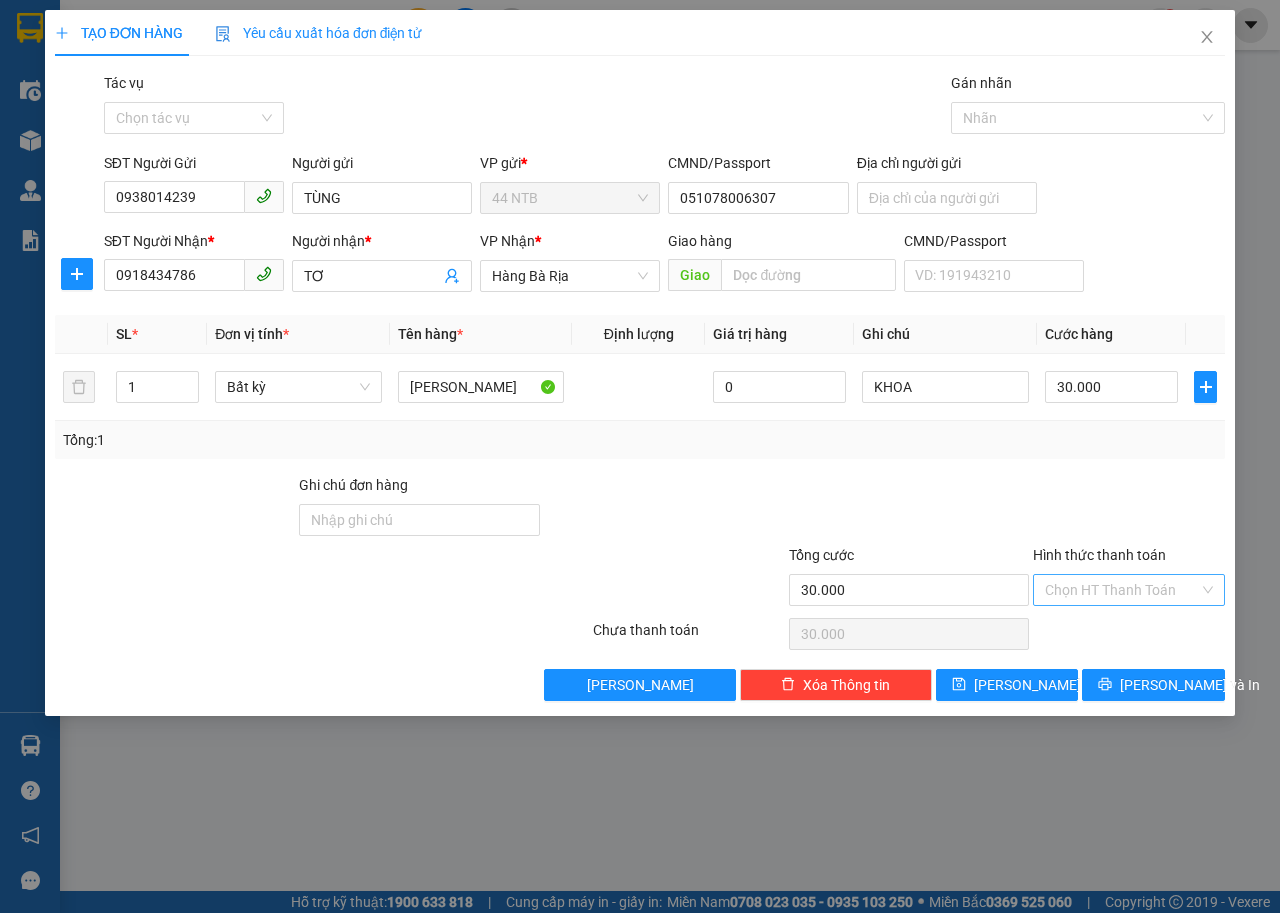 click on "Hình thức thanh toán" at bounding box center [1122, 590] 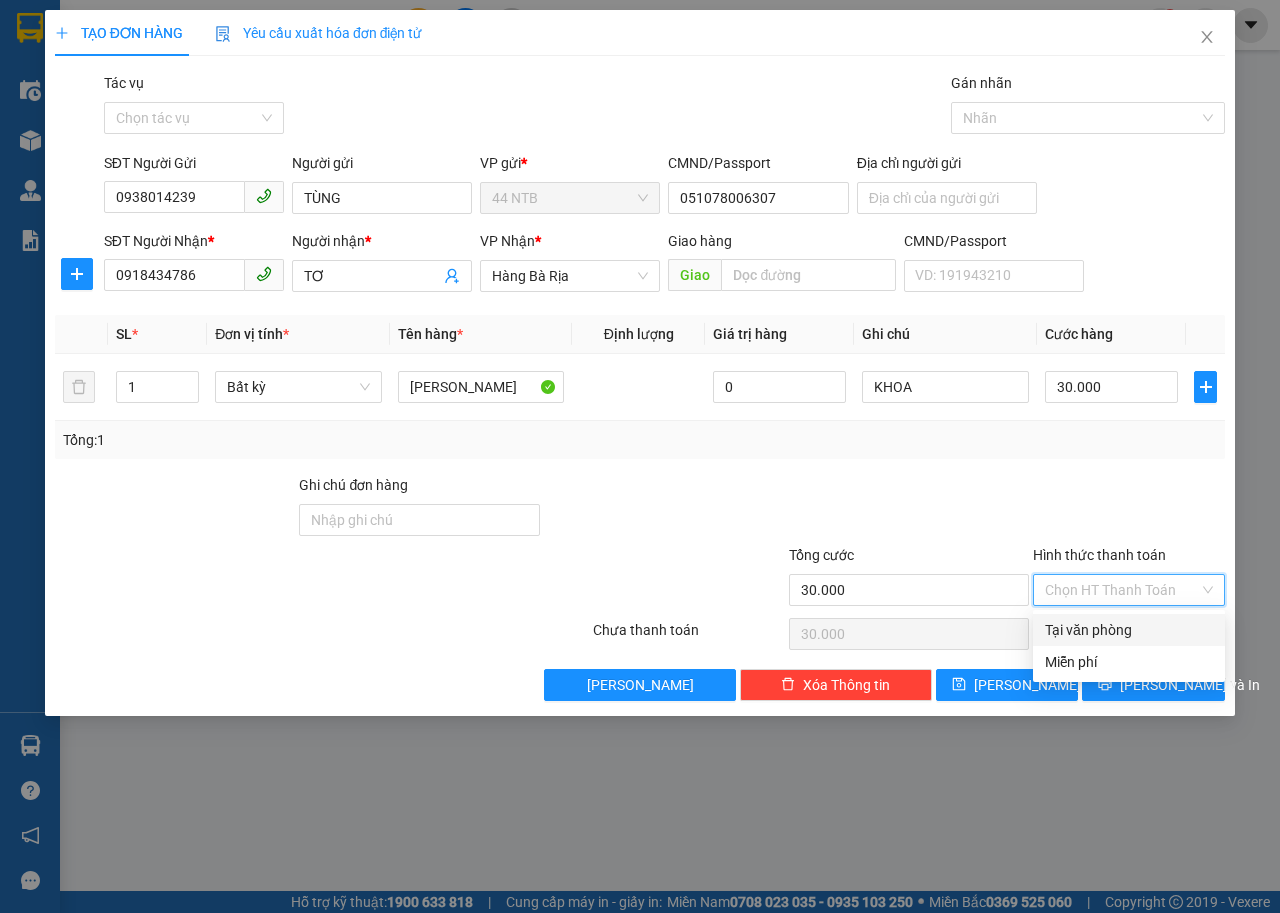 drag, startPoint x: 1102, startPoint y: 625, endPoint x: 1102, endPoint y: 645, distance: 20 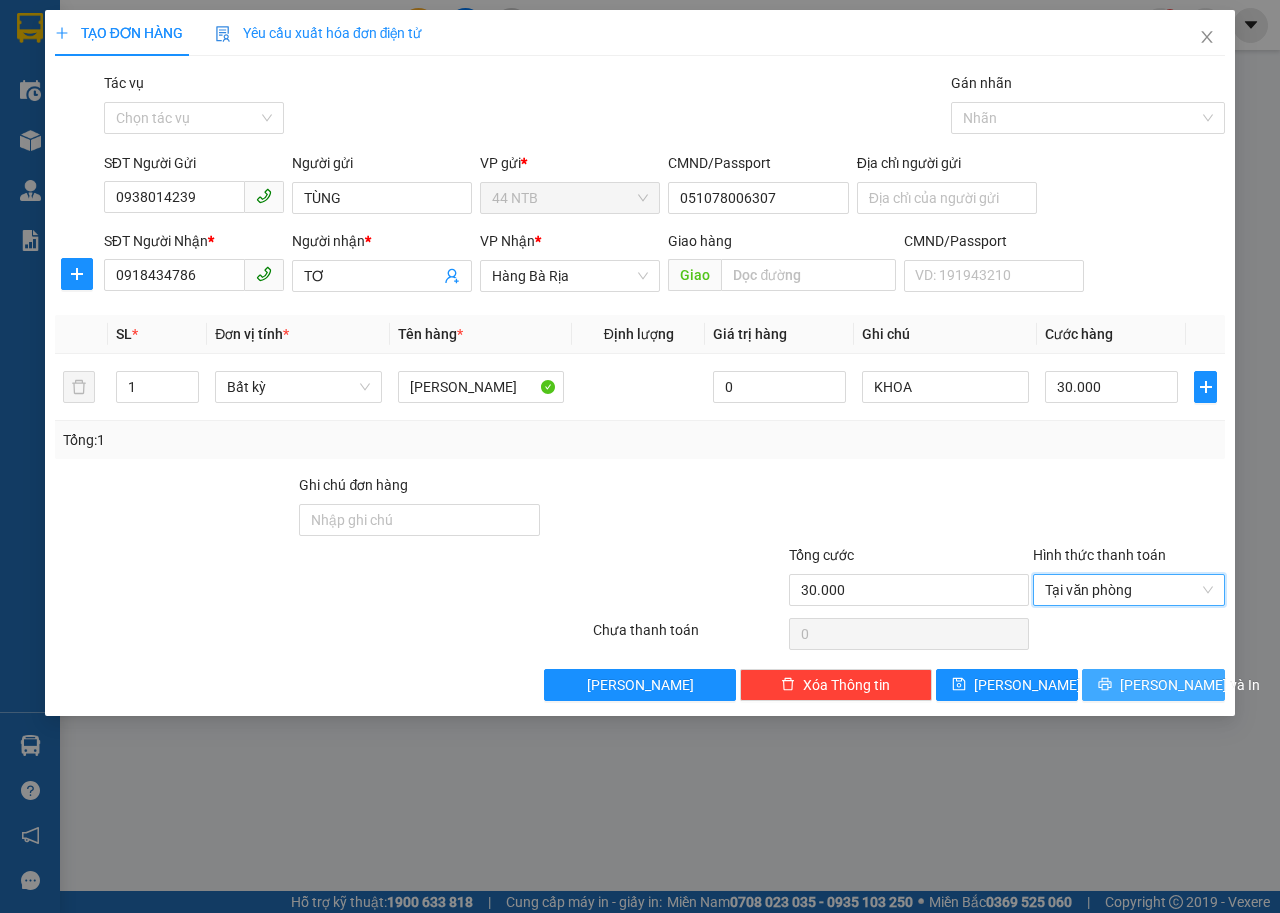click 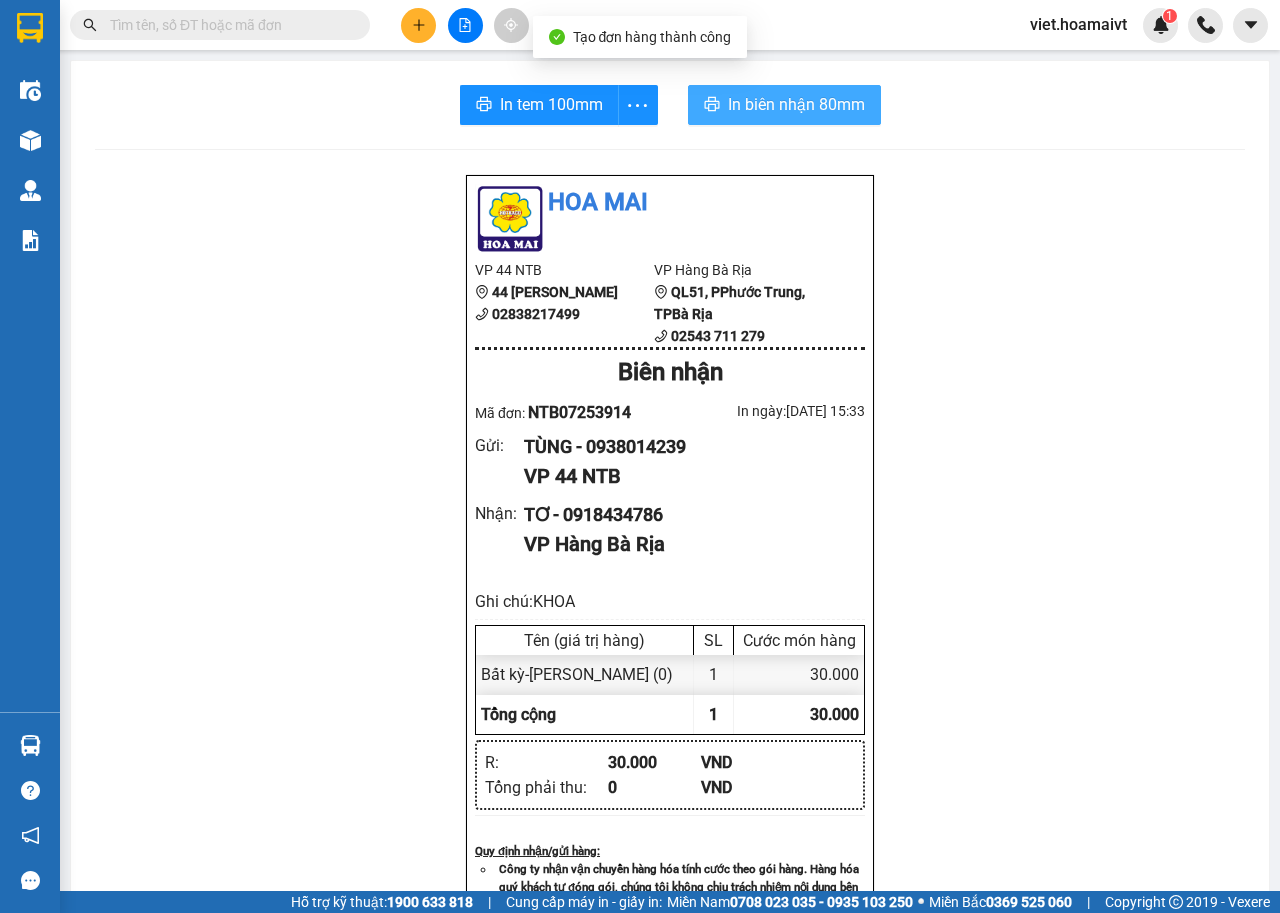 click on "In biên nhận 80mm" at bounding box center (796, 104) 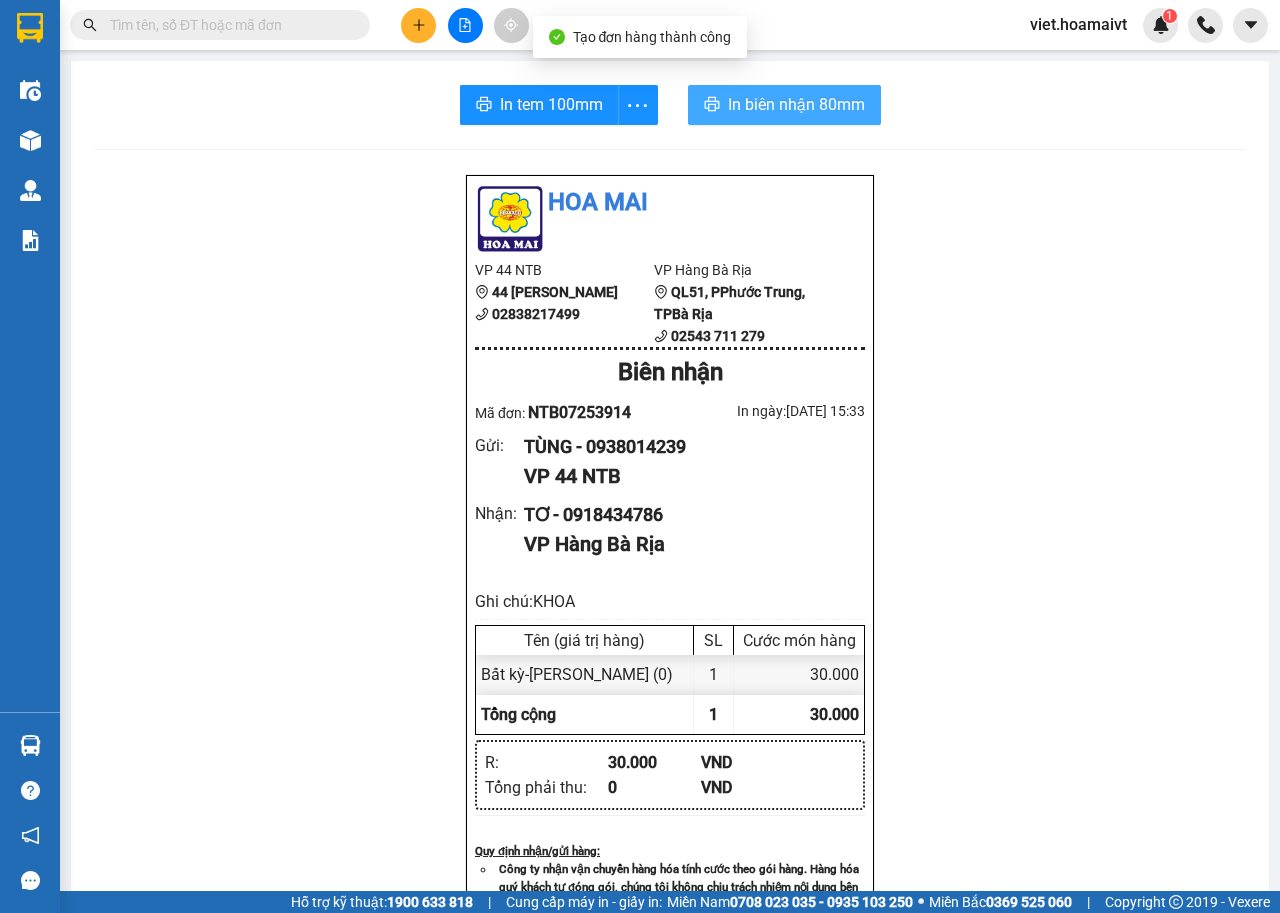 scroll, scrollTop: 0, scrollLeft: 0, axis: both 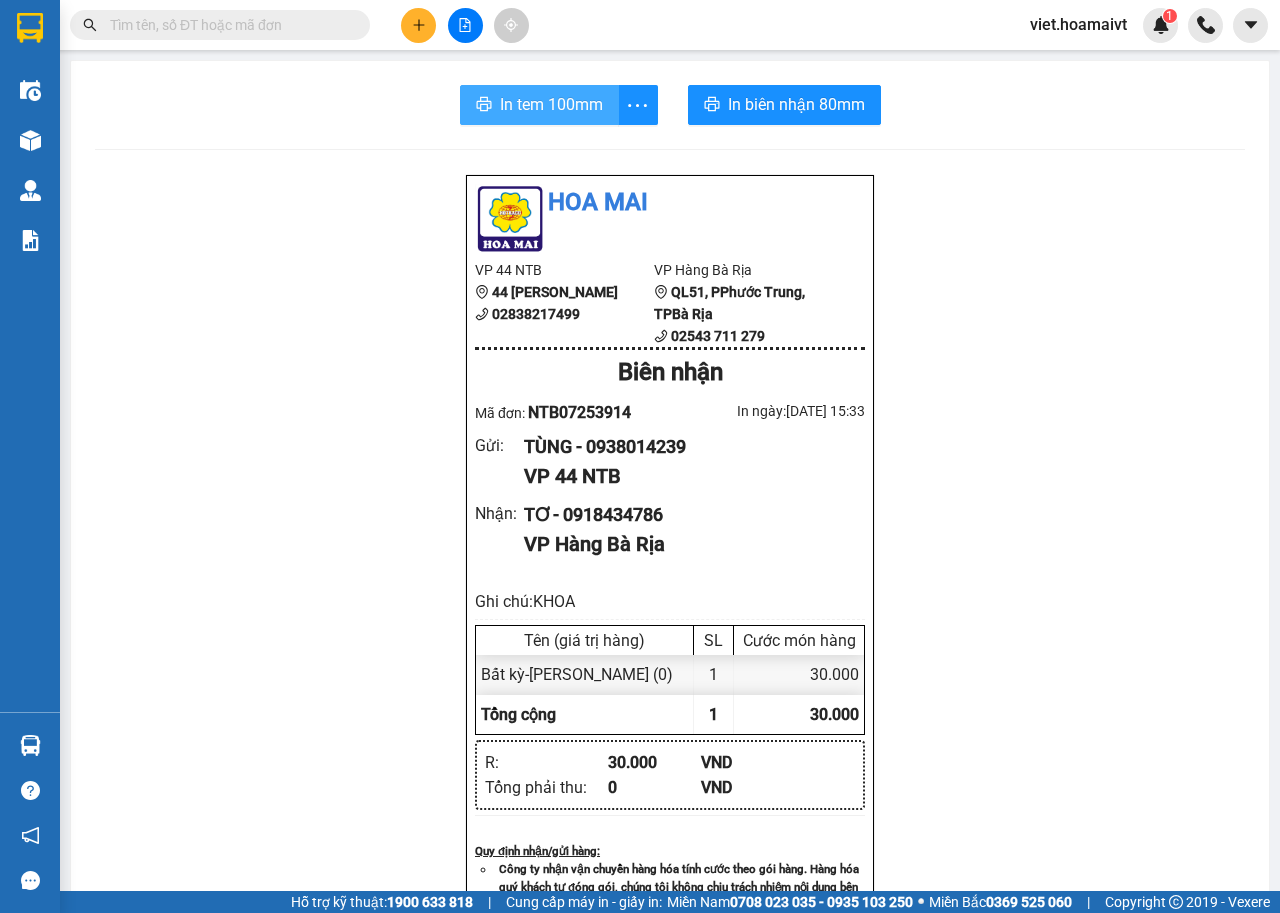 click on "In tem 100mm" at bounding box center [551, 104] 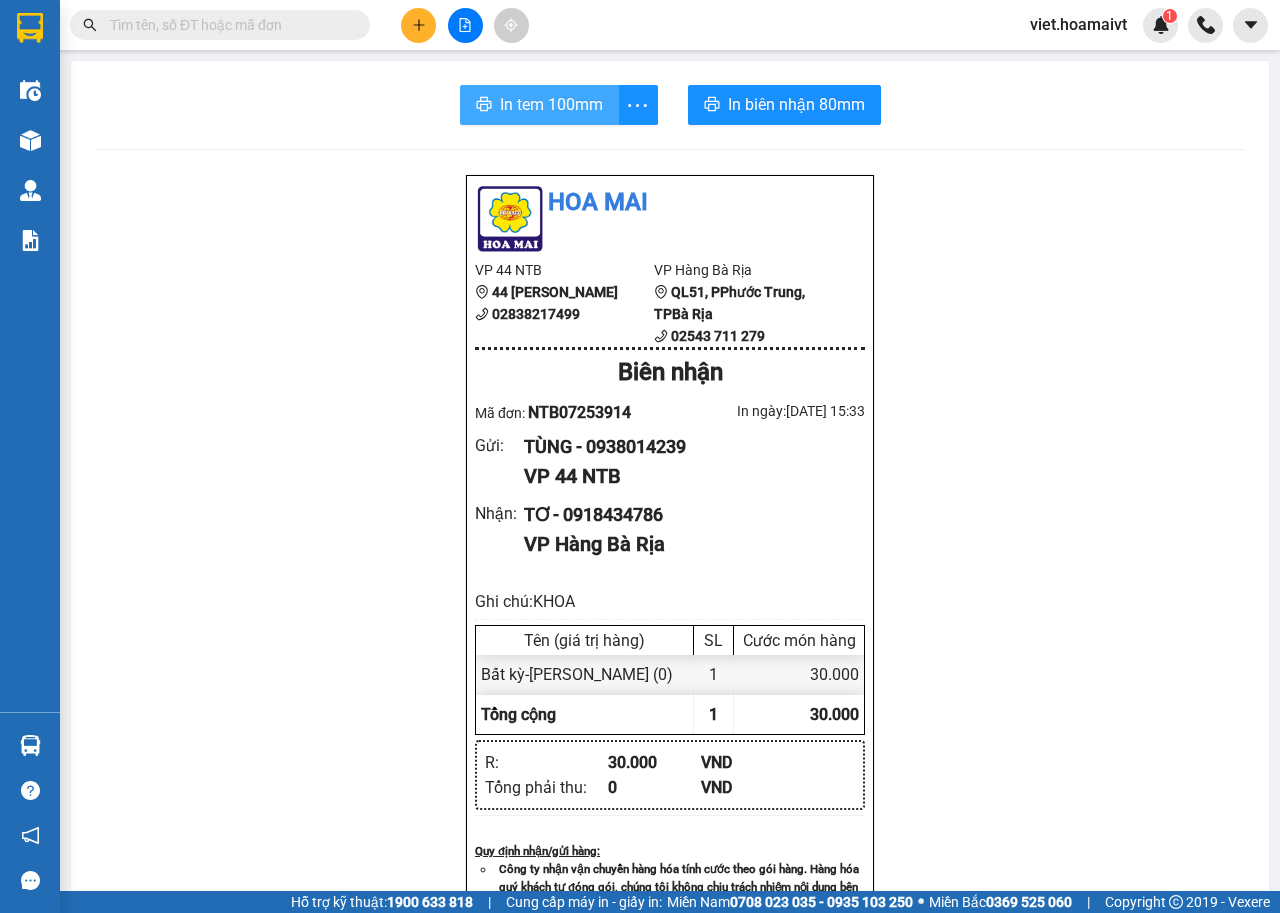 scroll, scrollTop: 0, scrollLeft: 0, axis: both 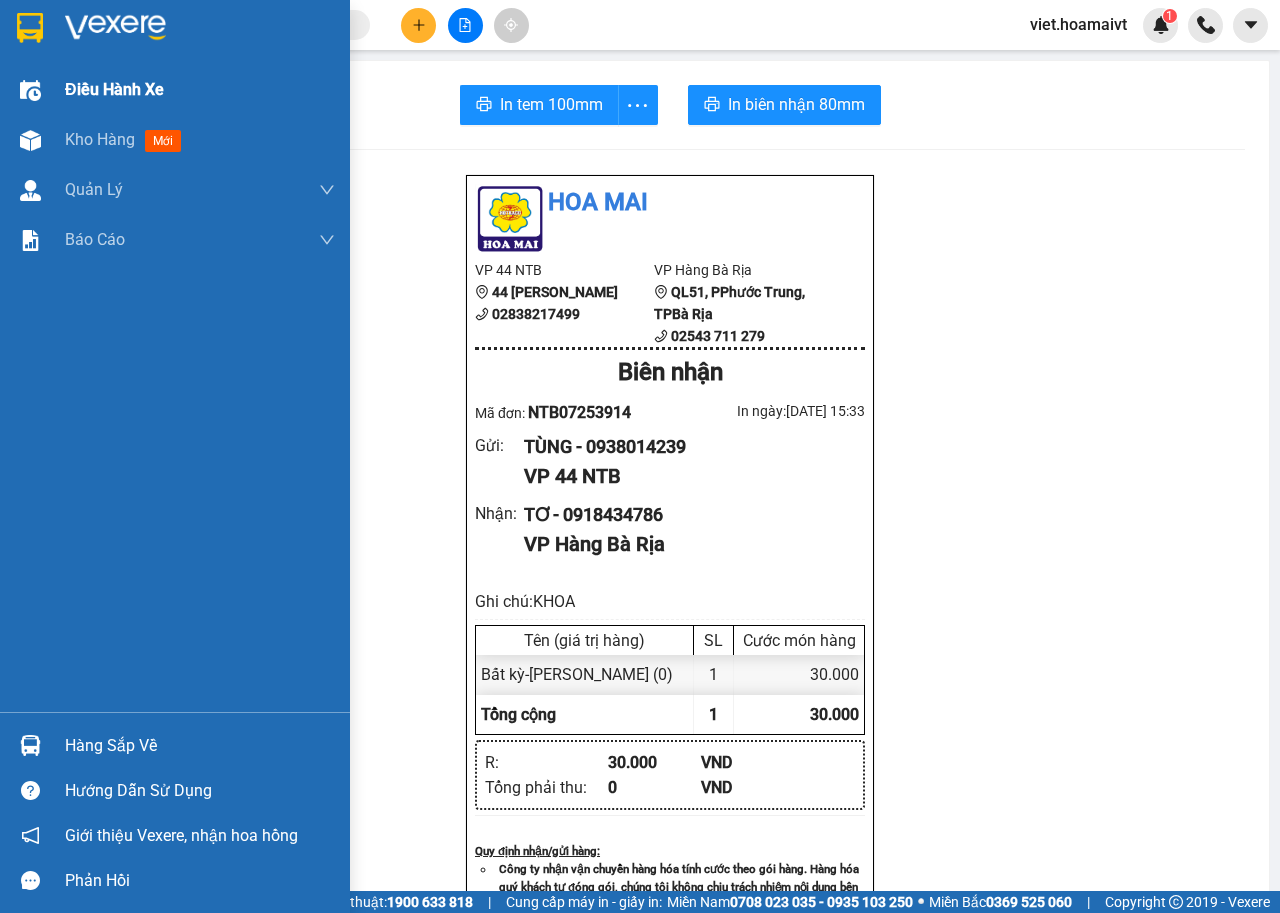 click on "Điều hành xe" at bounding box center (114, 89) 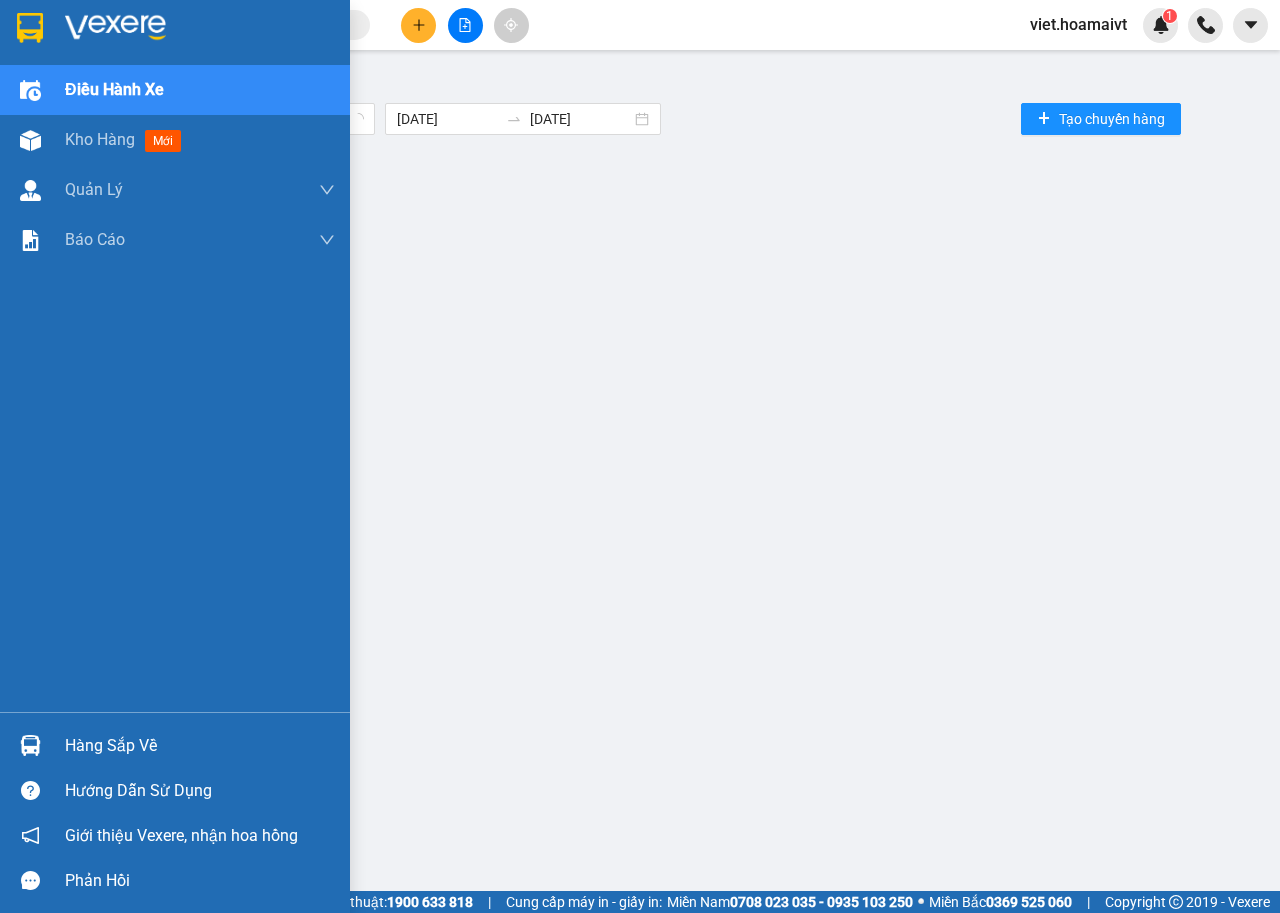 click on "Điều hành xe" at bounding box center (114, 89) 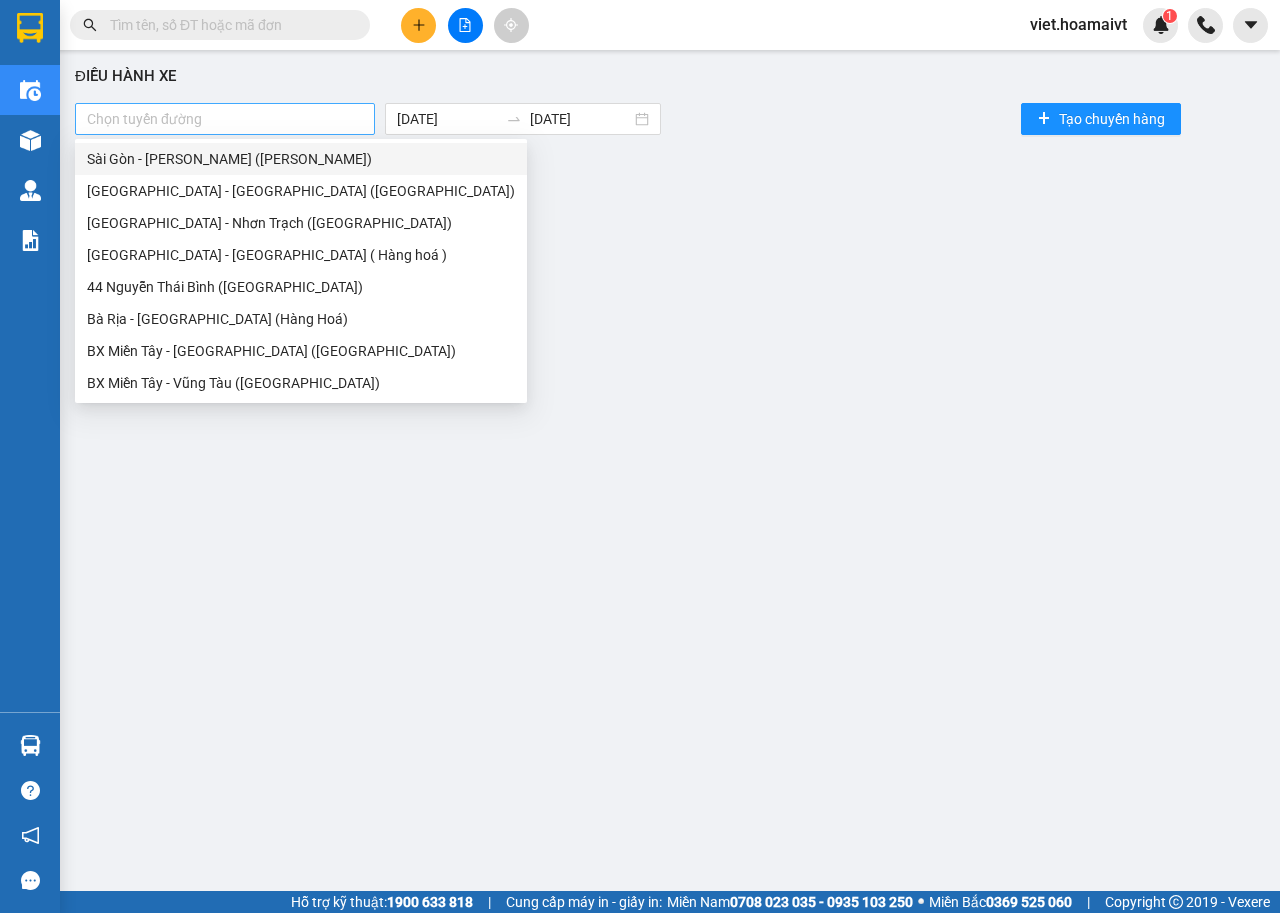 click at bounding box center (225, 119) 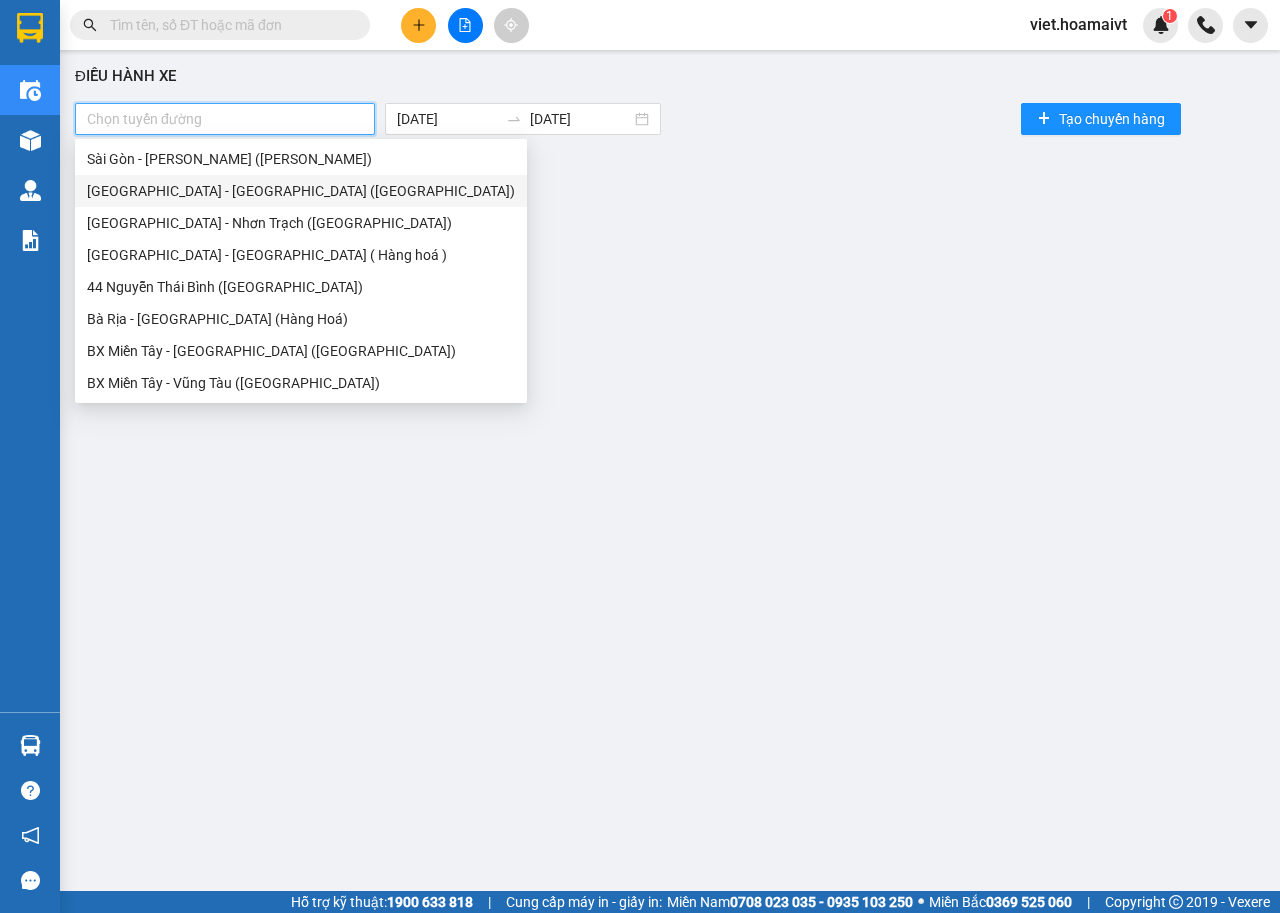 click on "[GEOGRAPHIC_DATA] - [GEOGRAPHIC_DATA] ([GEOGRAPHIC_DATA])" at bounding box center (301, 191) 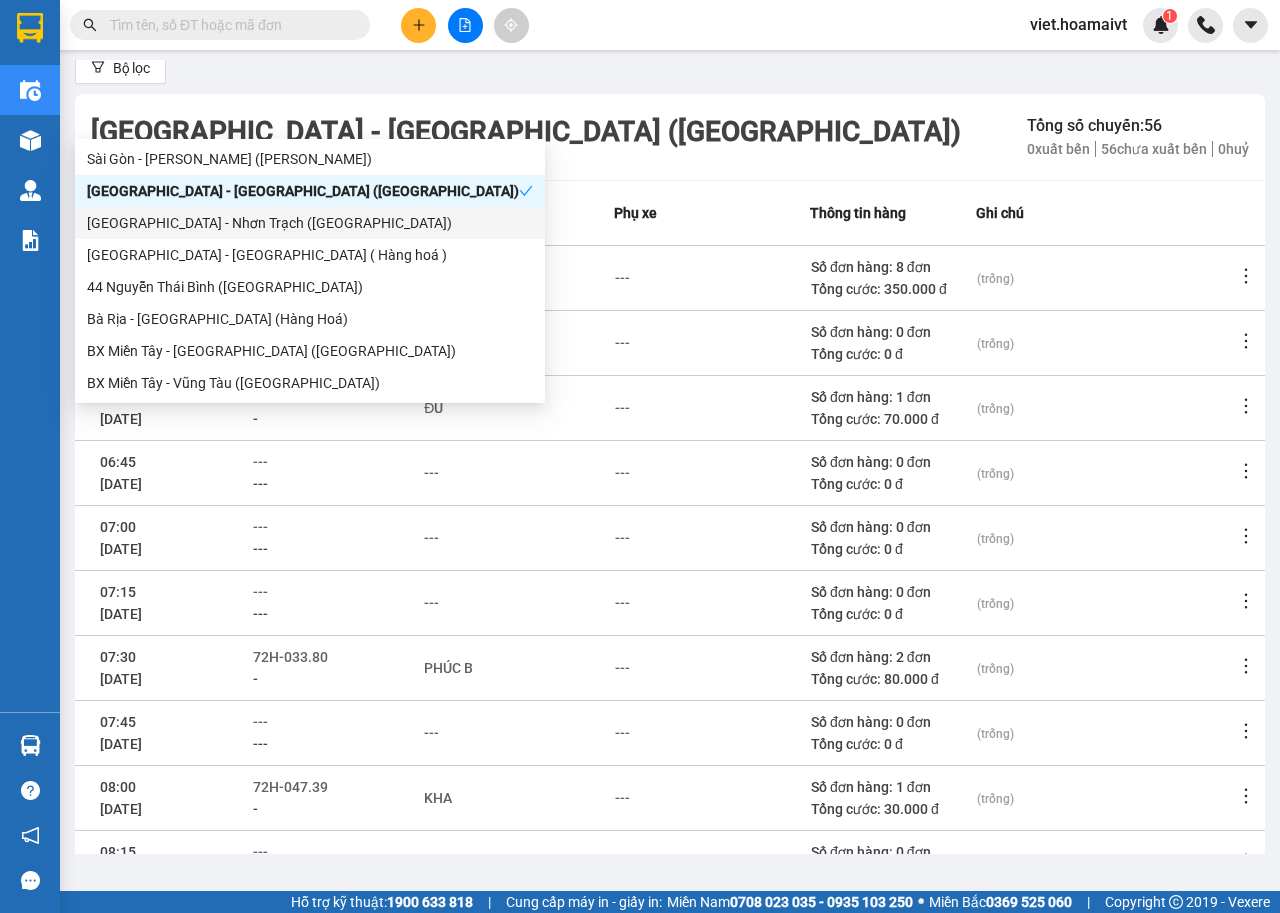 scroll, scrollTop: 220, scrollLeft: 0, axis: vertical 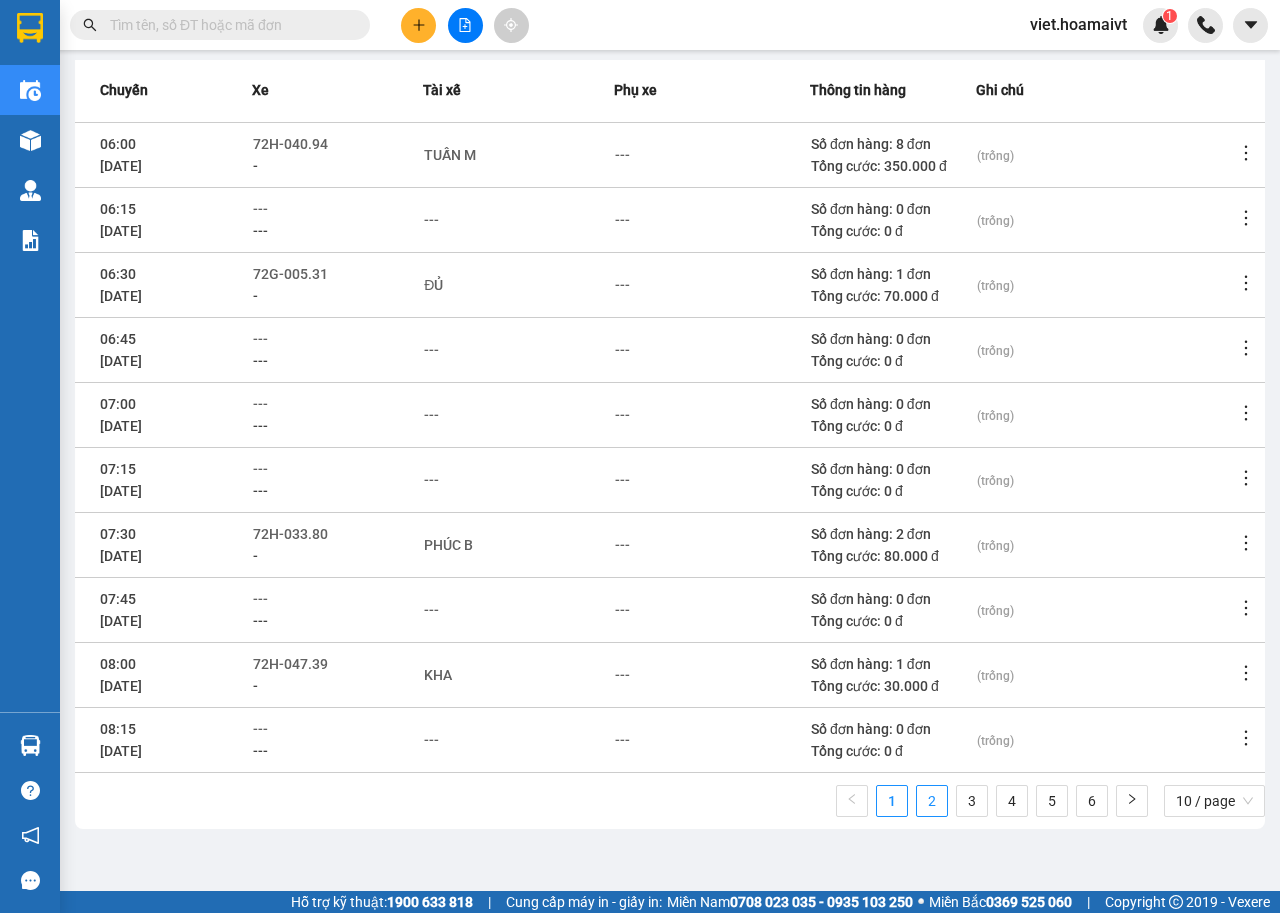 click on "2" at bounding box center [932, 801] 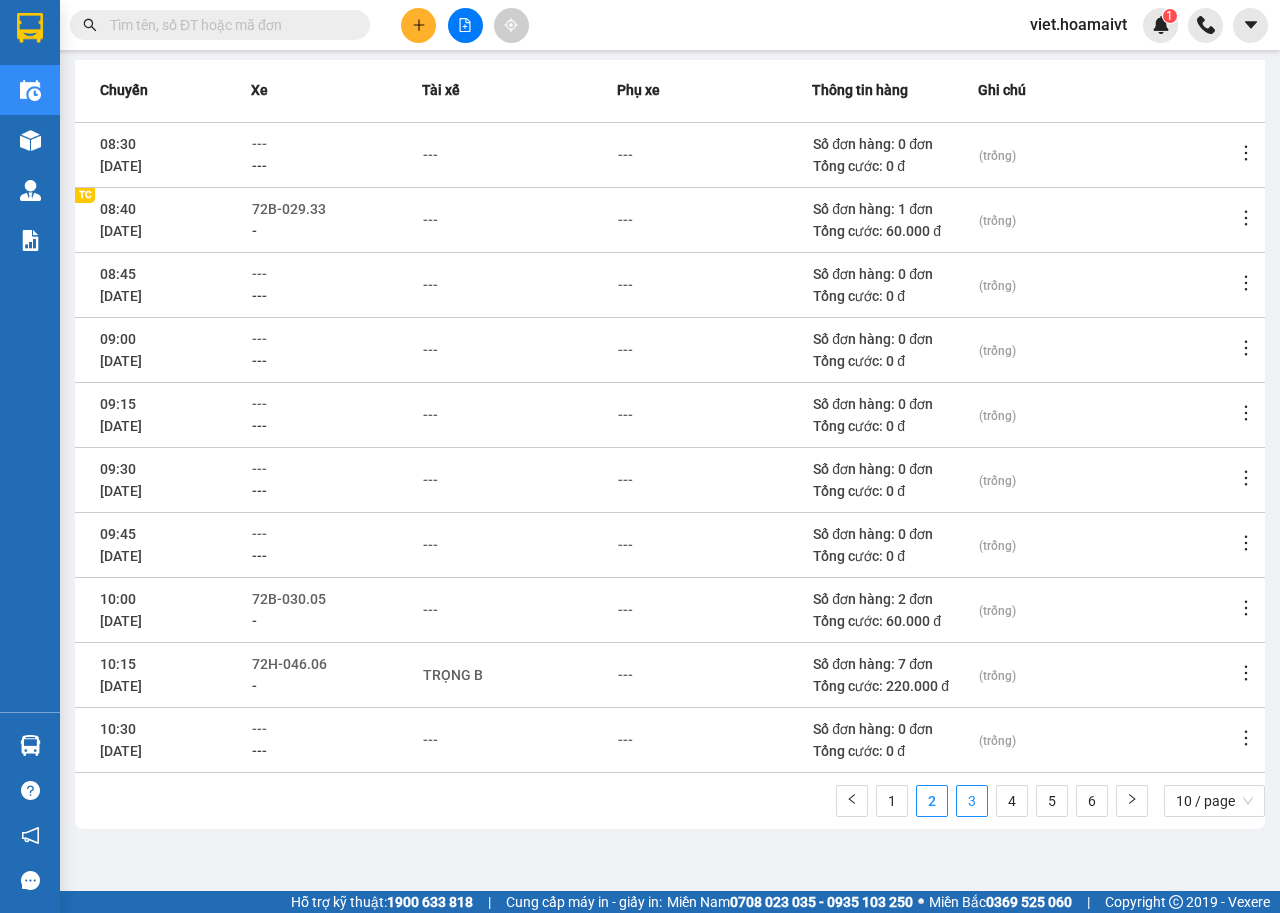 click on "3" at bounding box center [972, 801] 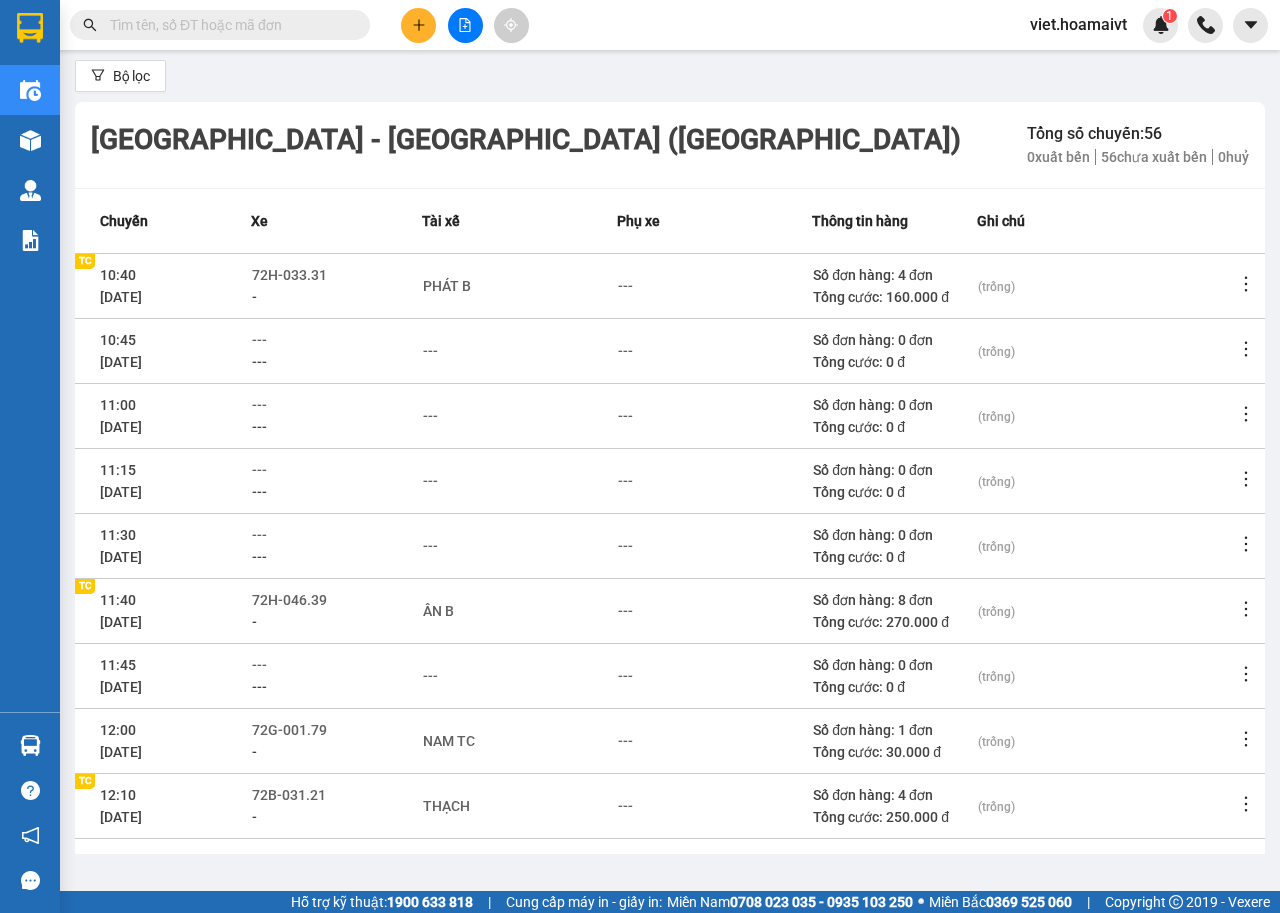 scroll, scrollTop: 220, scrollLeft: 0, axis: vertical 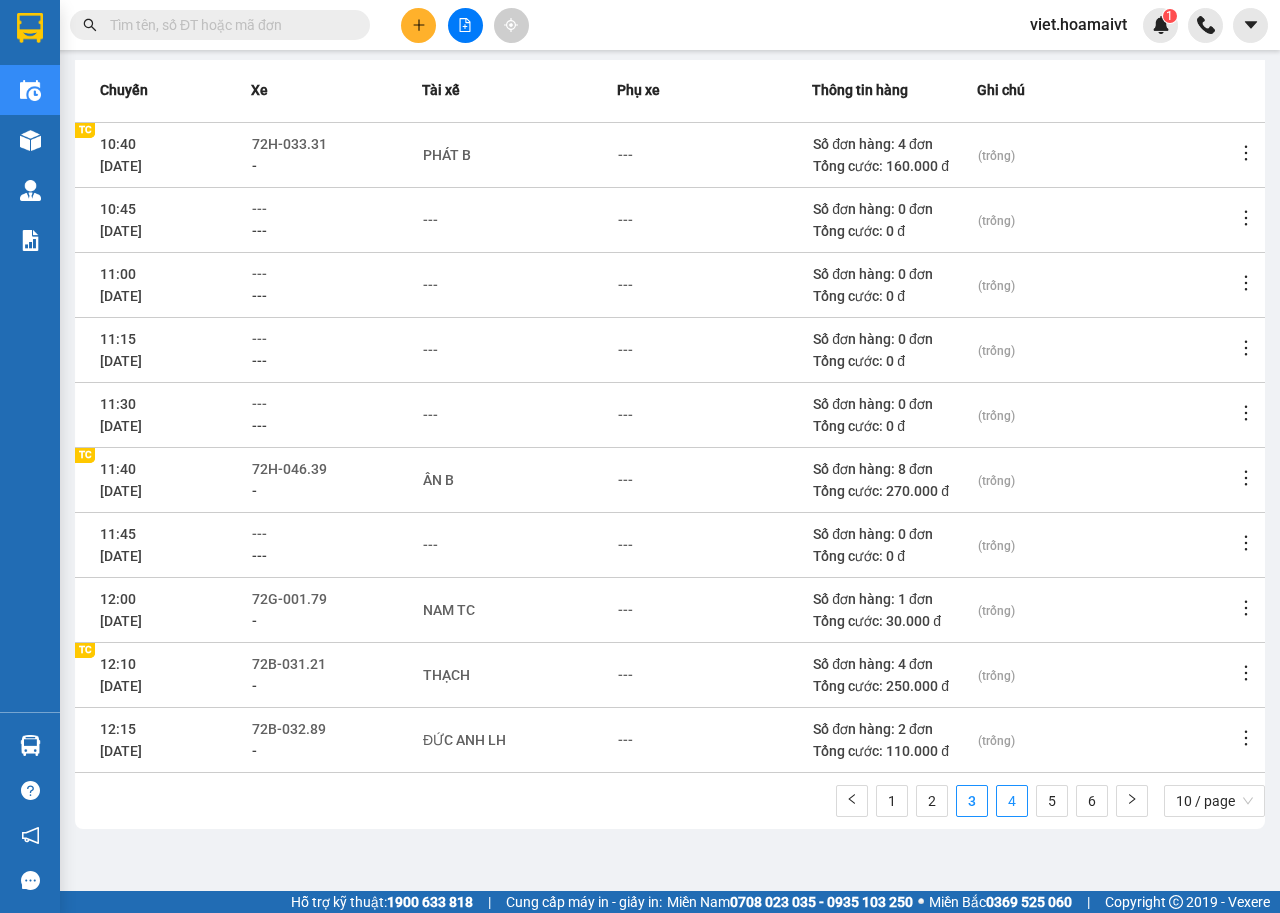 click on "4" at bounding box center (1012, 801) 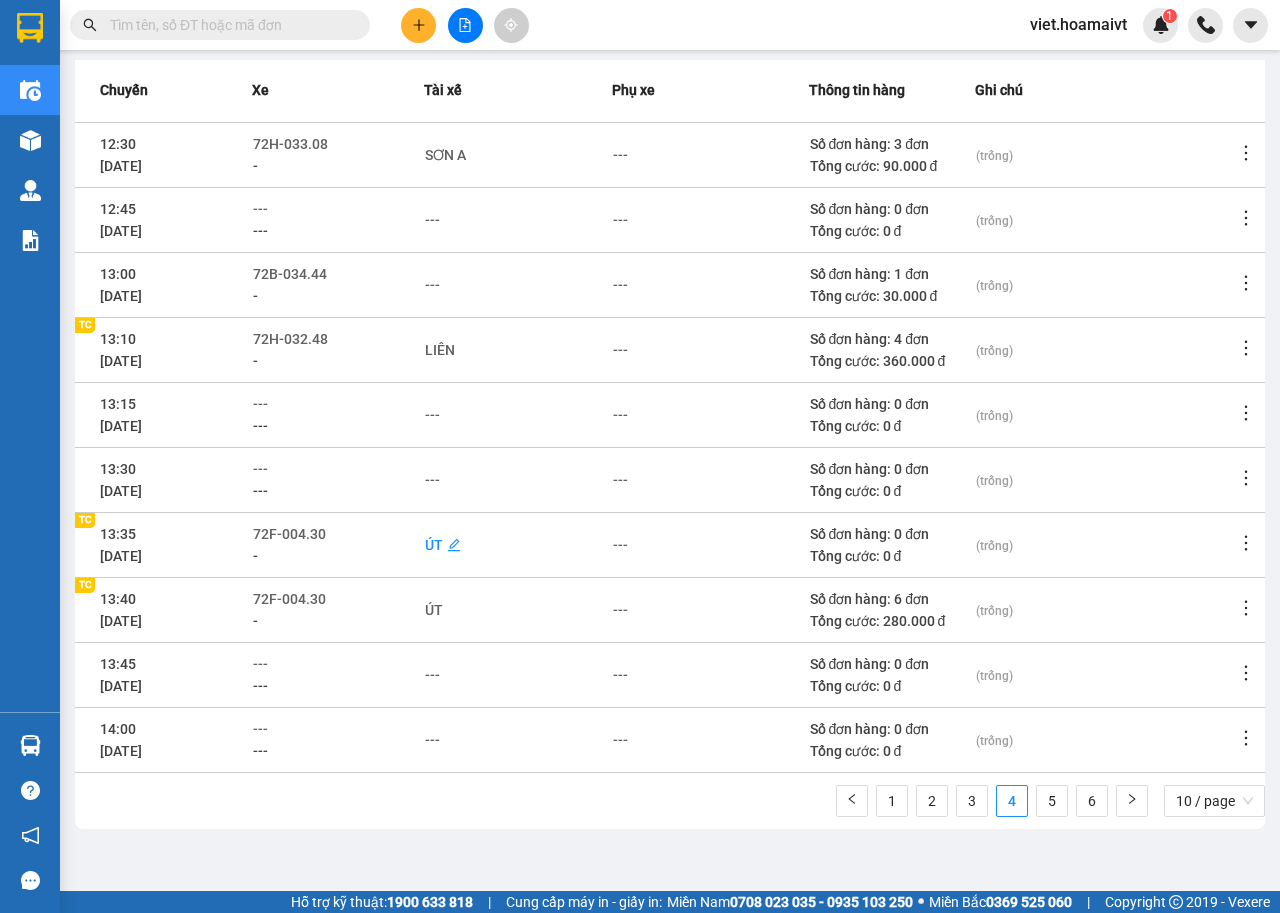 click on "ÚT" at bounding box center (434, 545) 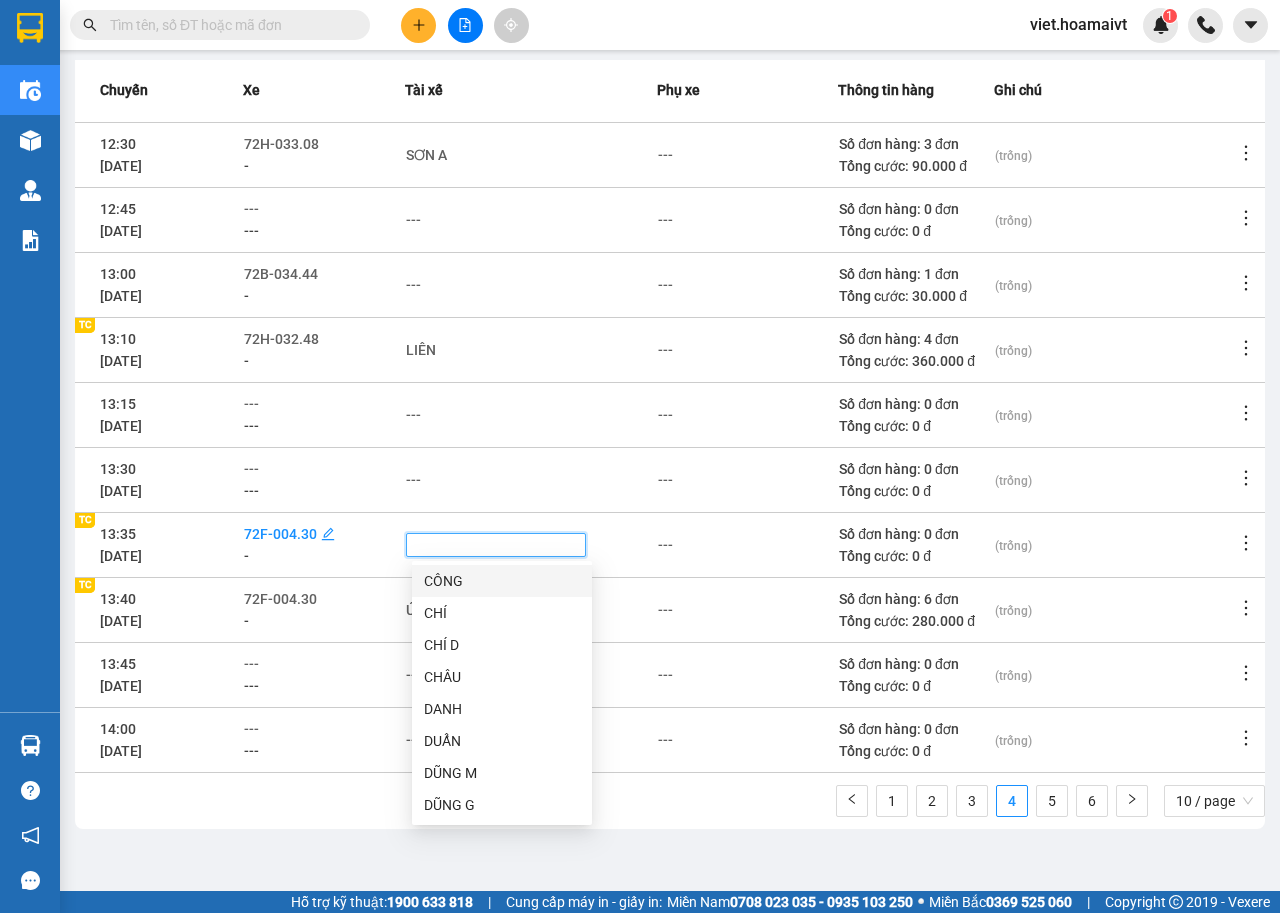 click on "72F-004.30" at bounding box center [280, 534] 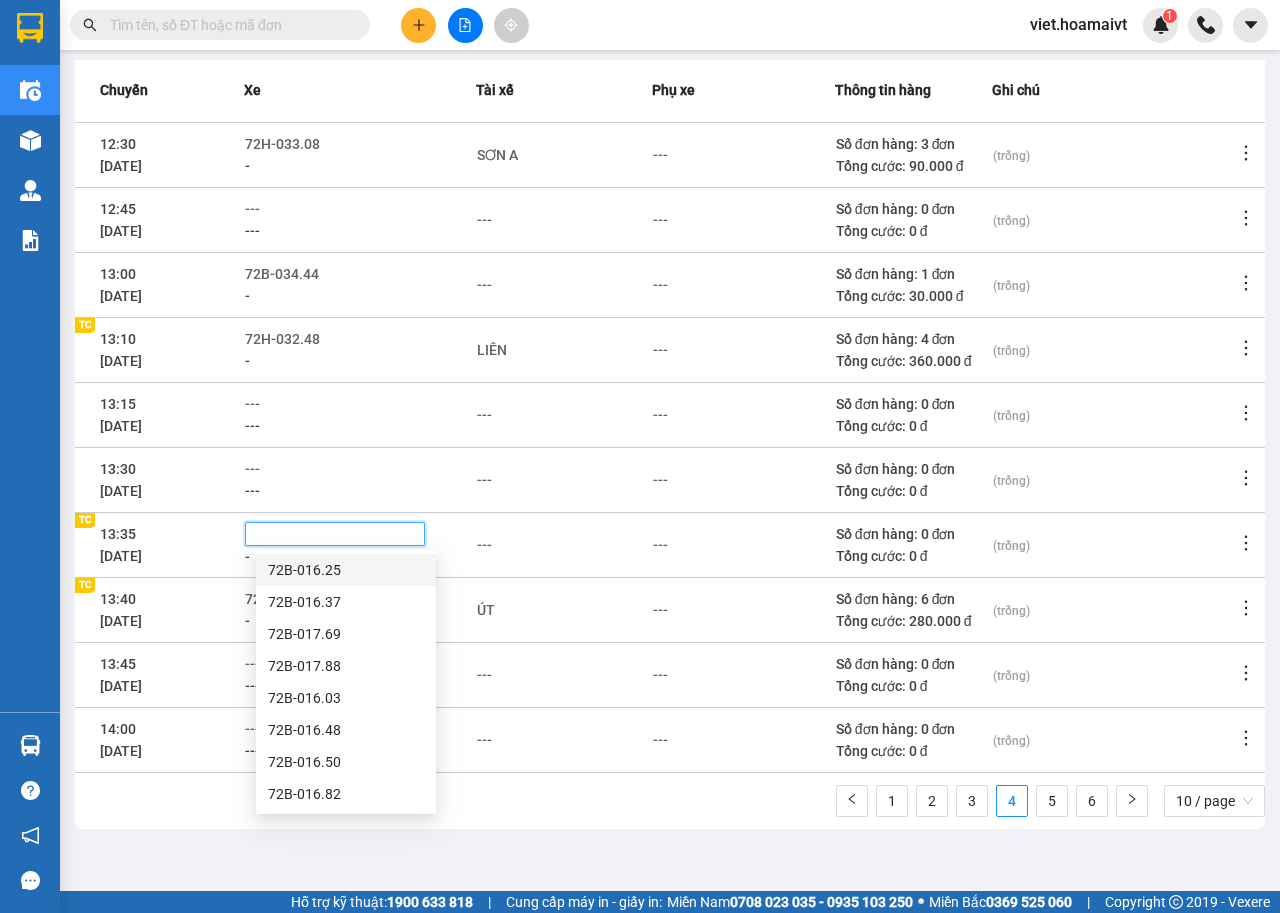 drag, startPoint x: 625, startPoint y: 500, endPoint x: 637, endPoint y: 501, distance: 12.0415945 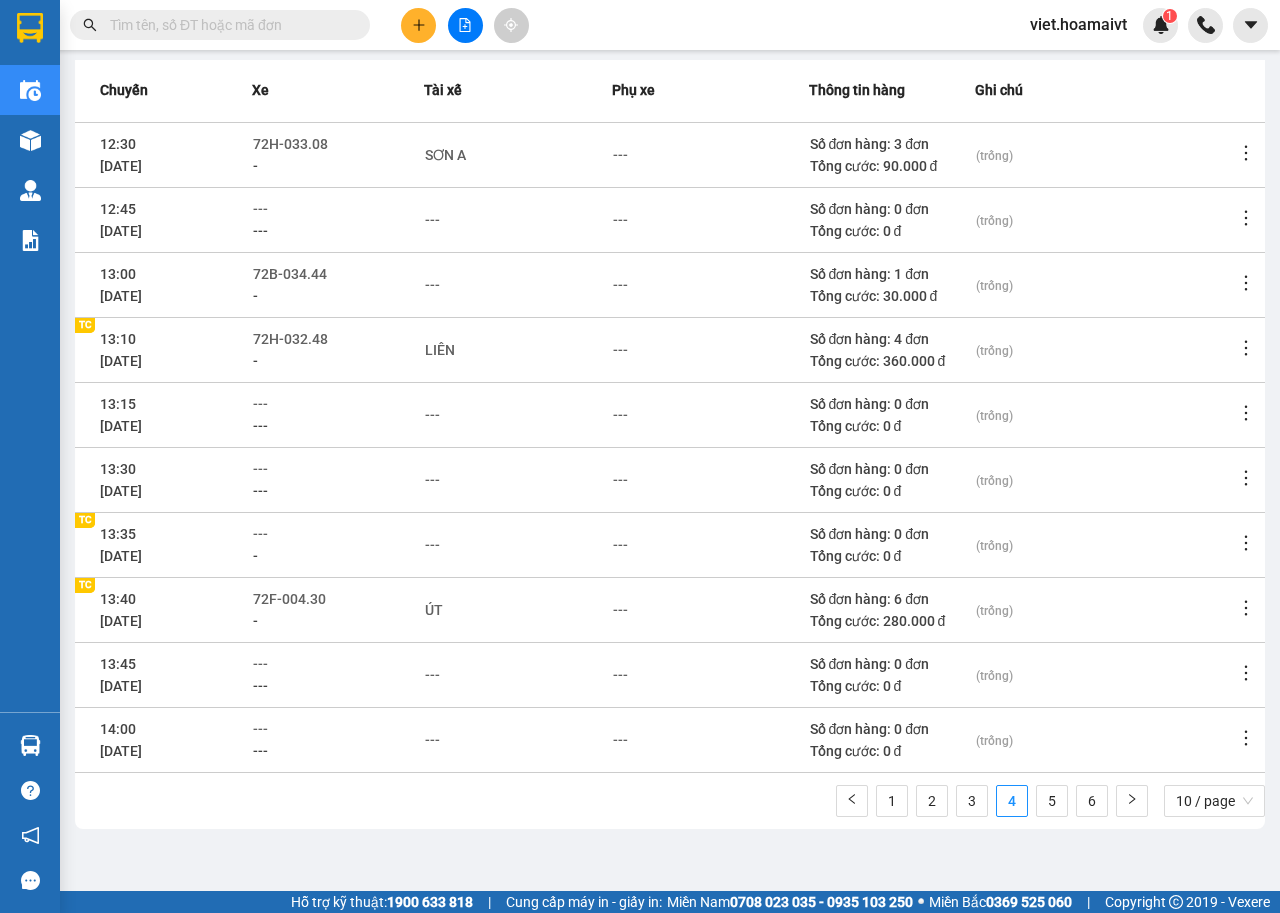 click 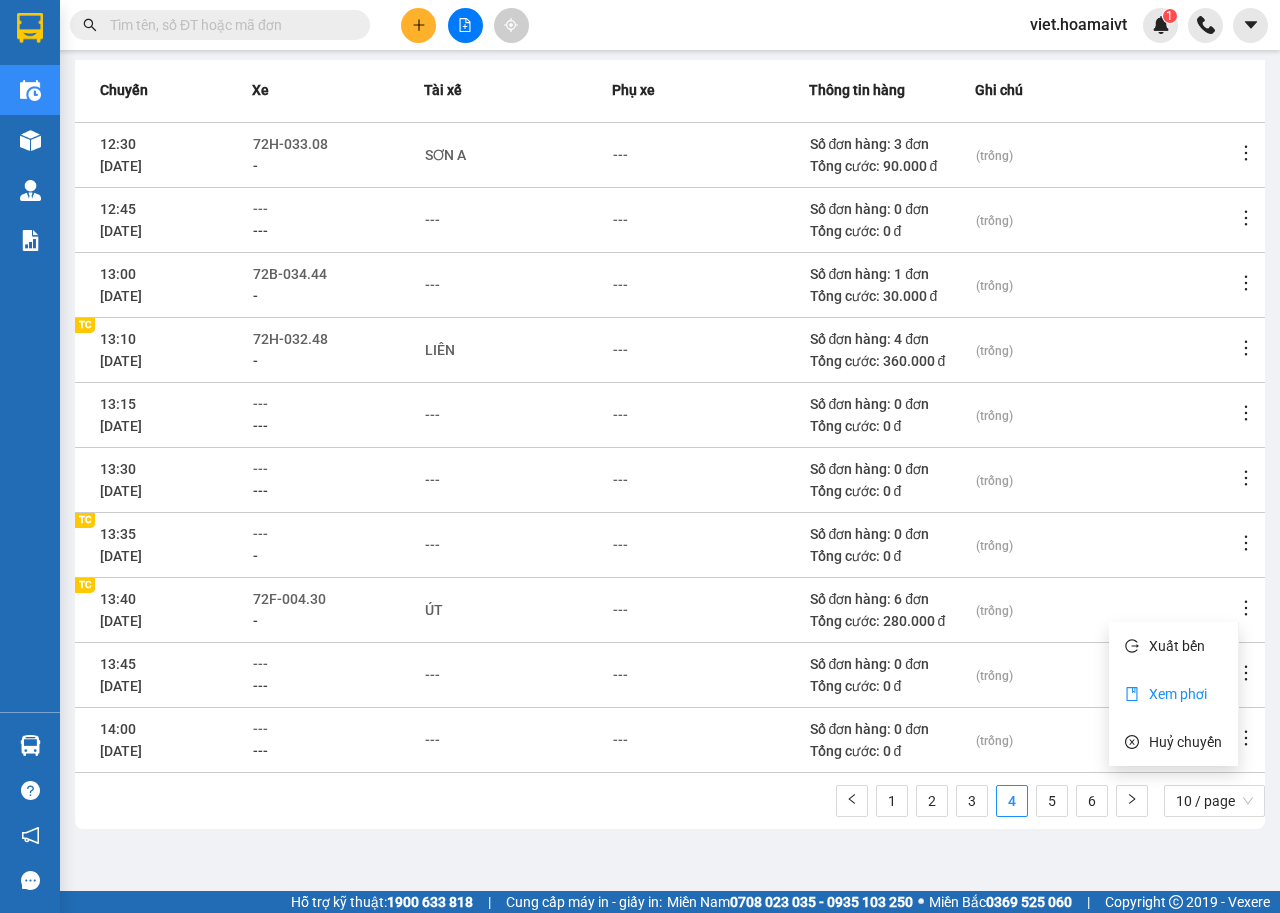 click on "Xem phơi" at bounding box center [1178, 694] 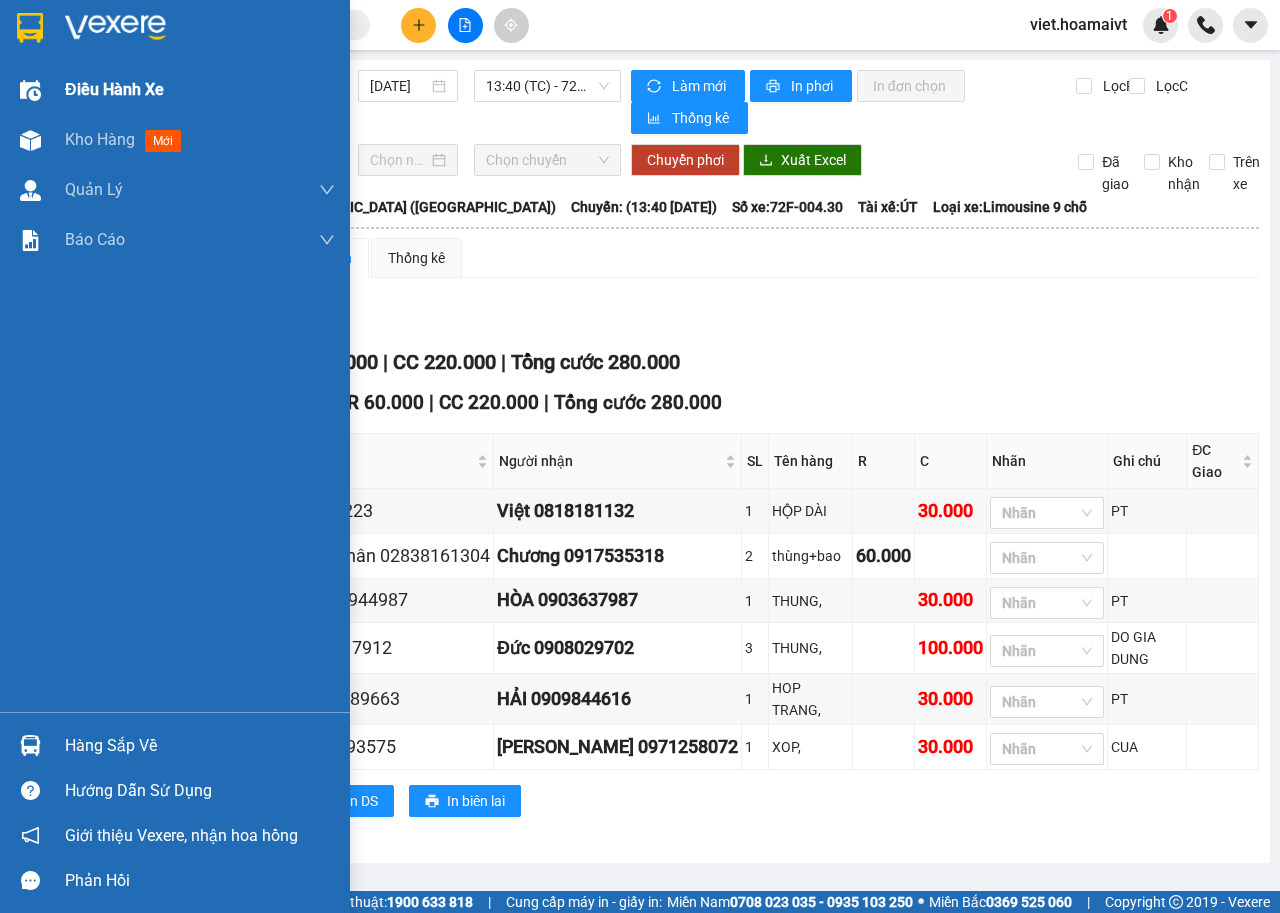 click on "Điều hành xe" at bounding box center [114, 89] 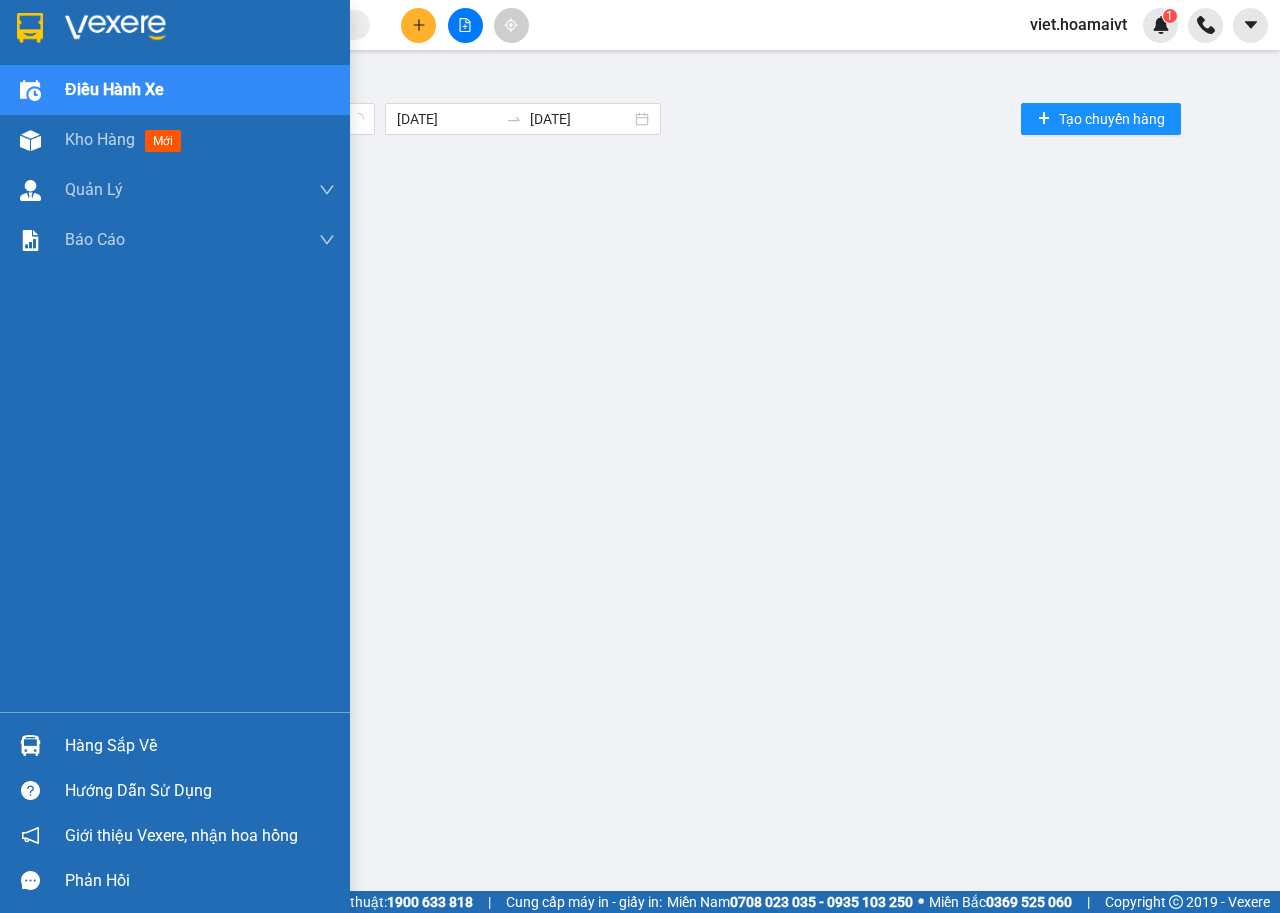 click on "Điều hành xe" at bounding box center [114, 89] 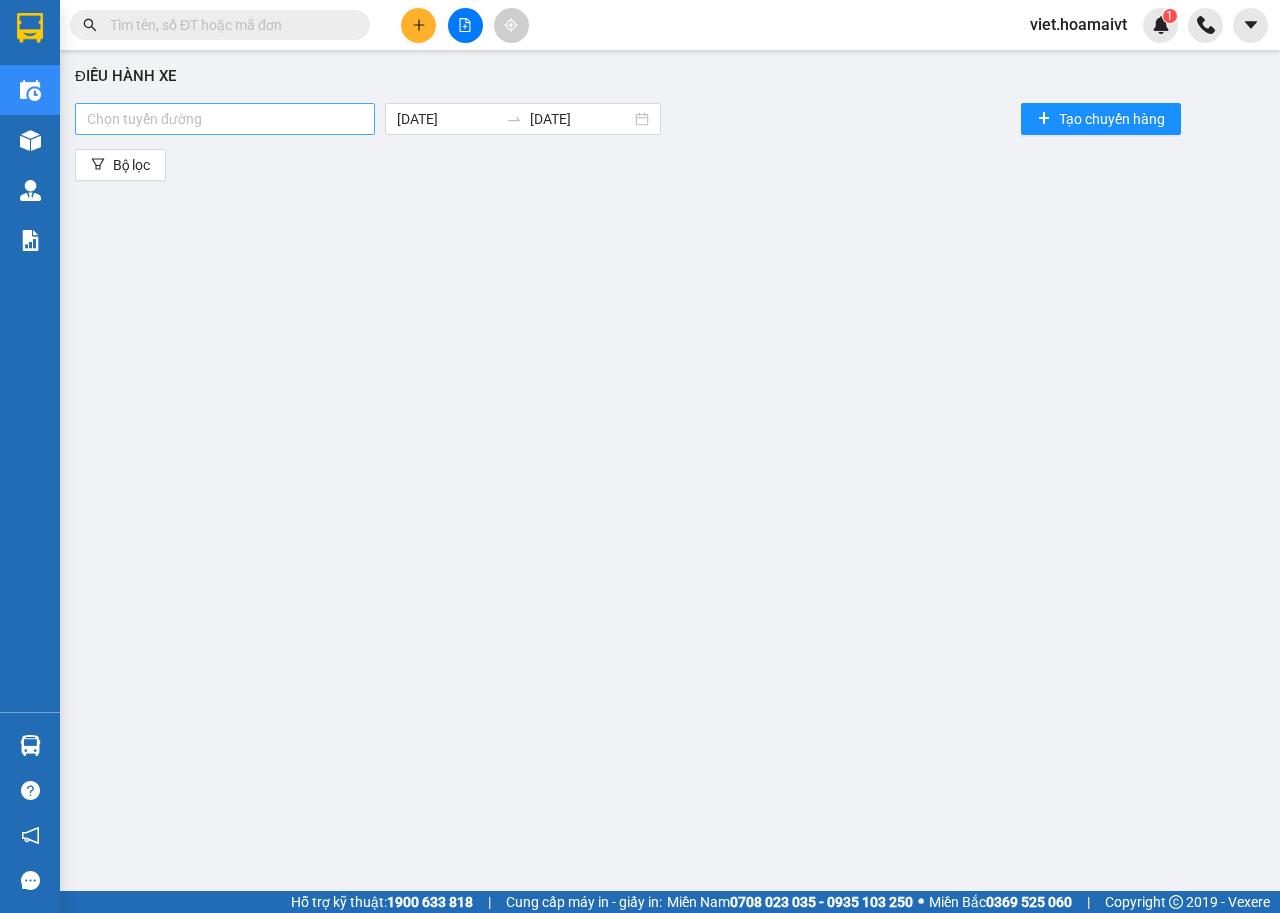 click on "Chọn tuyến đường" at bounding box center [225, 119] 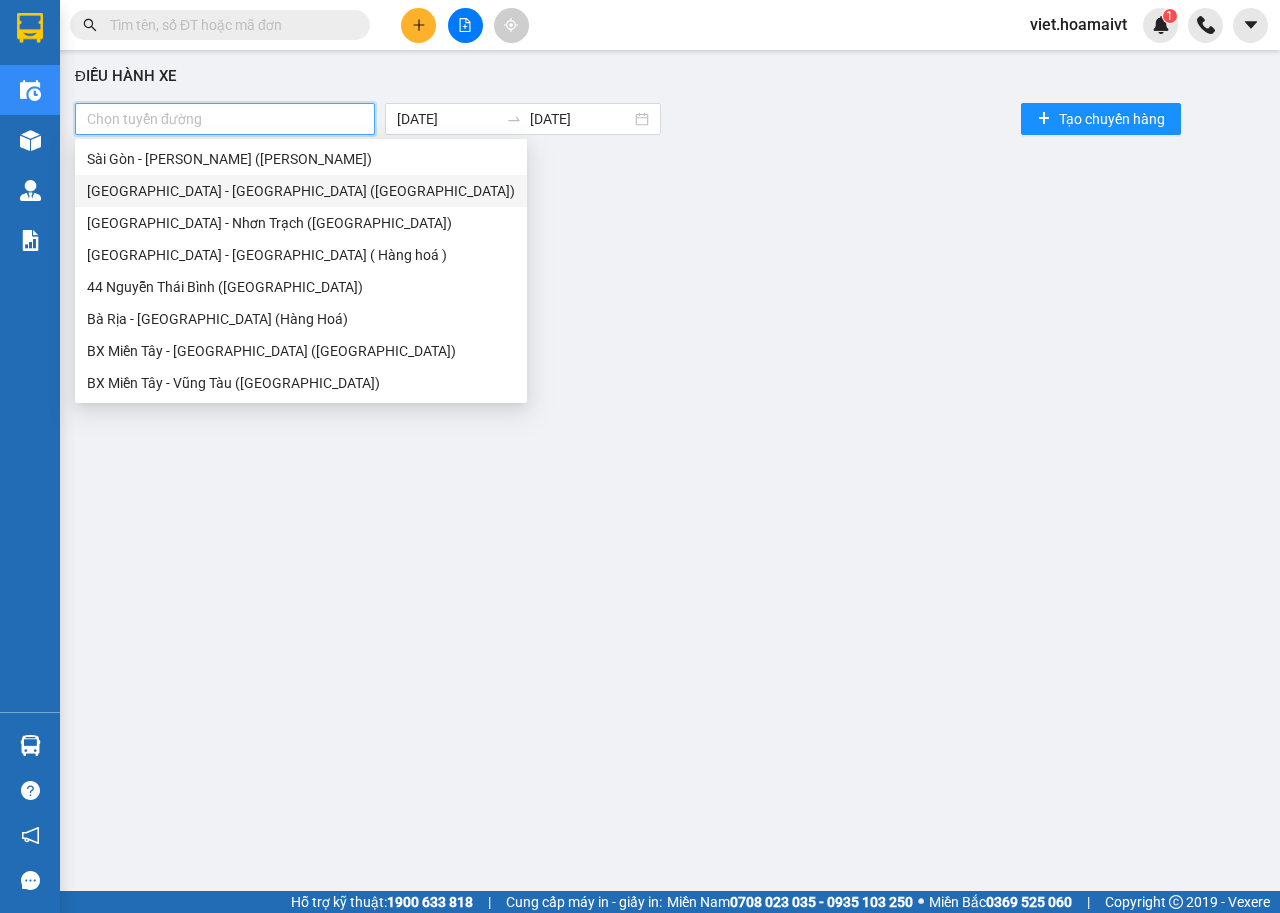 click on "[GEOGRAPHIC_DATA] - [GEOGRAPHIC_DATA] ([GEOGRAPHIC_DATA])" at bounding box center (301, 191) 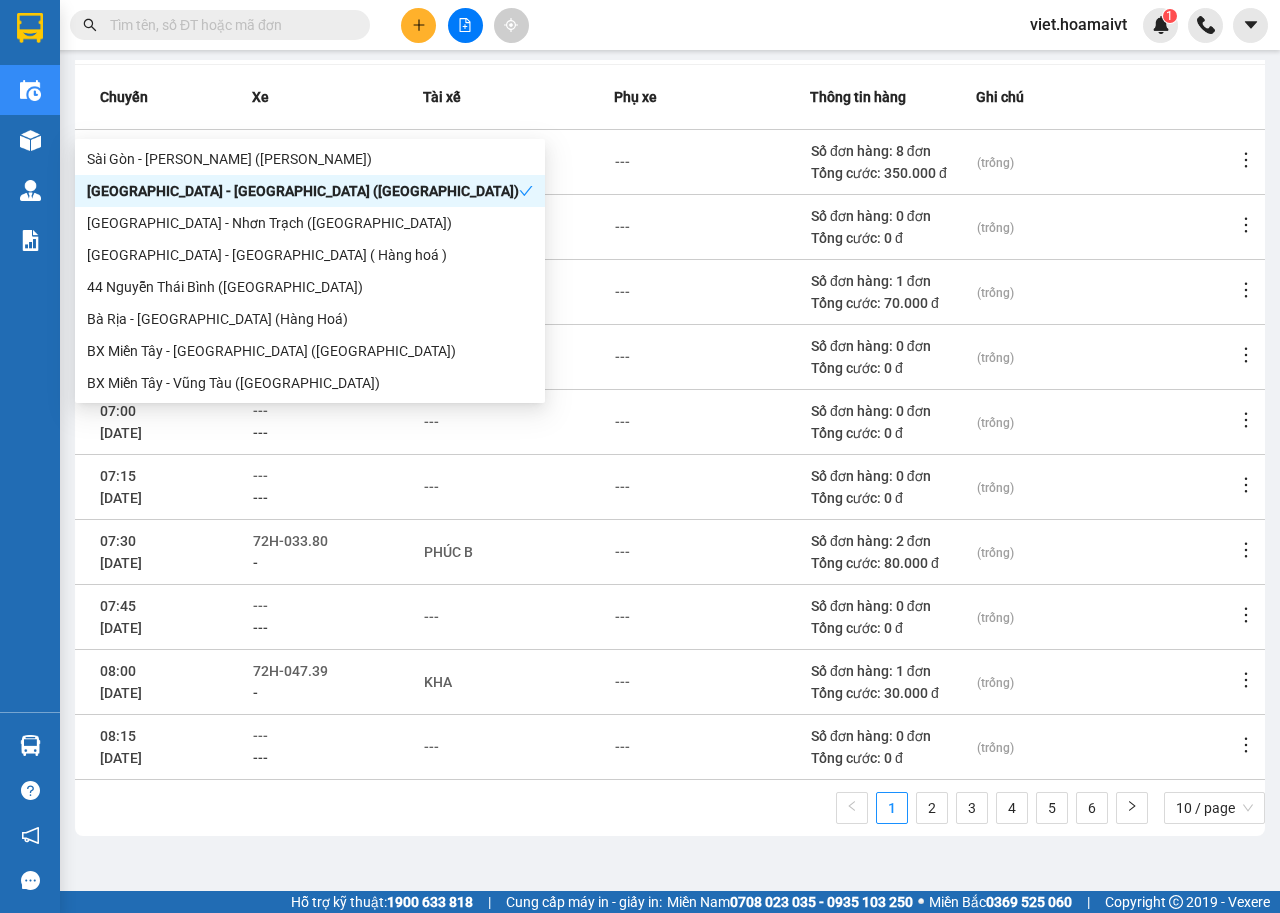 scroll, scrollTop: 220, scrollLeft: 0, axis: vertical 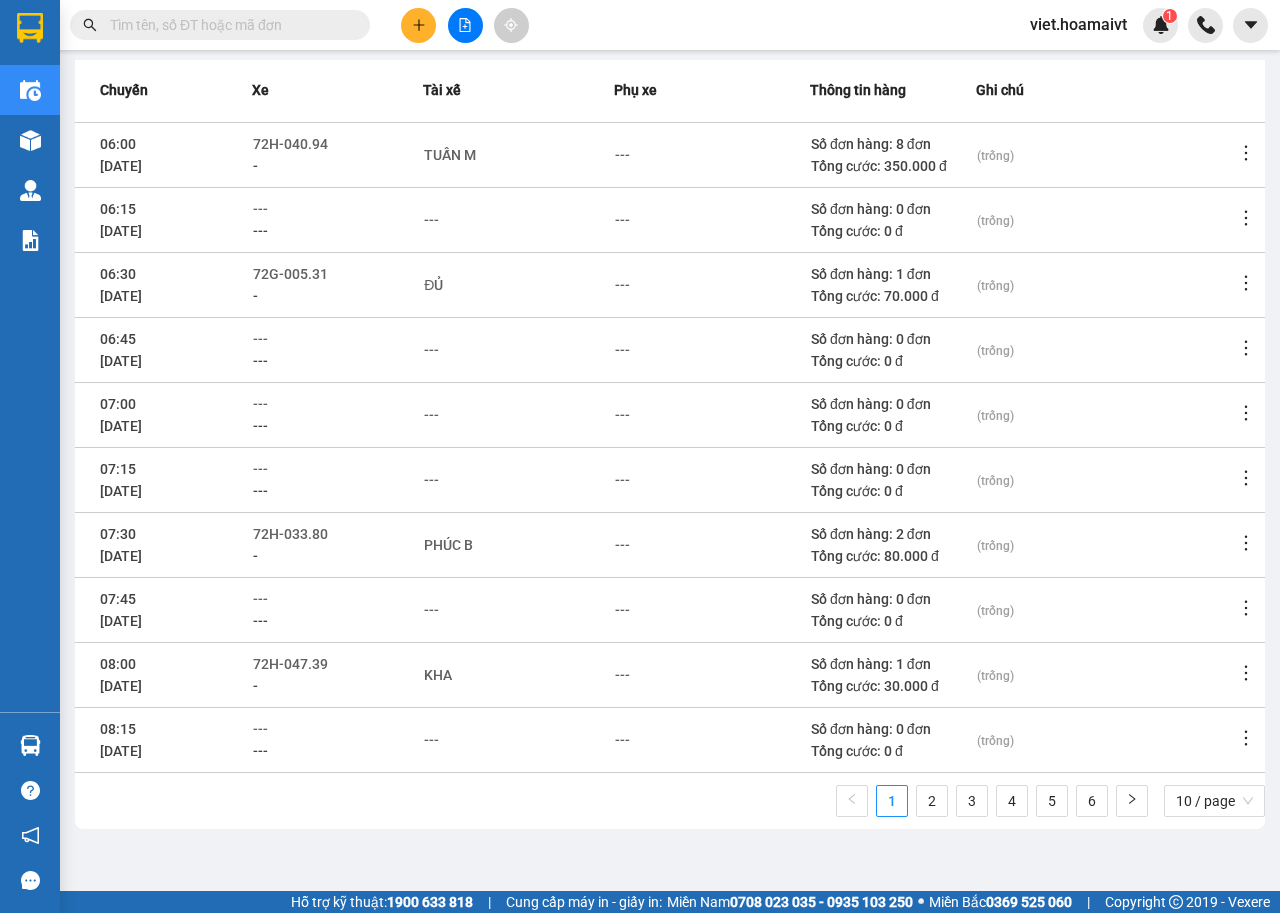 click on "---" at bounding box center (518, 350) 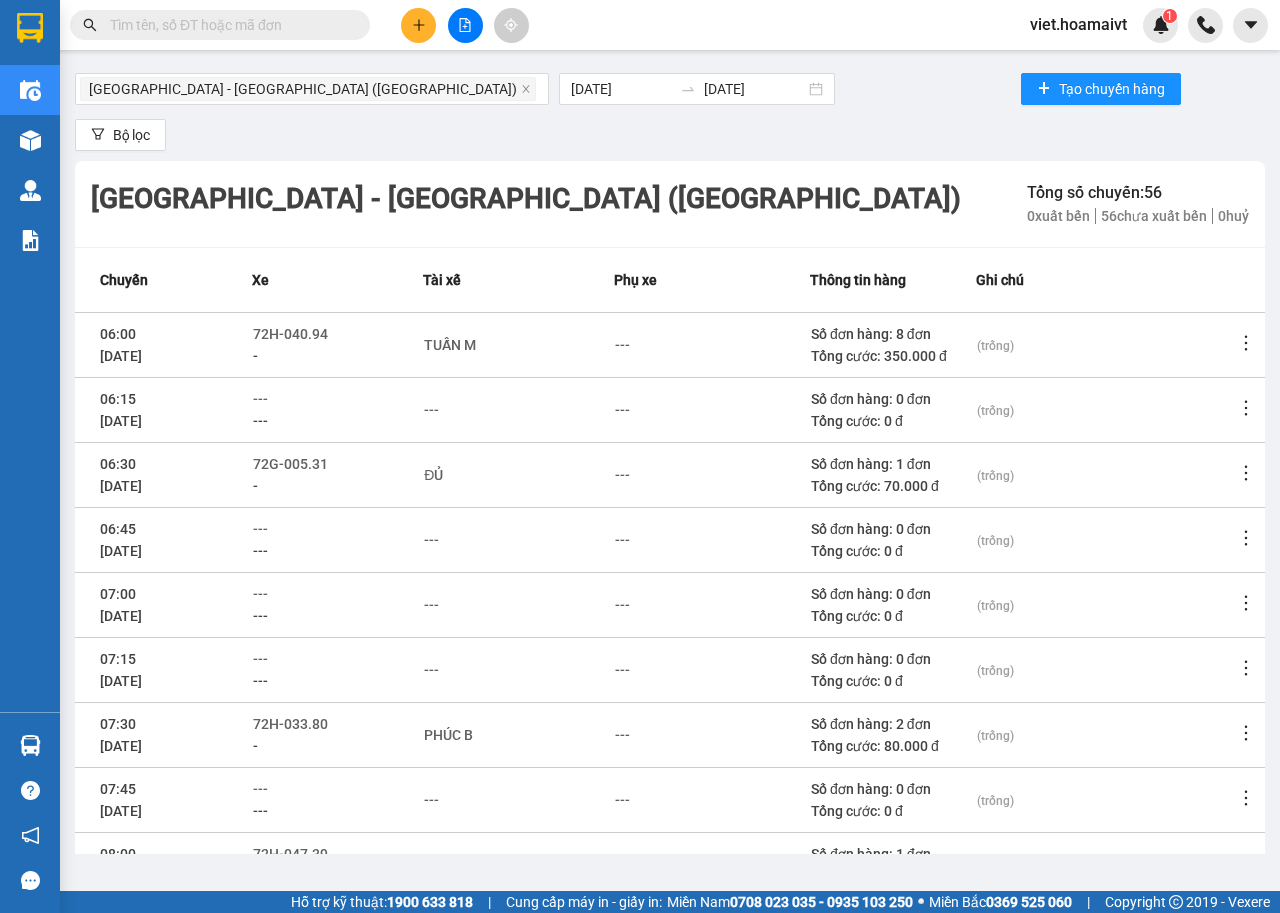 scroll, scrollTop: 0, scrollLeft: 0, axis: both 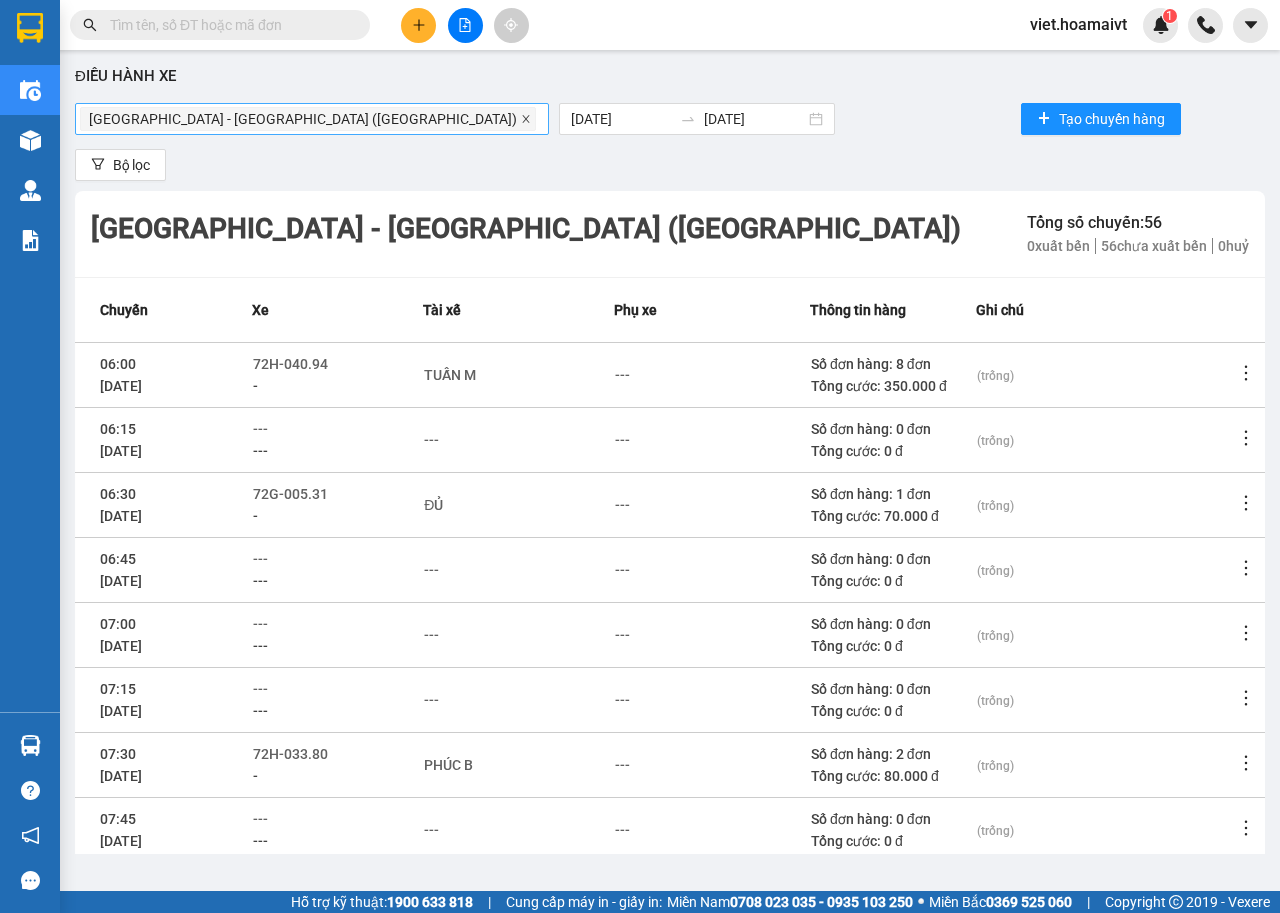 click 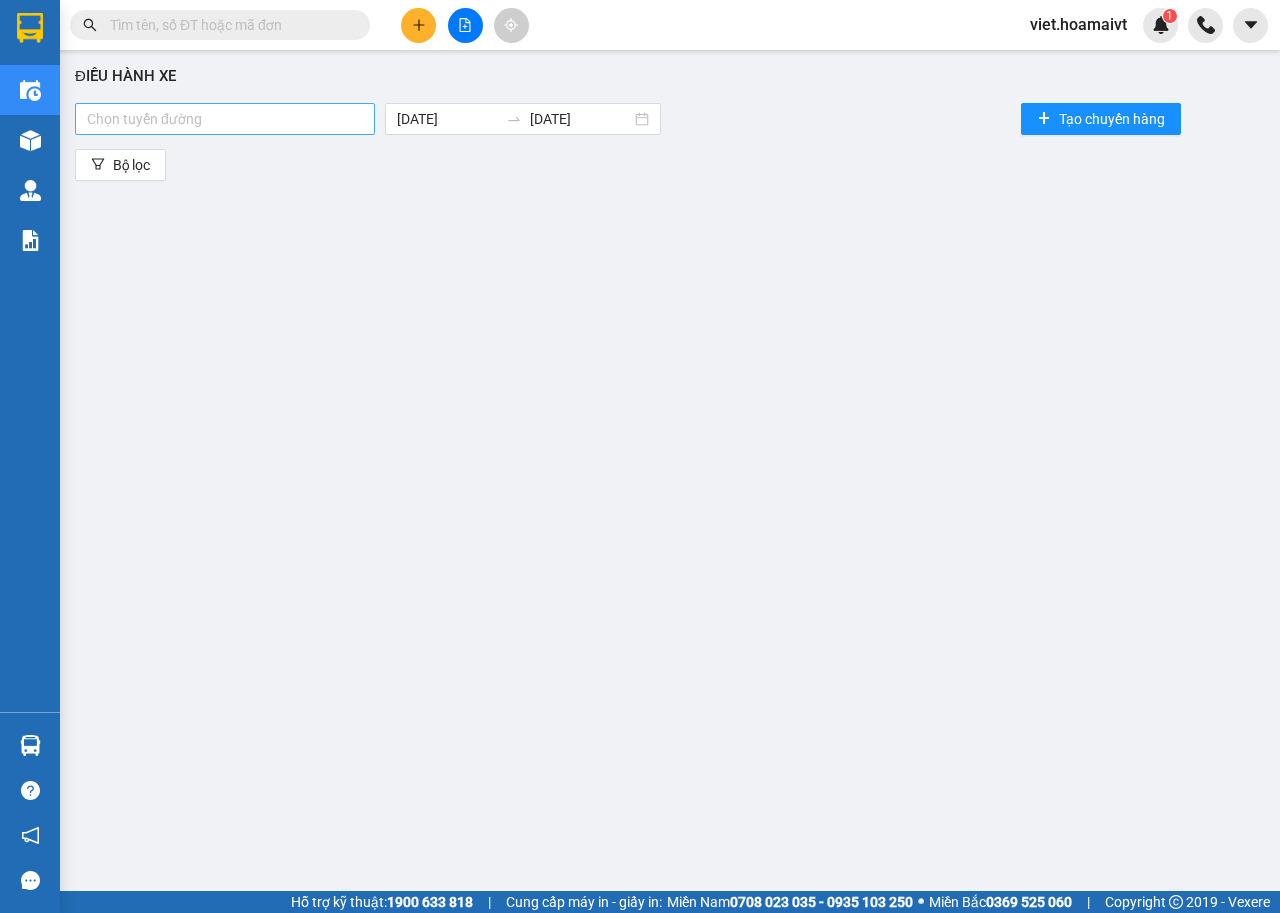 click at bounding box center (225, 119) 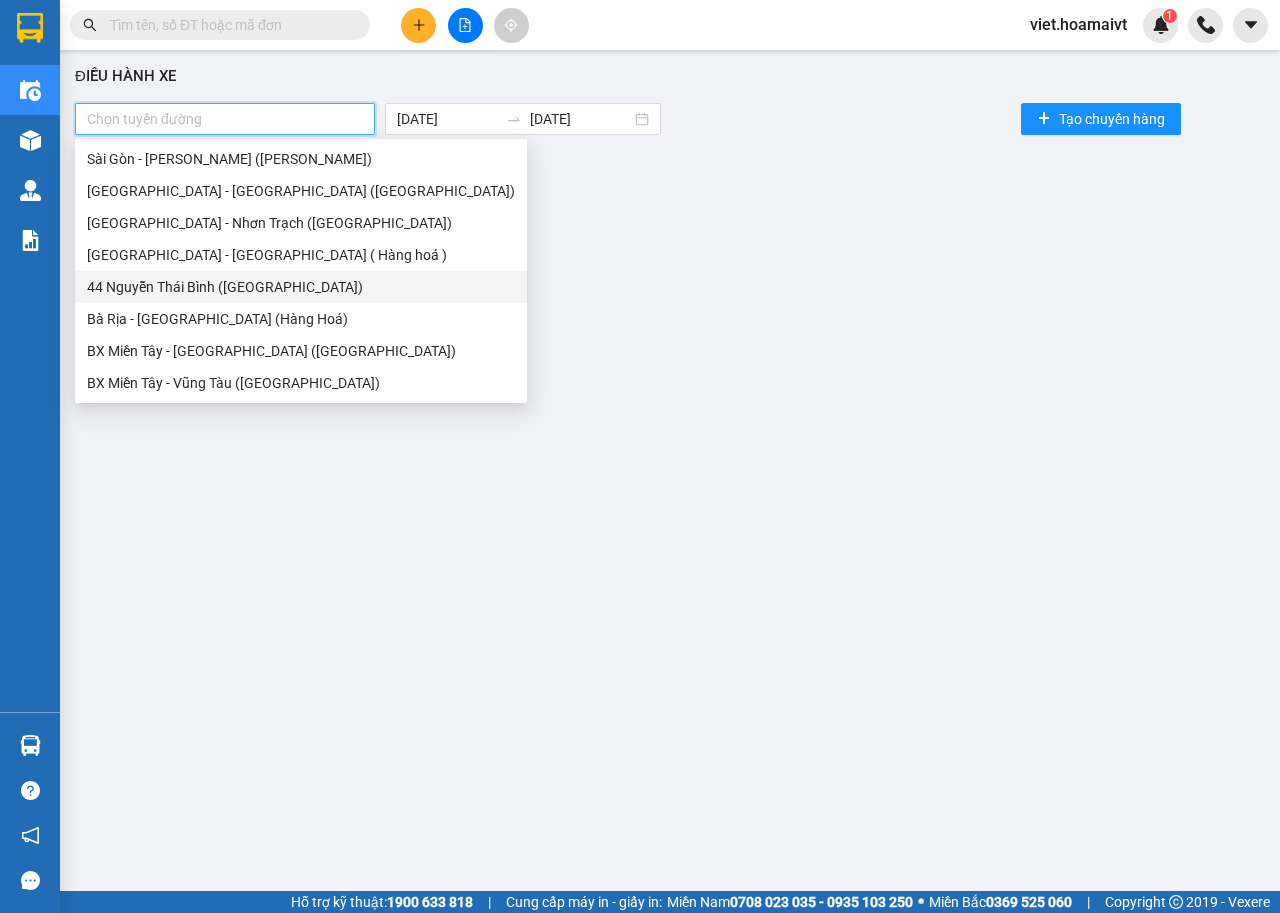 drag, startPoint x: 183, startPoint y: 298, endPoint x: 194, endPoint y: 293, distance: 12.083046 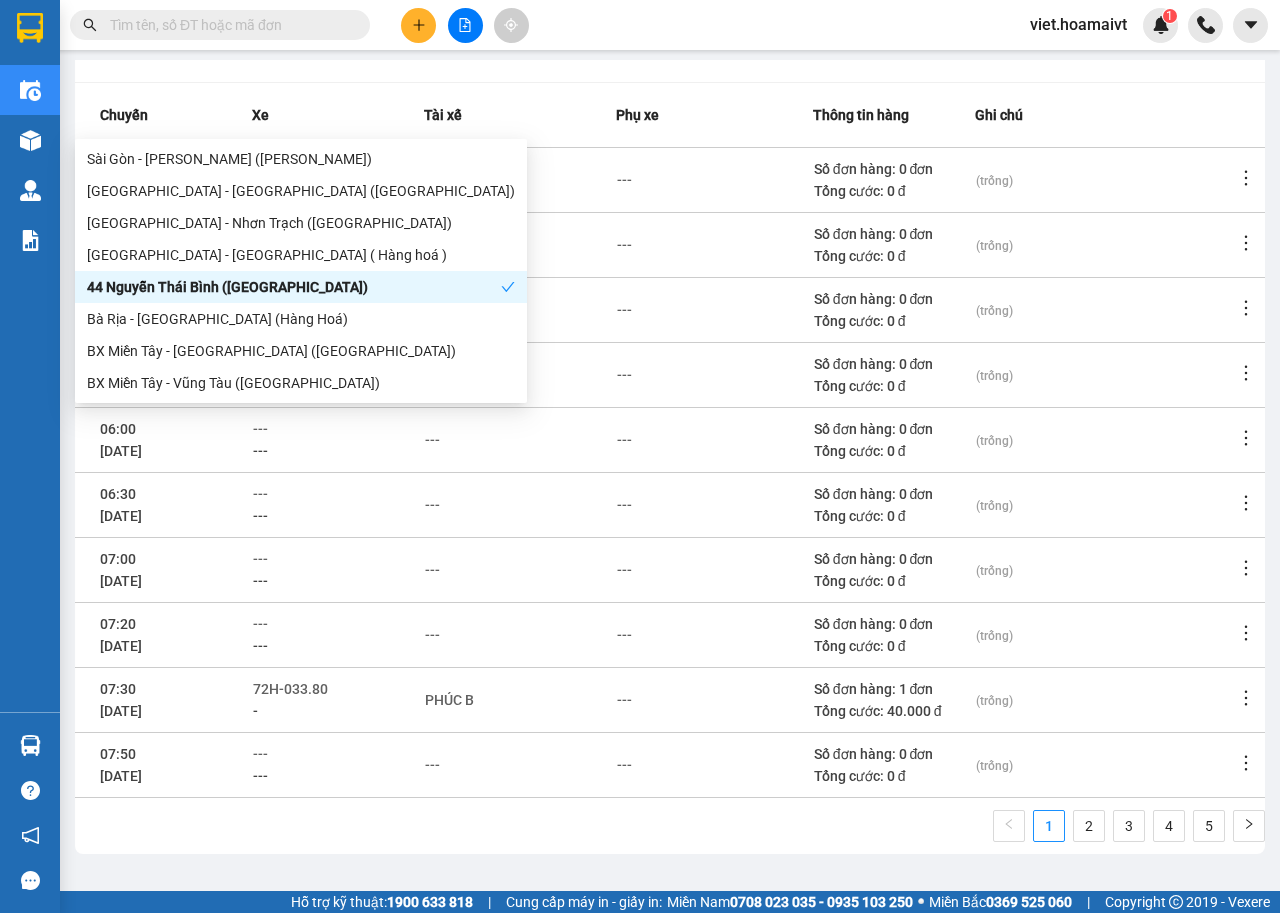 scroll, scrollTop: 220, scrollLeft: 0, axis: vertical 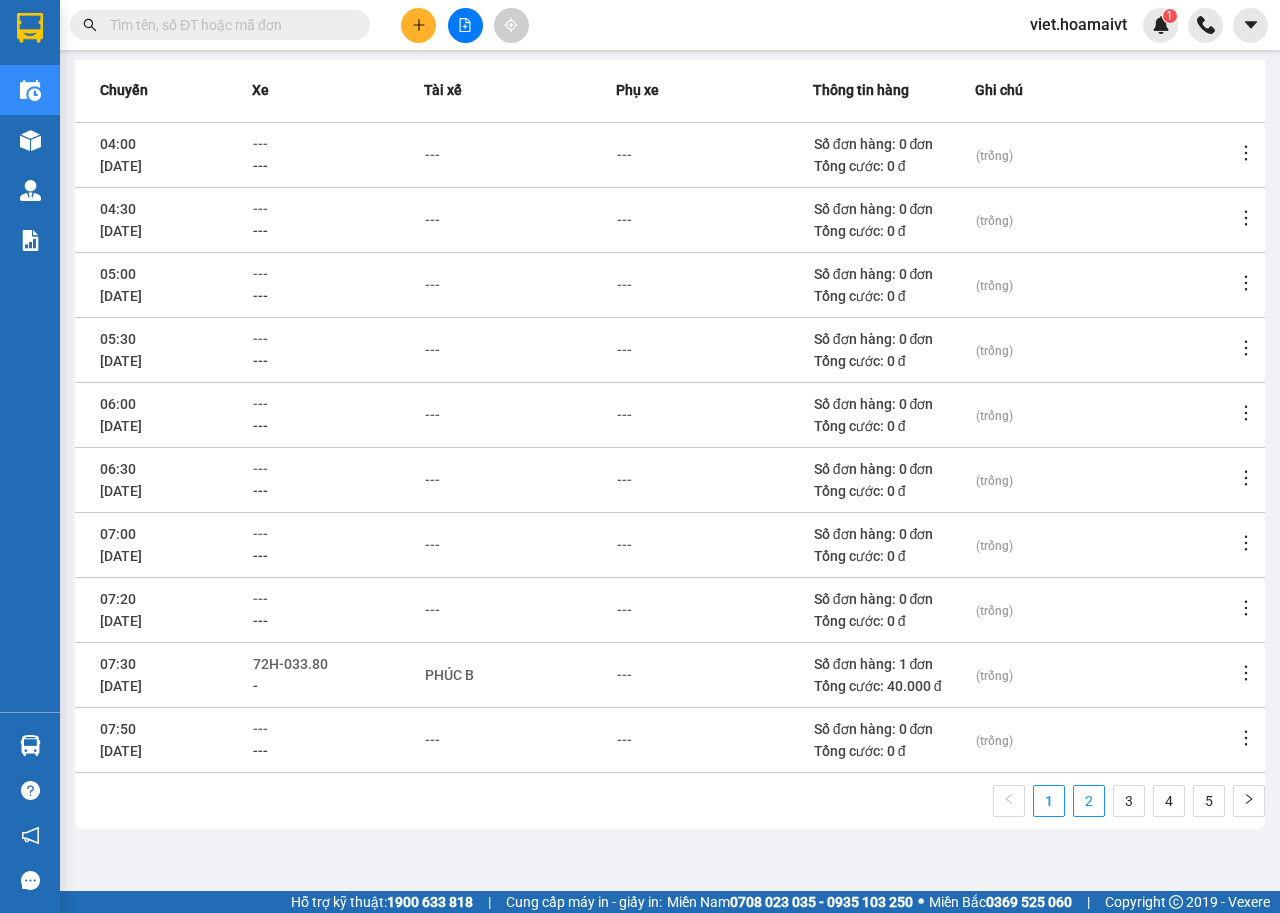 click on "2" at bounding box center [1089, 801] 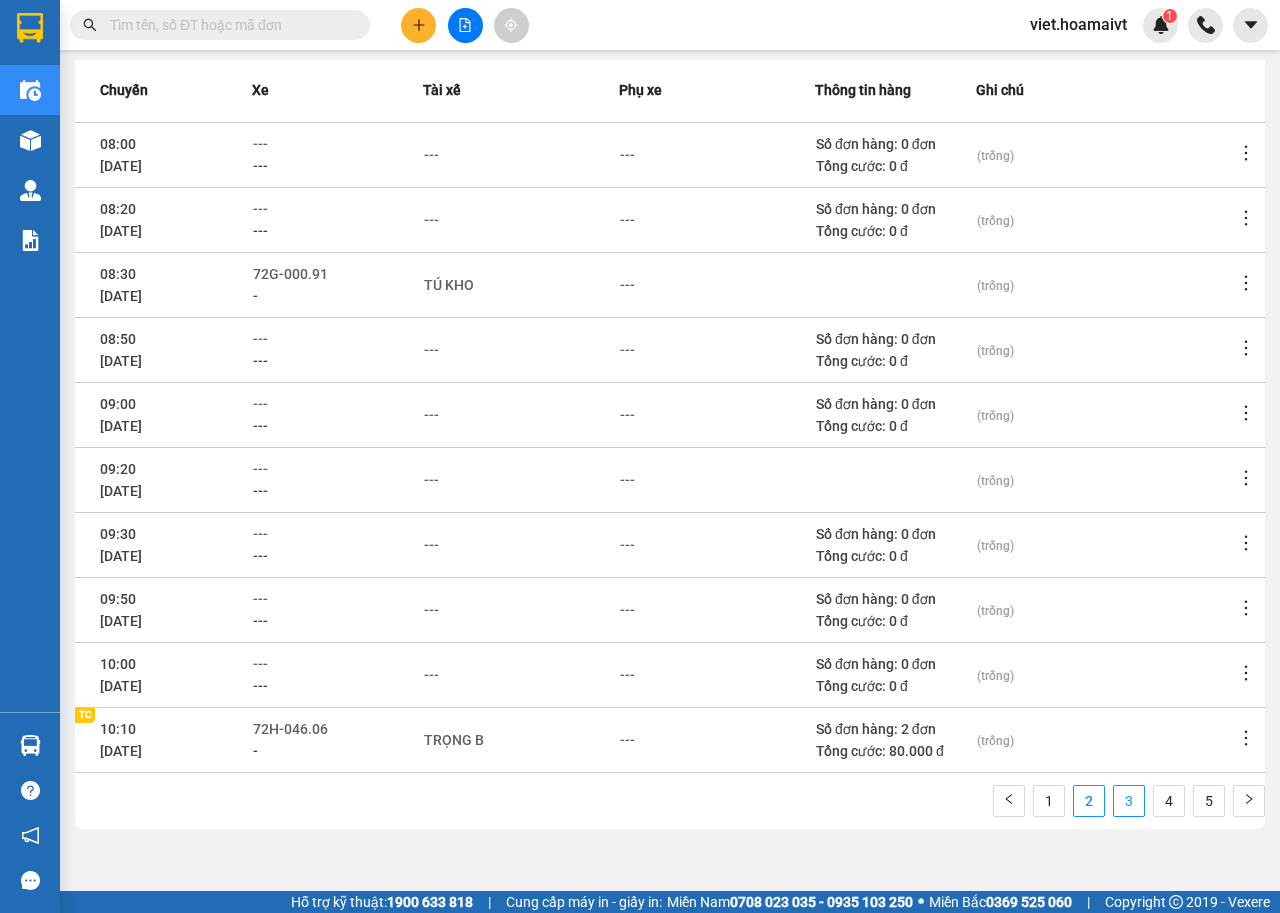 click on "3" at bounding box center (1129, 801) 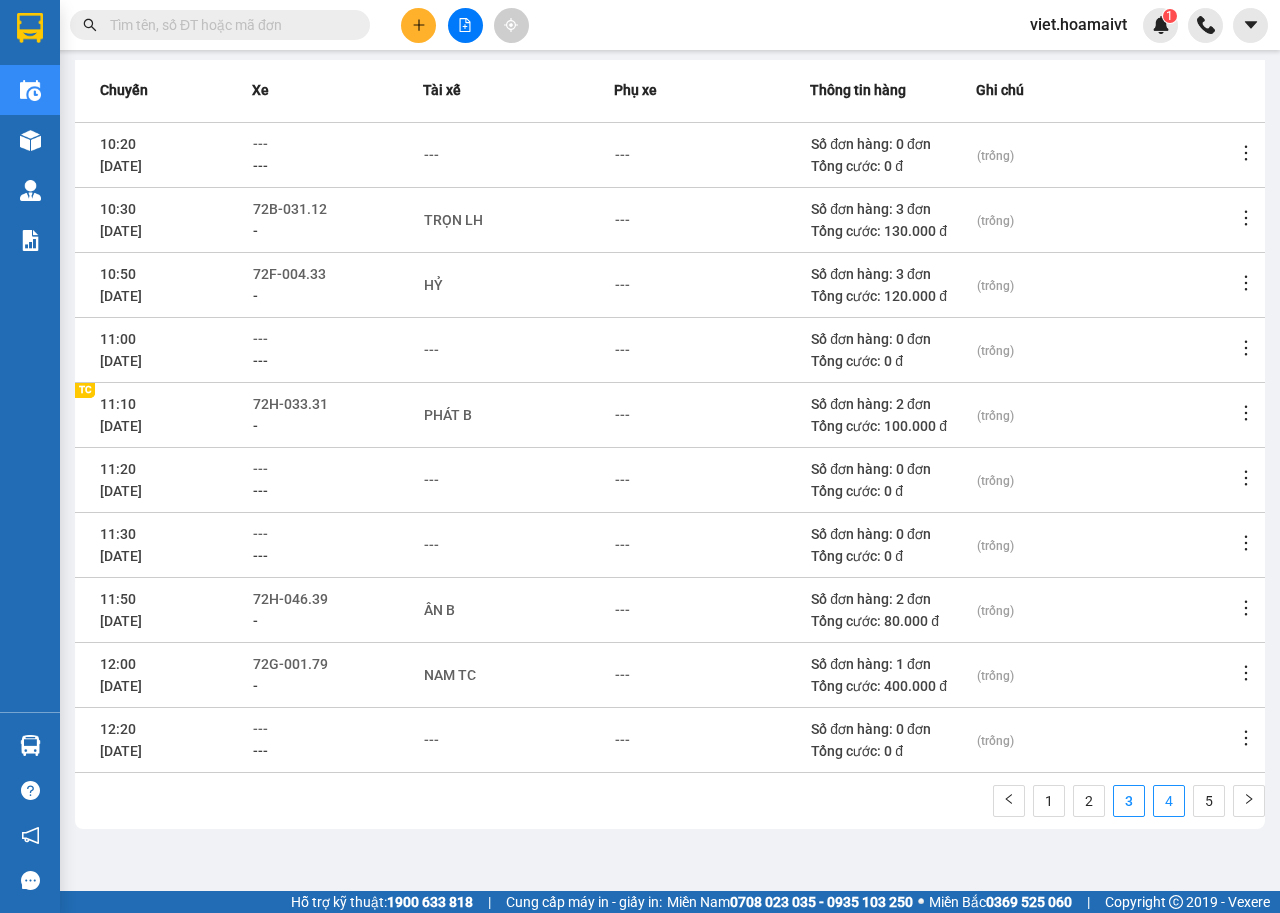 click on "4" at bounding box center [1169, 801] 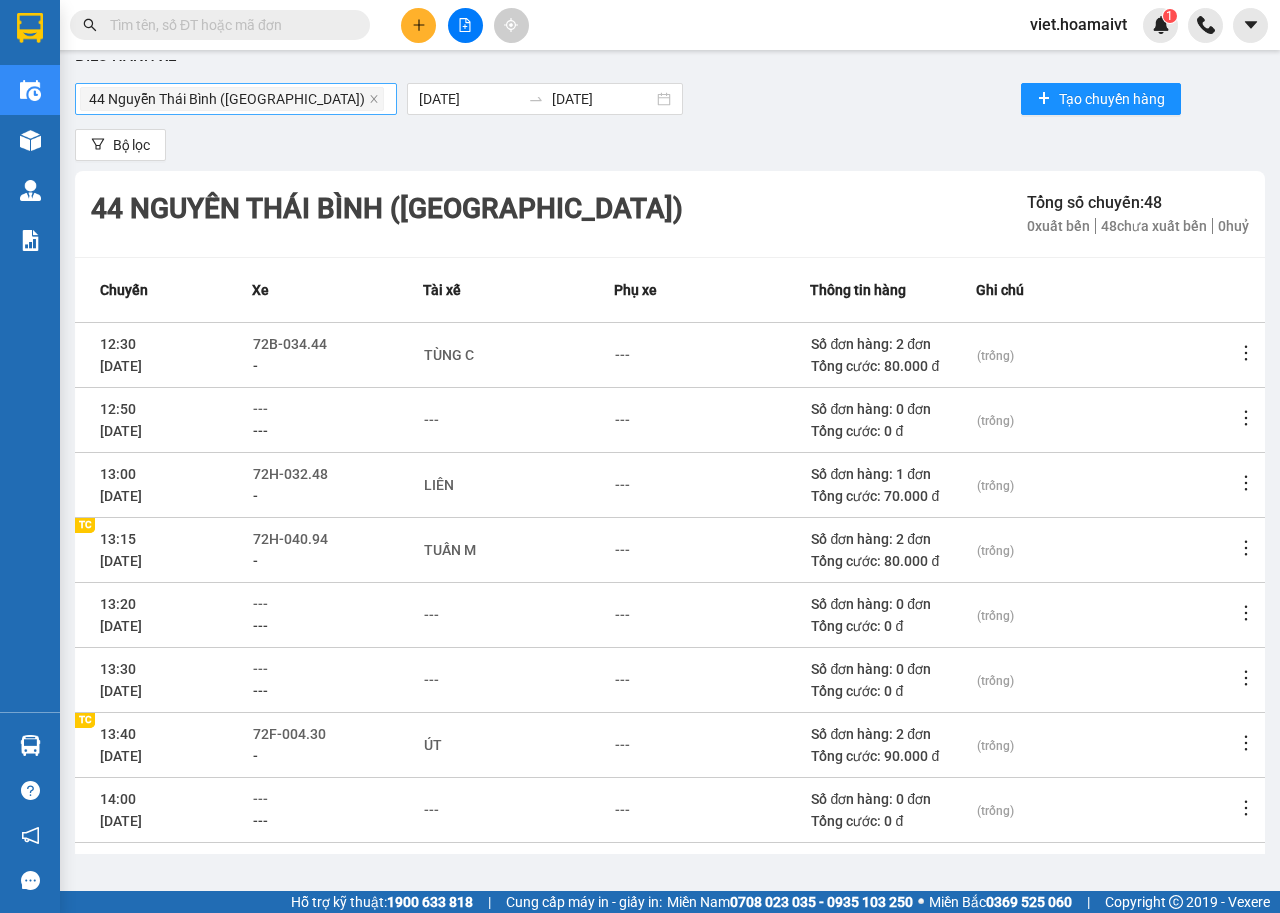scroll, scrollTop: 0, scrollLeft: 0, axis: both 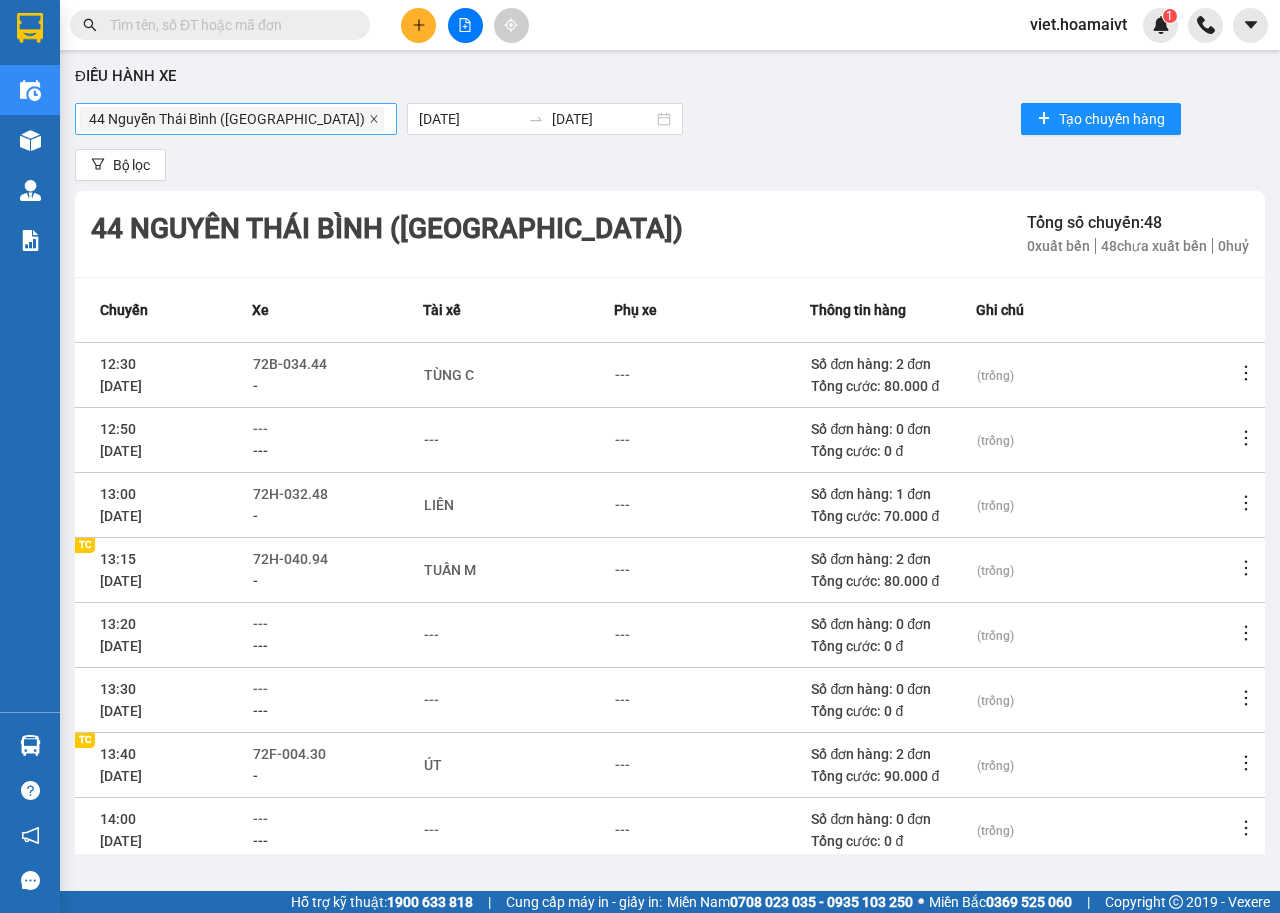 click 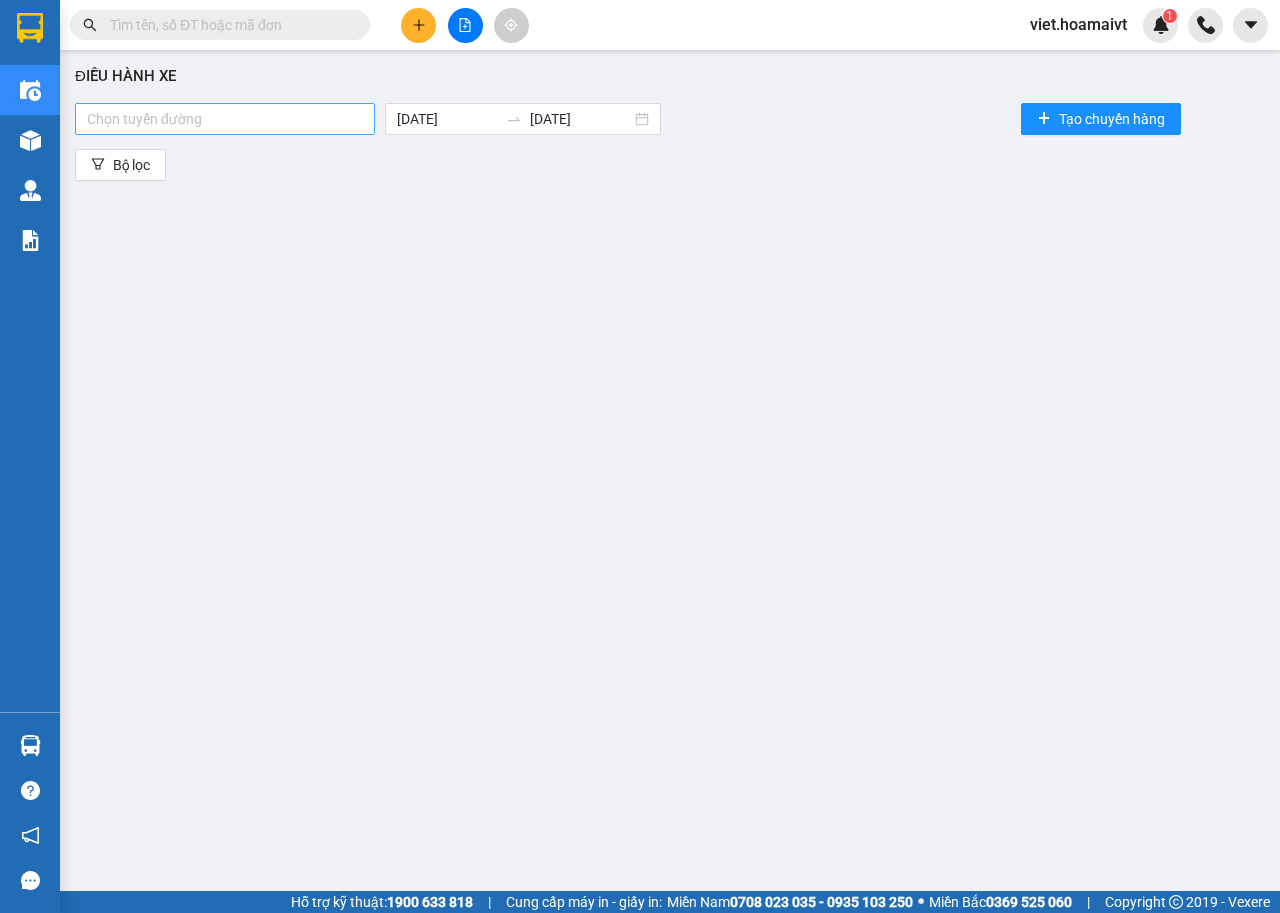 click at bounding box center (225, 119) 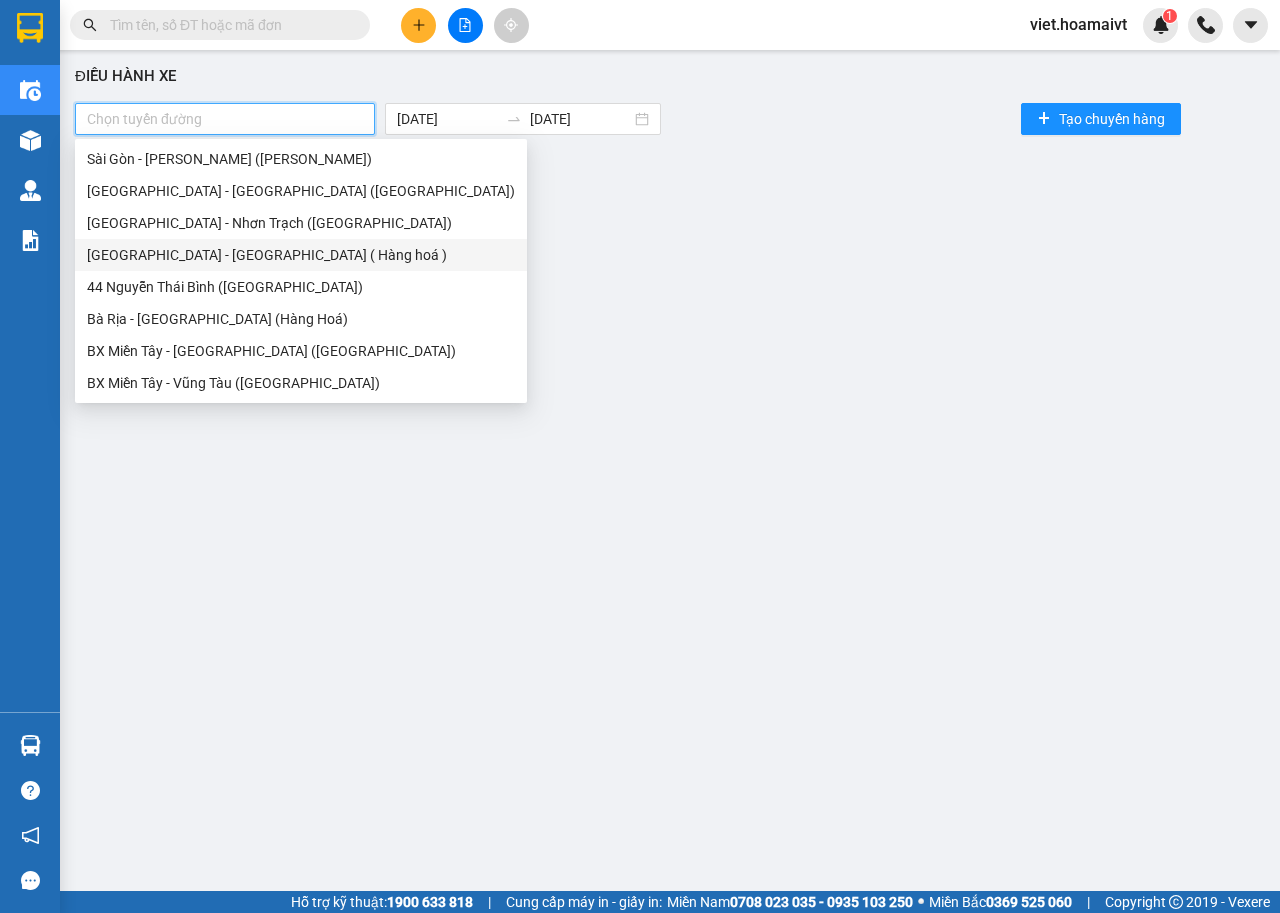 click on "[GEOGRAPHIC_DATA] - [GEOGRAPHIC_DATA] ( Hàng hoá )" at bounding box center (301, 255) 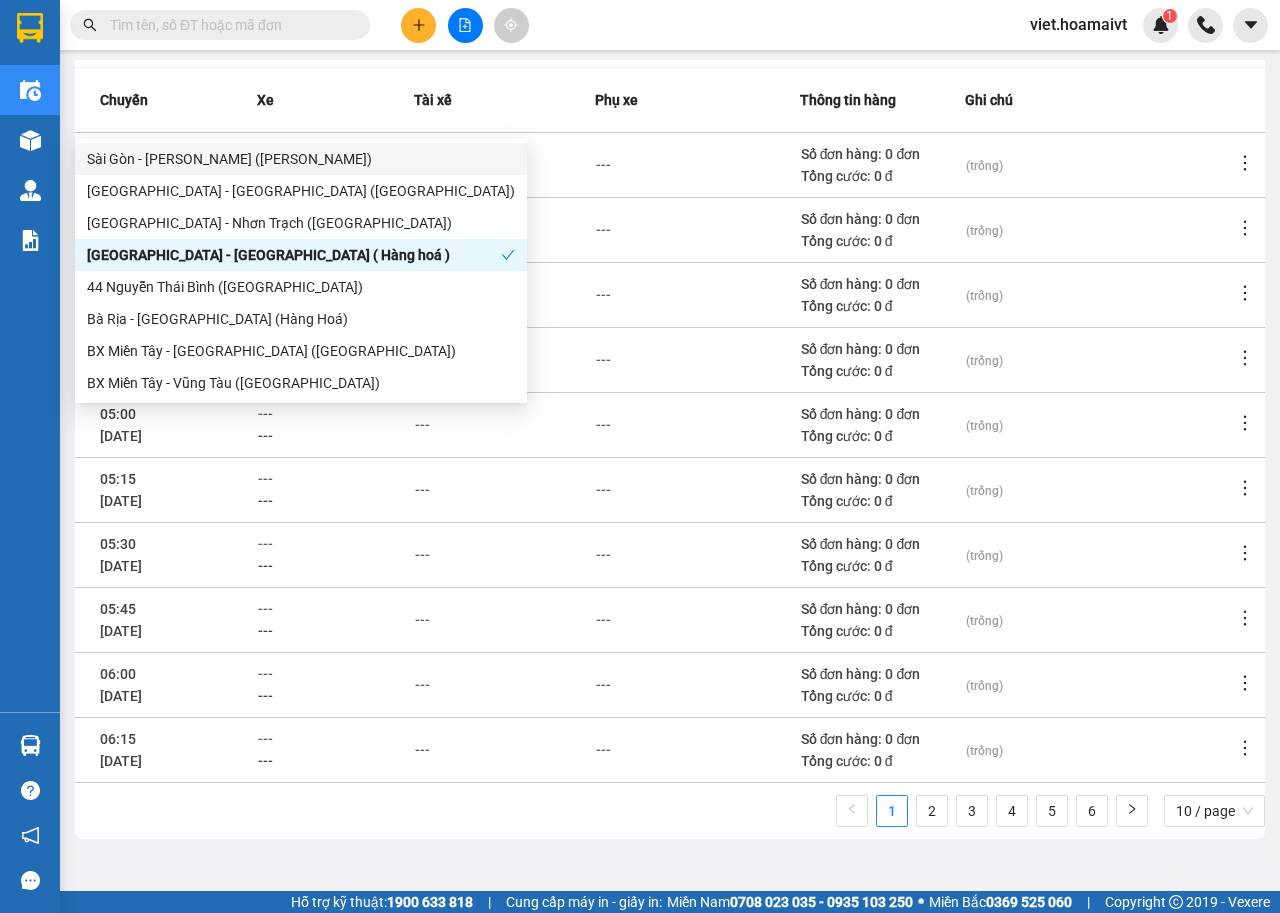 scroll, scrollTop: 220, scrollLeft: 0, axis: vertical 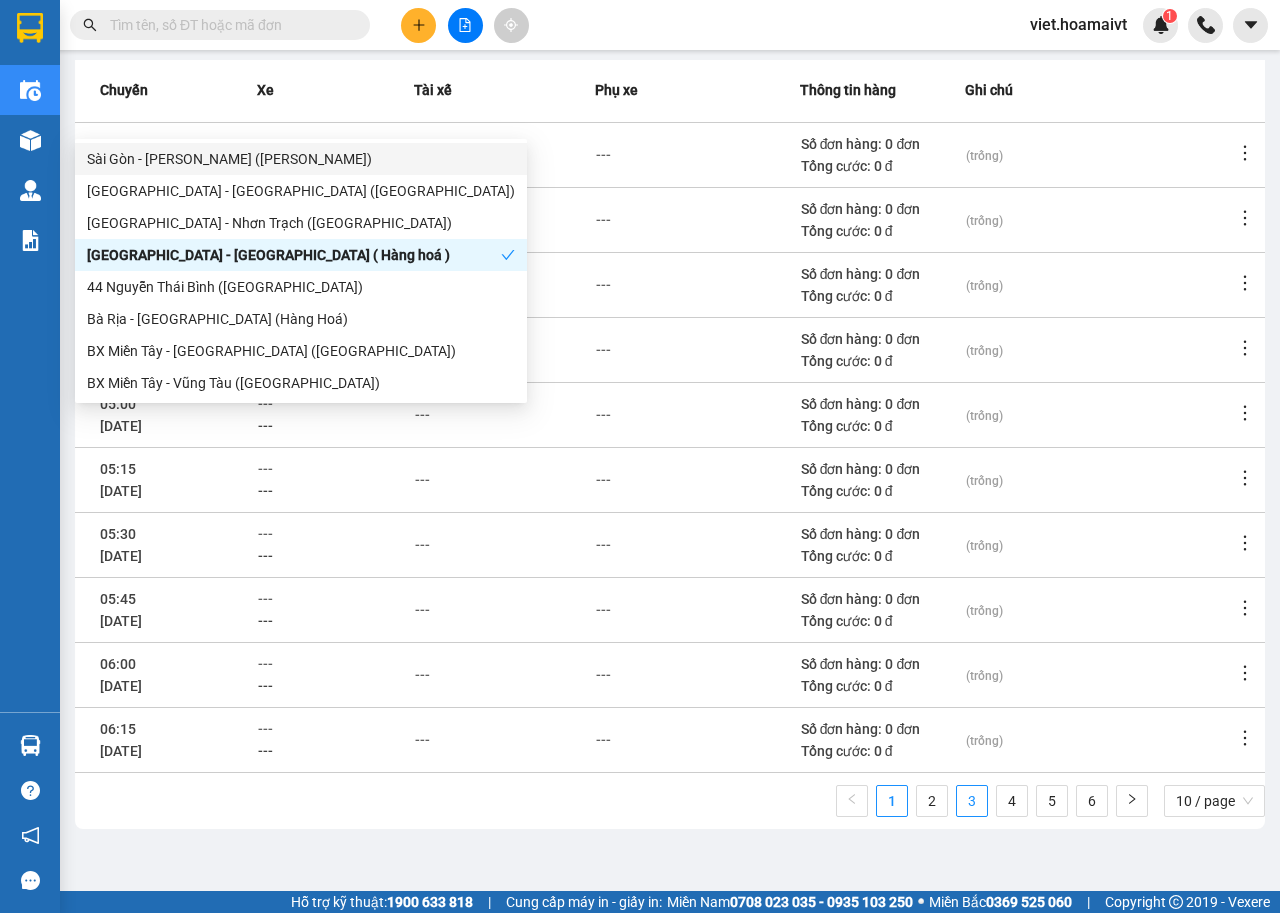 drag, startPoint x: 913, startPoint y: 805, endPoint x: 966, endPoint y: 806, distance: 53.009434 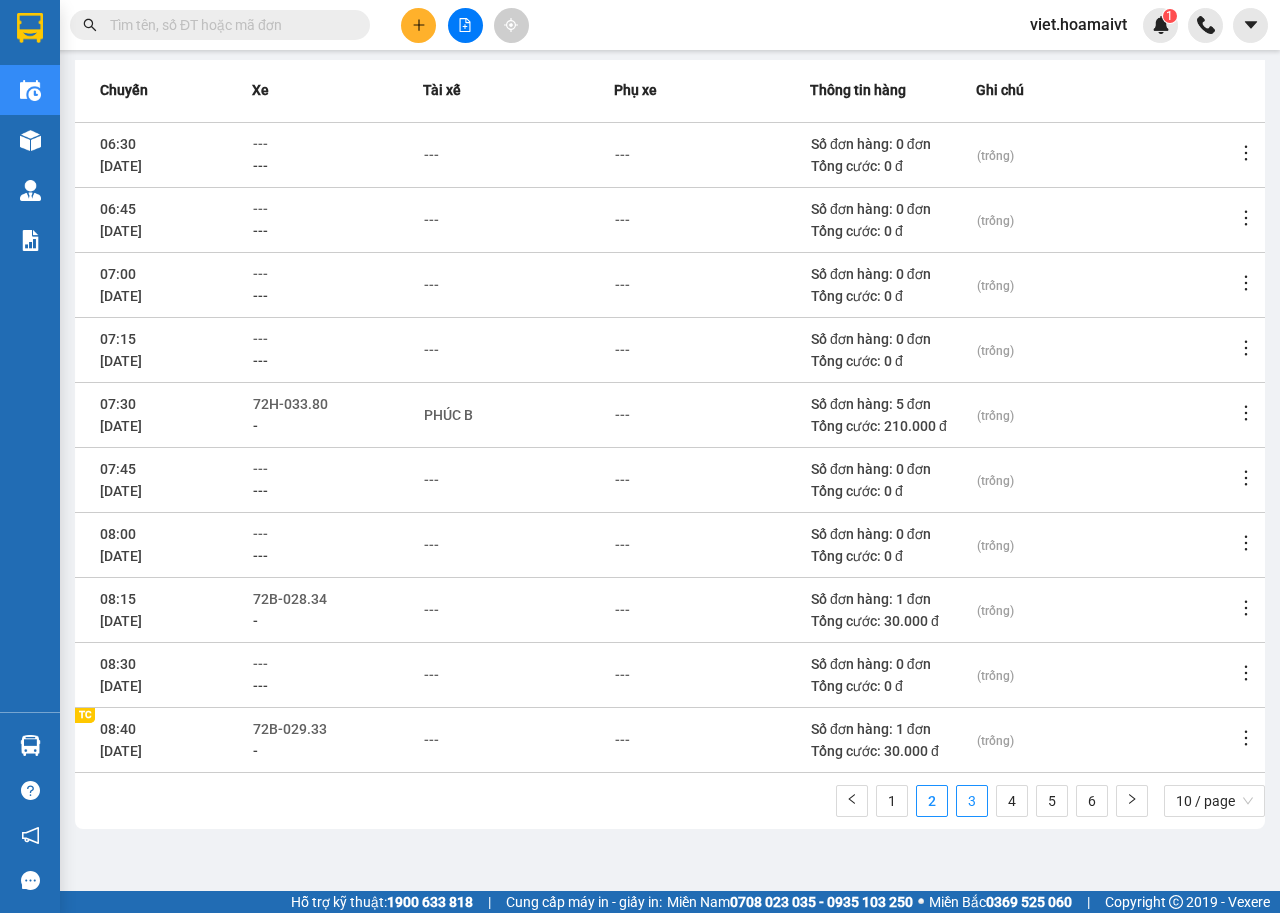 click on "3" at bounding box center (972, 801) 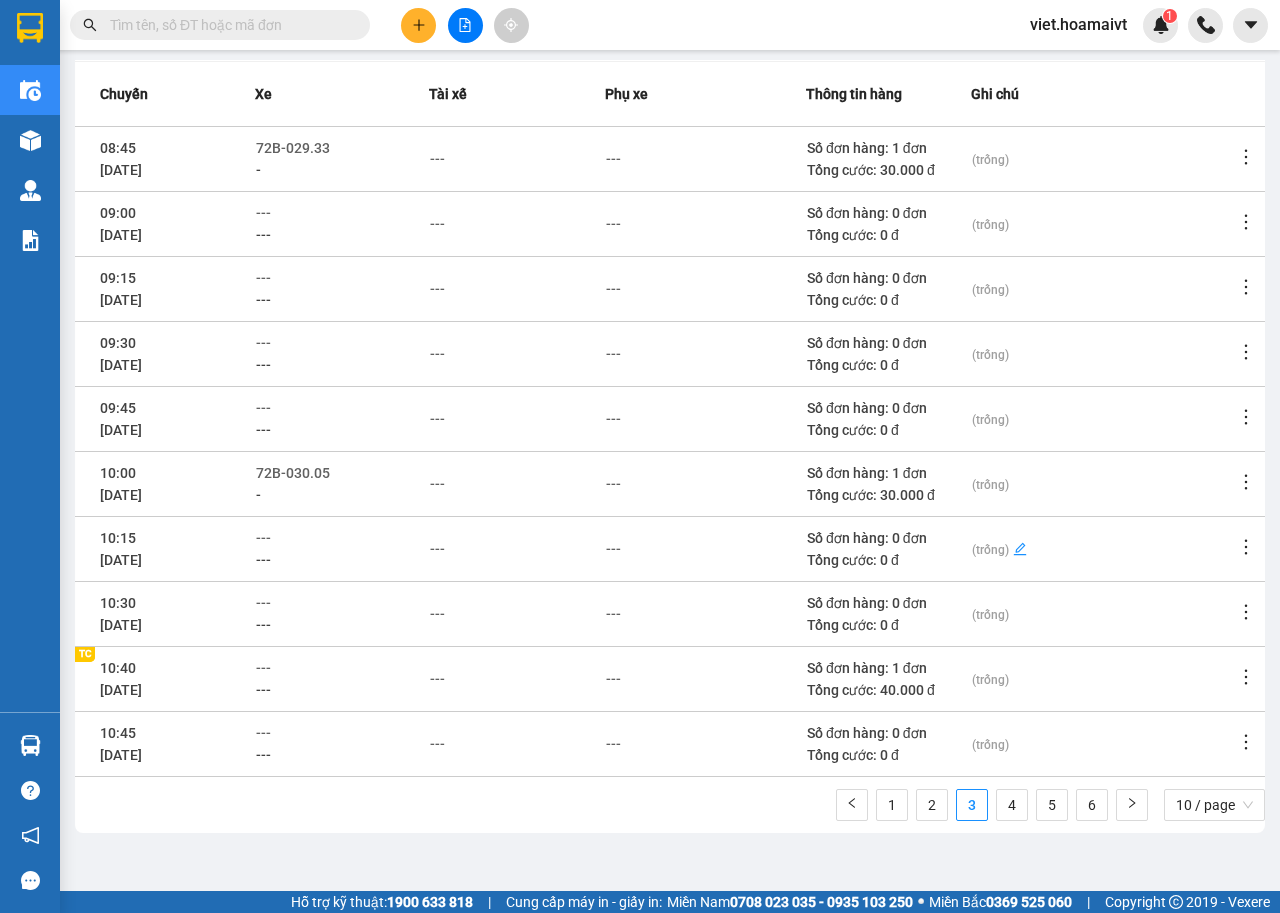 scroll, scrollTop: 220, scrollLeft: 0, axis: vertical 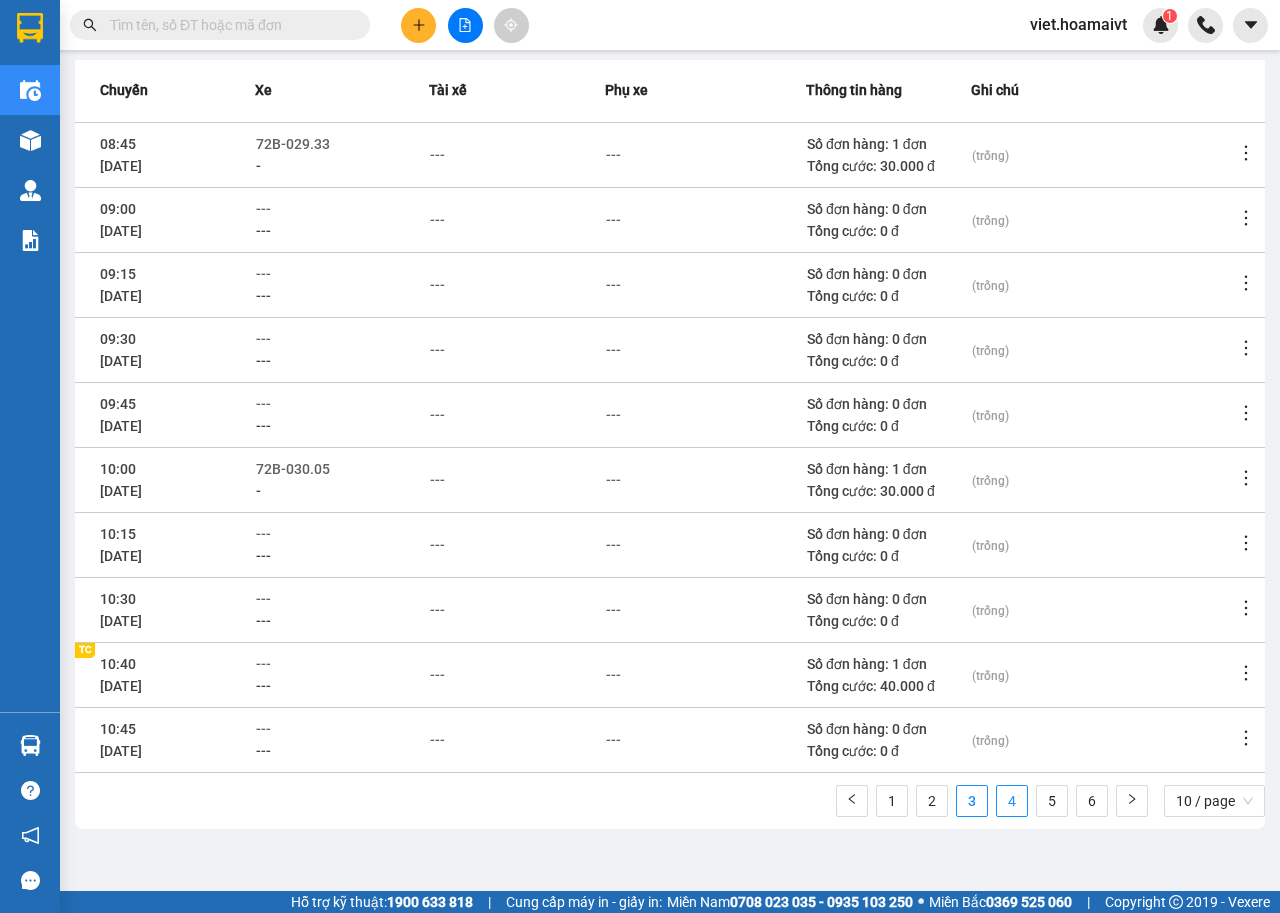 click on "4" at bounding box center (1012, 801) 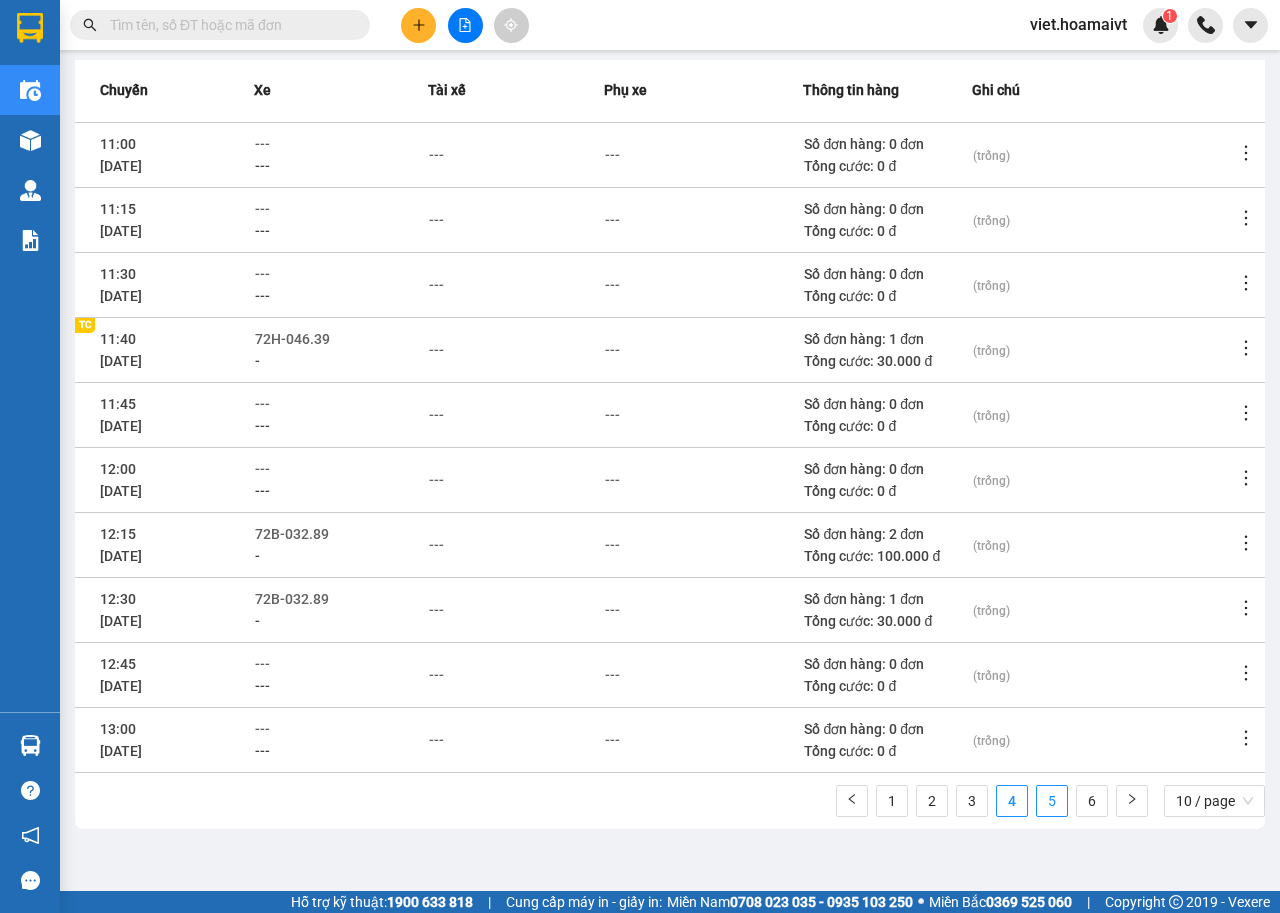 click on "5" at bounding box center (1052, 801) 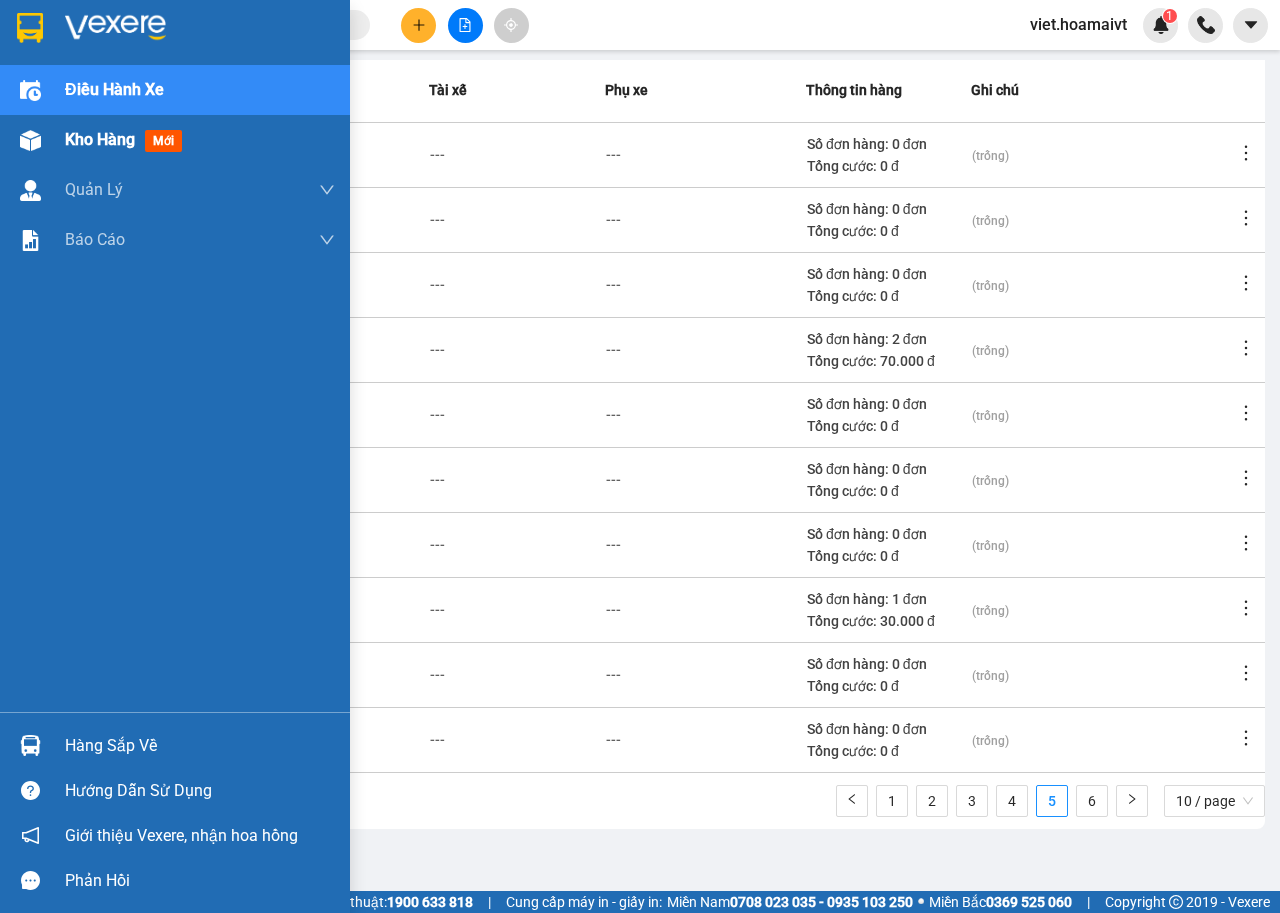 click on "Kho hàng" at bounding box center [100, 139] 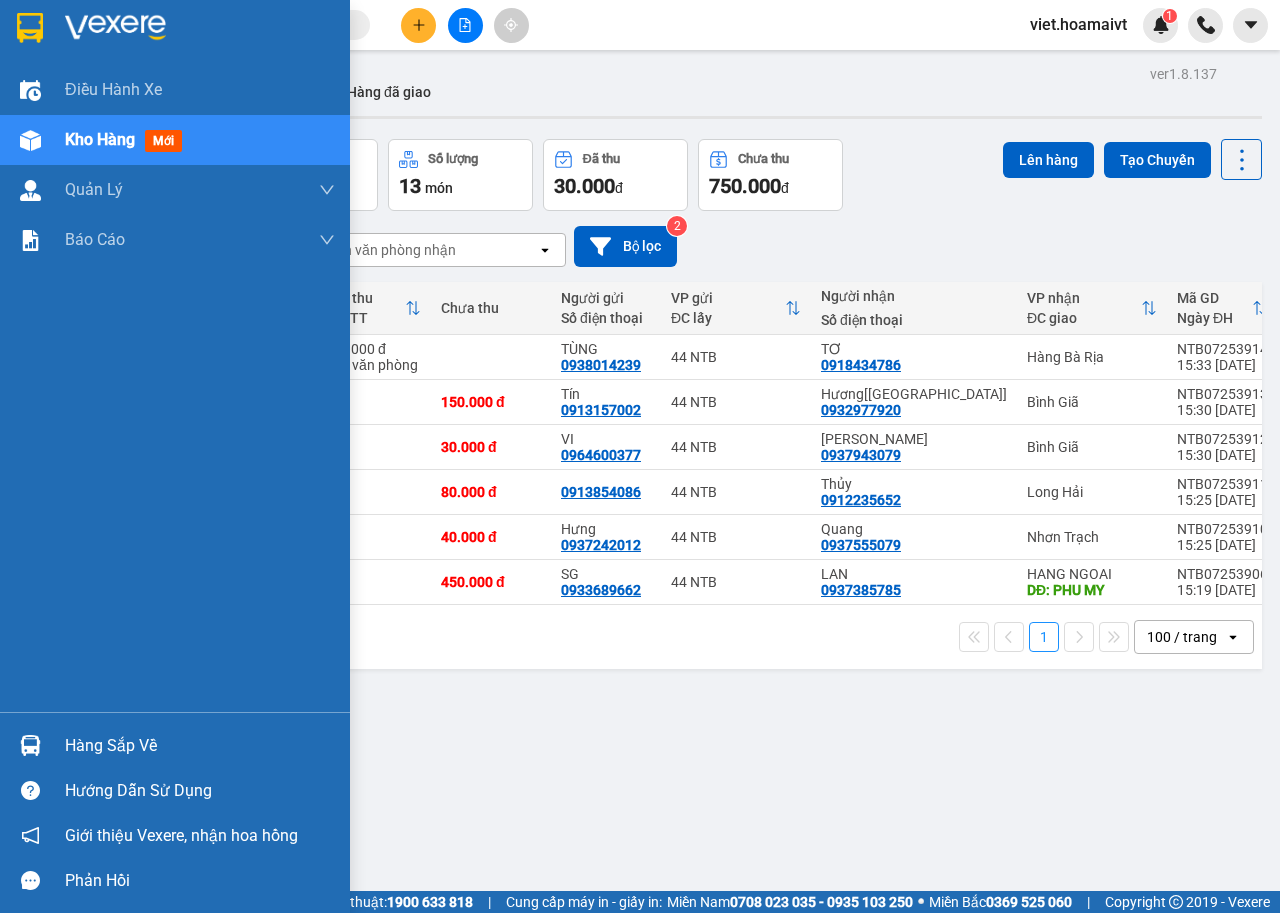 click on "Kho hàng" at bounding box center (100, 139) 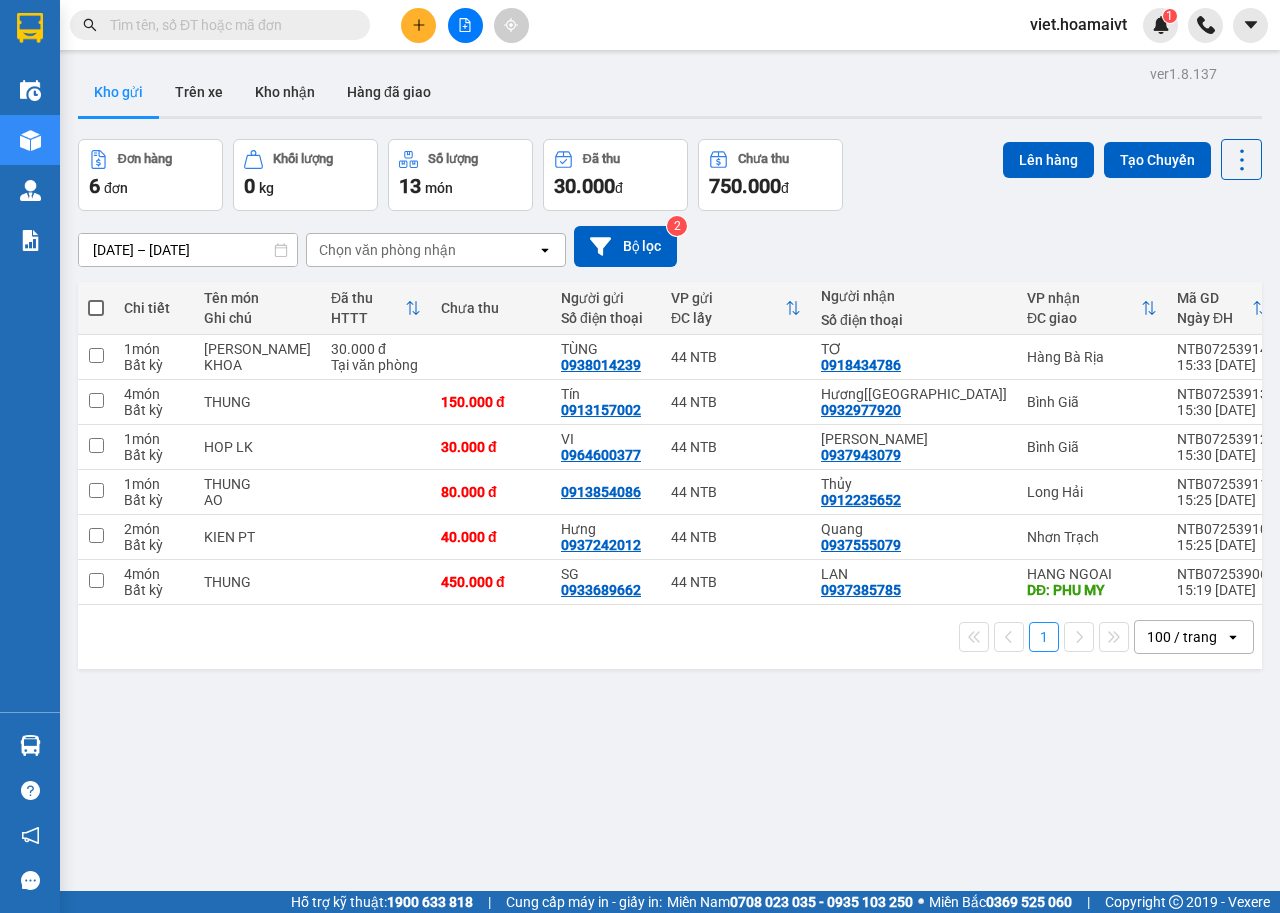 click on "Chọn văn phòng nhận" at bounding box center [387, 250] 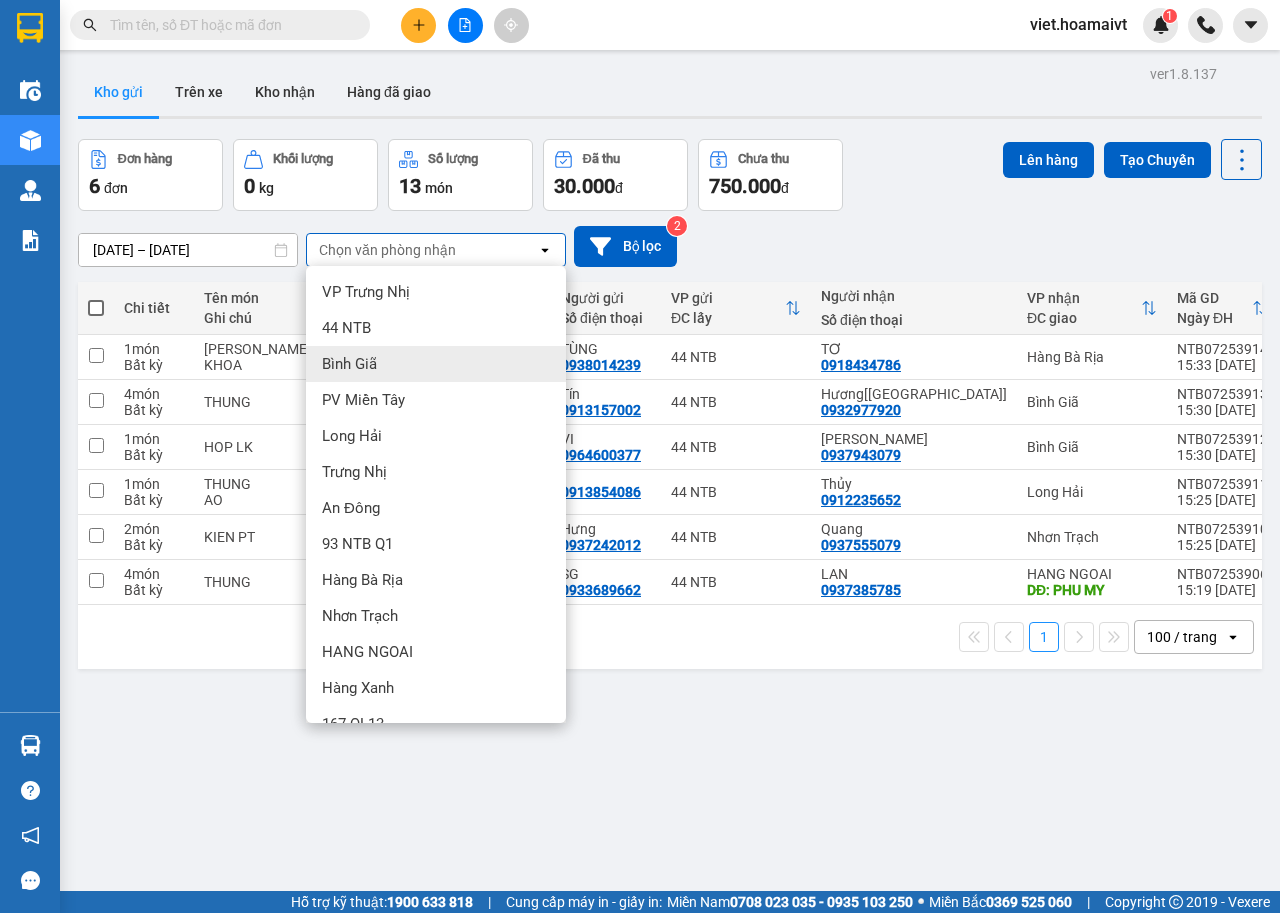 click on "Bình Giã" at bounding box center [349, 364] 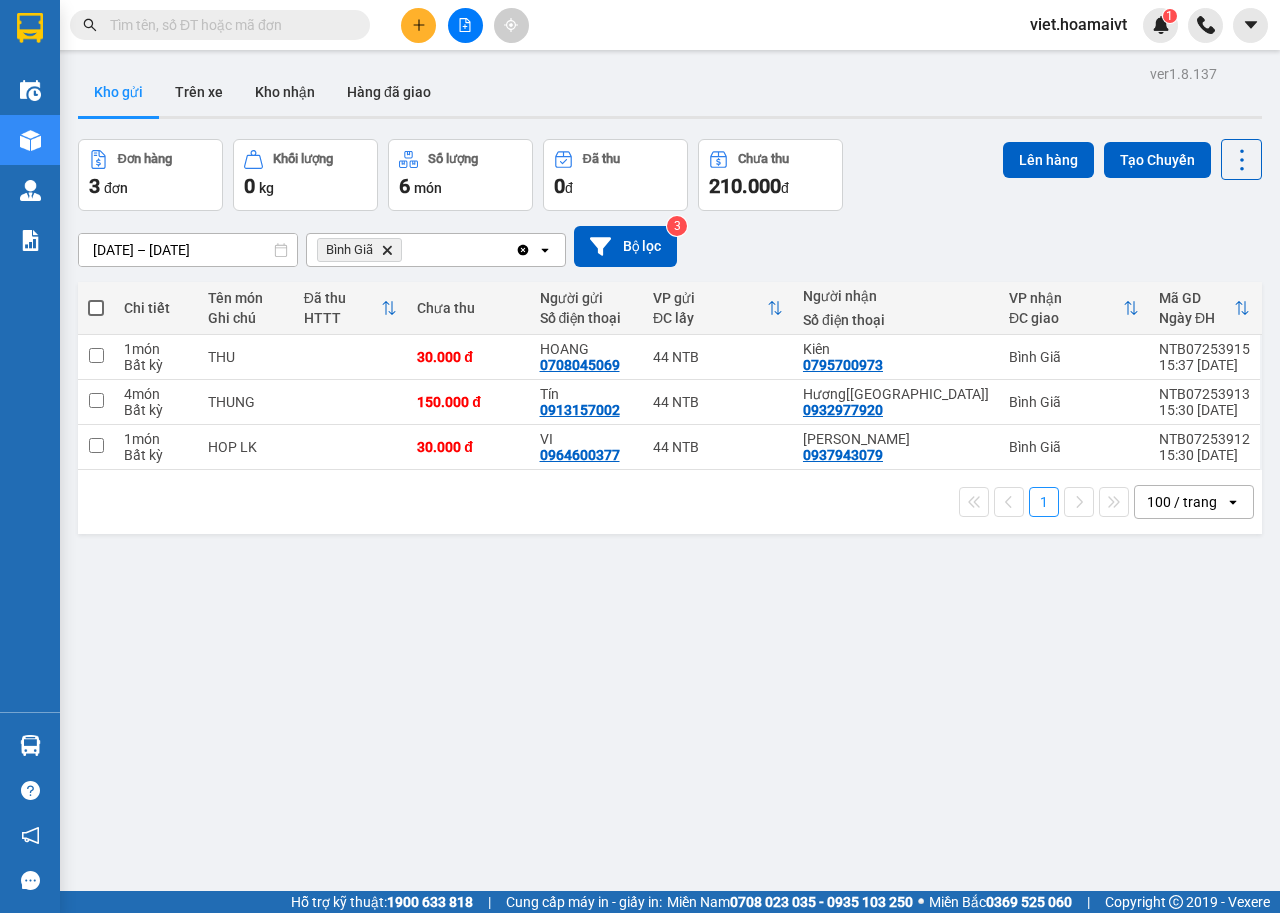click on "Delete" 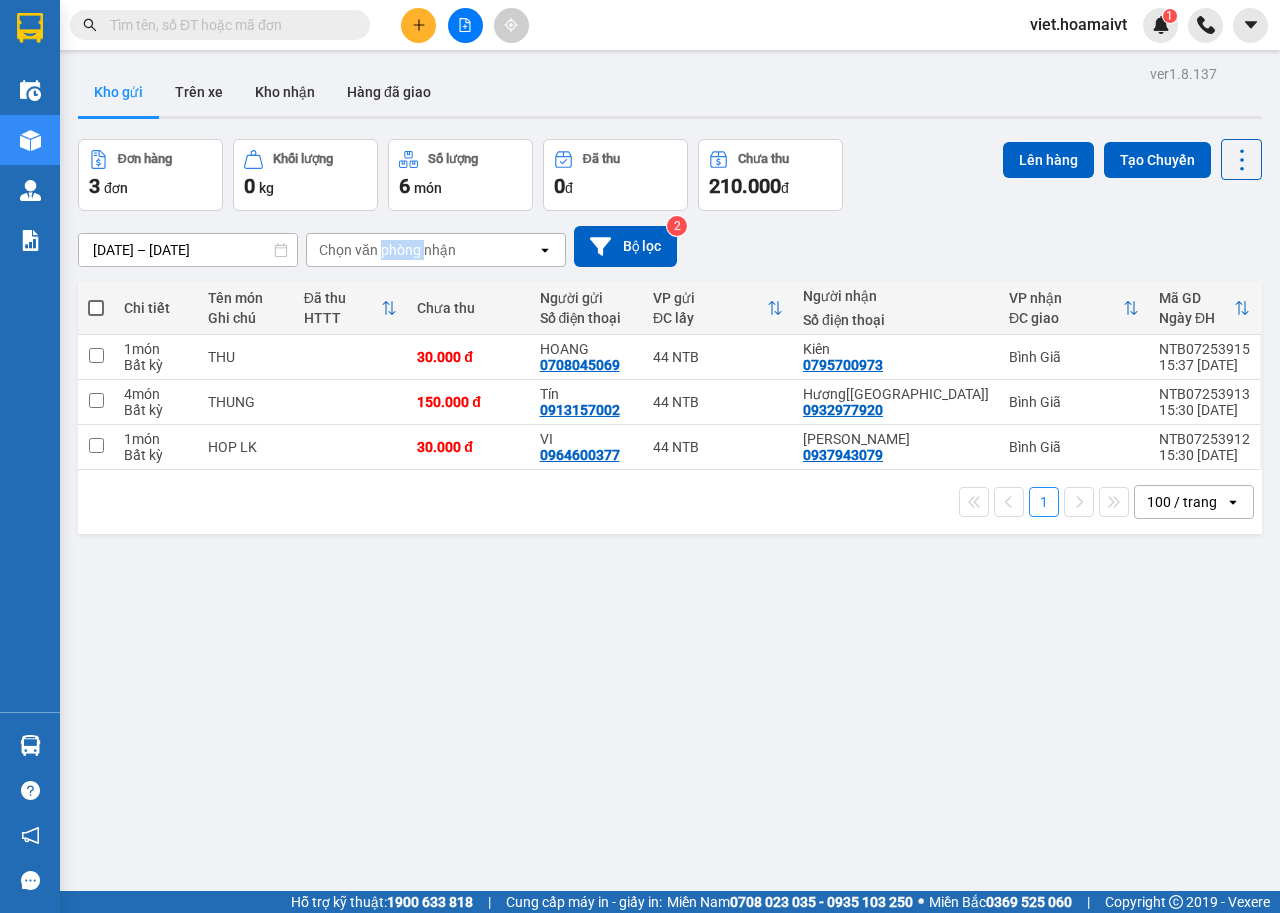 click on "Chọn văn phòng nhận" at bounding box center [387, 250] 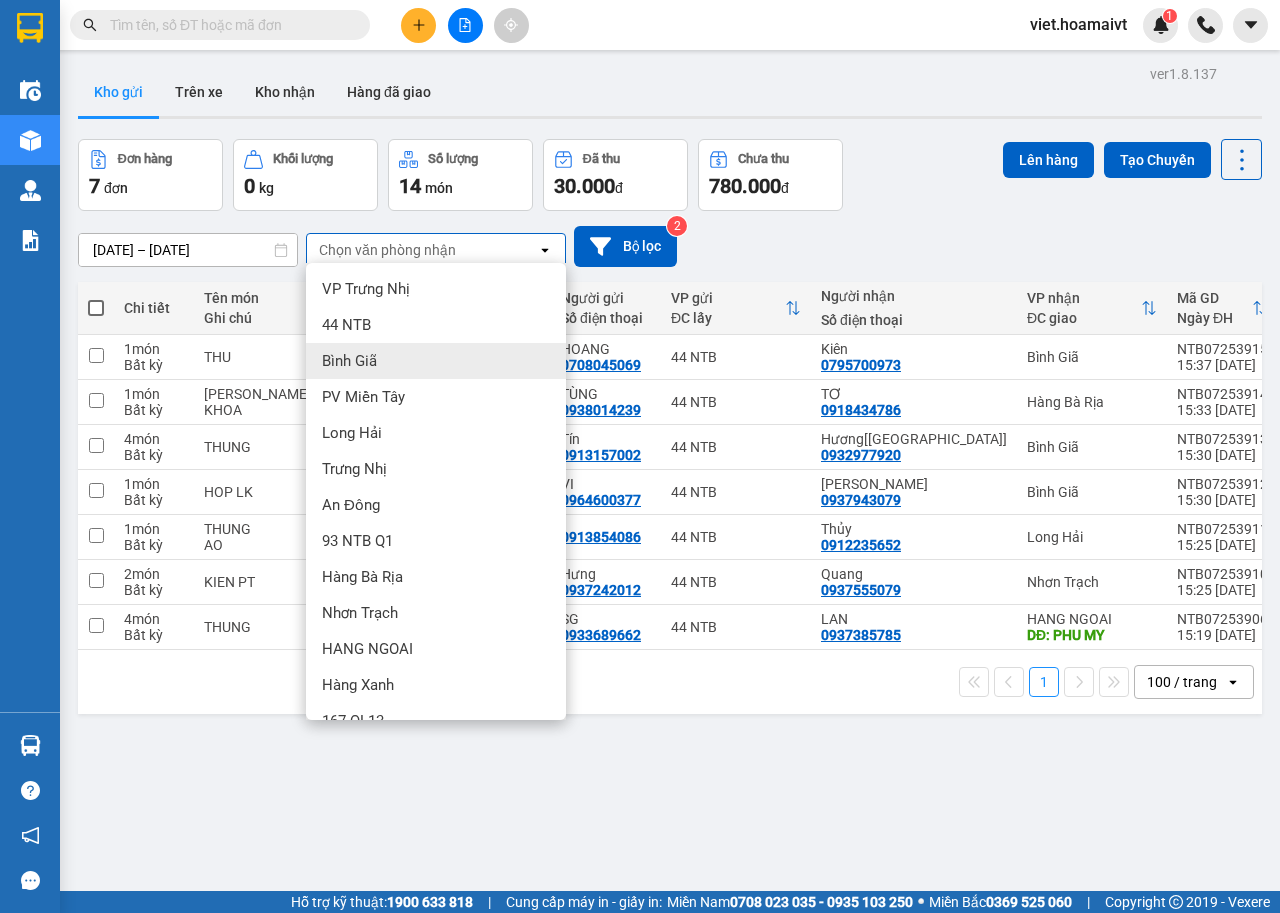 click on "[DATE] – [DATE] Press the down arrow key to interact with the calendar and select a date. Press the escape button to close the calendar. Selected date range is from [DATE] to [DATE]. Chọn văn phòng nhận open Bộ lọc 2" at bounding box center [670, 246] 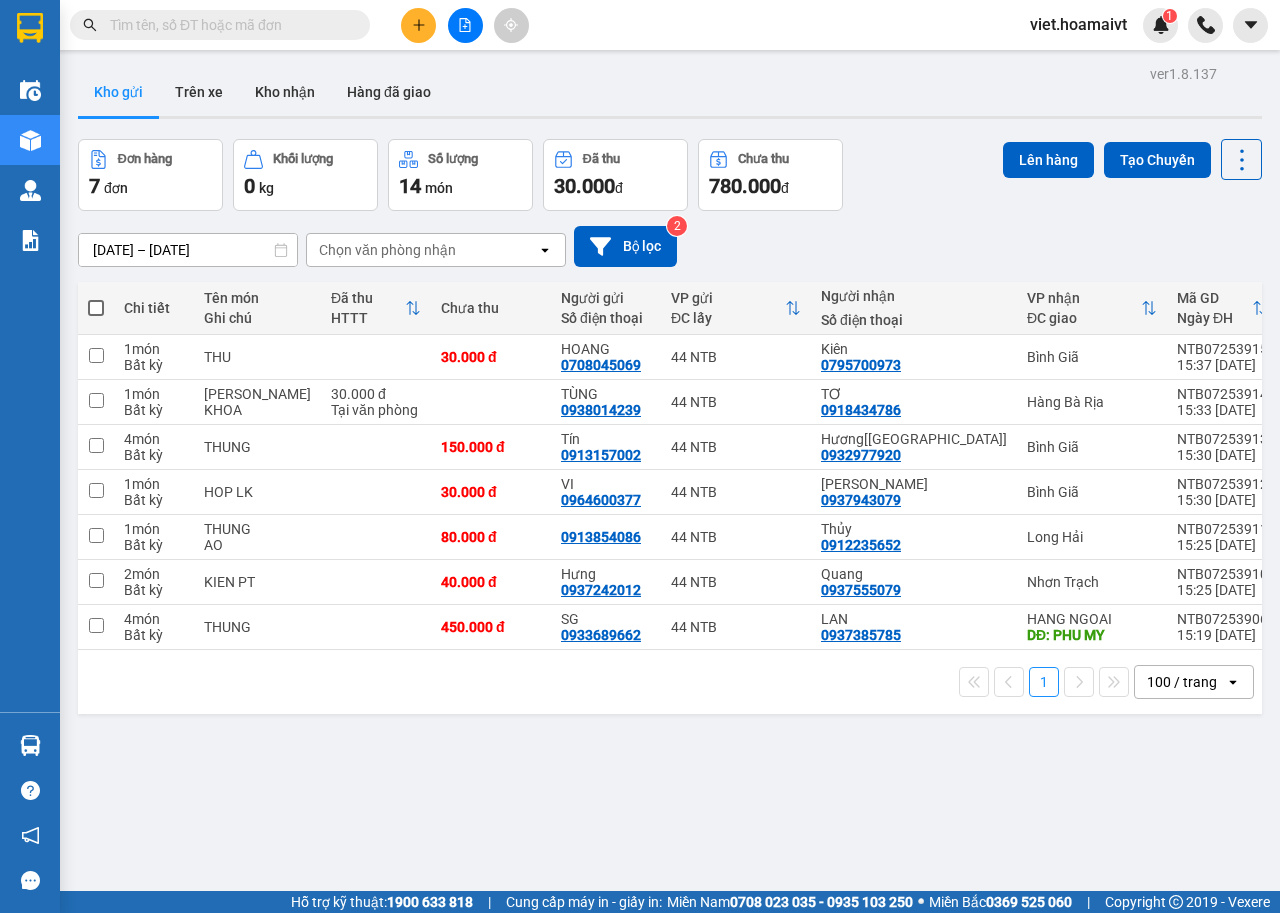 click on "Chọn văn phòng nhận" at bounding box center (422, 250) 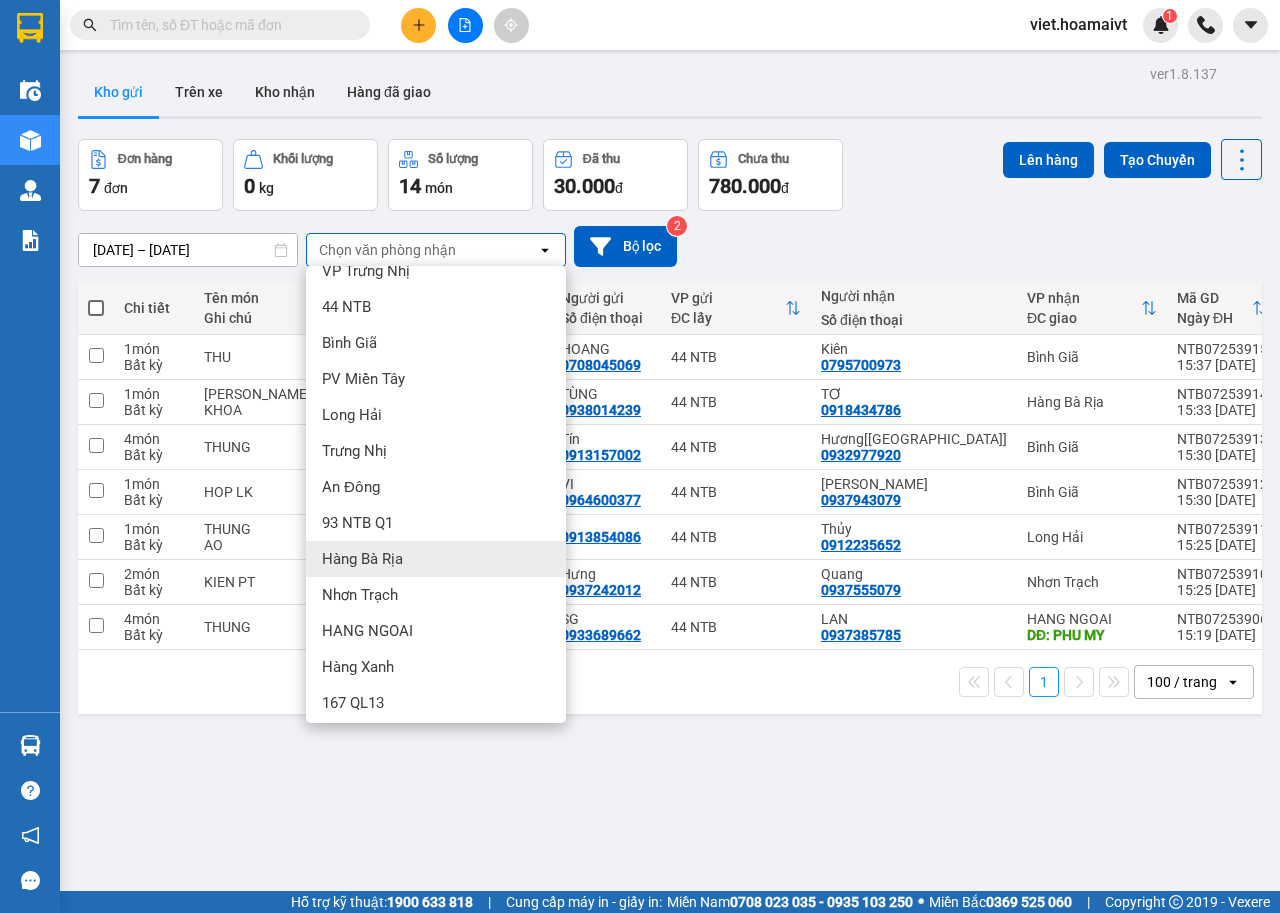 scroll, scrollTop: 27, scrollLeft: 0, axis: vertical 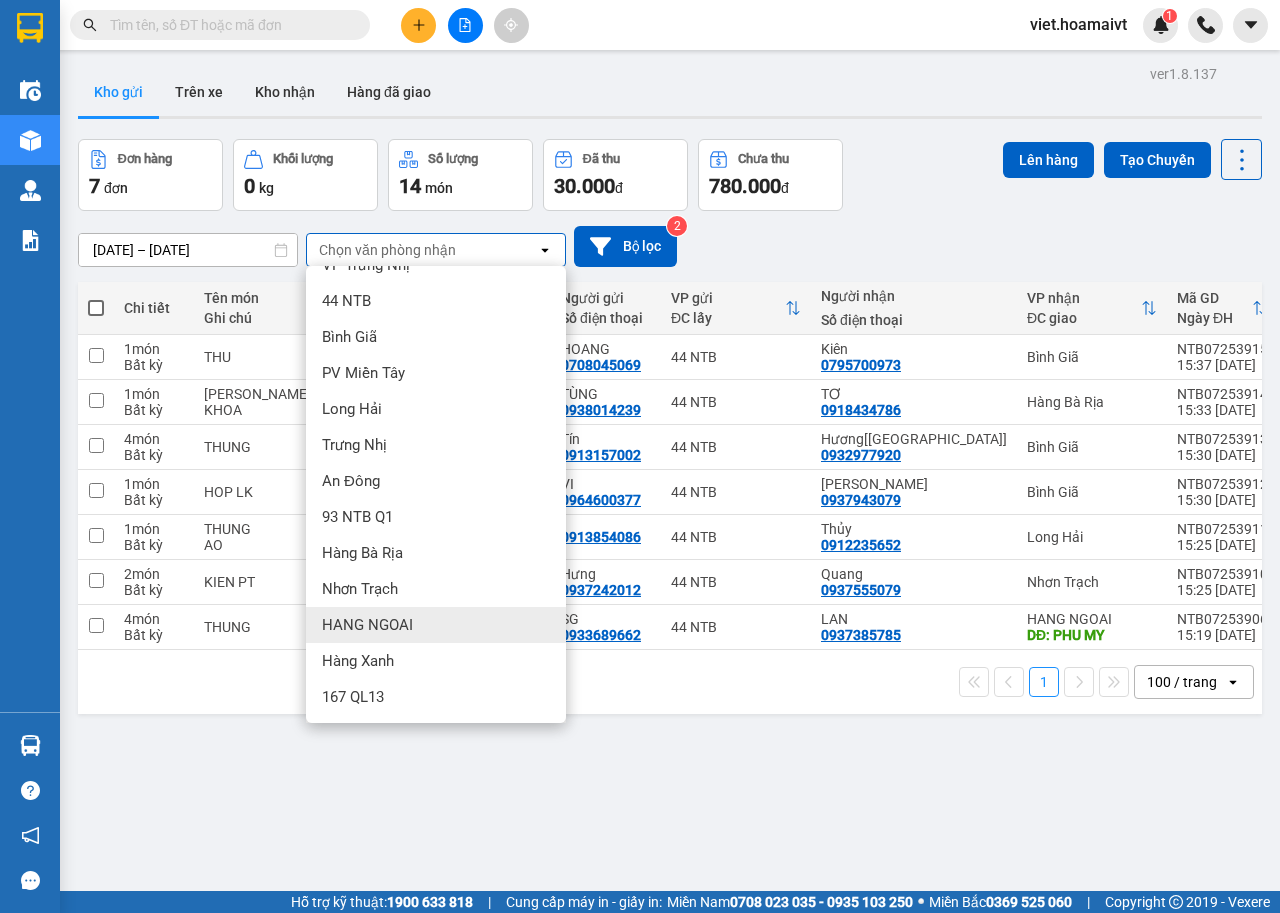 click on "HANG NGOAI" at bounding box center (436, 625) 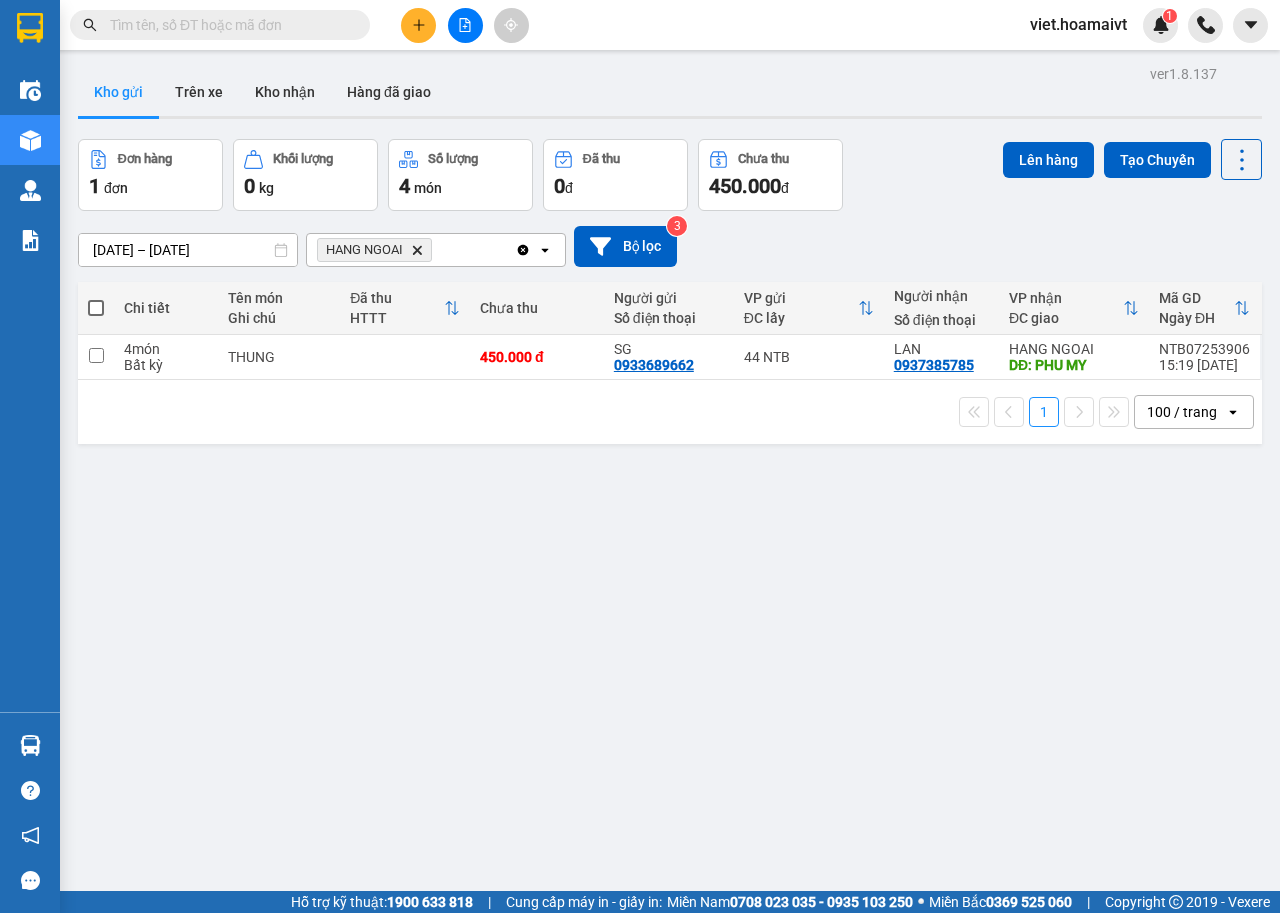 click on "Delete" 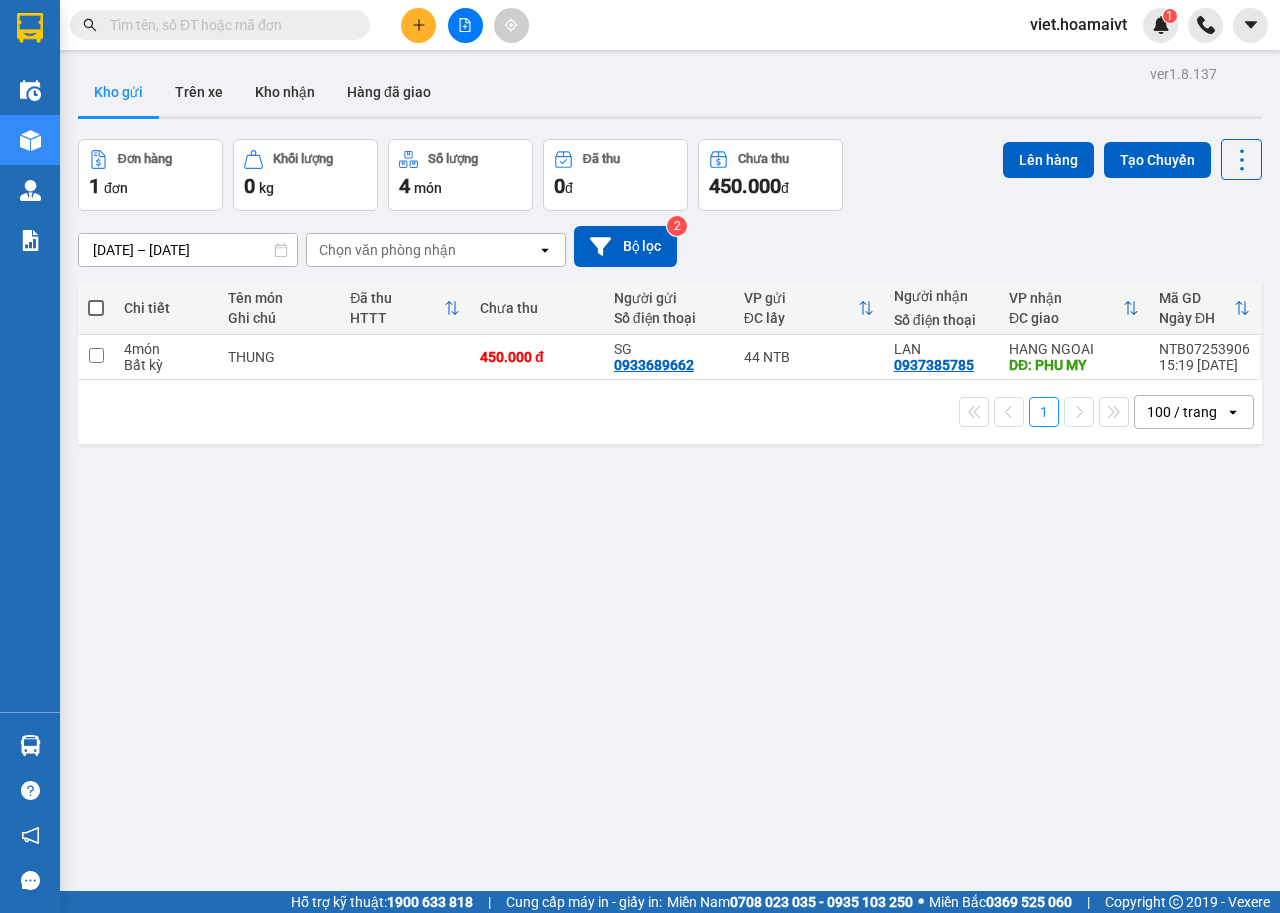 click on "Chọn văn phòng nhận" at bounding box center (387, 250) 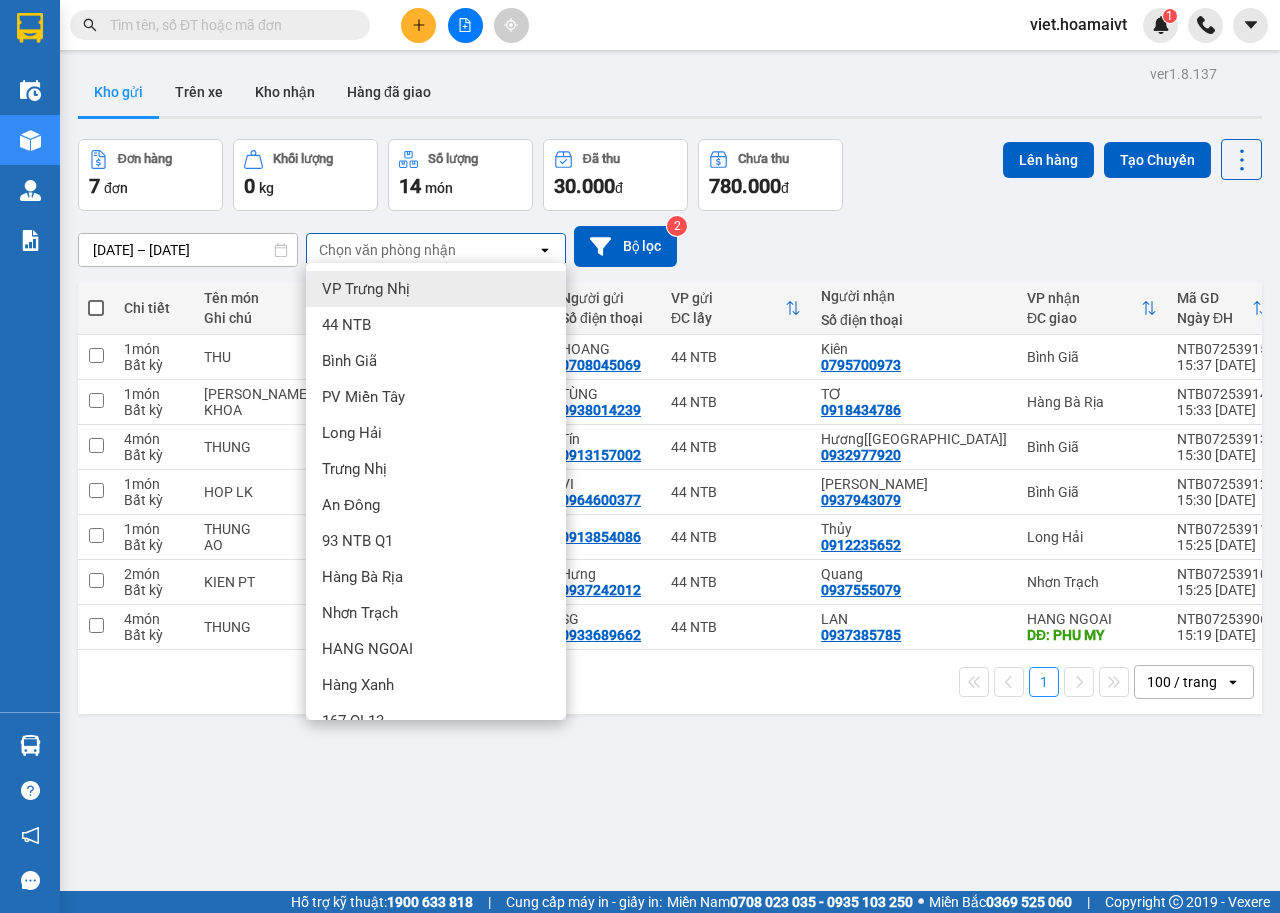 click on "[DATE] – [DATE] Press the down arrow key to interact with the calendar and select a date. Press the escape button to close the calendar. Selected date range is from [DATE] to [DATE]. Chọn văn phòng nhận open Bộ lọc 2" at bounding box center [670, 246] 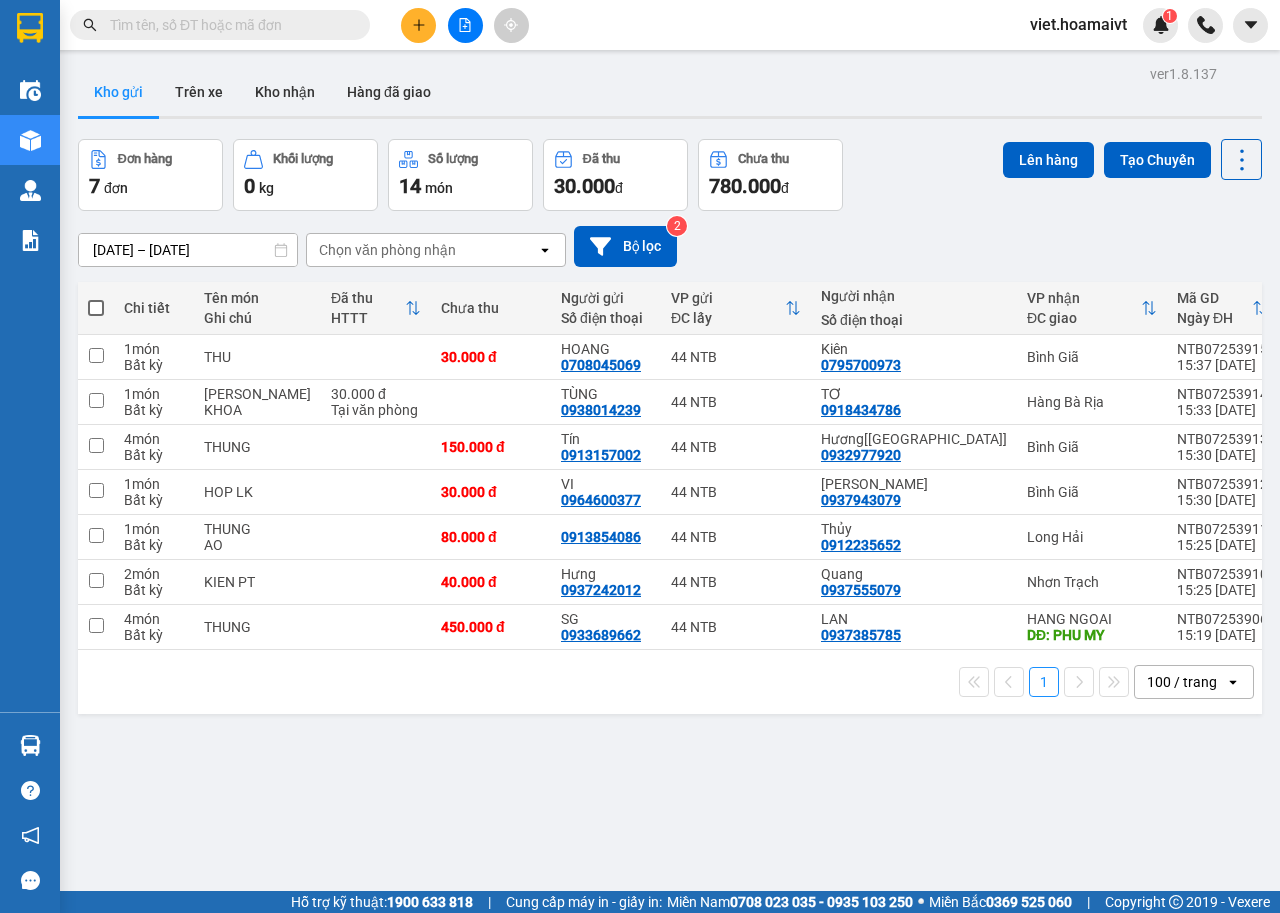 click on "Chọn văn phòng nhận" at bounding box center (422, 250) 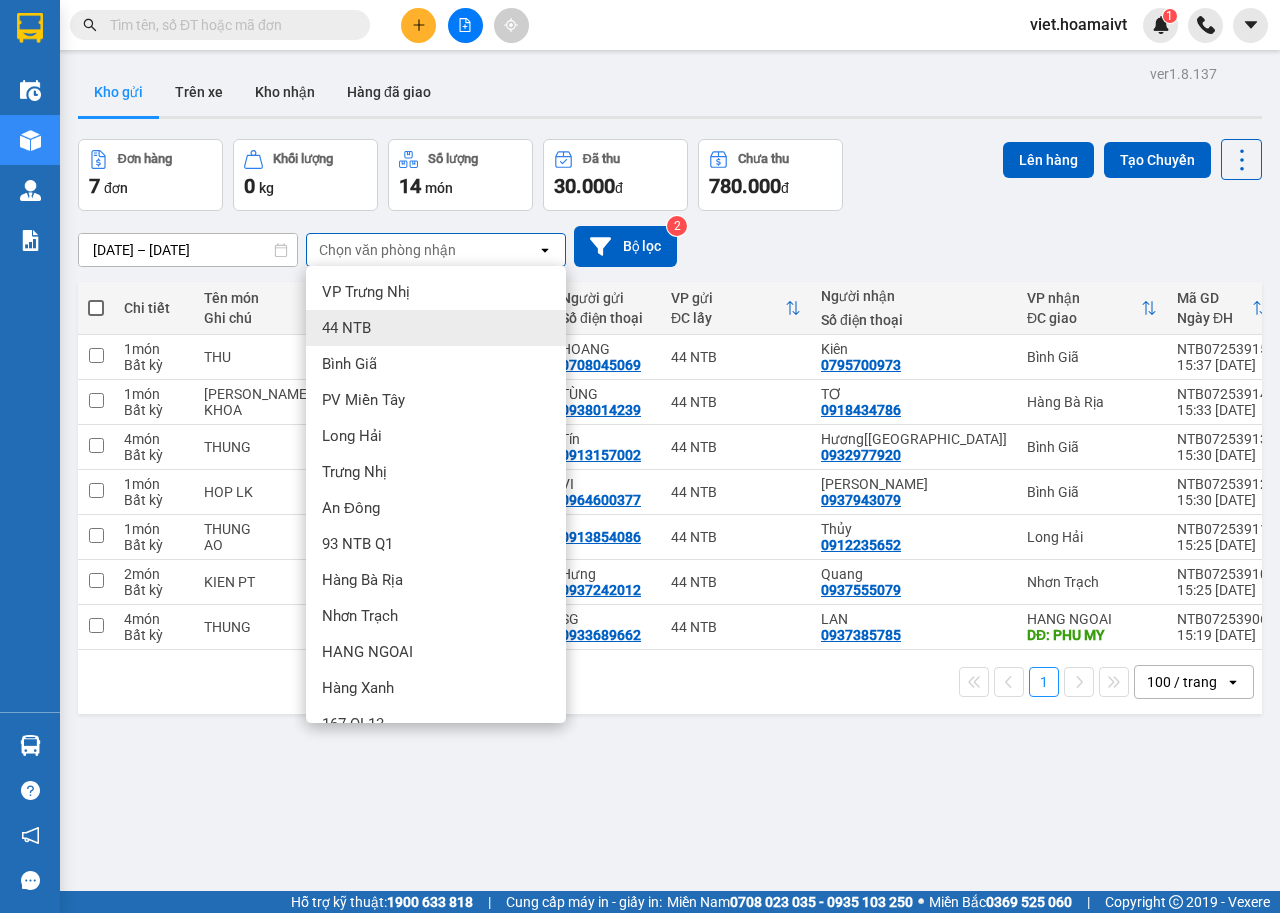 click on "[DATE] – [DATE] Press the down arrow key to interact with the calendar and select a date. Press the escape button to close the calendar. Selected date range is from [DATE] to [DATE]. Chọn văn phòng nhận open Bộ lọc 2" at bounding box center (670, 246) 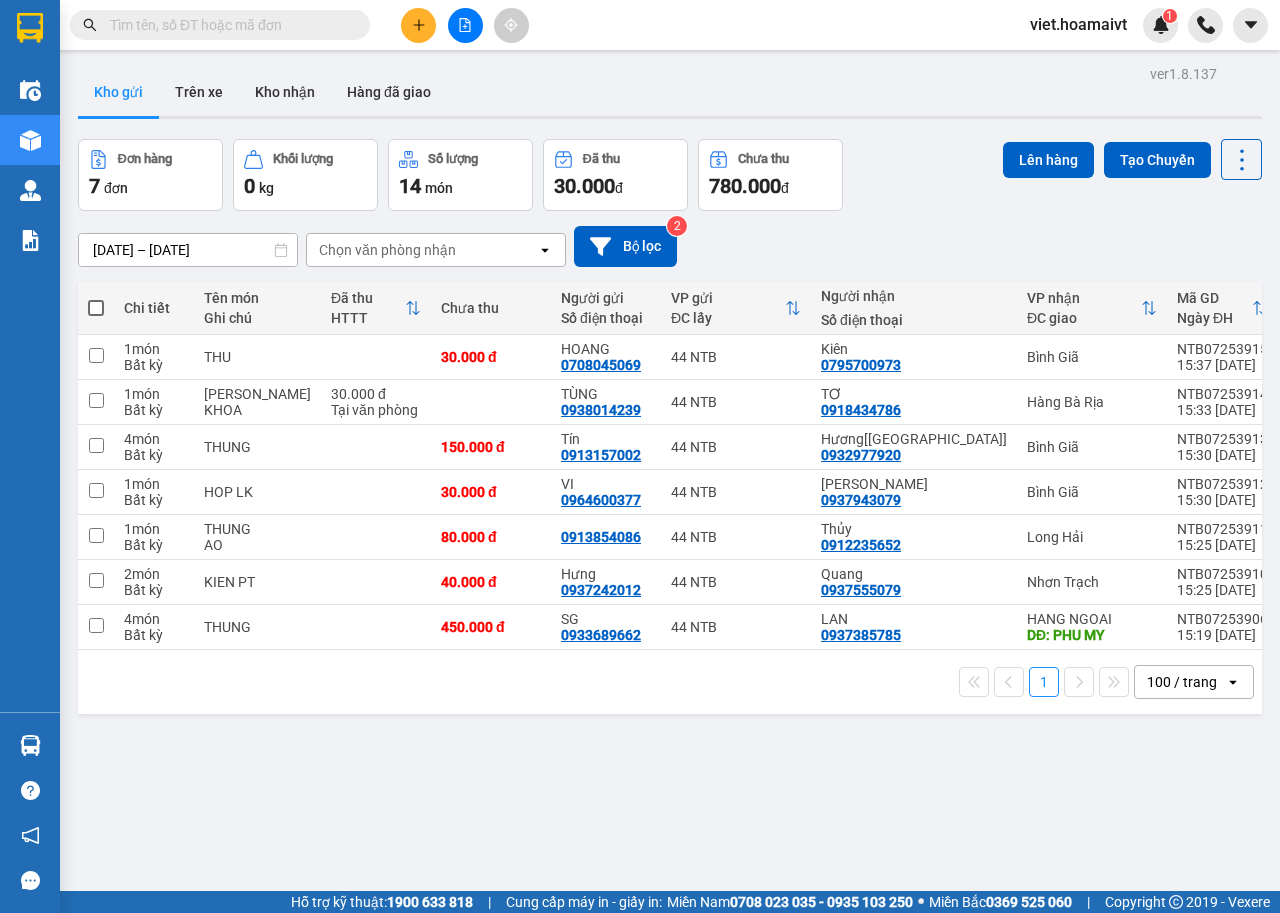 click on "Chọn văn phòng nhận" at bounding box center [387, 250] 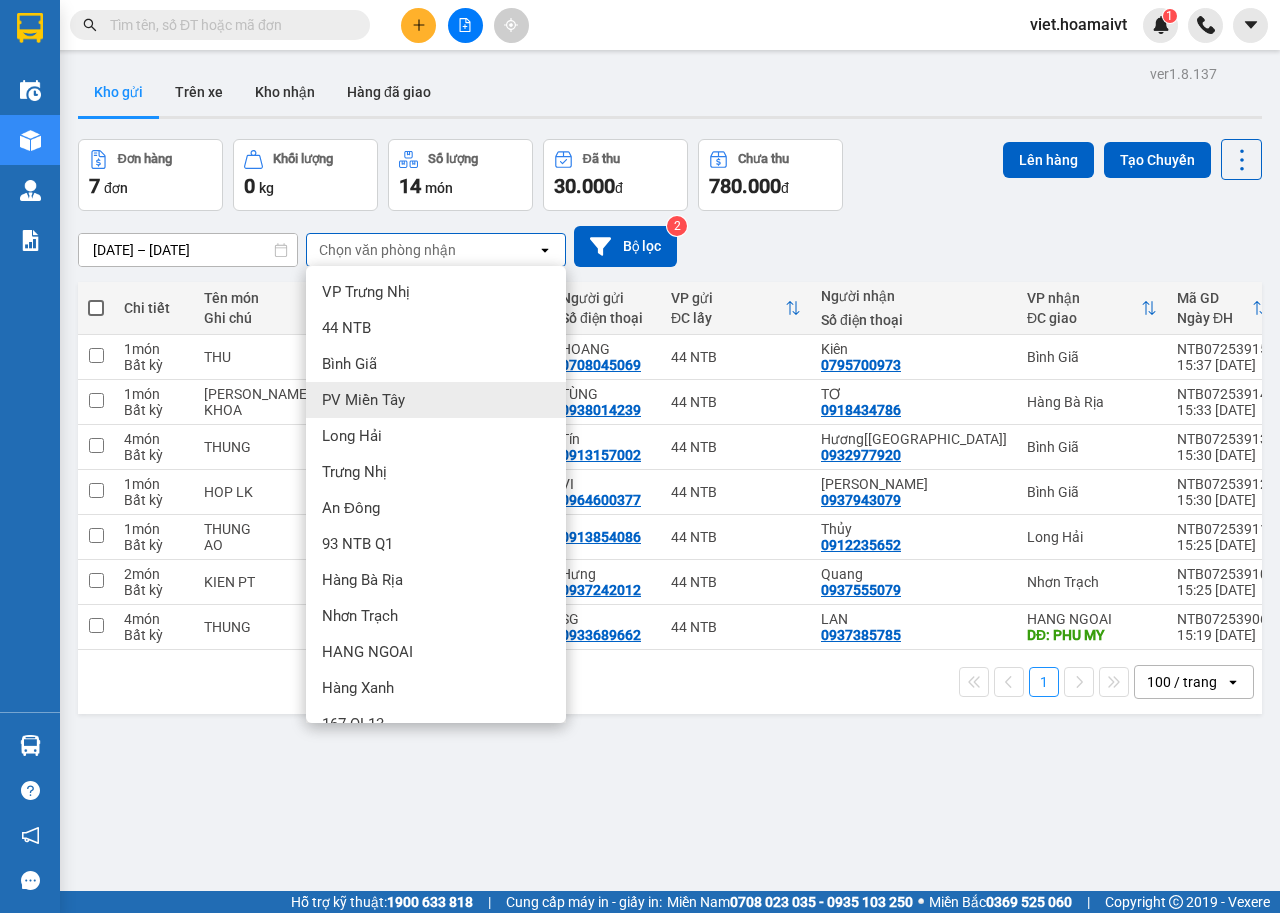 click on "[DATE] – [DATE] Press the down arrow key to interact with the calendar and select a date. Press the escape button to close the calendar. Selected date range is from [DATE] to [DATE]. Chọn văn phòng nhận open Bộ lọc 2" at bounding box center [670, 246] 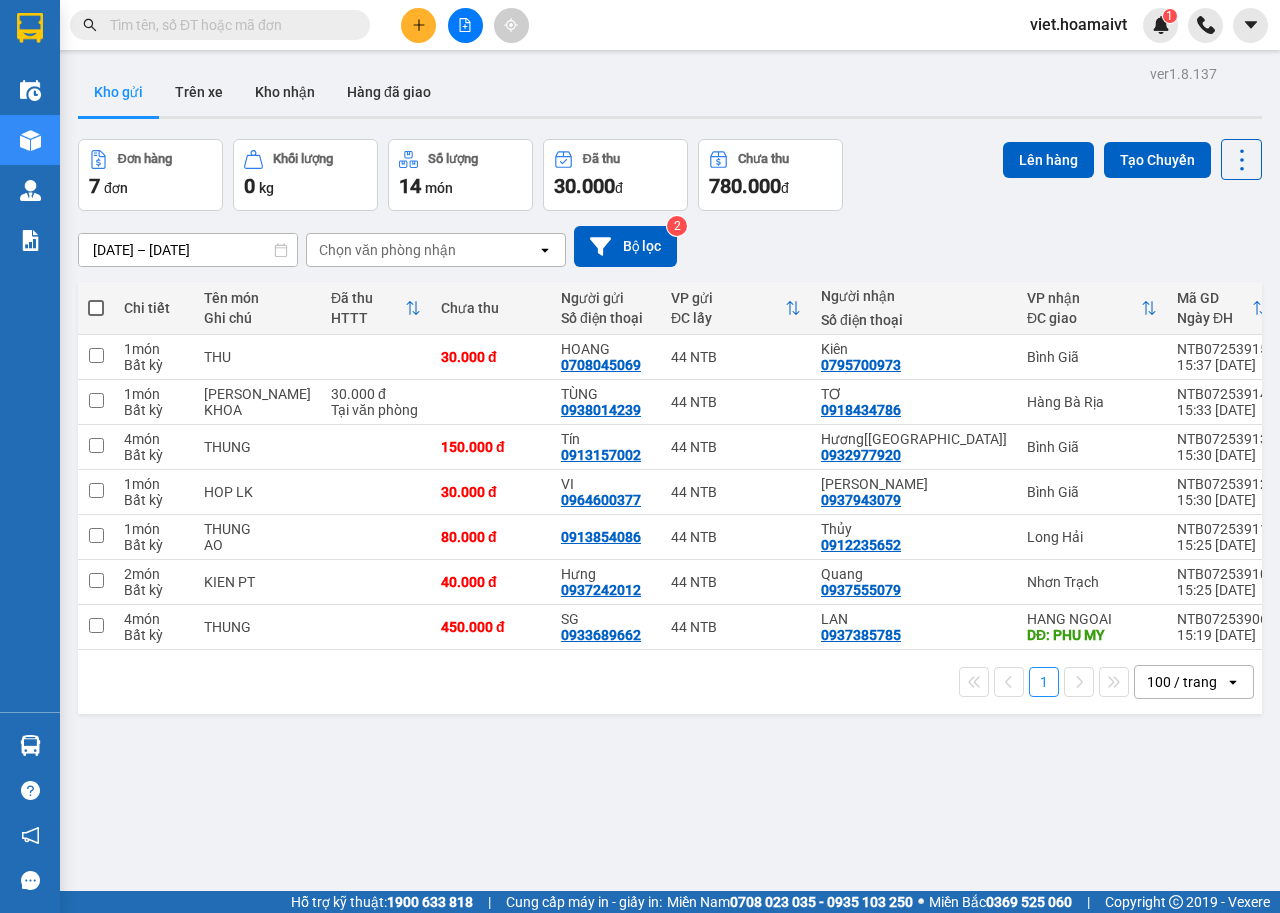 click on "Chọn văn phòng nhận" at bounding box center [387, 250] 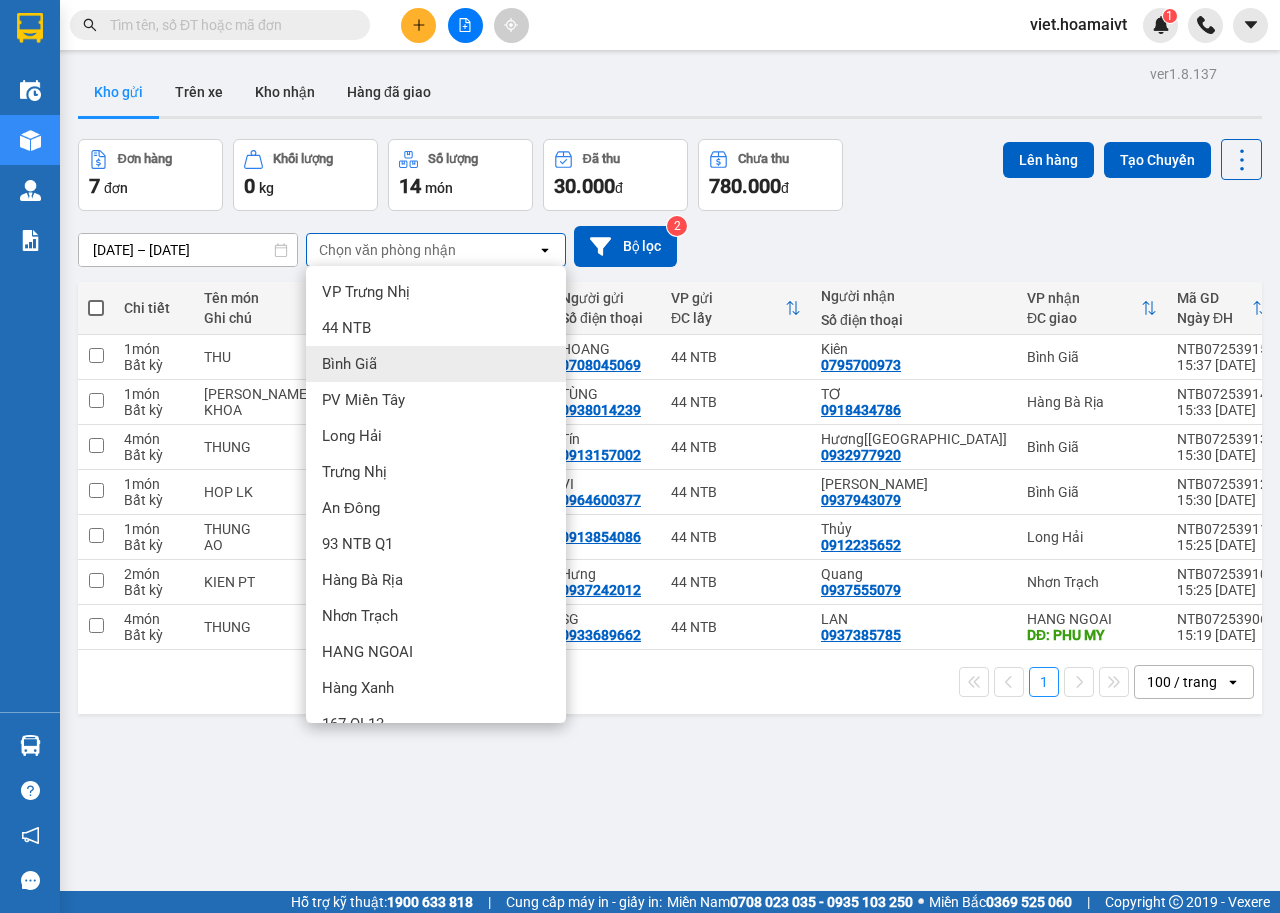 click on "Bình Giã" at bounding box center (436, 364) 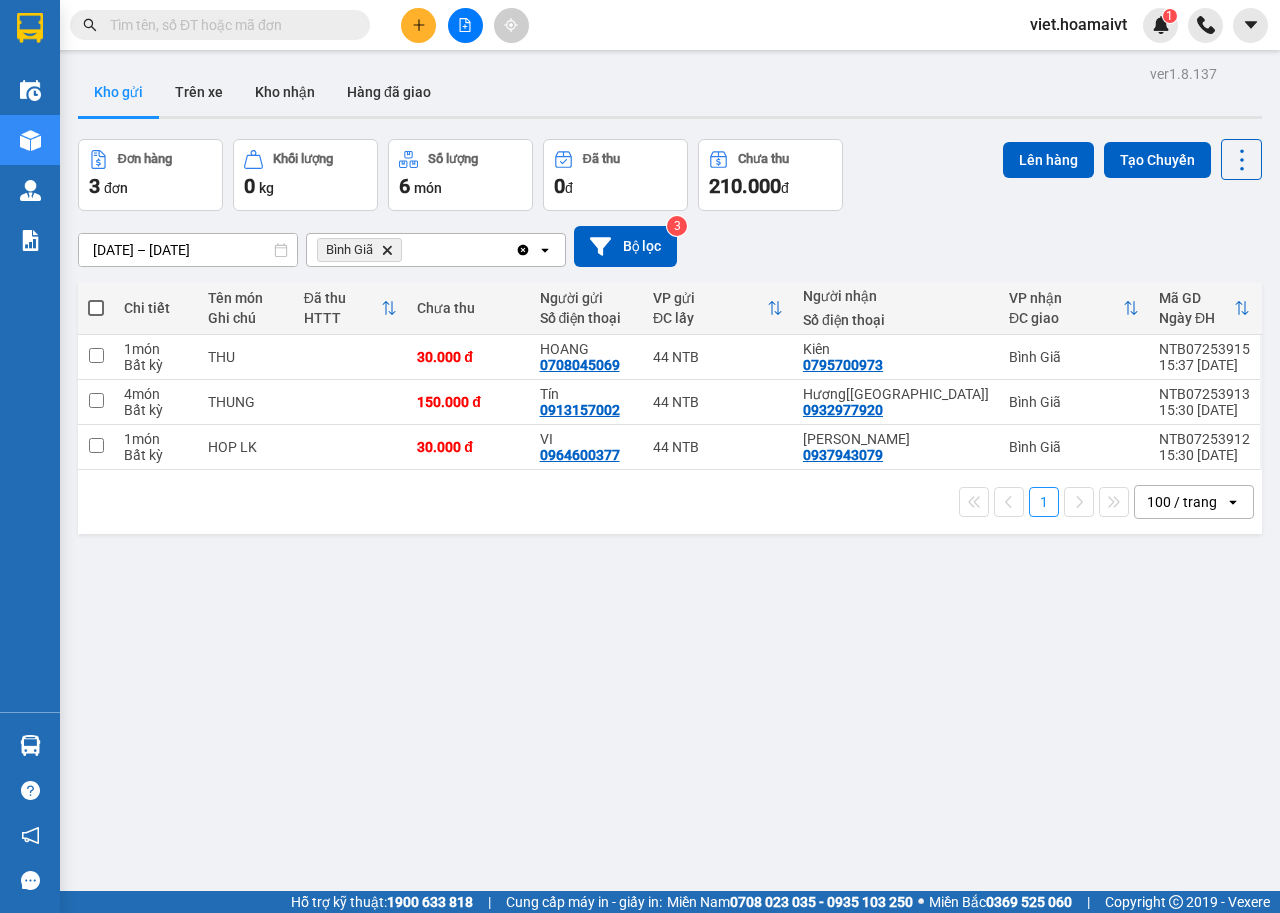 click on "ver  1.8.137 Kho gửi Trên xe Kho nhận Hàng đã giao Đơn hàng 3 đơn Khối lượng 0 kg Số lượng 6 món Đã thu 0  đ Chưa thu 210.000  đ Lên hàng Tạo Chuyến 11/07/2025 – 12/07/2025 Press the down arrow key to interact with the calendar and select a date. Press the escape button to close the calendar. Selected date range is from 11/07/2025 to 12/07/2025. Bình Giã Delete Clear all open Bộ lọc 3 Chi tiết Tên món Ghi chú Đã thu HTTT Chưa thu Người gửi Số điện thoại VP gửi ĐC lấy Người nhận Số điện thoại VP nhận ĐC giao Mã GD Ngày ĐH 1  món Bất kỳ THU 30.000 đ HOANG 0708045069 44 NTB Kiên 0795700973 Bình Giã NTB07253915 15:37 12/07 4  món Bất kỳ THUNG 150.000 đ Tín 0913157002 44 NTB Hương[Sao.Việt] 0932977920 Bình Giã NTB07253913 15:30 12/07 1  món Bất kỳ HOP LK 30.000 đ VI 0964600377 44 NTB Vương 0937943079 Bình Giã NTB07253912 15:30 12/07 1 100 / trang open Đang tải dữ liệu" at bounding box center (670, 516) 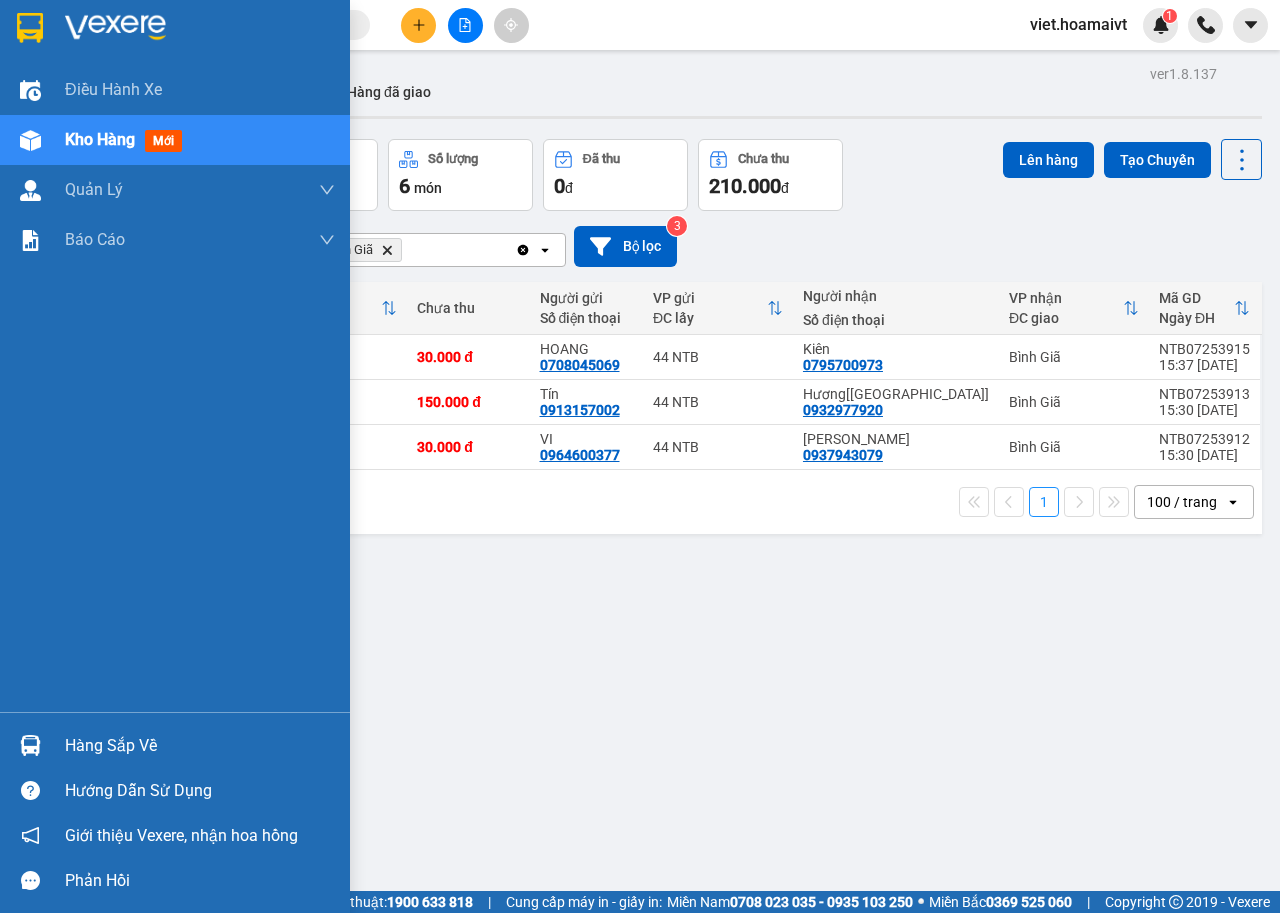 click on "Kho hàng" at bounding box center (100, 139) 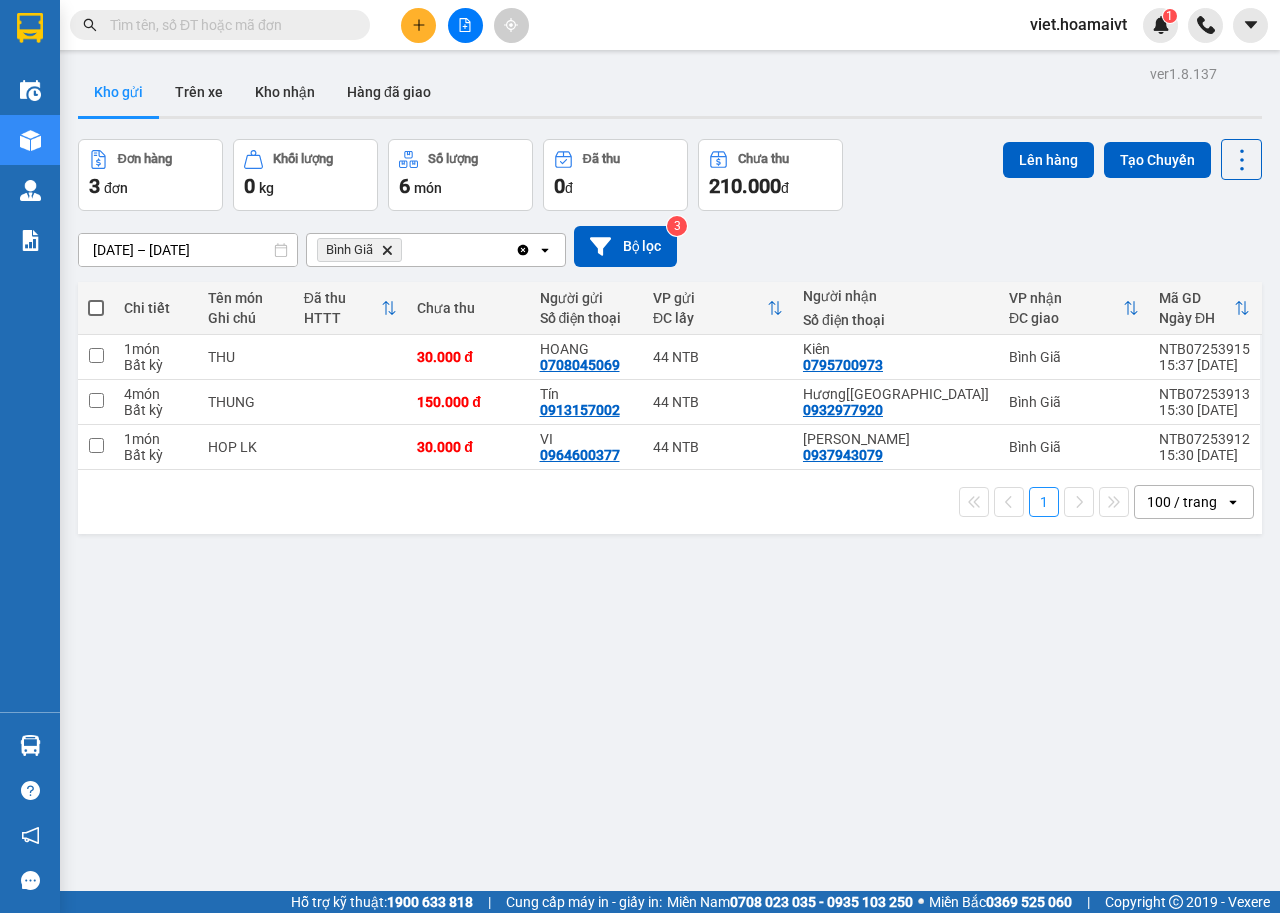 click on "Delete" 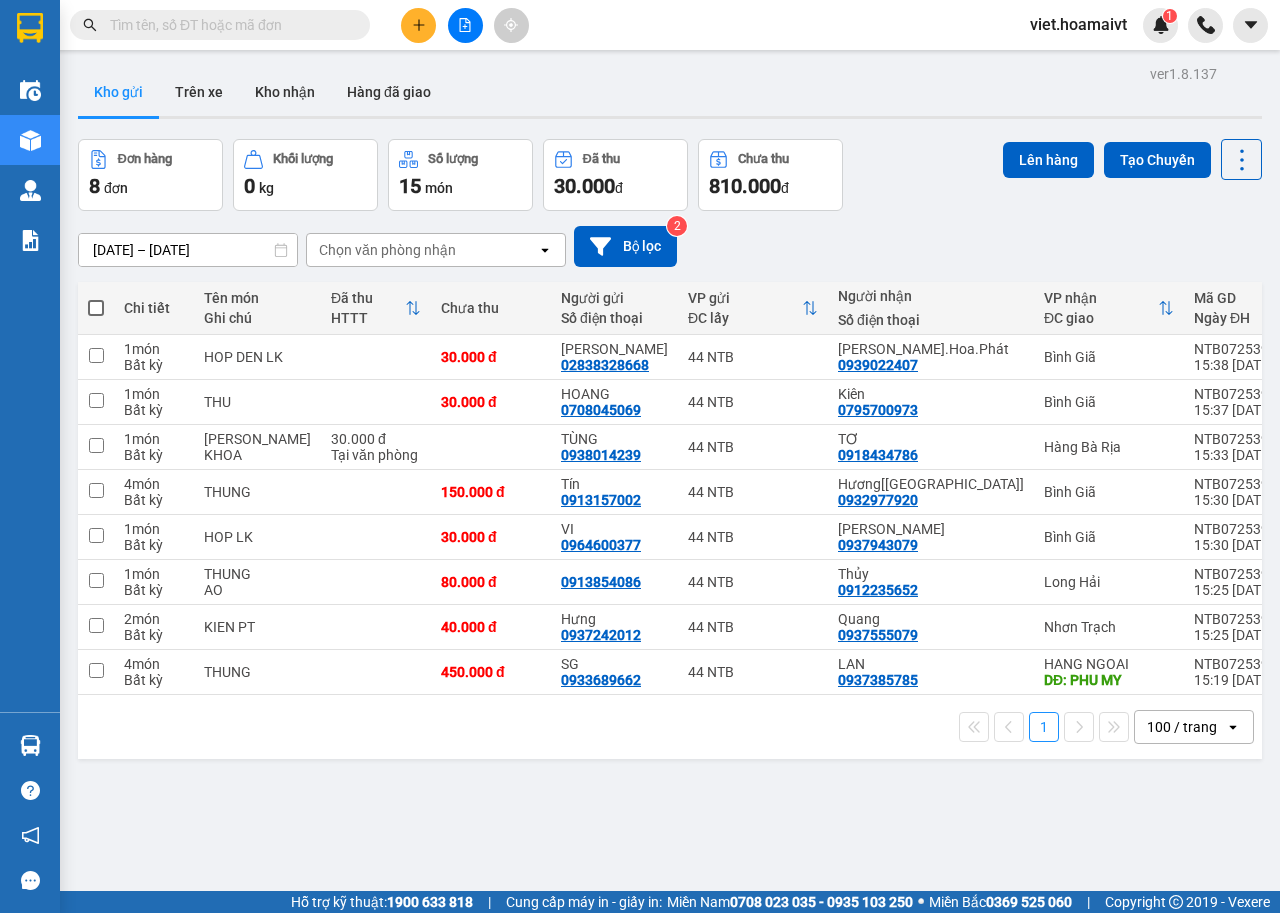 click on "Chọn văn phòng nhận" at bounding box center (422, 250) 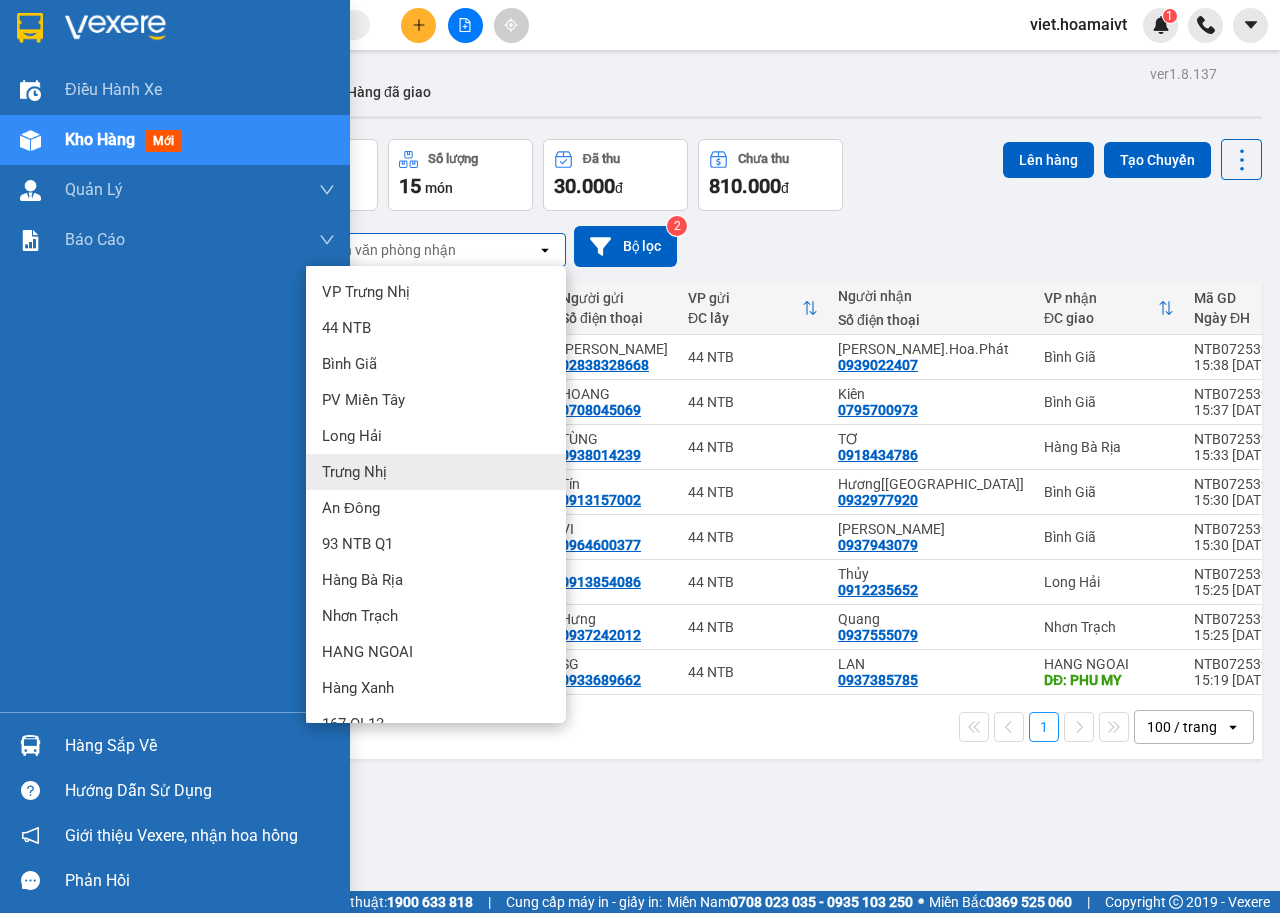 click on "Kho hàng" at bounding box center (100, 139) 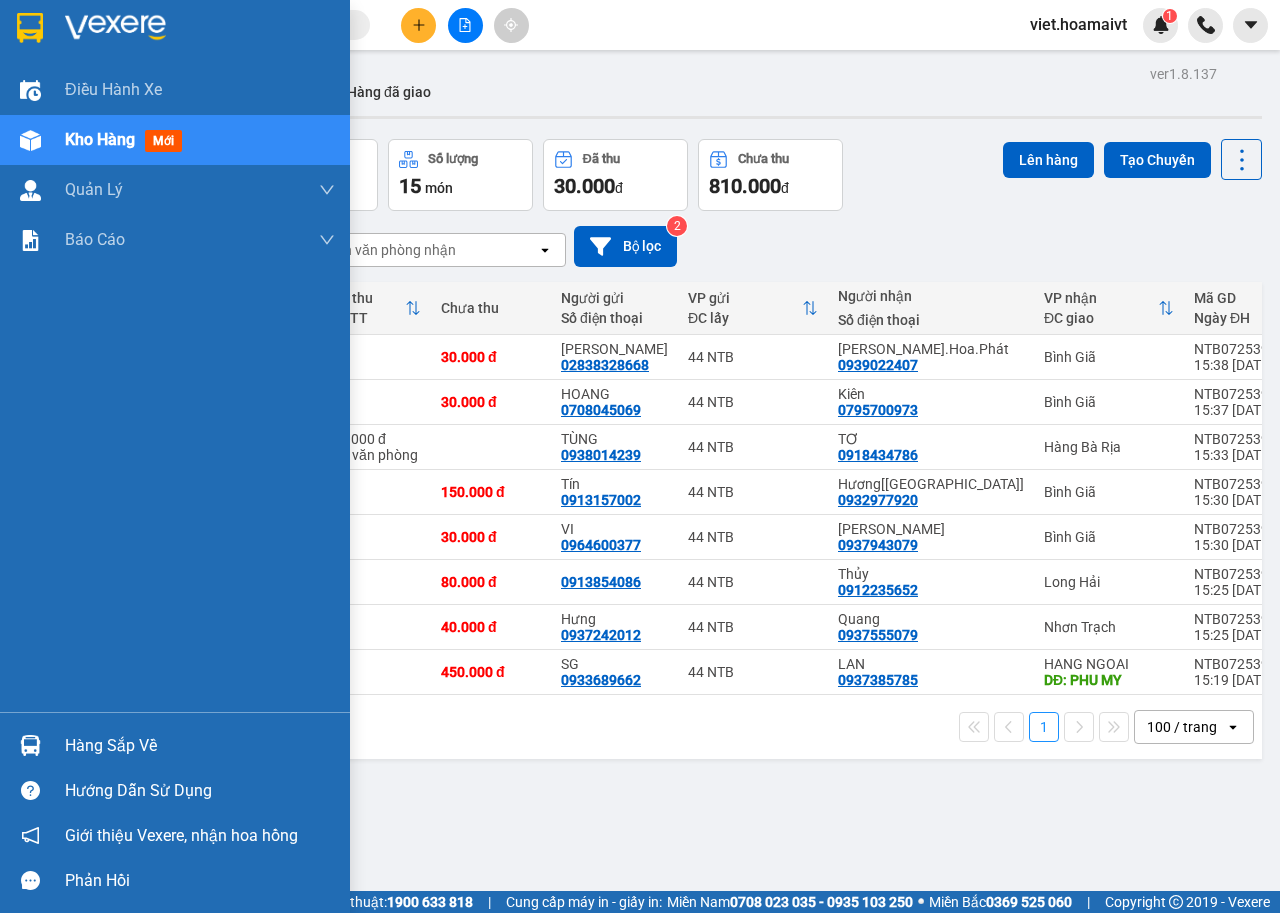 click on "Kho hàng" at bounding box center [100, 139] 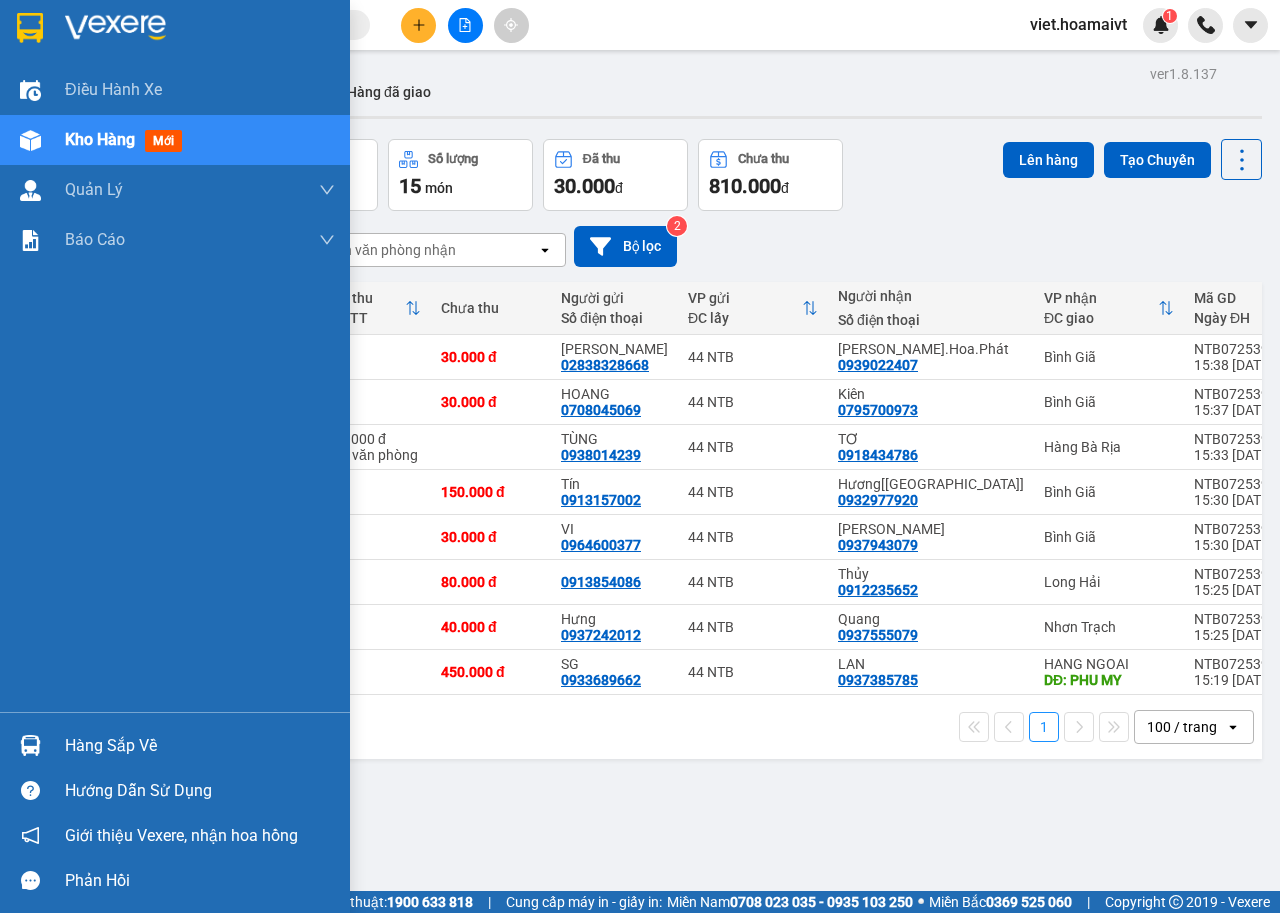click on "Kho hàng" at bounding box center (100, 139) 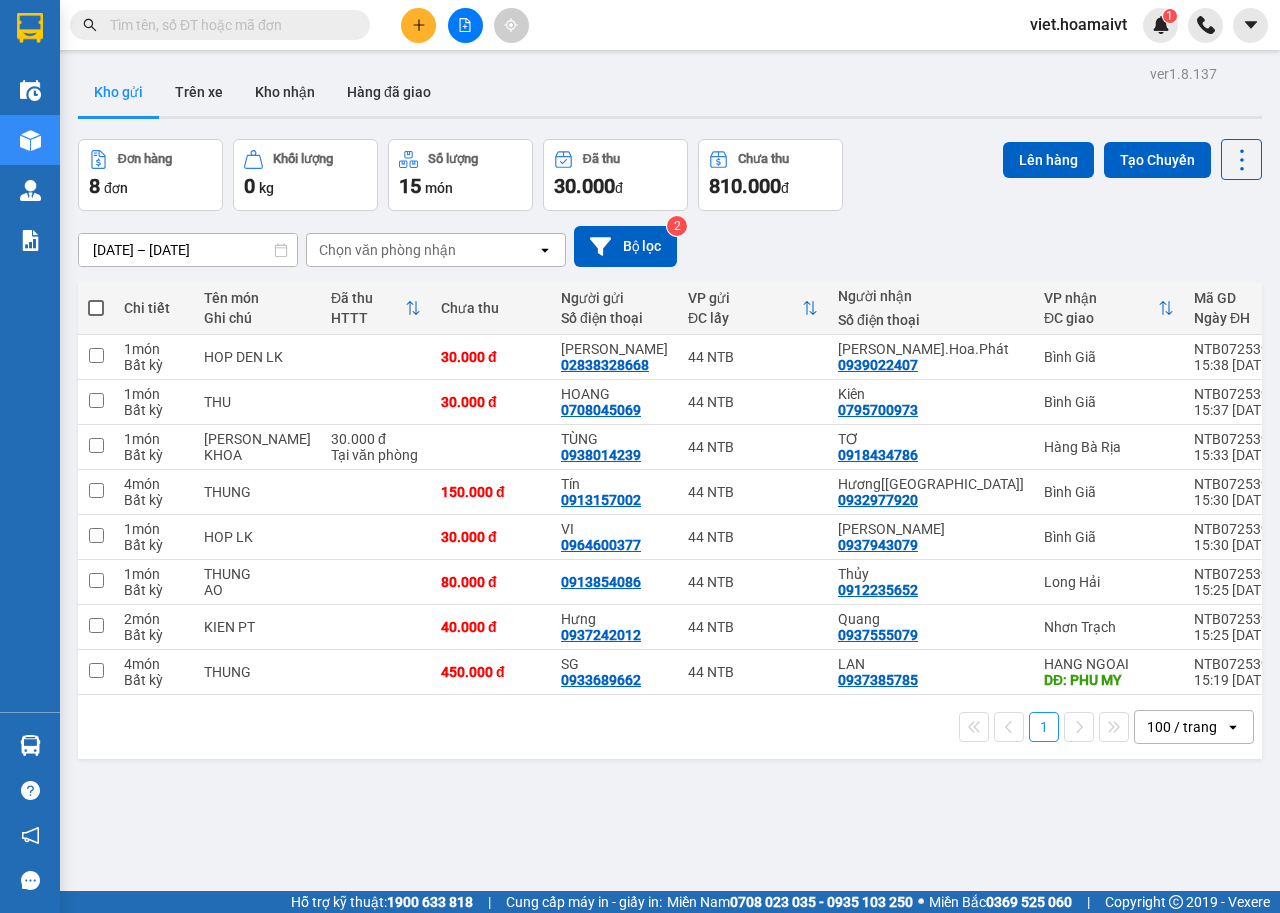 click on "Chọn văn phòng nhận" at bounding box center (387, 250) 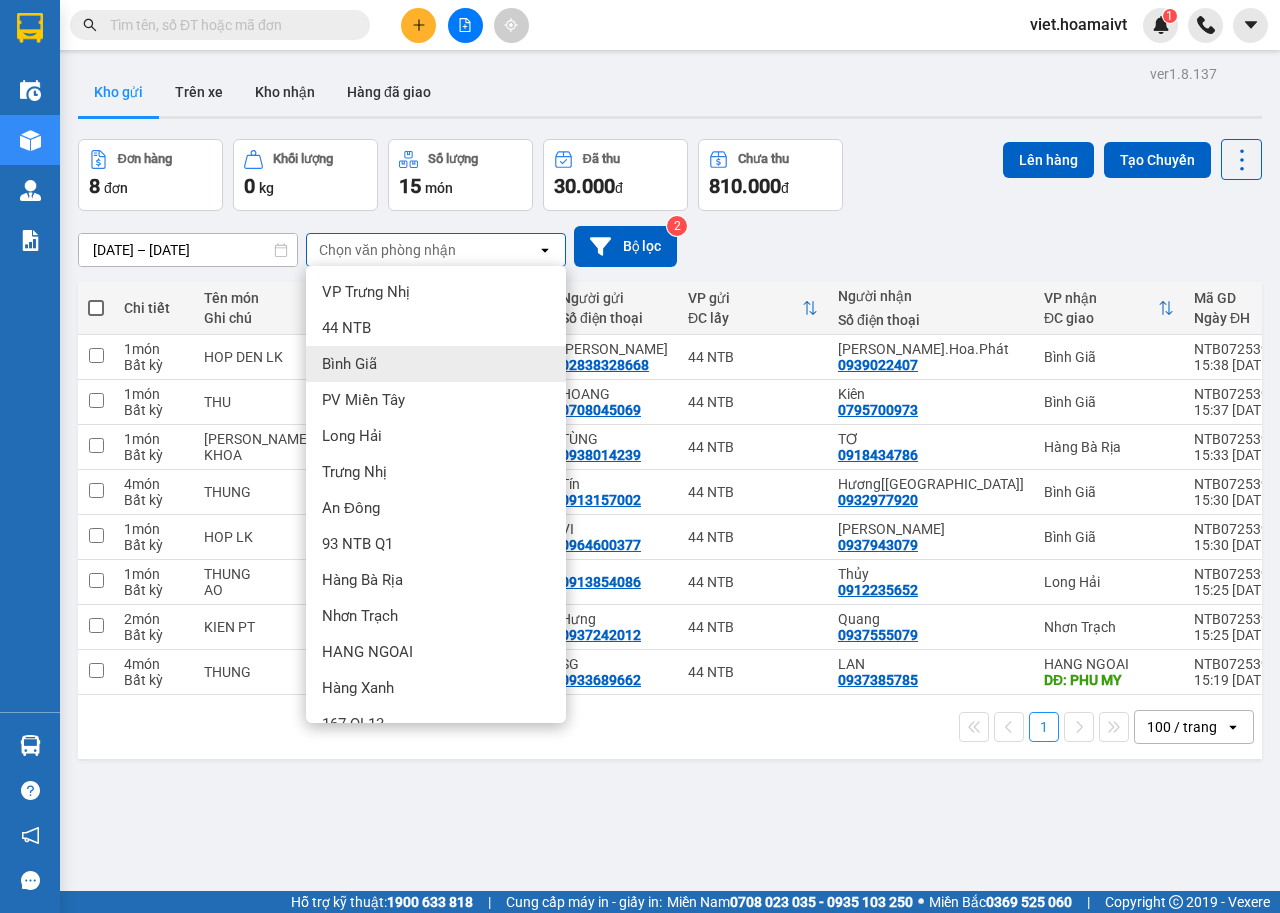 click on "Bình Giã" at bounding box center (436, 364) 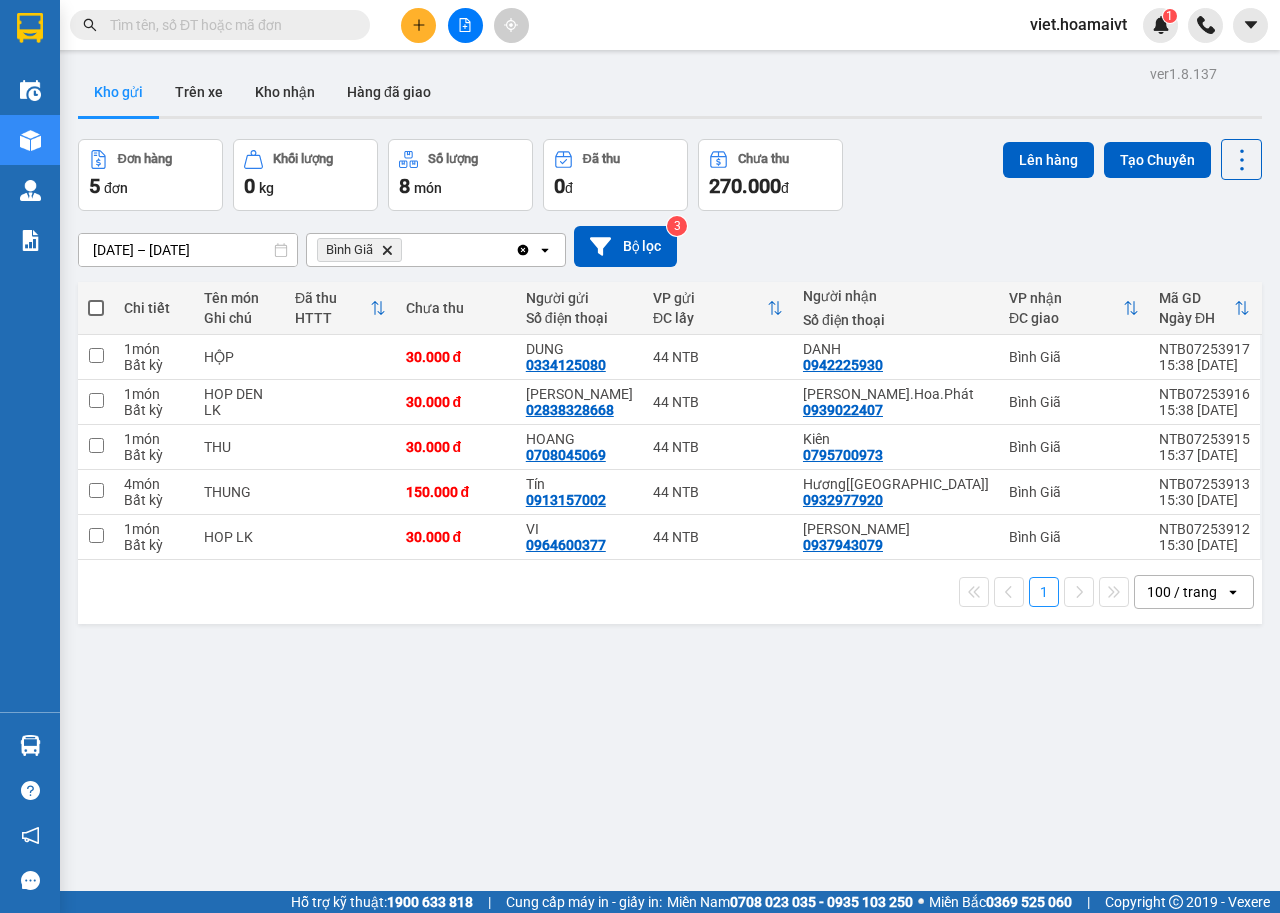 click on "Delete" 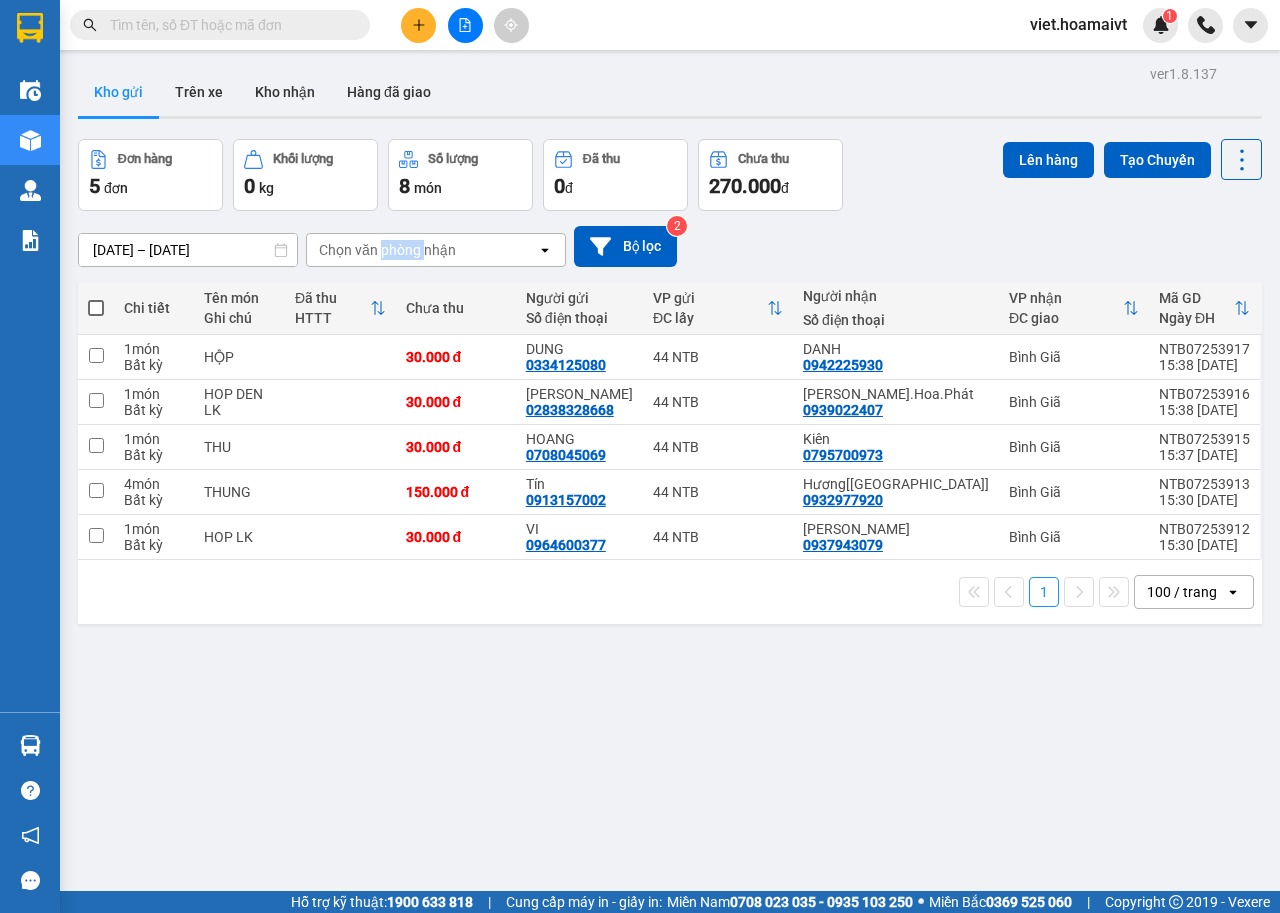 click on "Chọn văn phòng nhận" at bounding box center [387, 250] 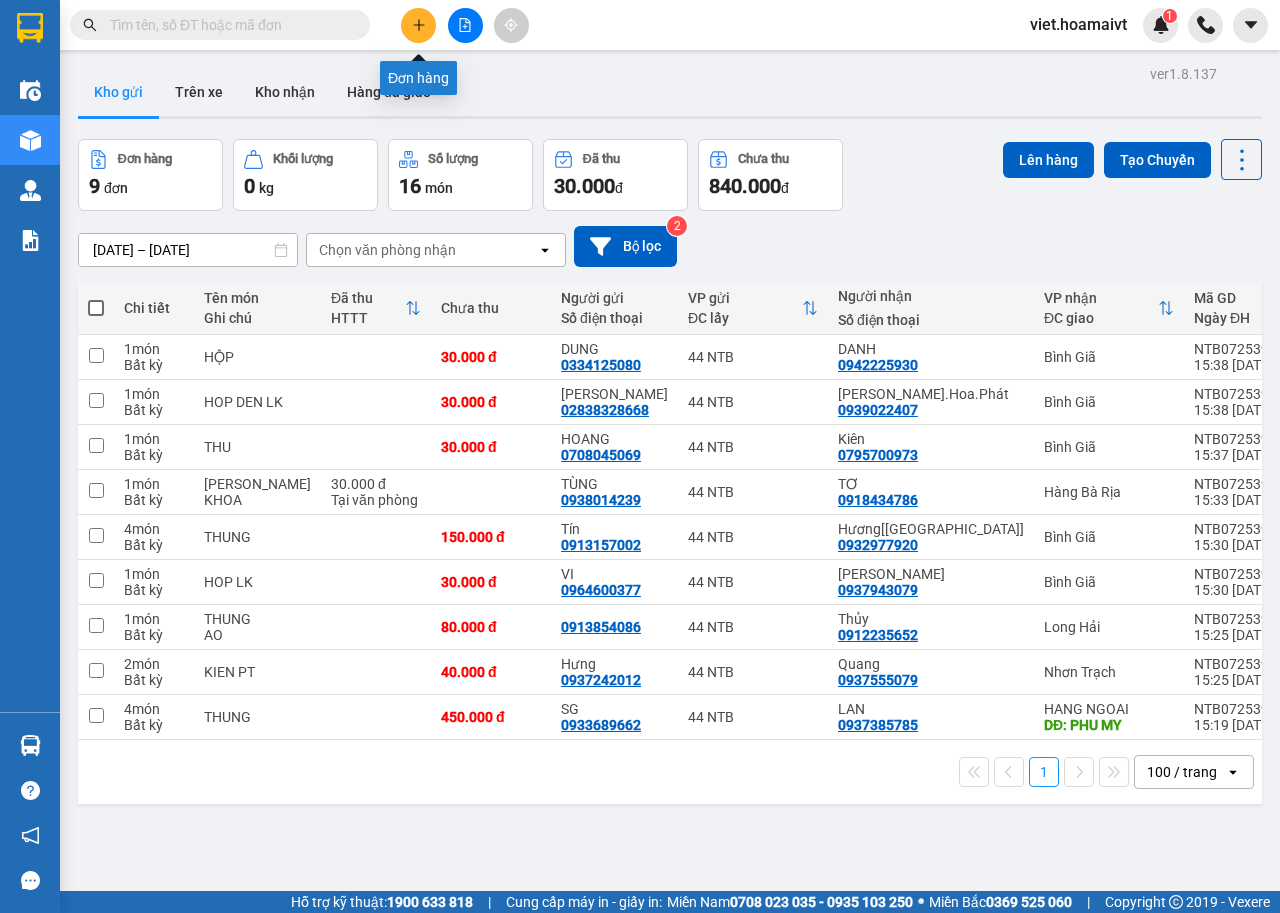 click at bounding box center (418, 25) 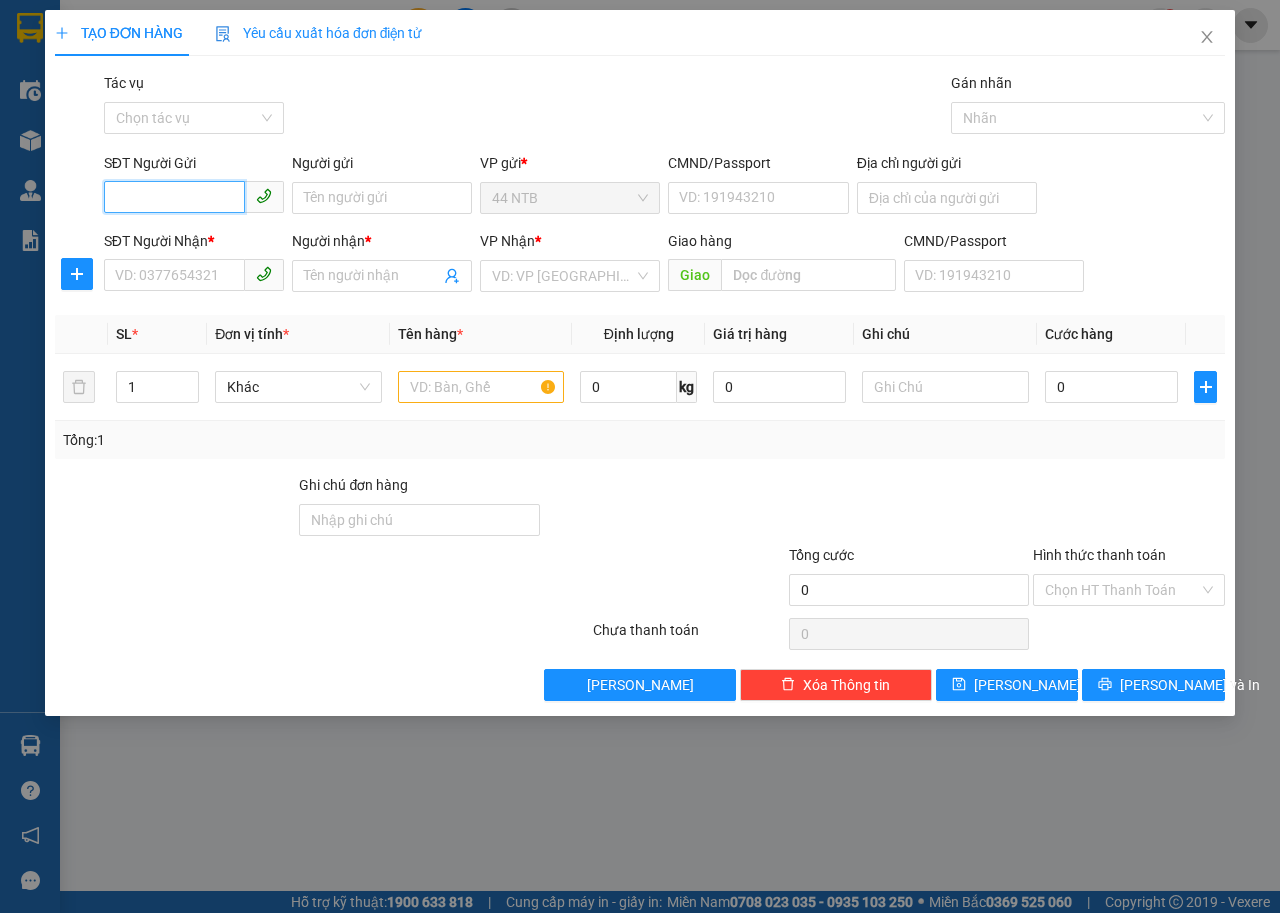 click on "SĐT Người Gửi" at bounding box center [174, 197] 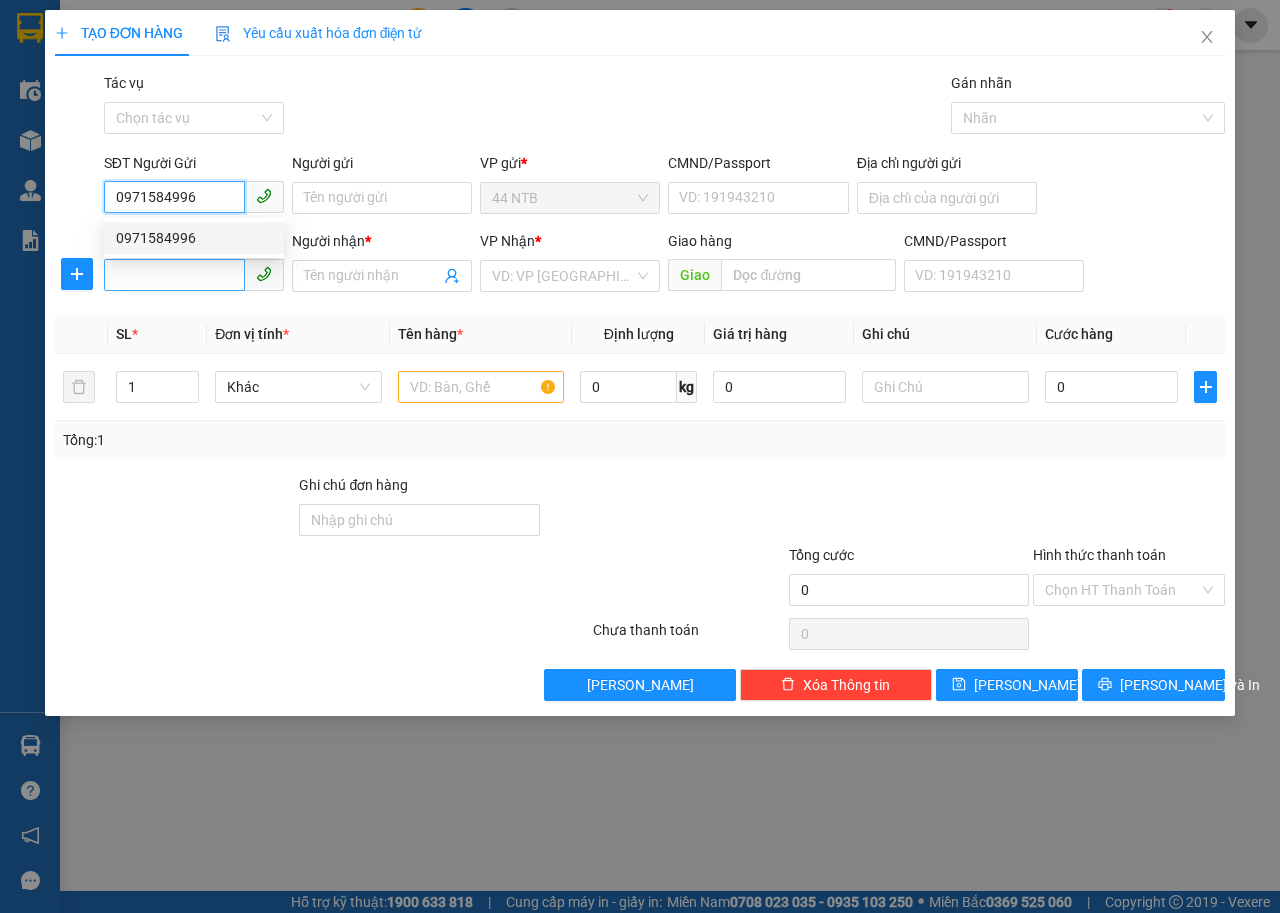 type on "0971584996" 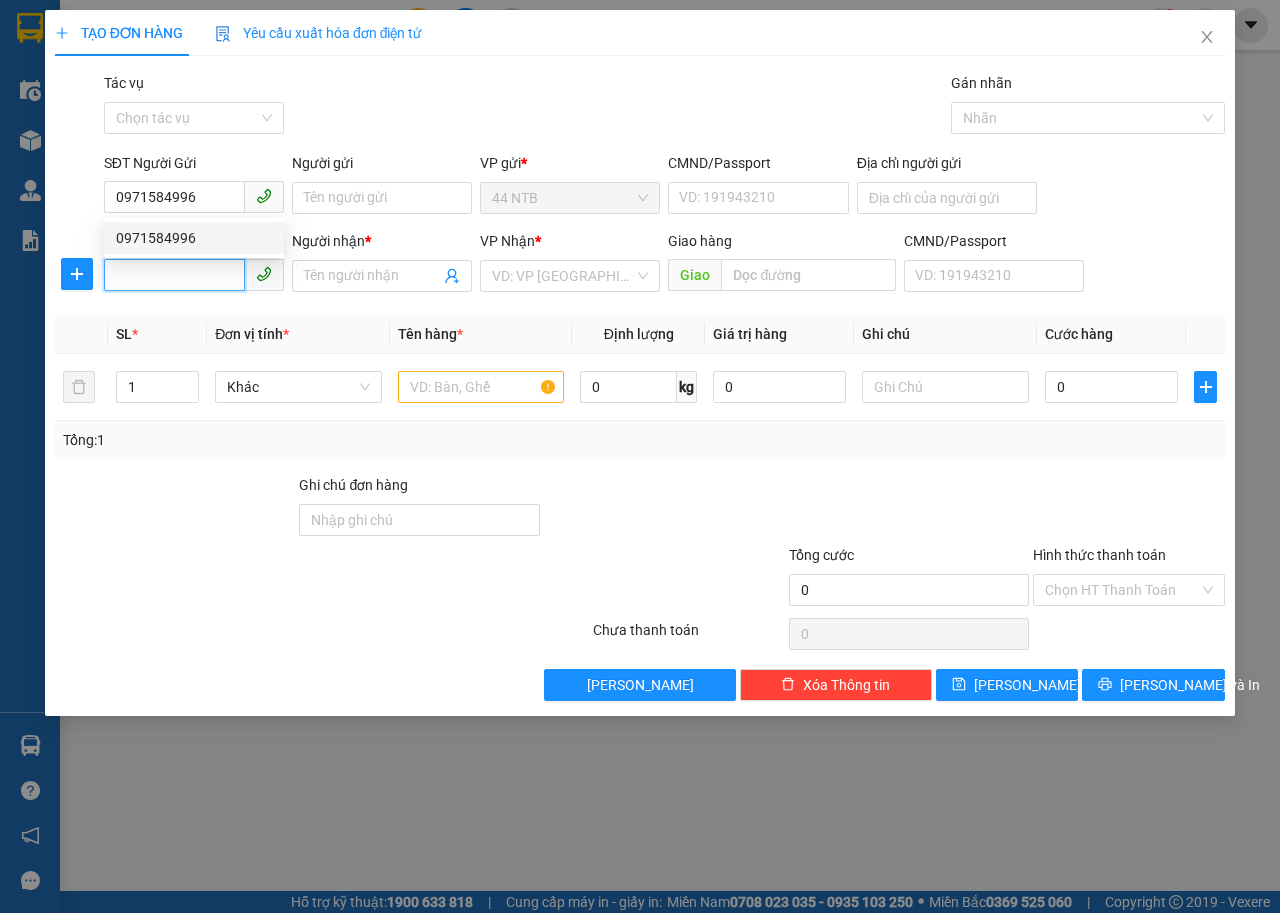 click on "SĐT Người Nhận  *" at bounding box center [174, 275] 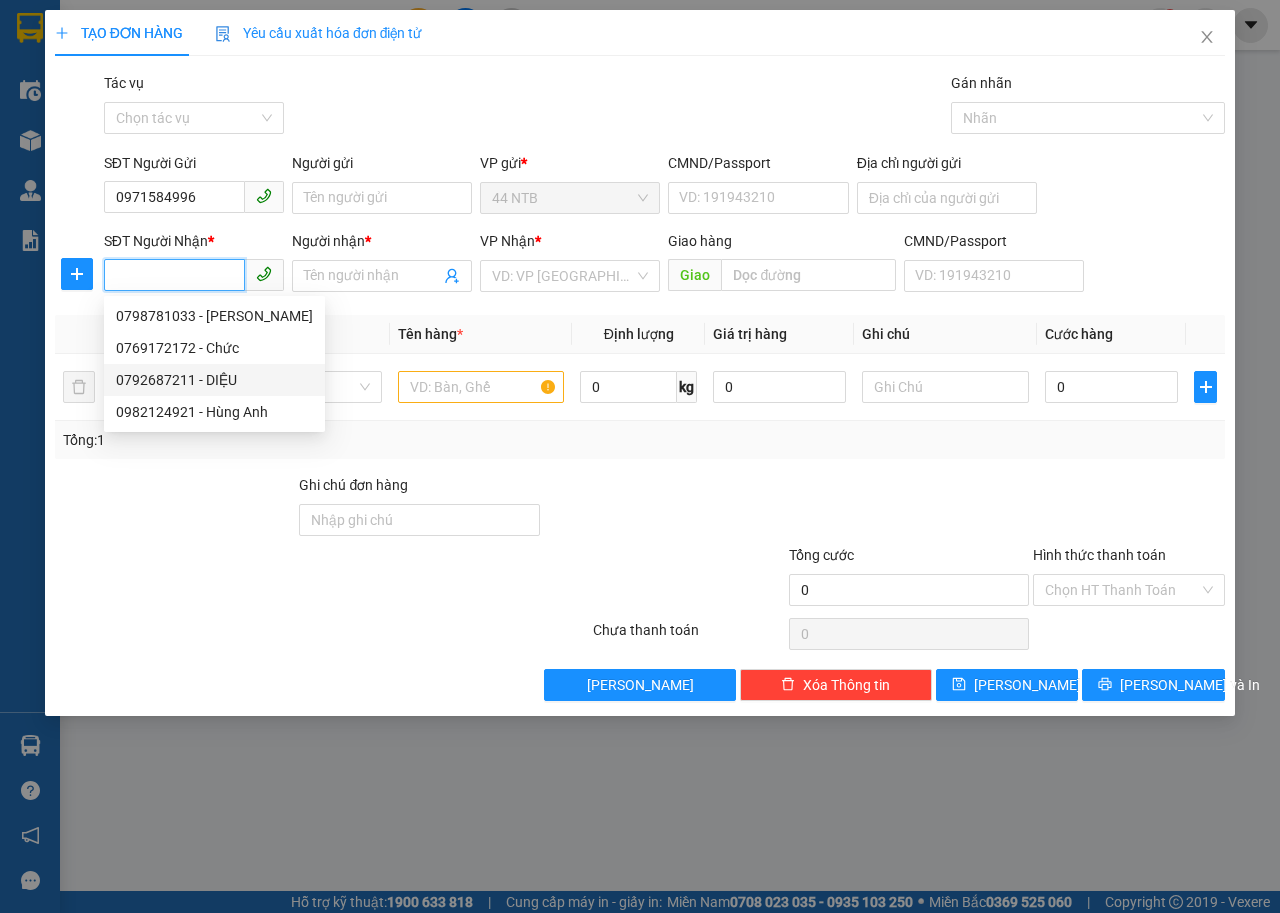 click on "0792687211 - DIỆU" at bounding box center [214, 380] 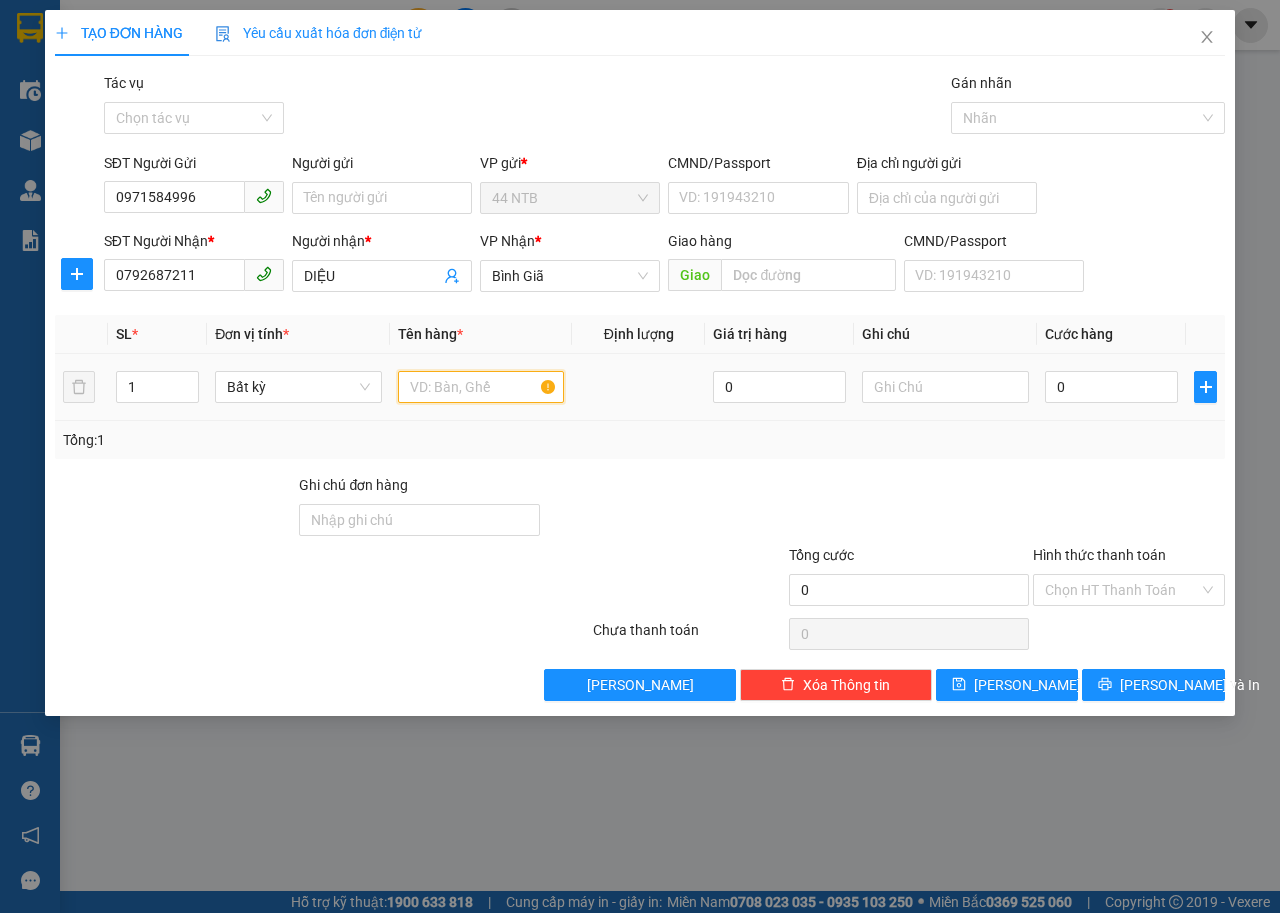 click at bounding box center (481, 387) 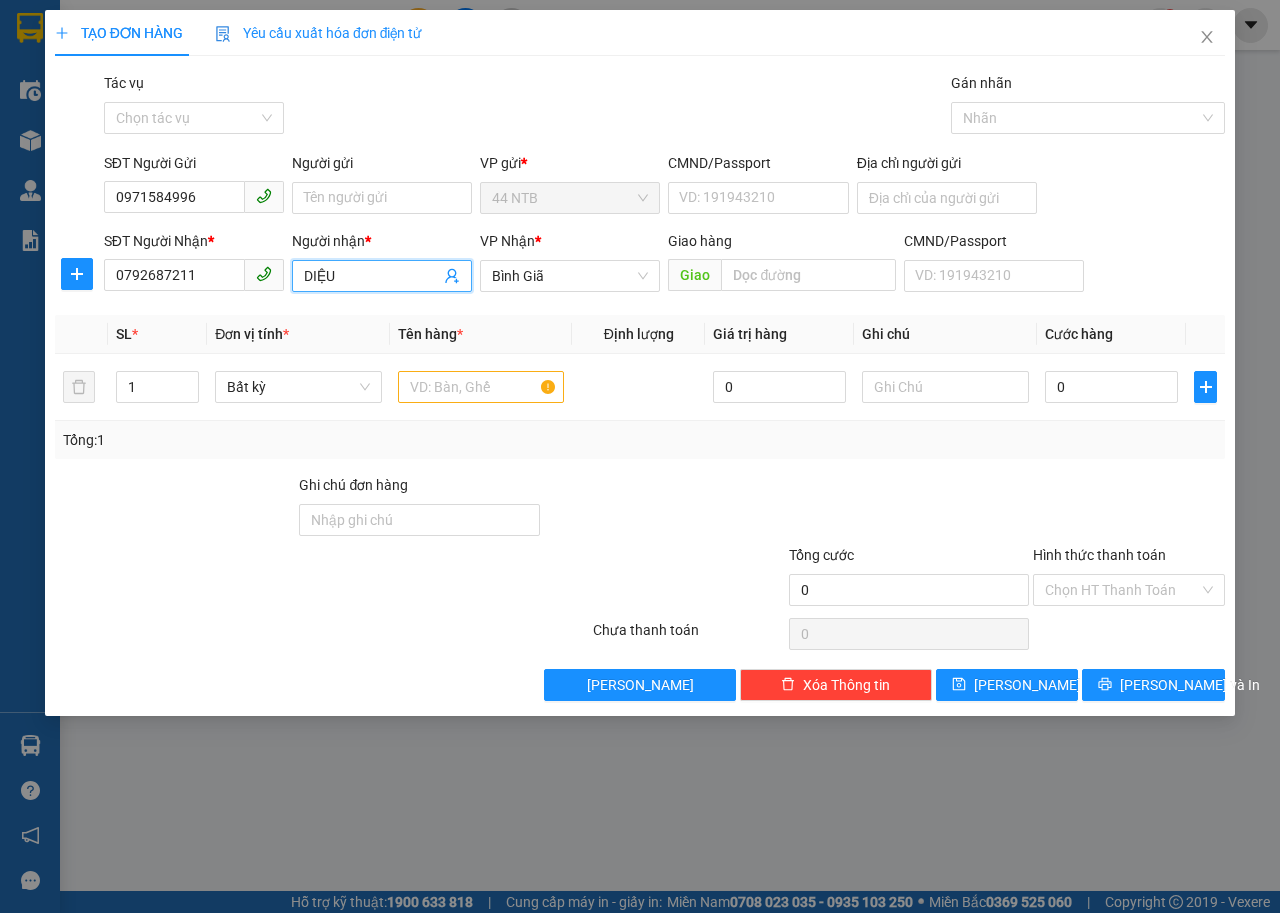 click on "DIỆU" at bounding box center (372, 276) 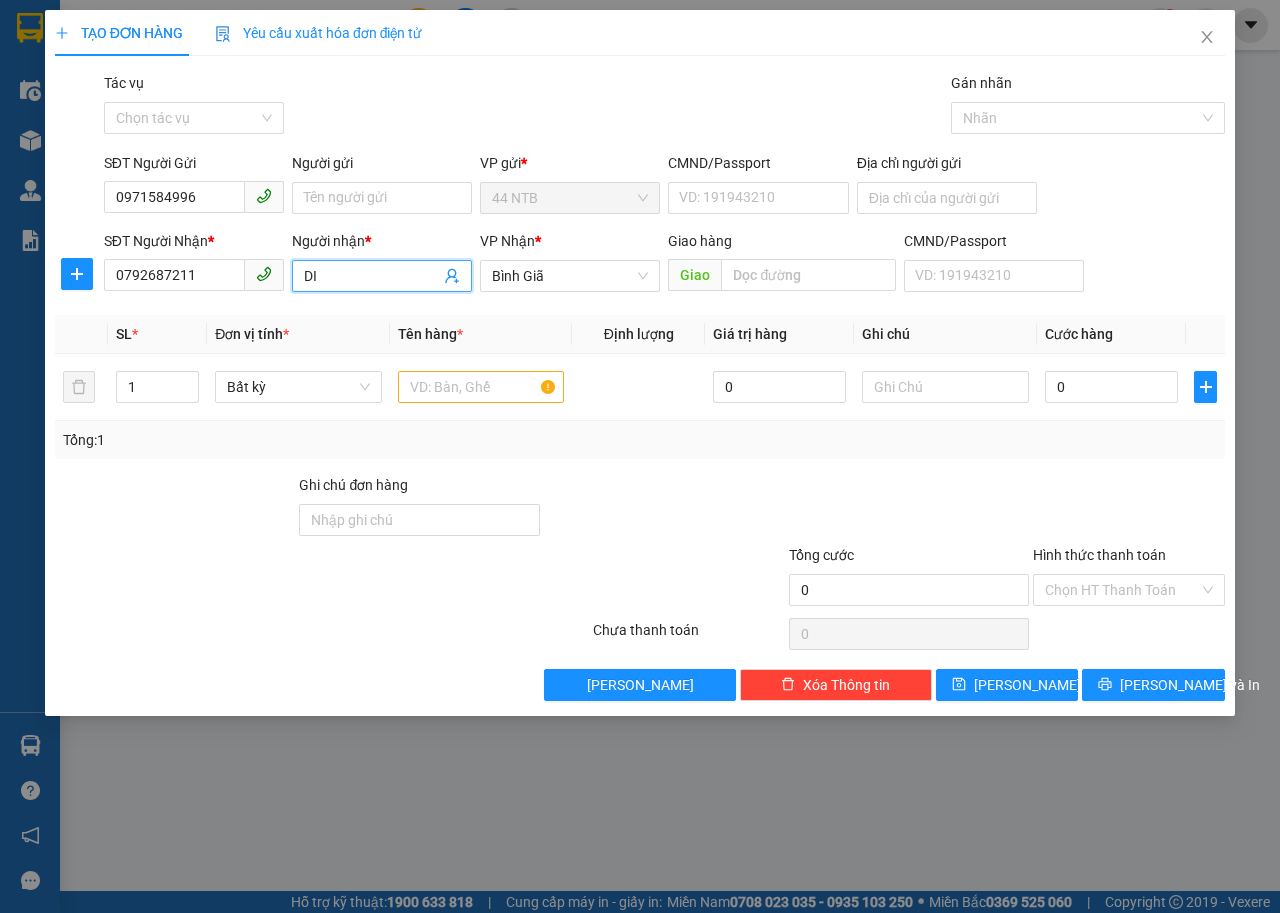 type on "D" 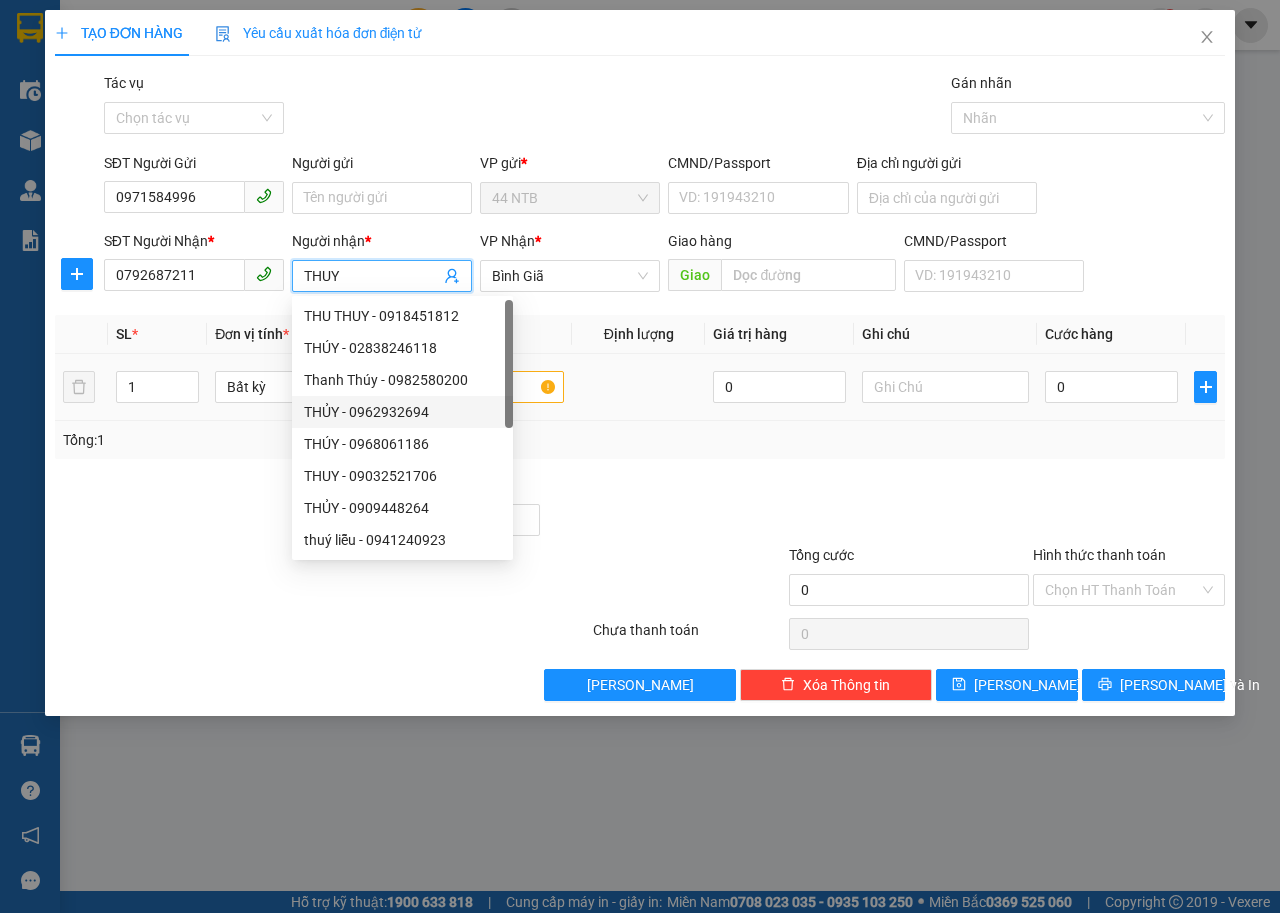 type on "THUY" 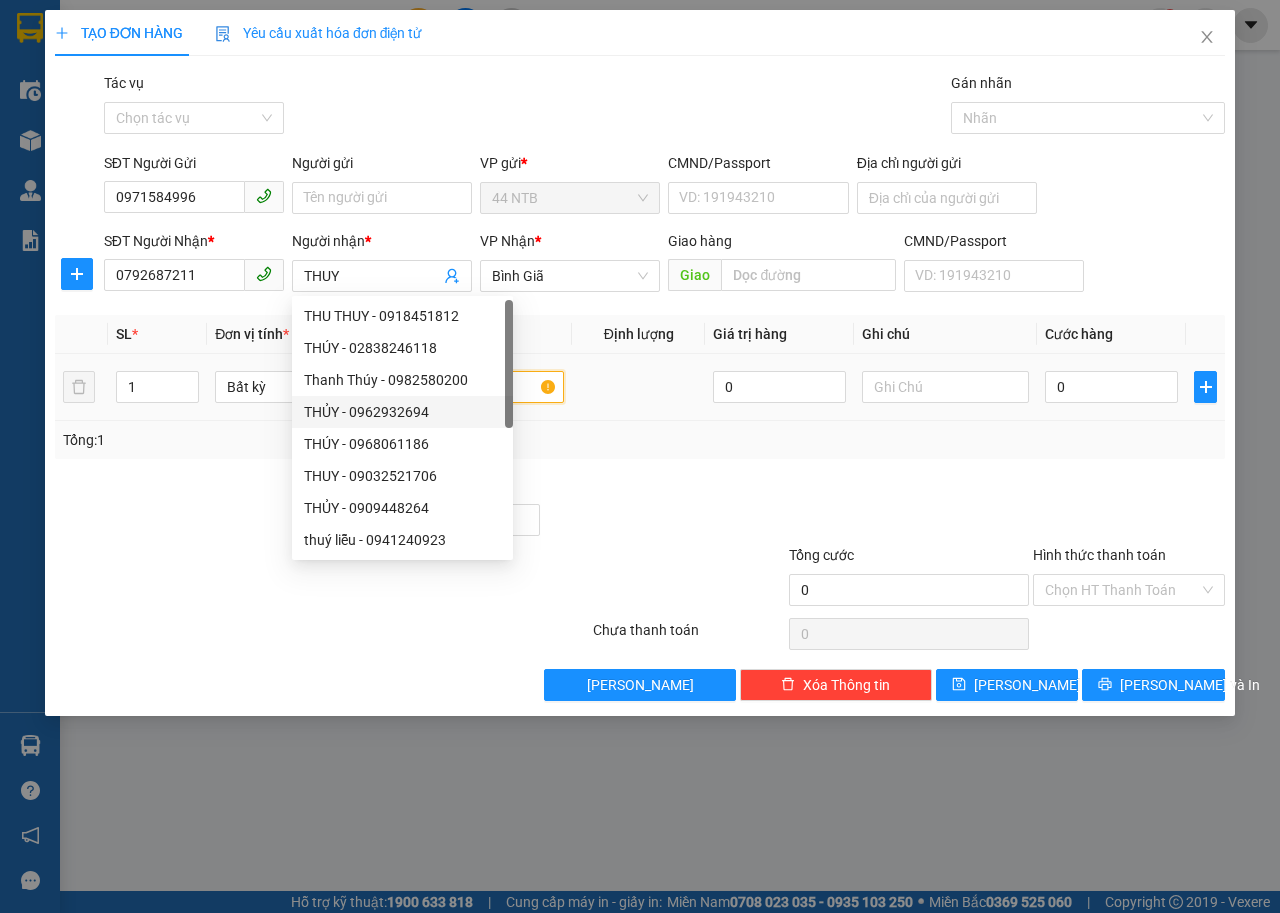 click at bounding box center [481, 387] 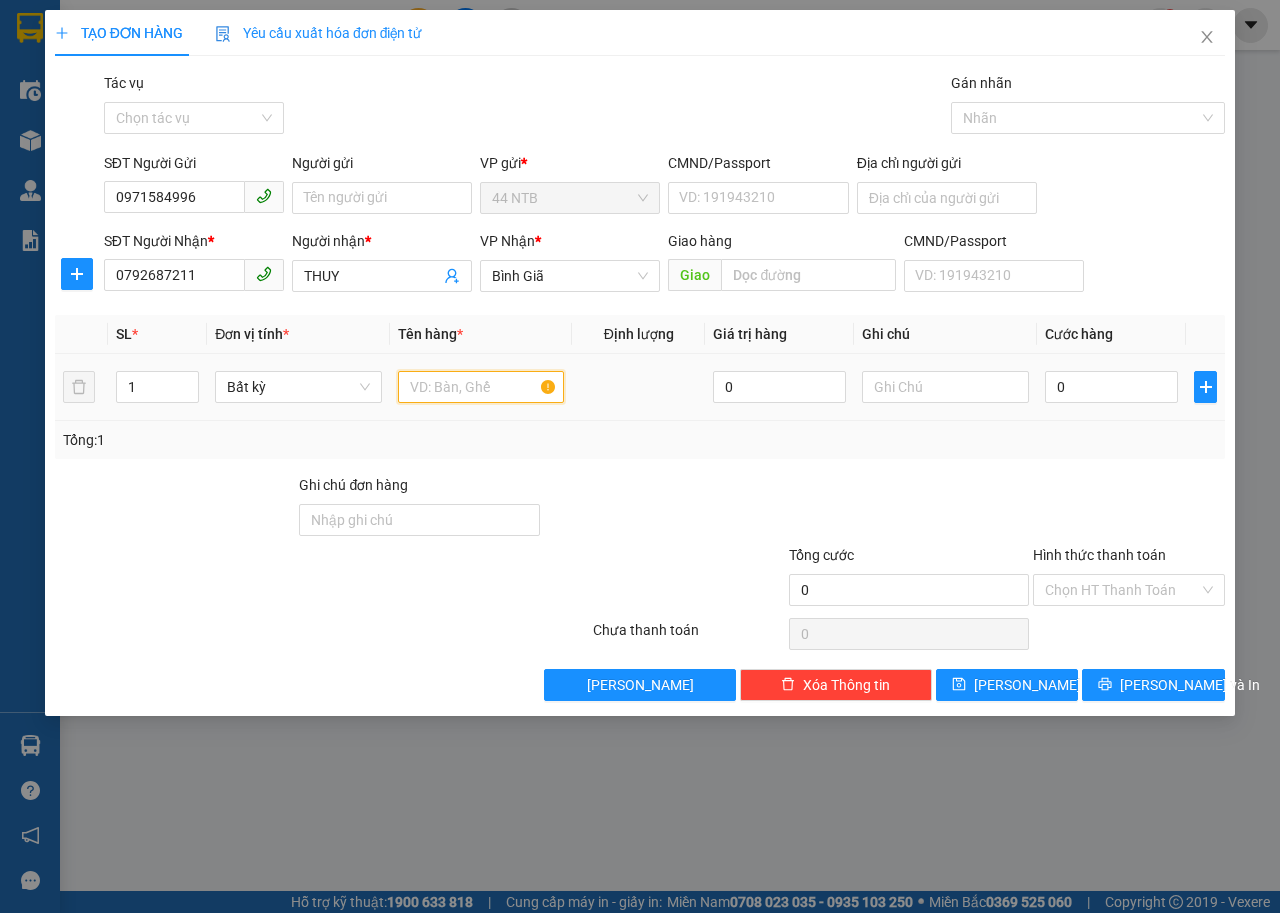 click at bounding box center [481, 387] 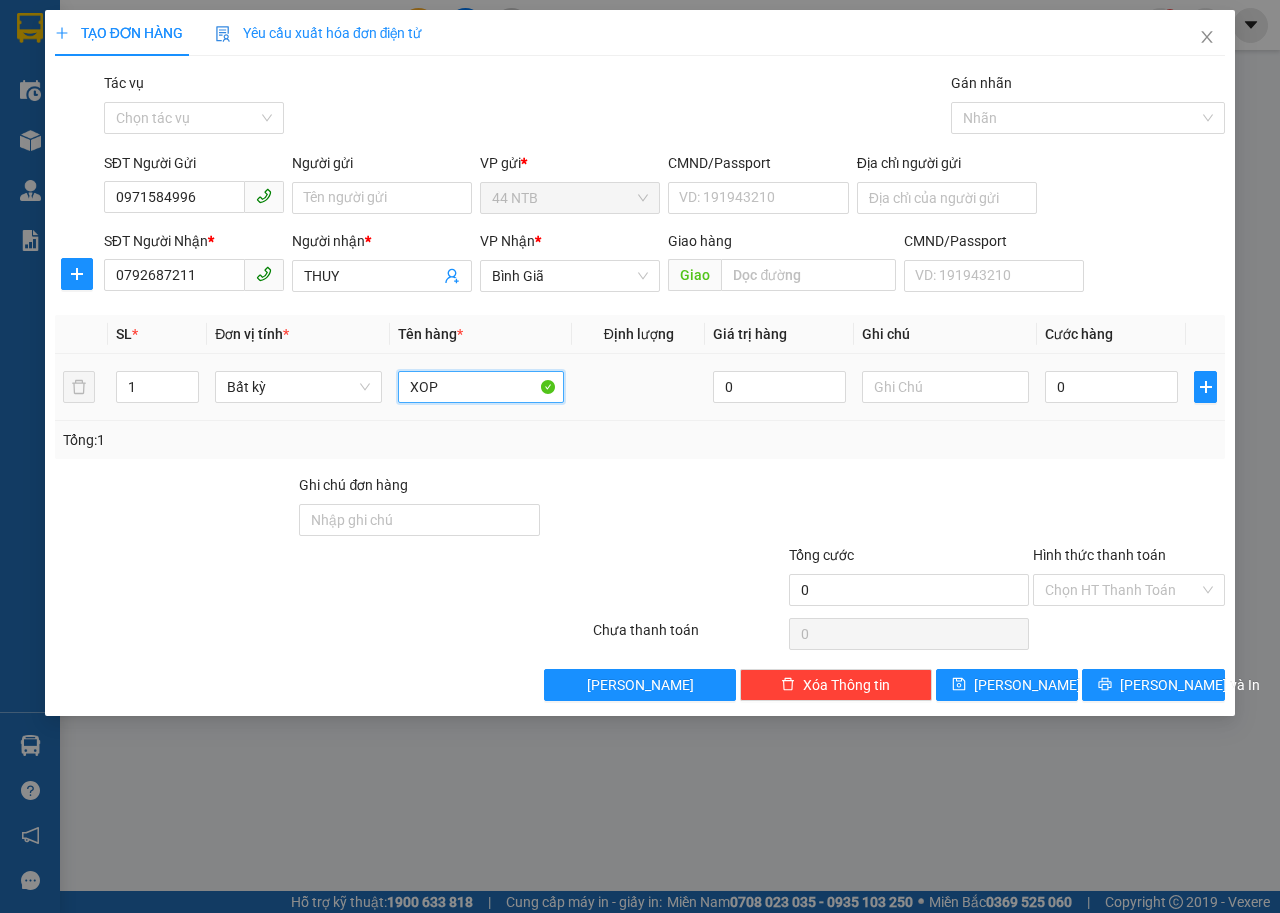 type on "XOP" 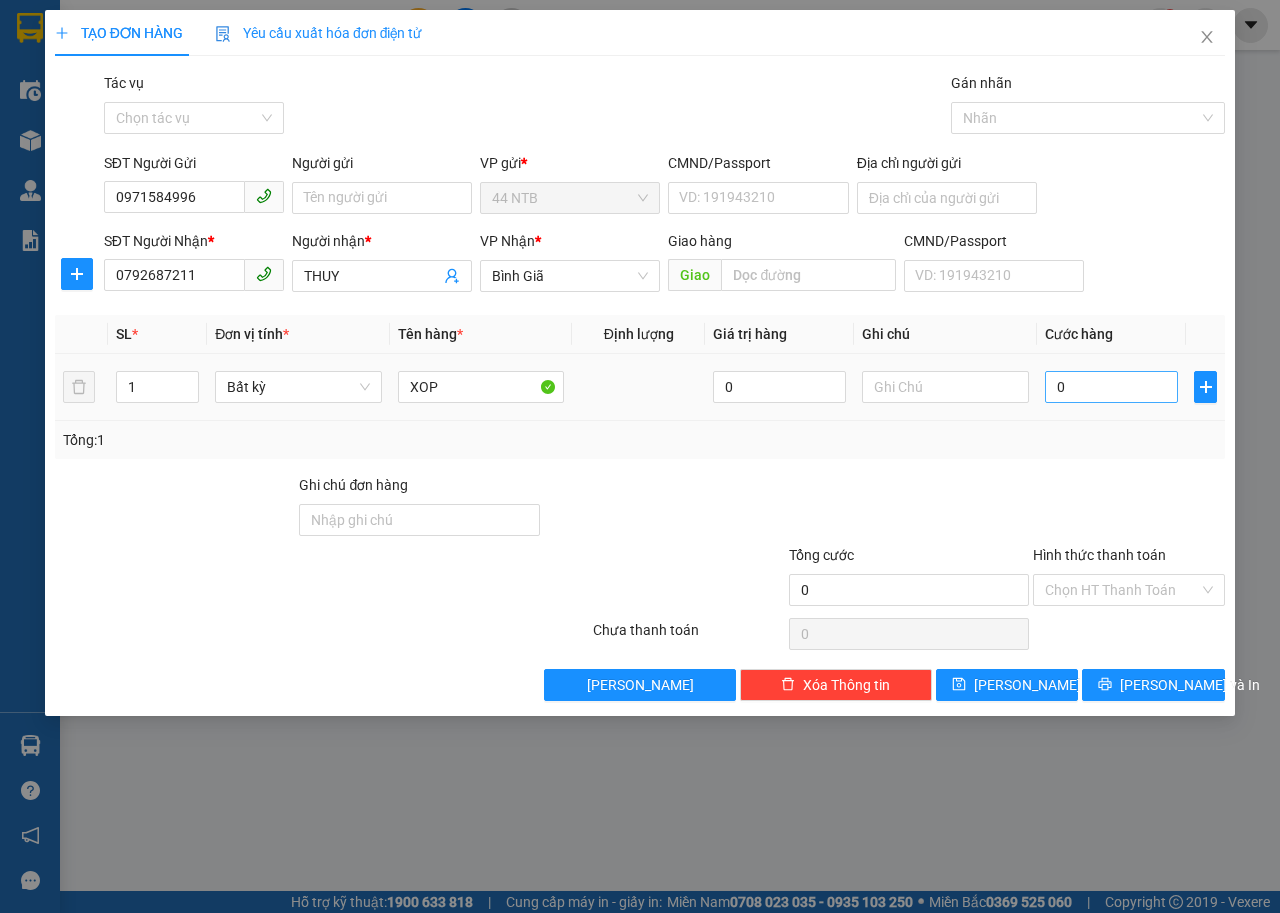 drag, startPoint x: 1127, startPoint y: 368, endPoint x: 1122, endPoint y: 388, distance: 20.615528 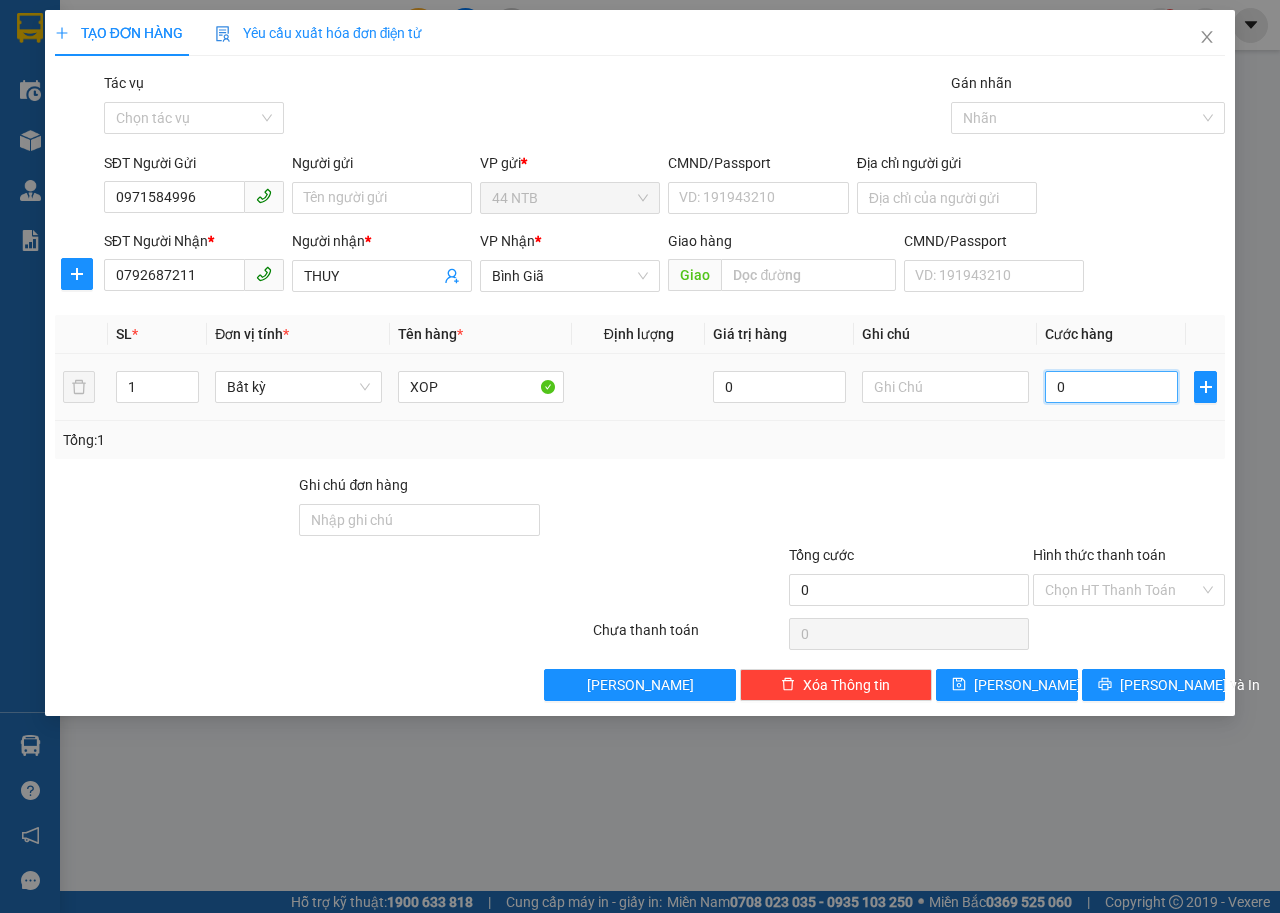 click on "0" at bounding box center [1111, 387] 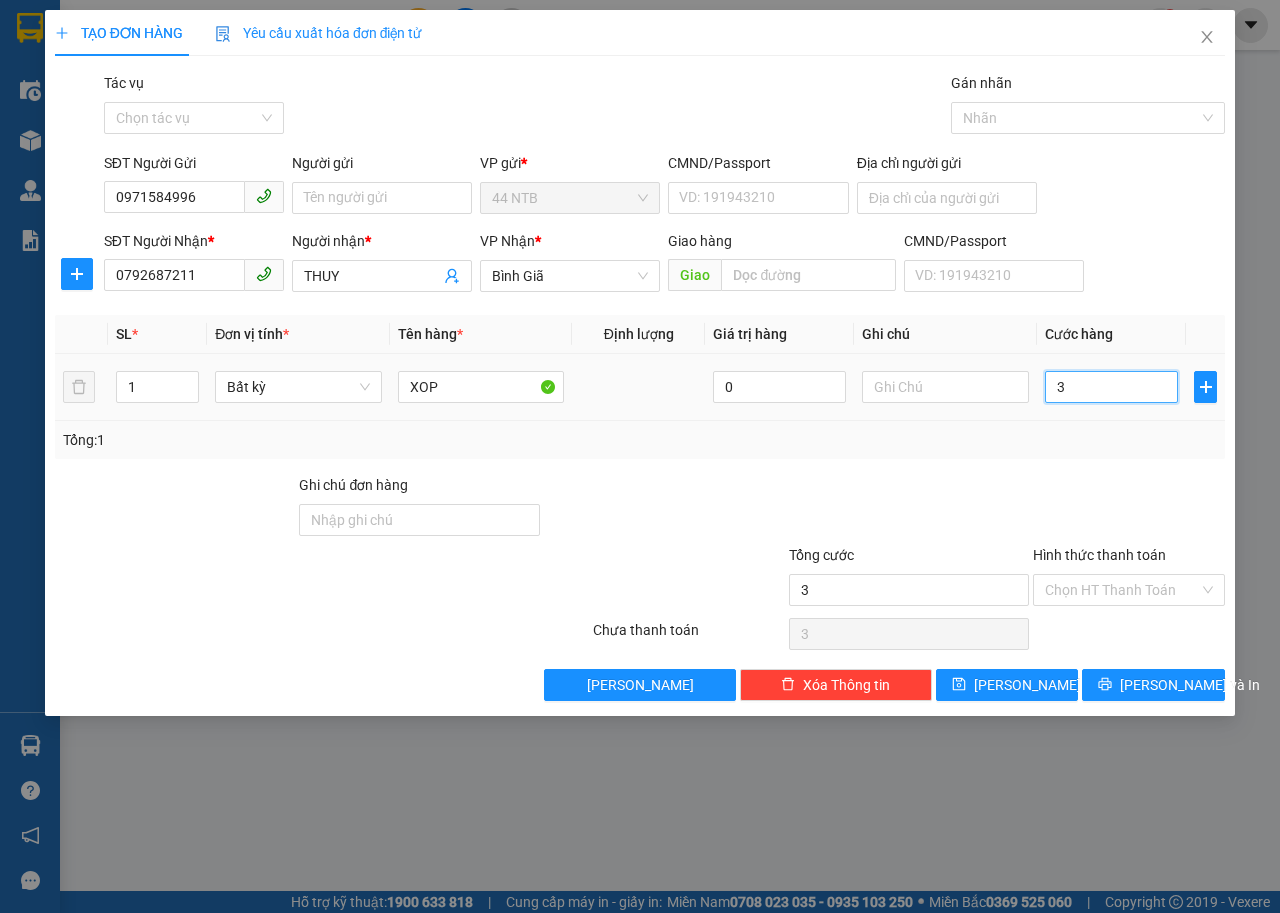 type on "30" 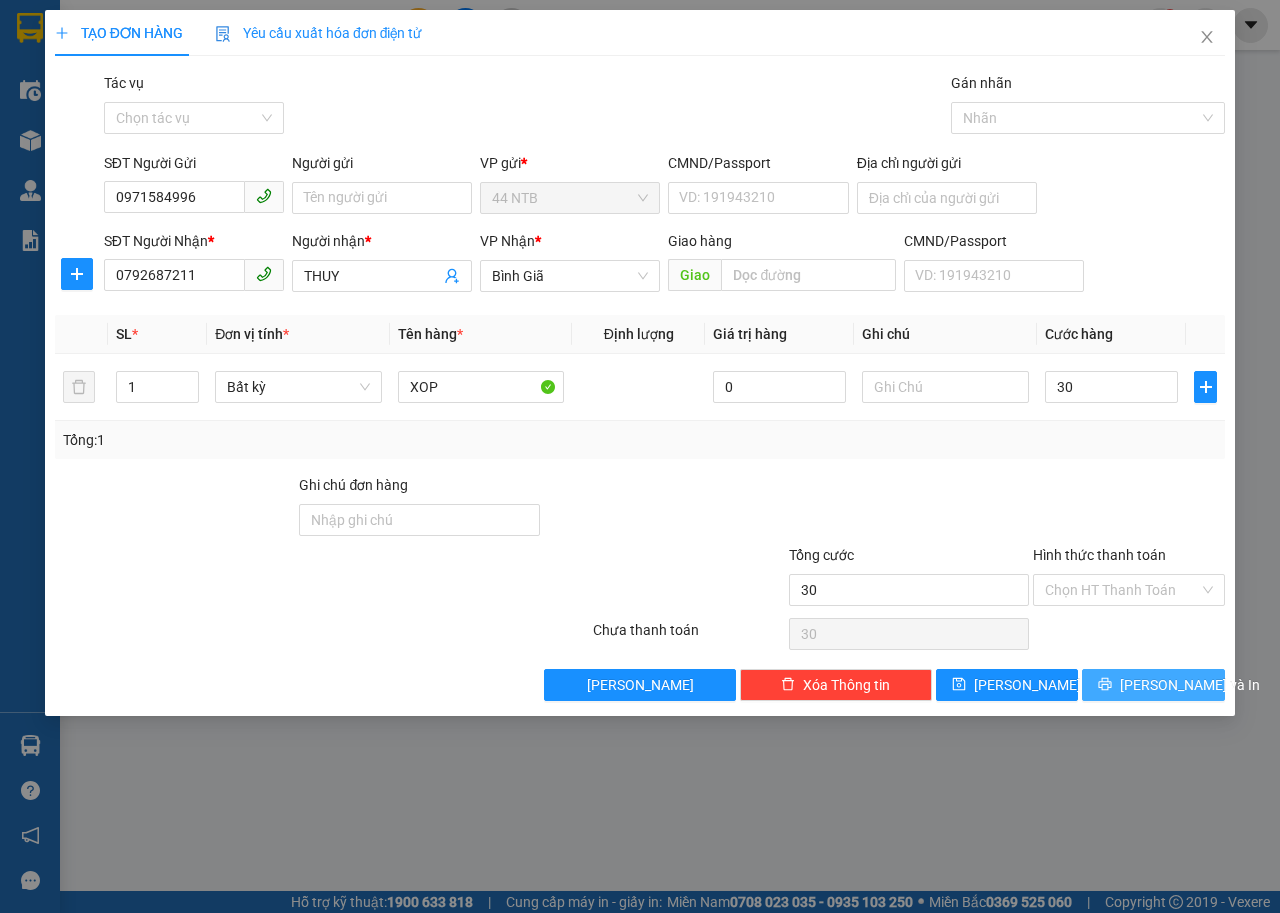 type on "30.000" 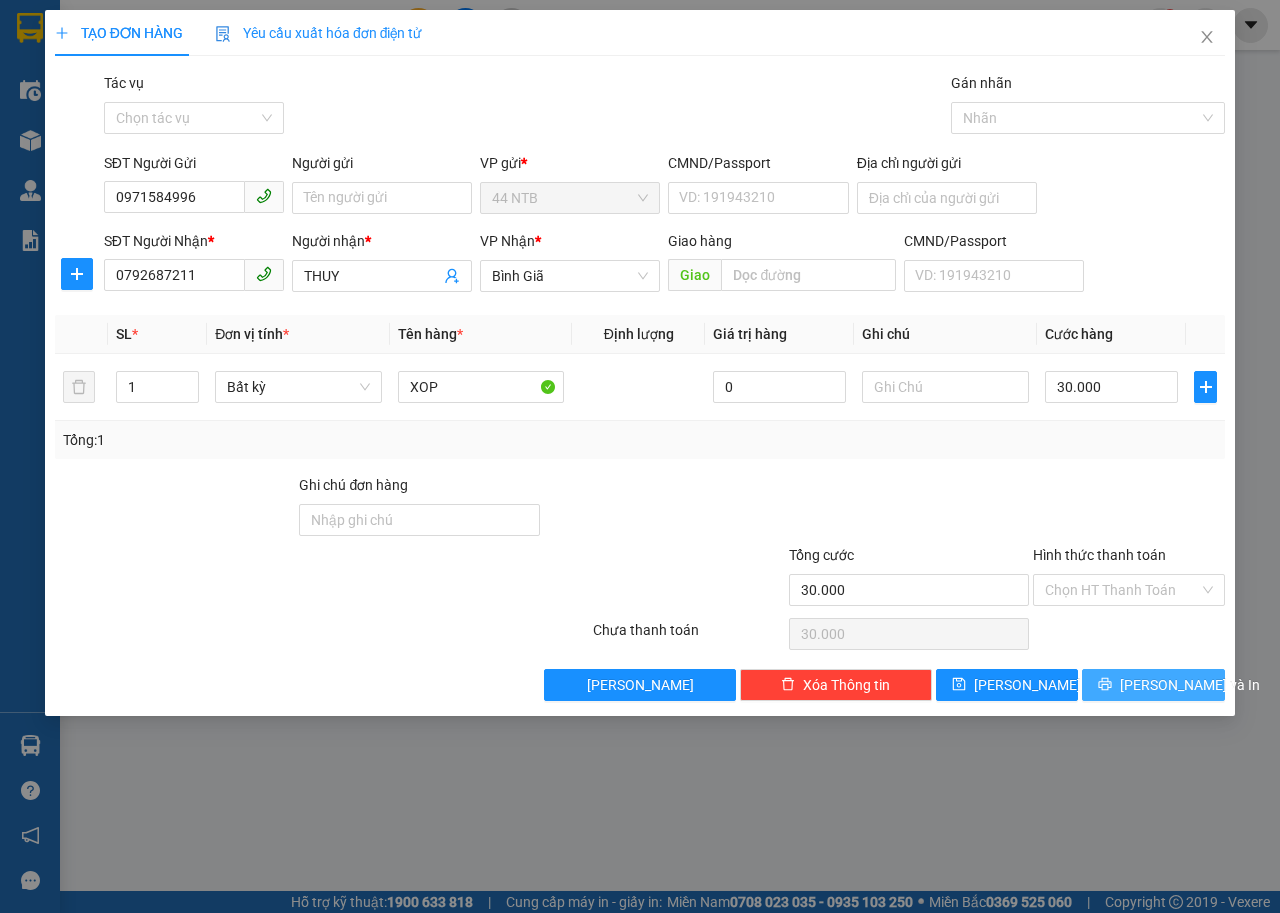 click on "[PERSON_NAME] và In" at bounding box center (1190, 685) 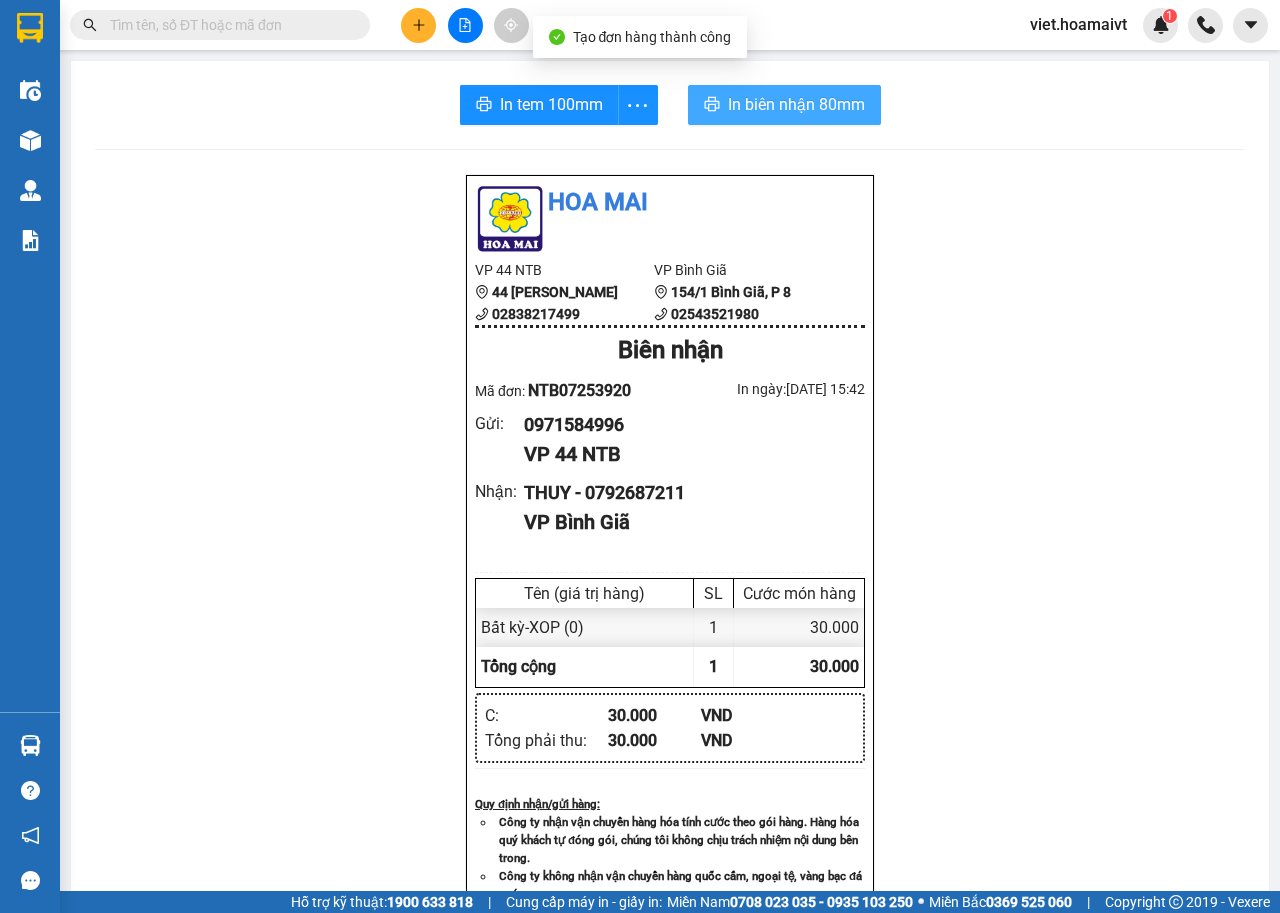 click on "In biên nhận 80mm" at bounding box center [796, 104] 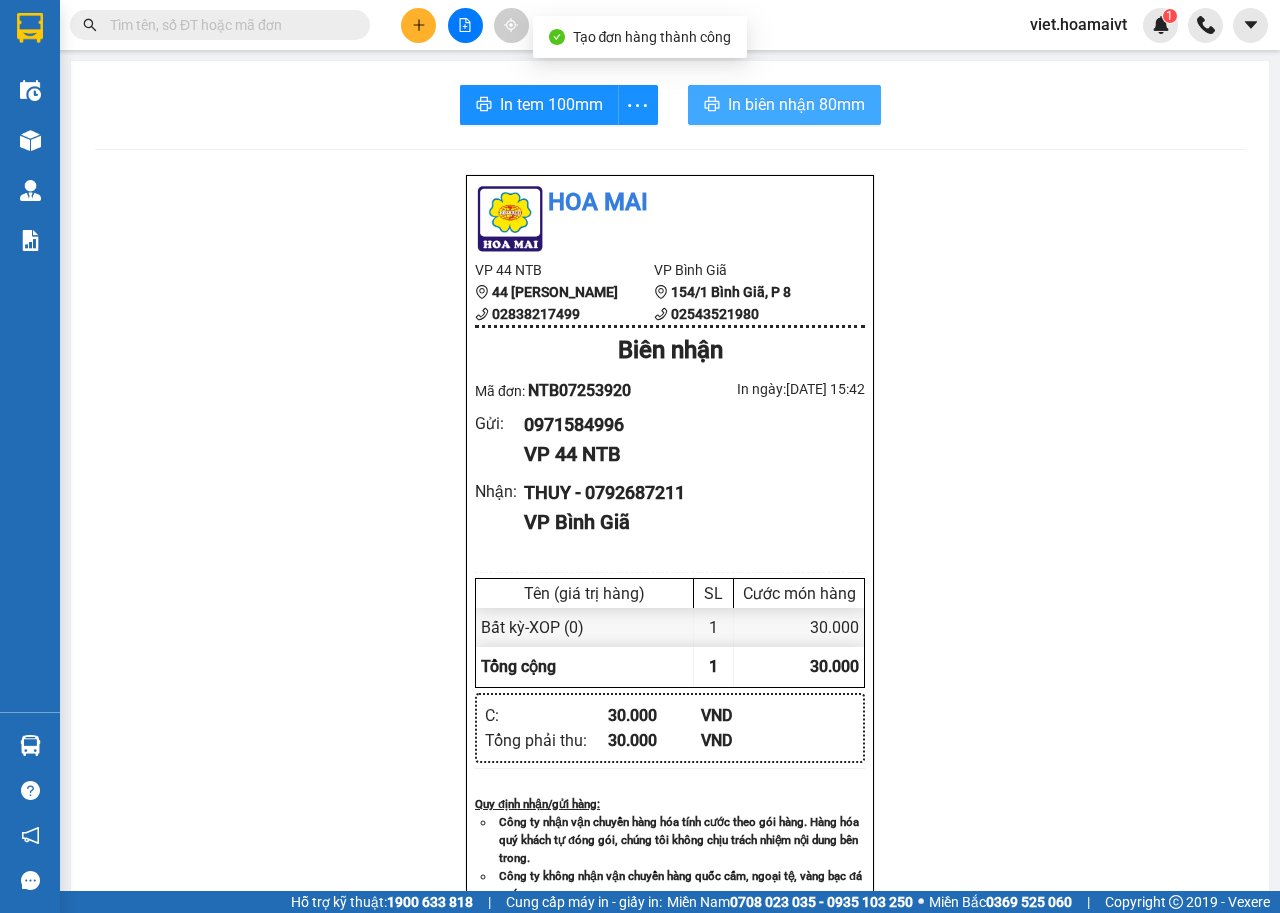 scroll, scrollTop: 0, scrollLeft: 0, axis: both 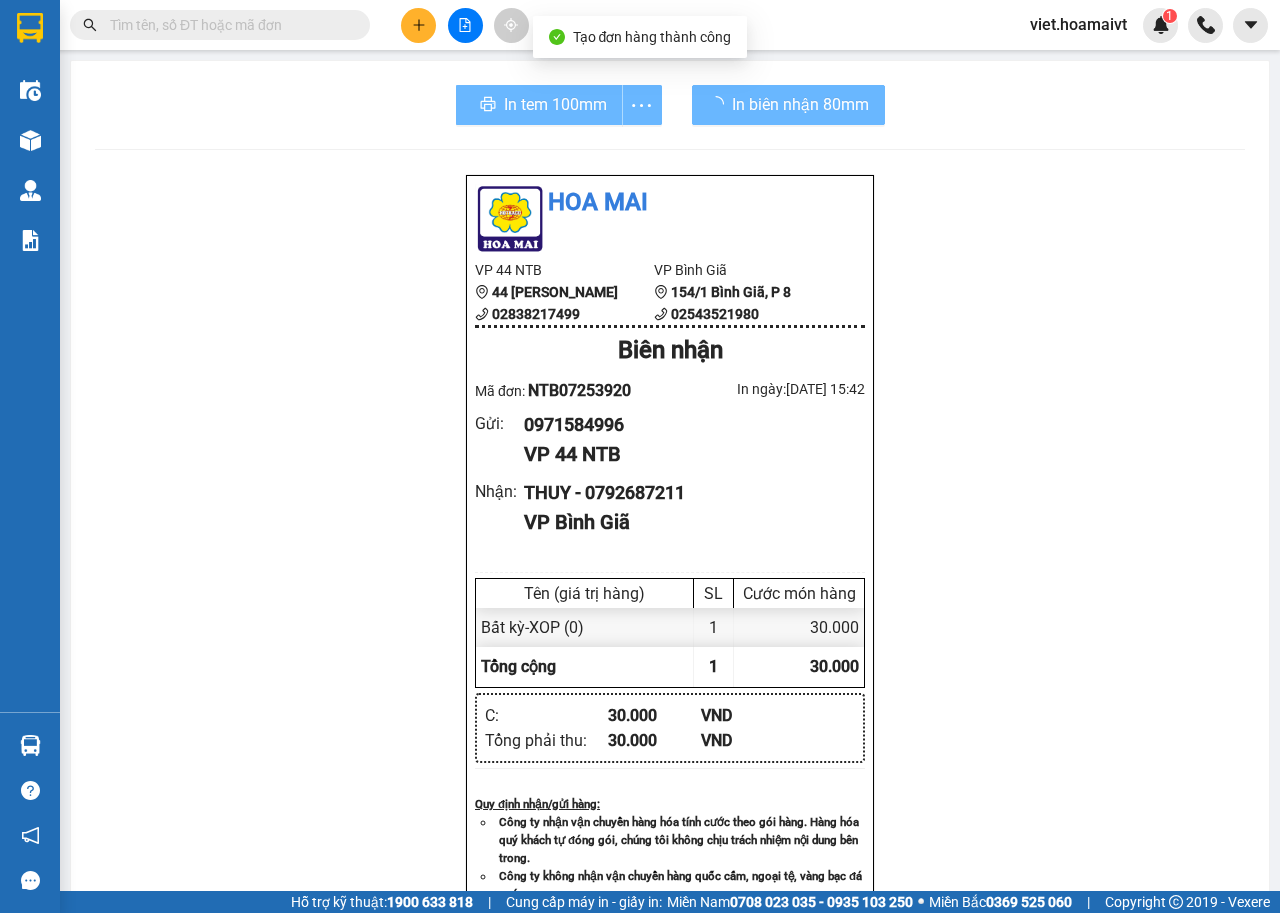 click on "In tem 100mm" at bounding box center [559, 105] 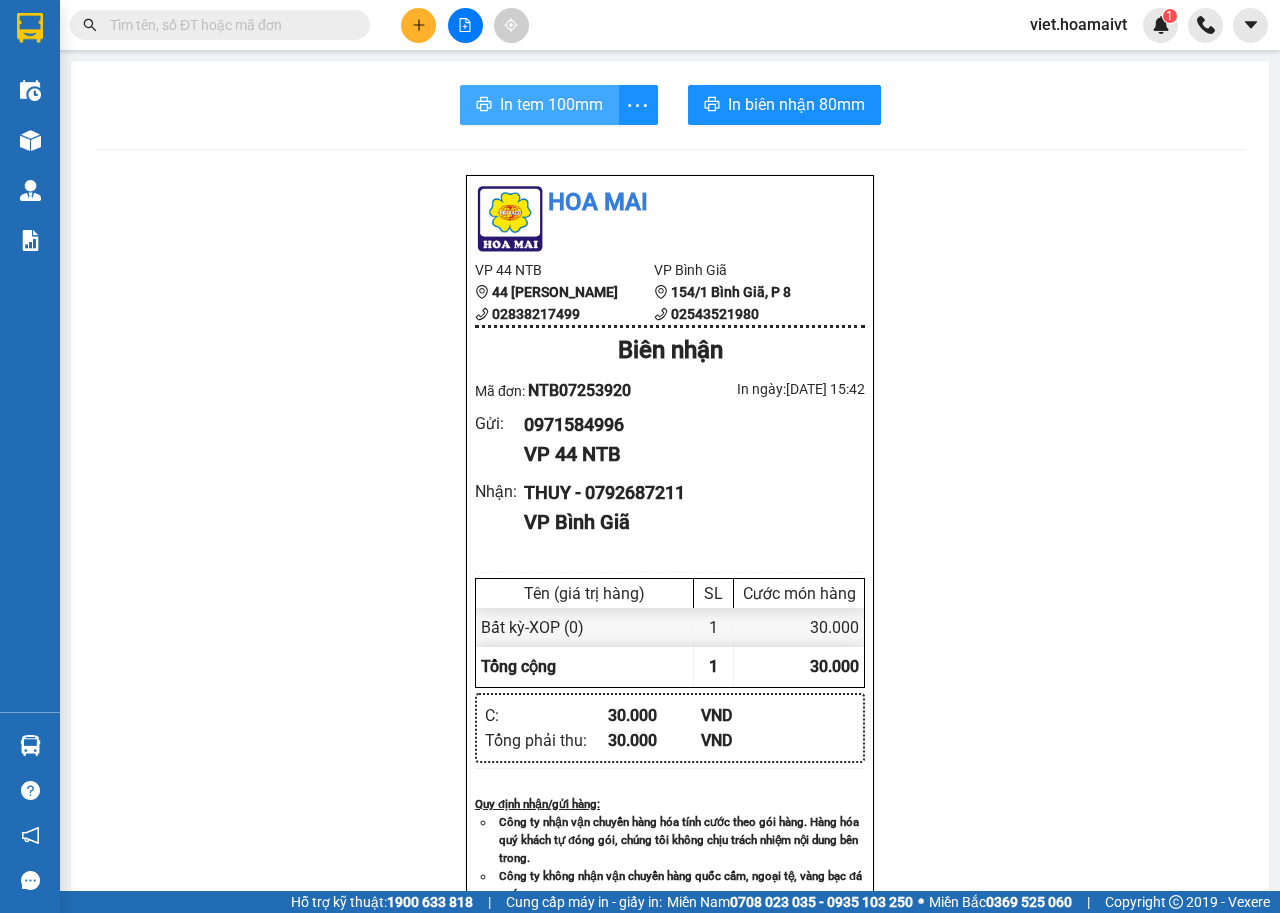 click on "In tem 100mm" at bounding box center (551, 104) 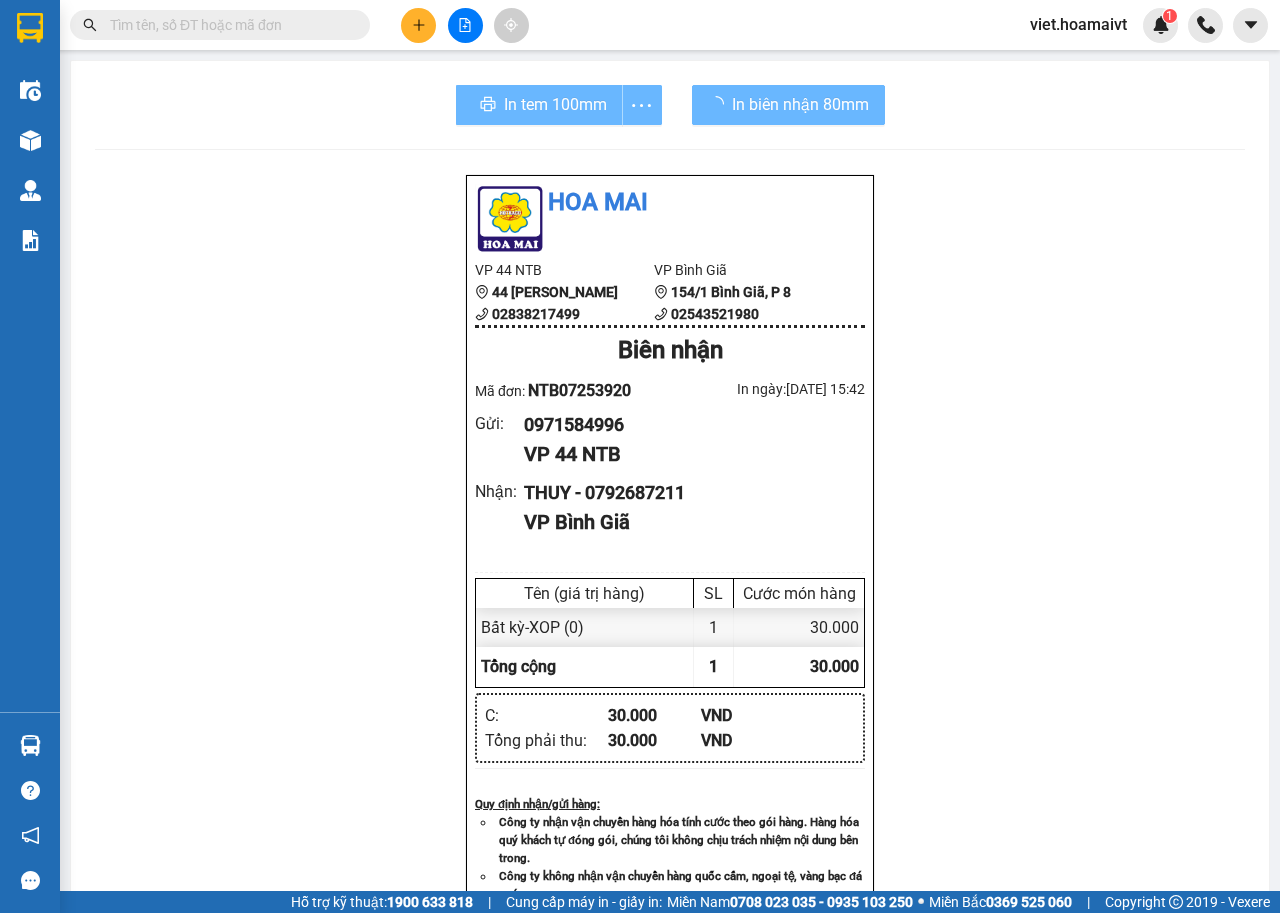 scroll, scrollTop: 0, scrollLeft: 0, axis: both 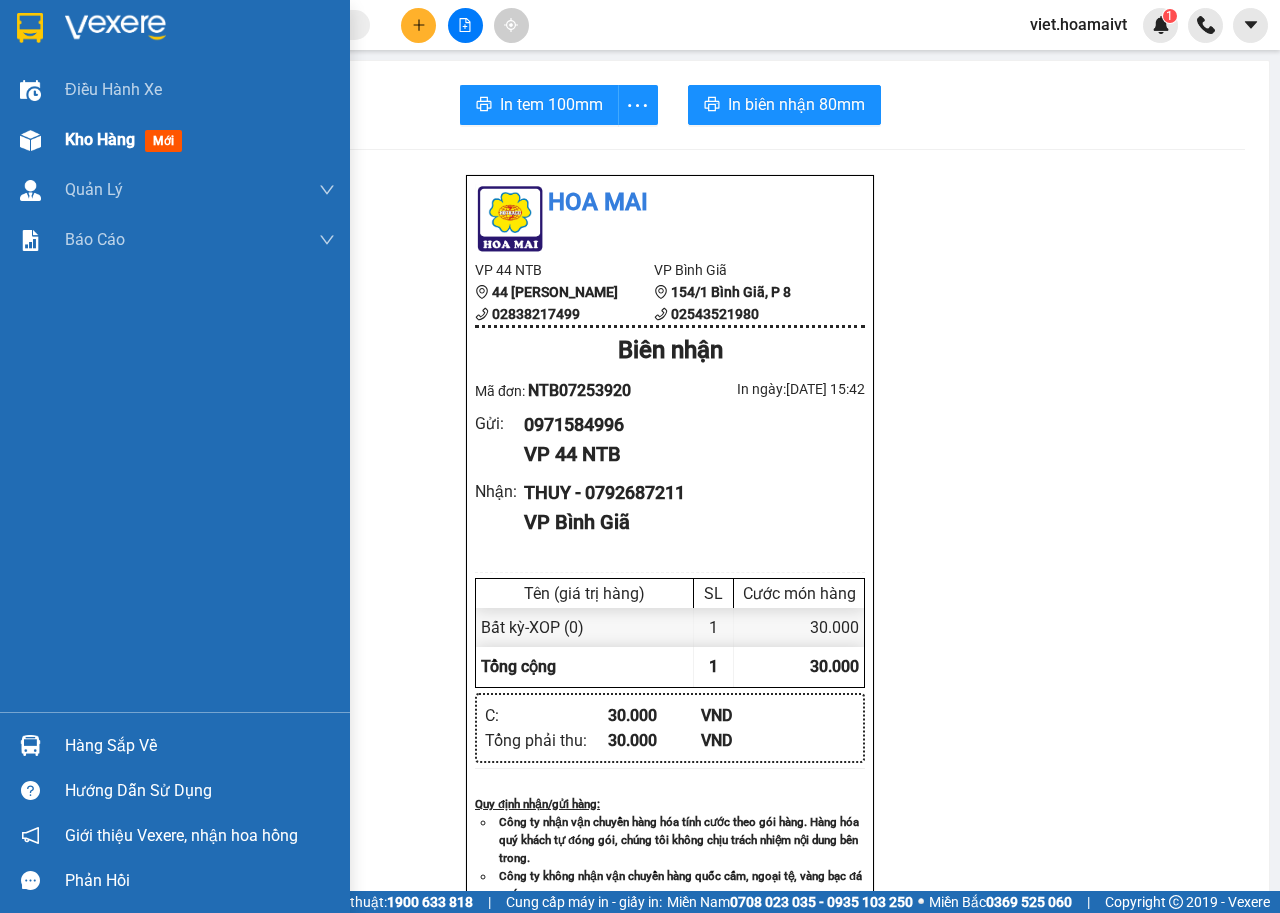 click on "Kho hàng mới" at bounding box center [200, 140] 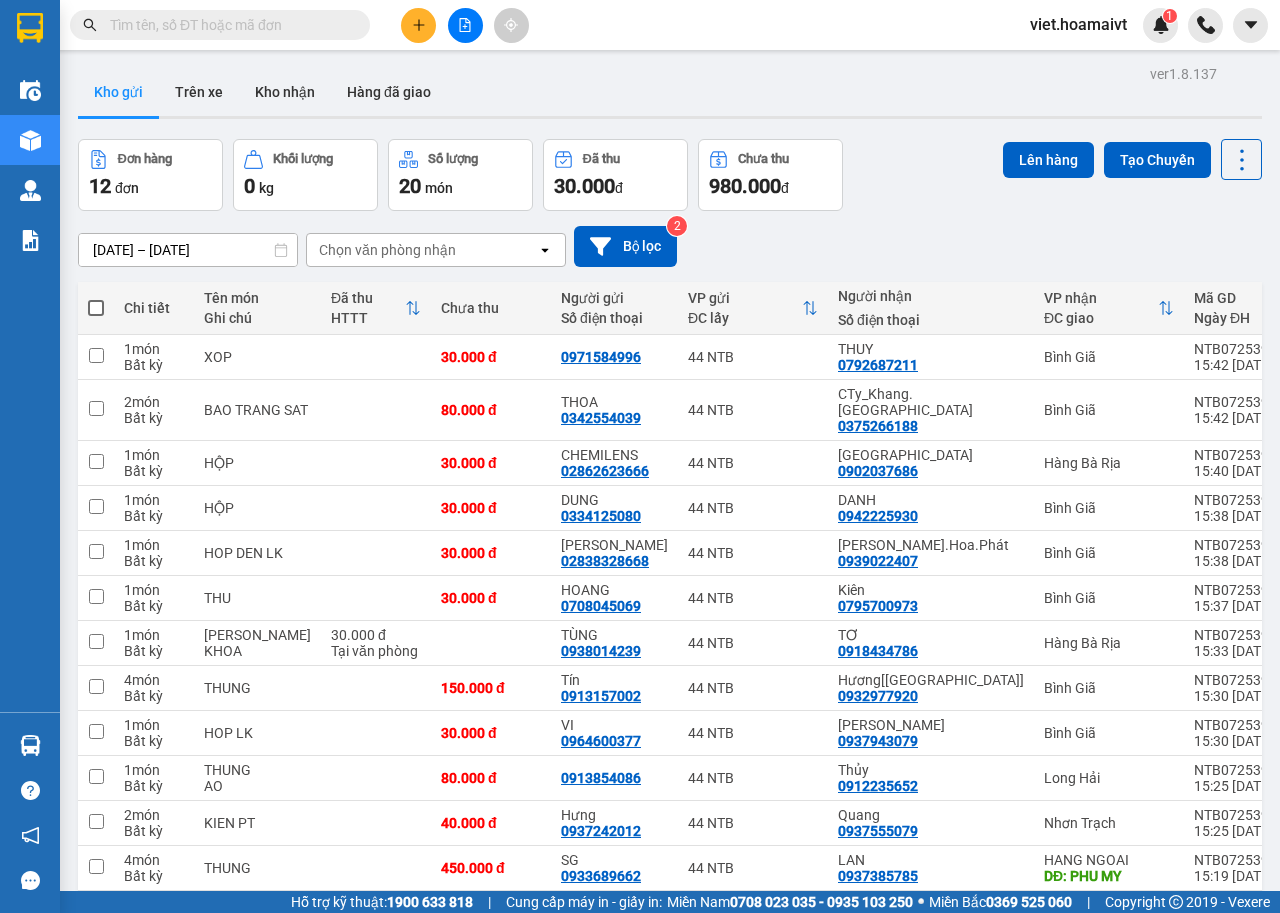 click on "Chọn văn phòng nhận" at bounding box center (387, 250) 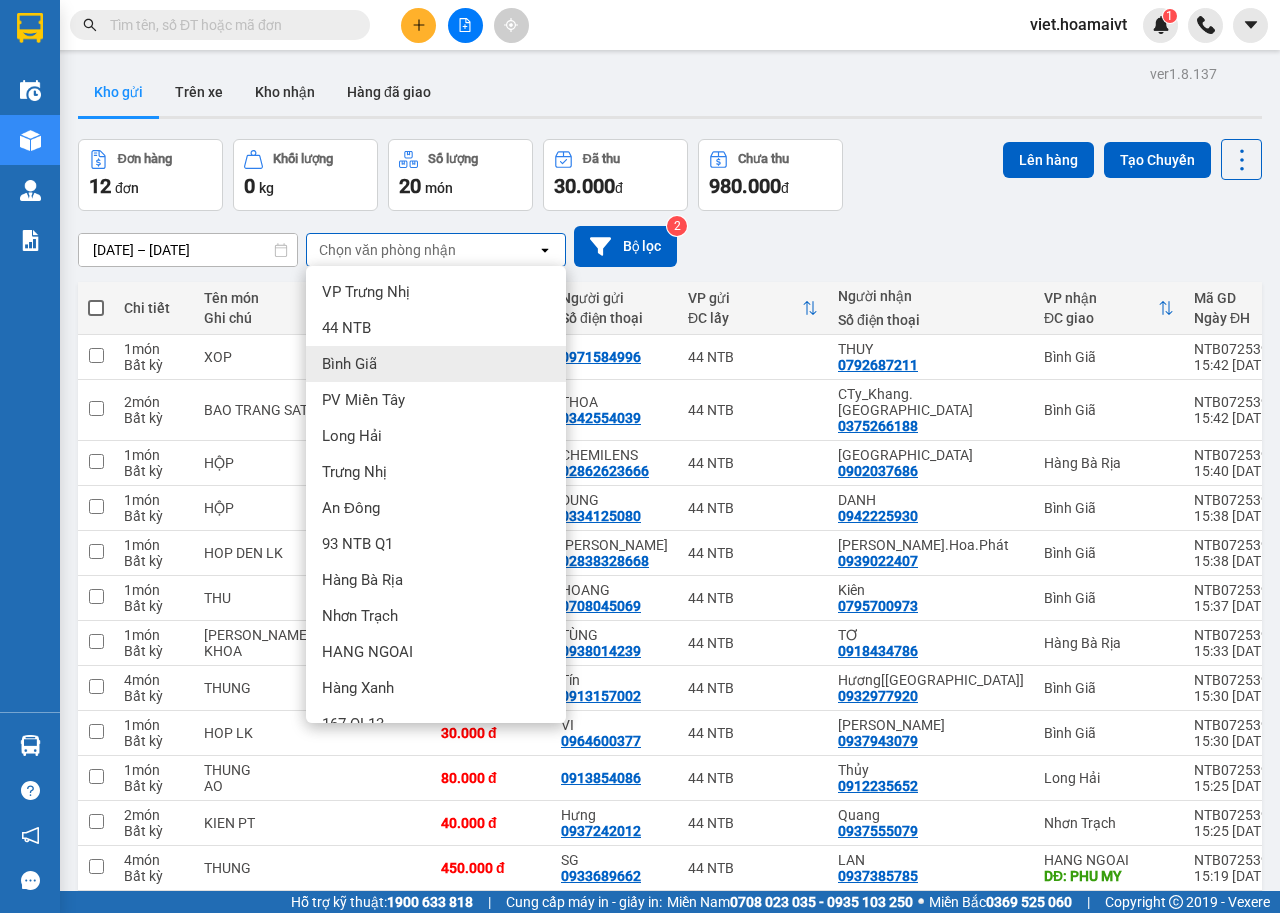 click on "Bình Giã" at bounding box center [436, 364] 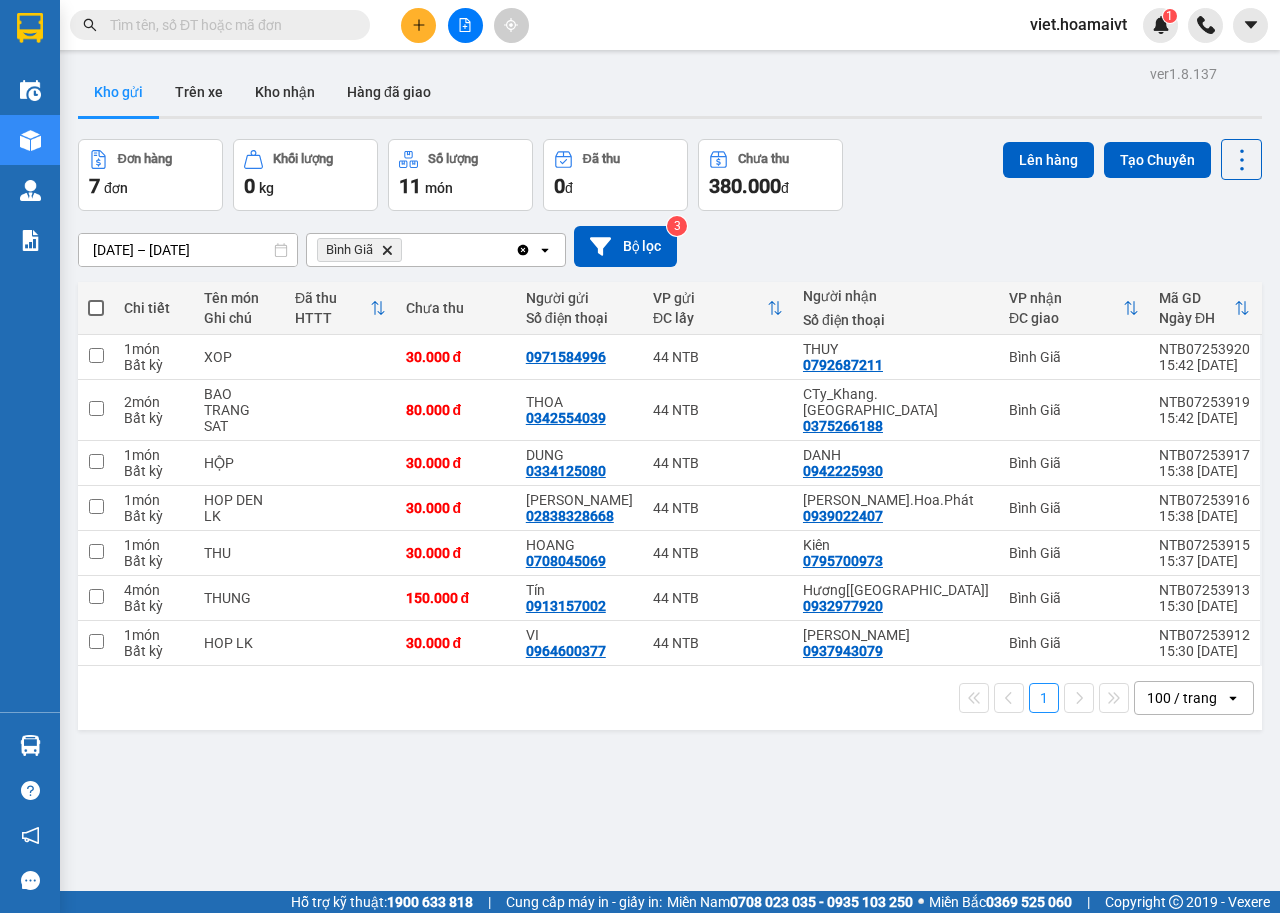 click at bounding box center (96, 308) 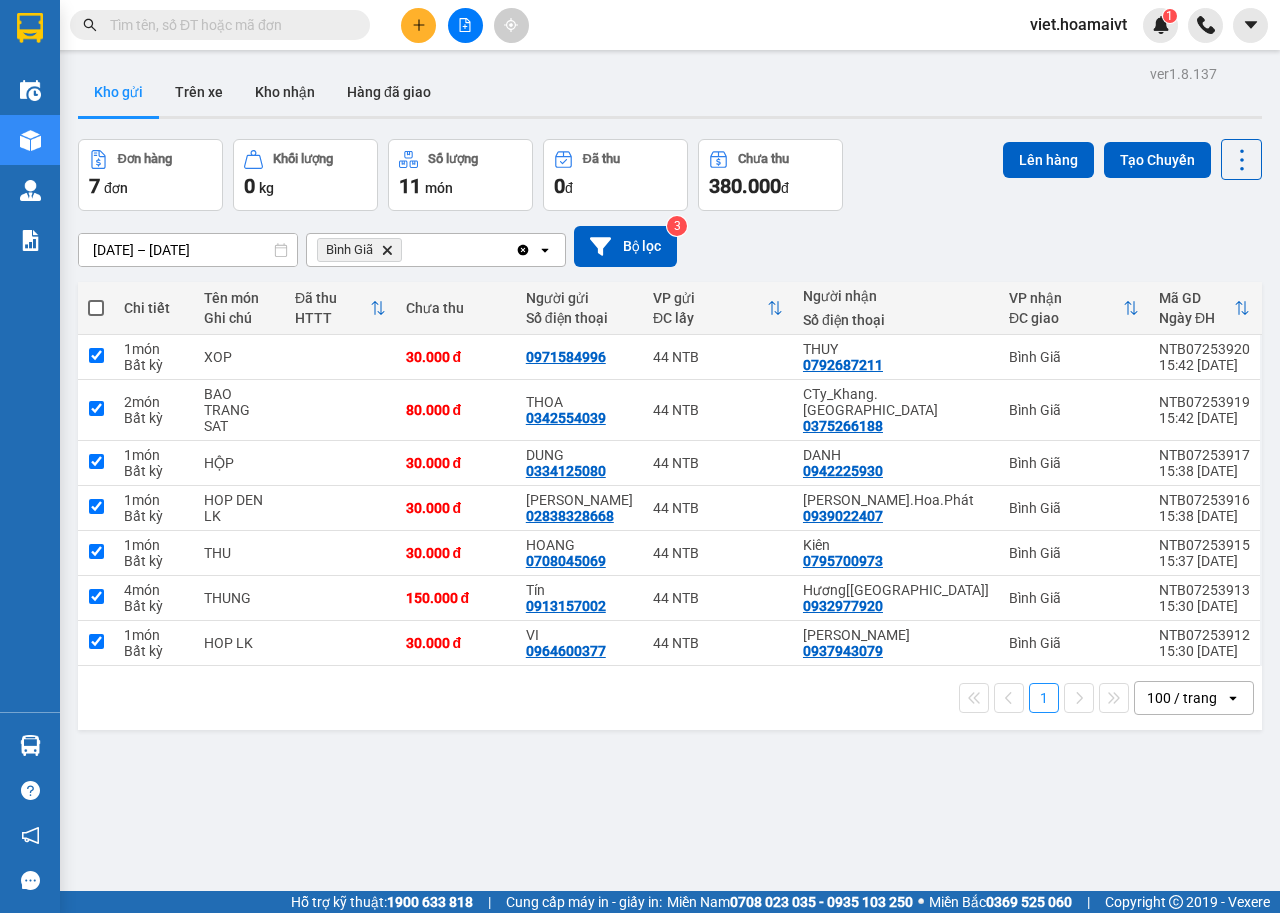 checkbox on "true" 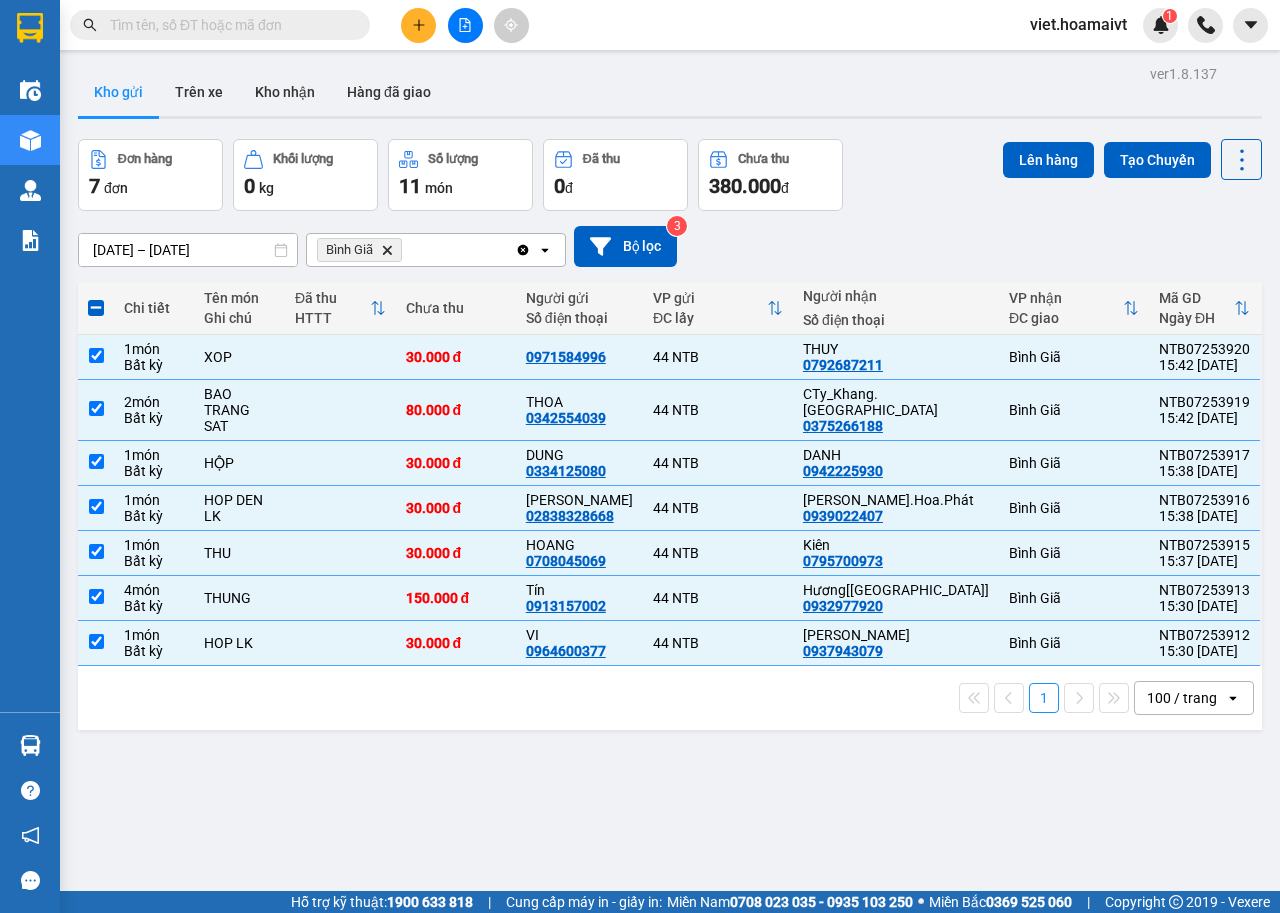 click at bounding box center (228, 25) 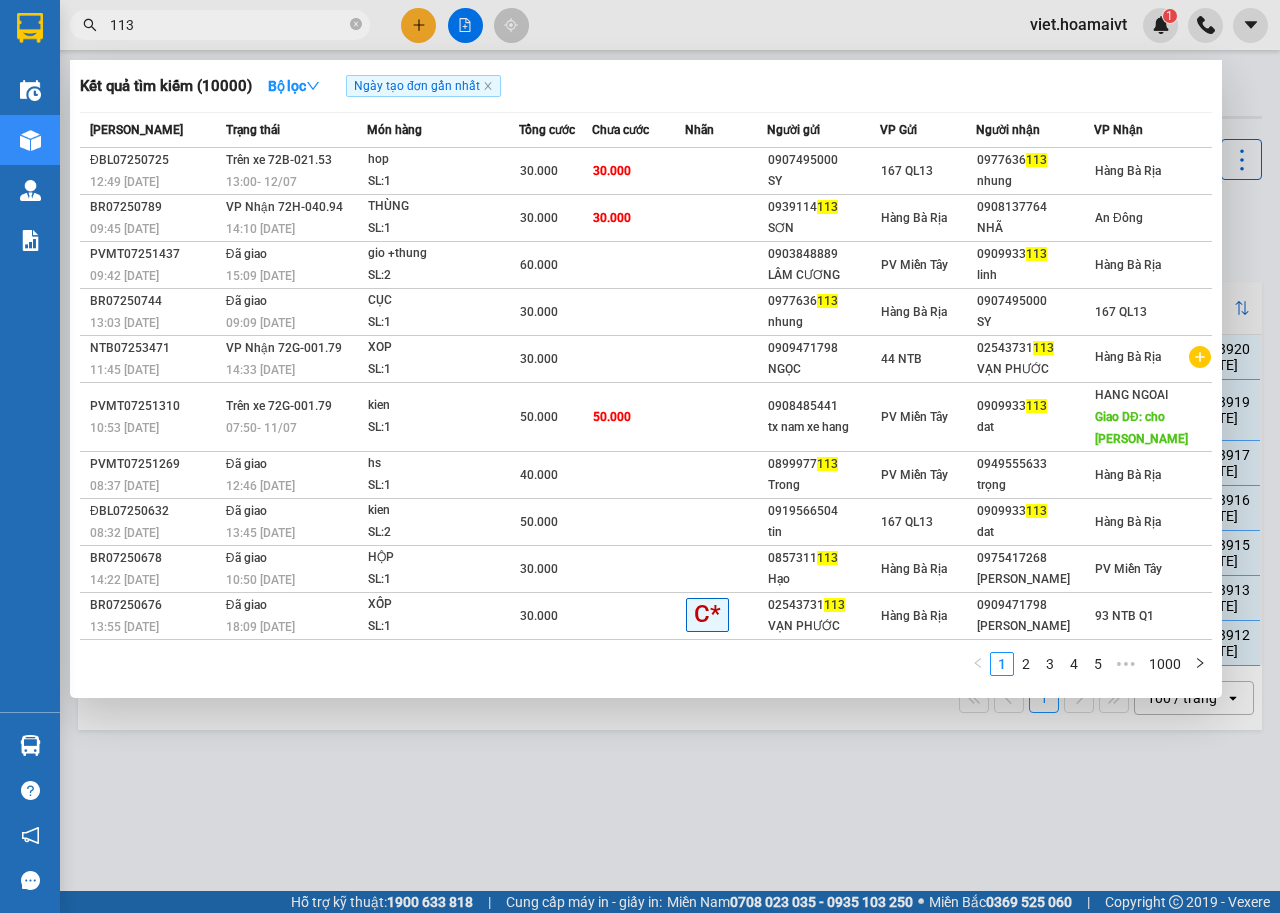 drag, startPoint x: 267, startPoint y: 29, endPoint x: 51, endPoint y: -17, distance: 220.84384 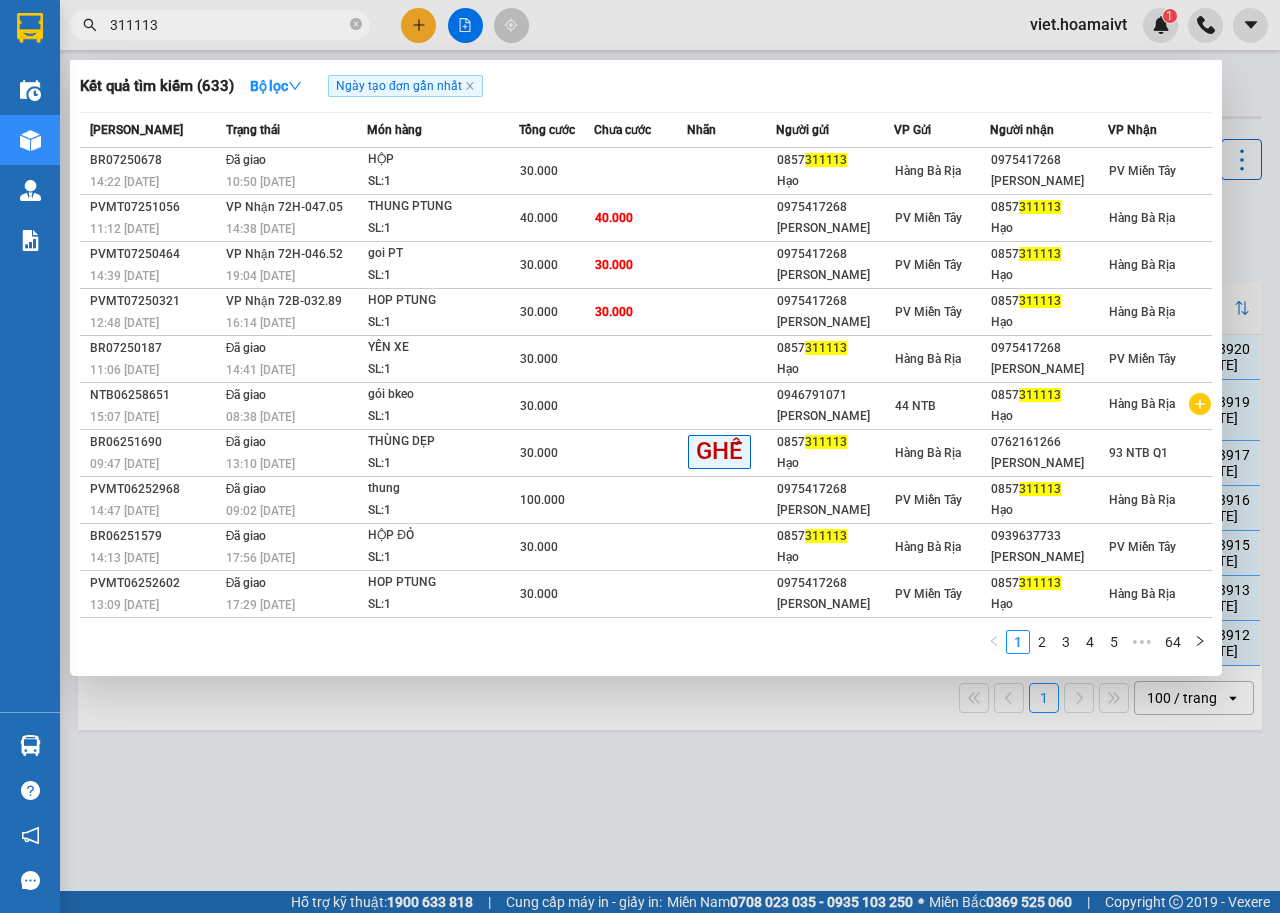 drag, startPoint x: 131, startPoint y: 25, endPoint x: 67, endPoint y: 27, distance: 64.03124 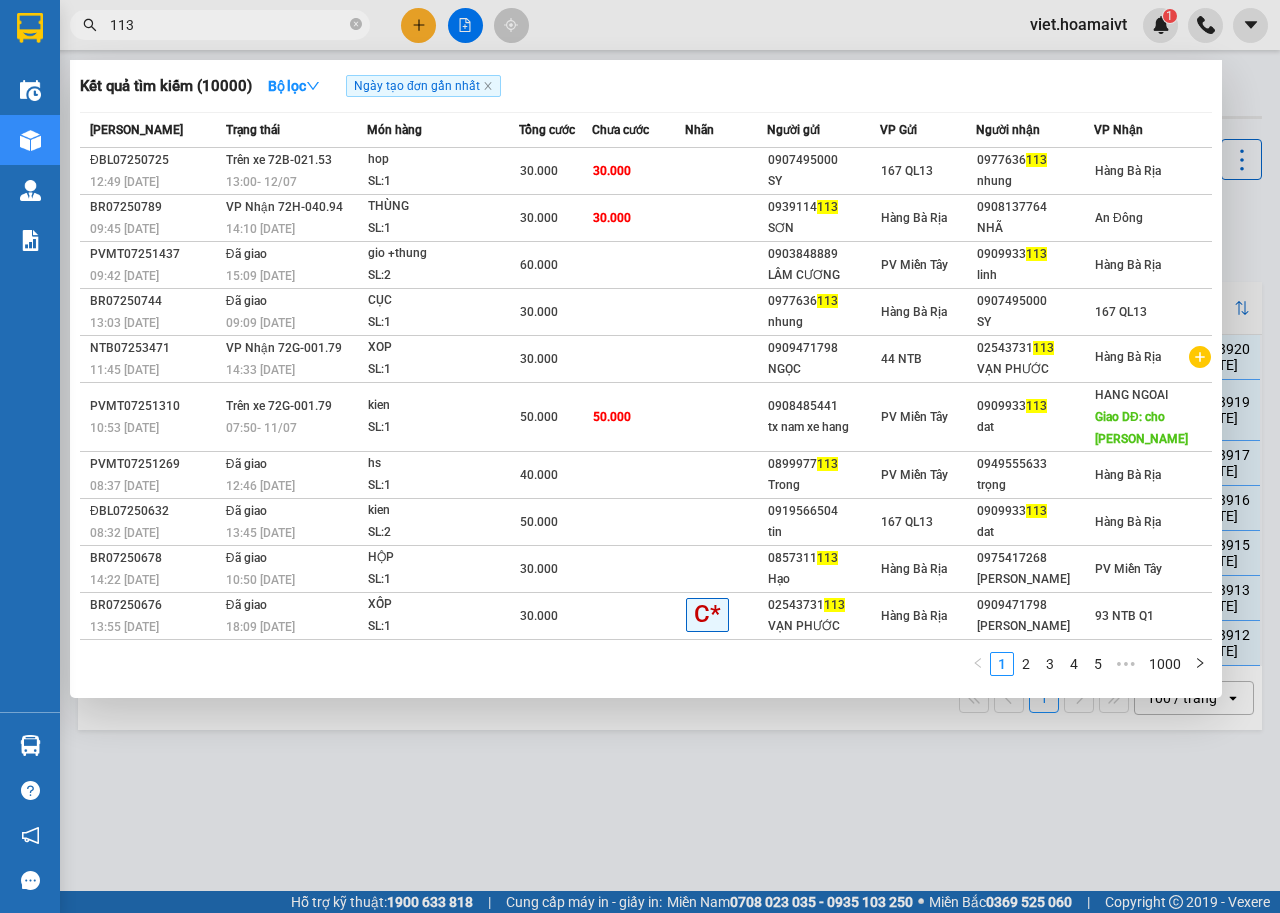 drag, startPoint x: 136, startPoint y: 18, endPoint x: 0, endPoint y: 22, distance: 136.0588 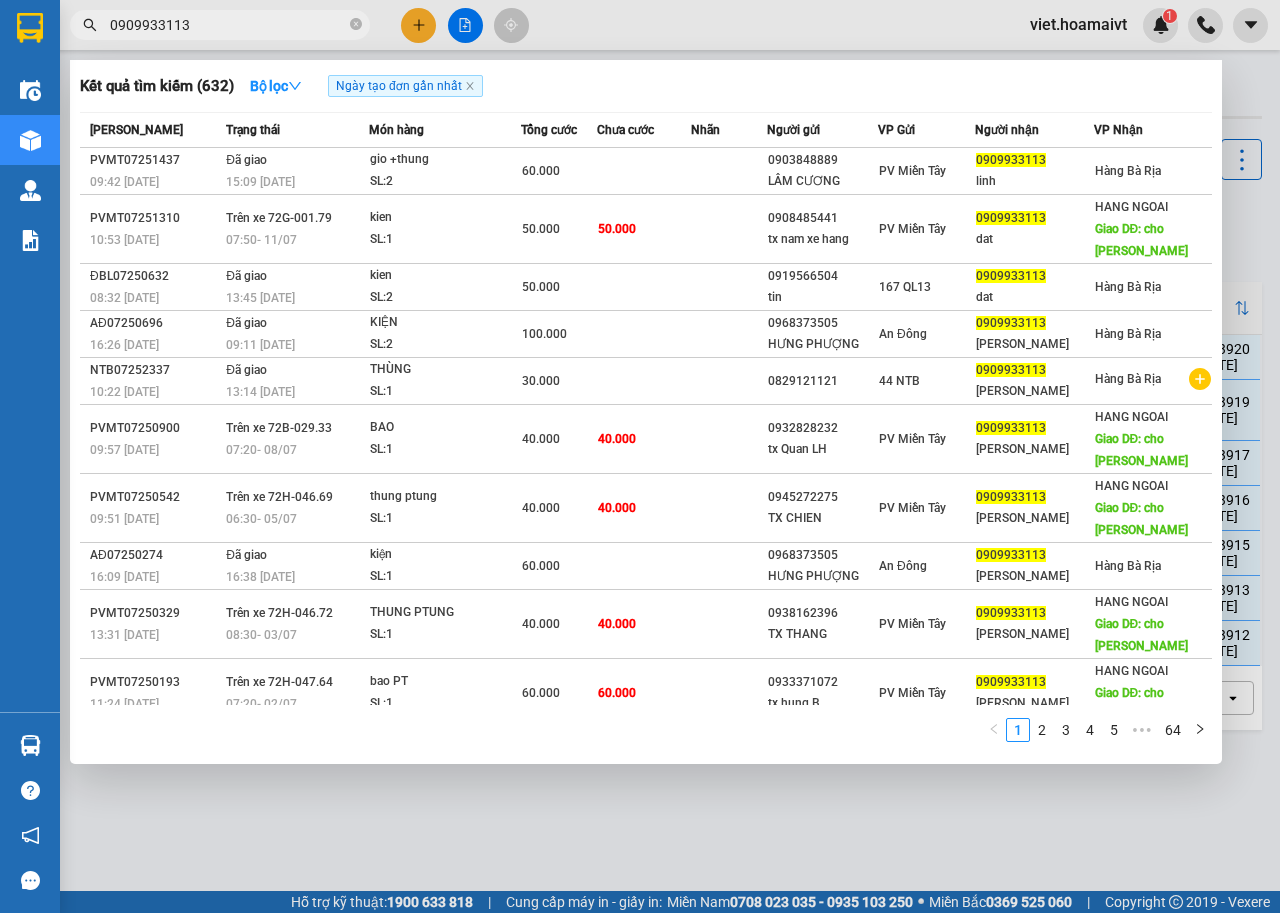 click on "0909933113" at bounding box center [228, 25] 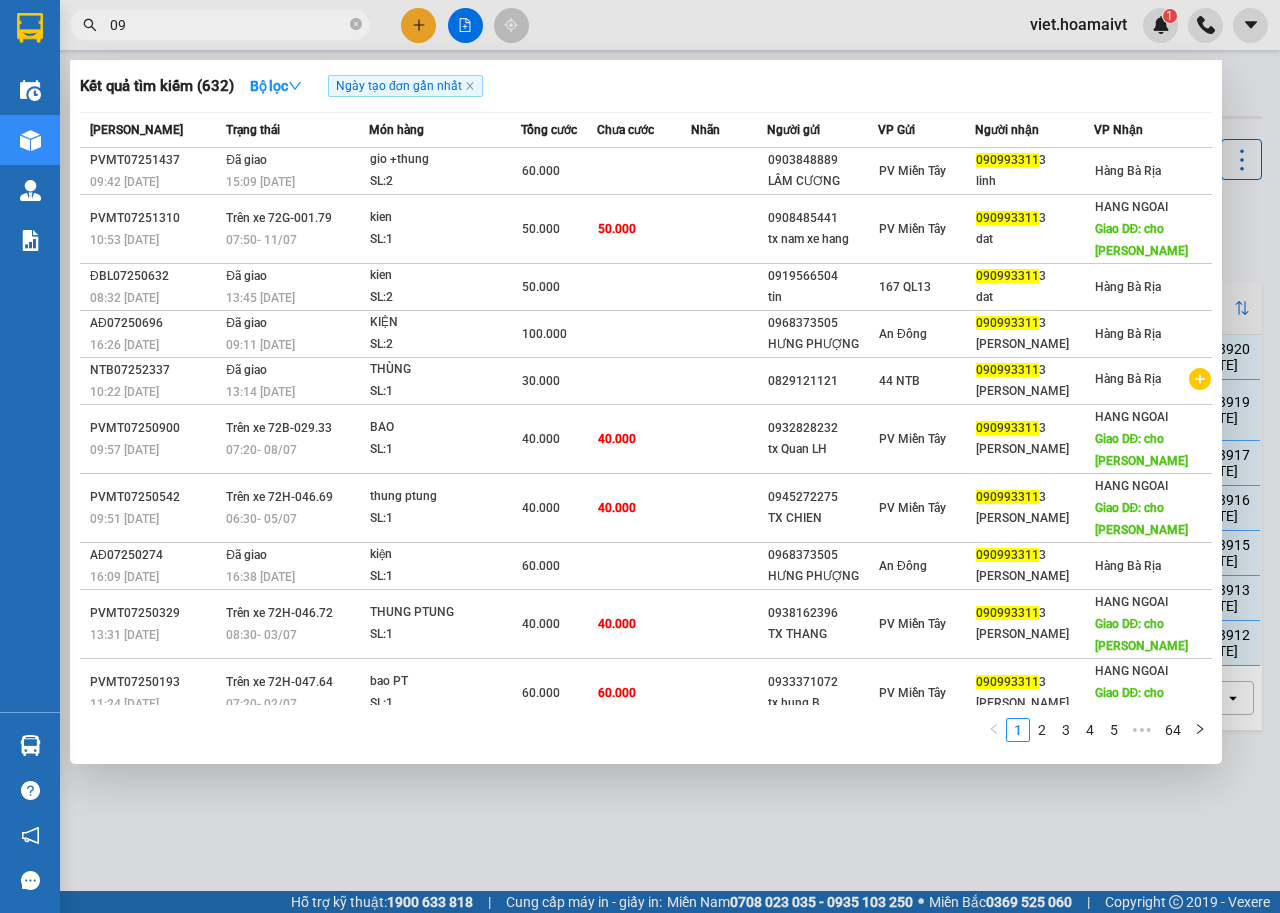 type on "0" 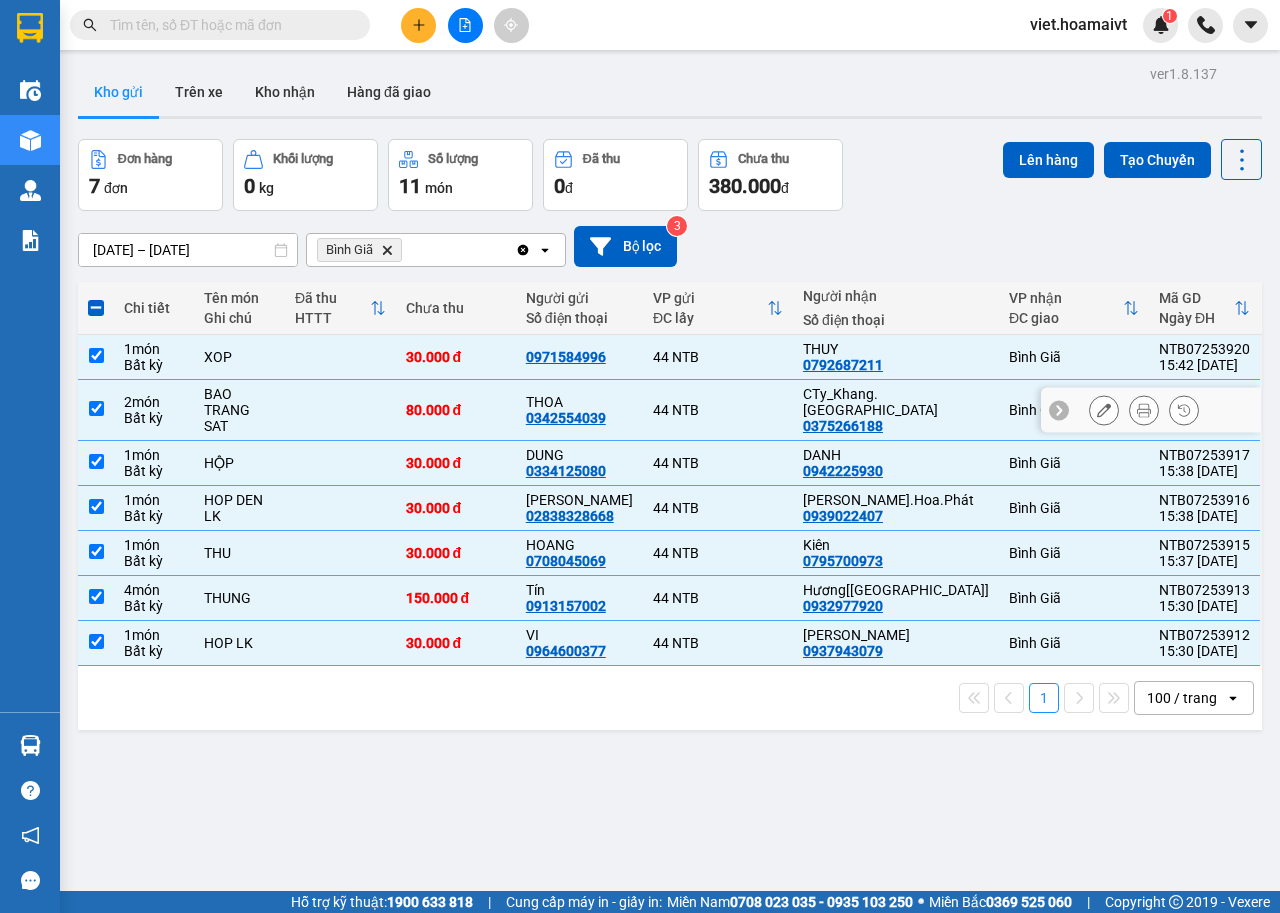 type 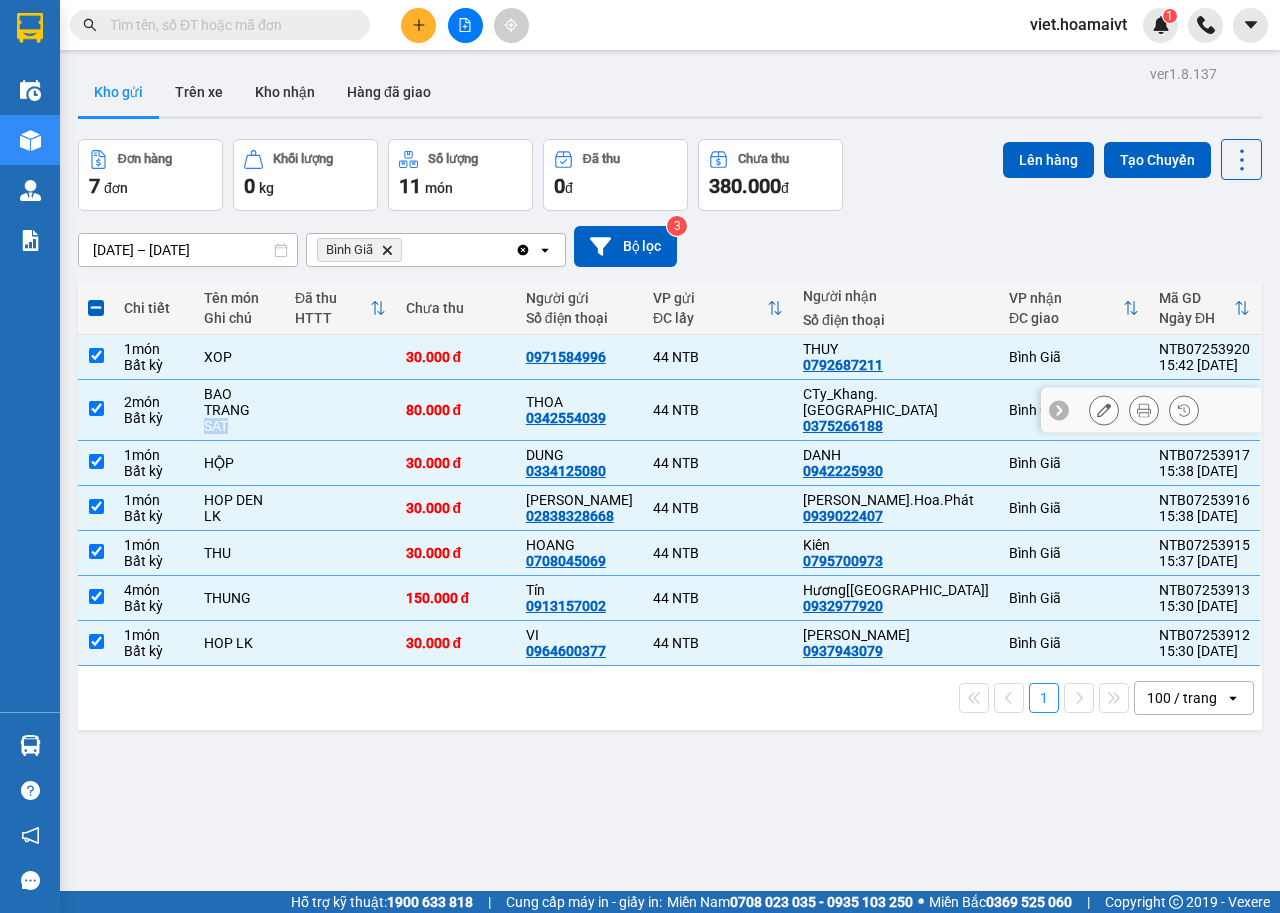 click on "2  món Bất kỳ BAO TRANG SAT 80.000 đ THOA 0342554039 44 NTB CTy_Khang.Đông.Nam 0375266188 Bình Giã NTB07253919 15:42 12/07" at bounding box center (670, 410) 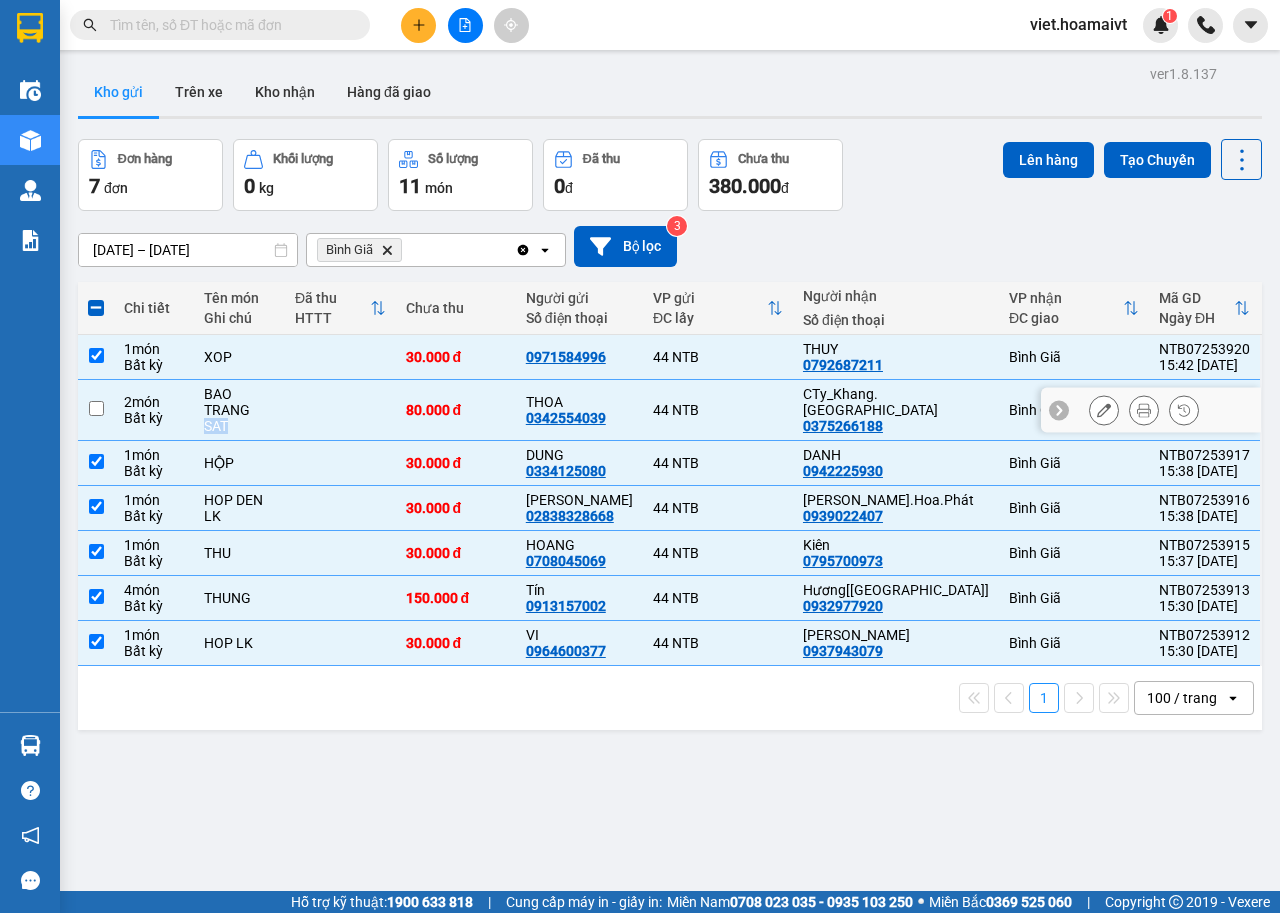 checkbox on "false" 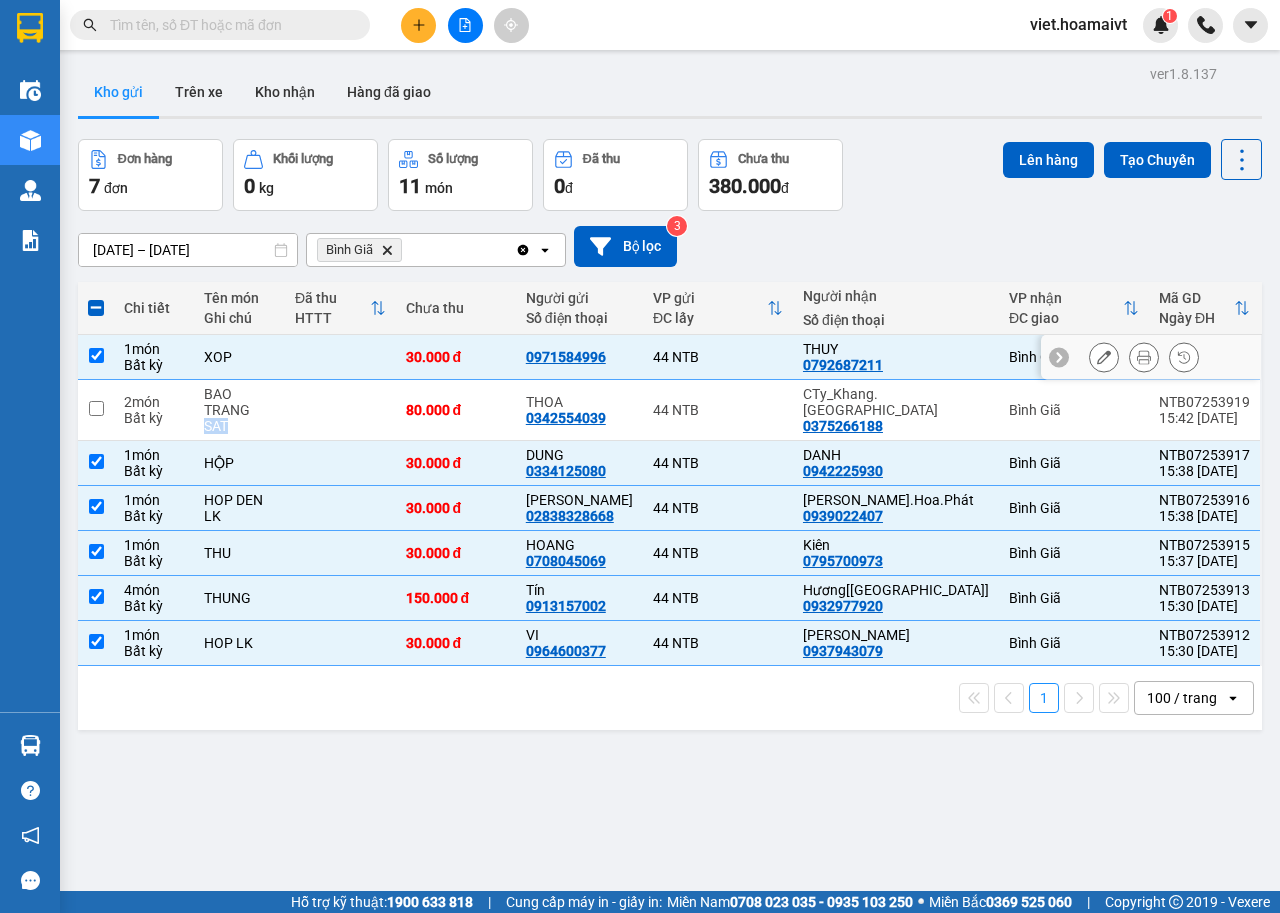 click at bounding box center (96, 355) 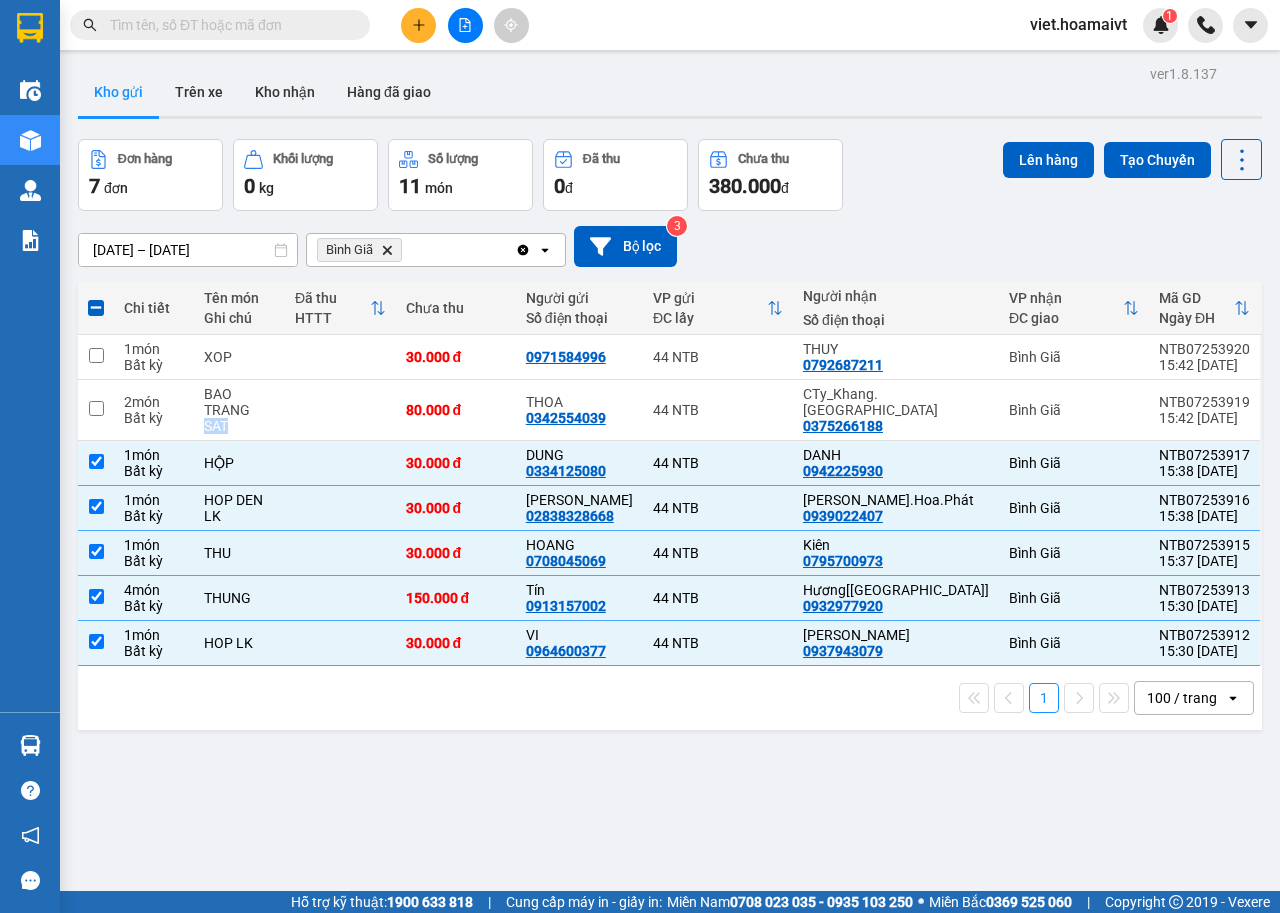 click at bounding box center [96, 308] 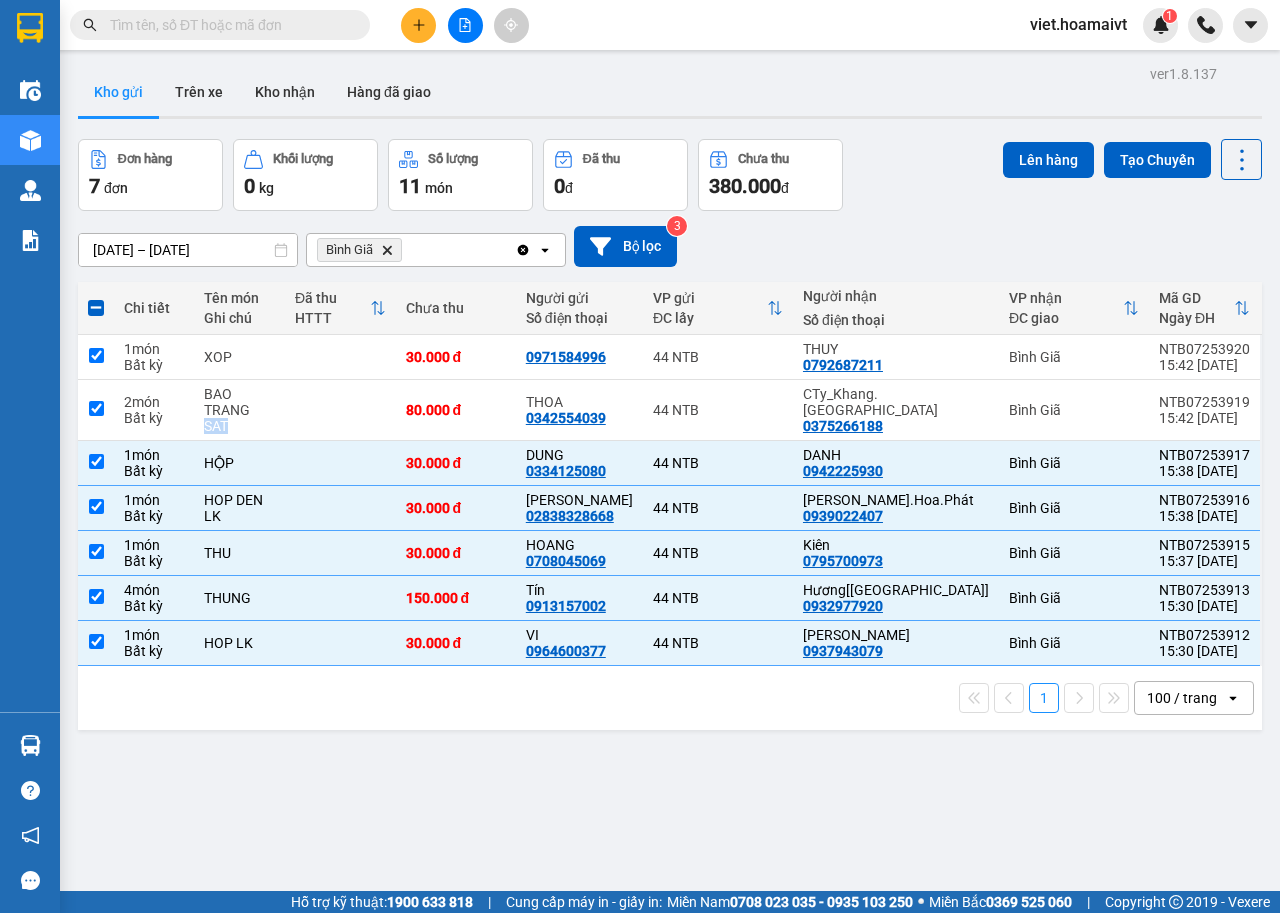 checkbox on "true" 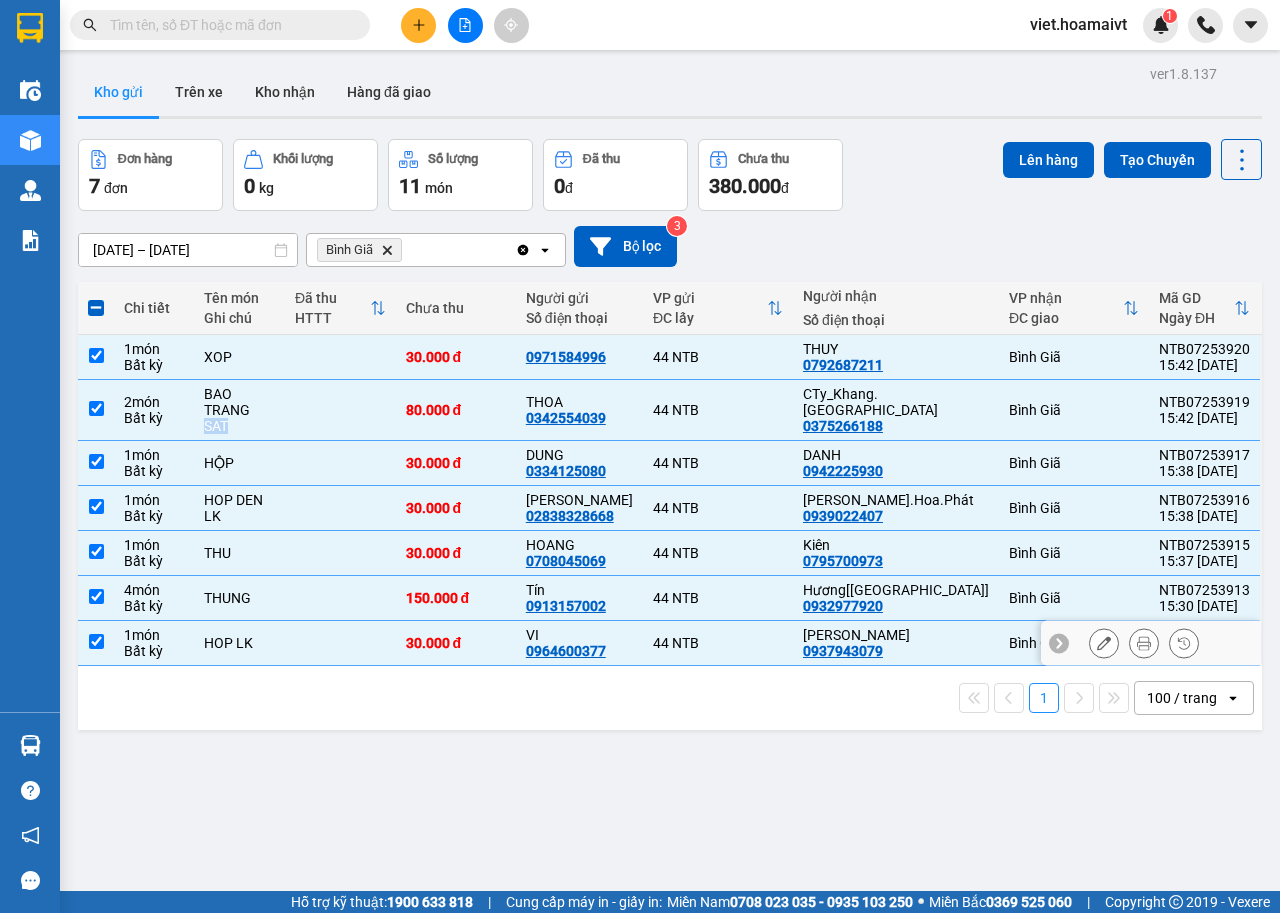 drag, startPoint x: 89, startPoint y: 627, endPoint x: 94, endPoint y: 586, distance: 41.303753 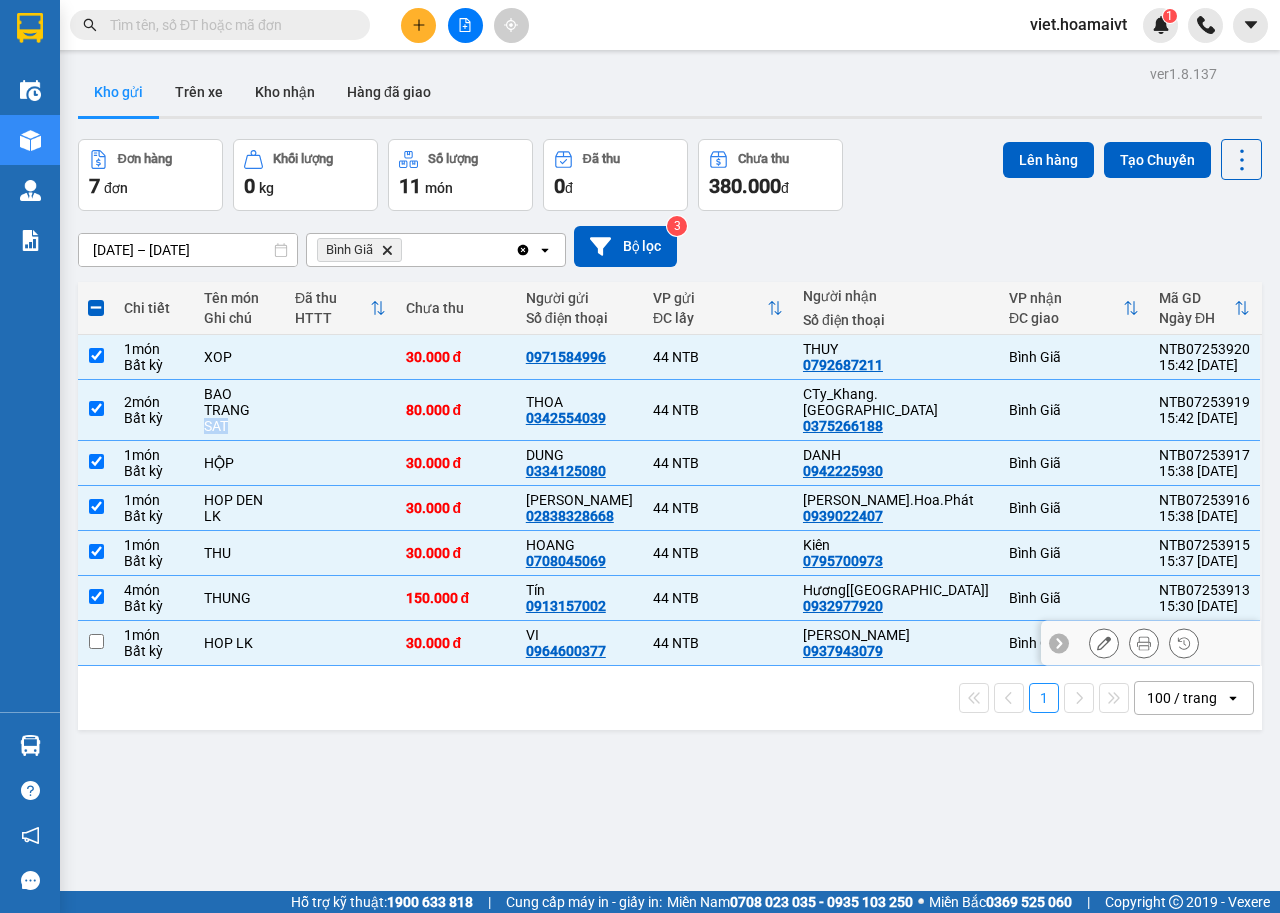checkbox on "false" 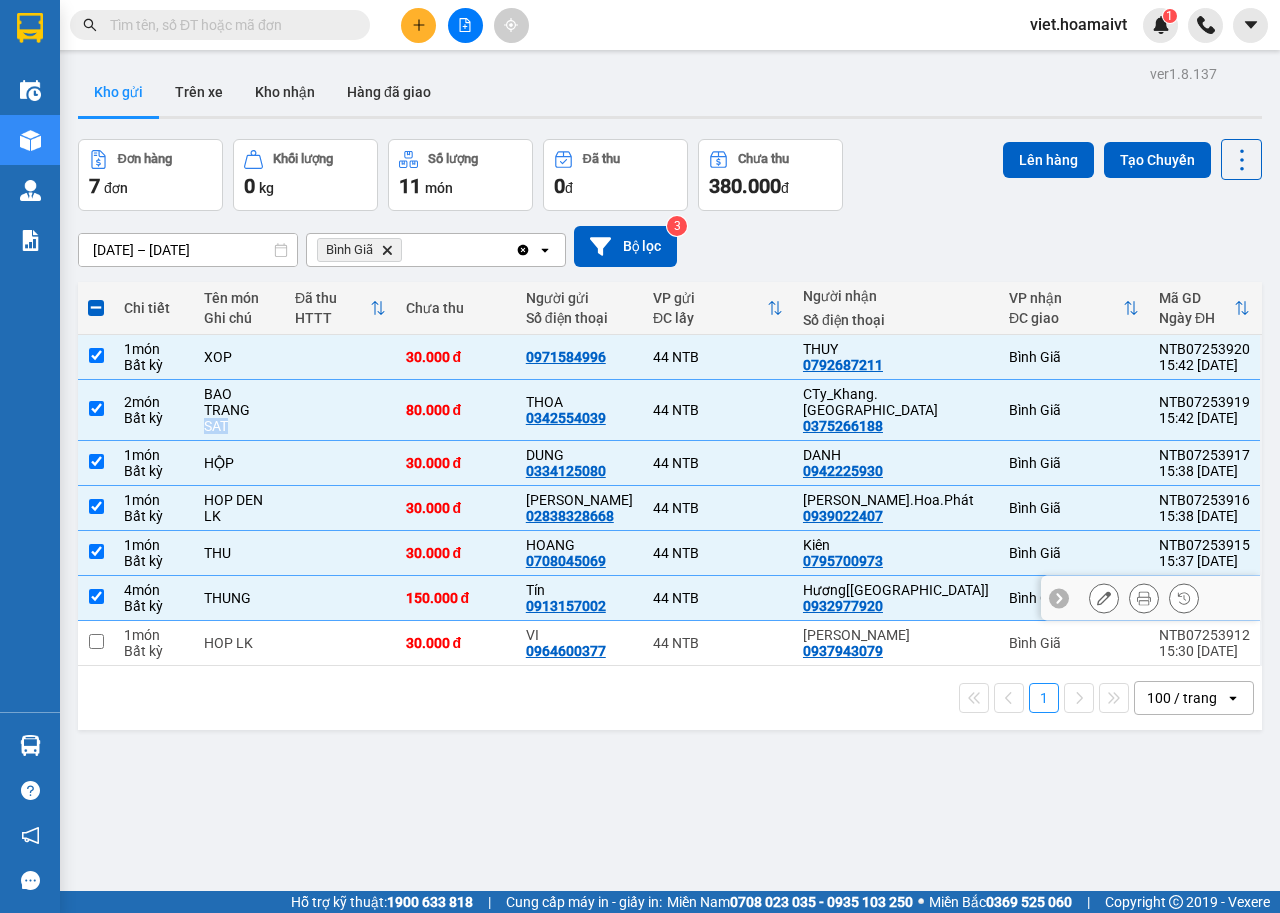 click at bounding box center [96, 596] 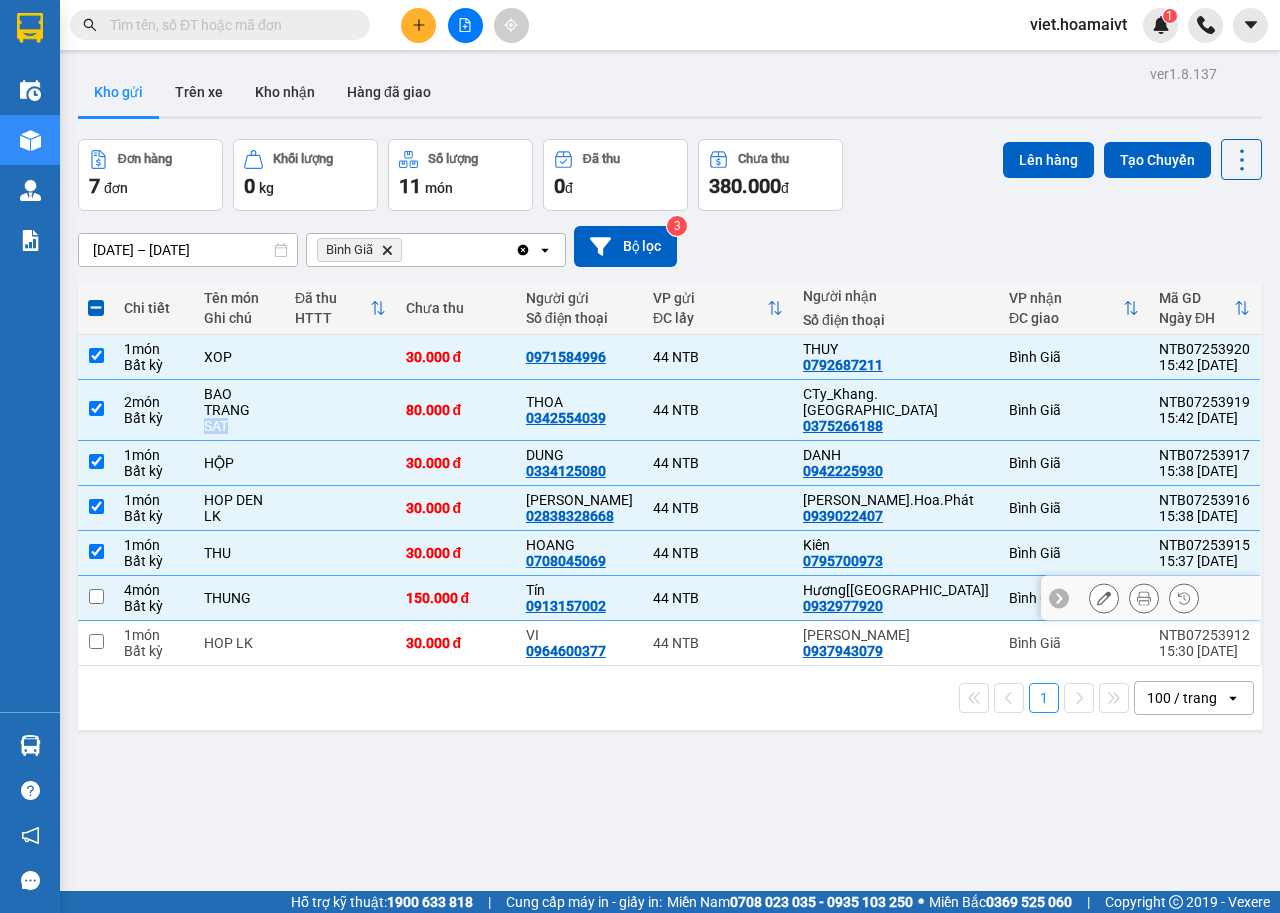 checkbox on "false" 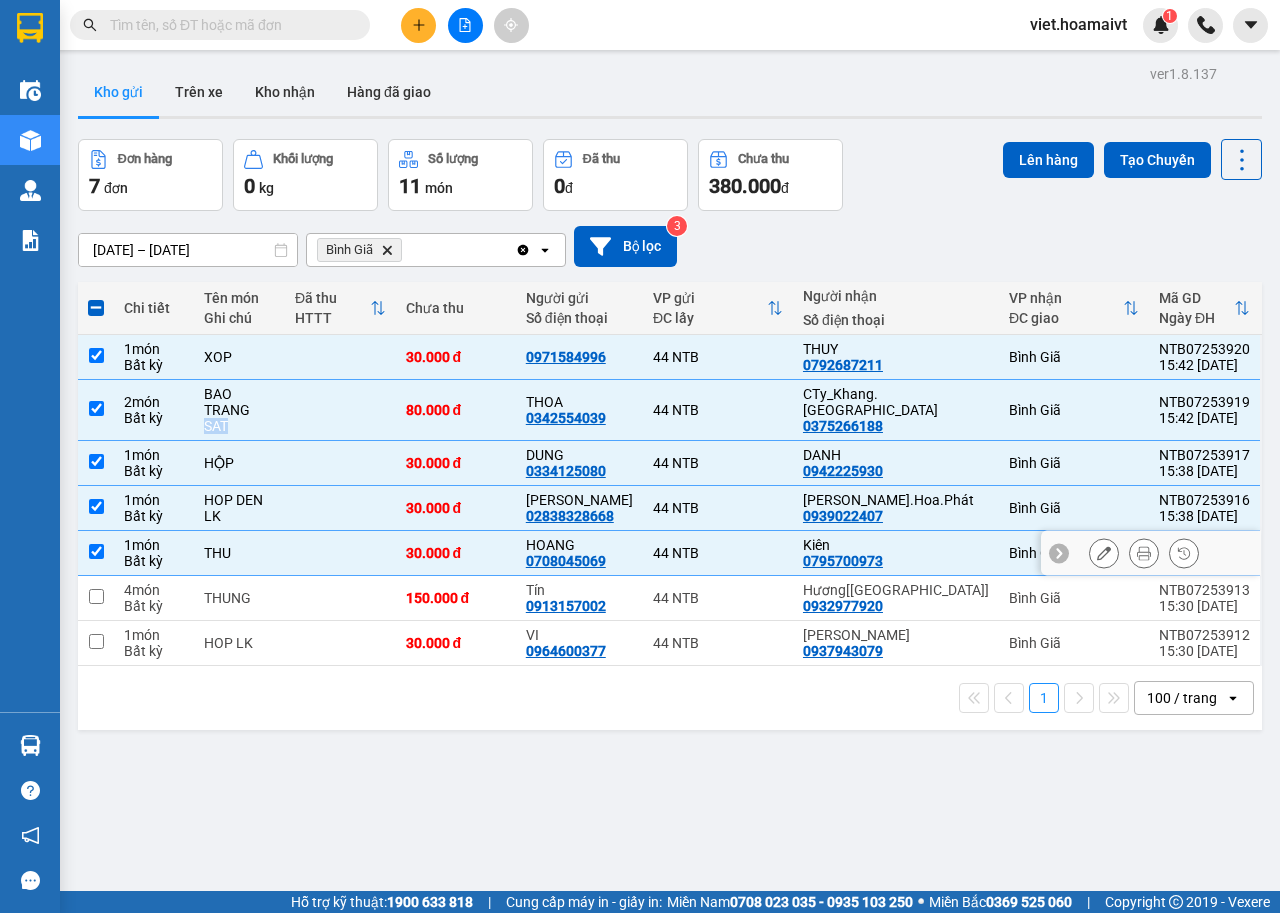 click at bounding box center [96, 551] 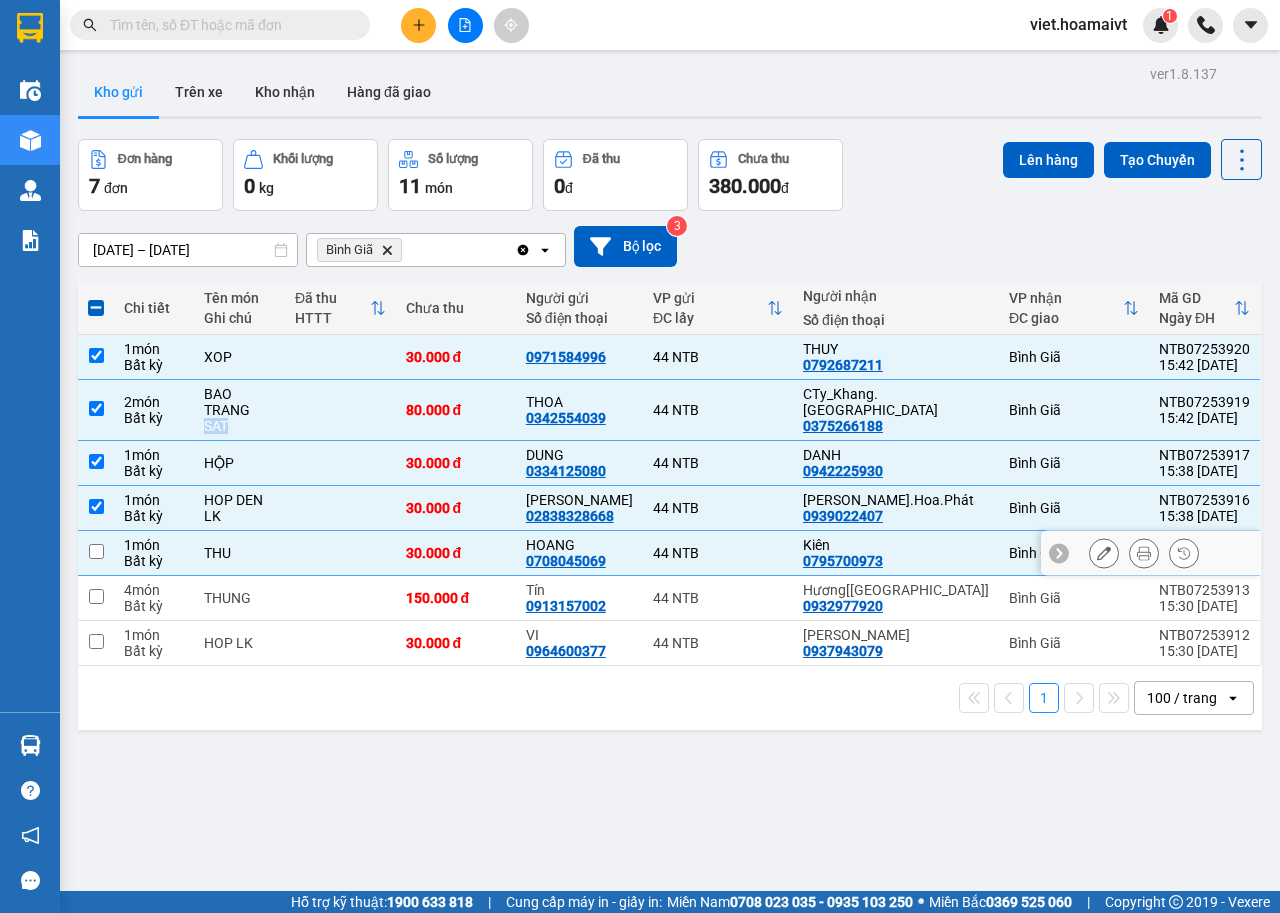 checkbox on "false" 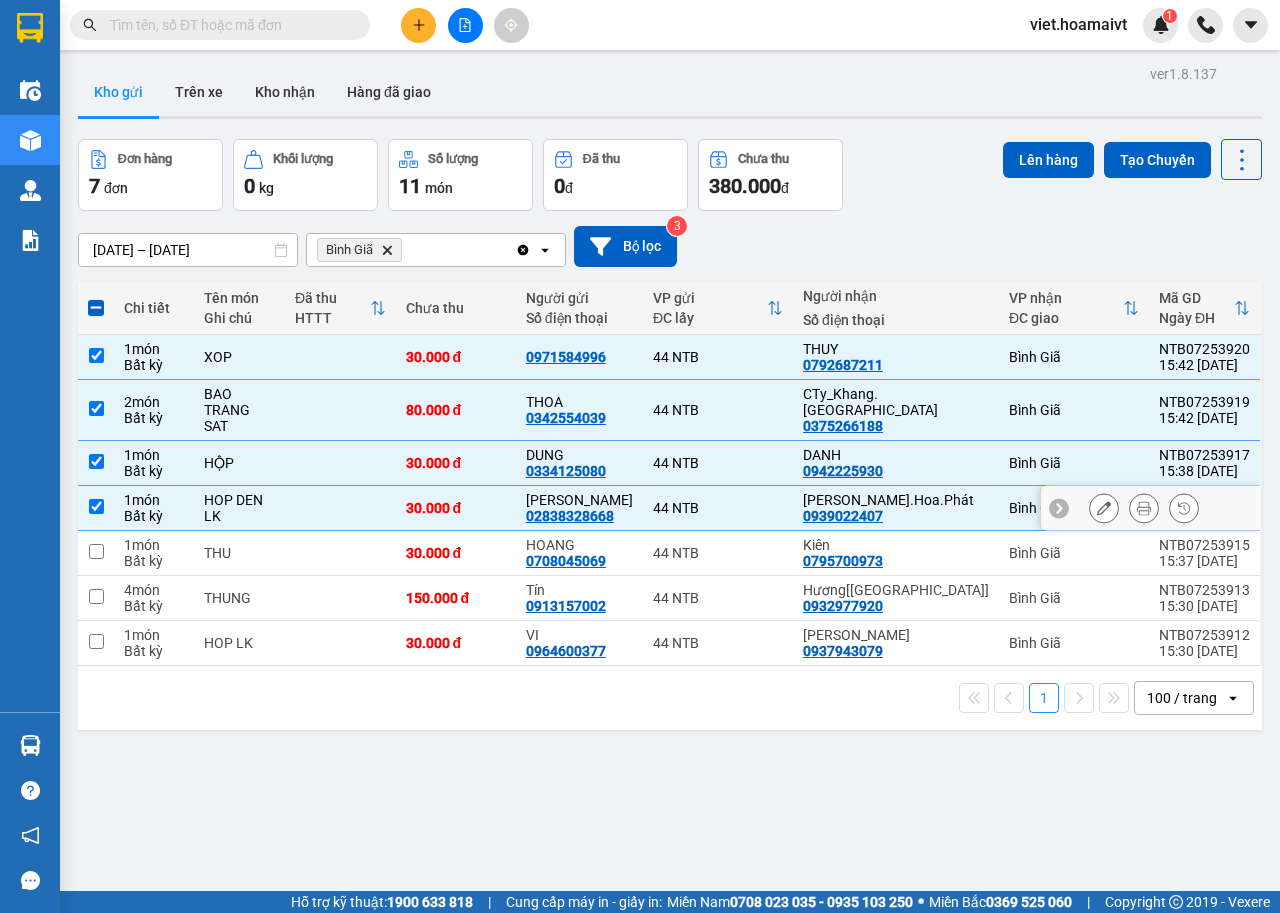 click at bounding box center [96, 508] 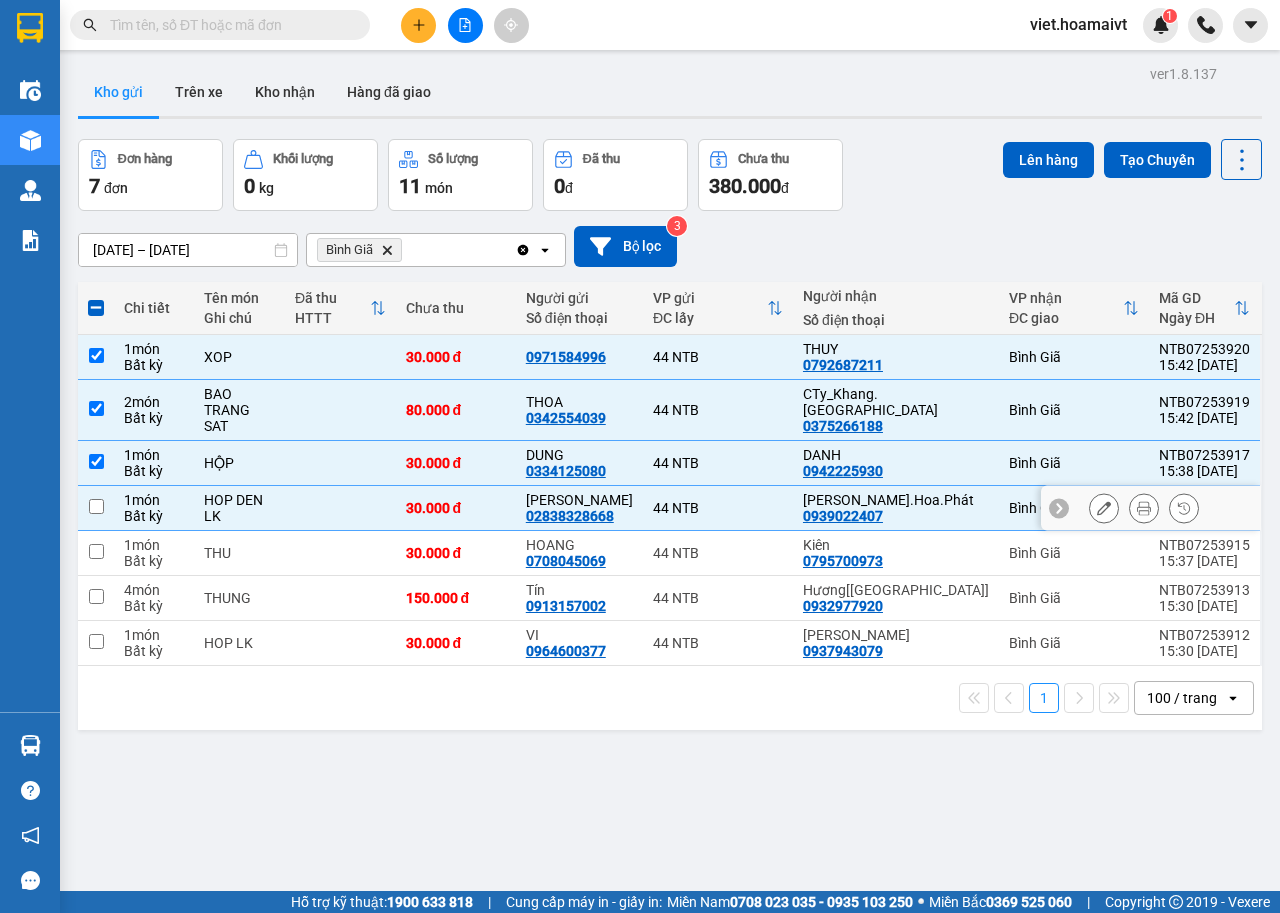 checkbox on "false" 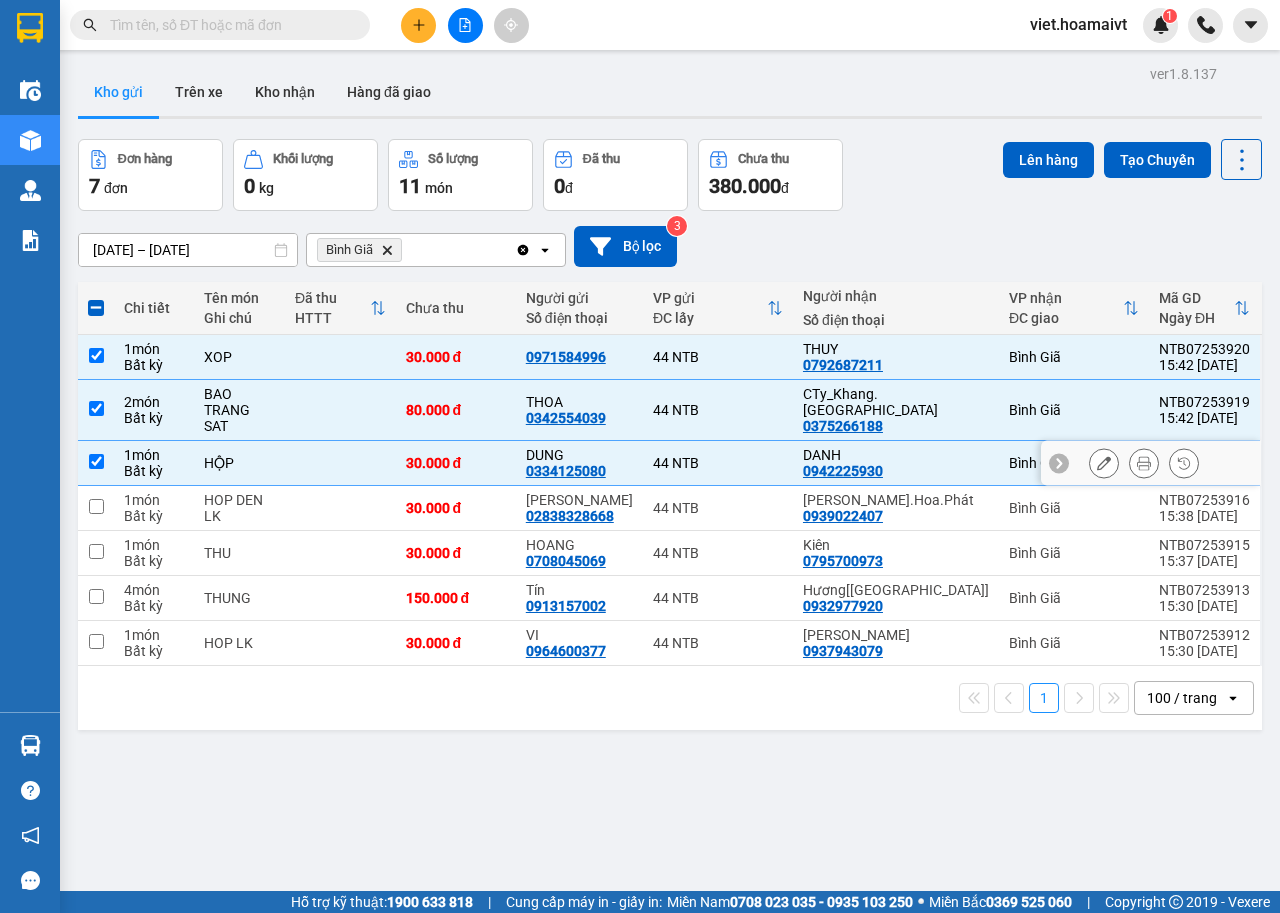 click at bounding box center [96, 463] 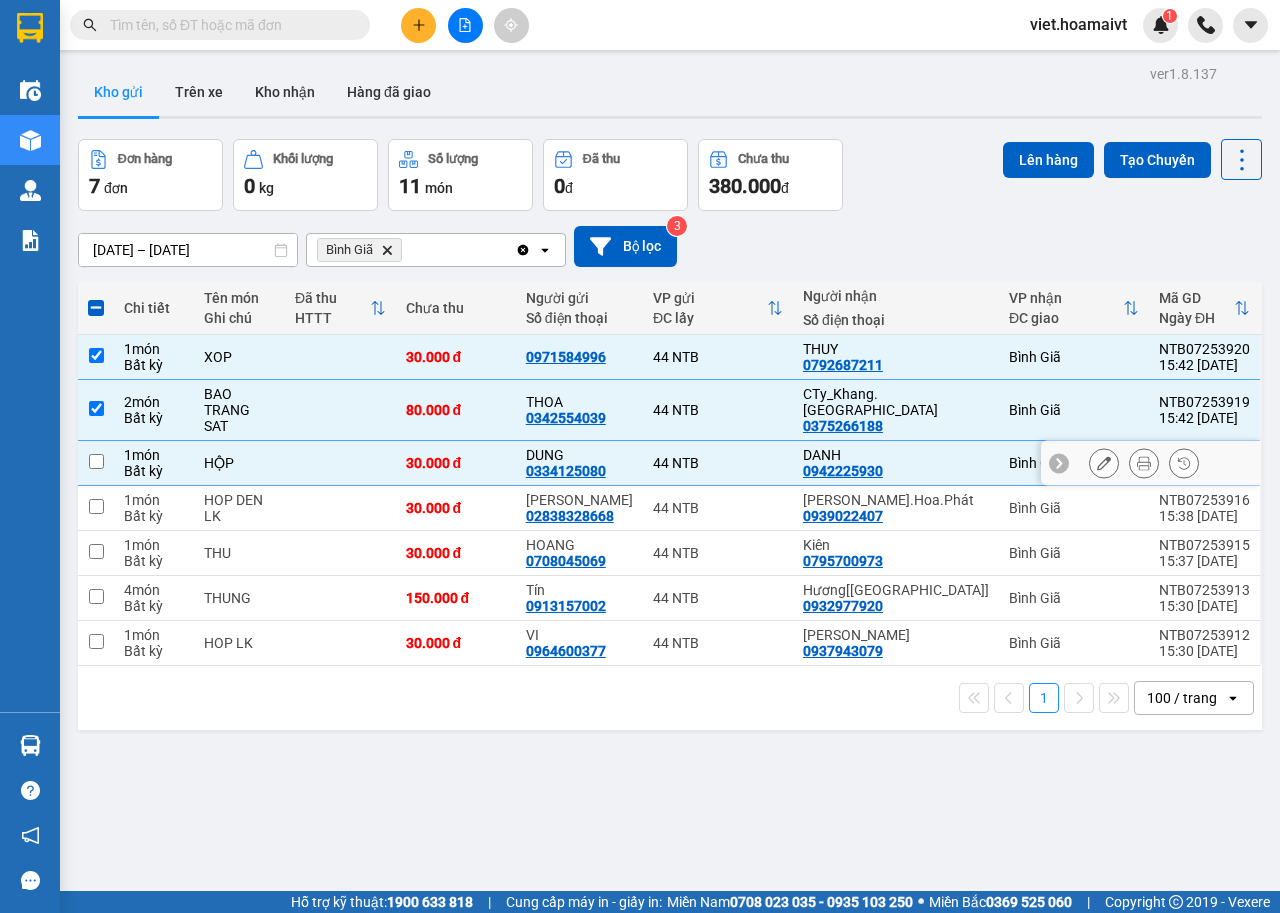 checkbox on "false" 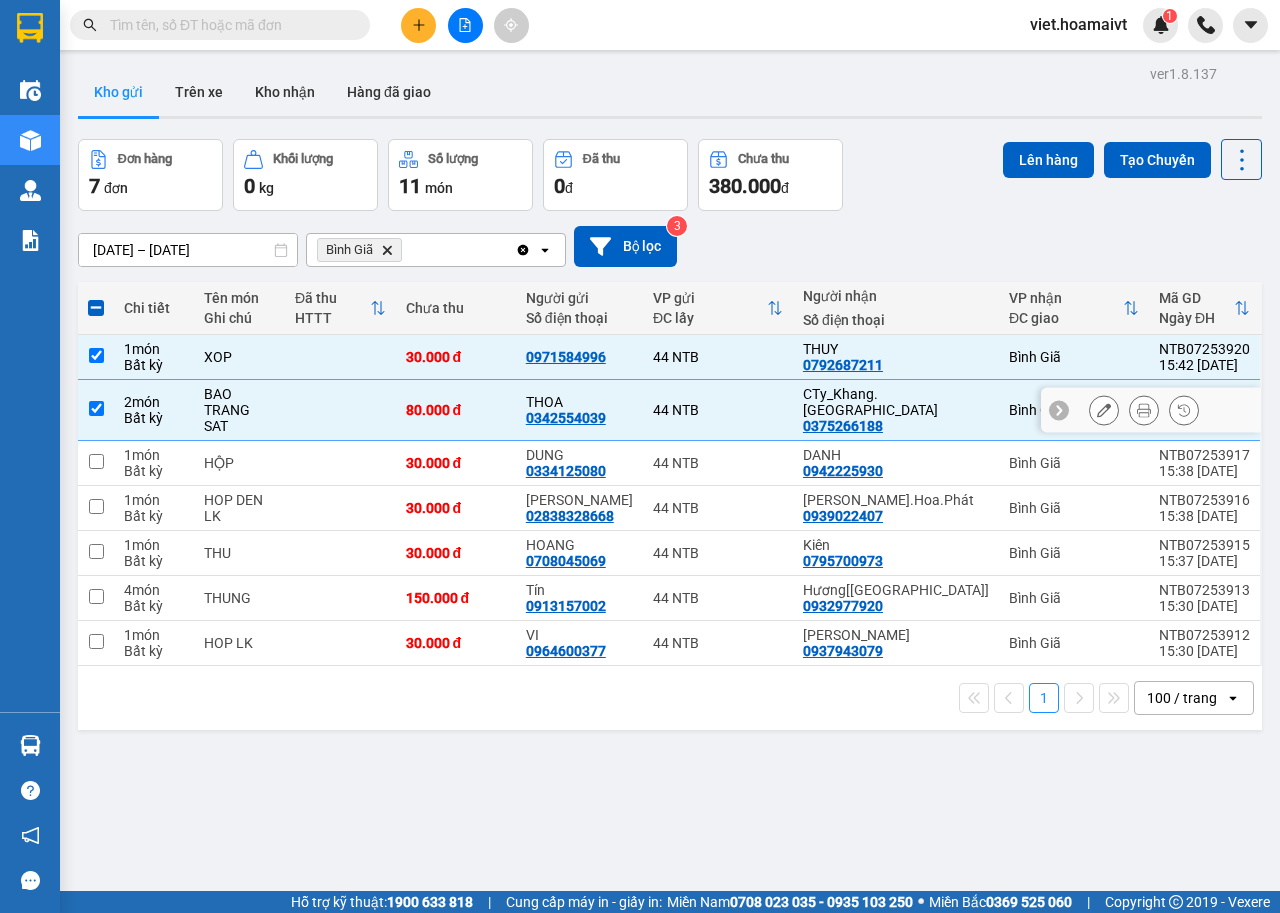 drag, startPoint x: 101, startPoint y: 399, endPoint x: 108, endPoint y: 355, distance: 44.553337 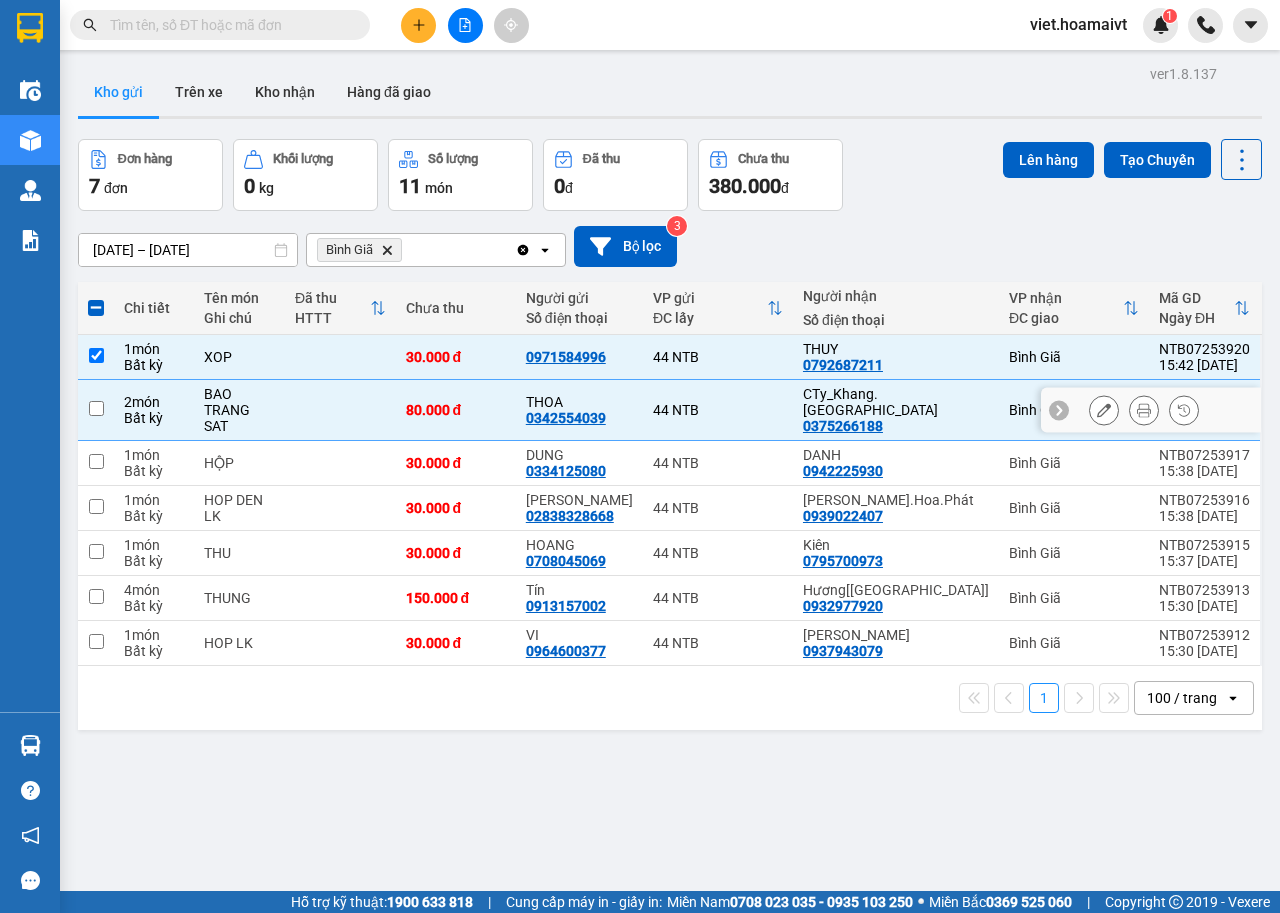 checkbox on "false" 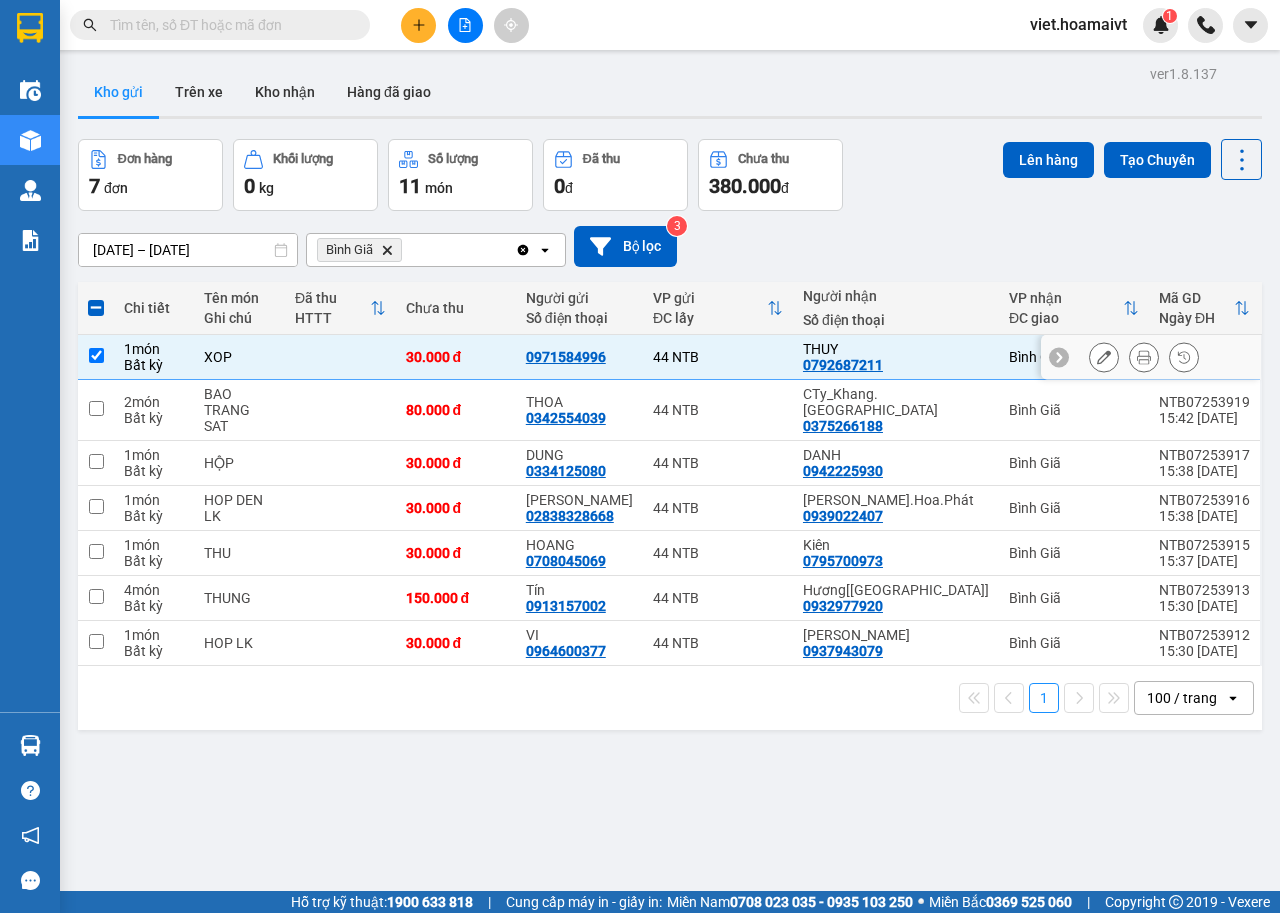 click at bounding box center [96, 357] 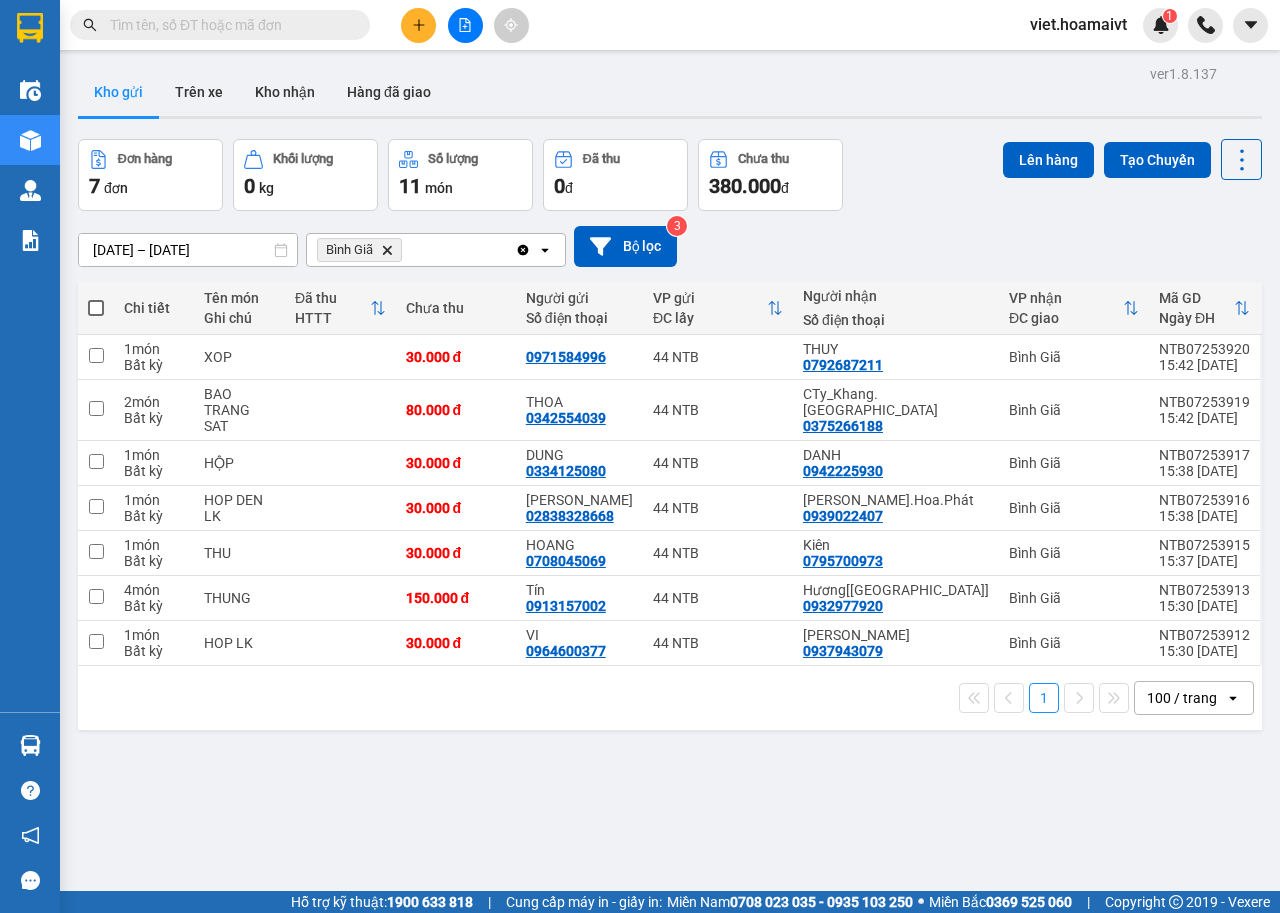 click on "Delete" 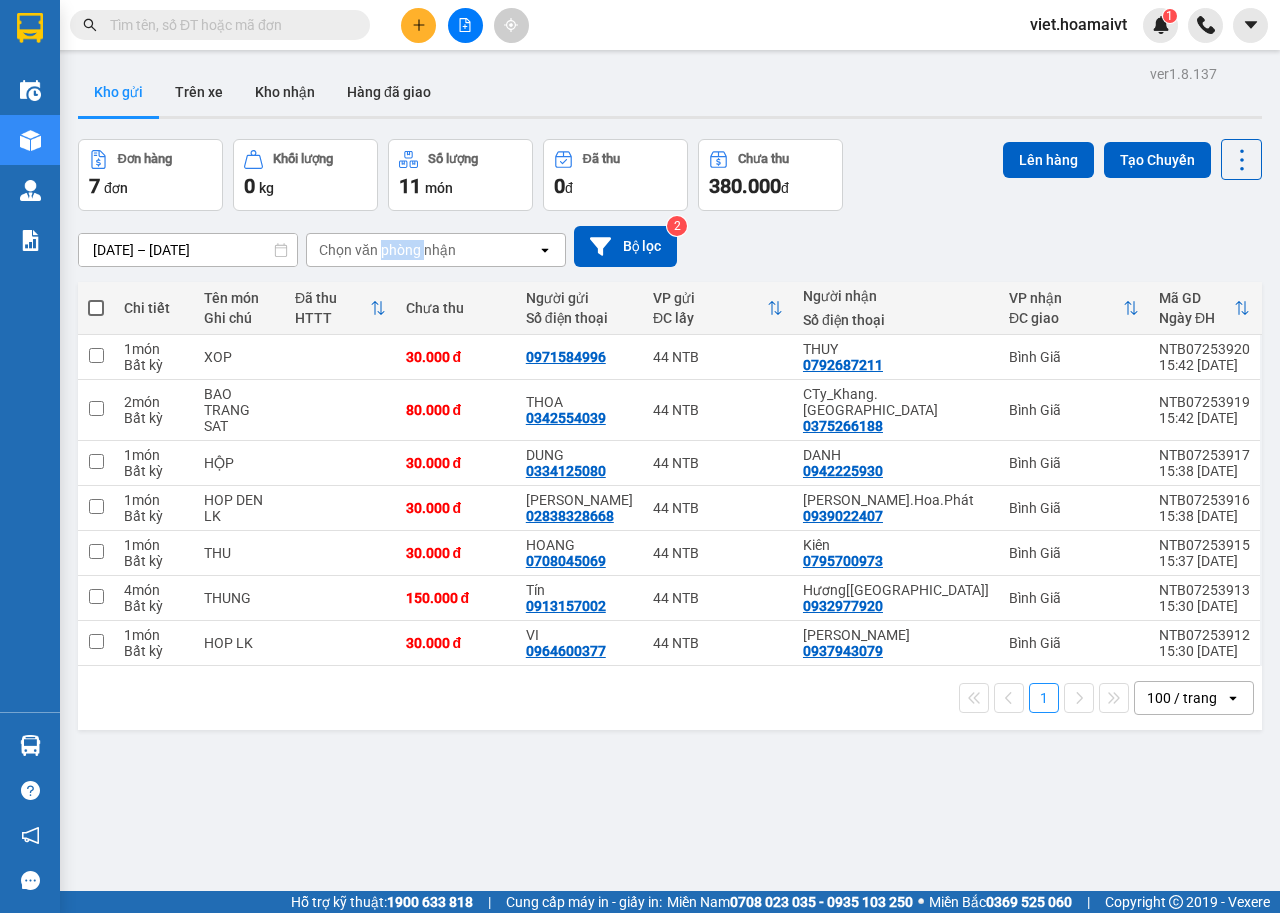 click on "Chọn văn phòng nhận" at bounding box center (387, 250) 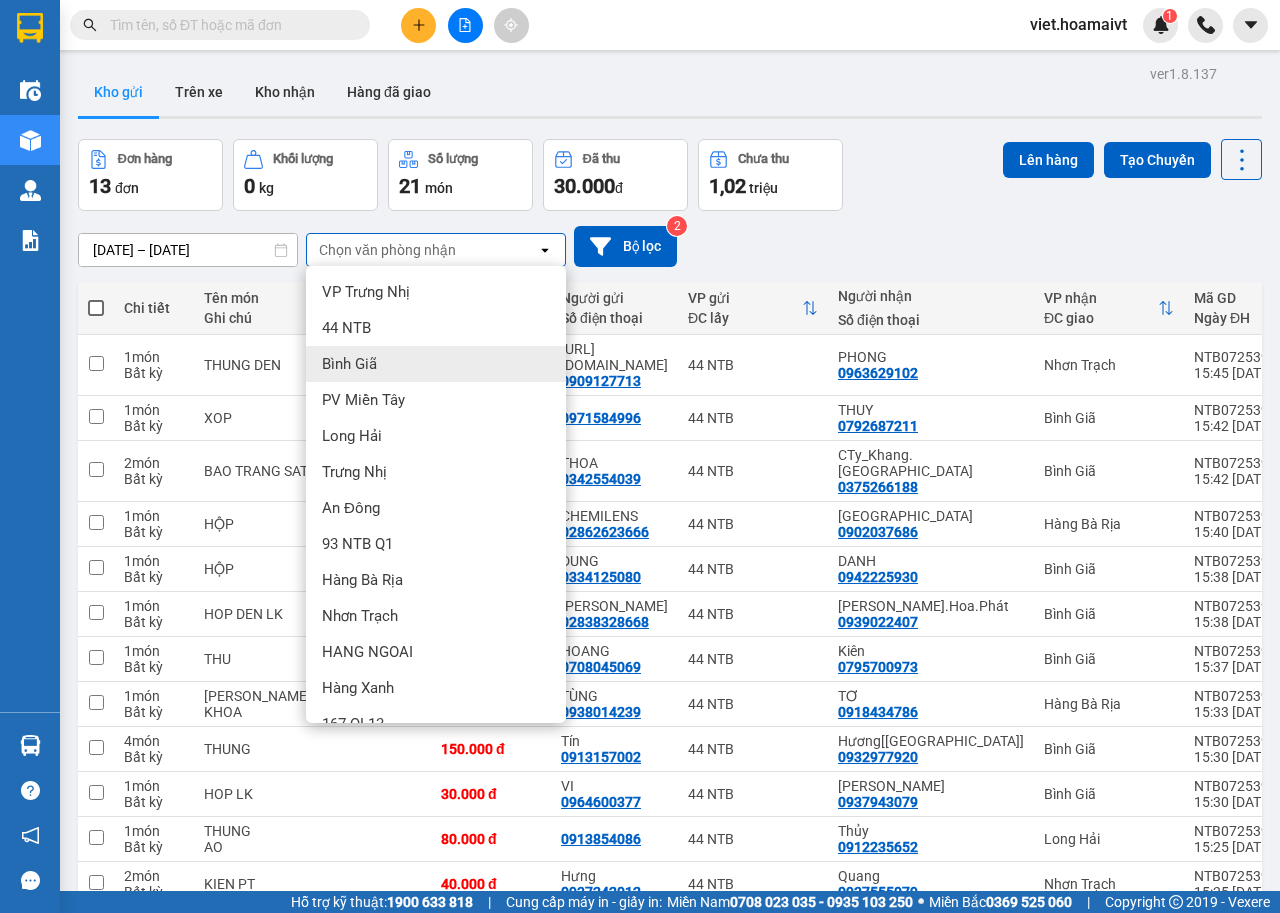 click on "Bình Giã" at bounding box center (349, 364) 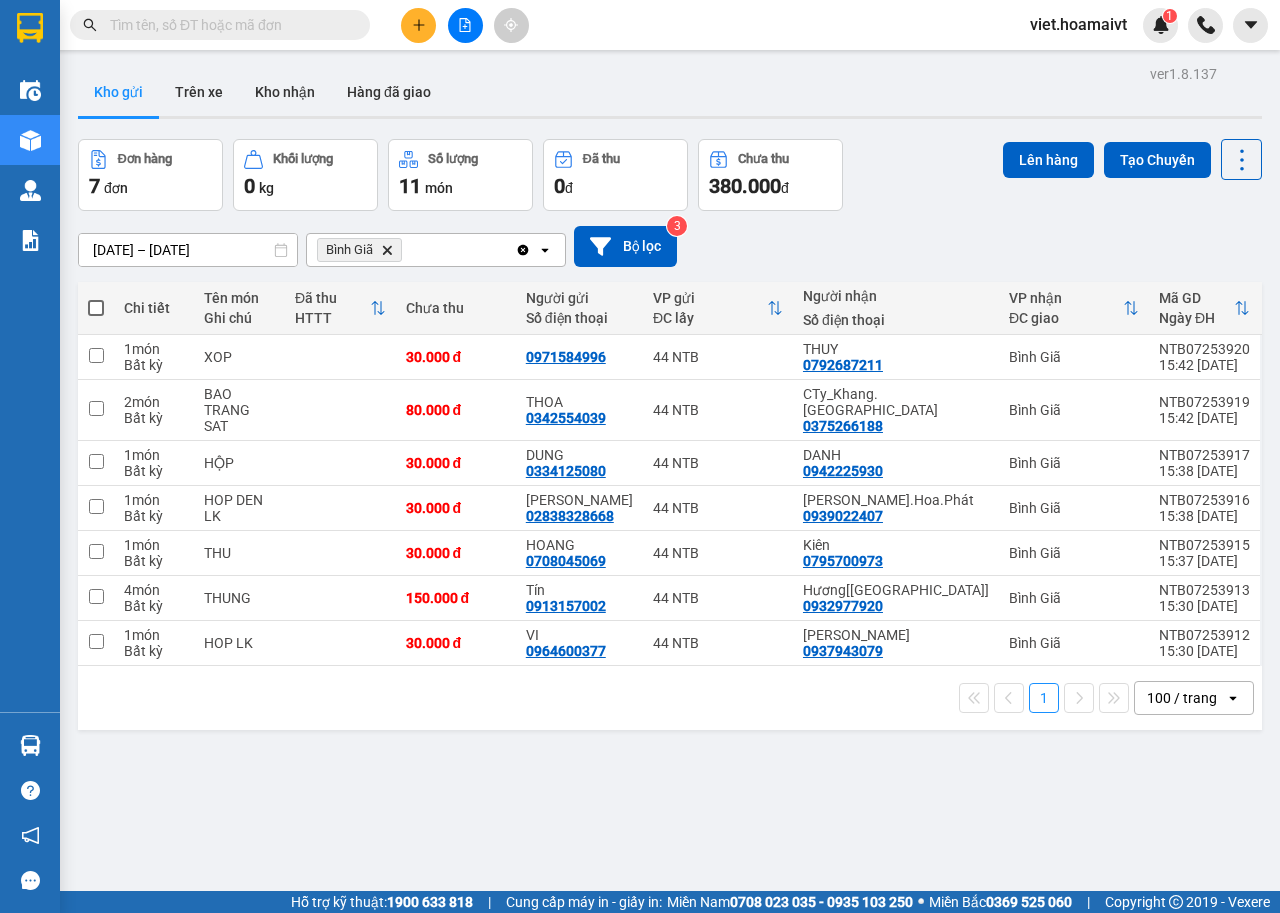 click at bounding box center [96, 308] 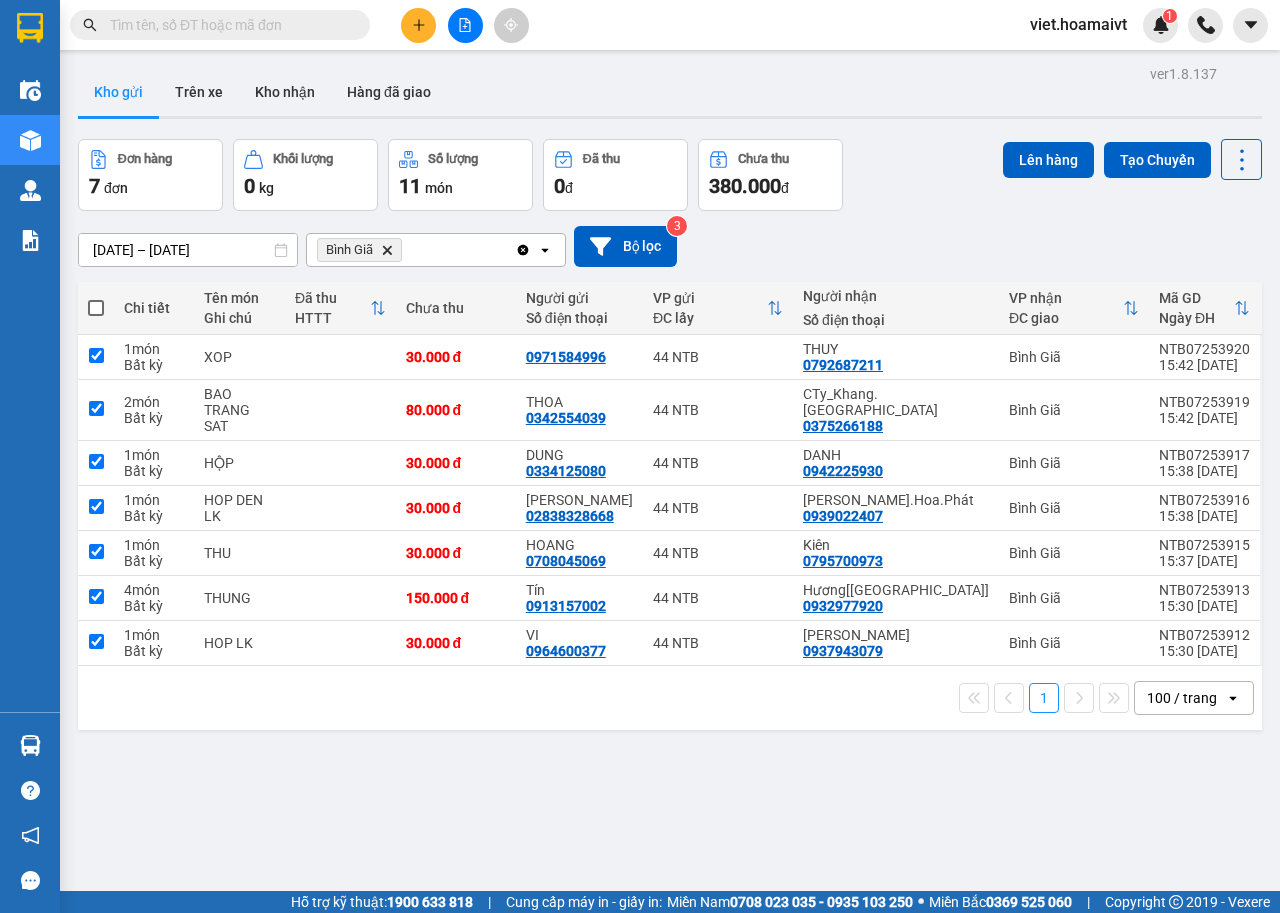 checkbox on "true" 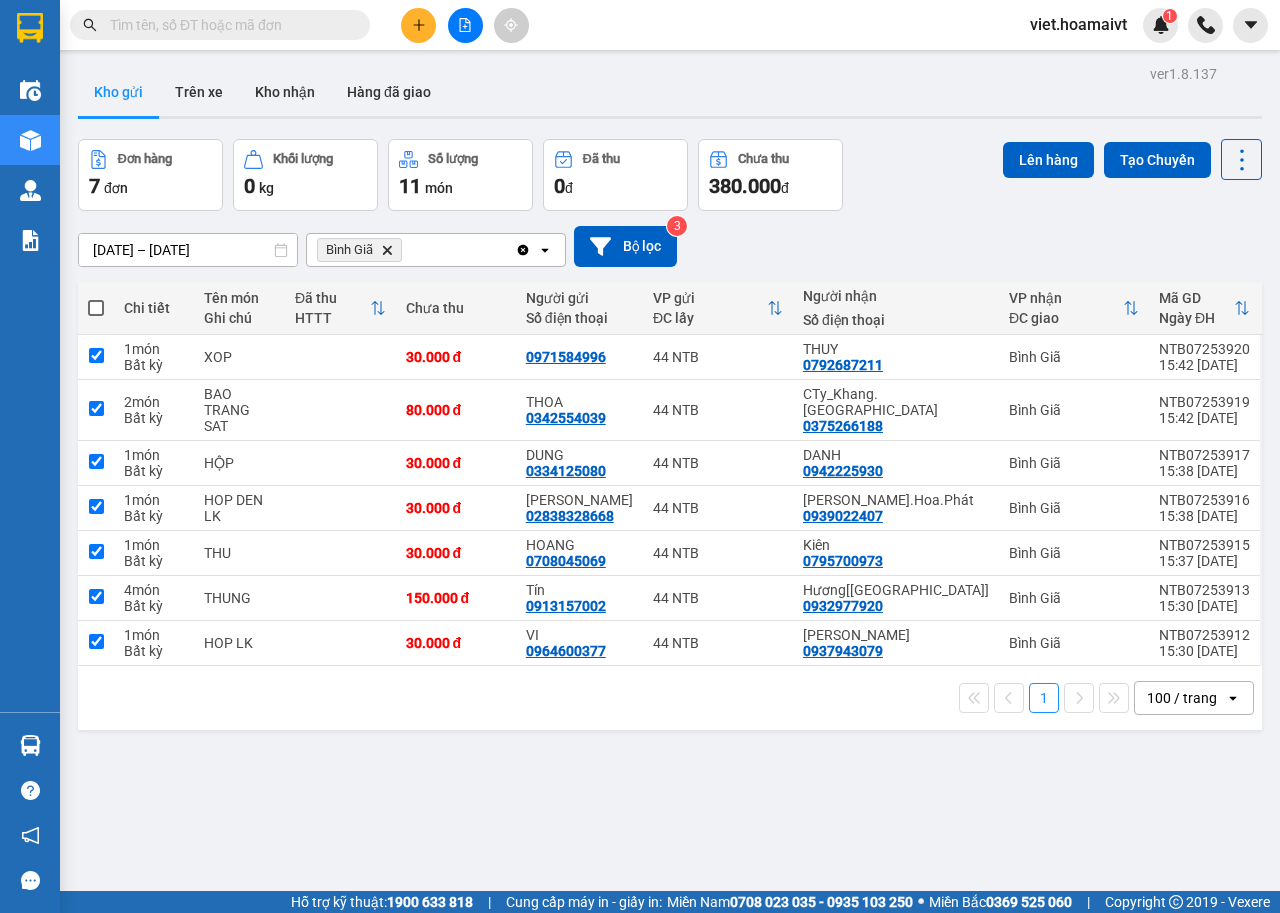 checkbox on "true" 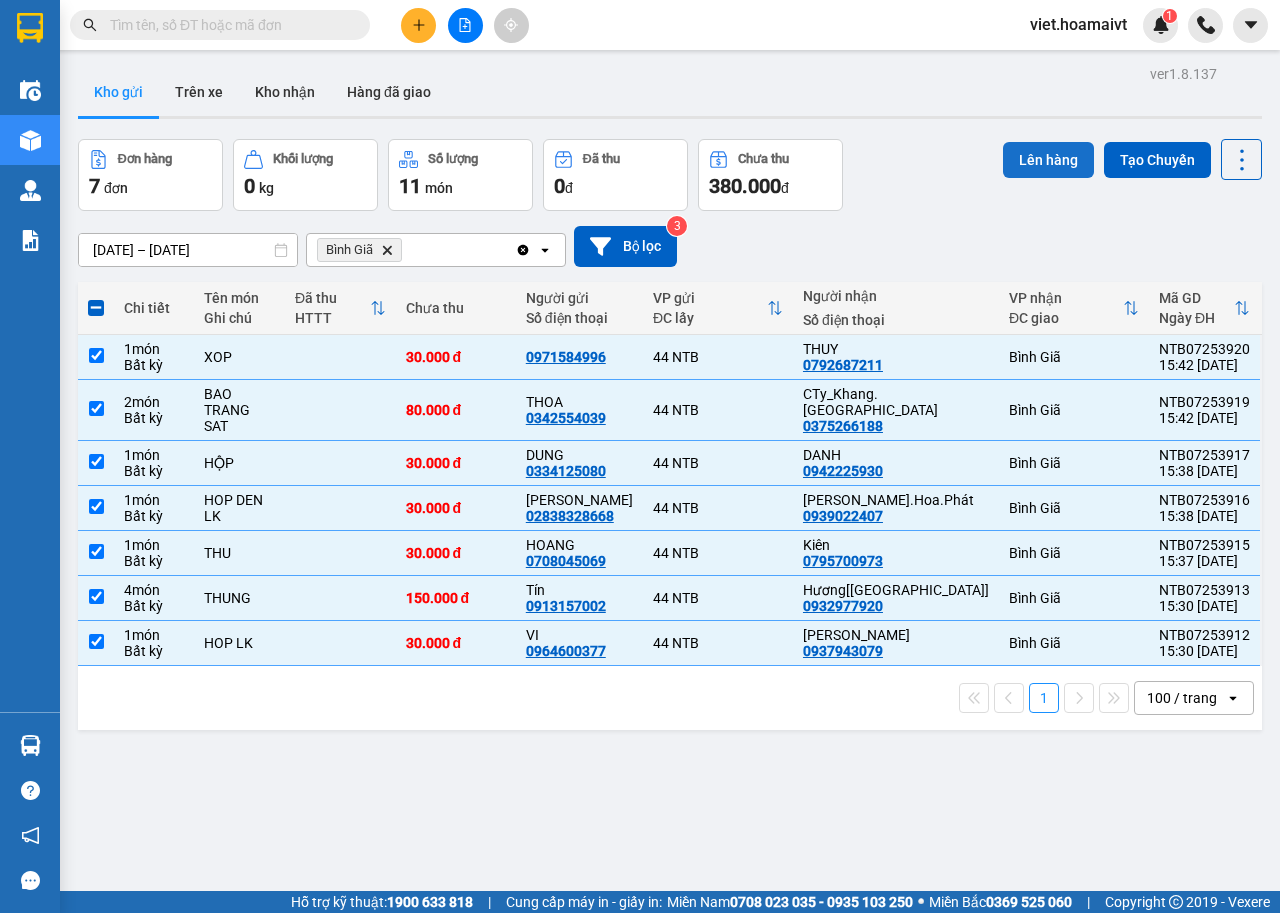 click on "Lên hàng" at bounding box center [1048, 160] 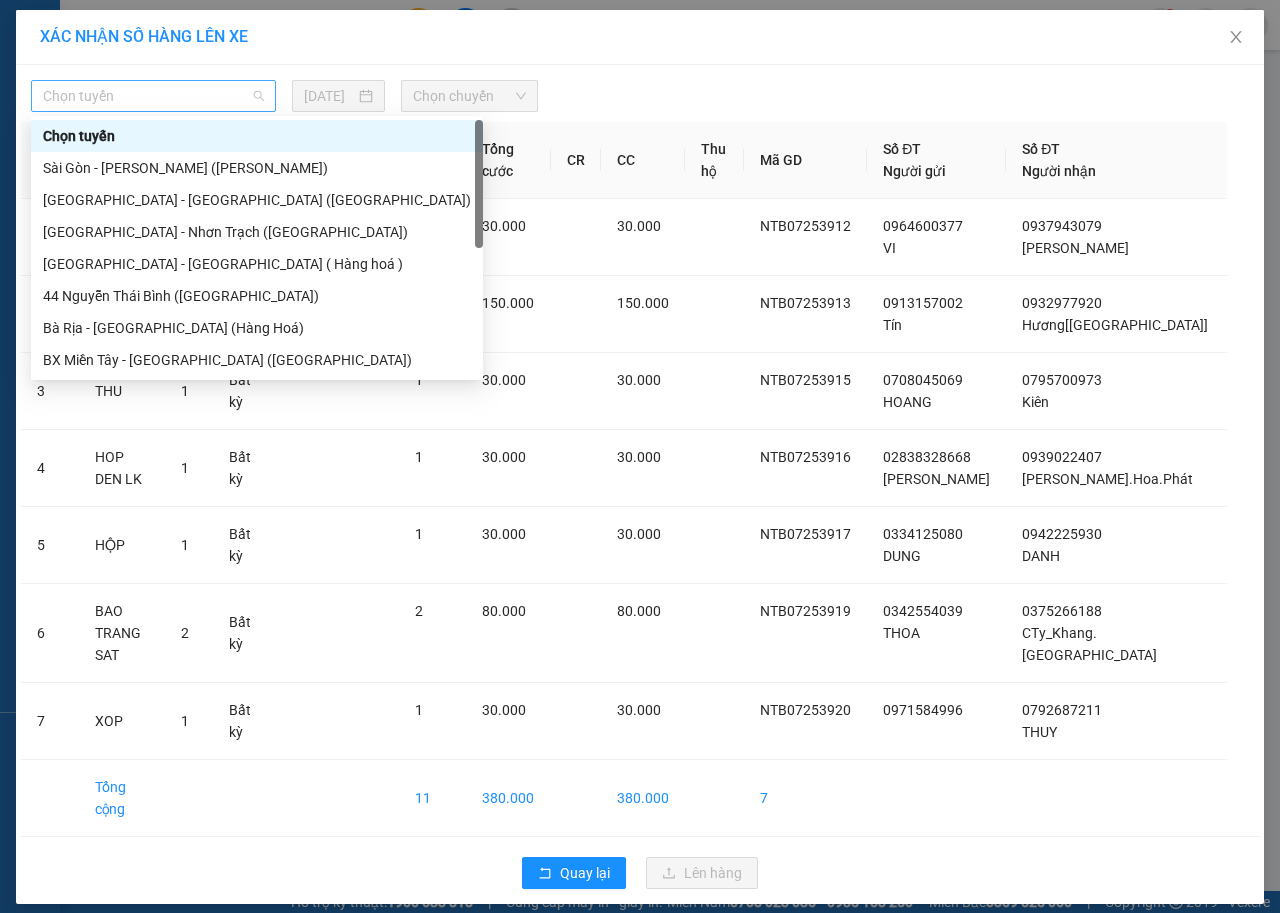 click on "Chọn tuyến" at bounding box center [153, 96] 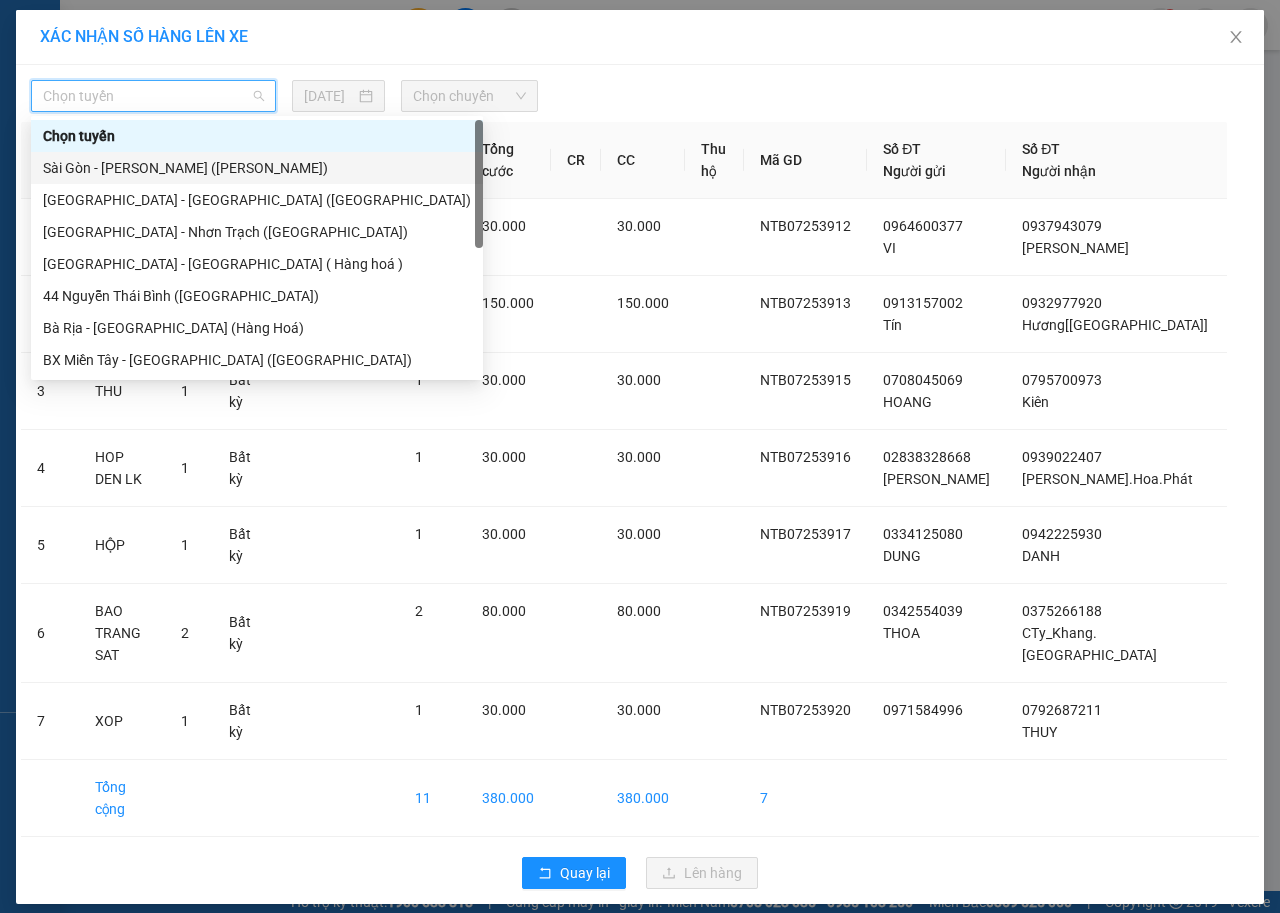 drag, startPoint x: 124, startPoint y: 174, endPoint x: 153, endPoint y: 166, distance: 30.083218 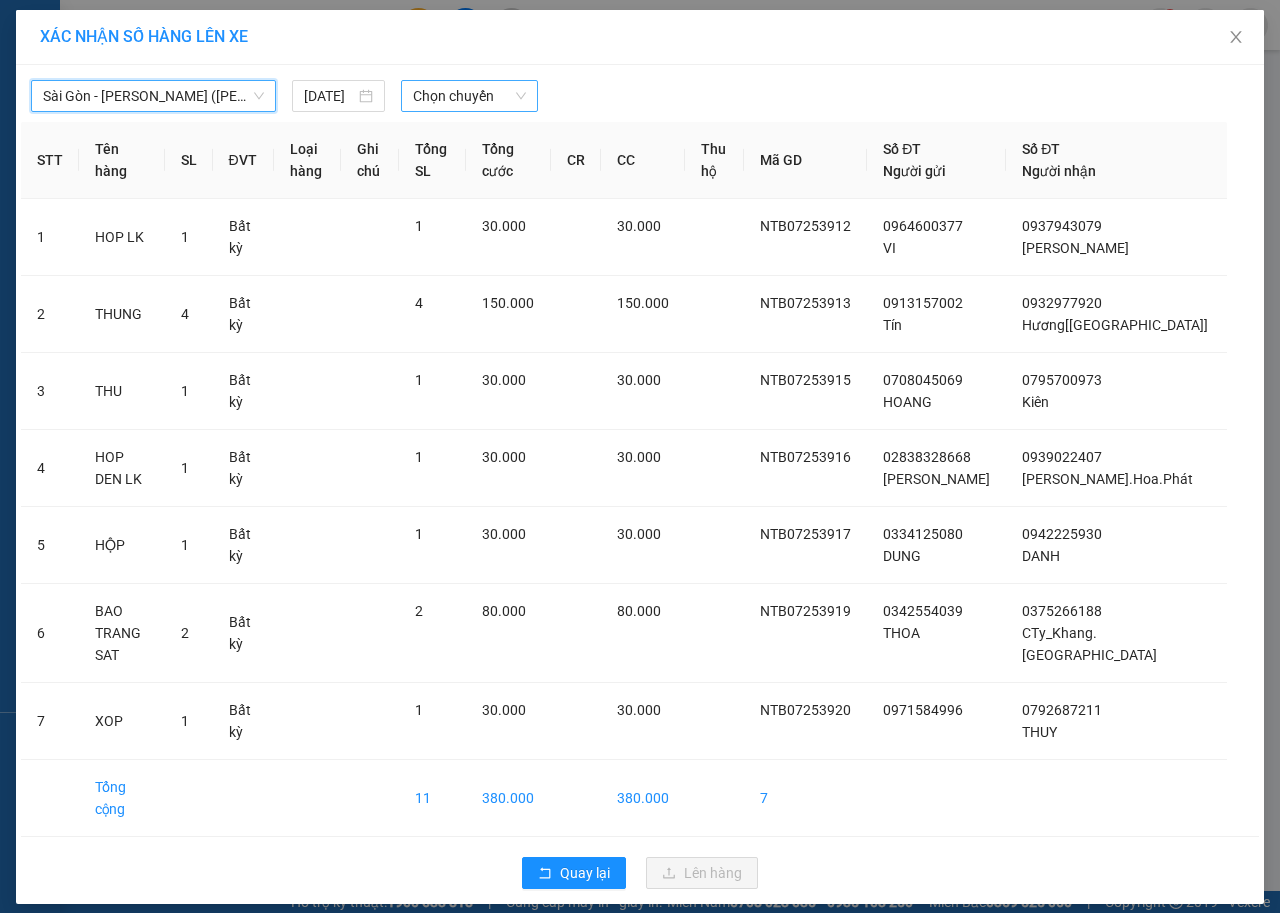 click on "Chọn chuyến" at bounding box center [469, 96] 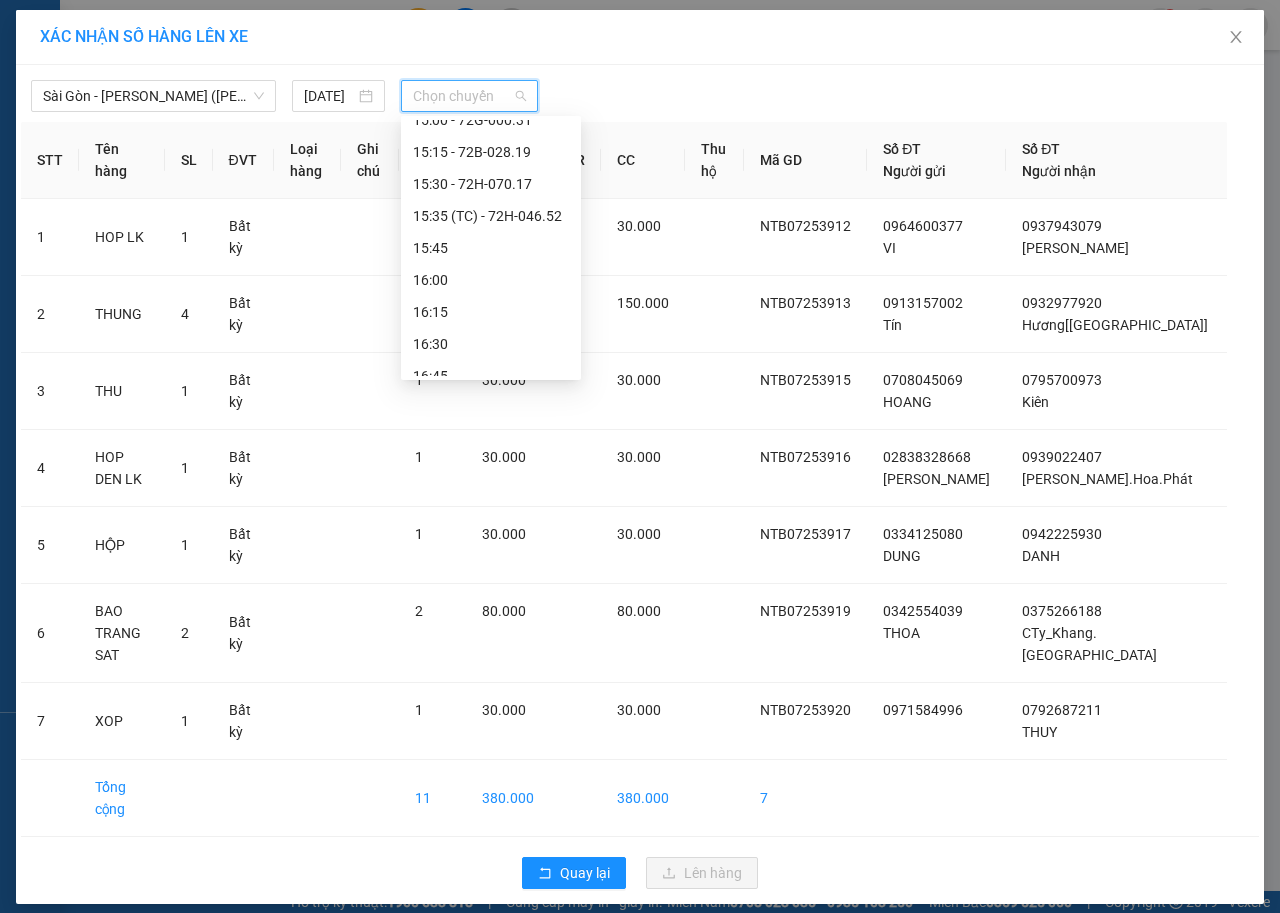 scroll, scrollTop: 1500, scrollLeft: 0, axis: vertical 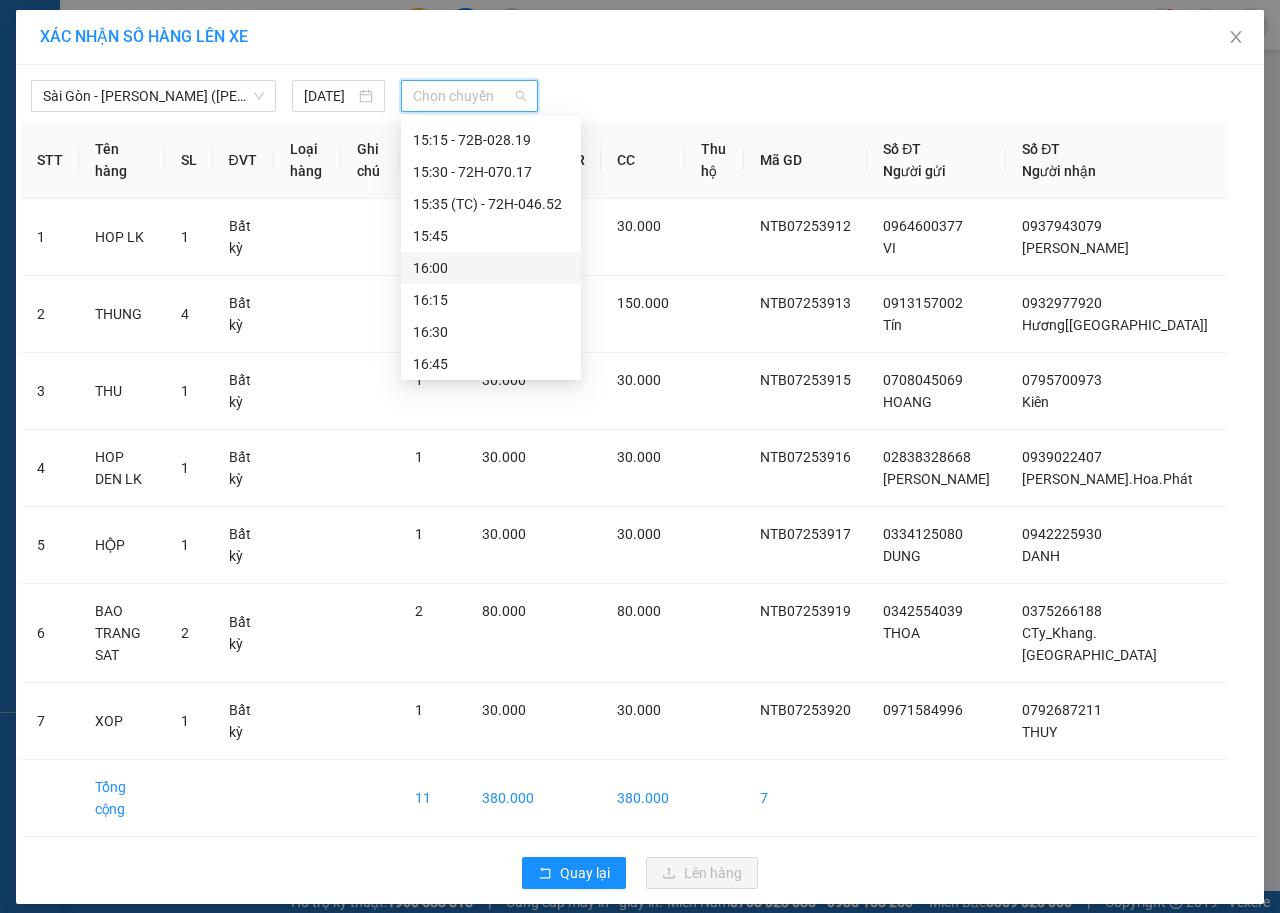 click on "16:00" at bounding box center [491, 268] 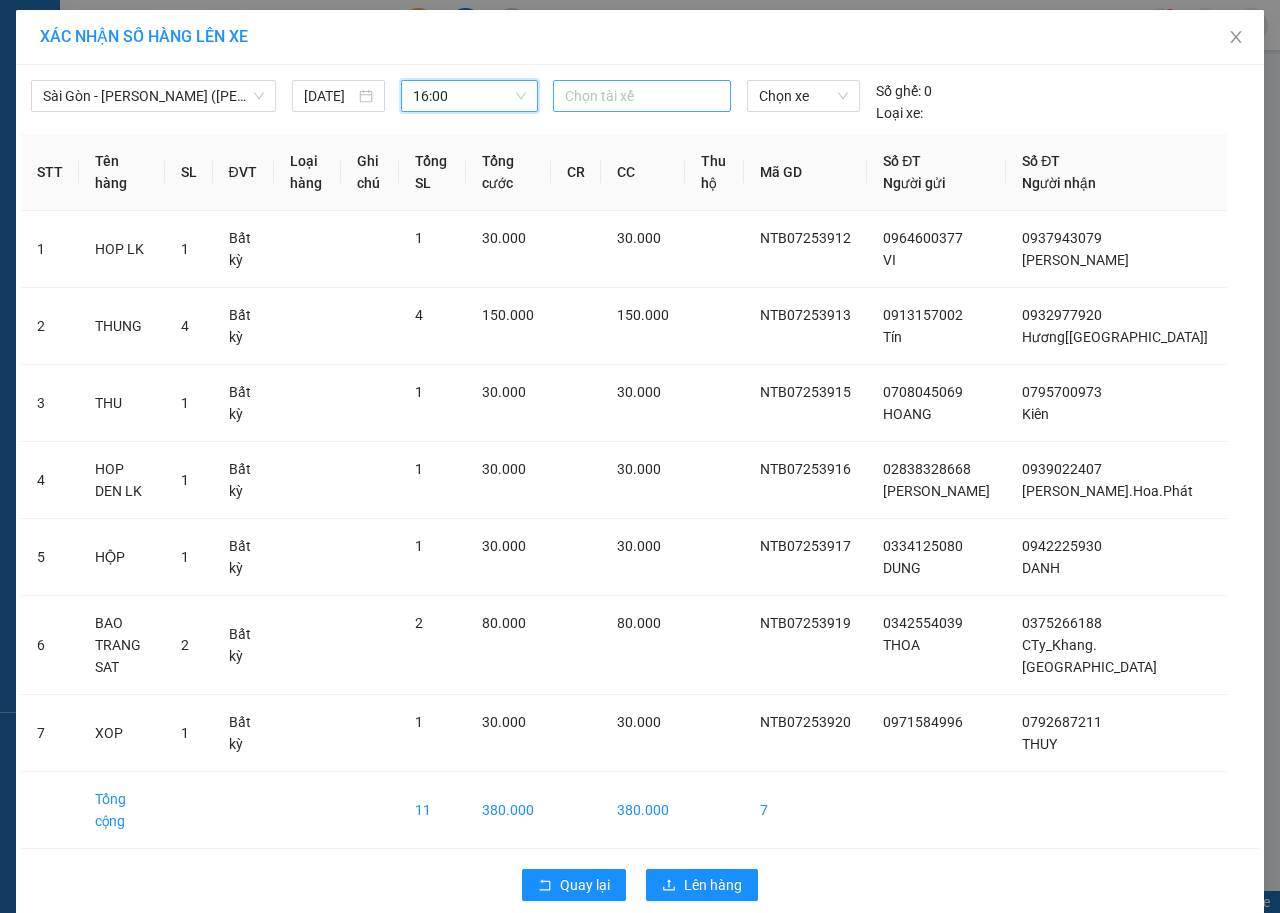 click at bounding box center (642, 96) 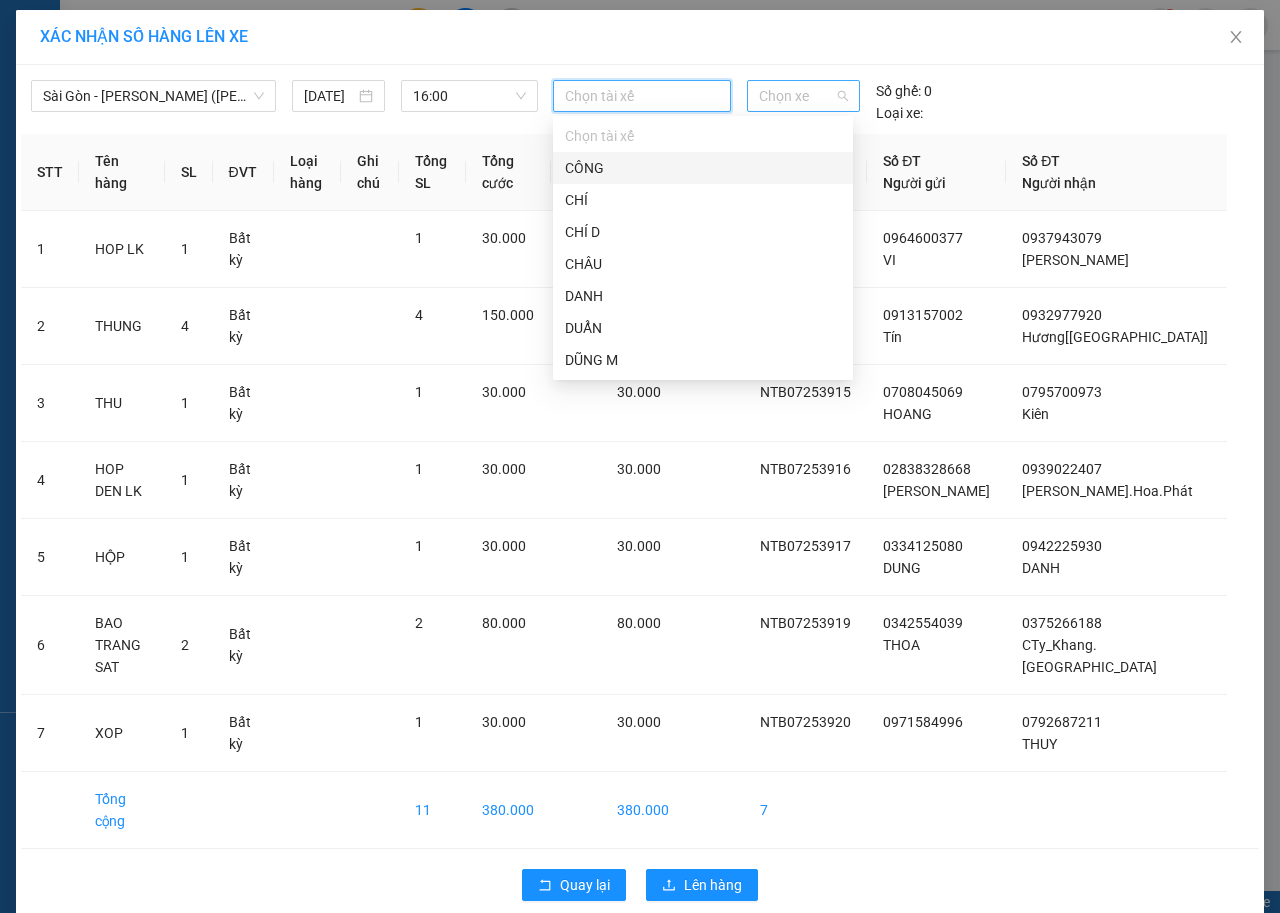 click on "Chọn xe" at bounding box center (803, 96) 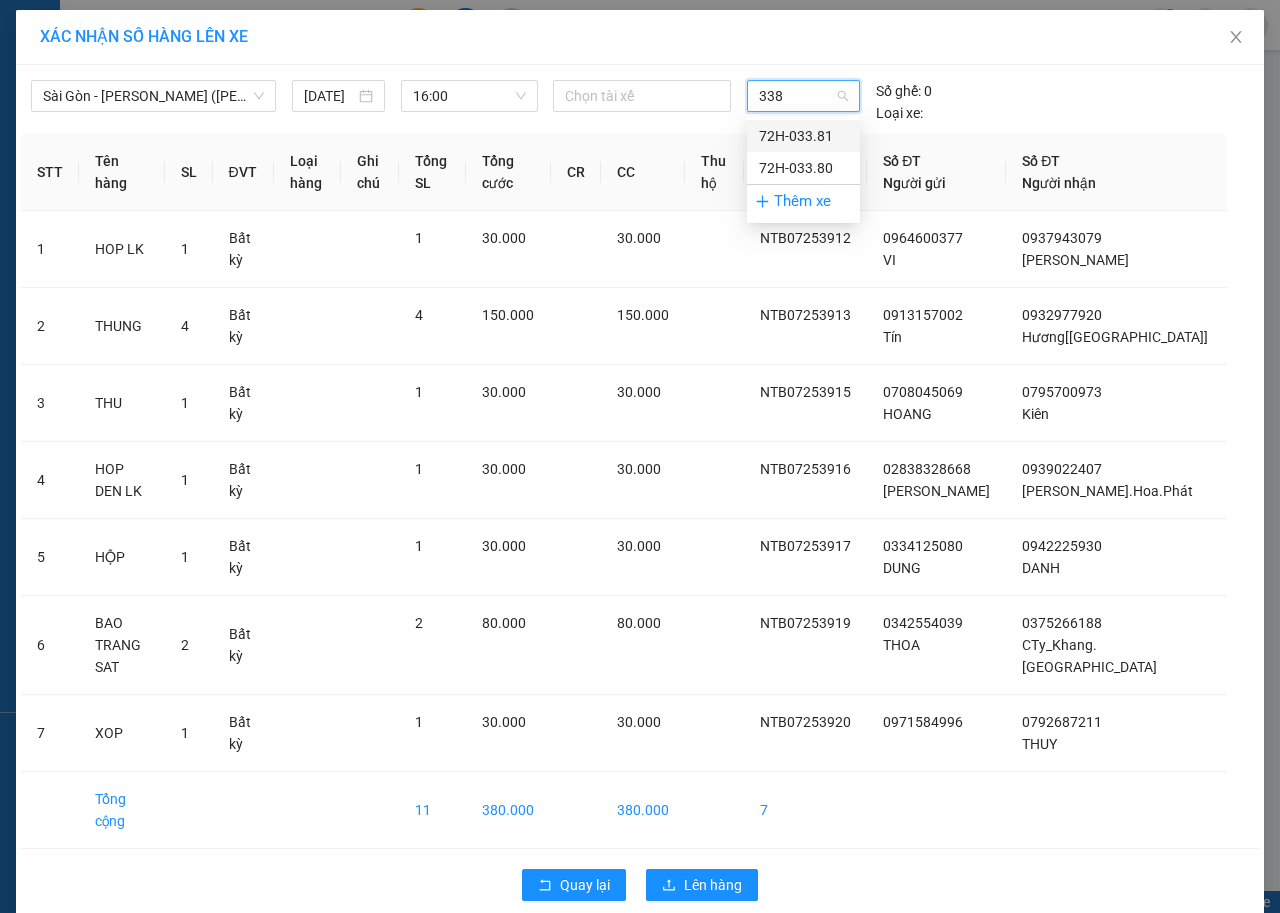 type on "3380" 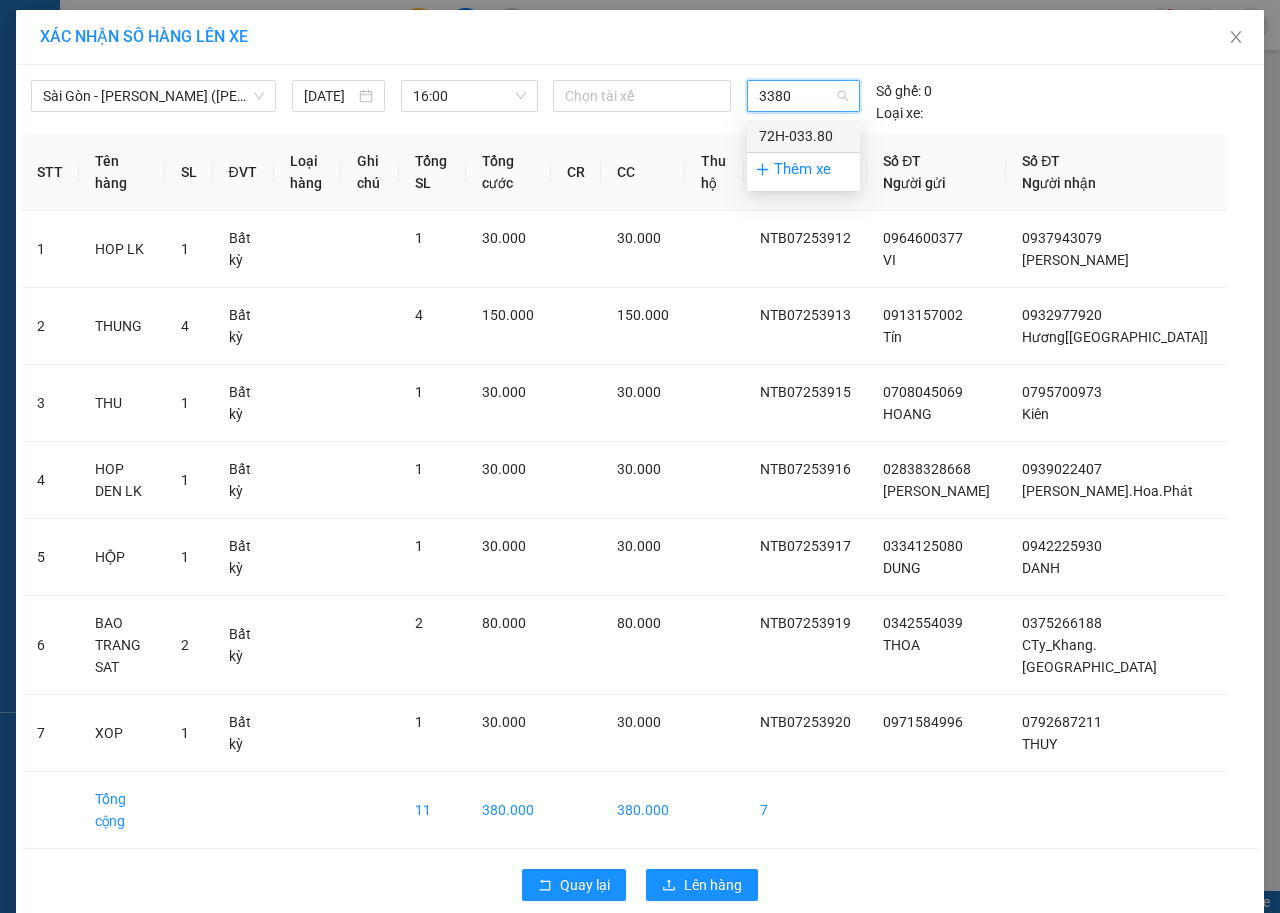 click on "72H-033.80" at bounding box center [803, 136] 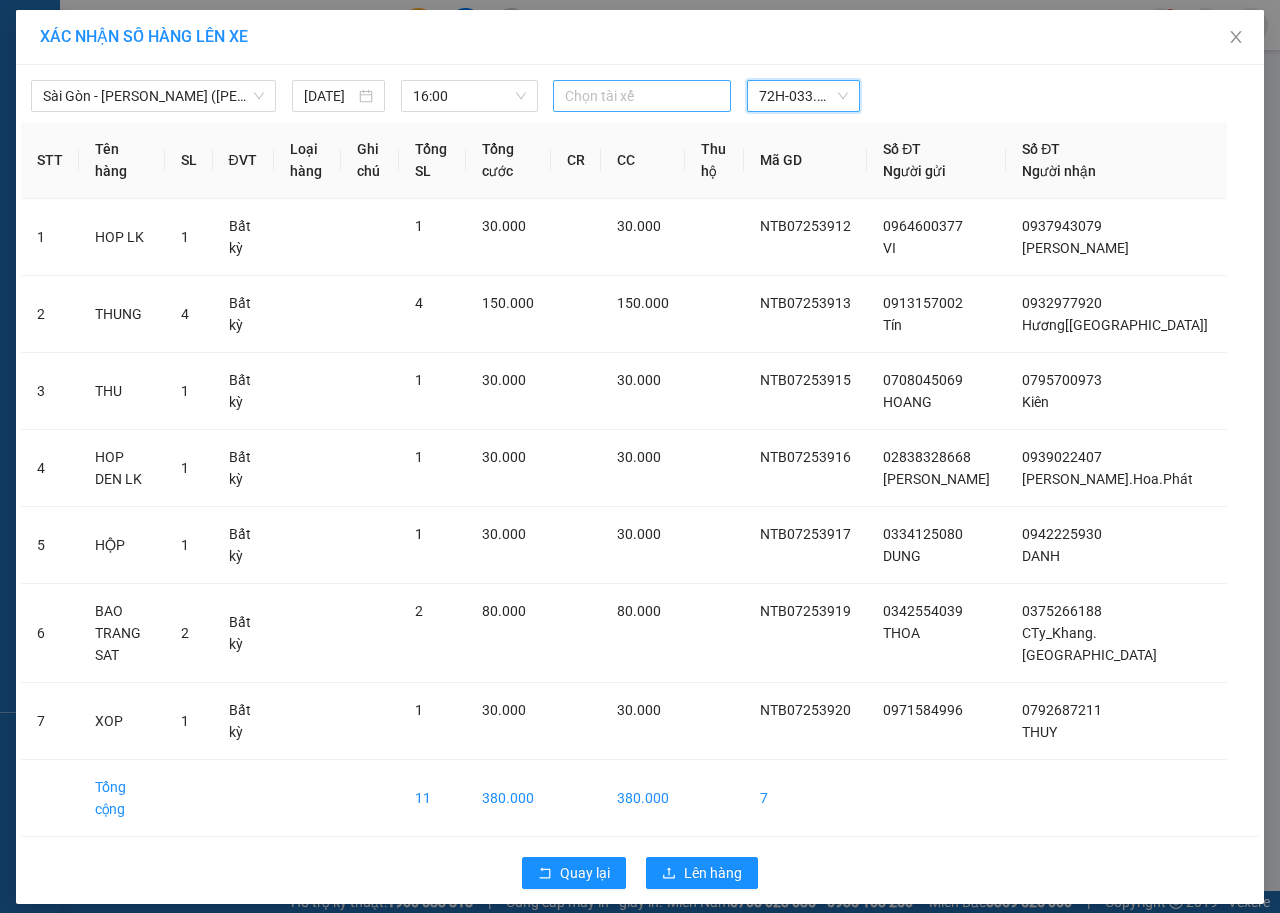 click at bounding box center (642, 96) 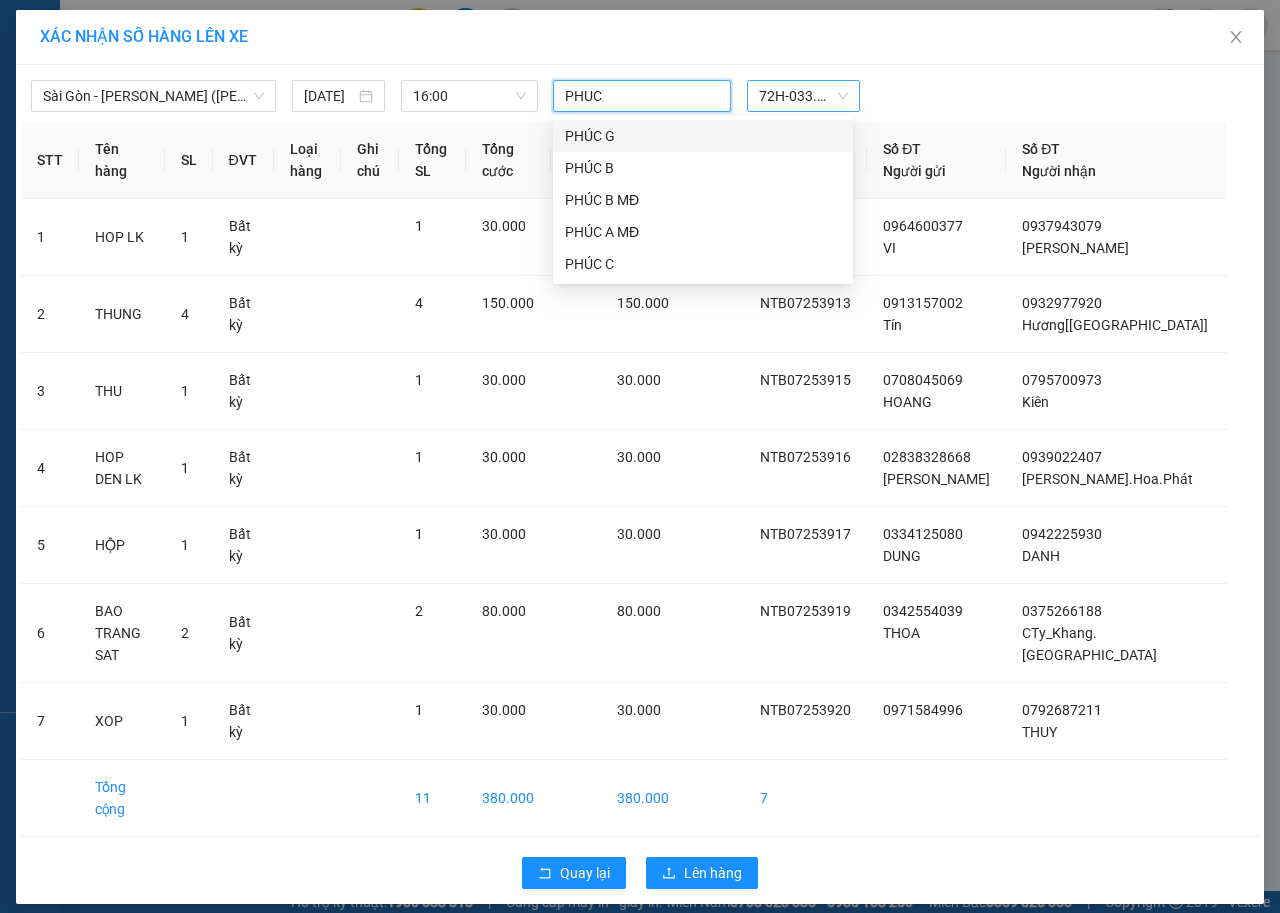 type on "PHUC B" 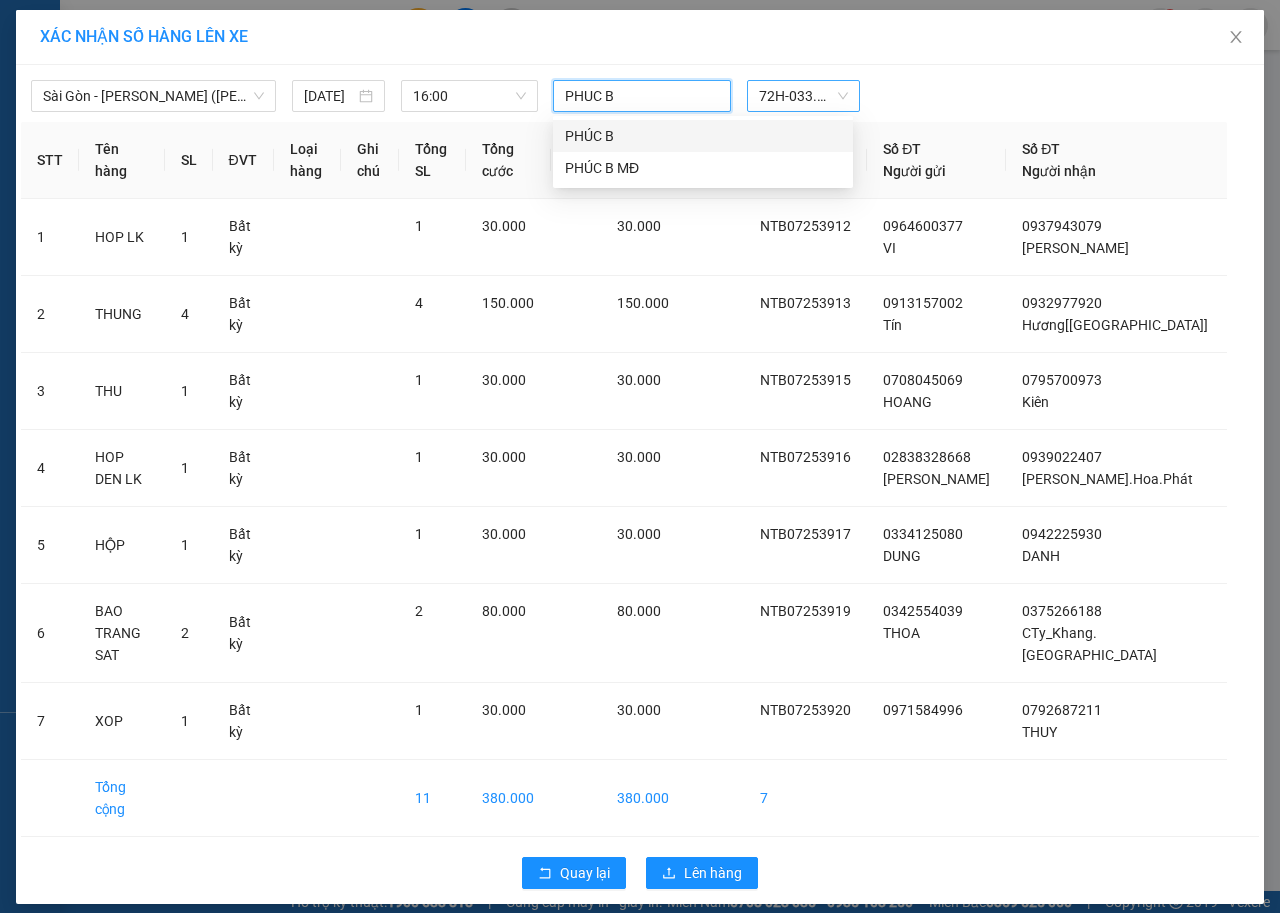 click on "PHÚC B" at bounding box center (703, 136) 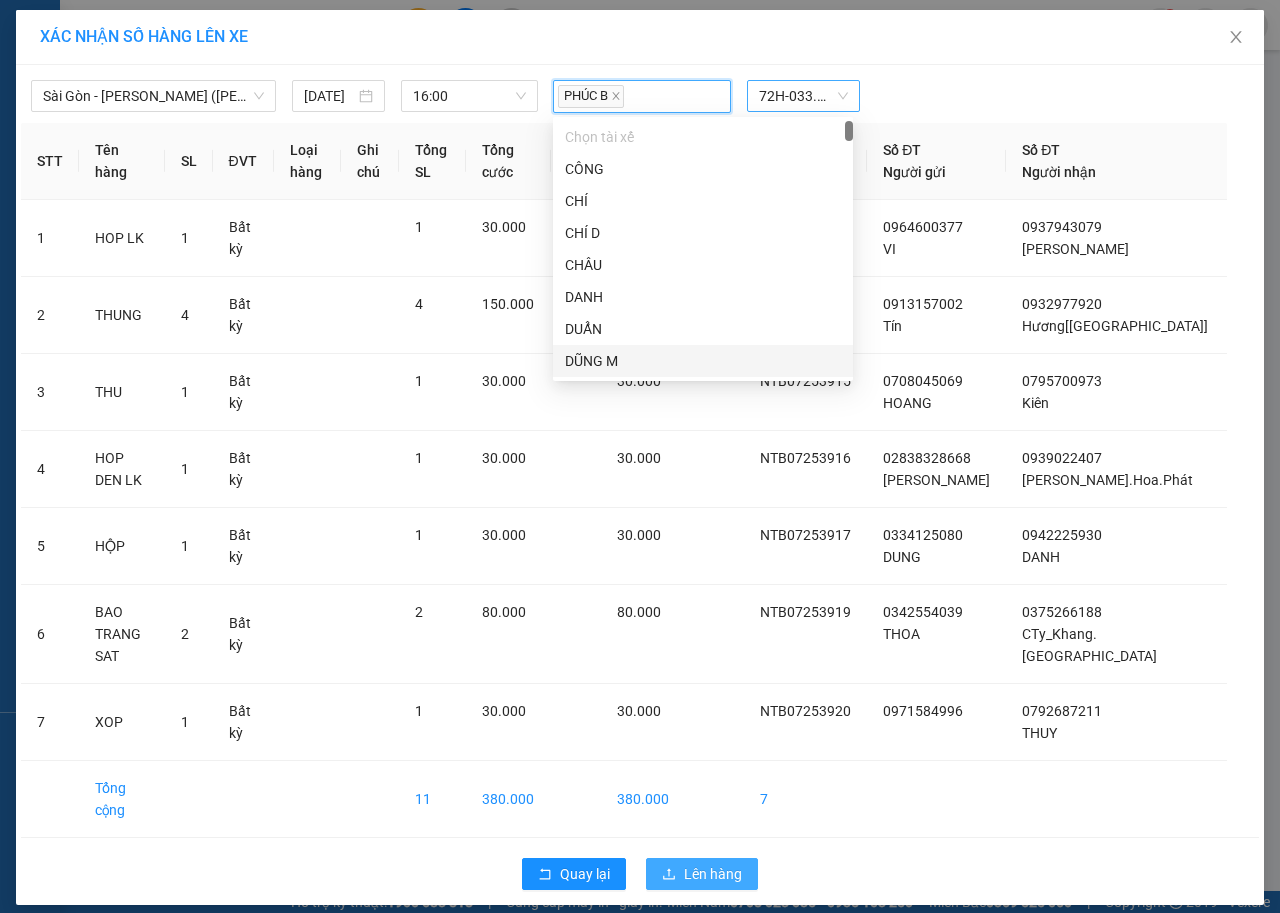 click on "Lên hàng" at bounding box center [713, 874] 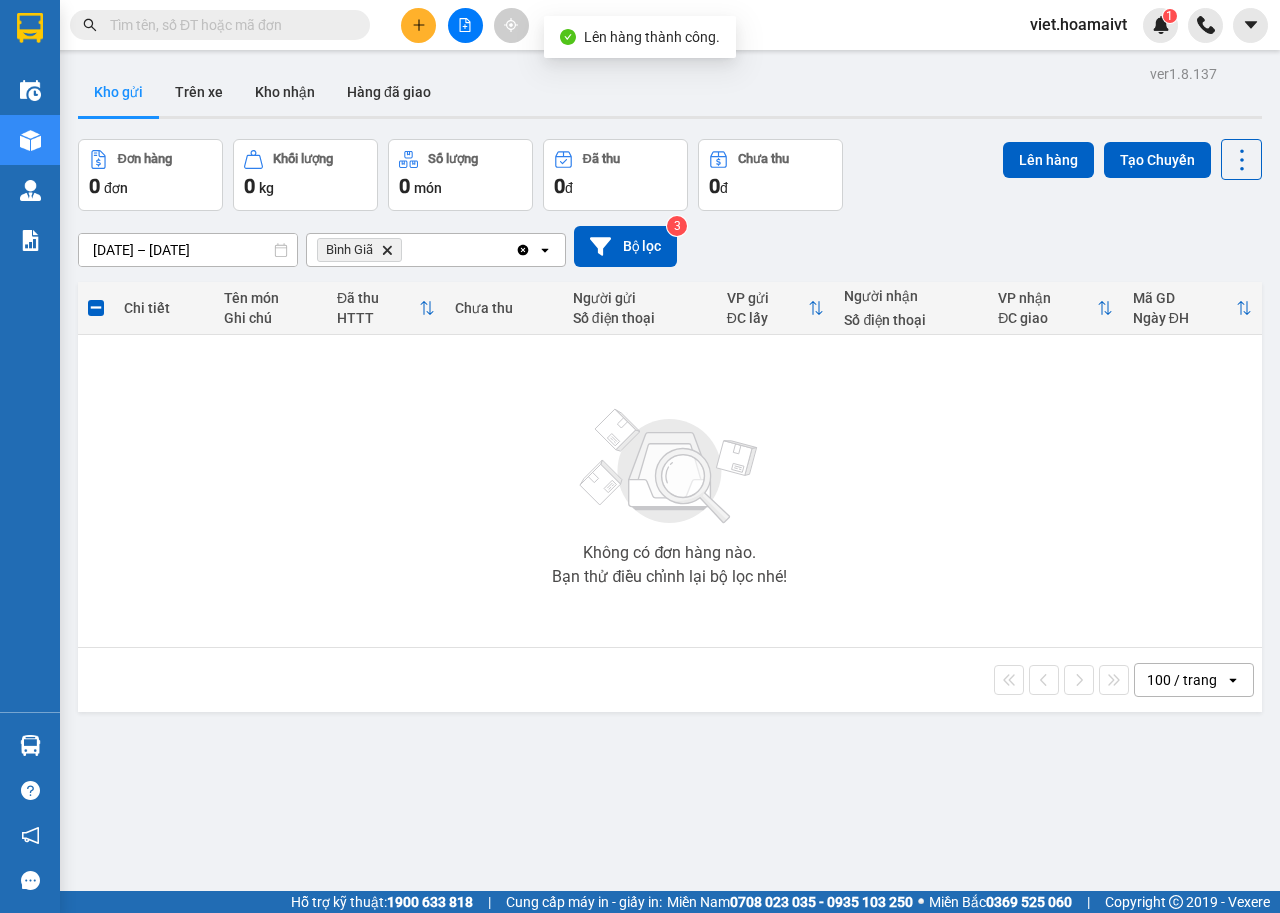 click 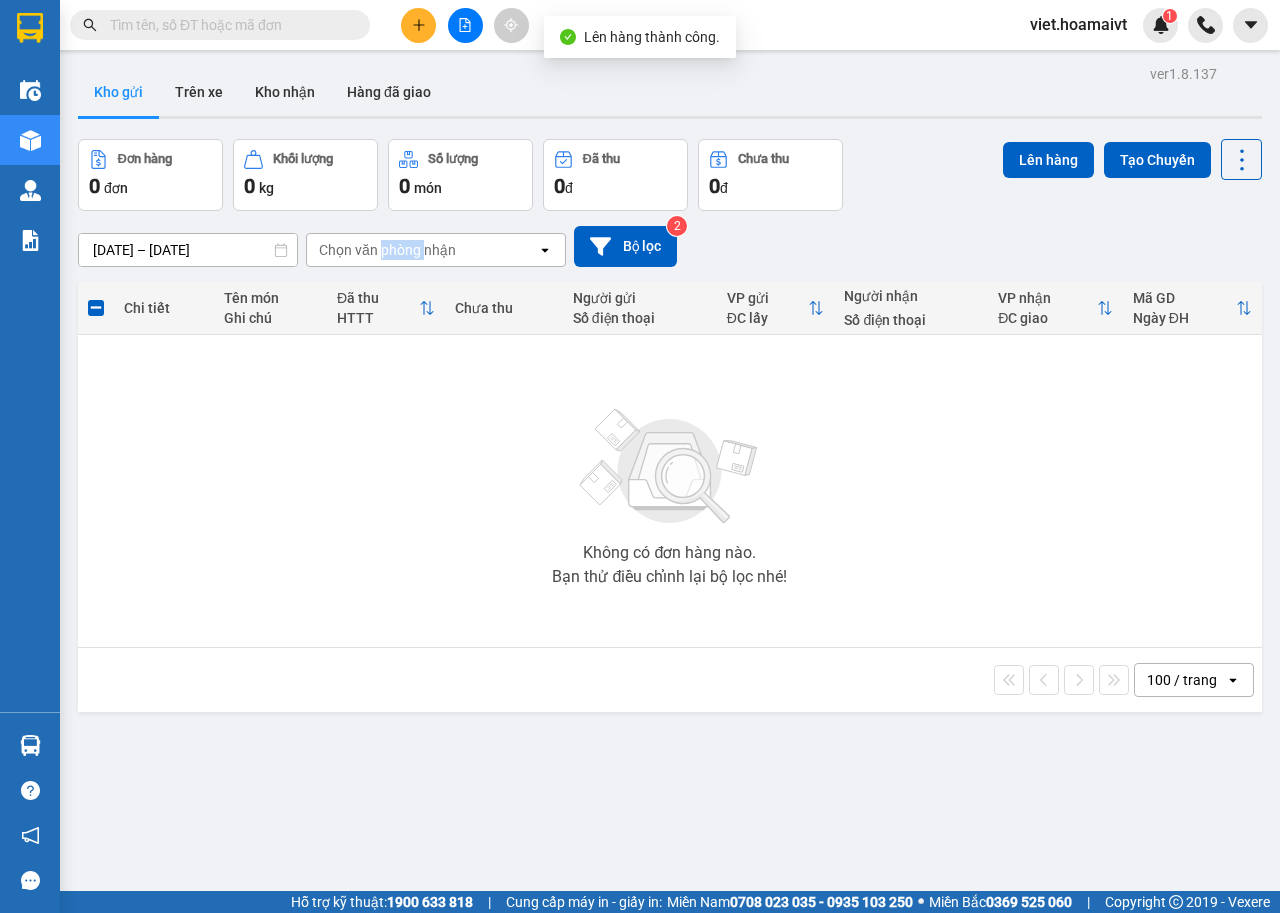 click on "Chọn văn phòng nhận" at bounding box center [387, 250] 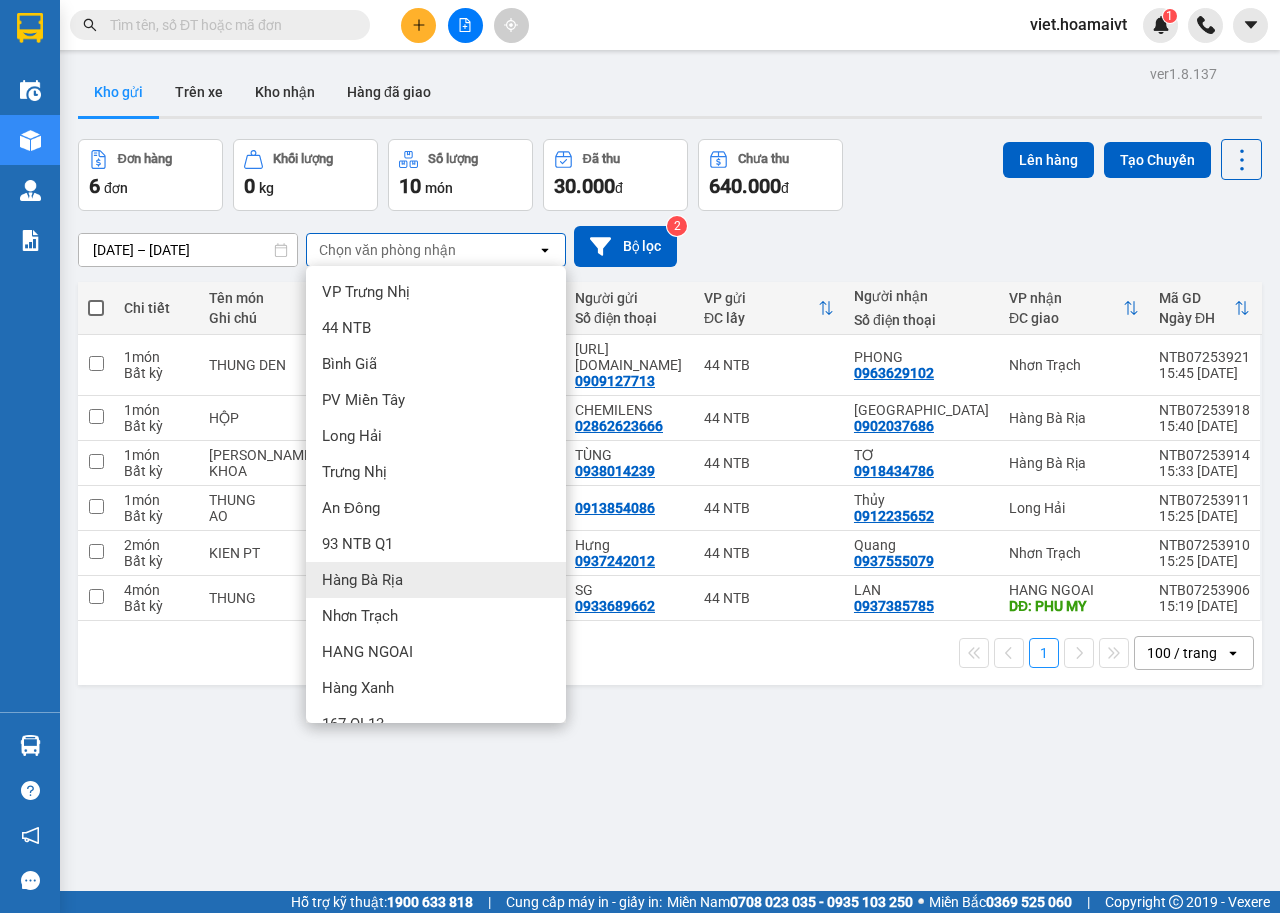click on "Hàng Bà Rịa" at bounding box center [362, 580] 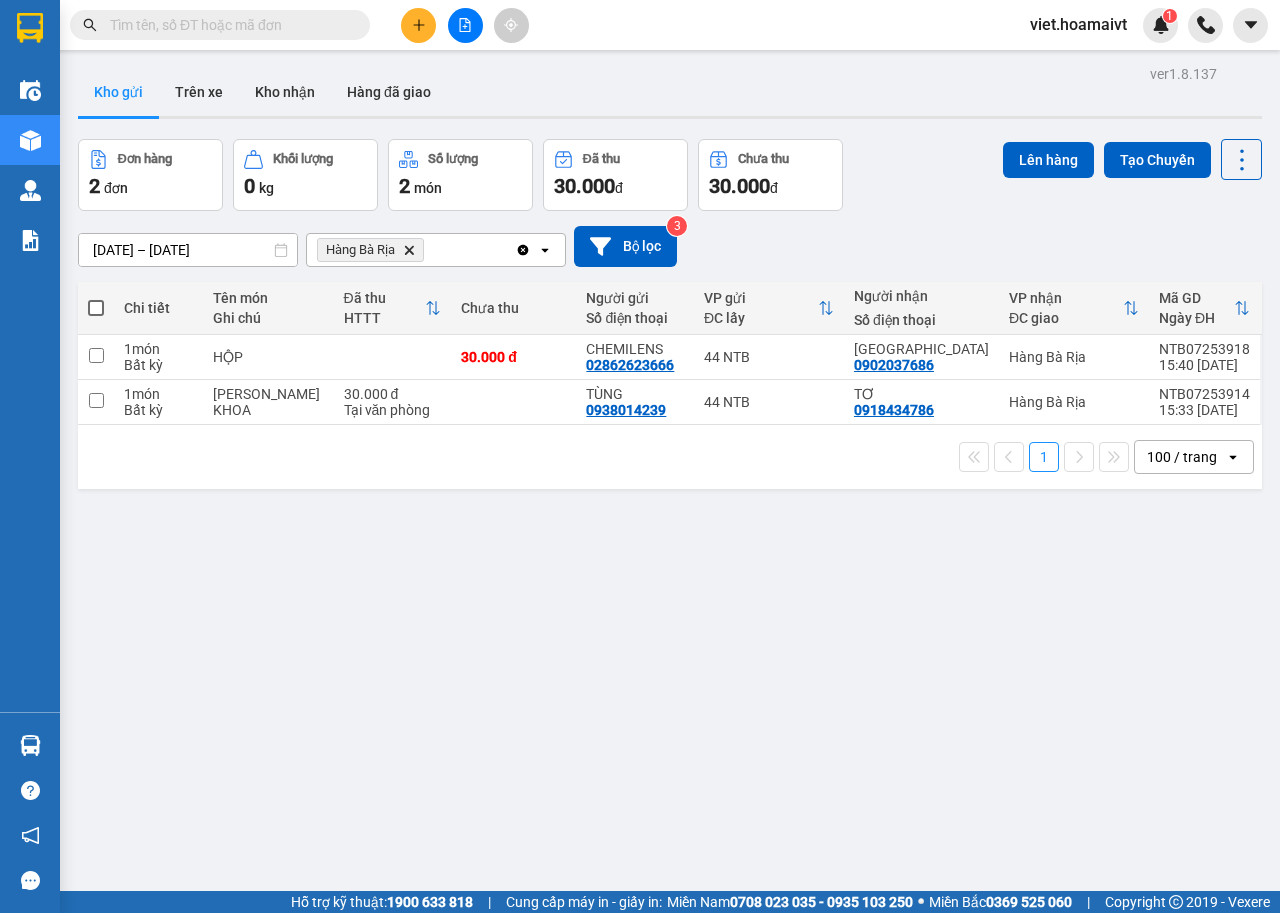 click 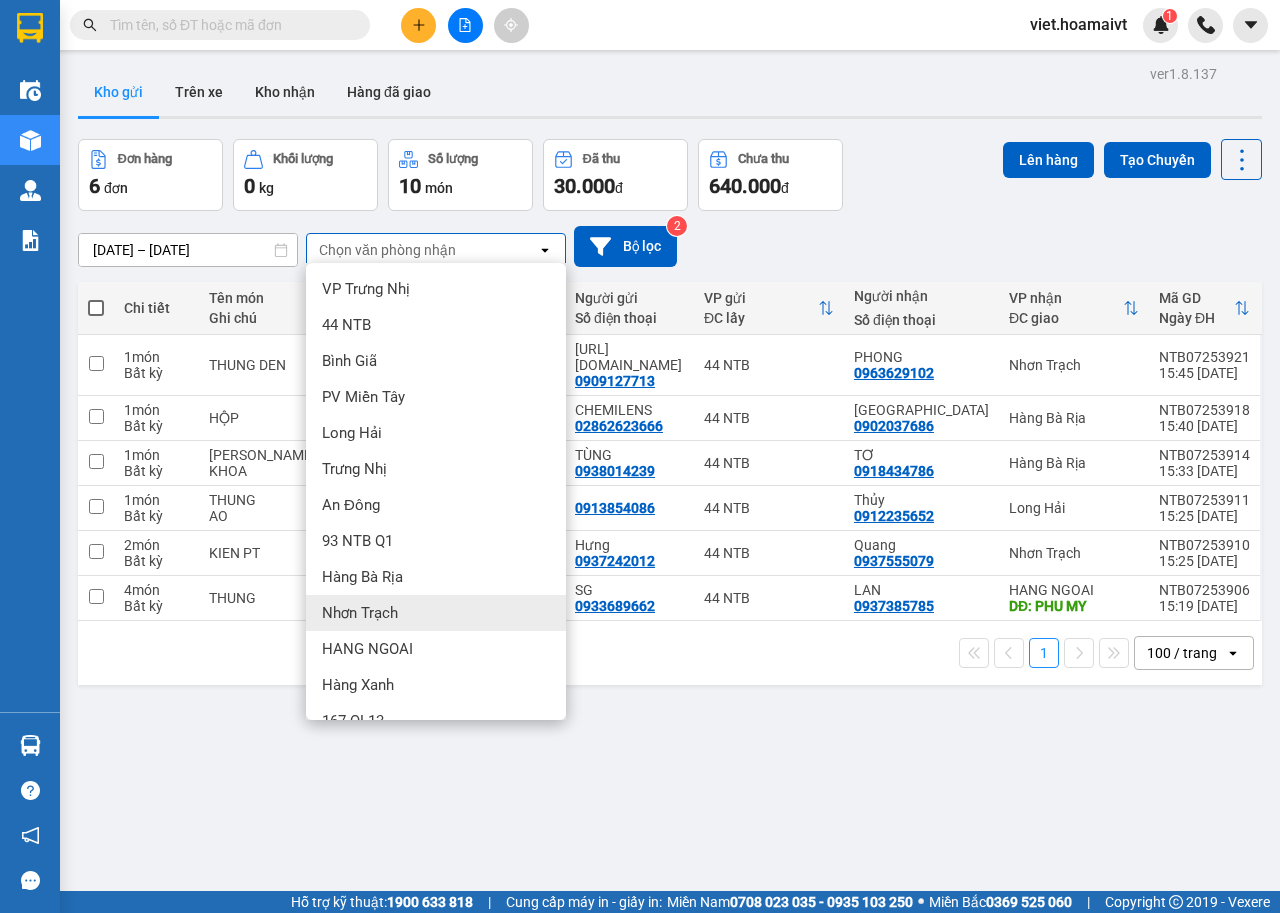 click on "Nhơn Trạch" at bounding box center (360, 613) 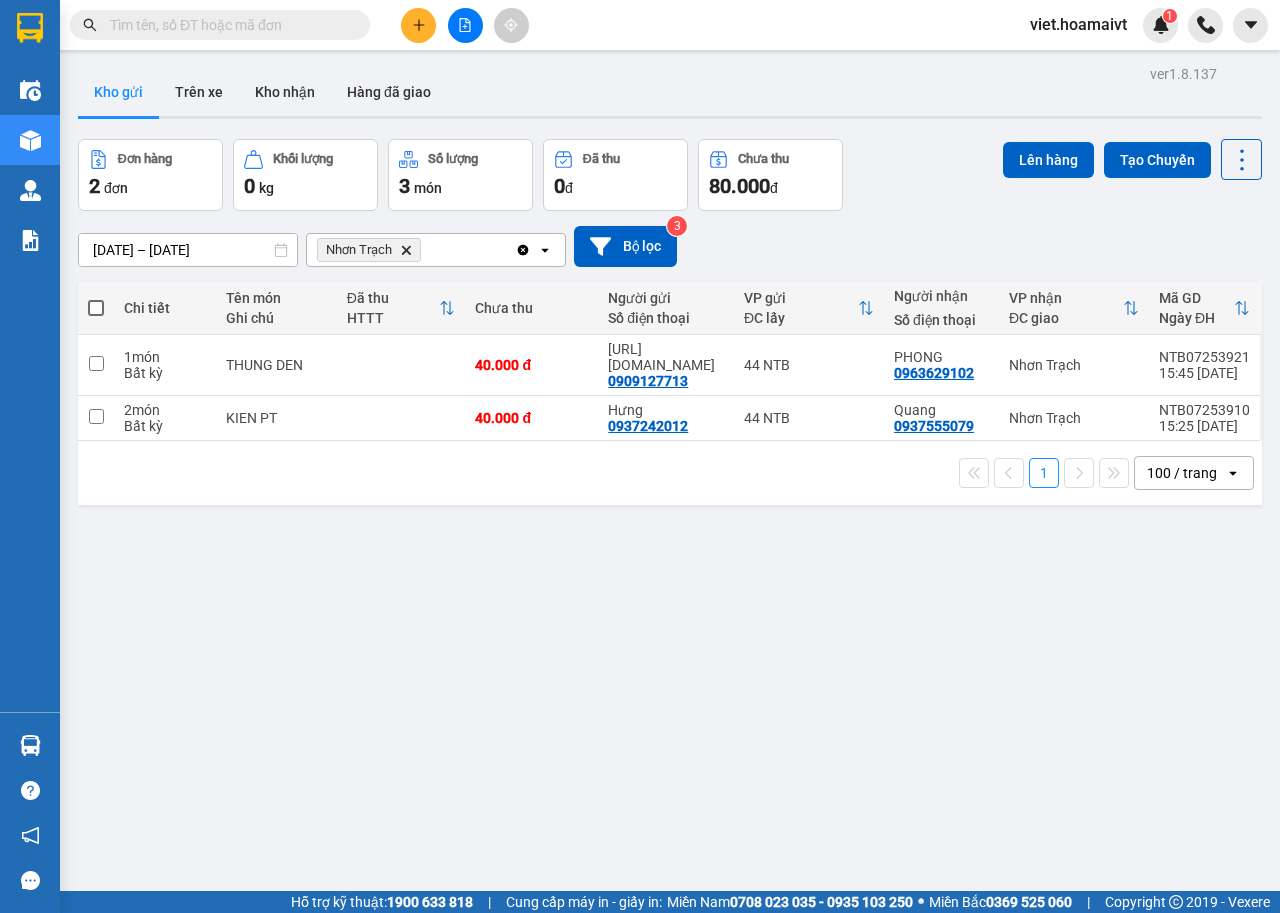 click 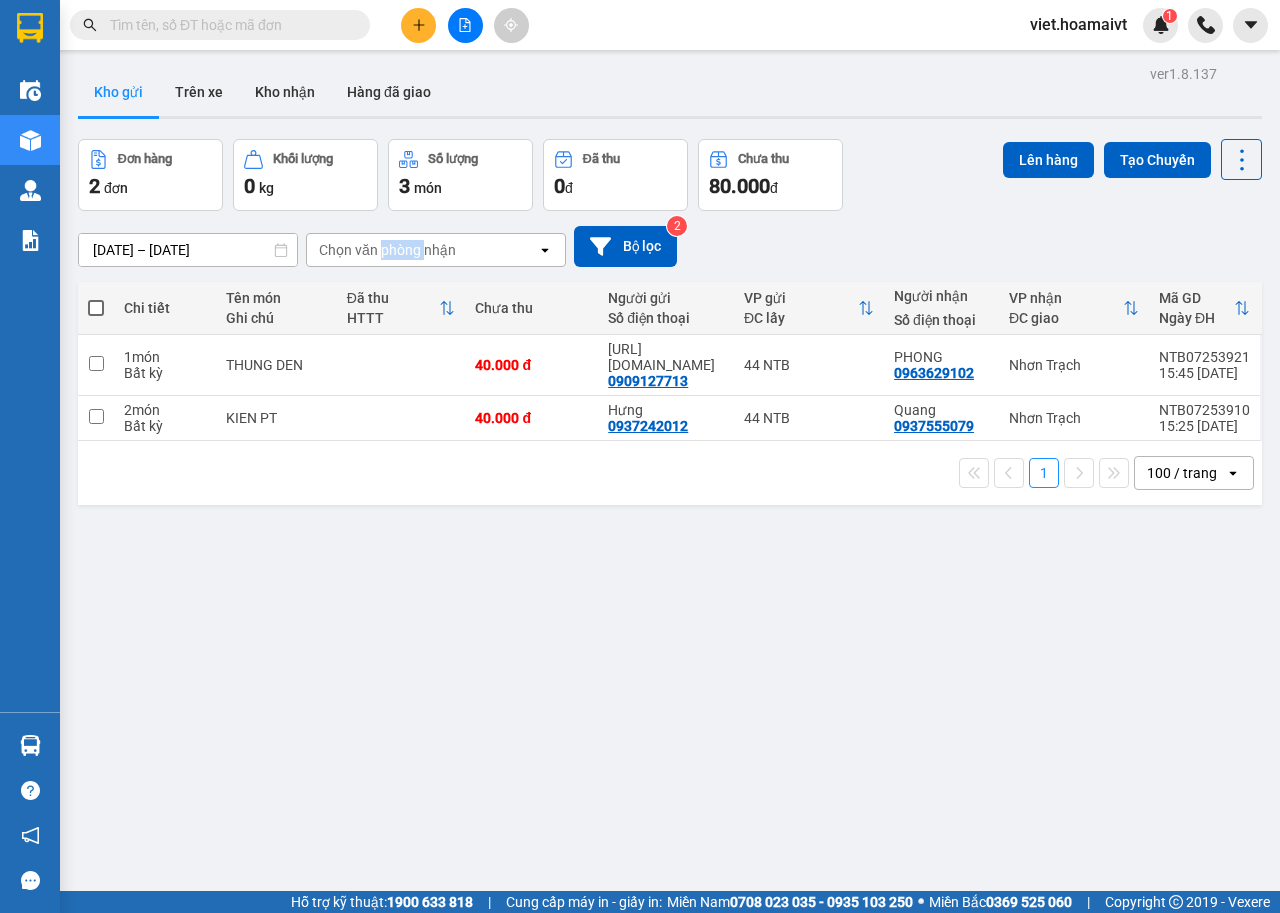 click on "Chọn văn phòng nhận" at bounding box center [387, 250] 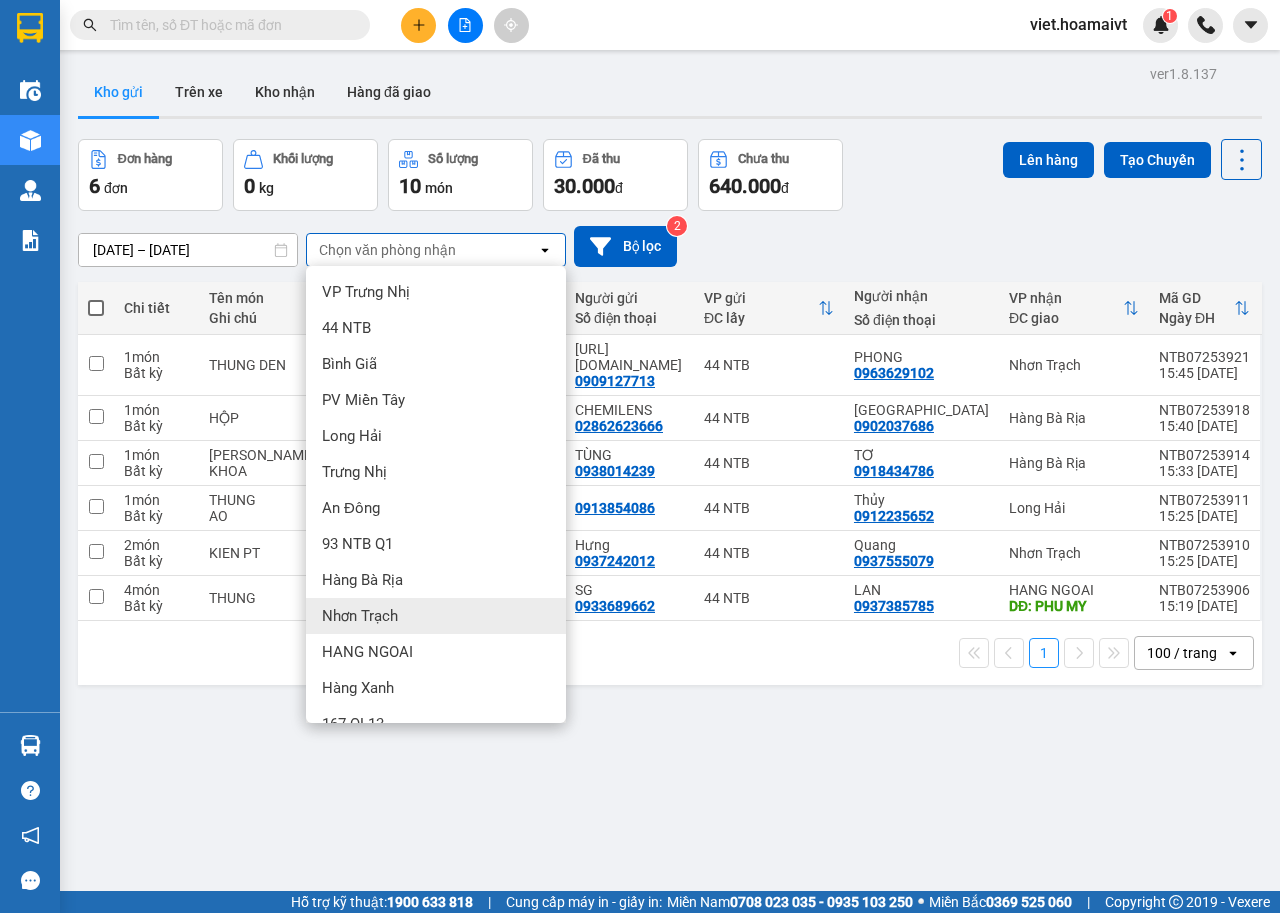 click on "Nhơn Trạch" at bounding box center [436, 616] 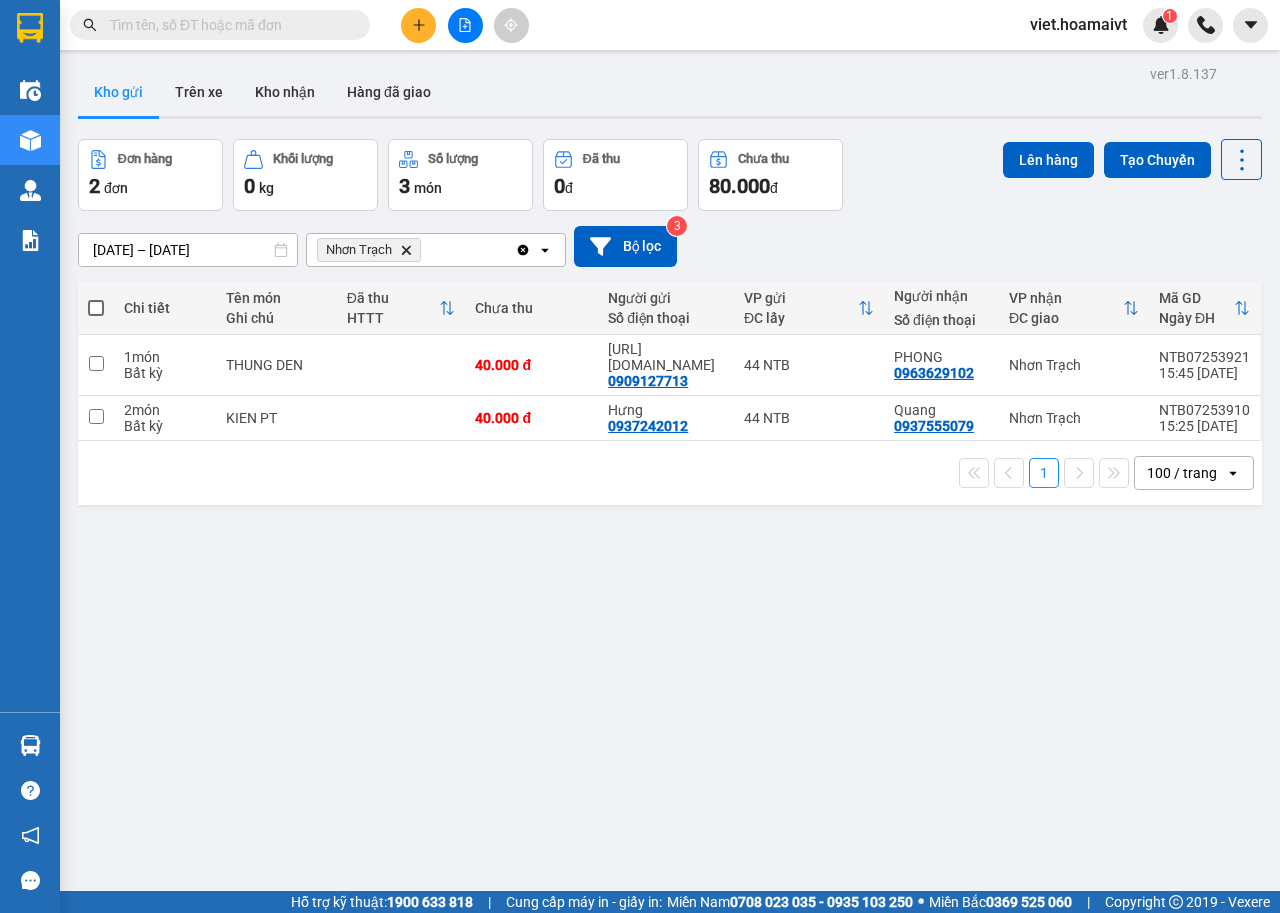 click 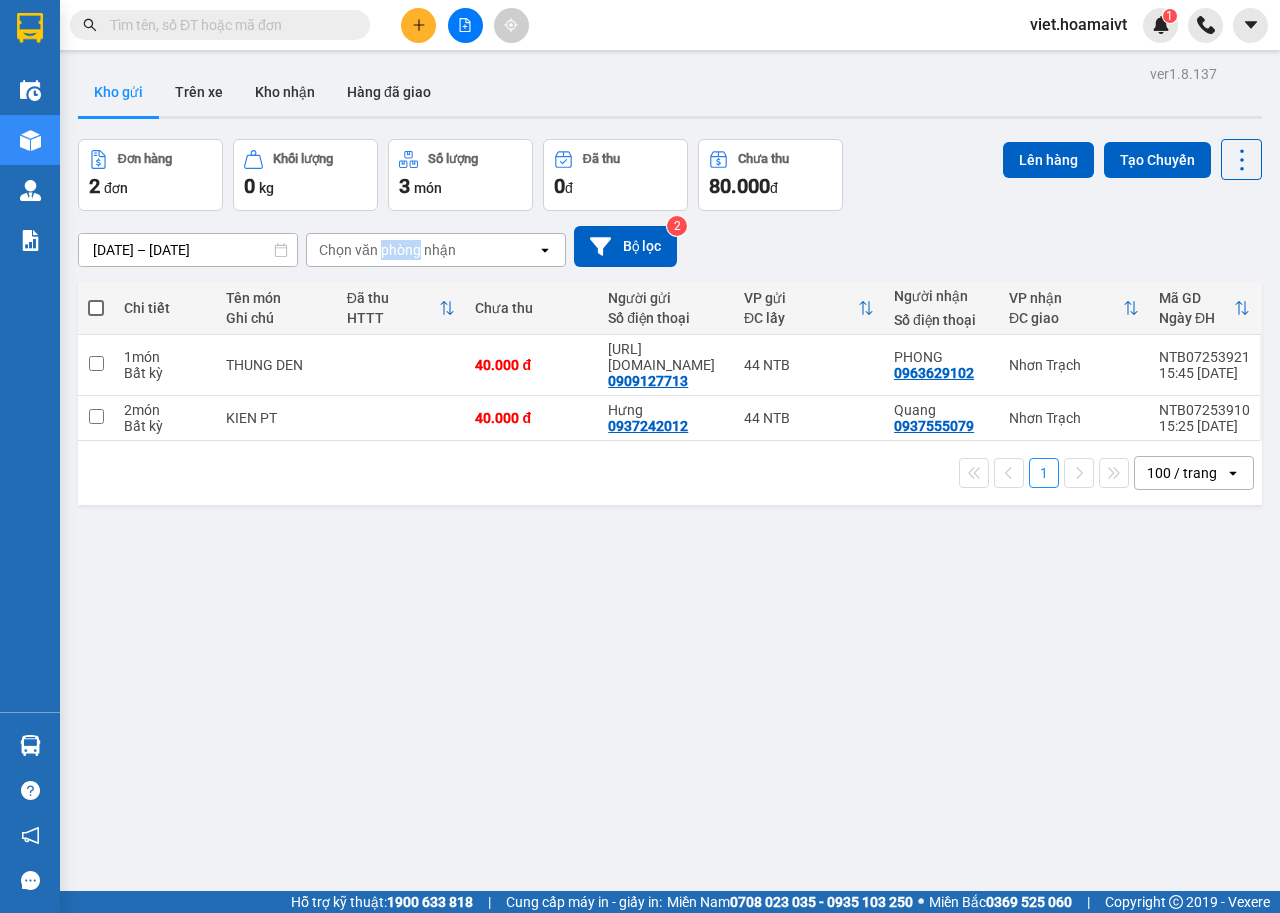 click on "Chọn văn phòng nhận" at bounding box center (387, 250) 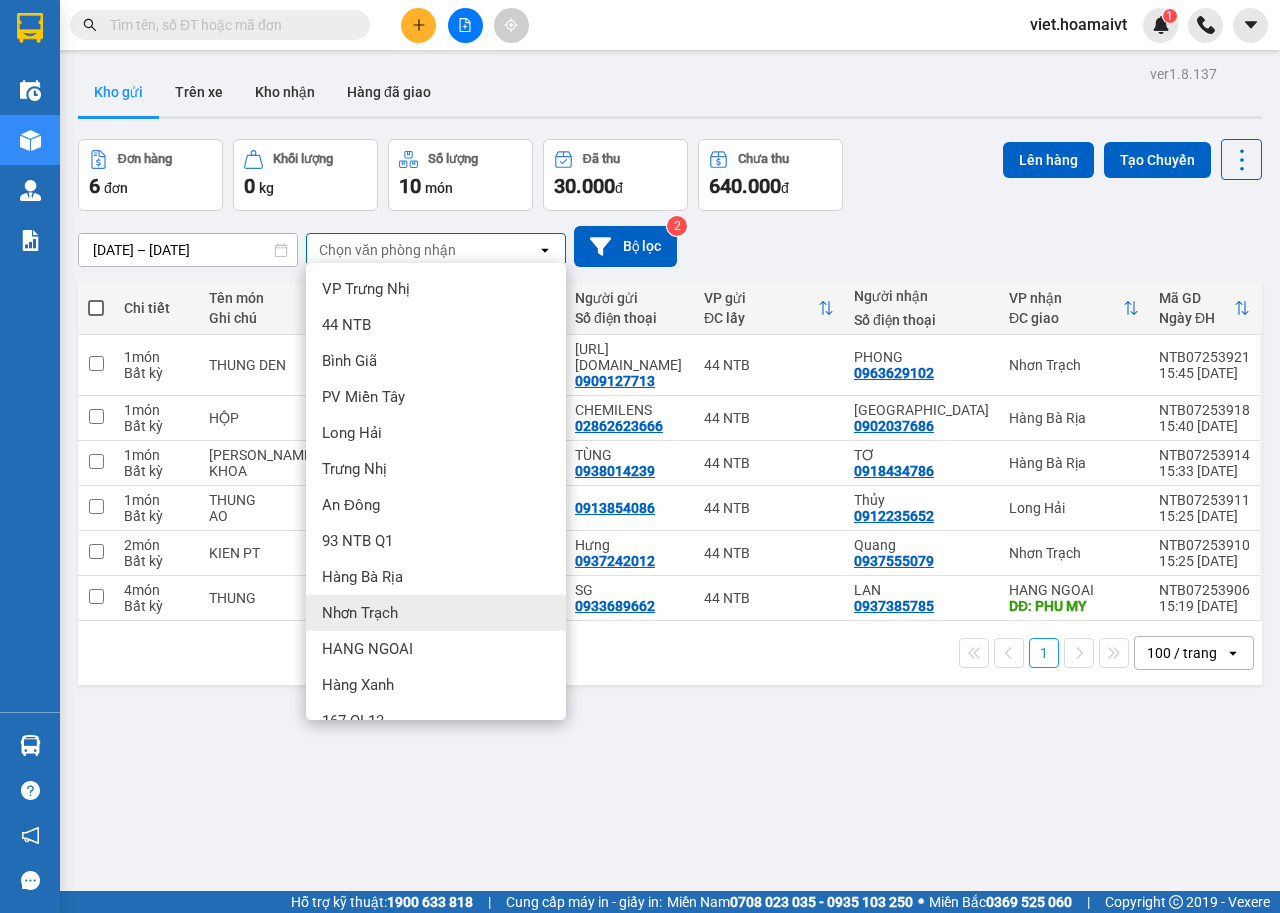 click on "Nhơn Trạch" at bounding box center (360, 613) 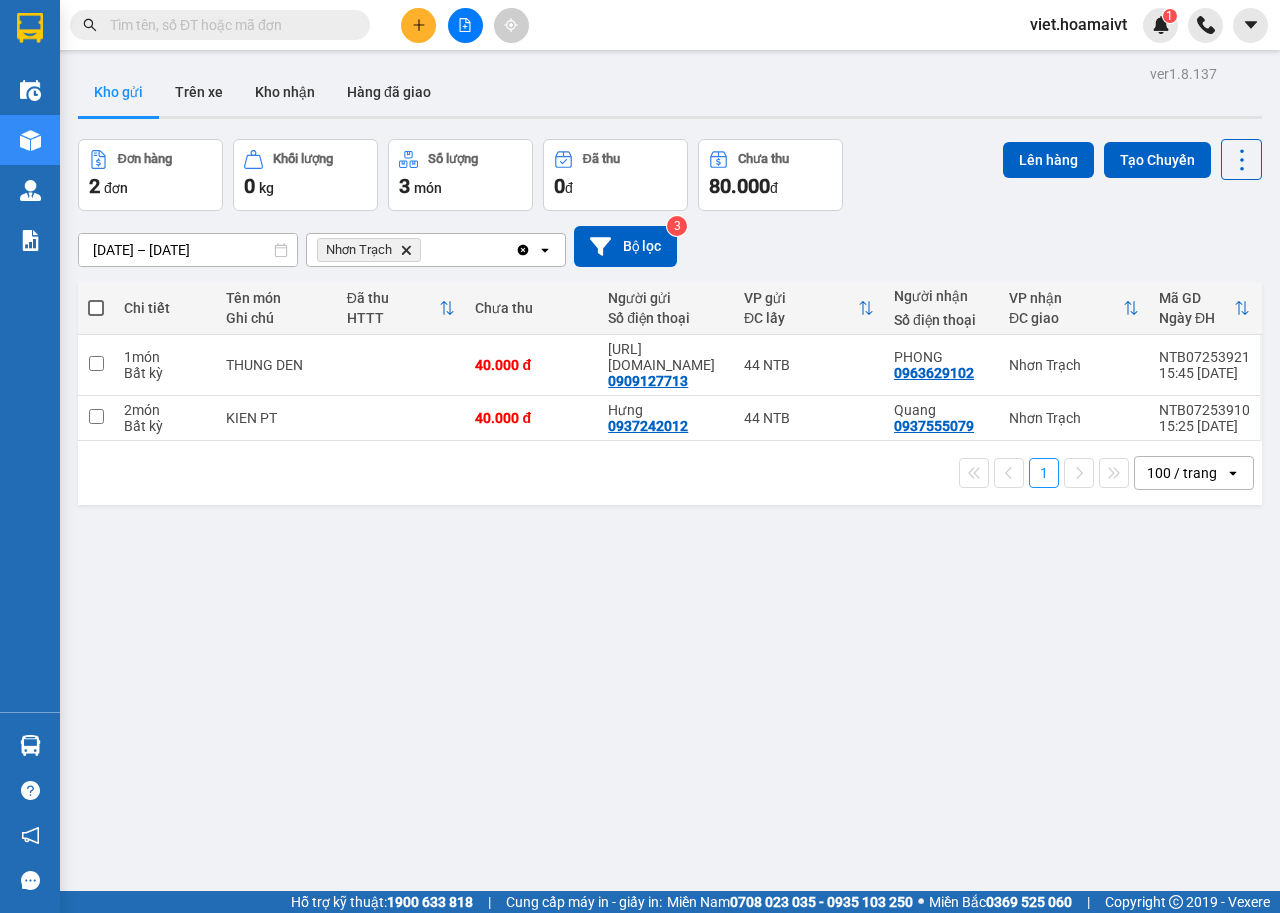 click on "Delete" 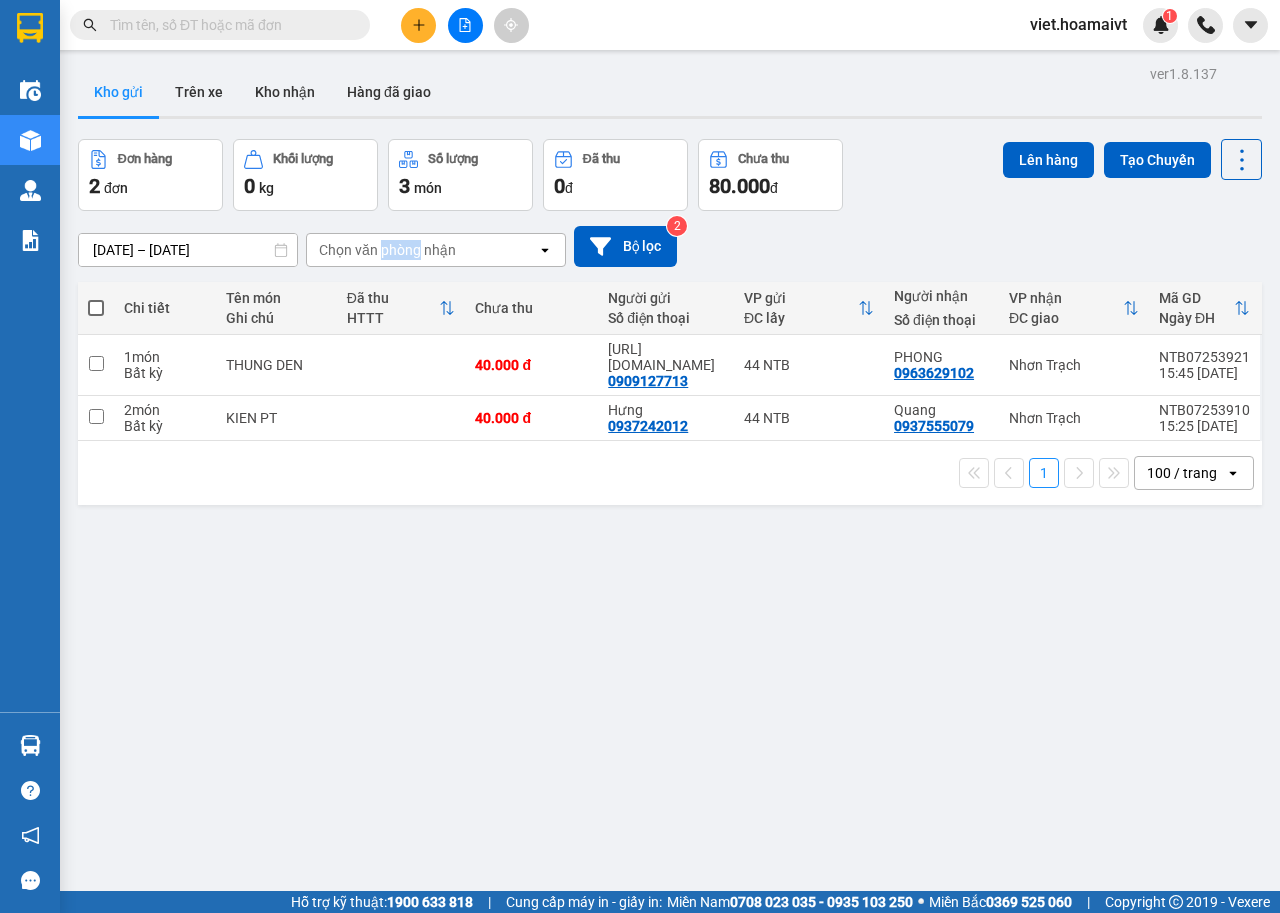 click on "Chọn văn phòng nhận" at bounding box center (387, 250) 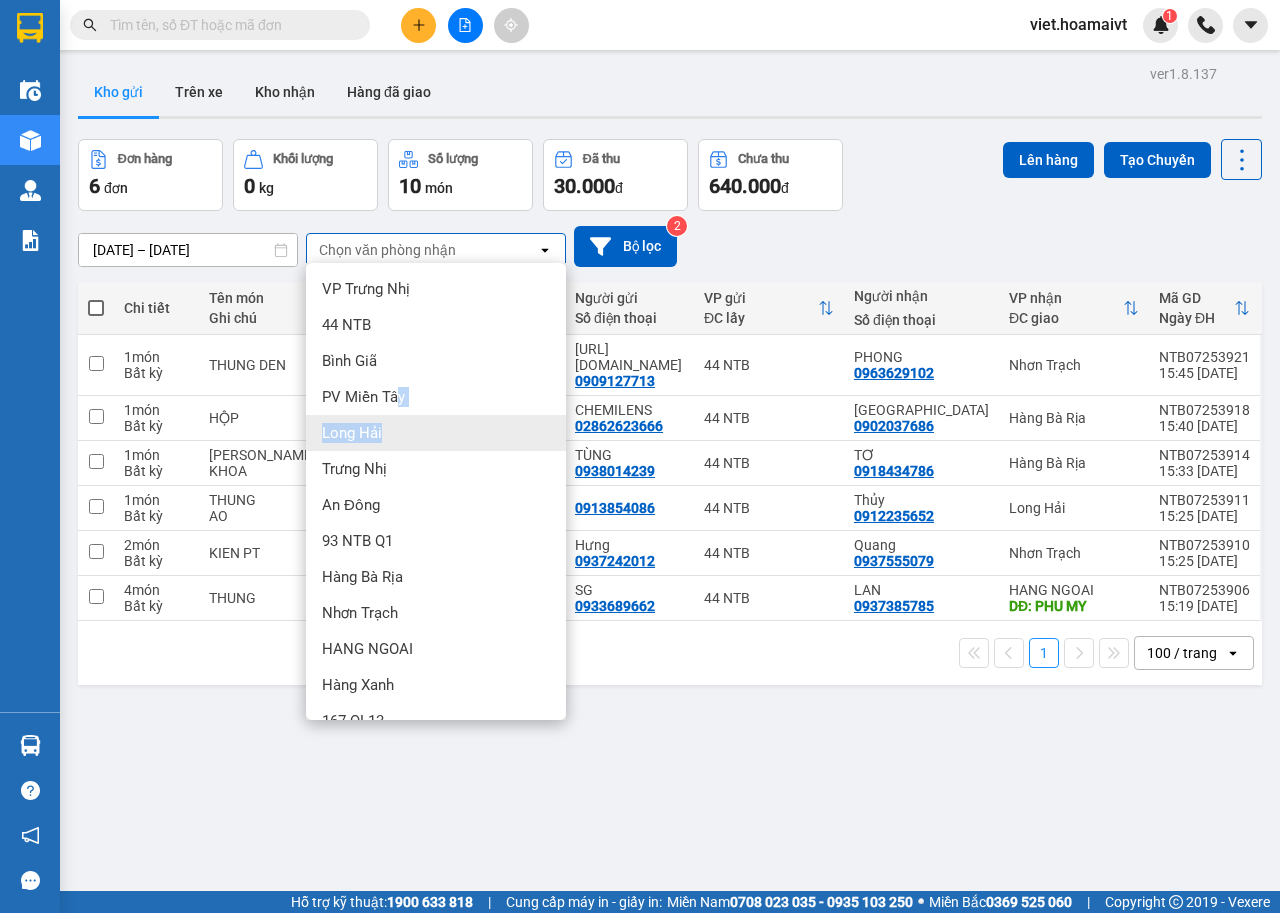 drag, startPoint x: 400, startPoint y: 410, endPoint x: 394, endPoint y: 431, distance: 21.84033 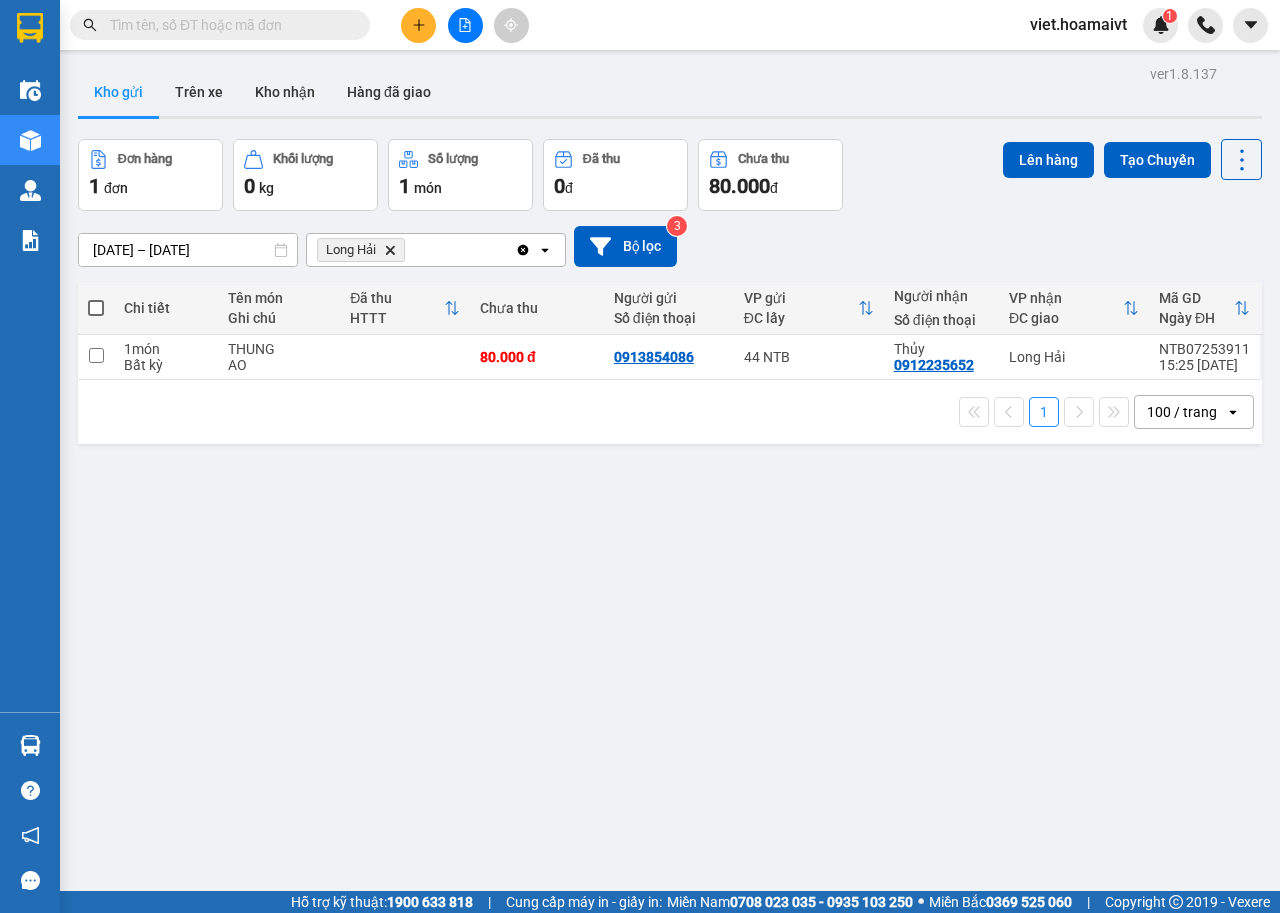 click on "Delete" 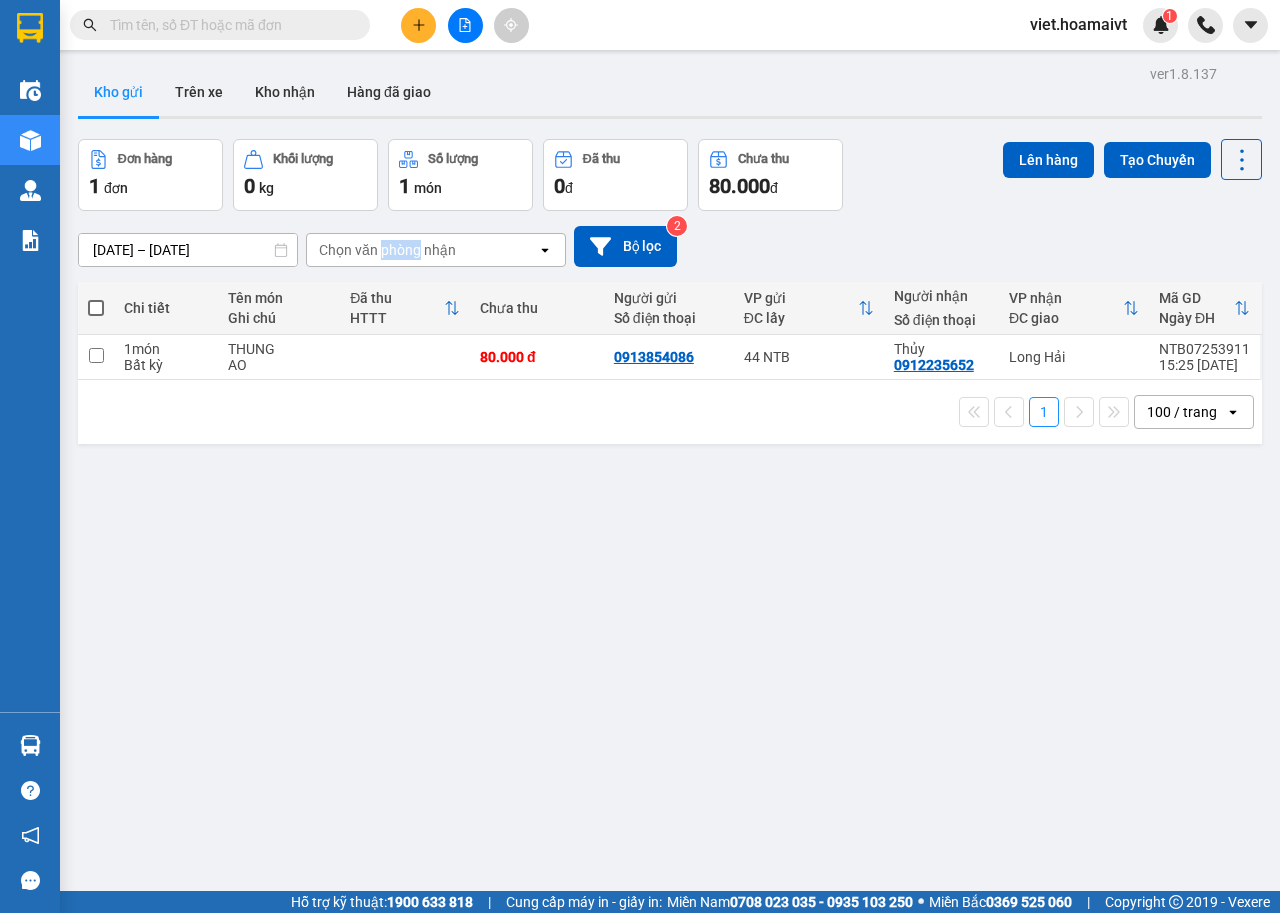 click on "Chọn văn phòng nhận" at bounding box center [387, 250] 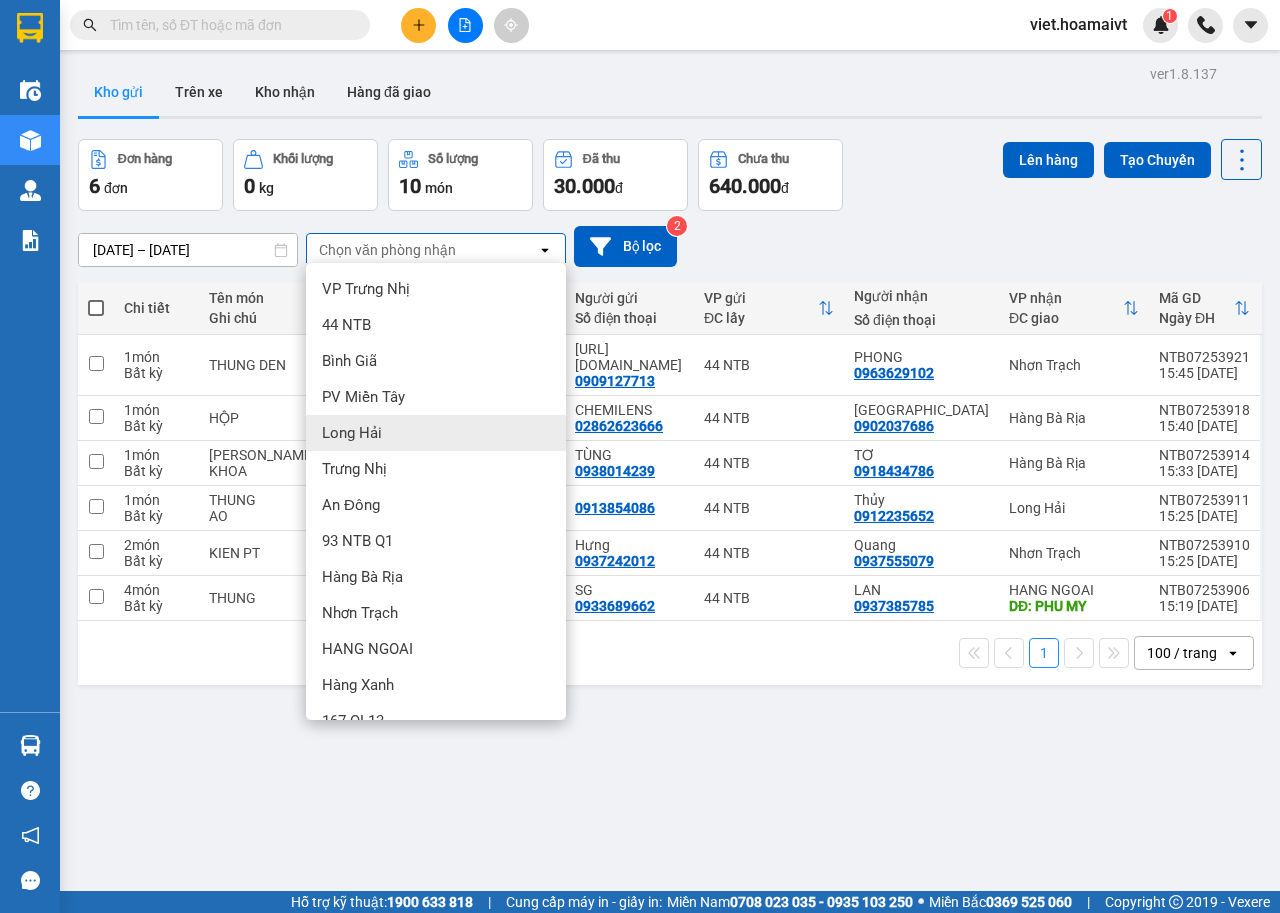 scroll, scrollTop: 27, scrollLeft: 0, axis: vertical 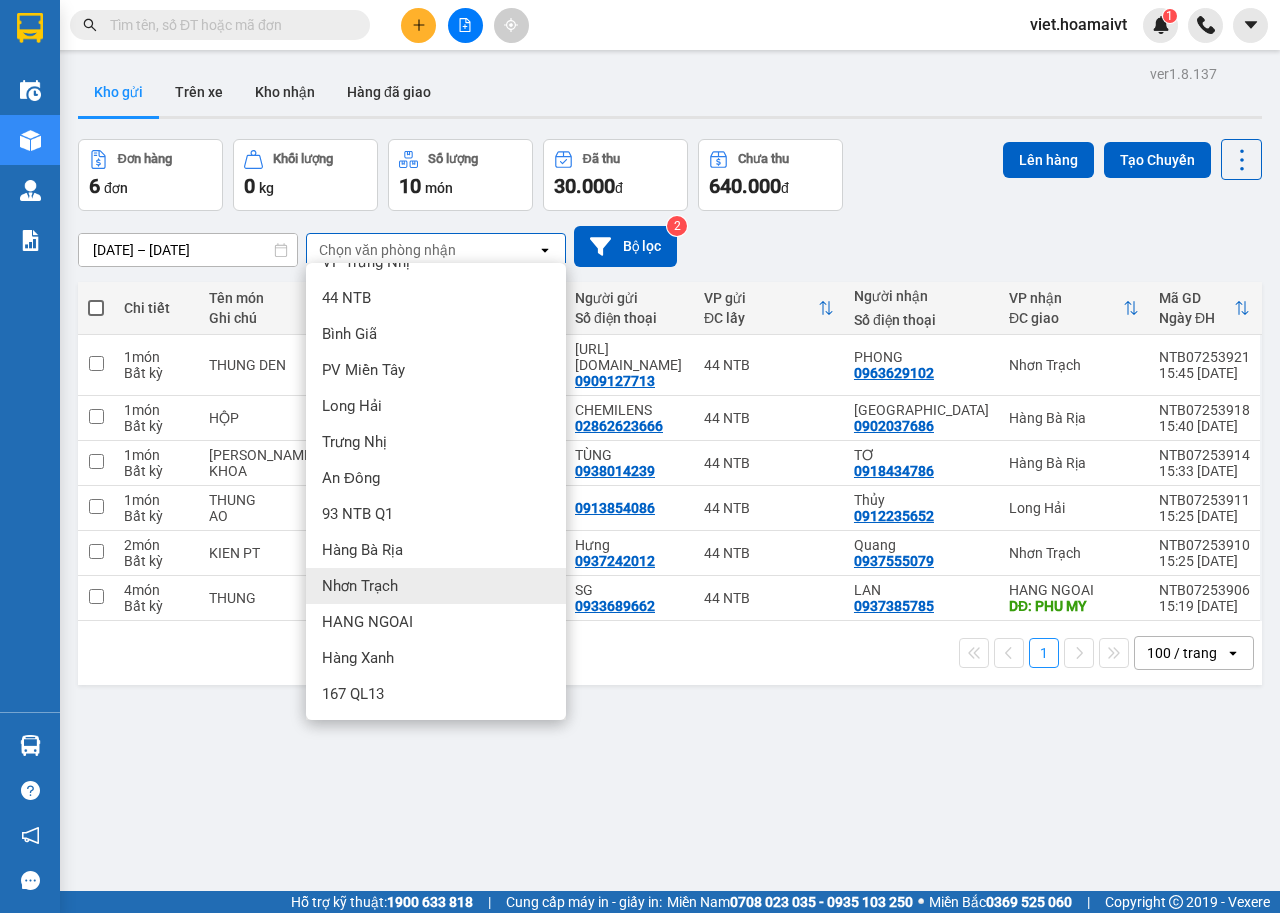 click on "Nhơn Trạch" at bounding box center (360, 586) 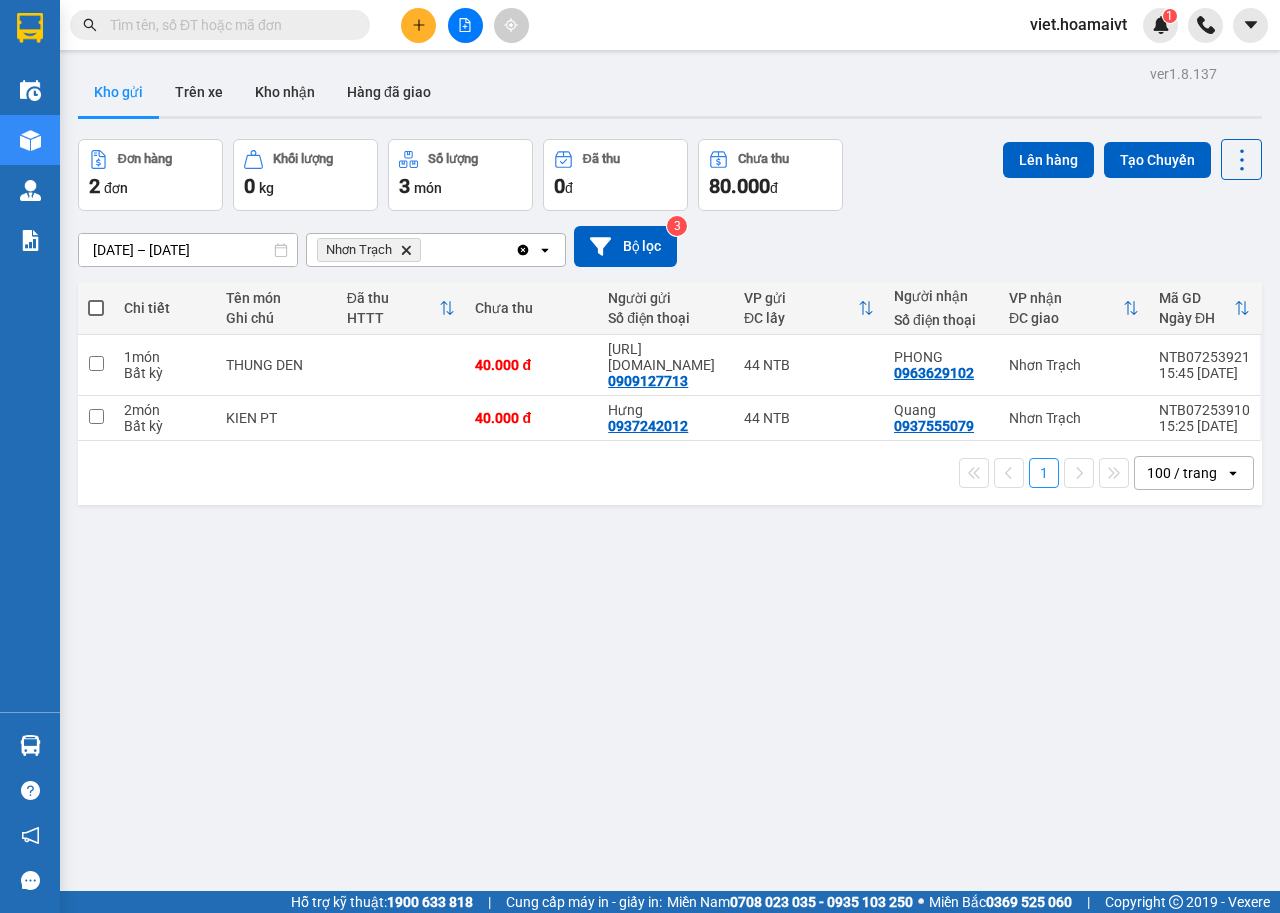 click 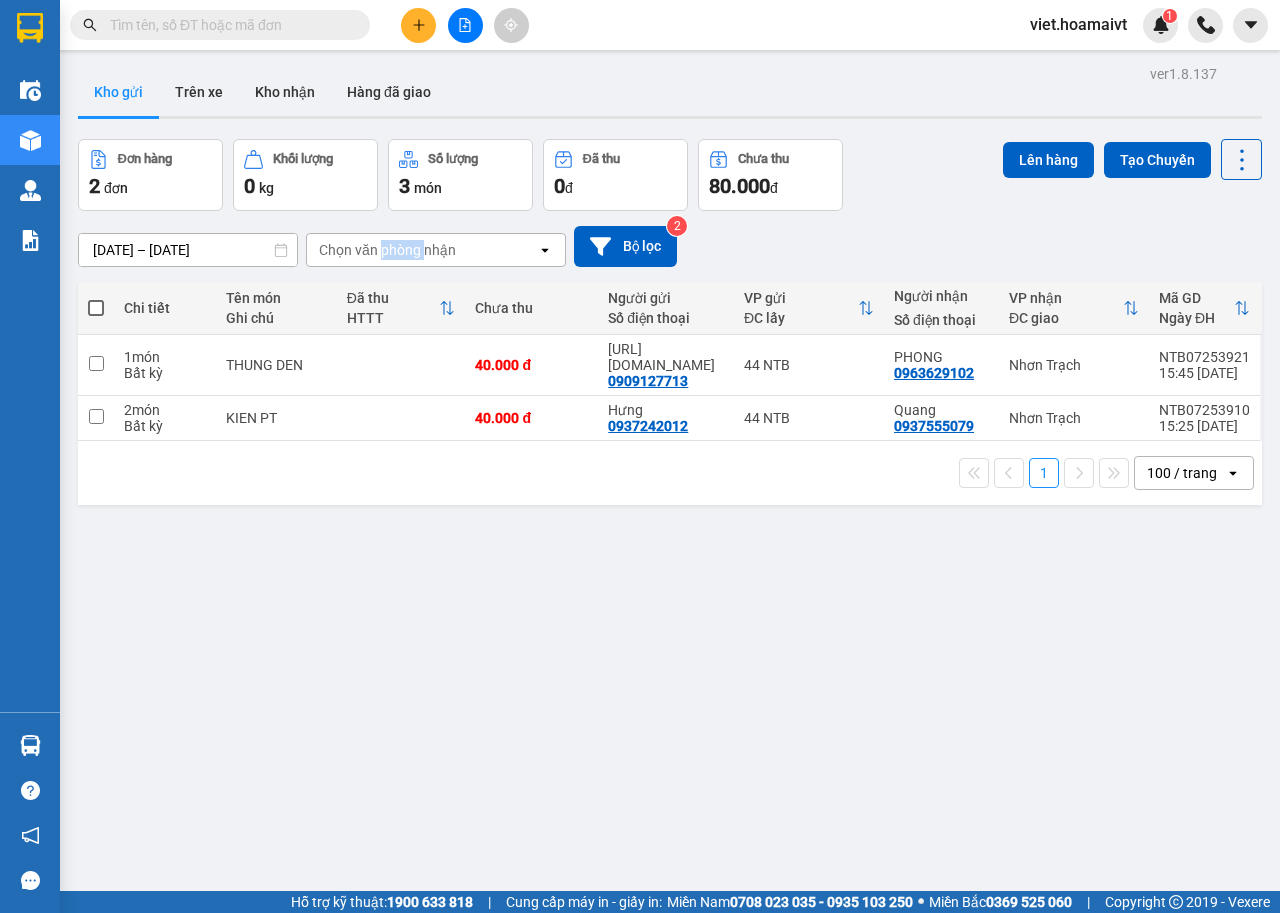 click on "Chọn văn phòng nhận" at bounding box center (387, 250) 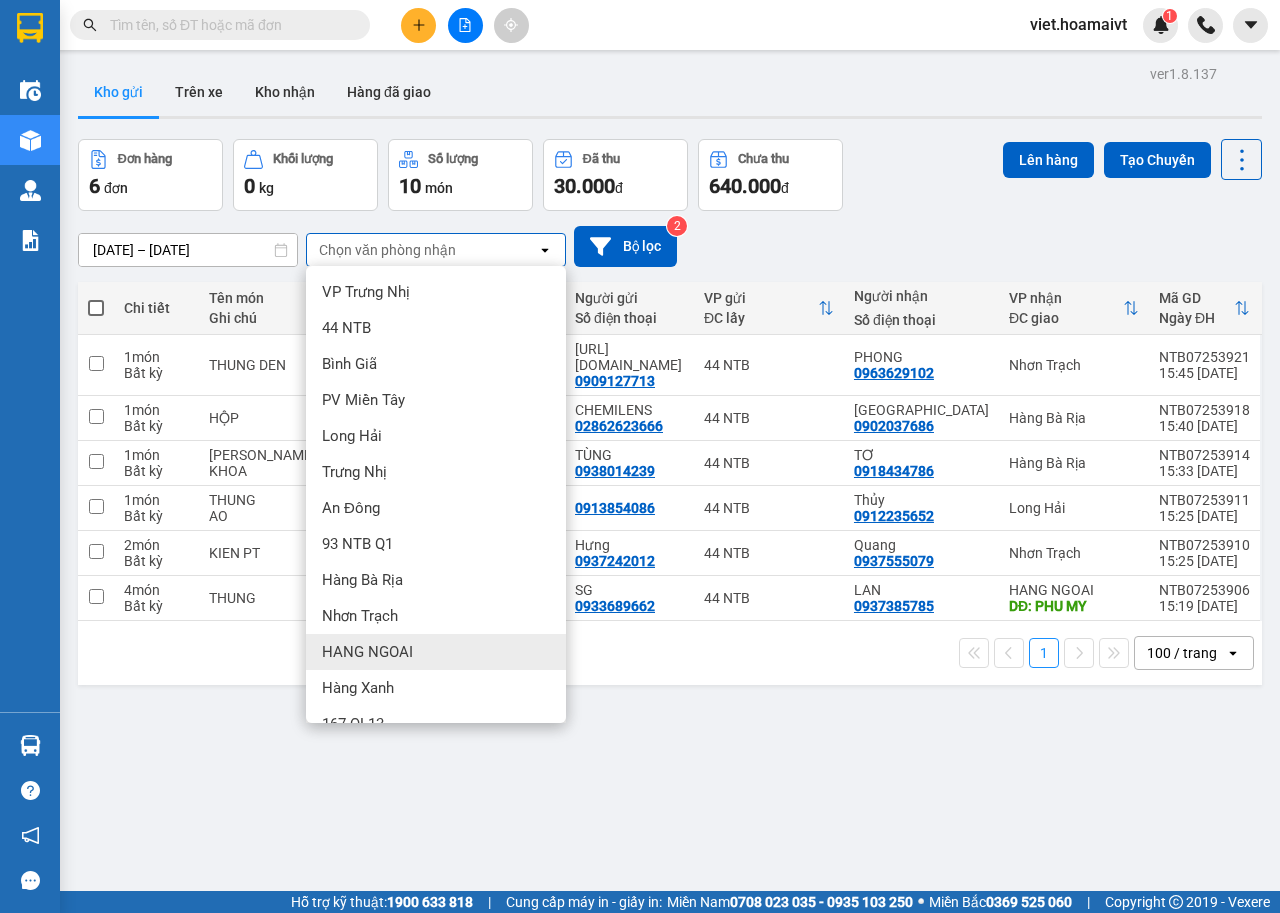 click on "ver  1.8.137 Kho gửi Trên xe Kho nhận Hàng đã giao Đơn hàng 6 đơn Khối lượng 0 kg Số lượng 10 món Đã thu 30.000  đ Chưa thu 640.000  đ Lên hàng Tạo Chuyến 11/07/2025 – 12/07/2025 Press the down arrow key to interact with the calendar and select a date. Press the escape button to close the calendar. Selected date range is from 11/07/2025 to 12/07/2025. Chọn văn phòng nhận open Bộ lọc 2 Chi tiết Tên món Ghi chú Đã thu HTTT Chưa thu Người gửi Số điện thoại VP gửi ĐC lấy Người nhận Số điện thoại VP nhận ĐC giao Mã GD Ngày ĐH 1  món Bất kỳ THUNG DEN 40.000 đ CTy_Hoàng.Ngọc.Ly 0909127713 44 NTB PHONG 0963629102 Nhơn Trạch NTB07253921 15:45 12/07 1  món Bất kỳ HỘP 30.000 đ CHEMILENS 02862623666 44 NTB ITALY 0902037686 Hàng Bà Rịa NTB07253918 15:40 12/07 1  món Bất kỳ KIEN THUNG KHOA 30.000 đ Tại văn phòng TÙNG 0938014239 44 NTB TƠ 0918434786 Hàng Bà Rịa NTB07253914 15:33 12/07 1  món" at bounding box center [670, 516] 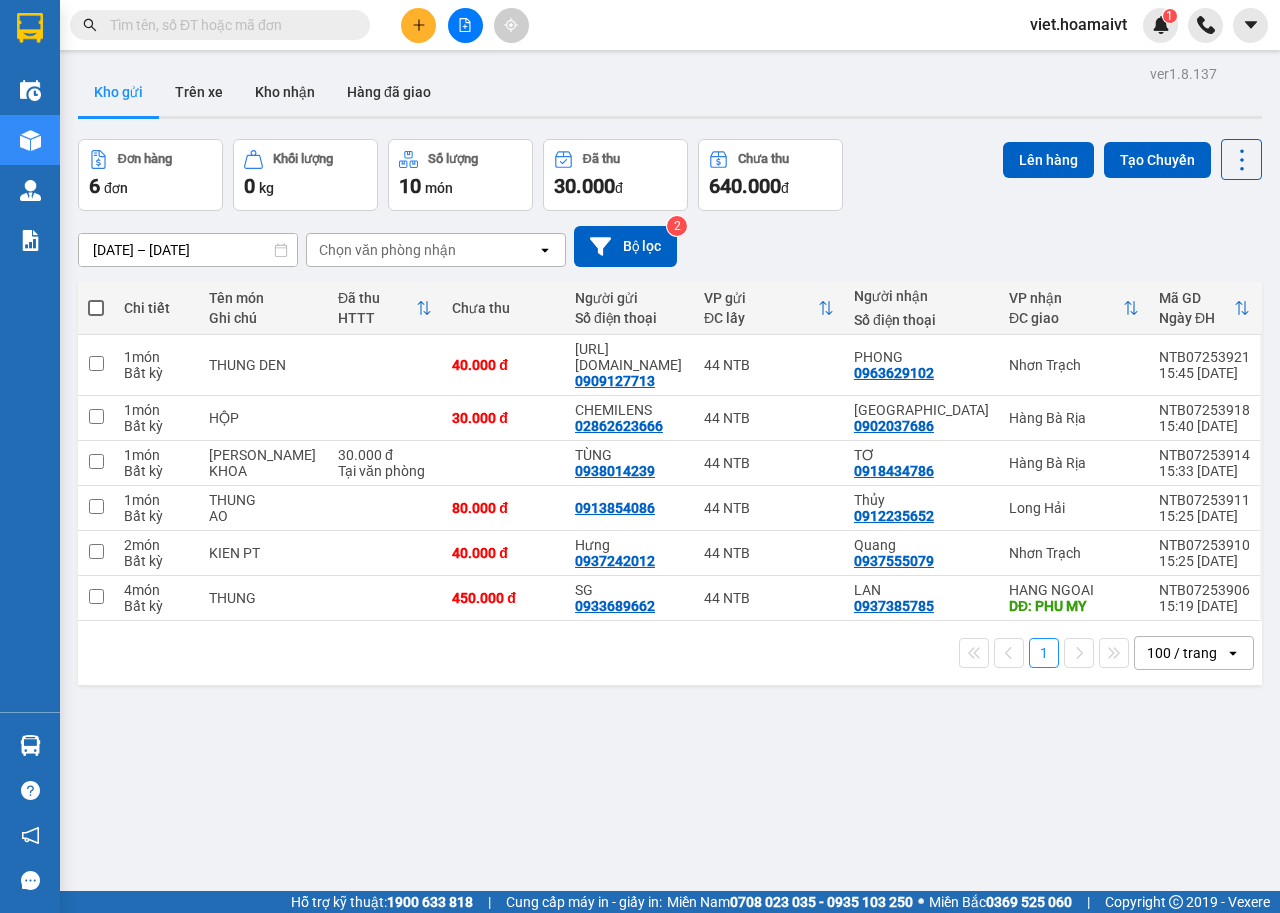 click on "Chọn văn phòng nhận" at bounding box center (422, 250) 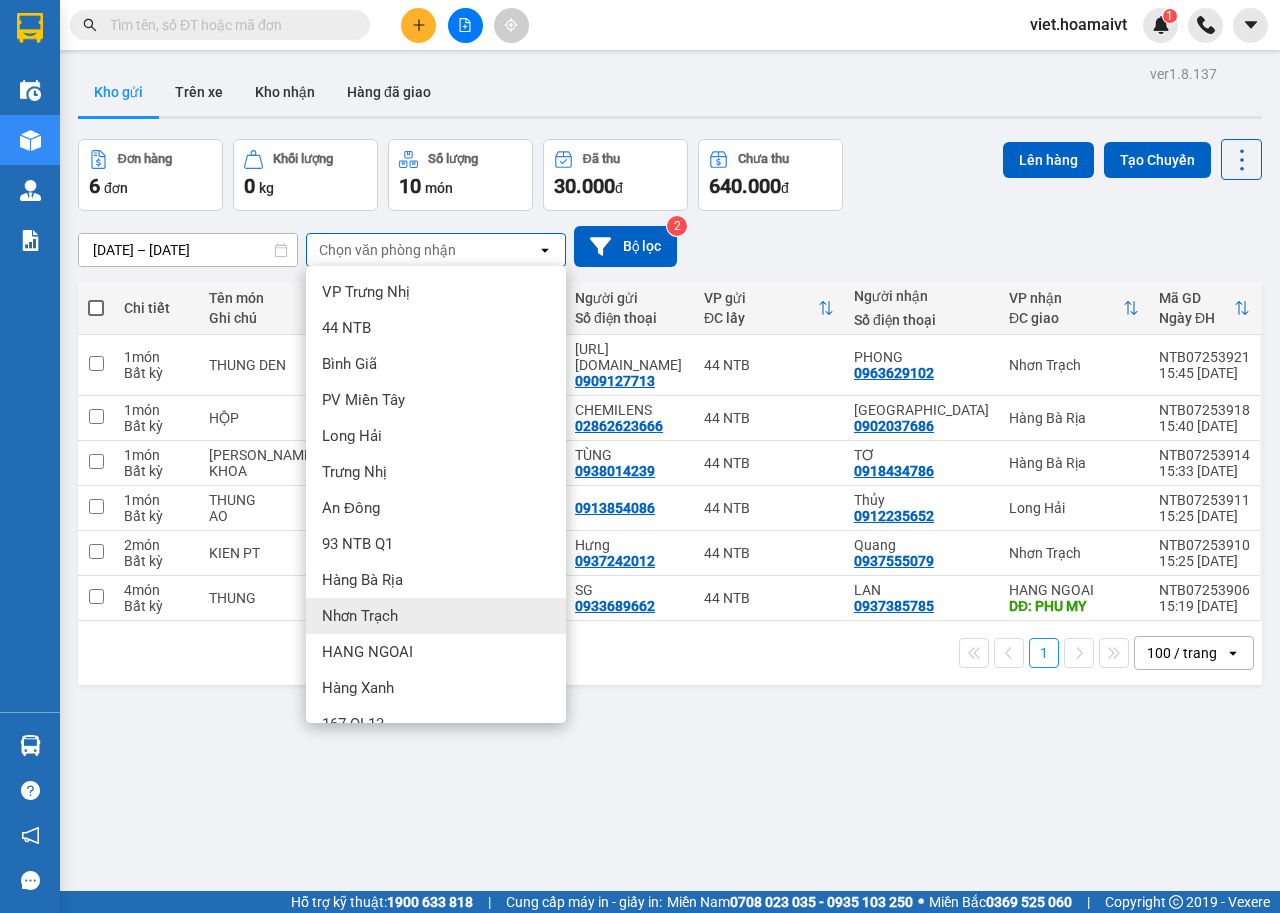 drag, startPoint x: 380, startPoint y: 623, endPoint x: 396, endPoint y: 579, distance: 46.818798 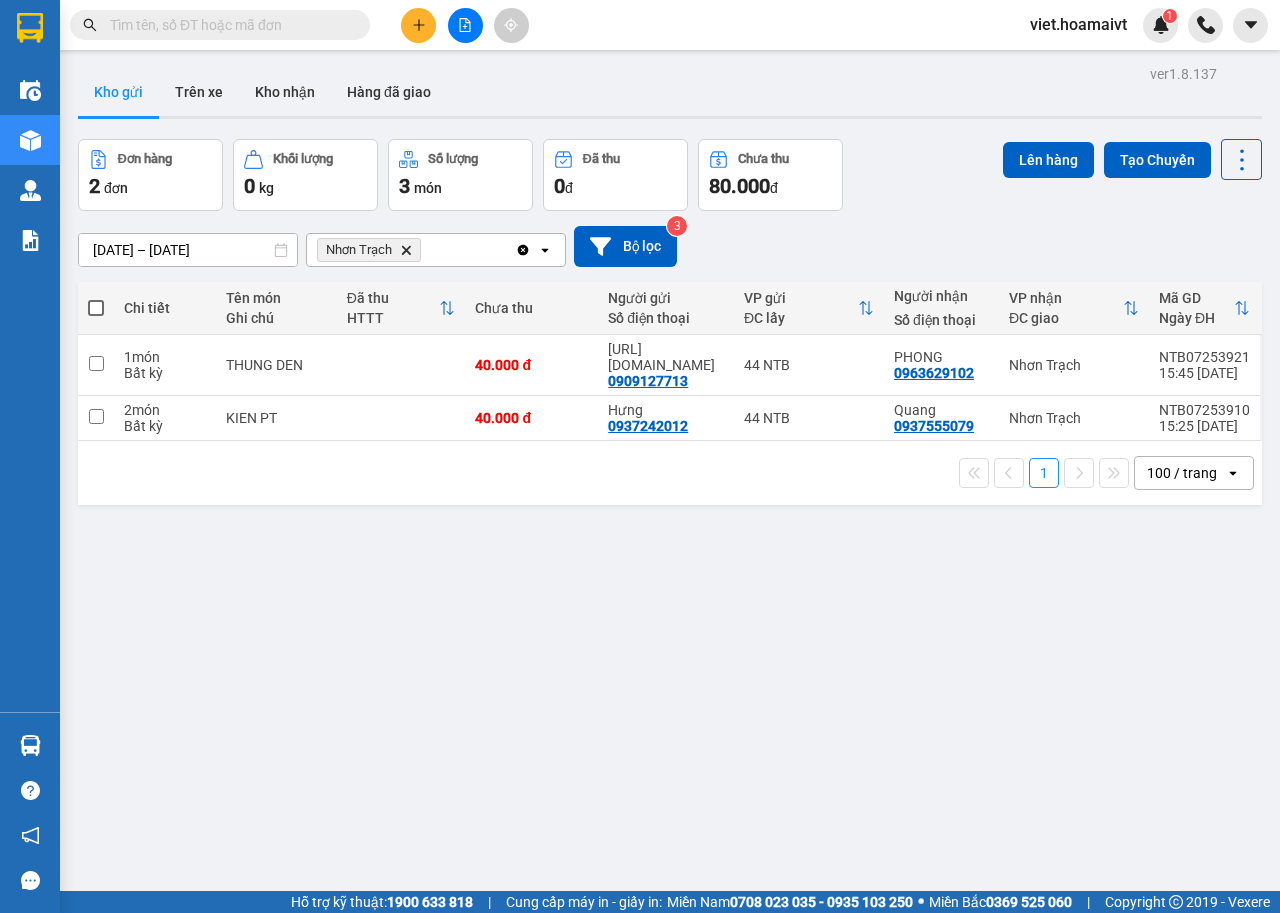 click at bounding box center [96, 308] 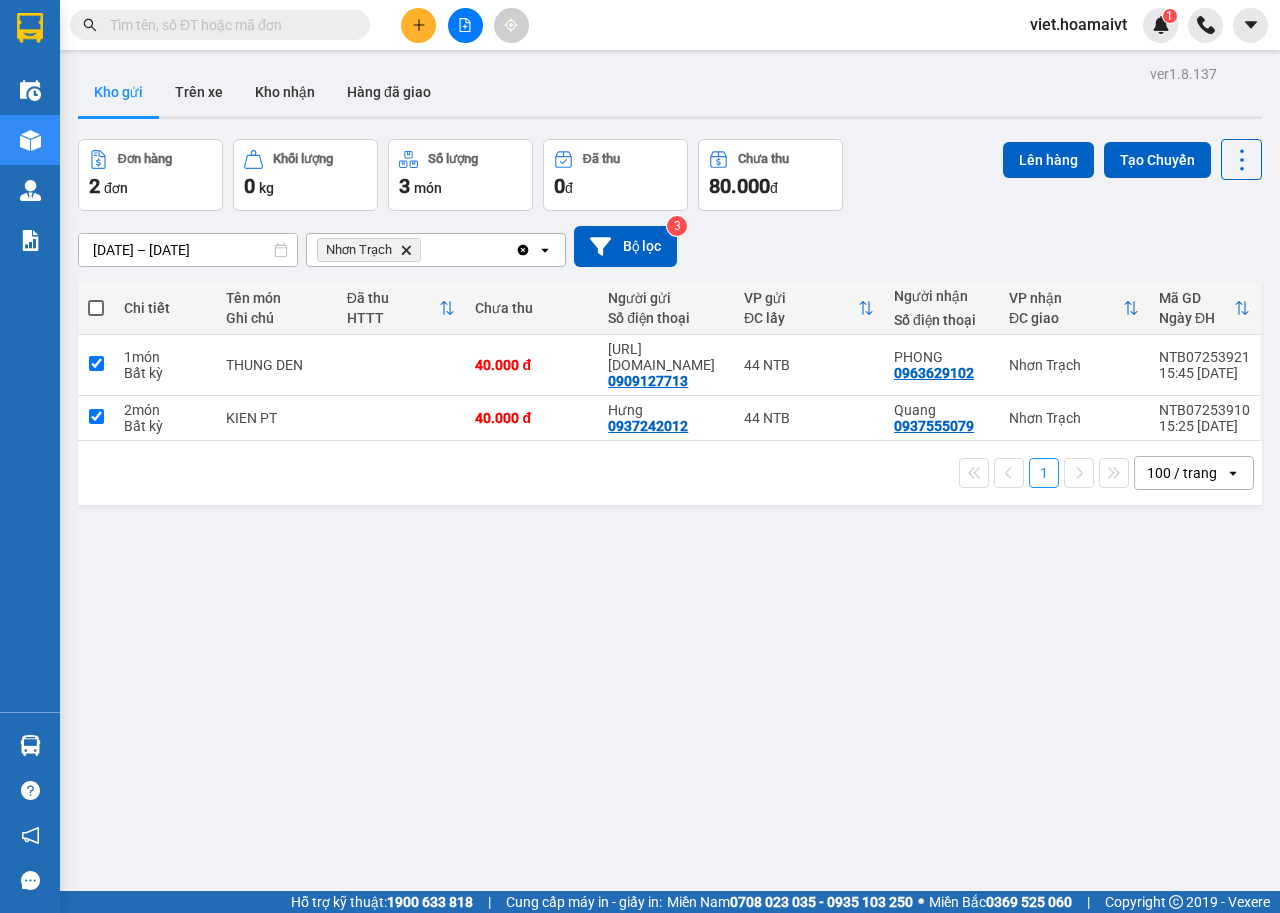 checkbox on "true" 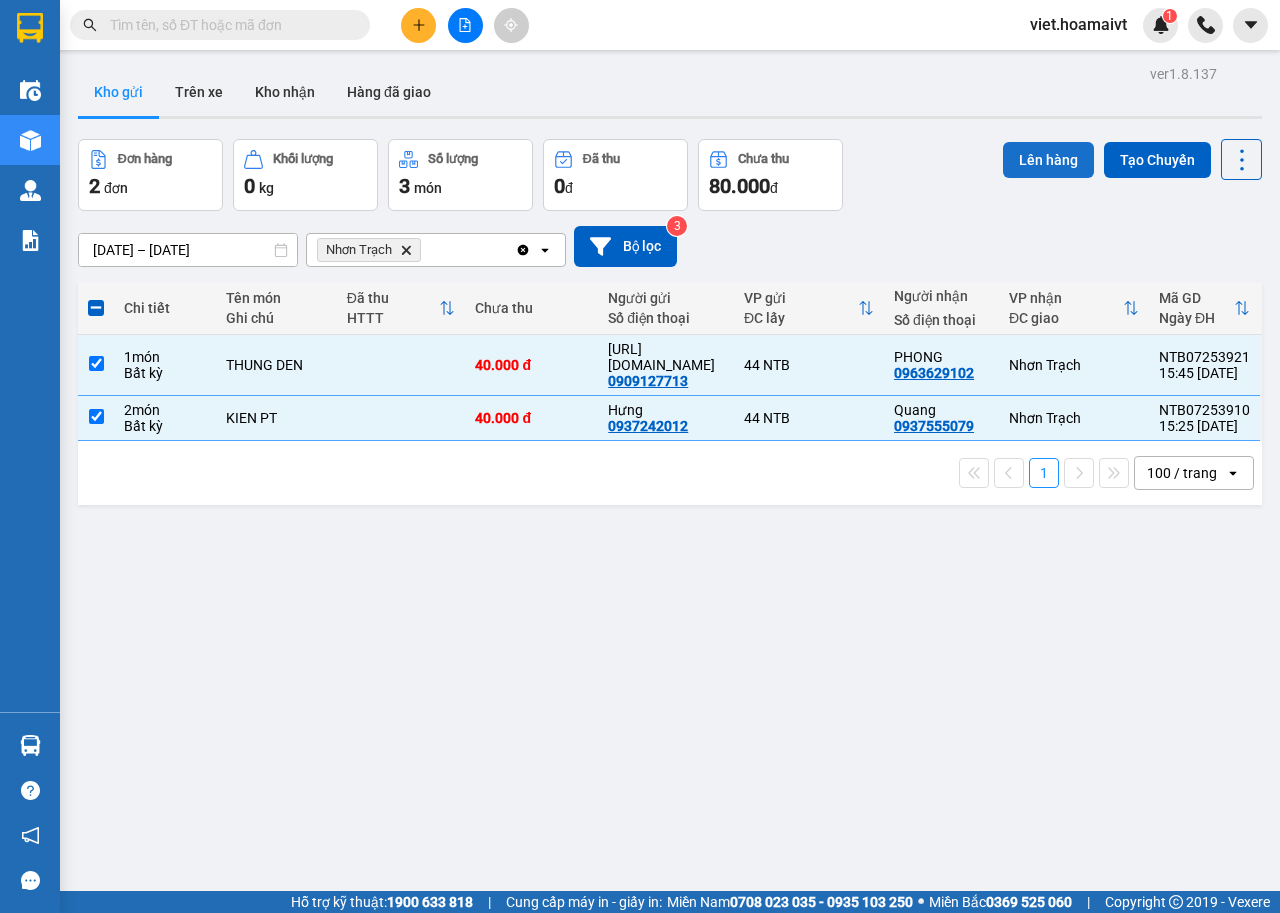 click on "Lên hàng" at bounding box center [1048, 160] 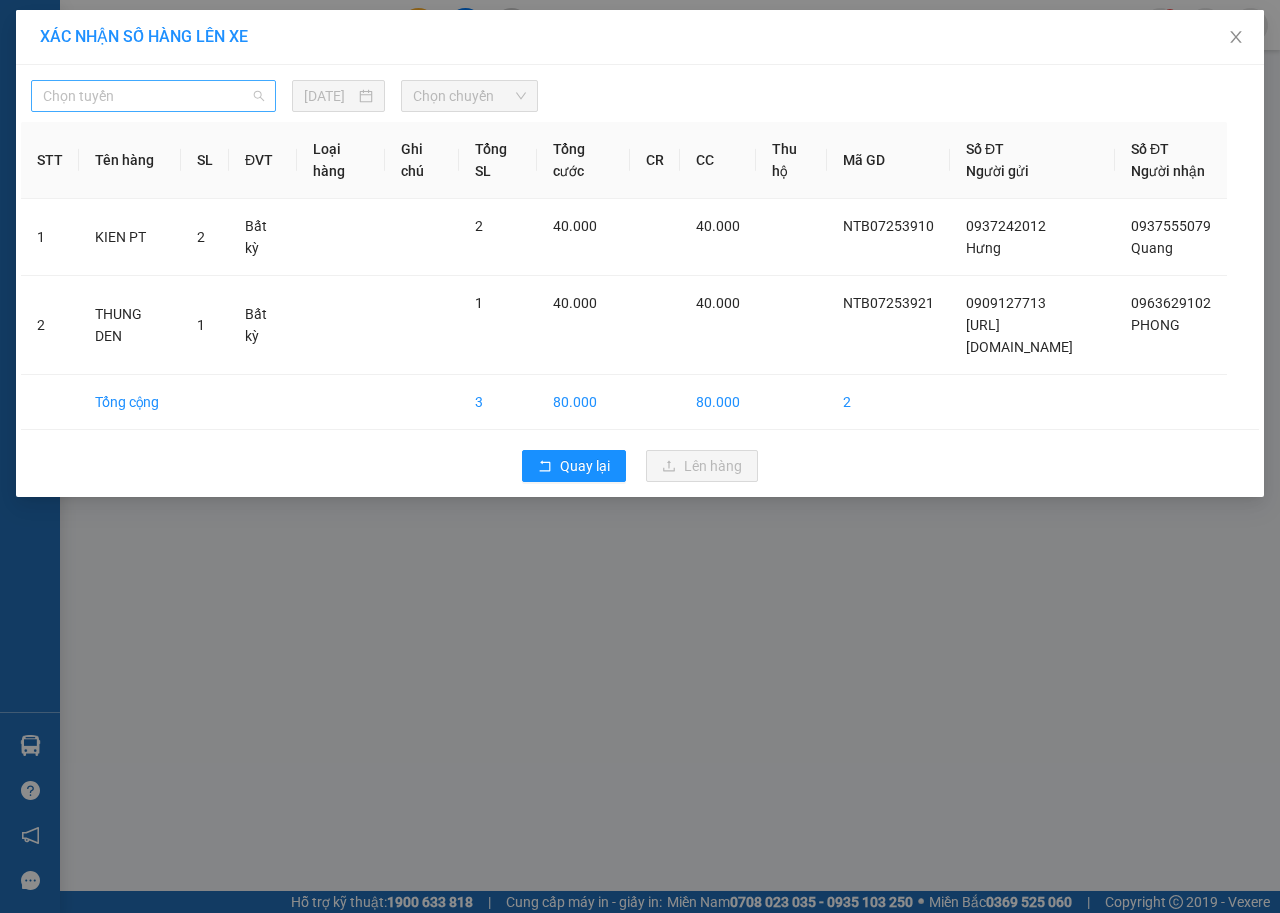 click on "Chọn tuyến" at bounding box center (153, 96) 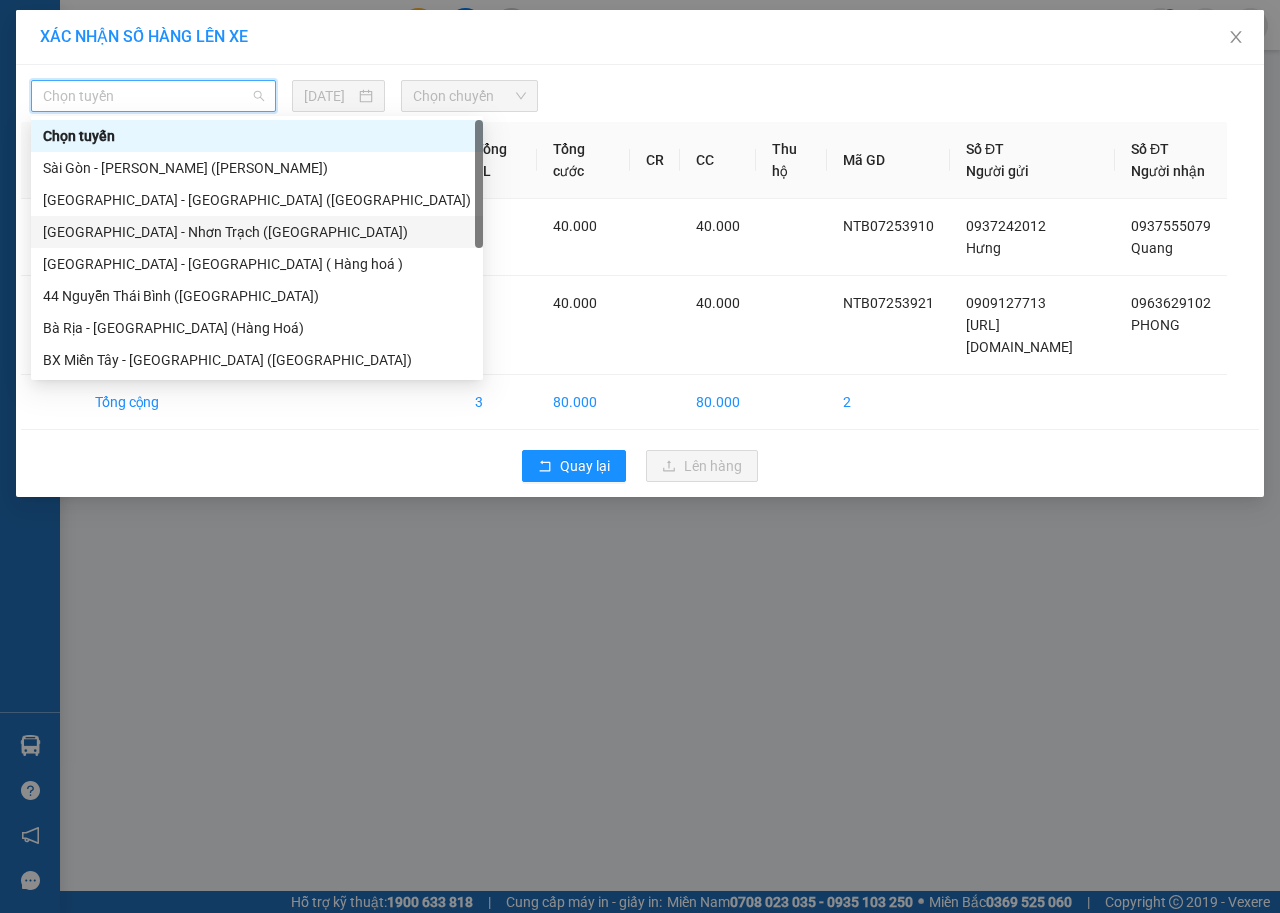 drag, startPoint x: 122, startPoint y: 231, endPoint x: 334, endPoint y: 128, distance: 235.69684 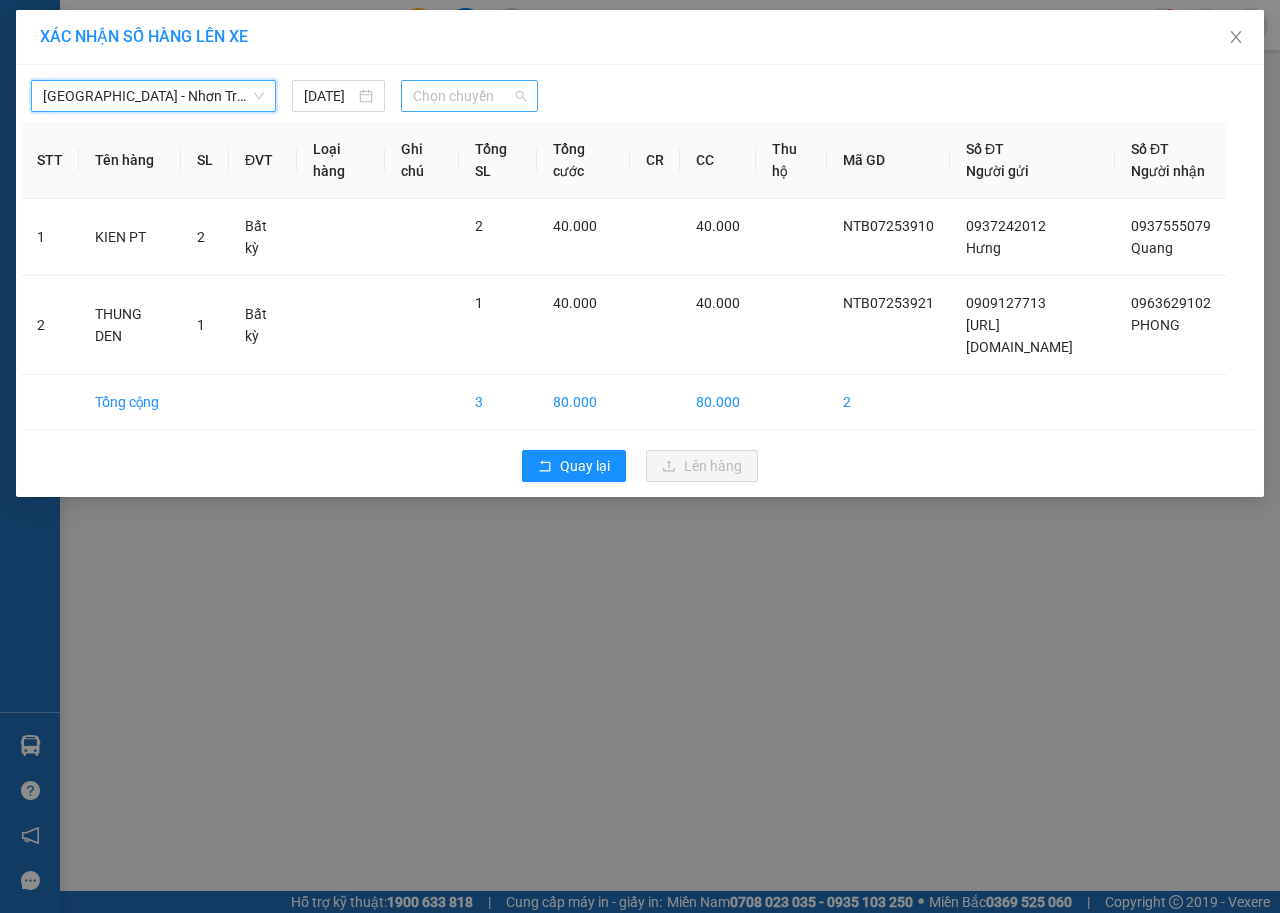 click on "Chọn chuyến" at bounding box center [469, 96] 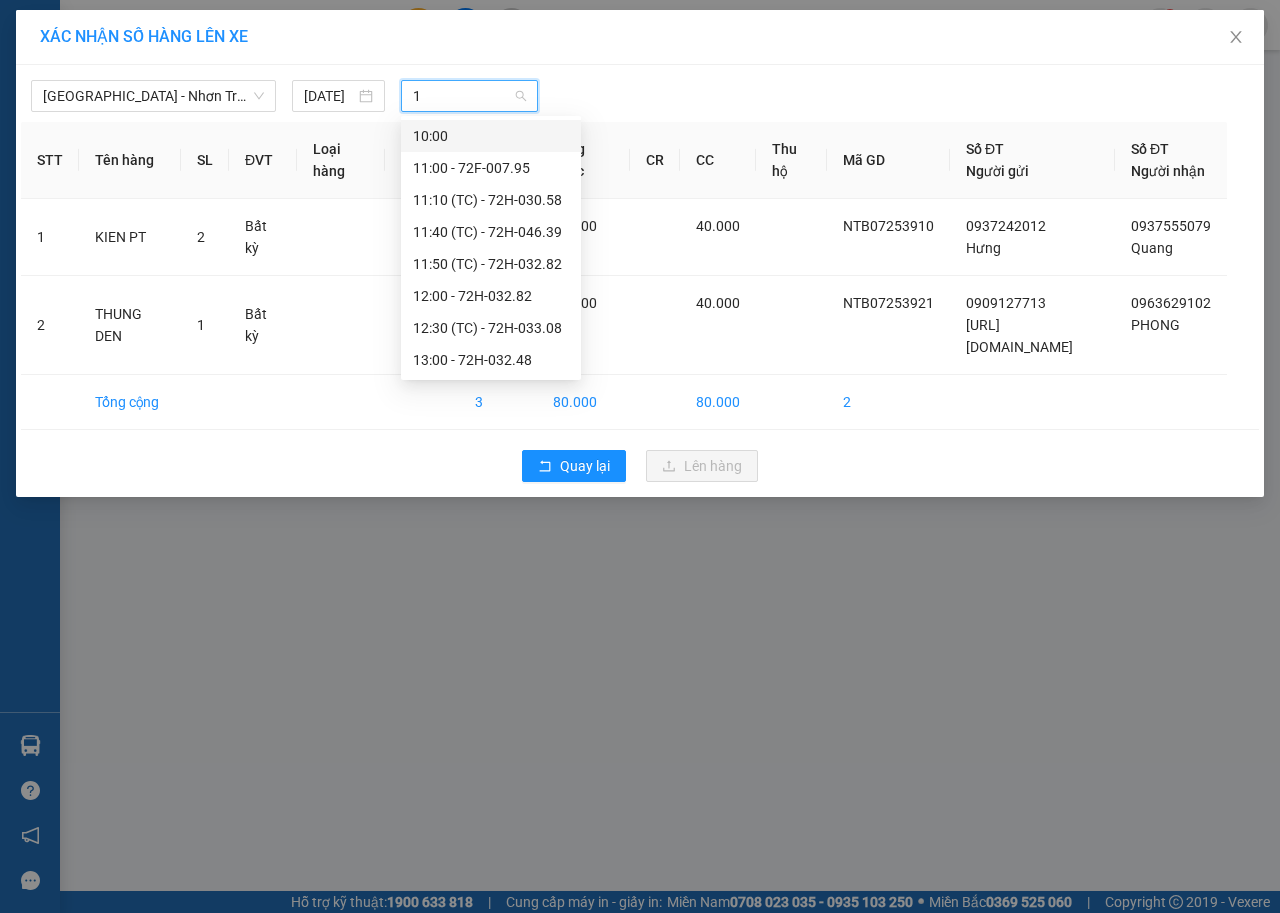 type on "16" 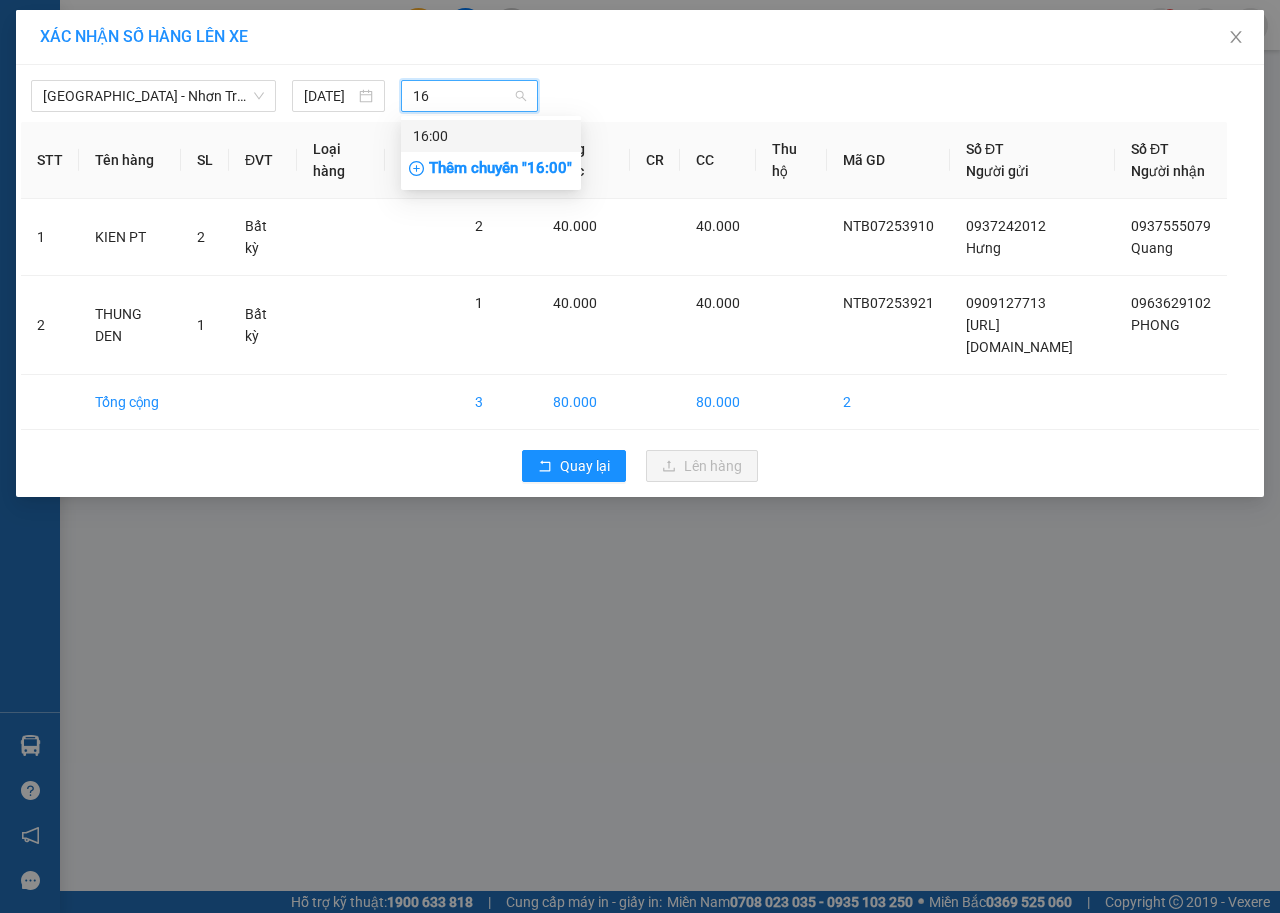 drag, startPoint x: 459, startPoint y: 147, endPoint x: 543, endPoint y: 122, distance: 87.64131 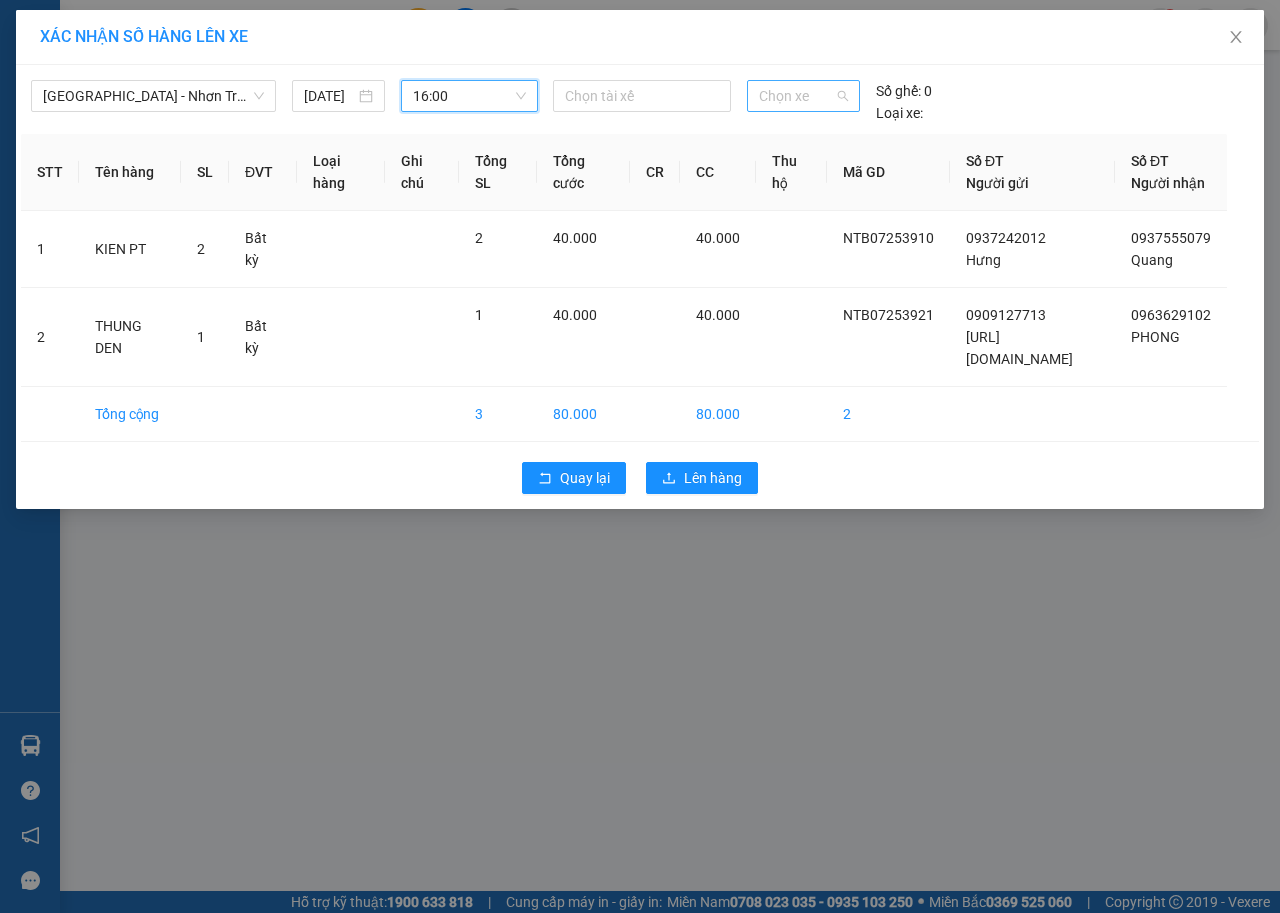 click on "Chọn xe" at bounding box center [803, 96] 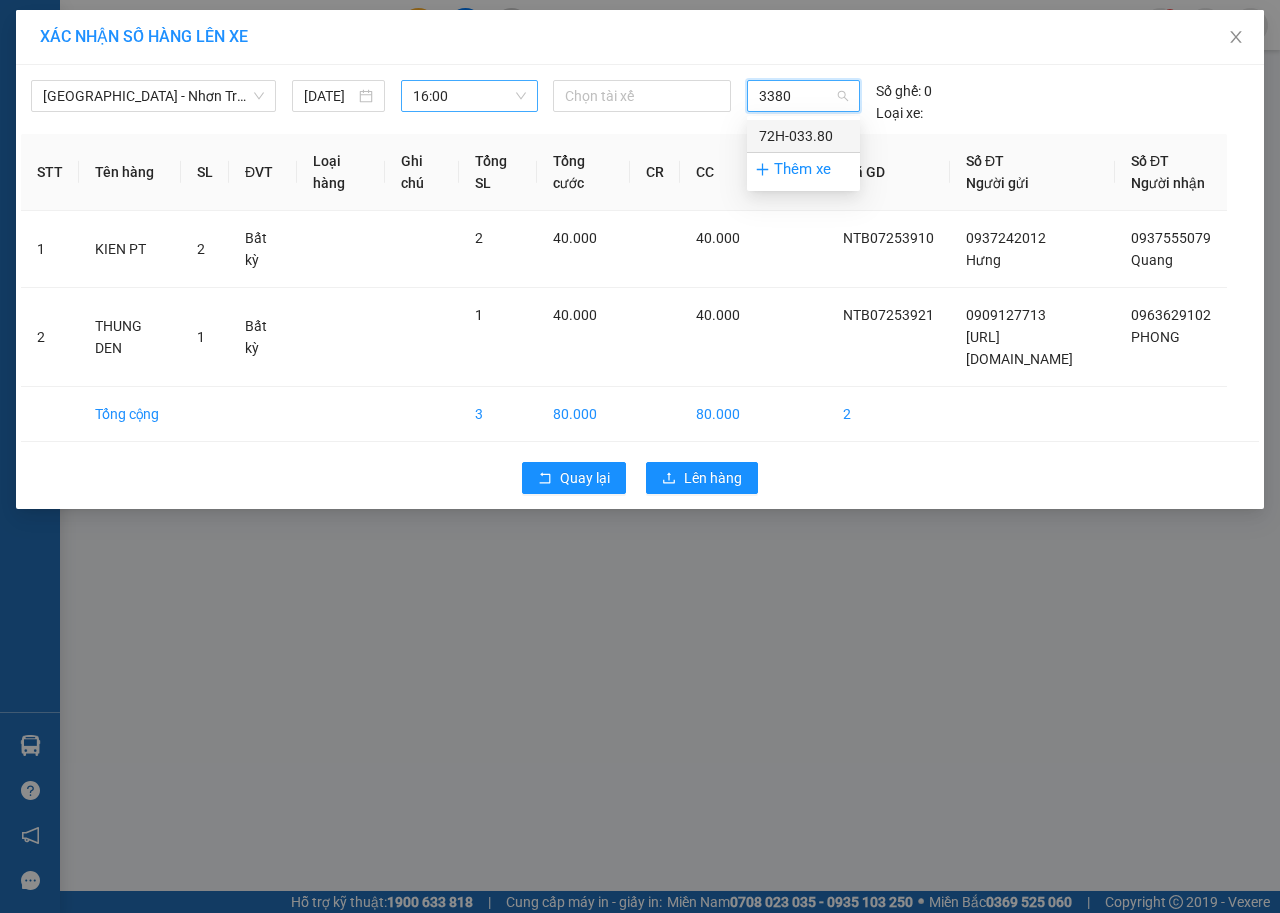 type on "3380" 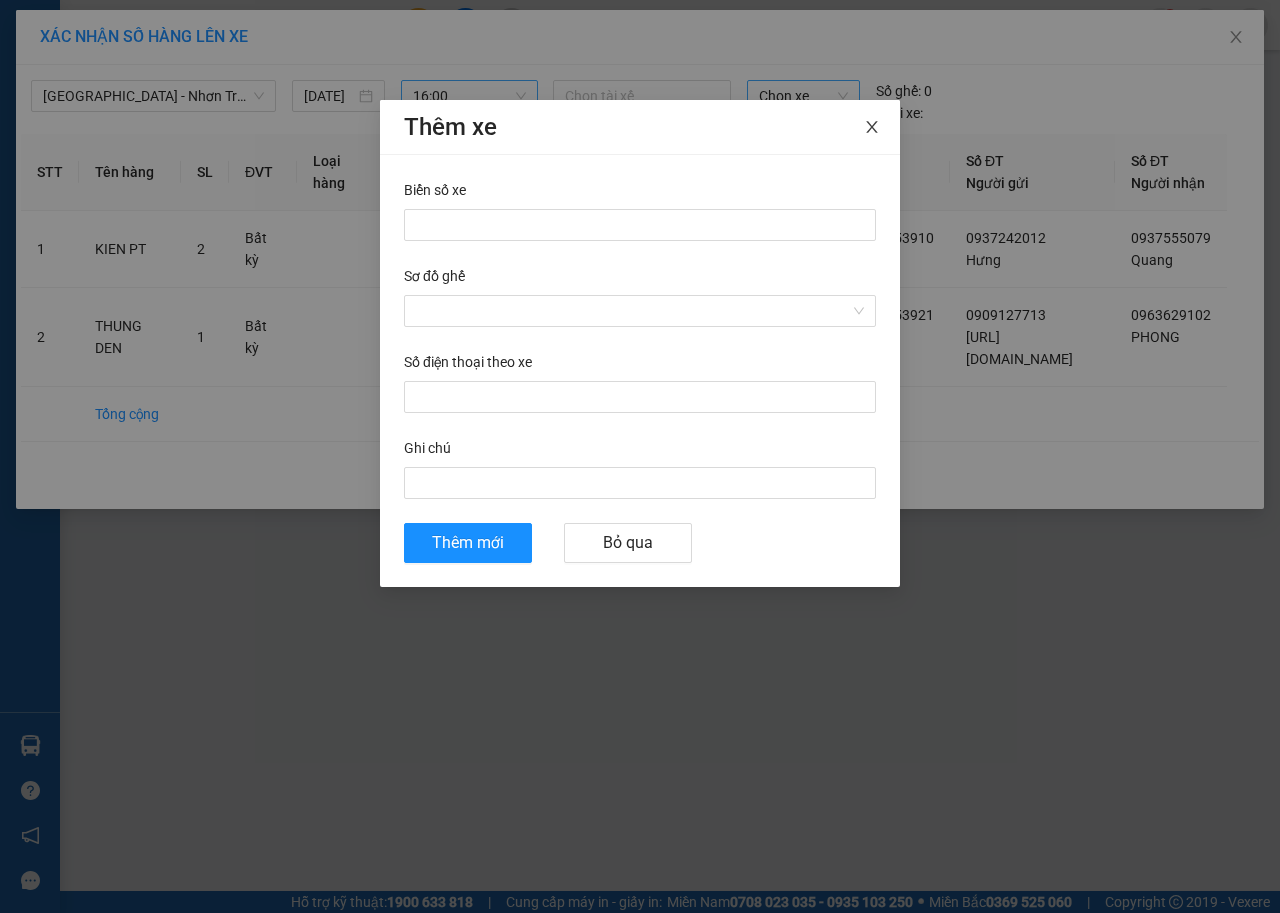 click 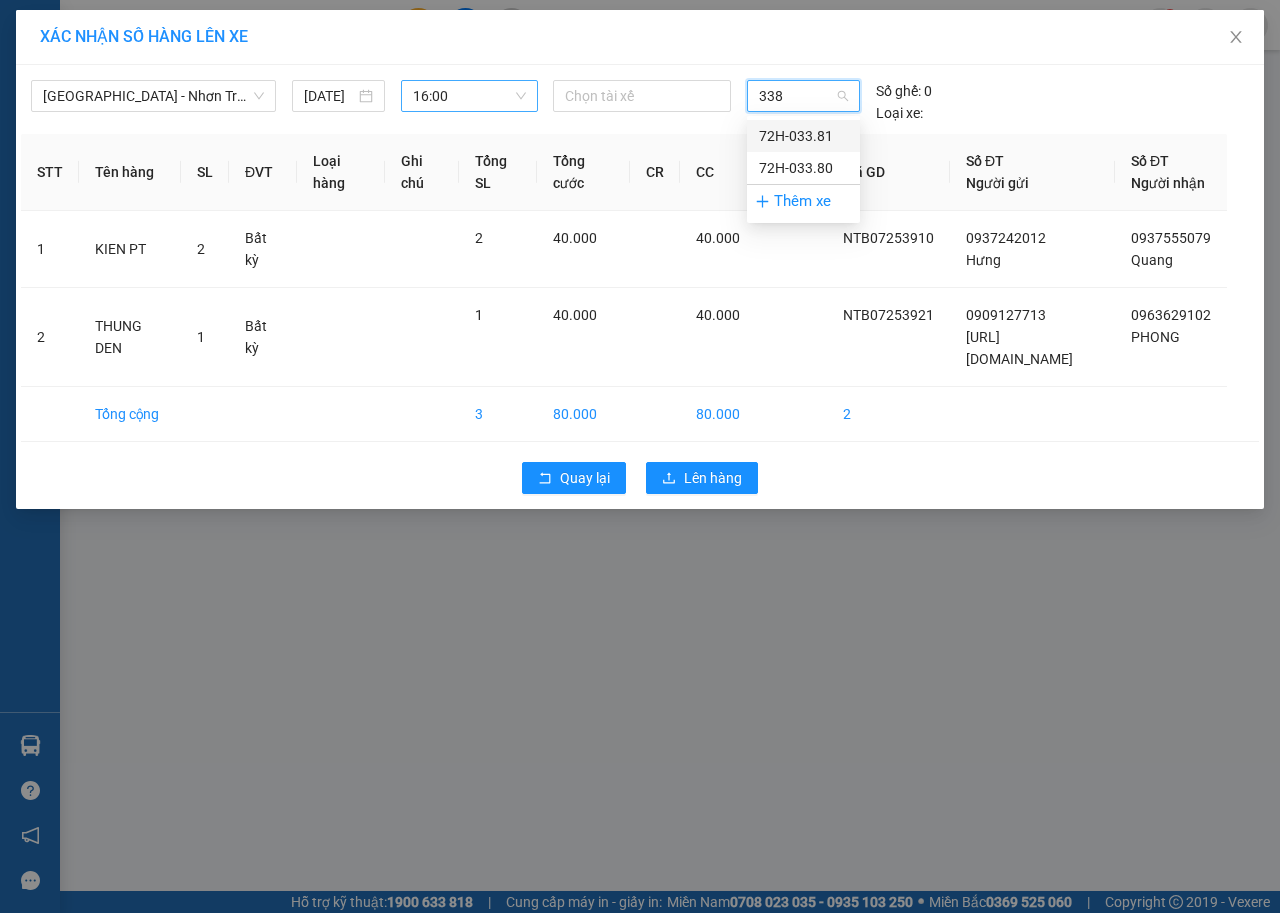 type on "3380" 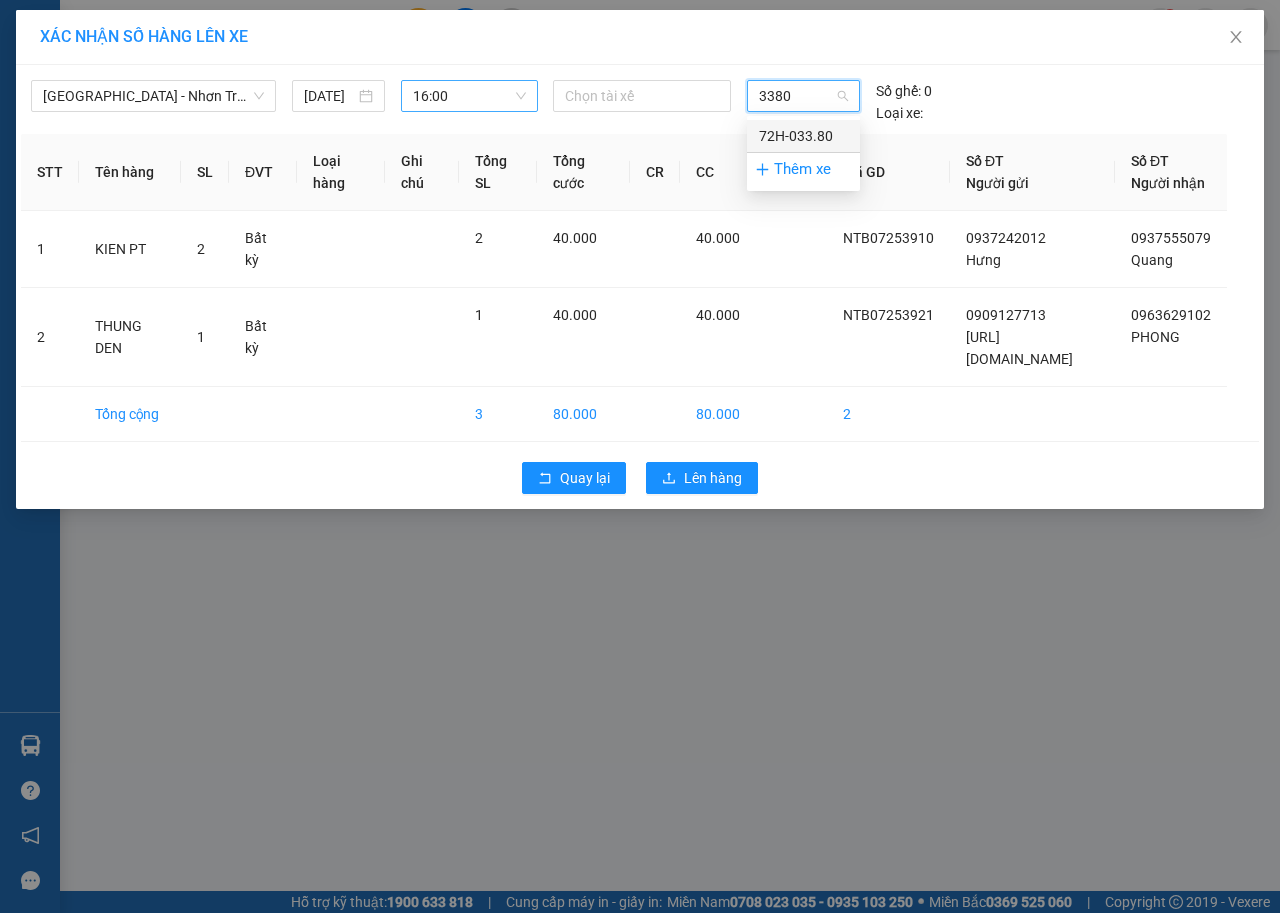 click on "72H-033.80" at bounding box center (803, 136) 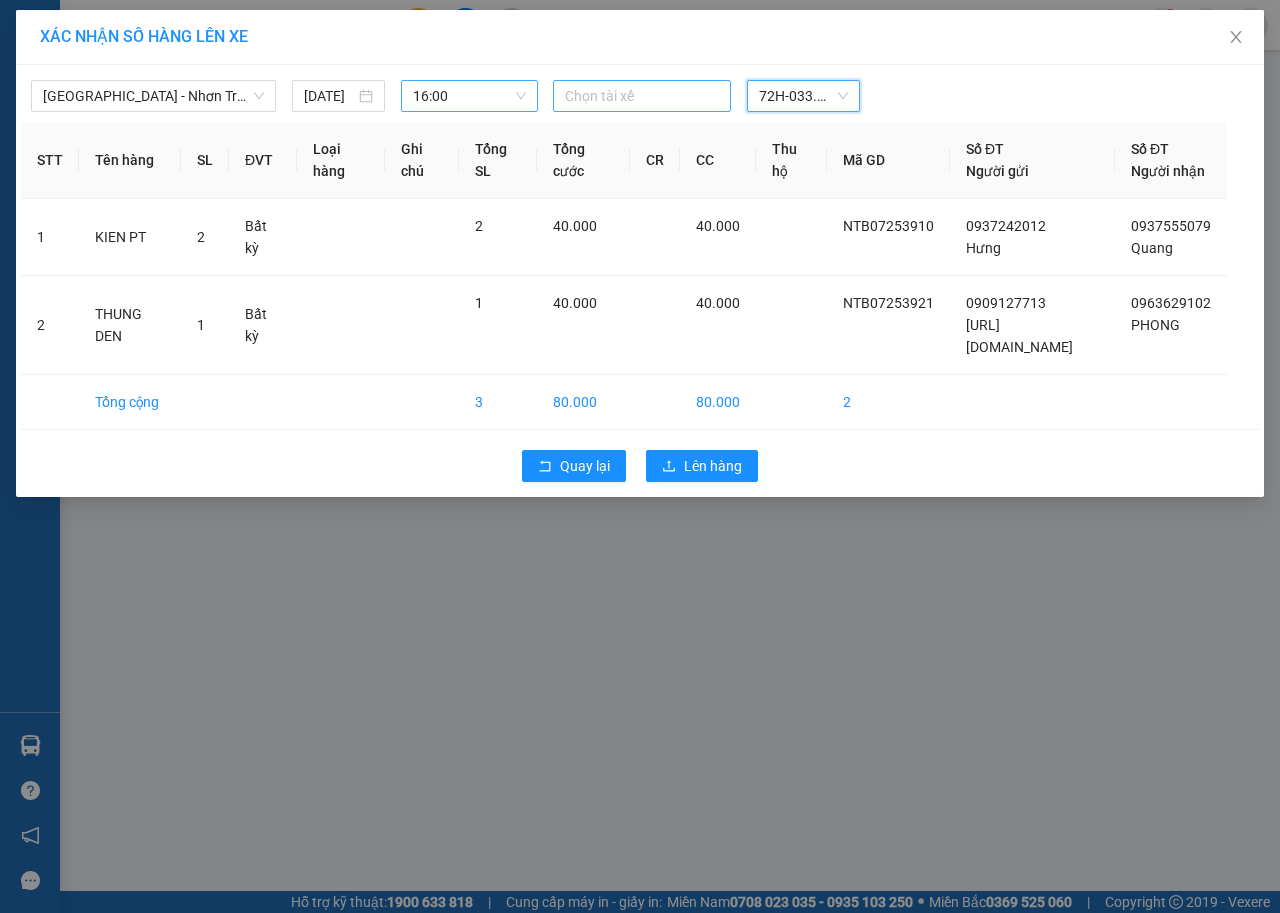 click on "Chọn tài xế" at bounding box center (642, 96) 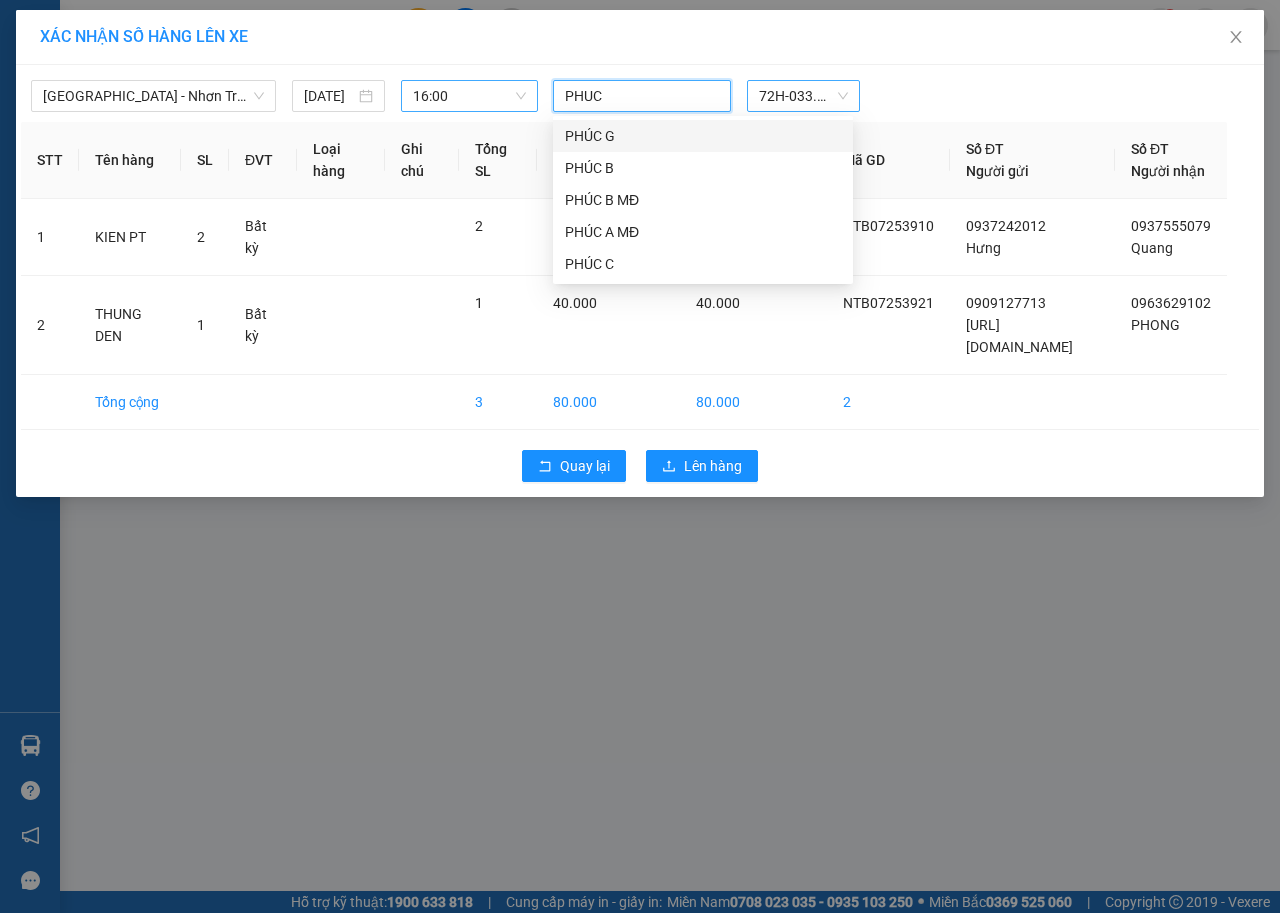 type on "PHUC B" 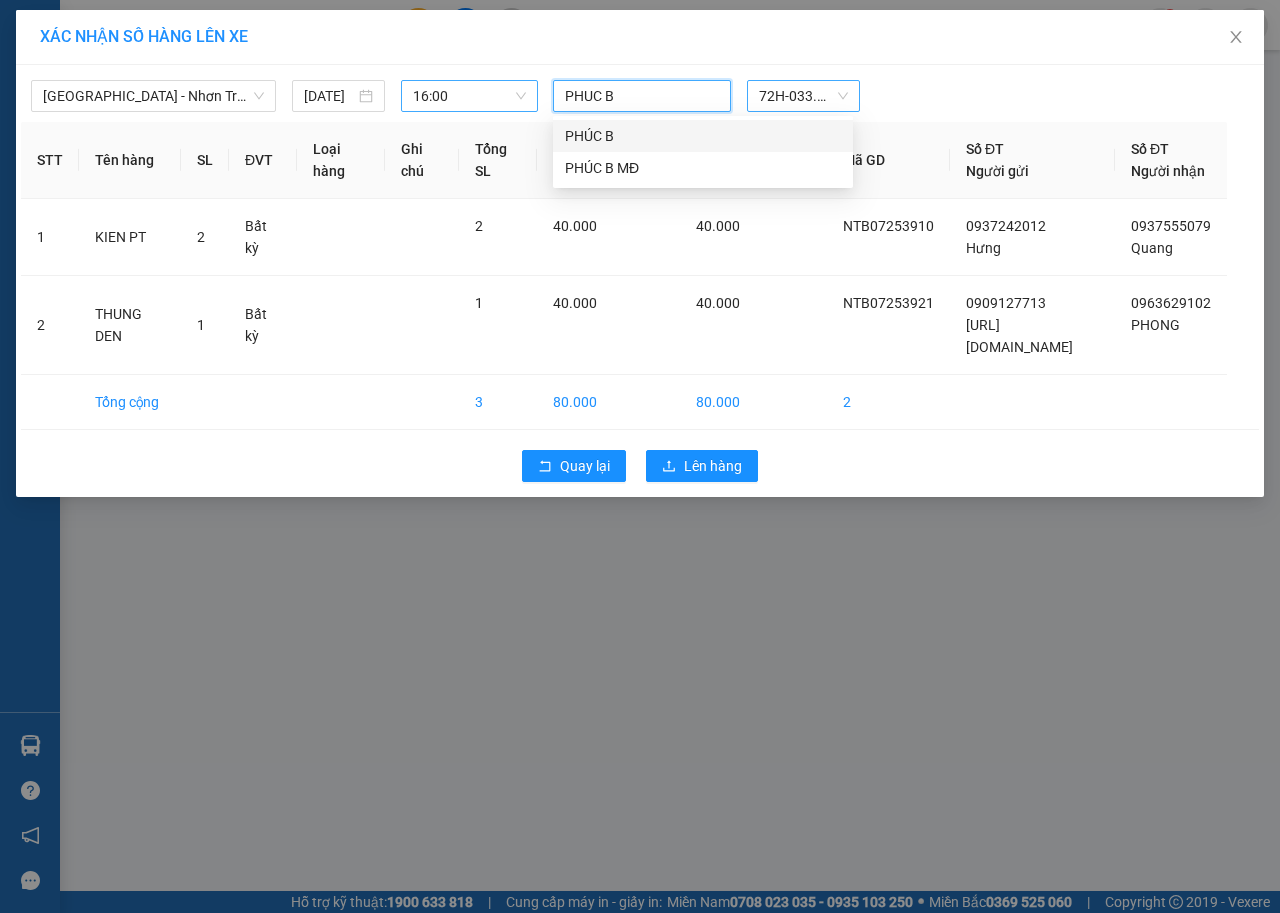 click on "PHÚC B" at bounding box center [703, 136] 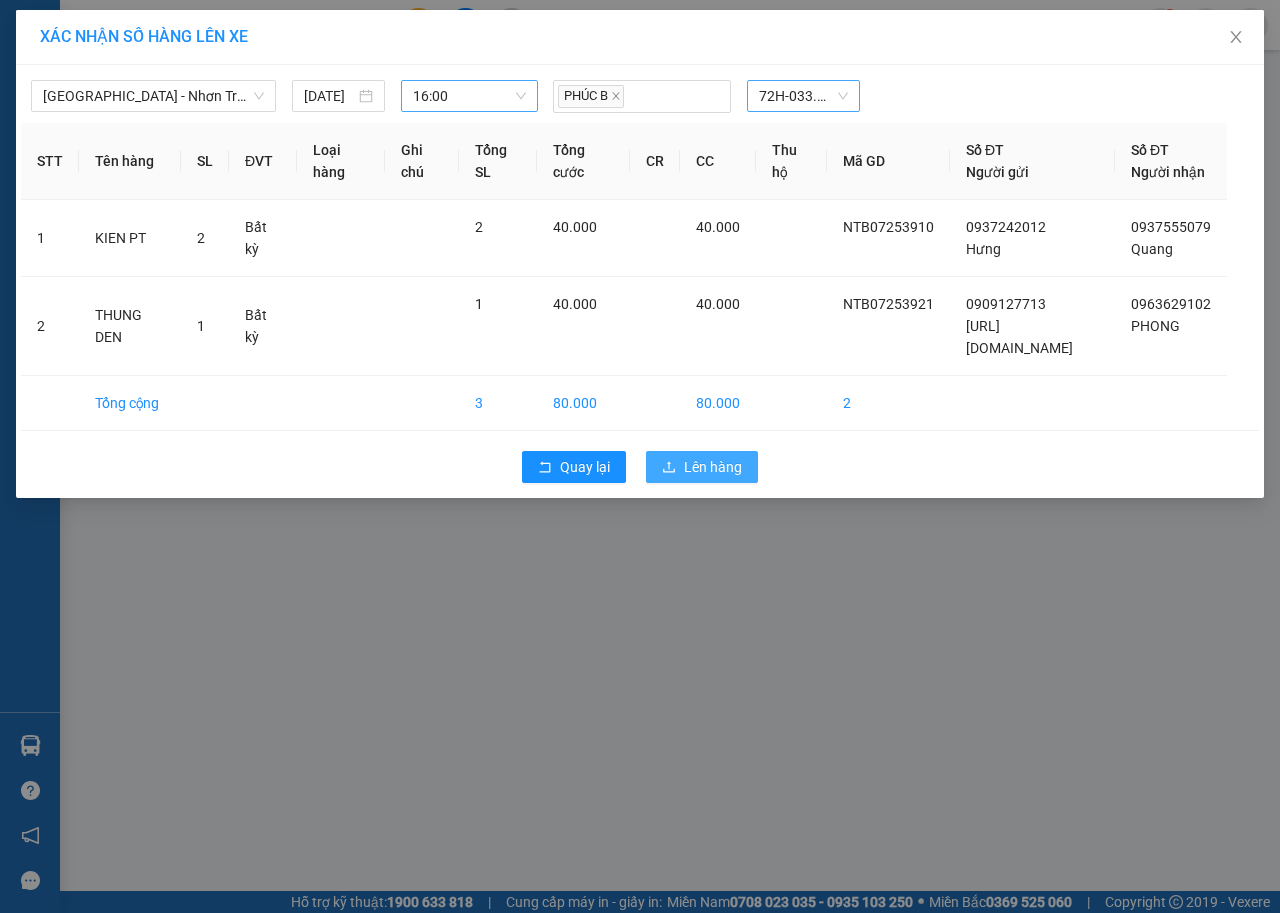 click on "Lên hàng" at bounding box center (713, 467) 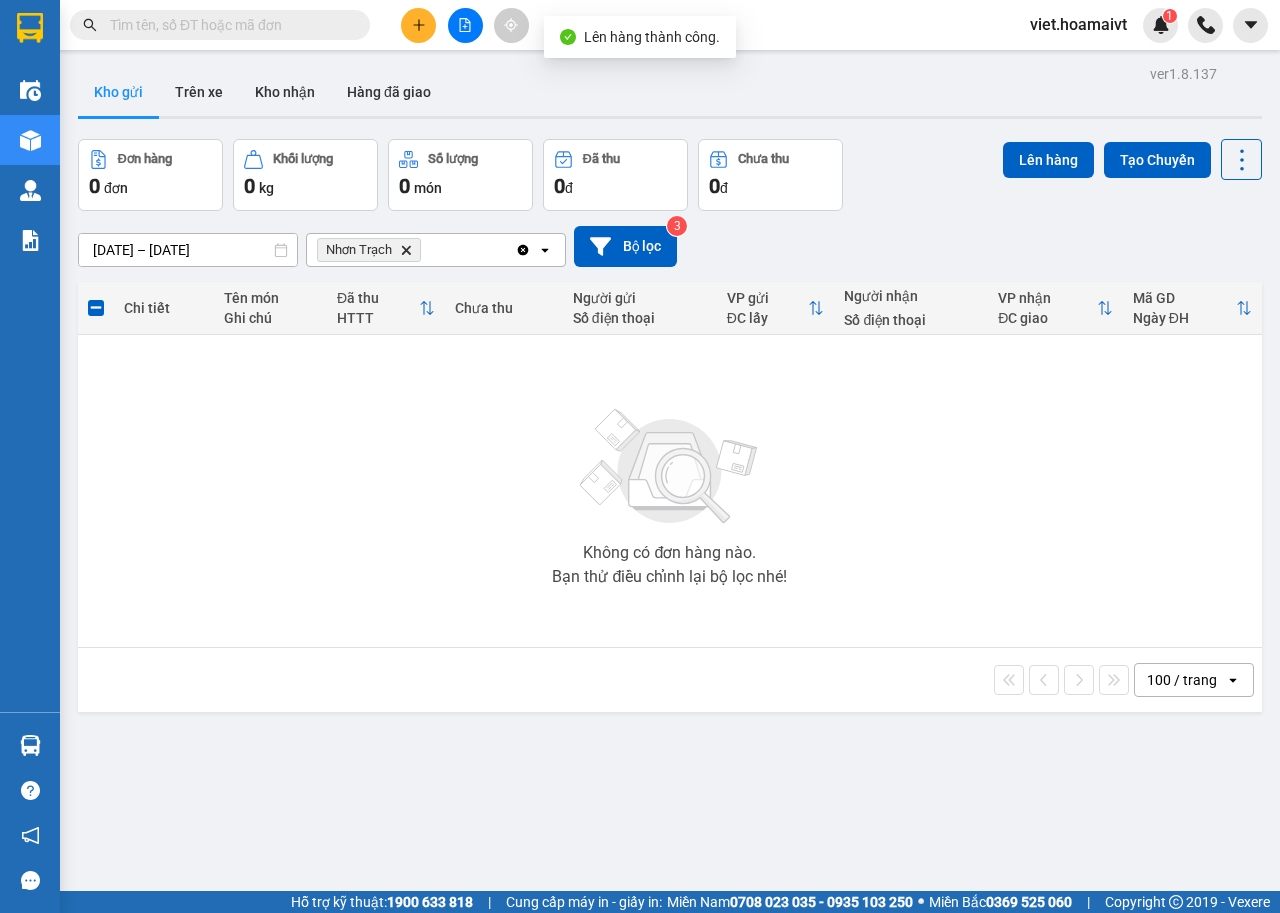 click on "Delete" 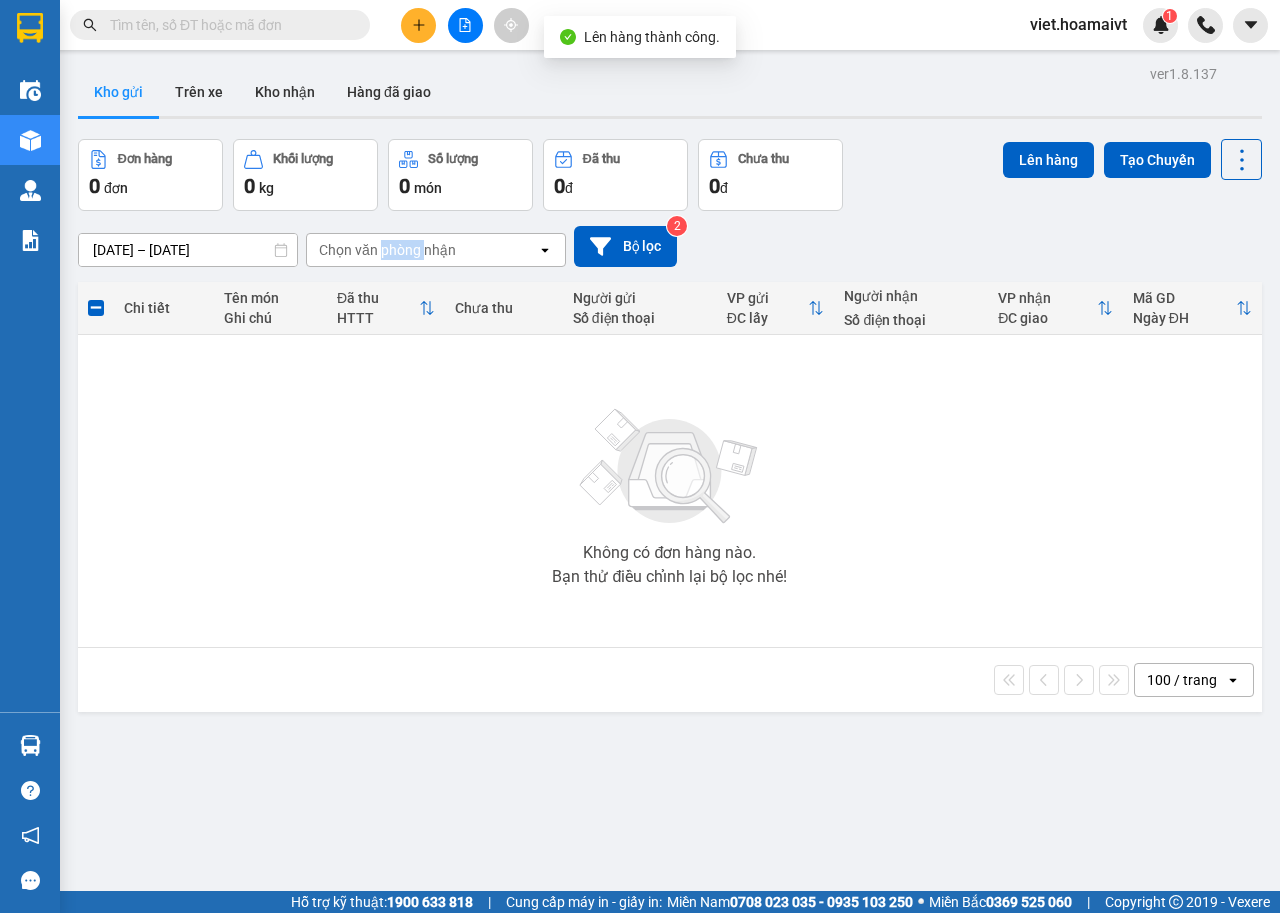 click on "Chọn văn phòng nhận" at bounding box center [387, 250] 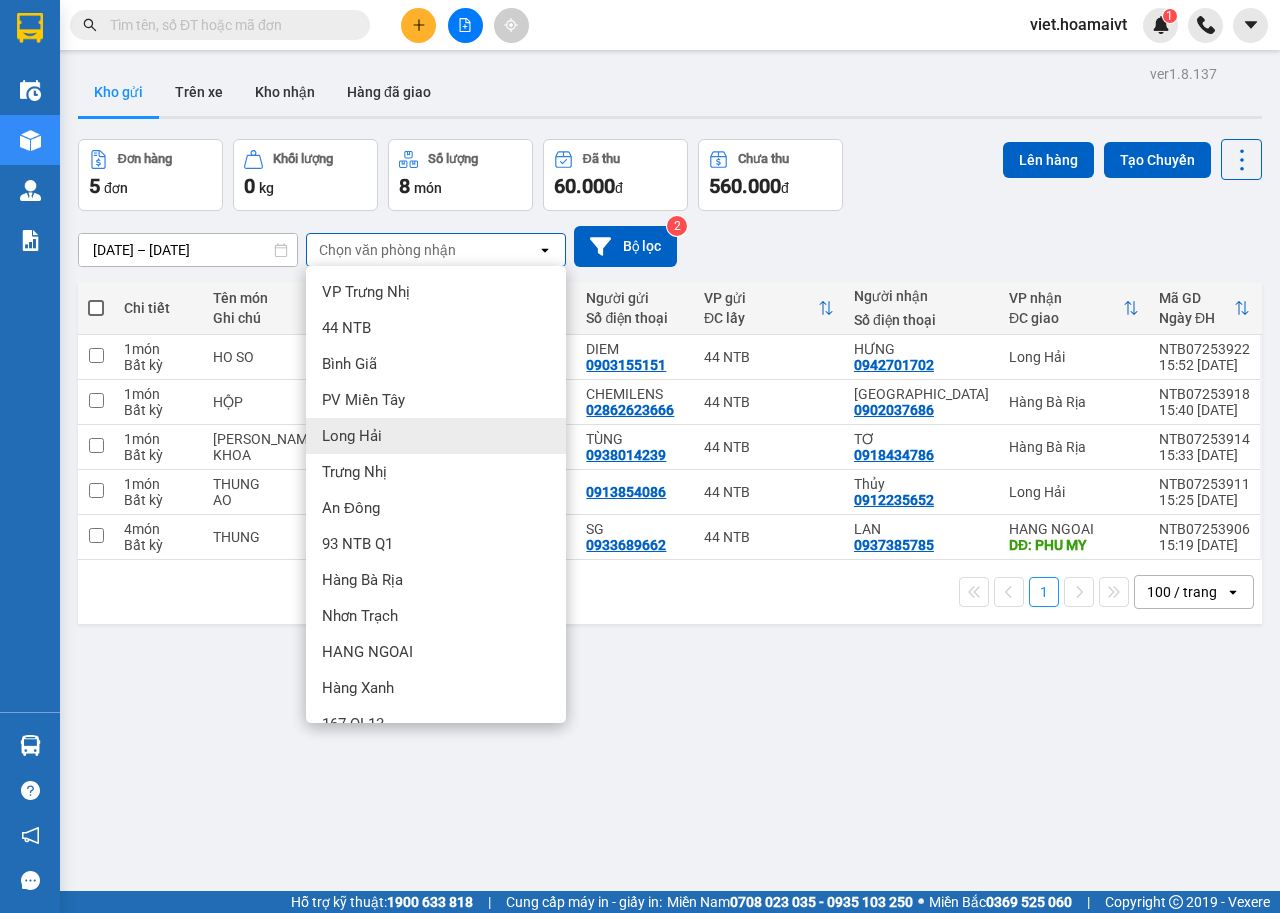 click on "ver  1.8.137 Kho gửi Trên xe Kho nhận Hàng đã giao Đơn hàng 5 đơn Khối lượng 0 kg Số lượng 8 món Đã thu 60.000  đ Chưa thu 560.000  đ Lên hàng Tạo Chuyến 11/07/2025 – 12/07/2025 Press the down arrow key to interact with the calendar and select a date. Press the escape button to close the calendar. Selected date range is from 11/07/2025 to 12/07/2025. Chọn văn phòng nhận open Bộ lọc 2 Chi tiết Tên món Ghi chú Đã thu HTTT Chưa thu Người gửi Số điện thoại VP gửi ĐC lấy Người nhận Số điện thoại VP nhận ĐC giao Mã GD Ngày ĐH 1  món Bất kỳ HO SO 30.000 đ Tại văn phòng DIEM 0903155151 44 NTB HƯNG 0942701702 Long Hải NTB07253922 15:52 12/07 1  món Bất kỳ HỘP 30.000 đ CHEMILENS 02862623666 44 NTB ITALY 0902037686 Hàng Bà Rịa NTB07253918 15:40 12/07 1  món Bất kỳ KIEN THUNG KHOA 30.000 đ Tại văn phòng TÙNG 0938014239 44 NTB TƠ 0918434786 Hàng Bà Rịa NTB07253914 15:33 12/07 1  món THUNG" at bounding box center [670, 516] 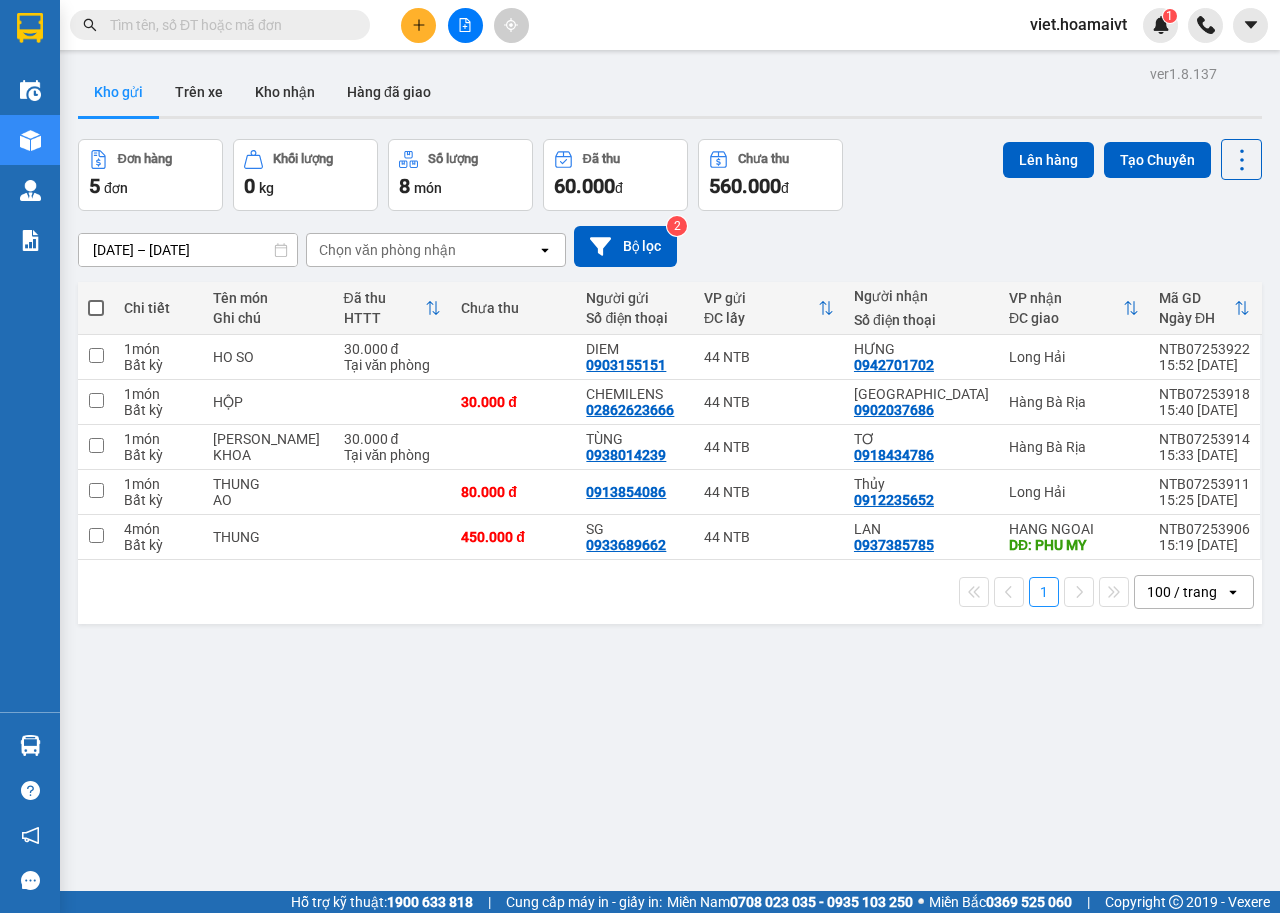 click on "Chọn văn phòng nhận" at bounding box center [422, 250] 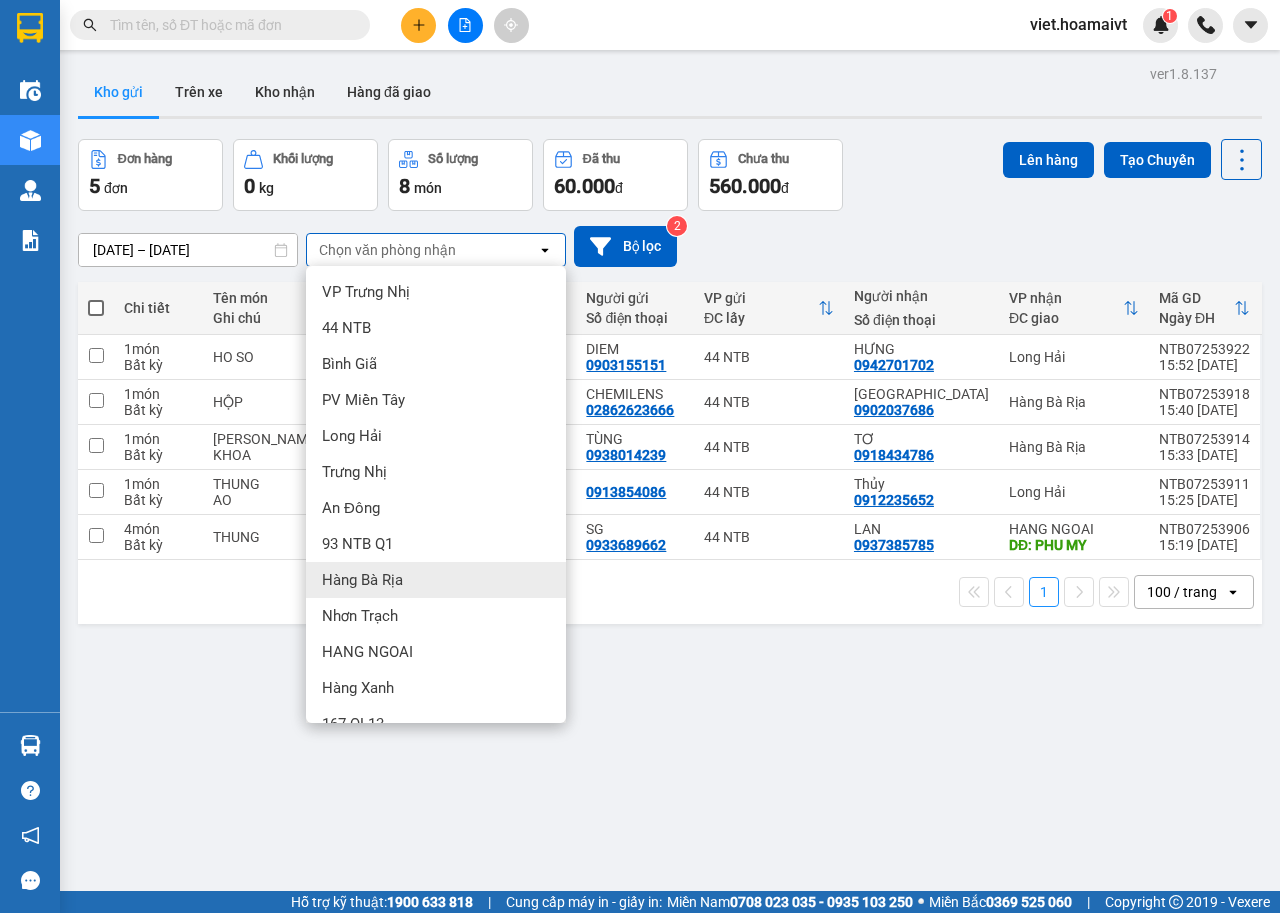 click on "Hàng Bà Rịa" at bounding box center [362, 580] 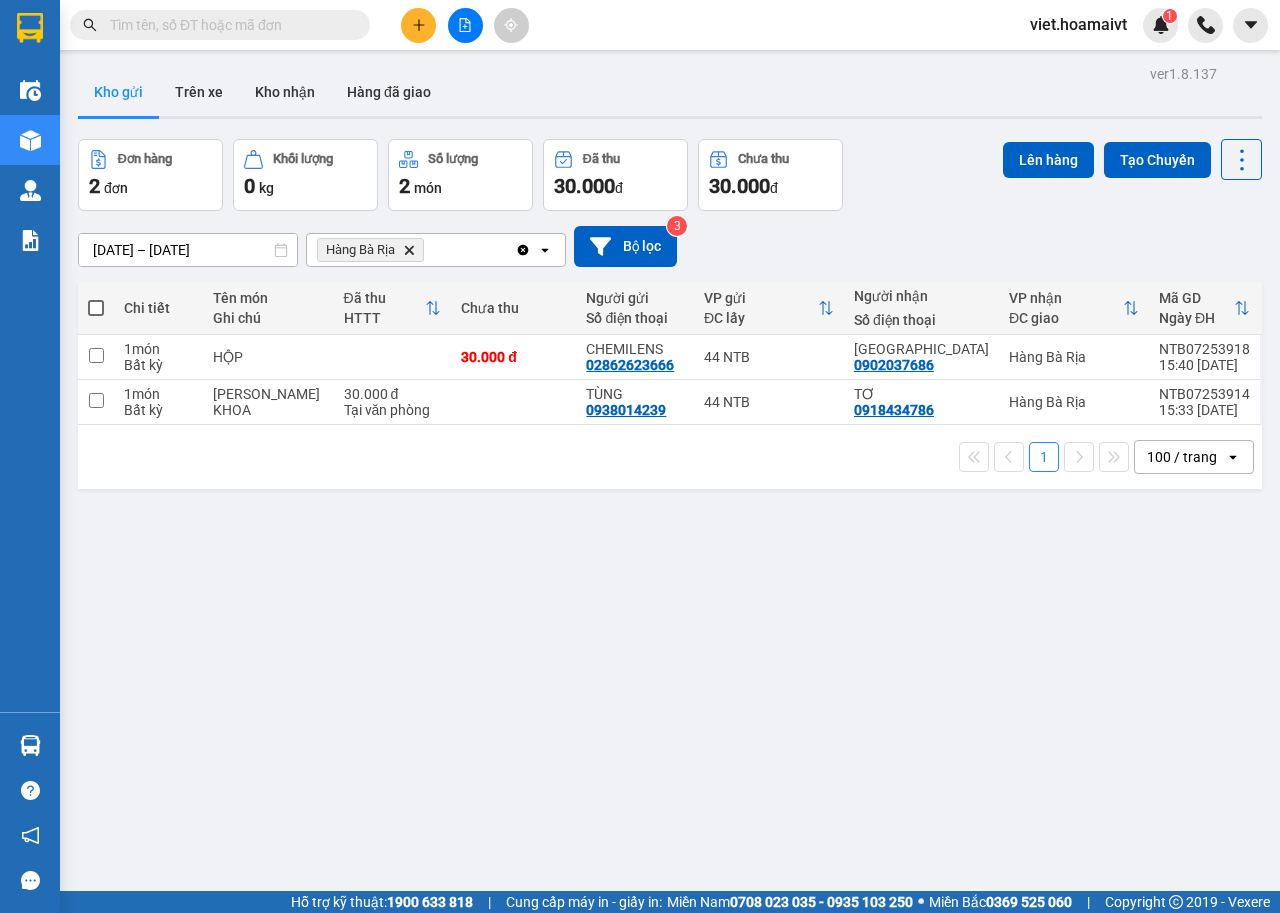 click at bounding box center [96, 308] 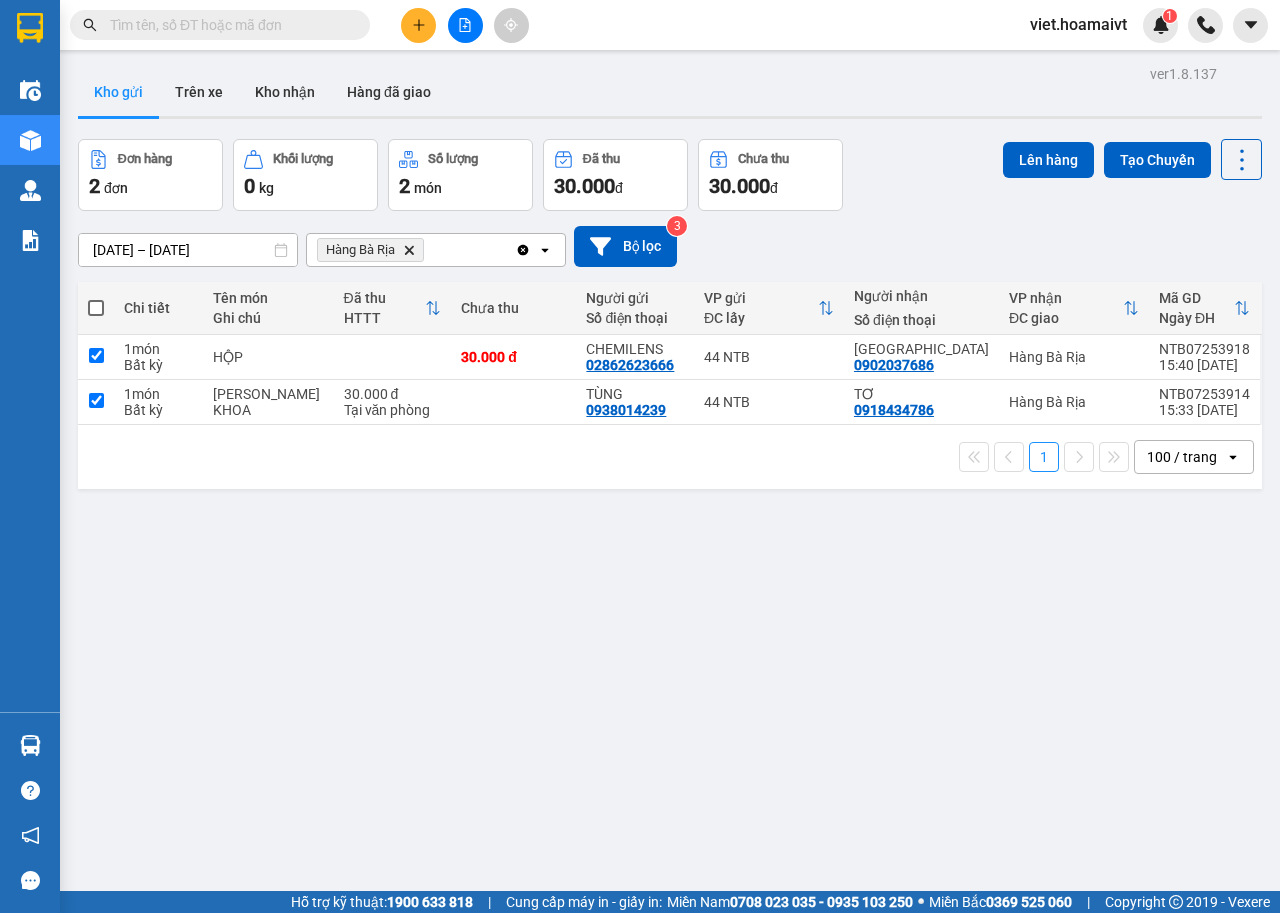 checkbox on "true" 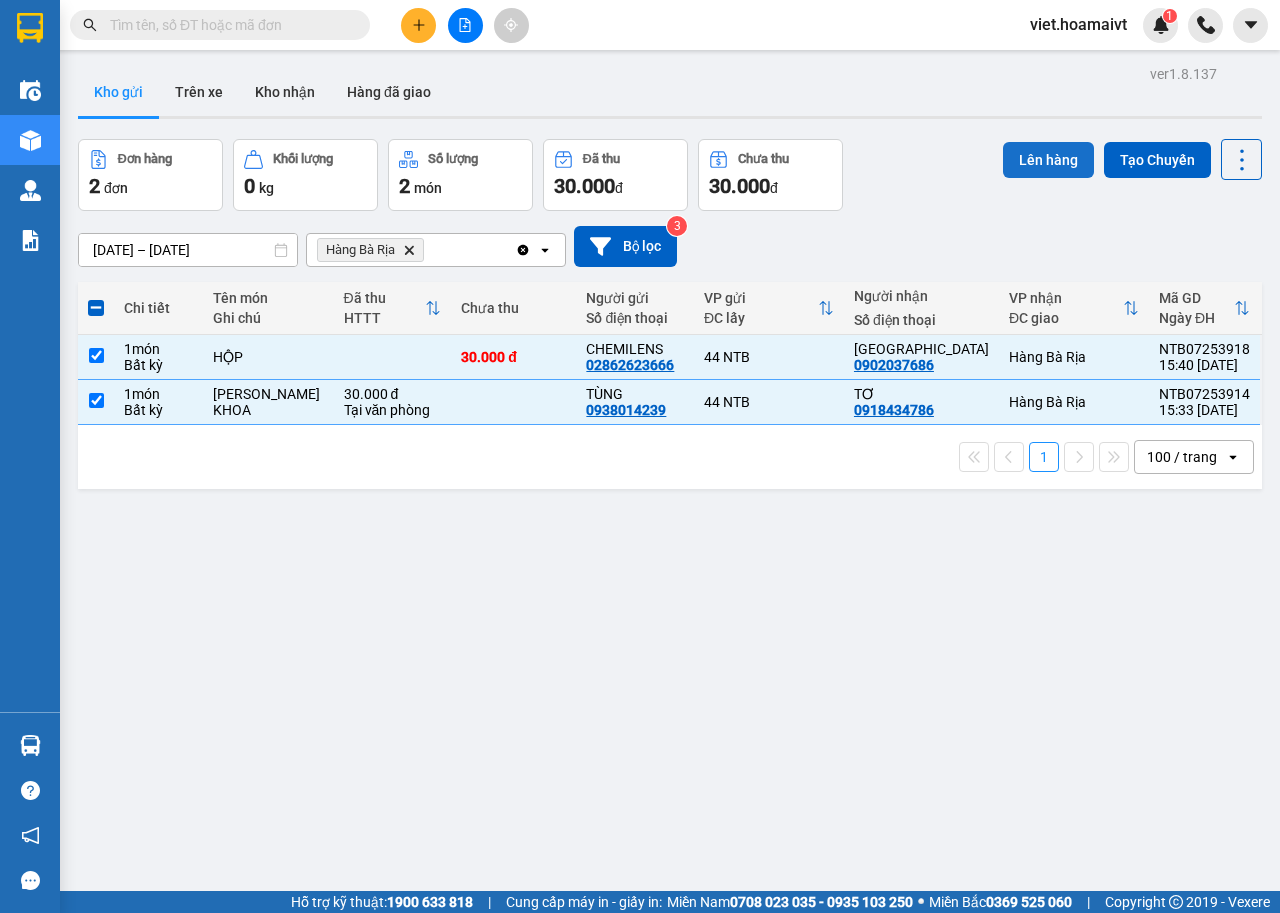 click on "Lên hàng" at bounding box center (1048, 160) 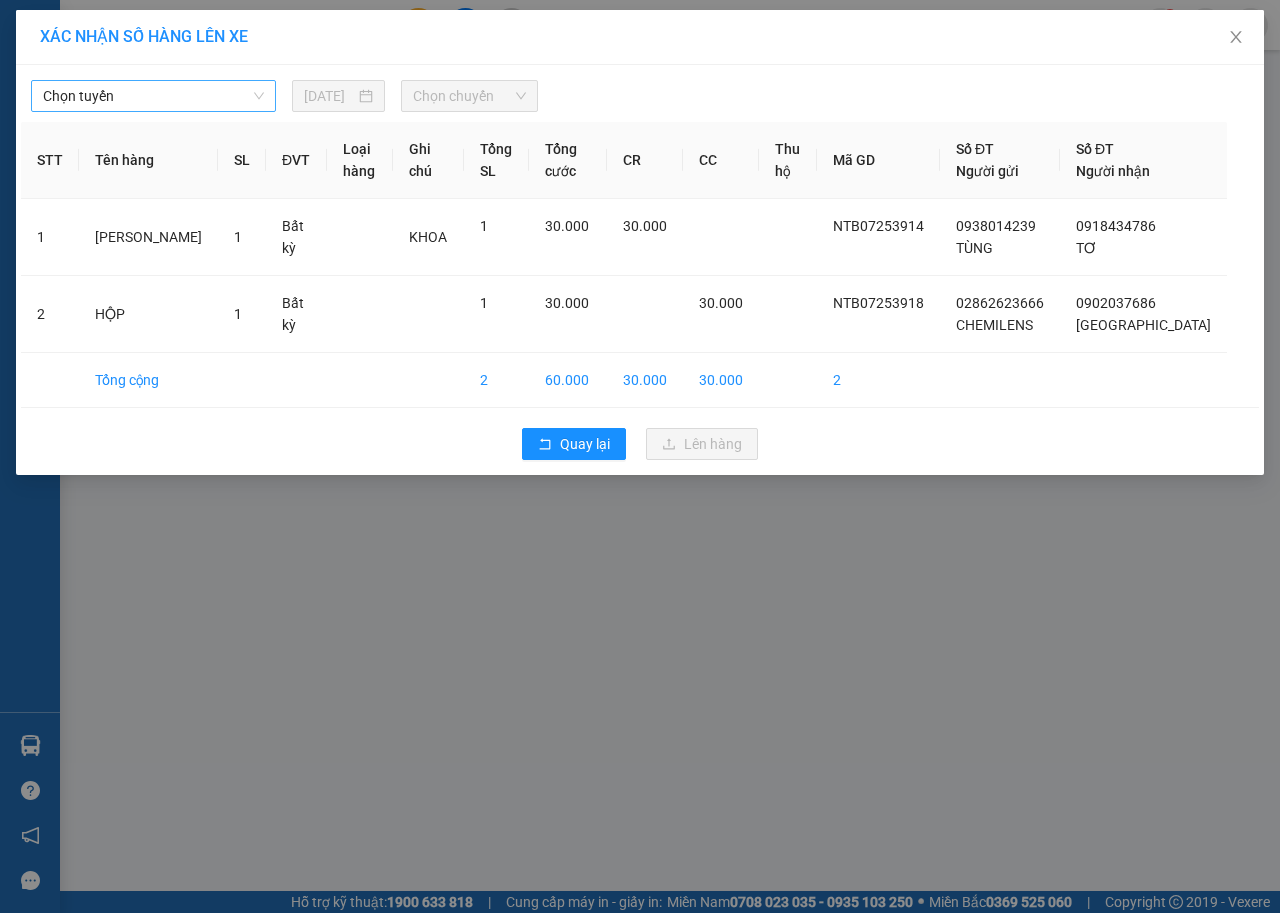 click on "Chọn tuyến" at bounding box center [153, 96] 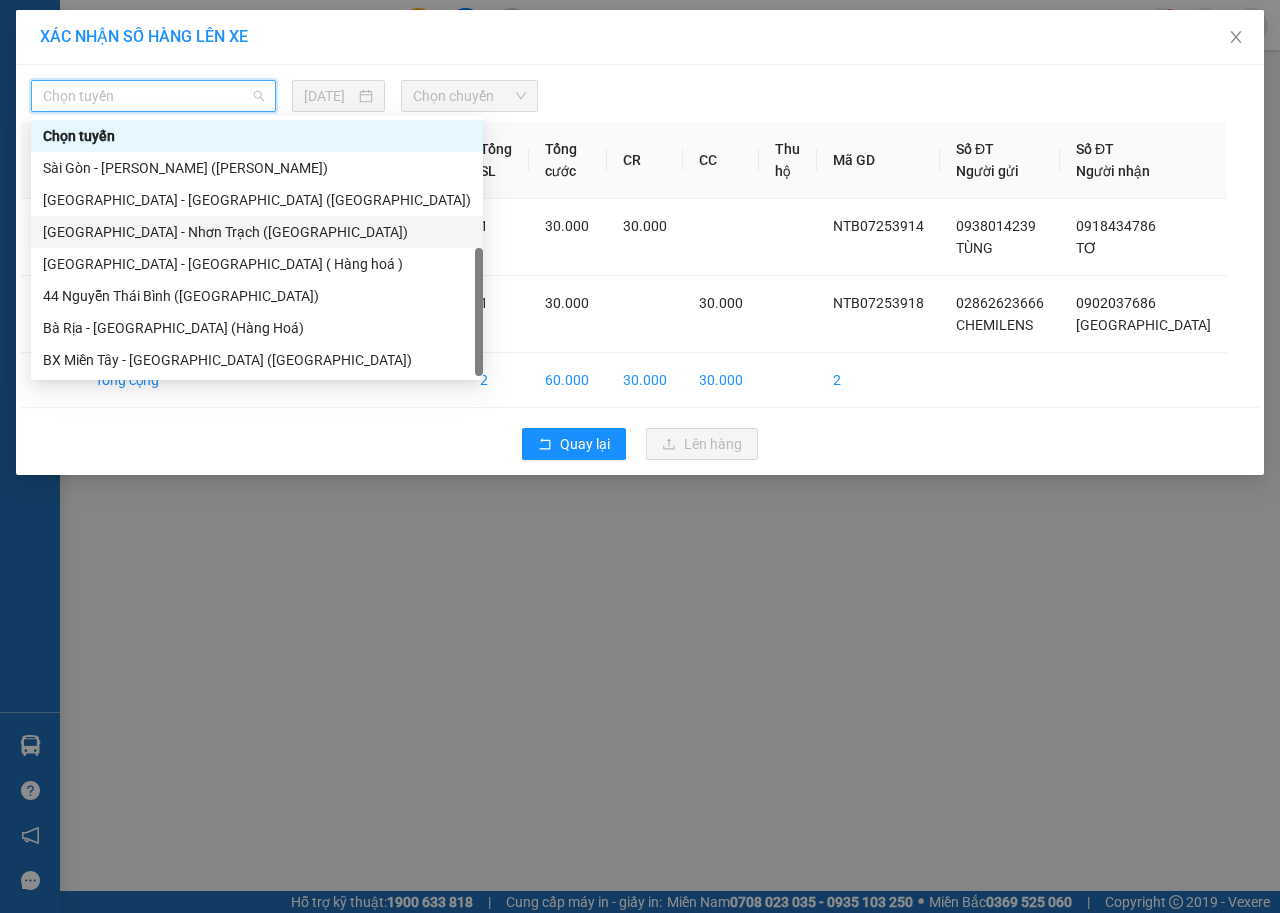 scroll, scrollTop: 32, scrollLeft: 0, axis: vertical 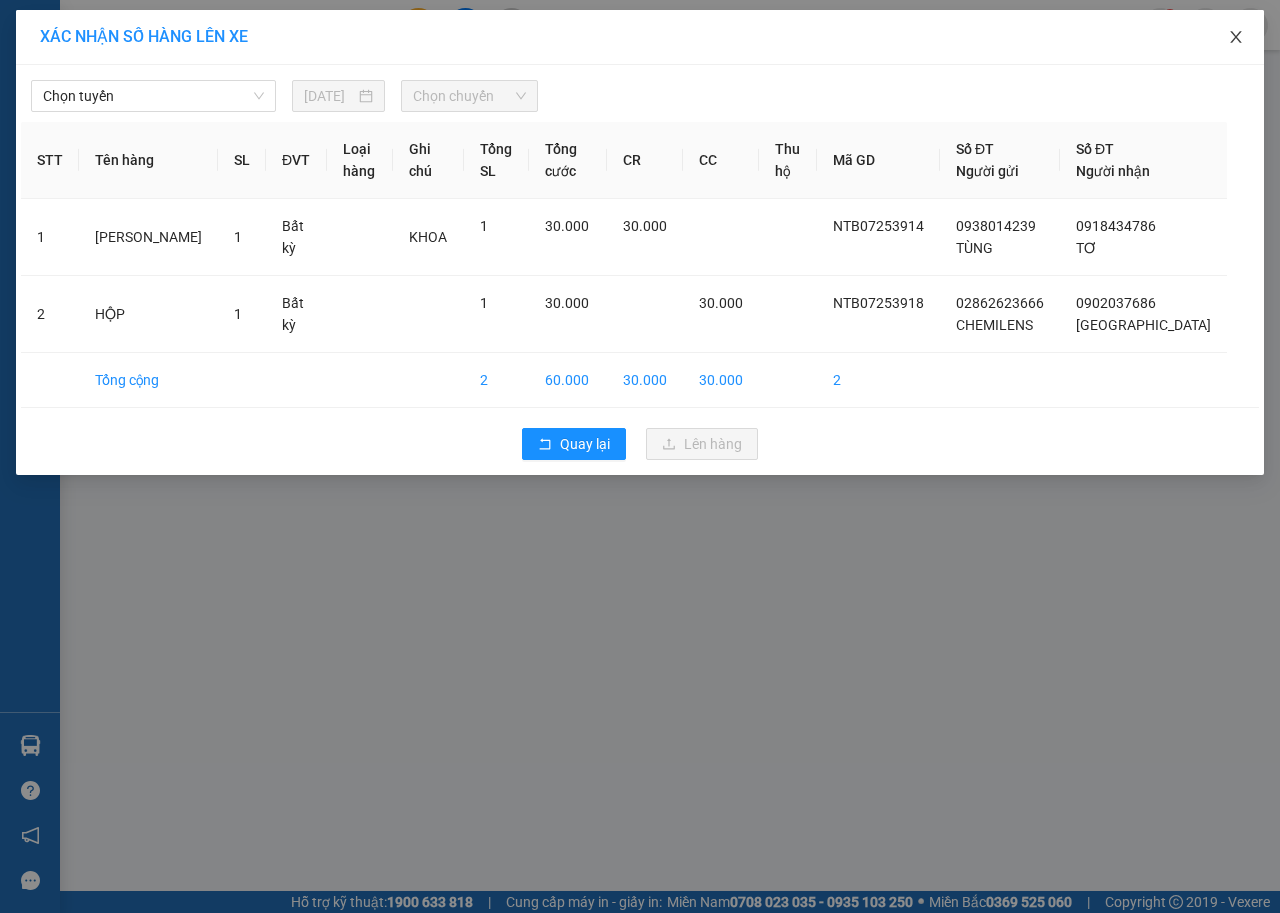 click 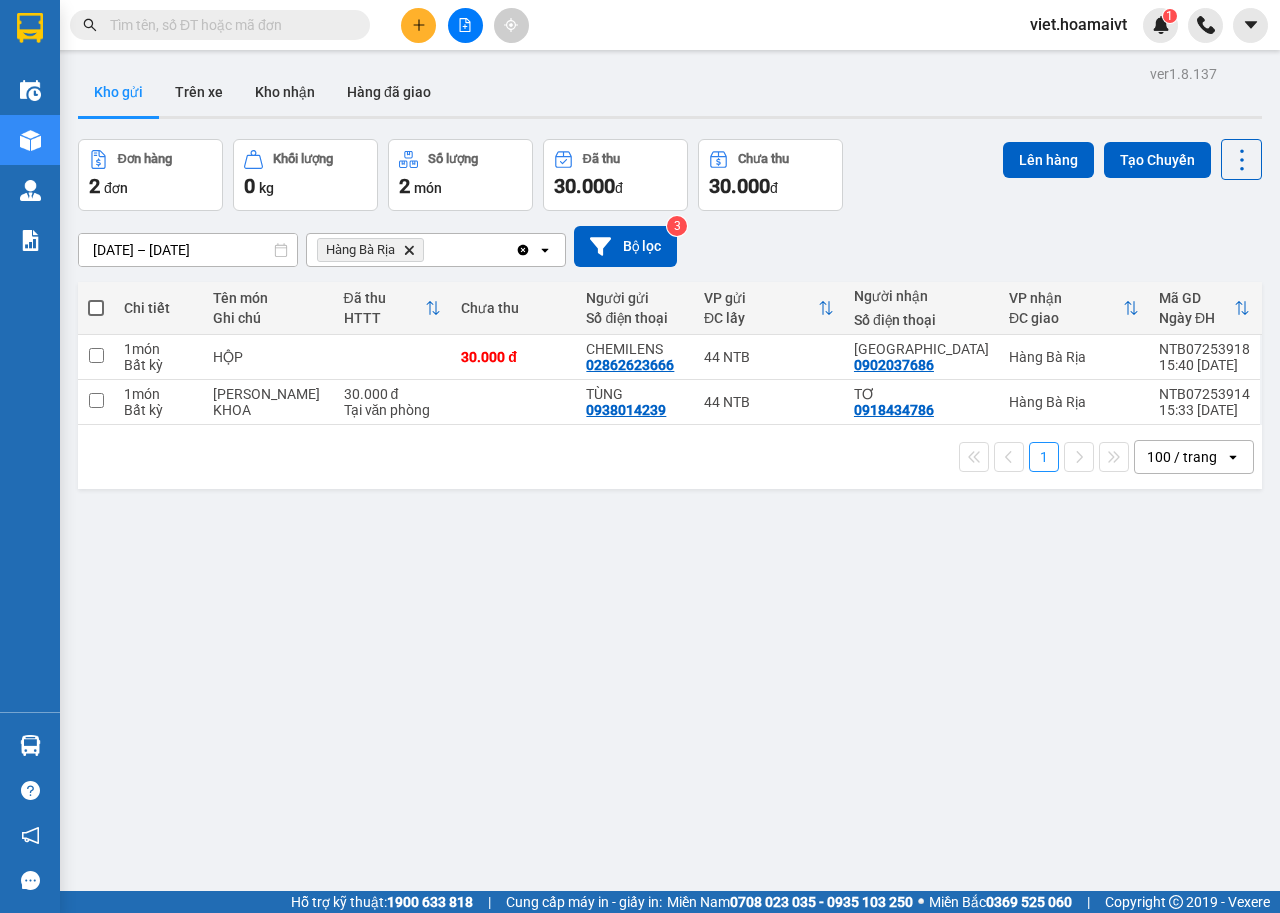 click at bounding box center [96, 308] 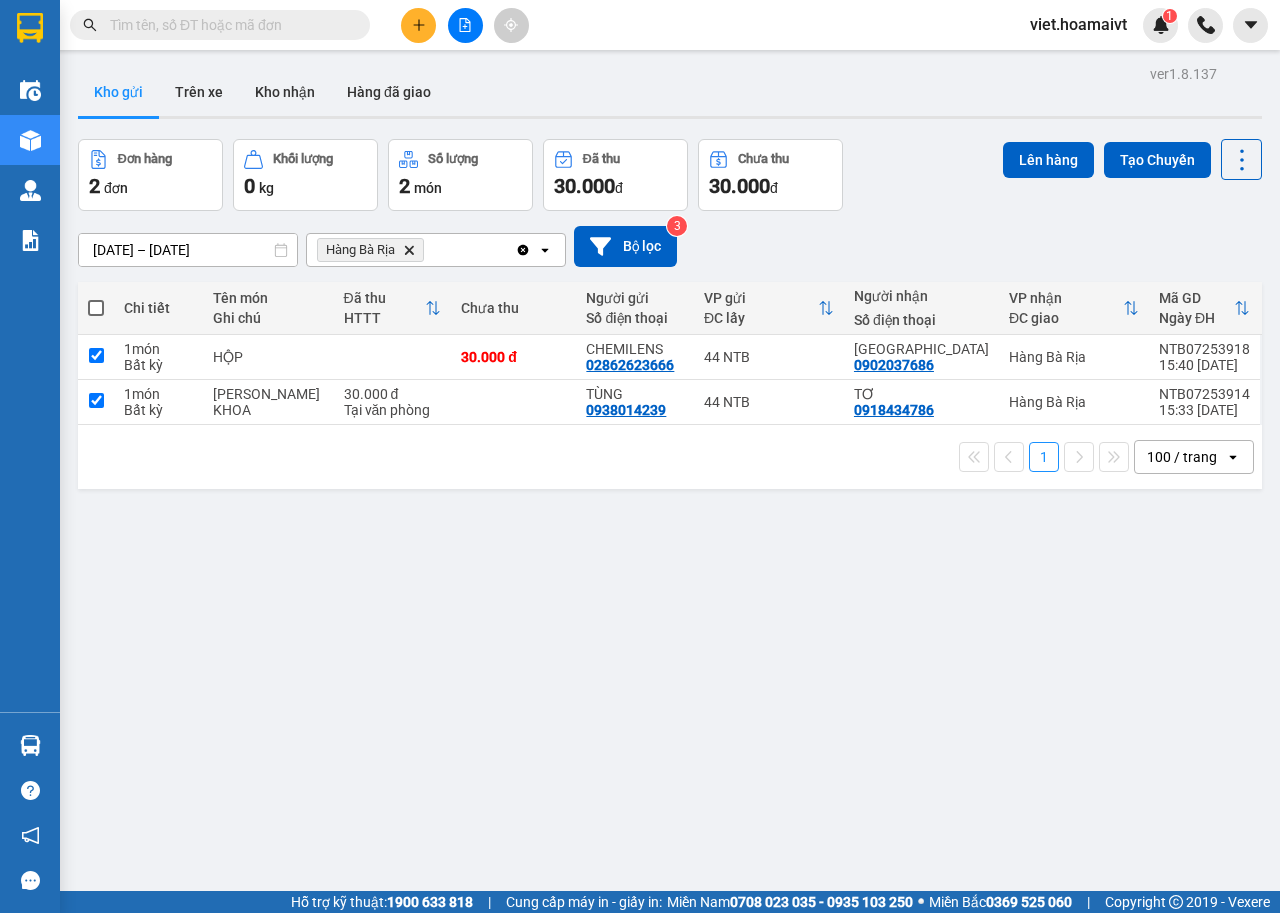 checkbox on "true" 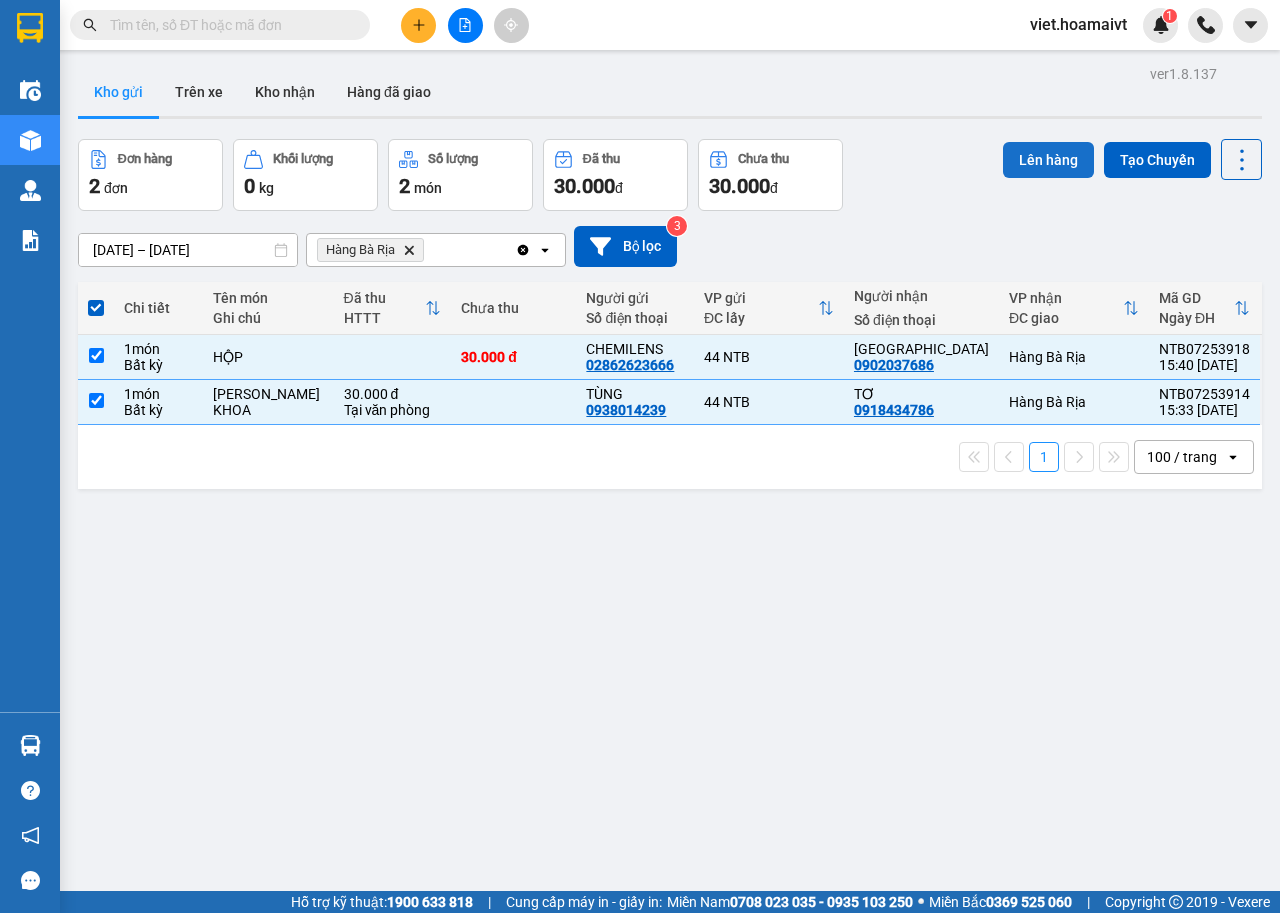 click on "Lên hàng" at bounding box center (1048, 160) 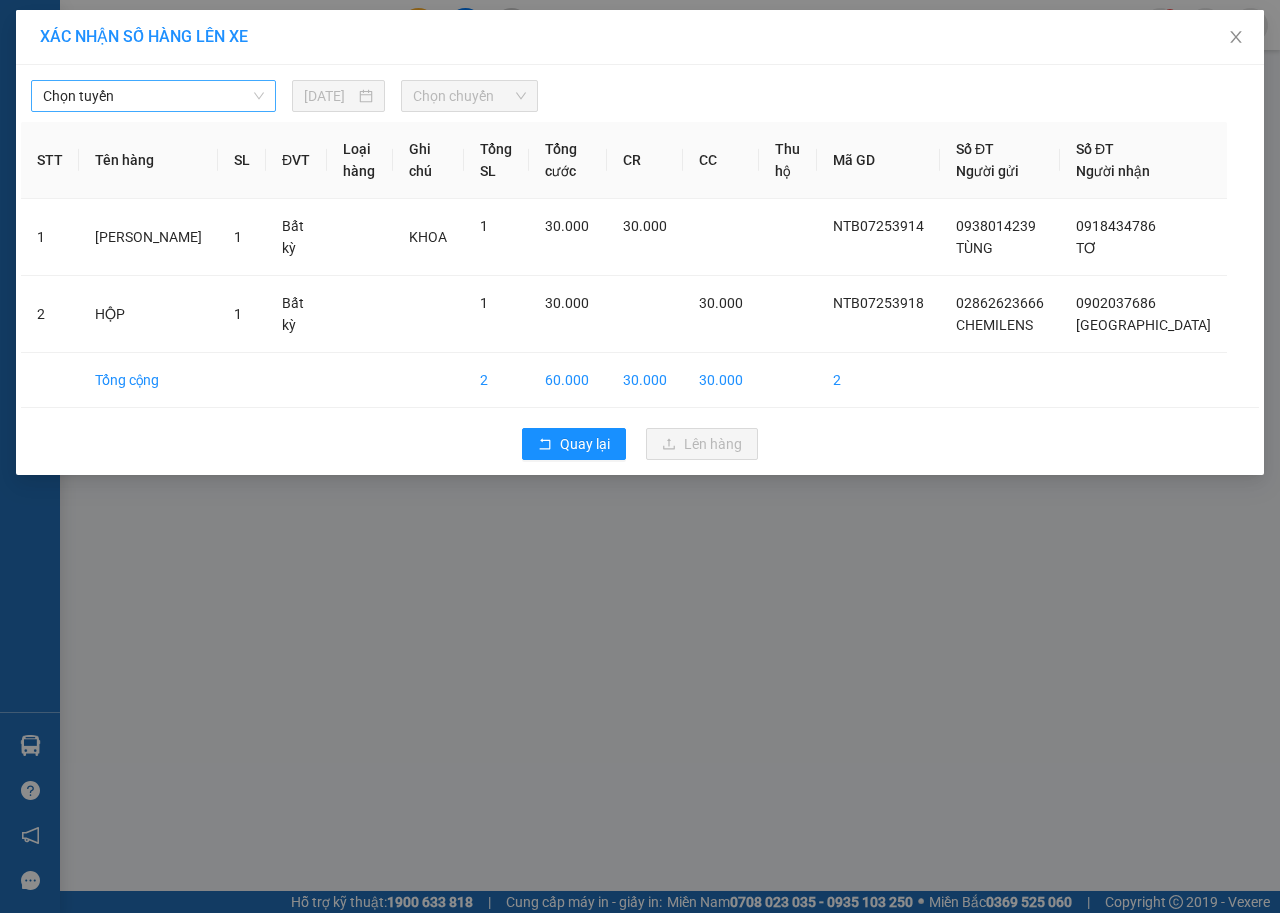 click on "Chọn tuyến" at bounding box center [153, 96] 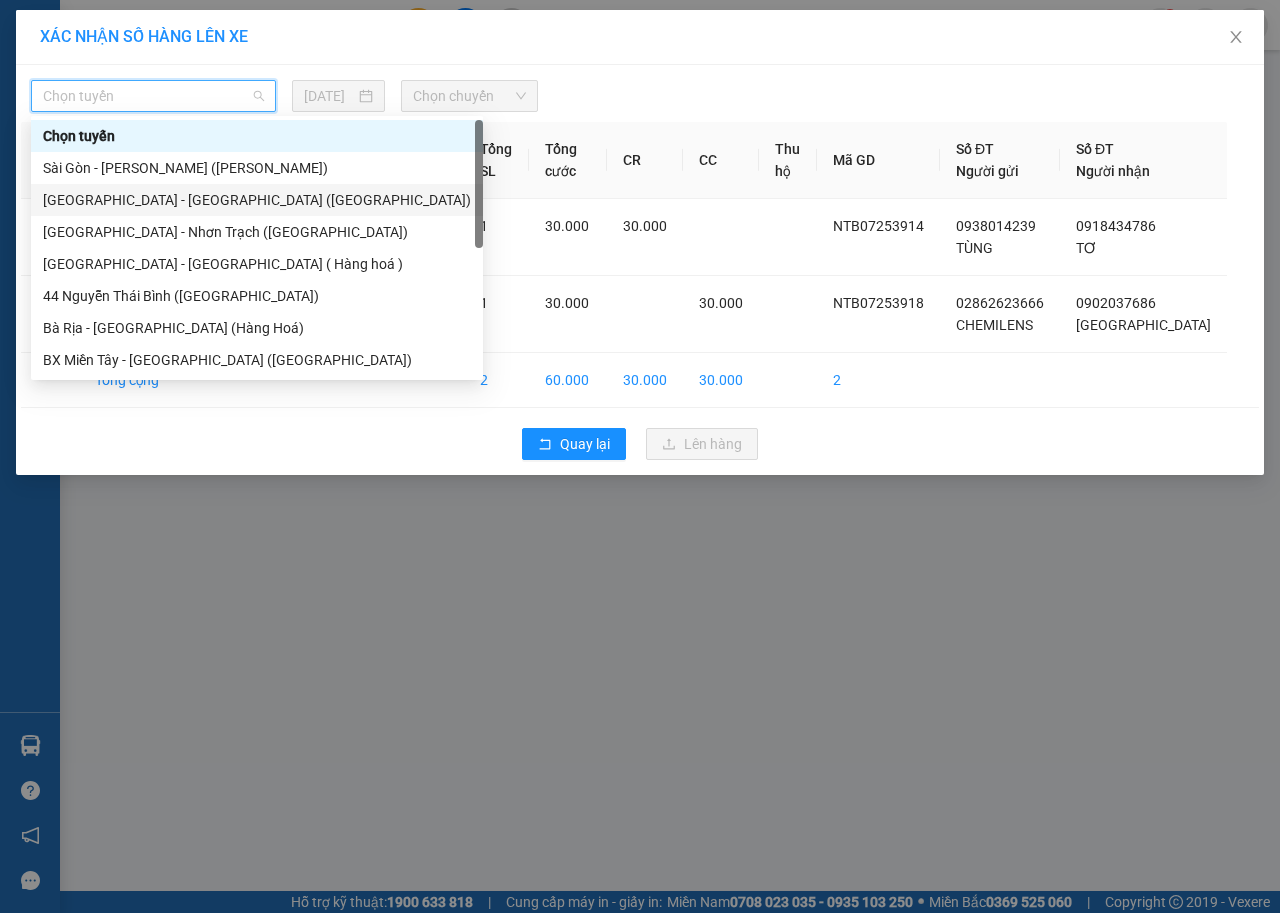 click on "[GEOGRAPHIC_DATA] - [GEOGRAPHIC_DATA] ([GEOGRAPHIC_DATA])" at bounding box center (257, 200) 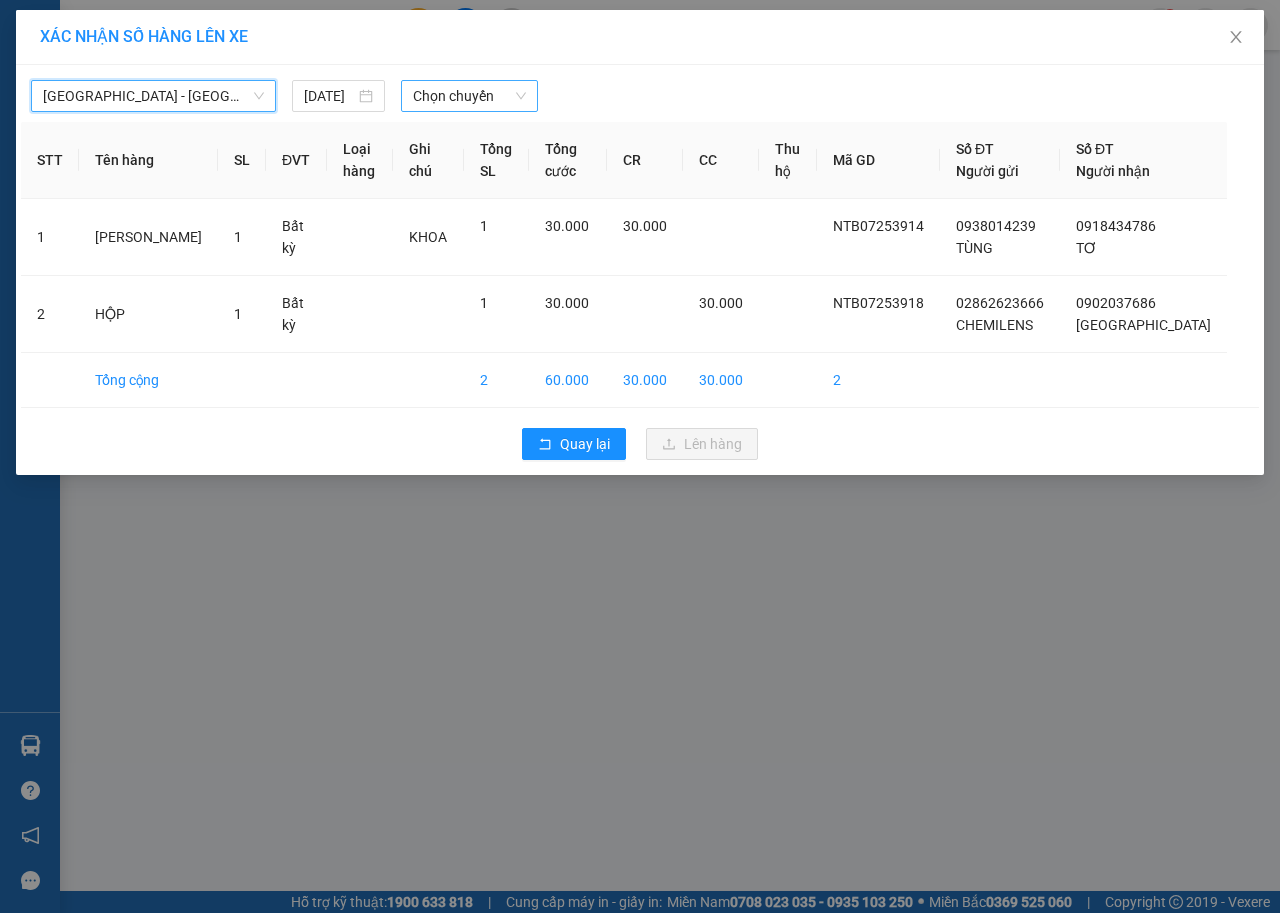 click on "Chọn chuyến" at bounding box center (469, 96) 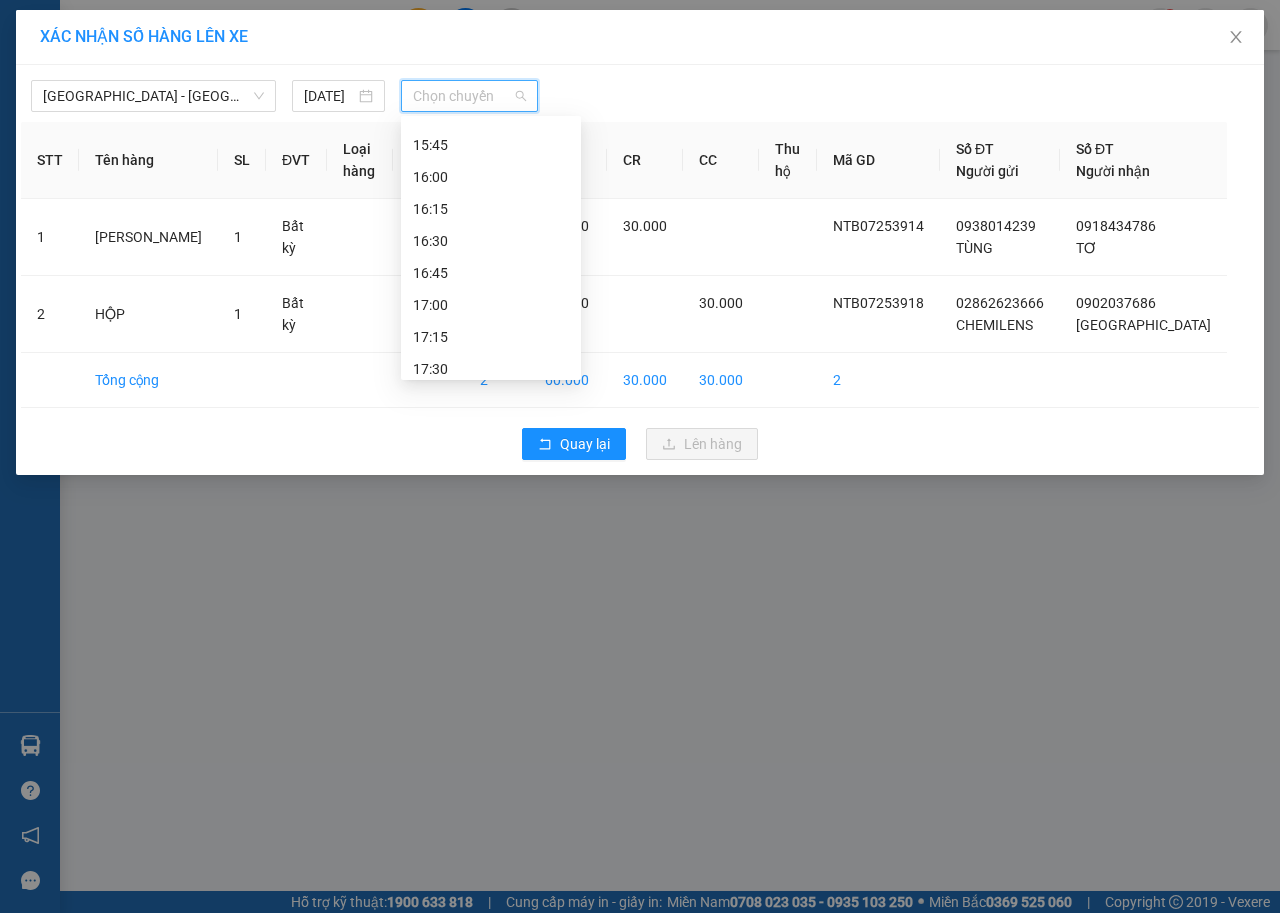 scroll, scrollTop: 1500, scrollLeft: 0, axis: vertical 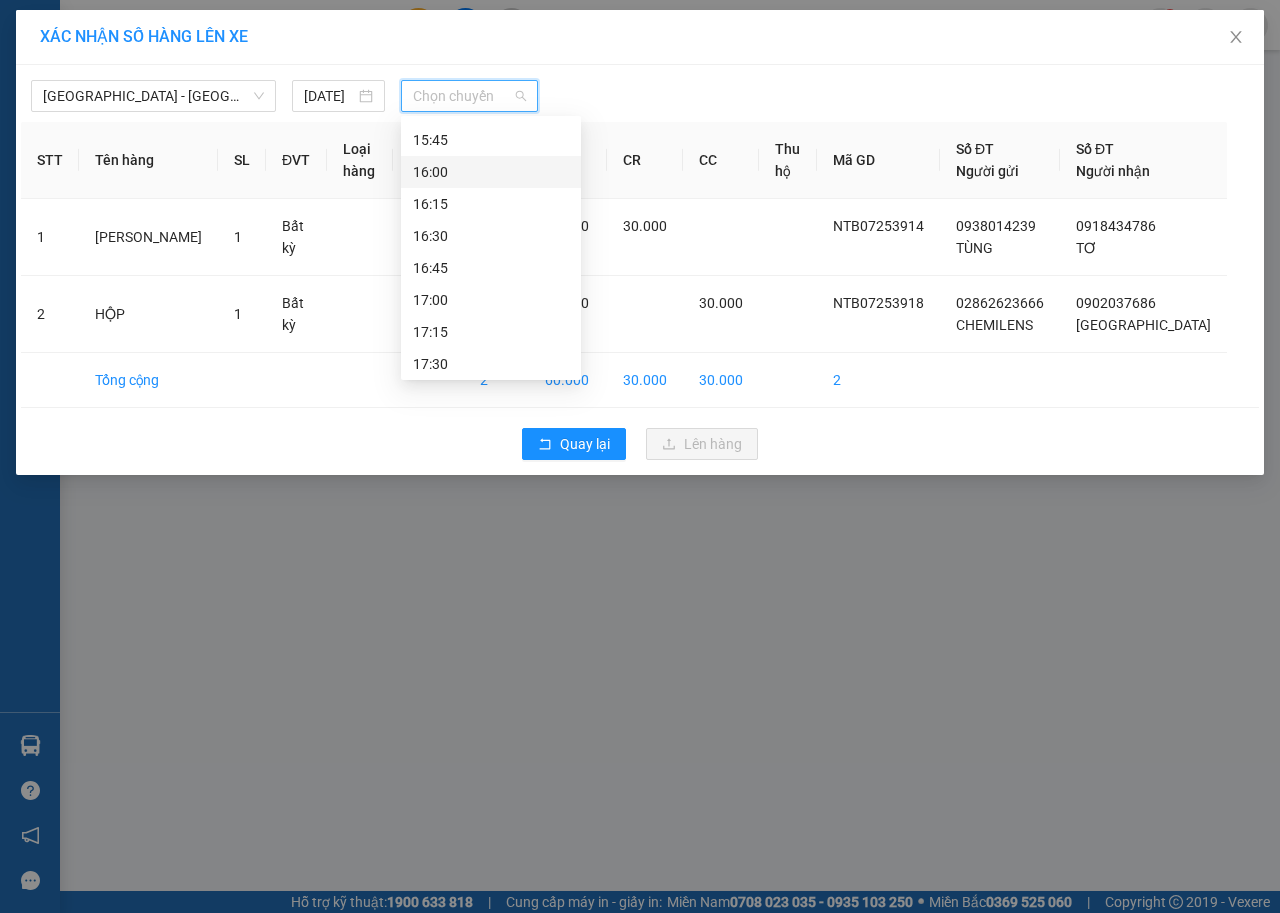 click on "16:00" at bounding box center [491, 172] 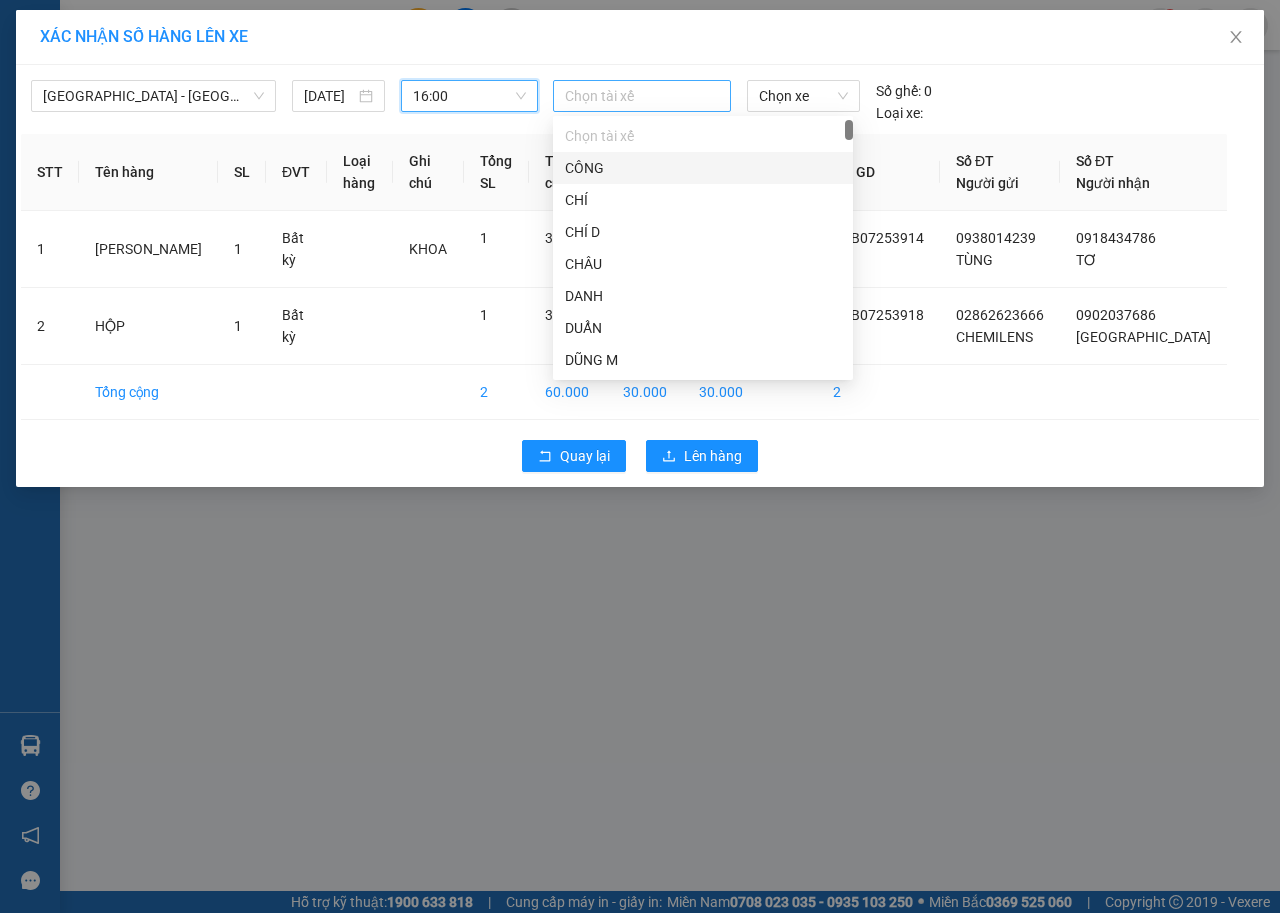 click at bounding box center [642, 96] 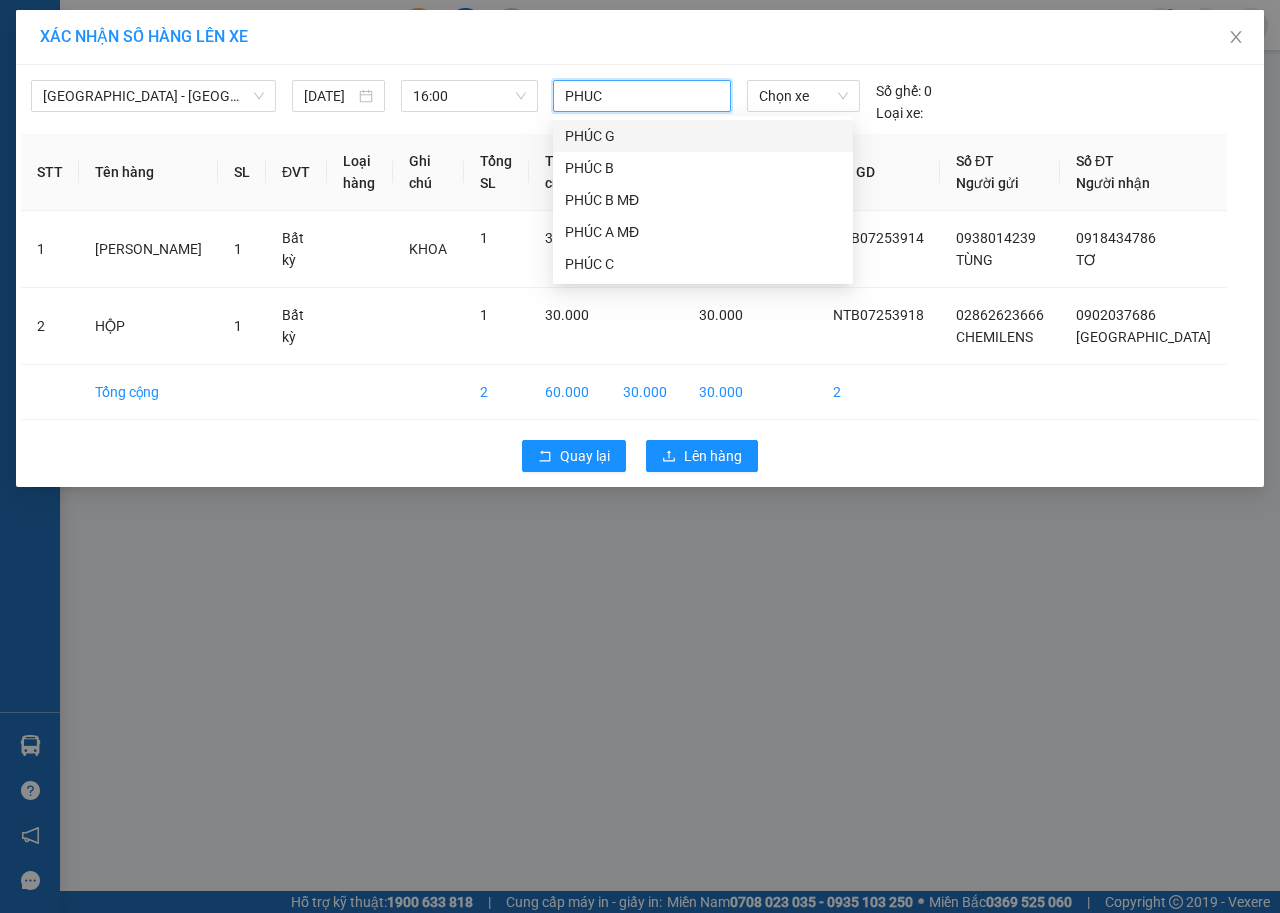 type on "PHUC B" 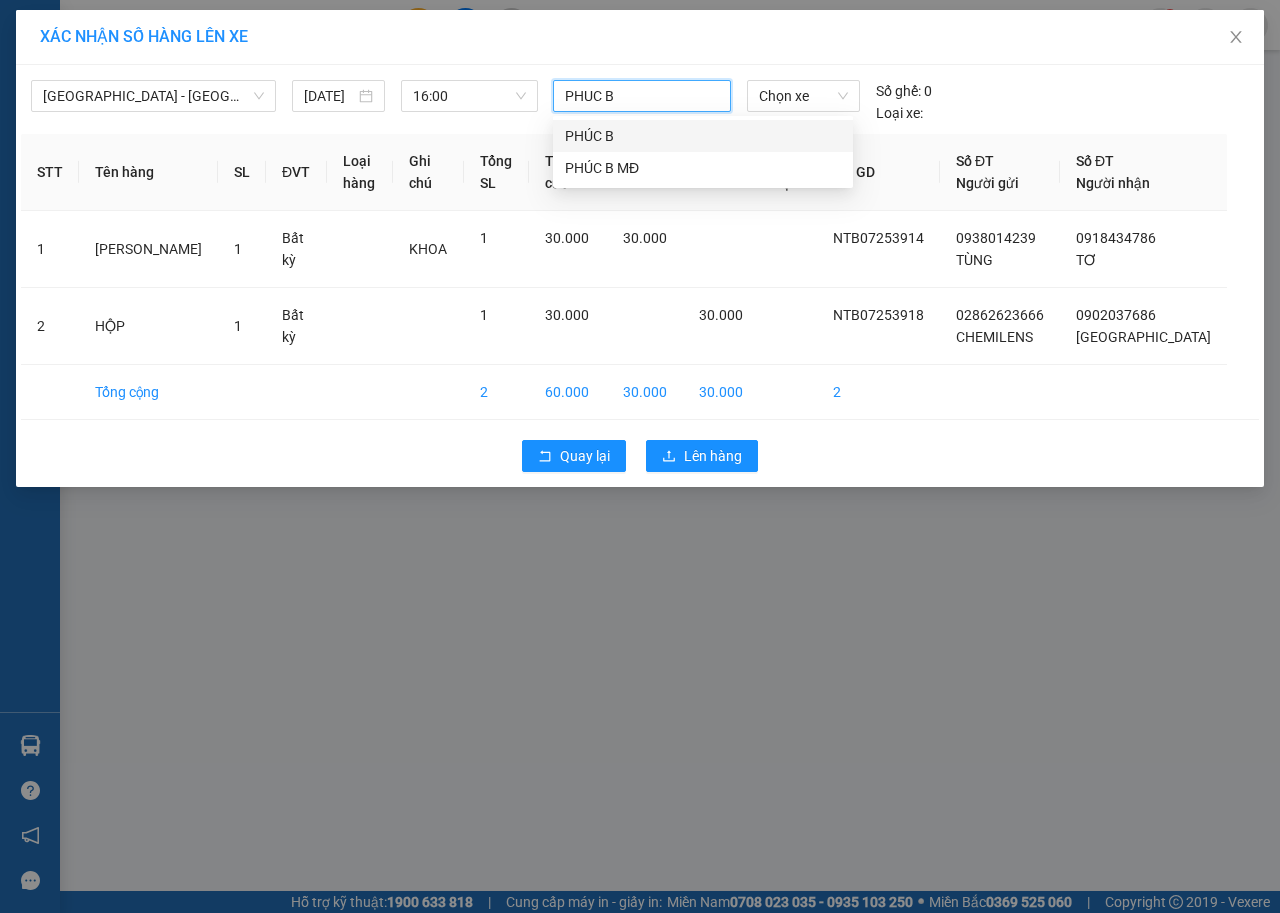 click on "PHÚC B" at bounding box center (703, 136) 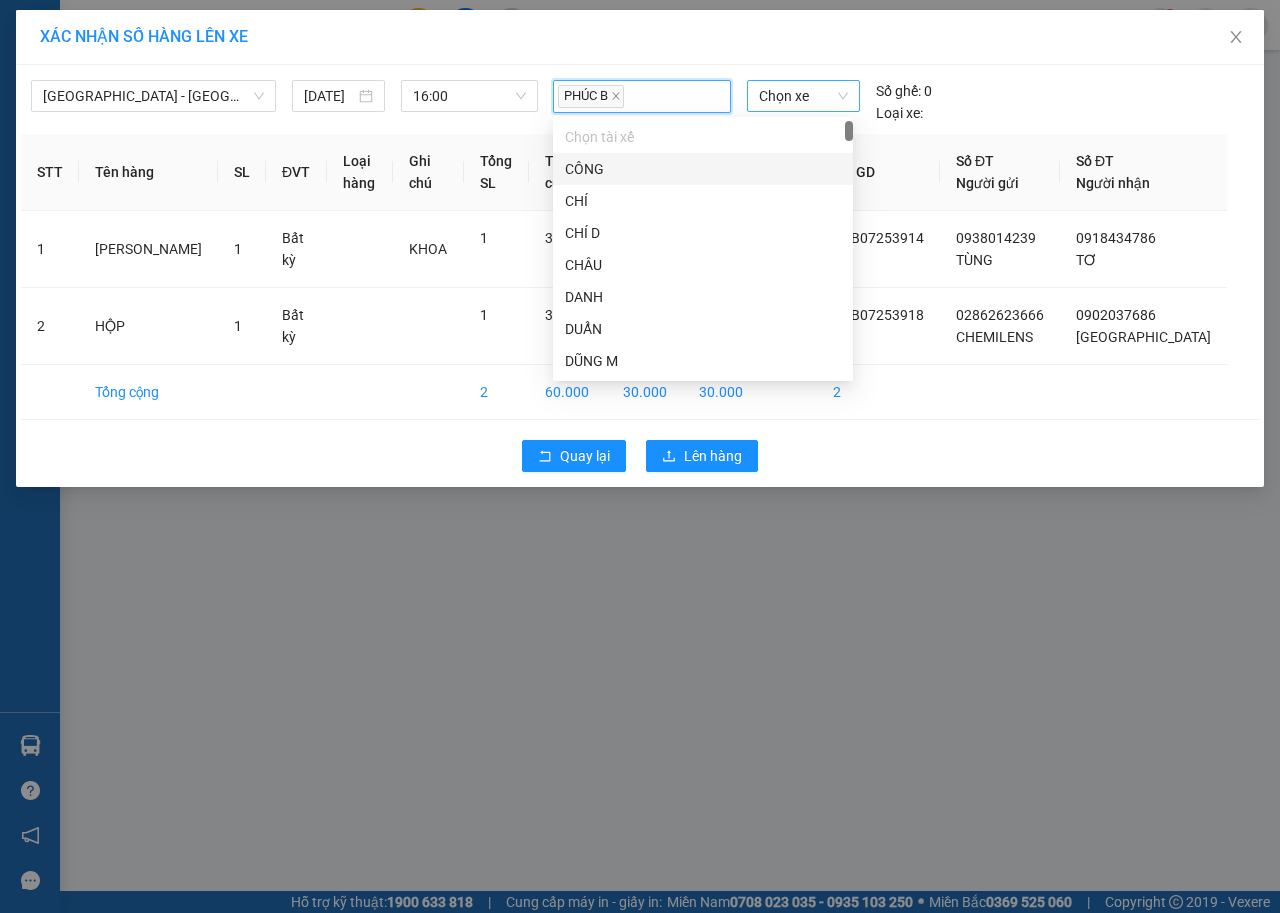 click on "Chọn xe" at bounding box center (803, 96) 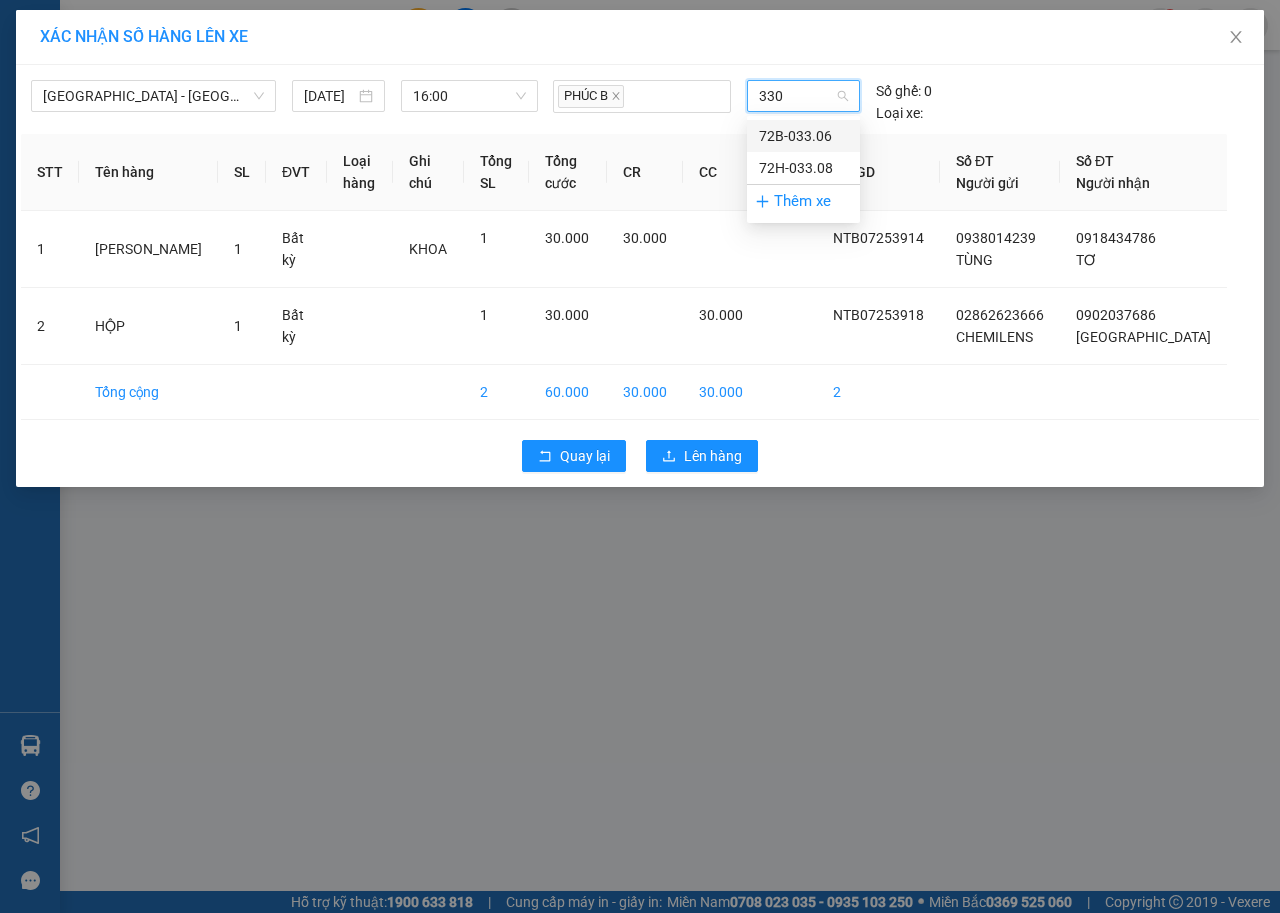 type on "3308" 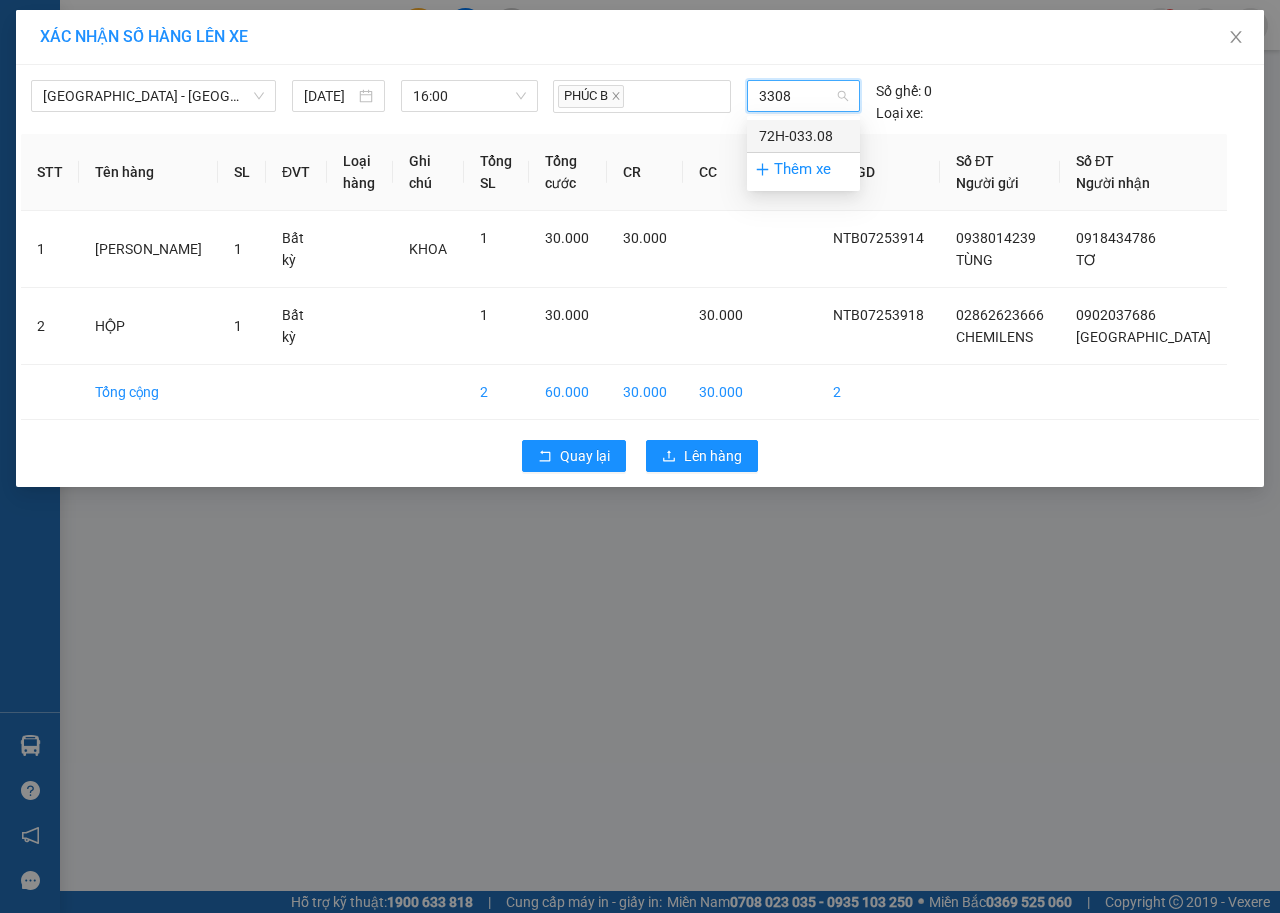 click on "72H-033.08" at bounding box center [803, 136] 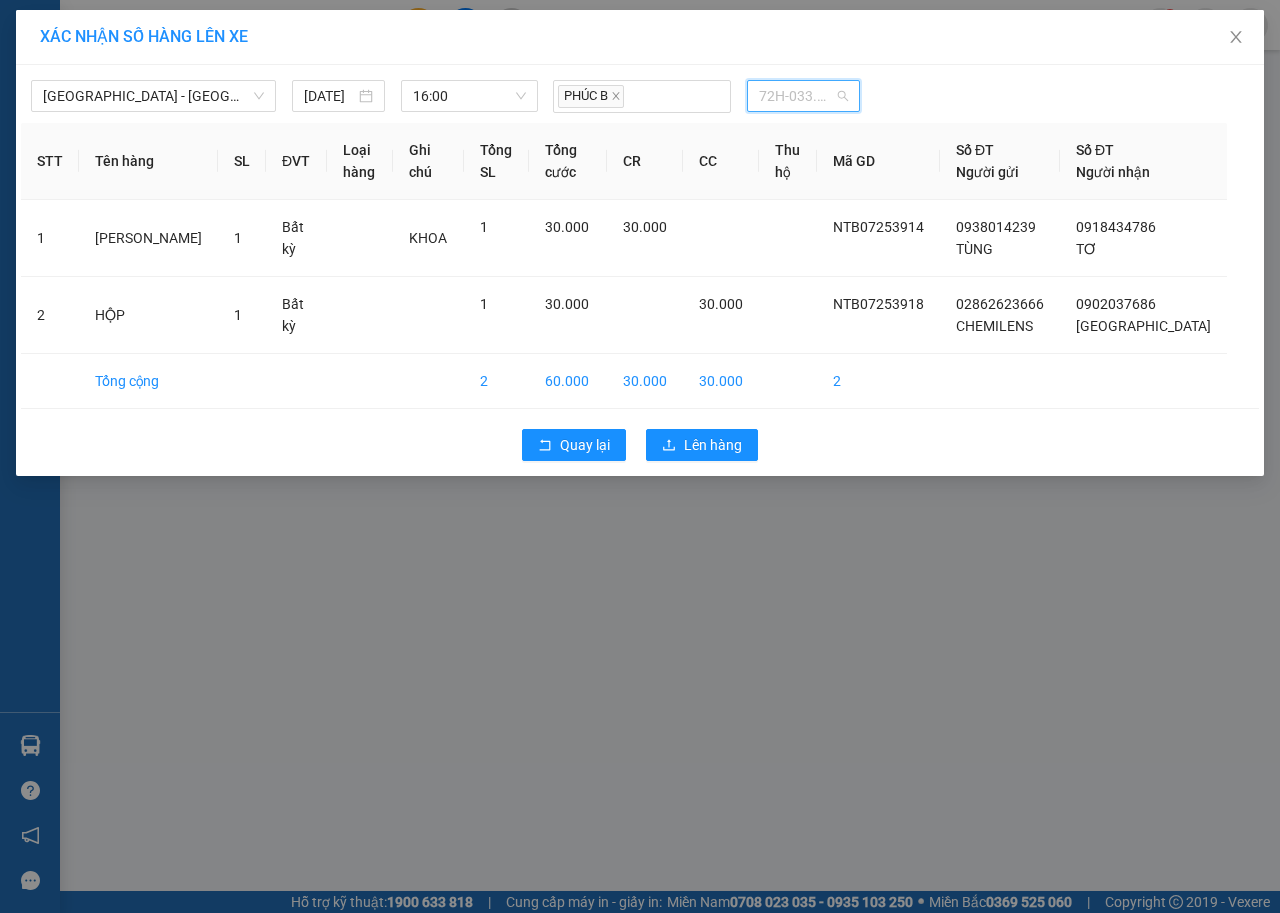 scroll, scrollTop: 6624, scrollLeft: 0, axis: vertical 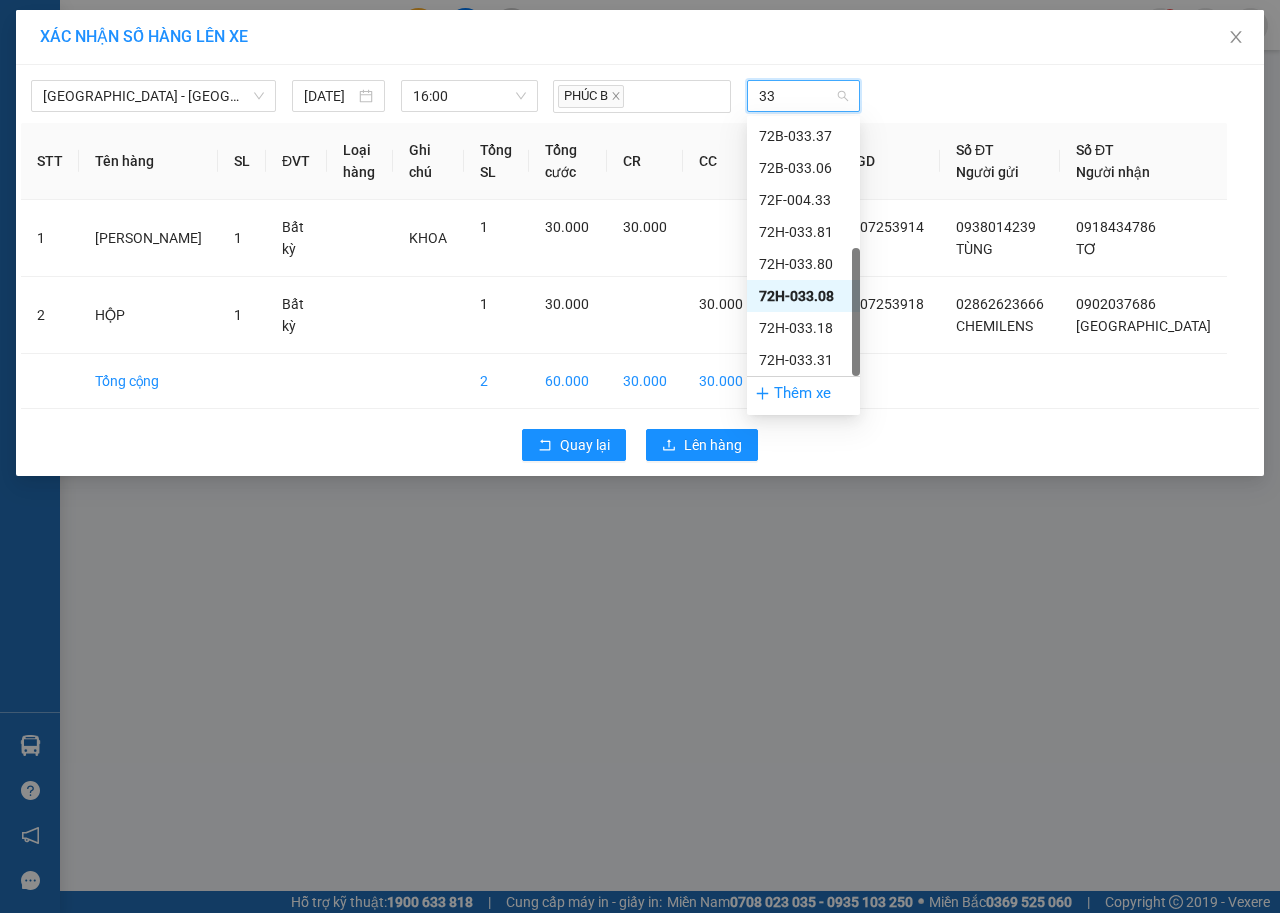 type on "338" 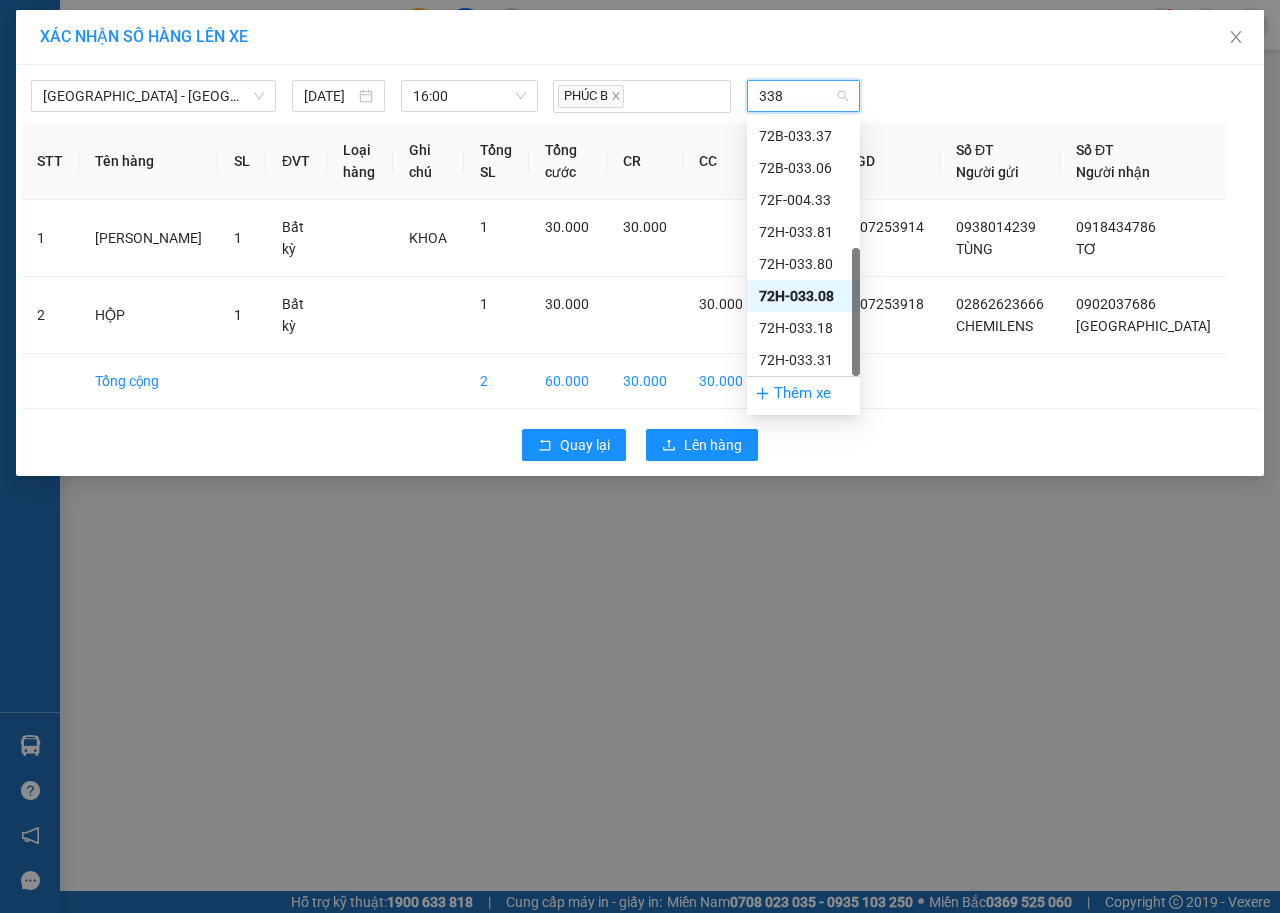 scroll, scrollTop: 0, scrollLeft: 0, axis: both 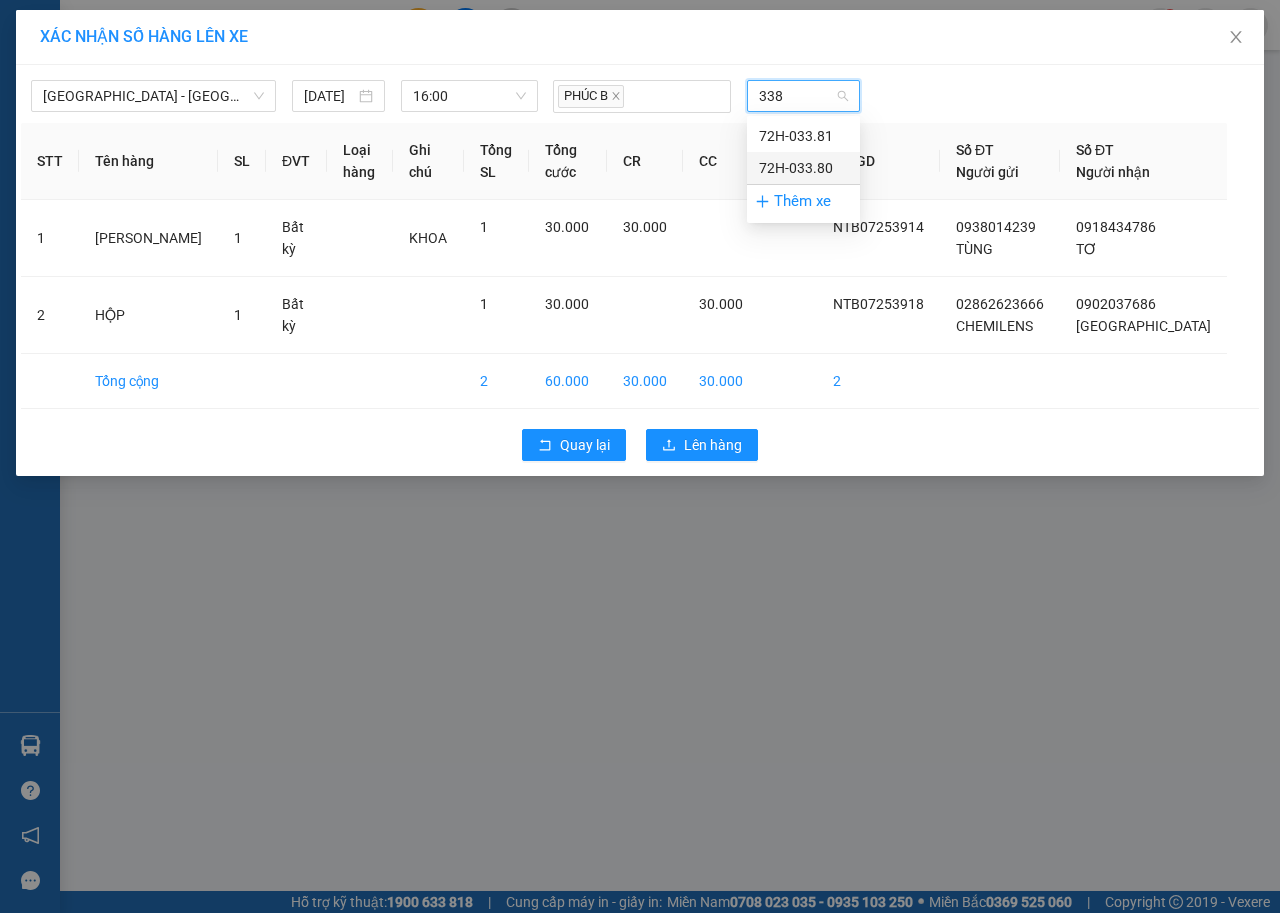 click on "72H-033.80" at bounding box center [803, 168] 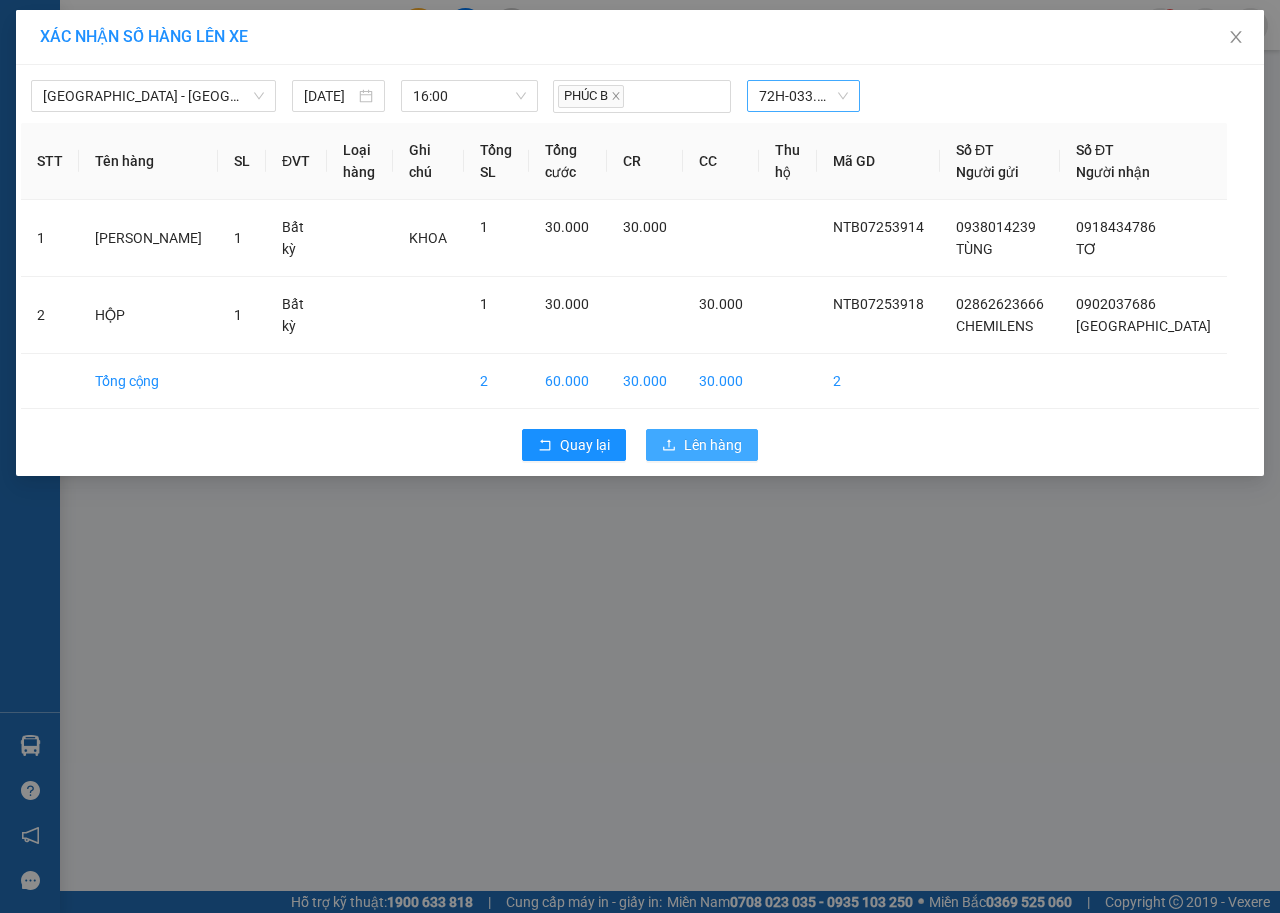 click on "Lên hàng" at bounding box center (713, 445) 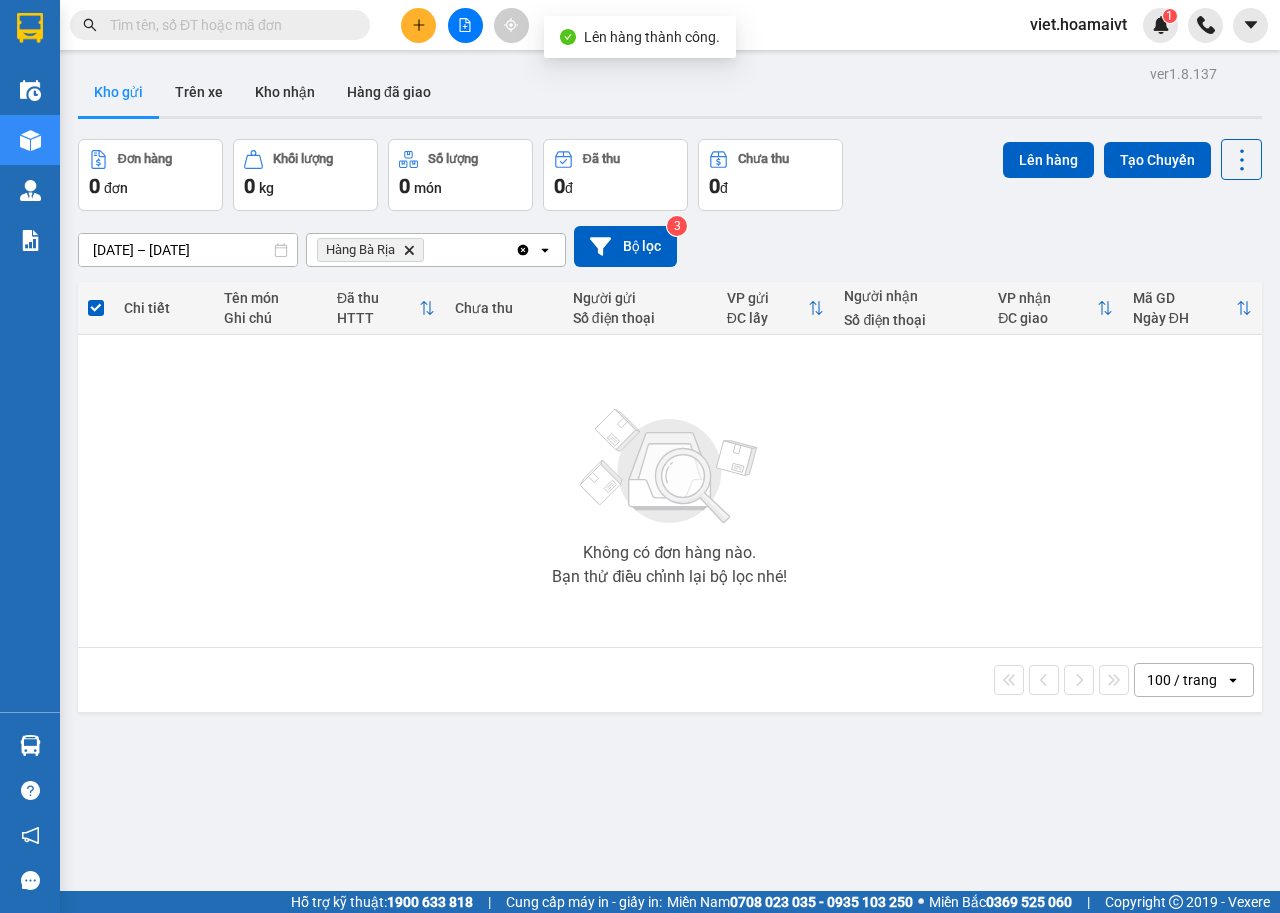 click on "Delete" 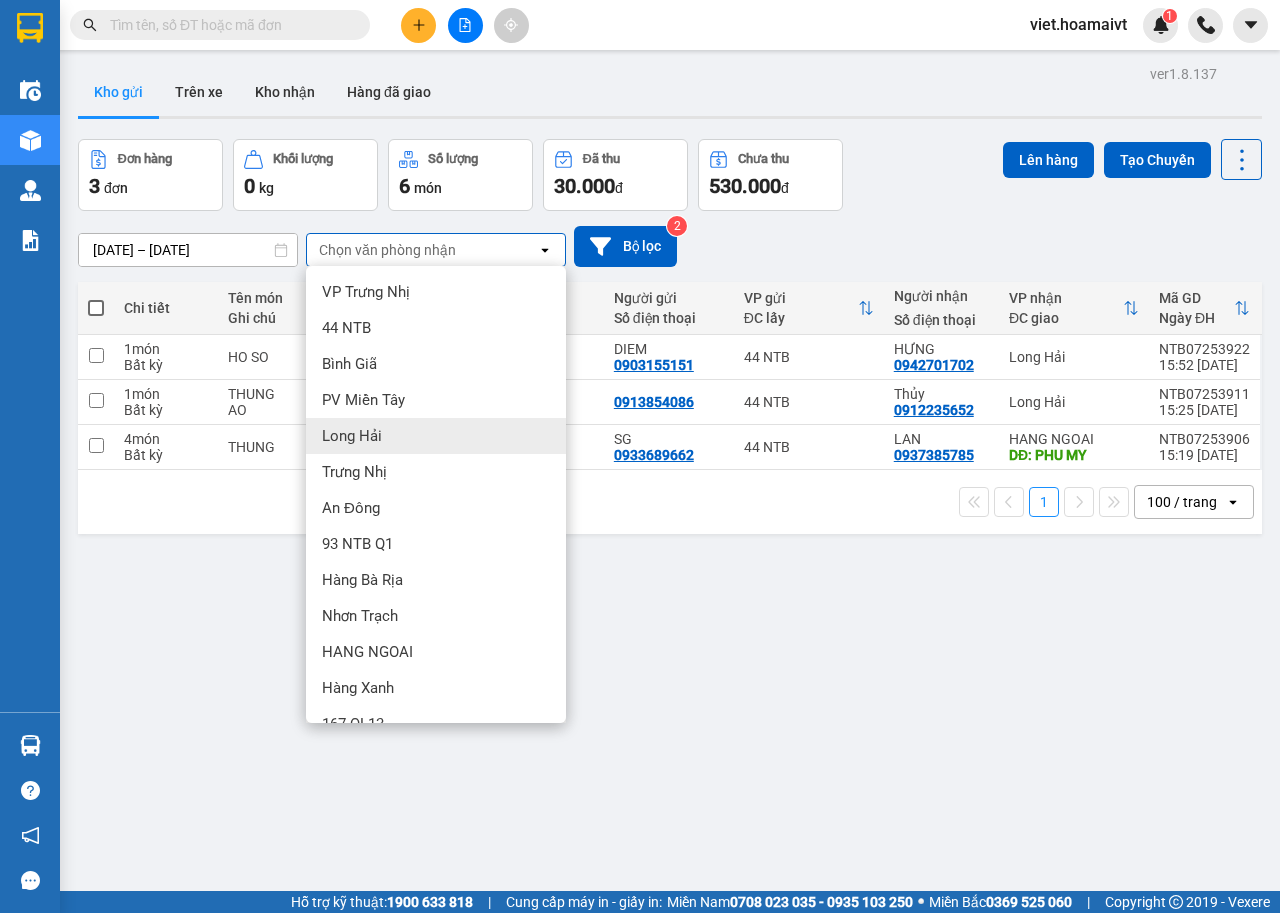 click on "ver  1.8.137 Kho gửi Trên xe Kho nhận Hàng đã giao Đơn hàng 3 đơn Khối lượng 0 kg Số lượng 6 món Đã thu 30.000  đ Chưa thu 530.000  đ Lên hàng Tạo Chuyến 11/07/2025 – 12/07/2025 Press the down arrow key to interact with the calendar and select a date. Press the escape button to close the calendar. Selected date range is from 11/07/2025 to 12/07/2025. Chọn văn phòng nhận open Bộ lọc 2 Chi tiết Tên món Ghi chú Đã thu HTTT Chưa thu Người gửi Số điện thoại VP gửi ĐC lấy Người nhận Số điện thoại VP nhận ĐC giao Mã GD Ngày ĐH 1  món Bất kỳ HO SO 30.000 đ Tại văn phòng DIEM 0903155151 44 NTB HƯNG 0942701702 Long Hải NTB07253922 15:52 12/07 1  món Bất kỳ THUNG AO 80.000 đ 0913854086 44 NTB Thủy 0912235652 Long Hải NTB07253911 15:25 12/07 4  món Bất kỳ THUNG 450.000 đ SG 0933689662 44 NTB LAN 0937385785 HANG NGOAI DĐ: PHU MY NTB07253906 15:19 12/07 1 100 / trang open Đang tải dữ liệu" at bounding box center [670, 516] 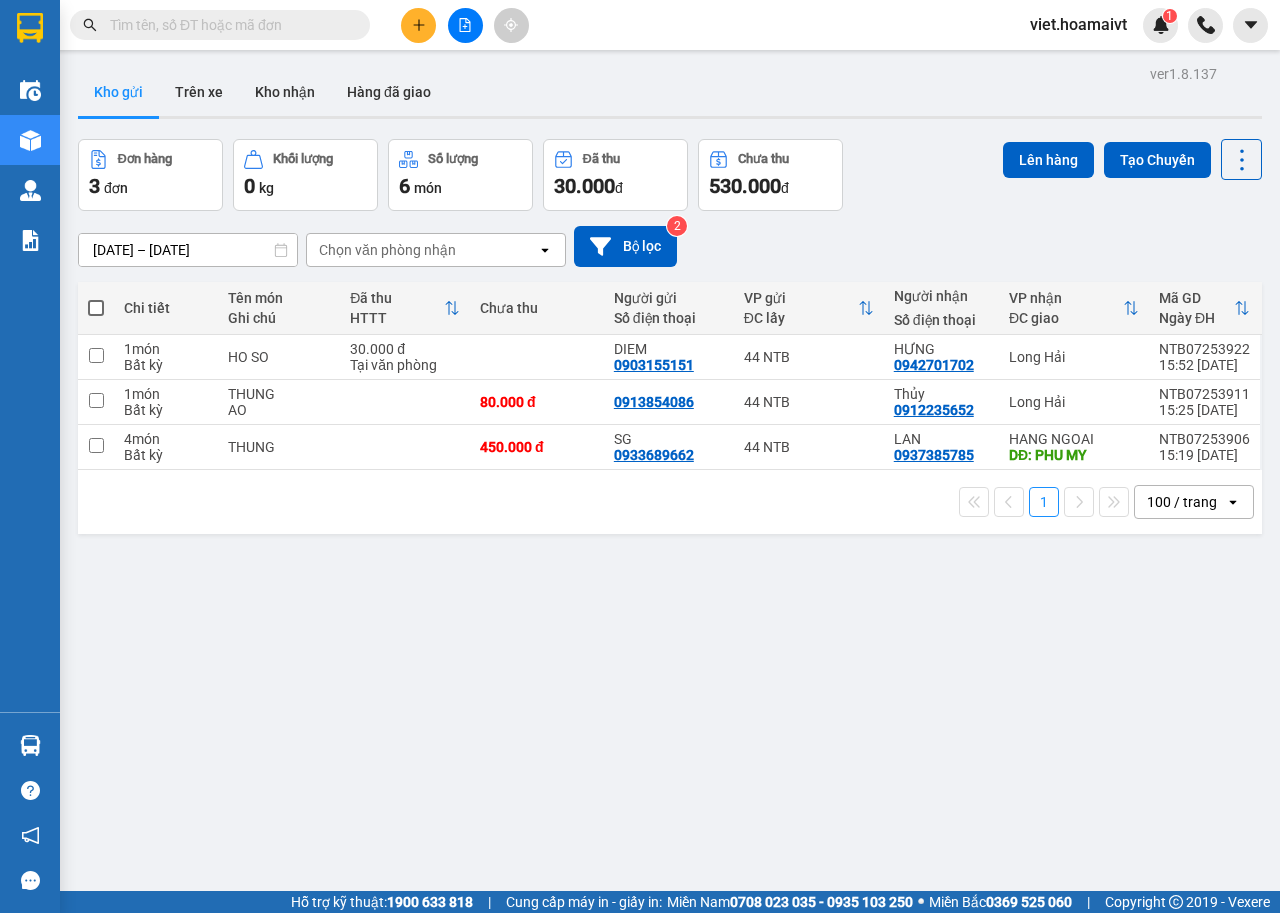 click on "Chọn văn phòng nhận" at bounding box center (387, 250) 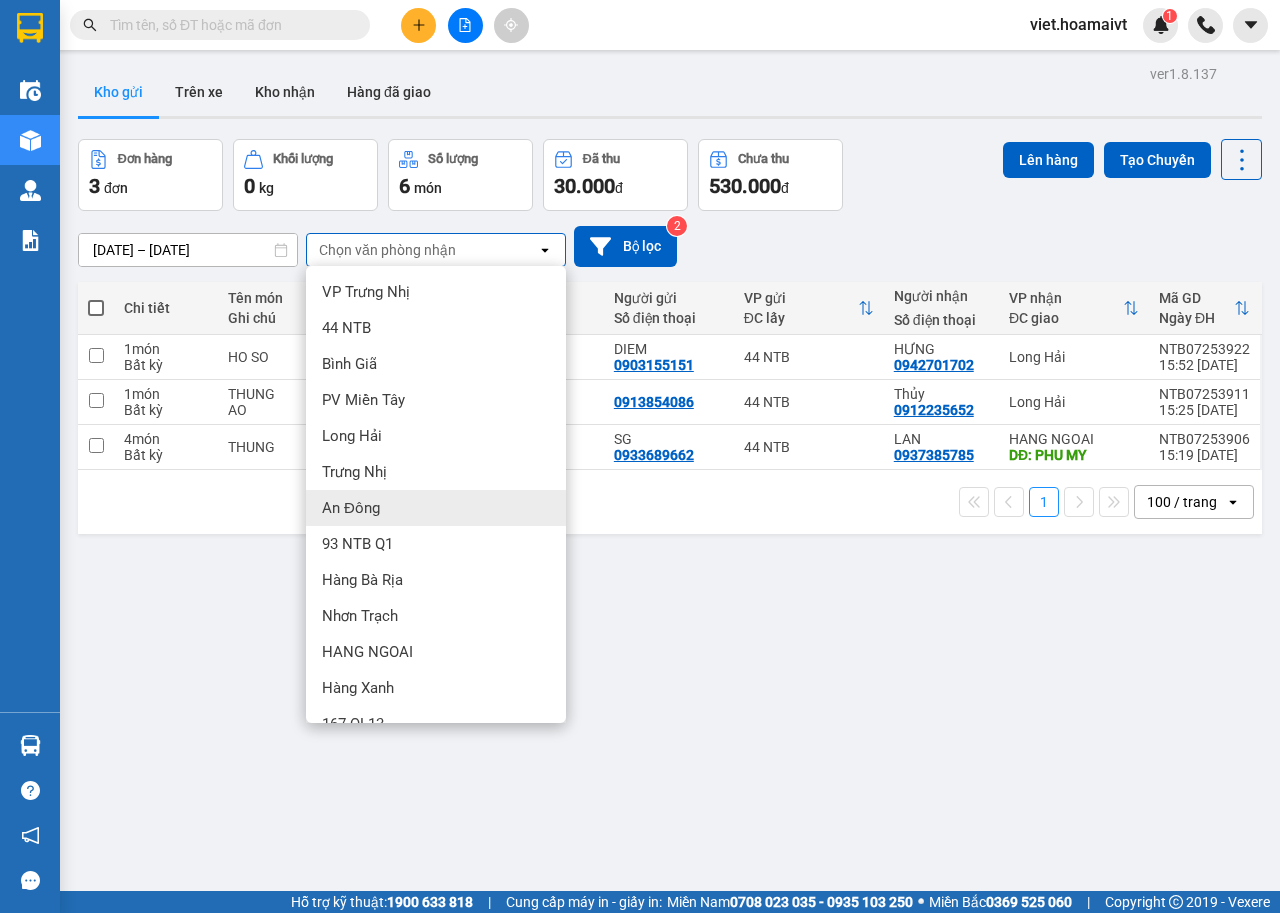 click on "ver  1.8.137 Kho gửi Trên xe Kho nhận Hàng đã giao Đơn hàng 3 đơn Khối lượng 0 kg Số lượng 6 món Đã thu 30.000  đ Chưa thu 530.000  đ Lên hàng Tạo Chuyến 11/07/2025 – 12/07/2025 Press the down arrow key to interact with the calendar and select a date. Press the escape button to close the calendar. Selected date range is from 11/07/2025 to 12/07/2025. Chọn văn phòng nhận open Bộ lọc 2 Chi tiết Tên món Ghi chú Đã thu HTTT Chưa thu Người gửi Số điện thoại VP gửi ĐC lấy Người nhận Số điện thoại VP nhận ĐC giao Mã GD Ngày ĐH 1  món Bất kỳ HO SO 30.000 đ Tại văn phòng DIEM 0903155151 44 NTB HƯNG 0942701702 Long Hải NTB07253922 15:52 12/07 1  món Bất kỳ THUNG AO 80.000 đ 0913854086 44 NTB Thủy 0912235652 Long Hải NTB07253911 15:25 12/07 4  món Bất kỳ THUNG 450.000 đ SG 0933689662 44 NTB LAN 0937385785 HANG NGOAI DĐ: PHU MY NTB07253906 15:19 12/07 1 100 / trang open Đang tải dữ liệu" at bounding box center [670, 516] 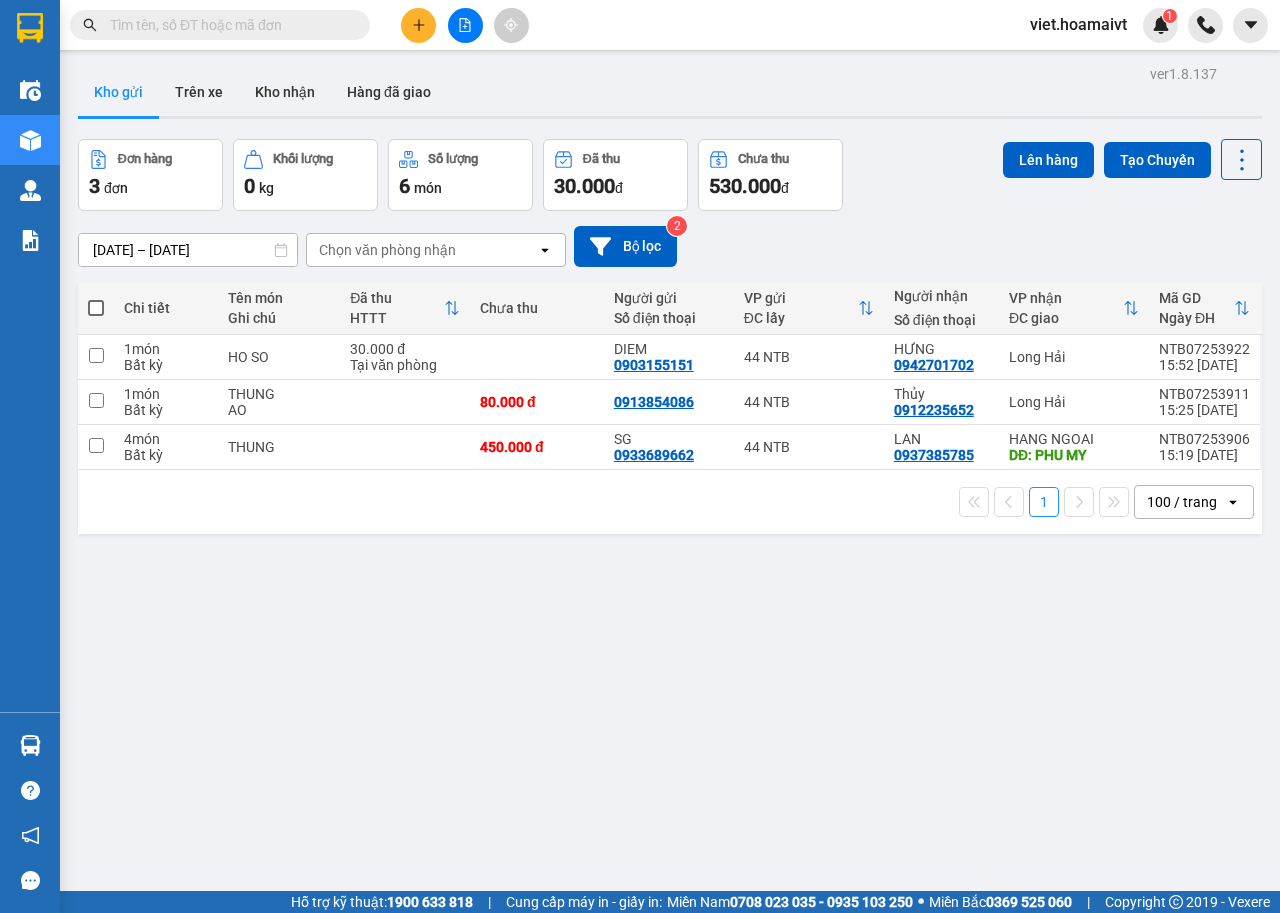 drag, startPoint x: 473, startPoint y: 245, endPoint x: 463, endPoint y: 255, distance: 14.142136 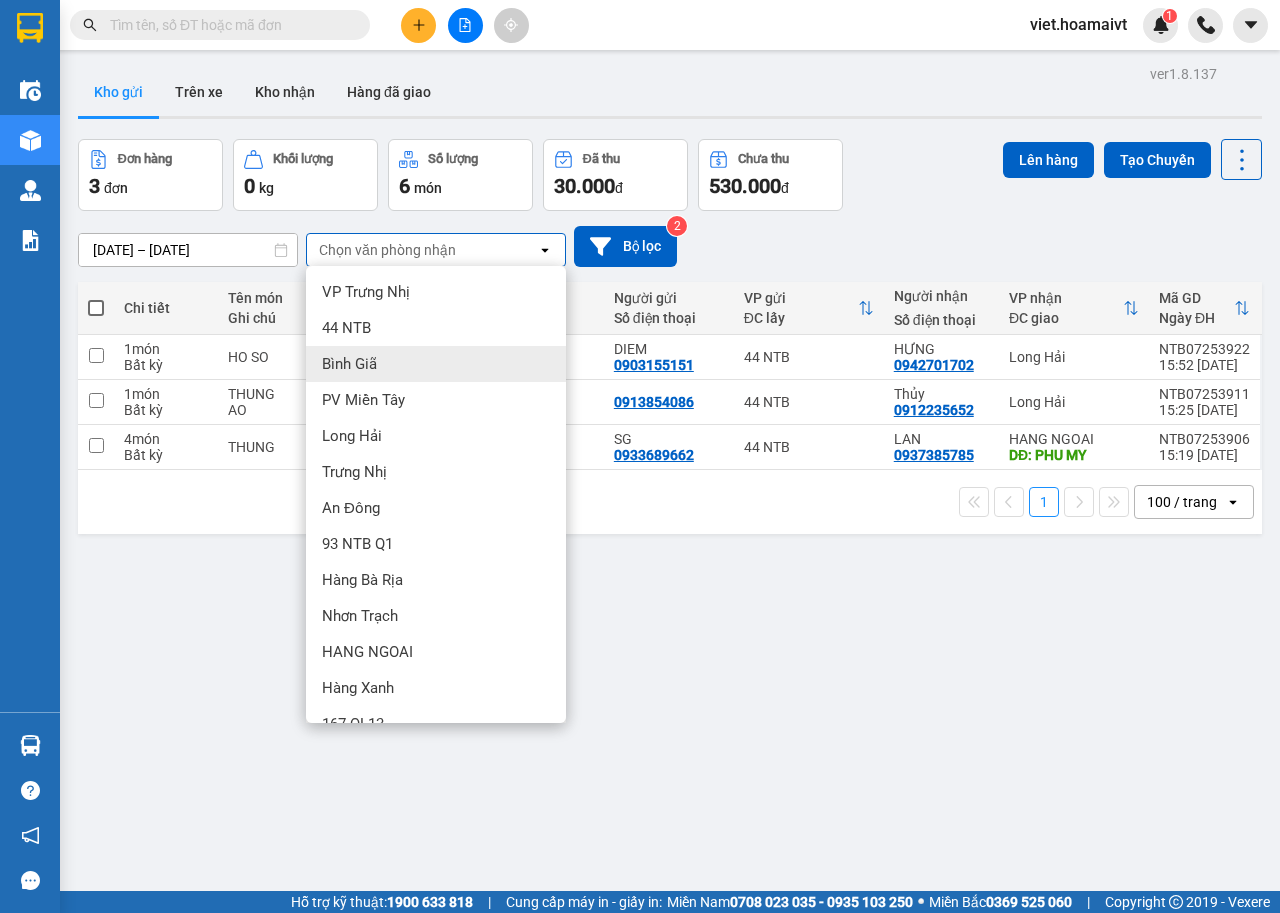 click on "Bình Giã" at bounding box center (436, 364) 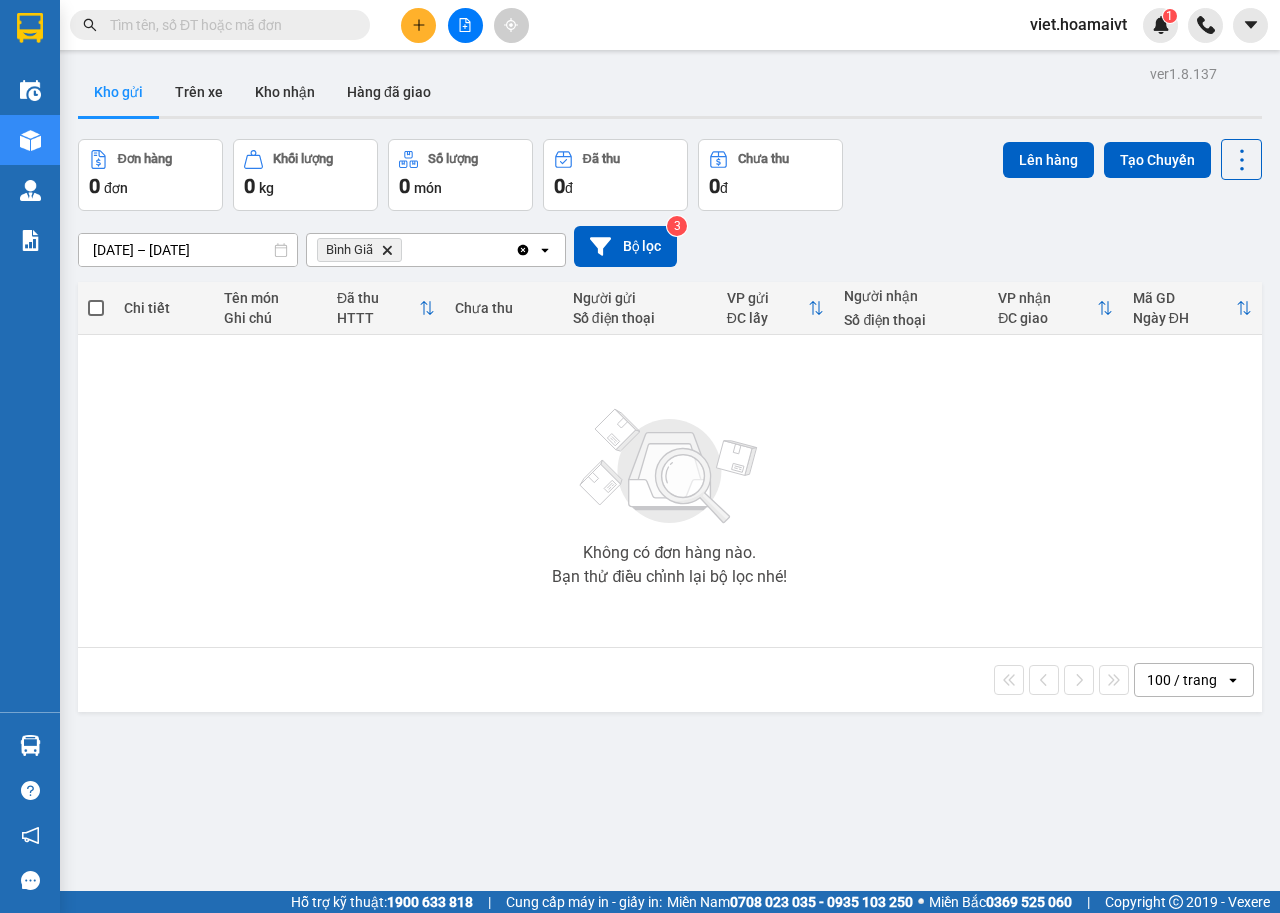 click on "Delete" 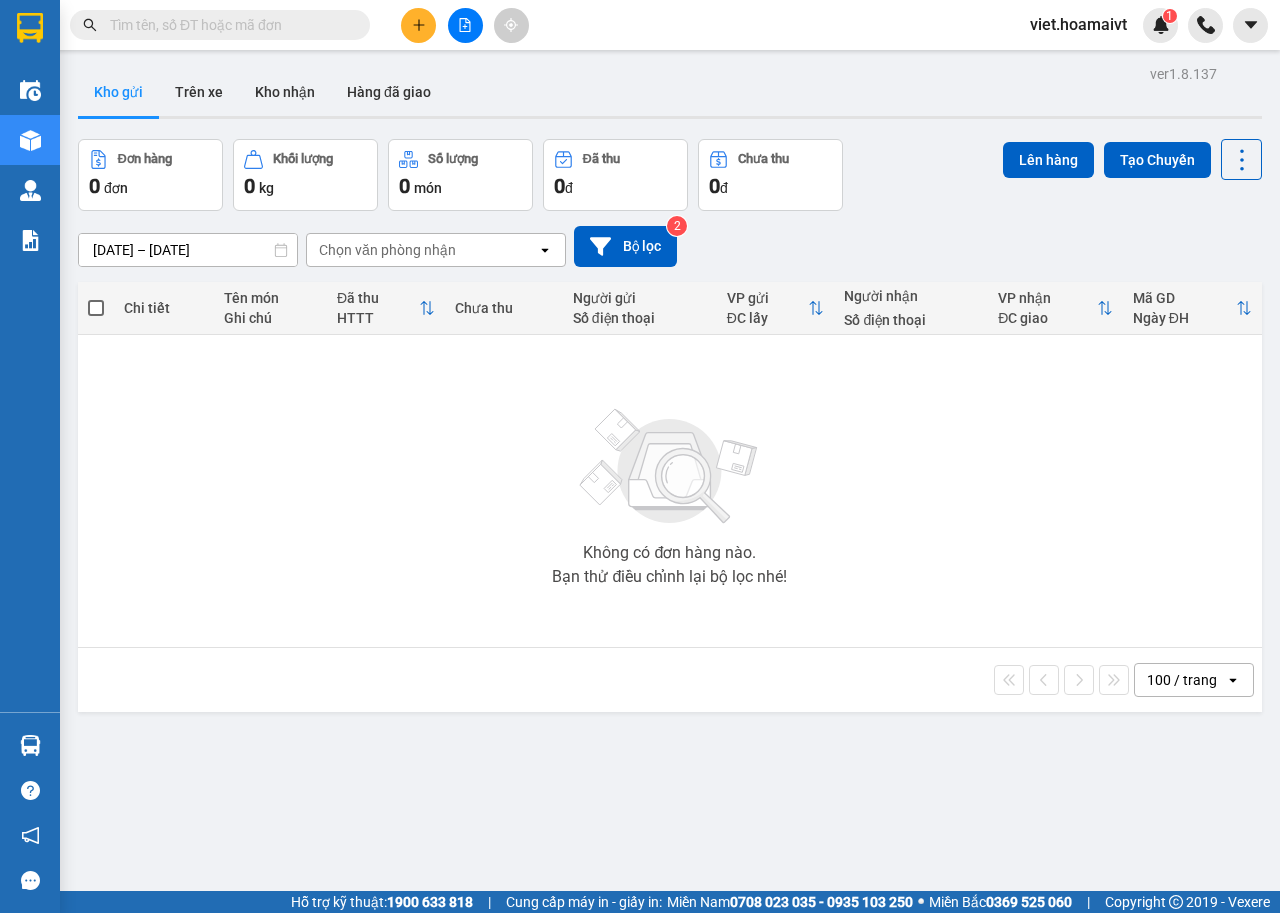 click on "Chọn văn phòng nhận" at bounding box center (387, 250) 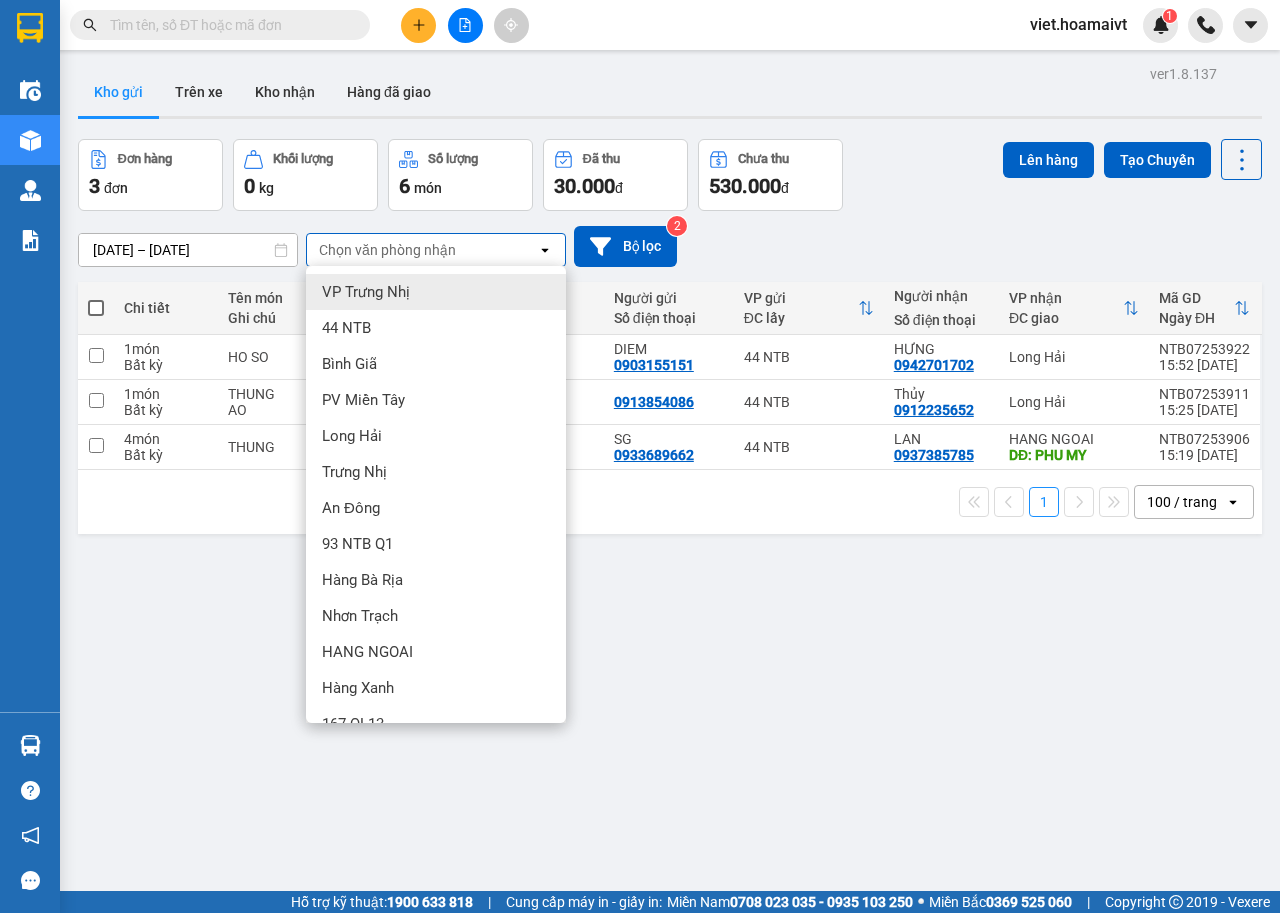 click on "[DATE] – [DATE] Press the down arrow key to interact with the calendar and select a date. Press the escape button to close the calendar. Selected date range is from [DATE] to [DATE]. Chọn văn phòng nhận open Bộ lọc 2" at bounding box center [670, 246] 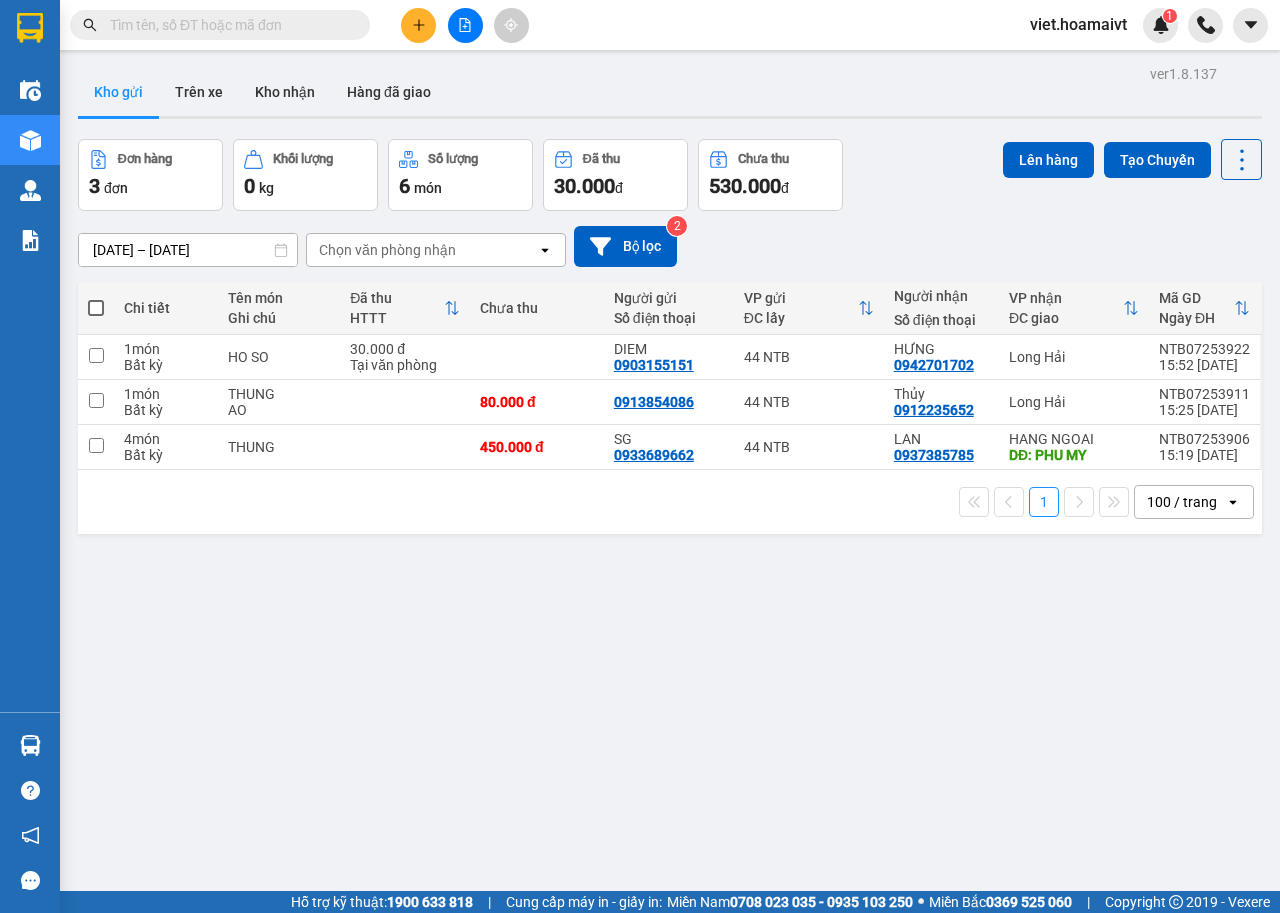 click on "Chọn văn phòng nhận" at bounding box center [387, 250] 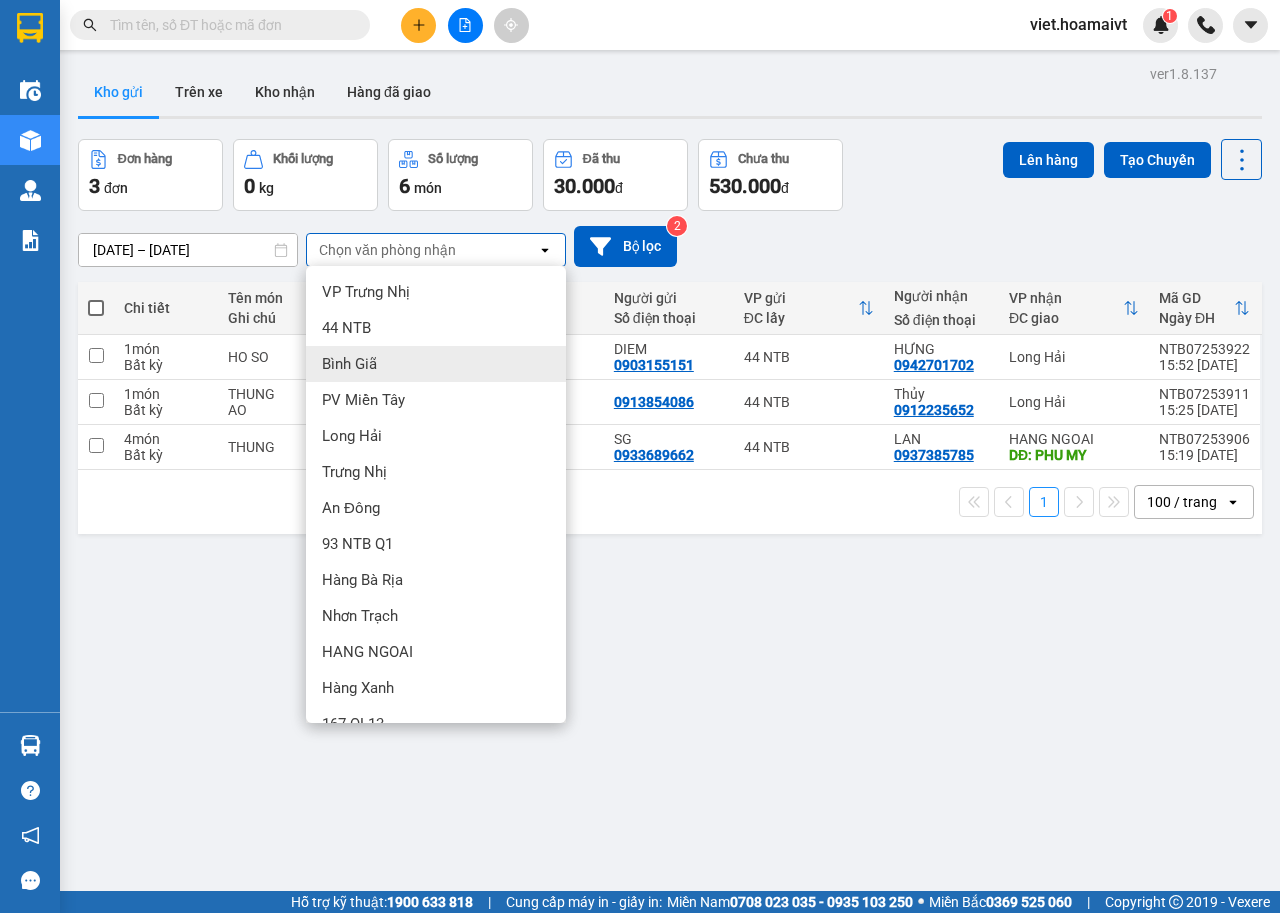 click on "Bình Giã" at bounding box center (349, 364) 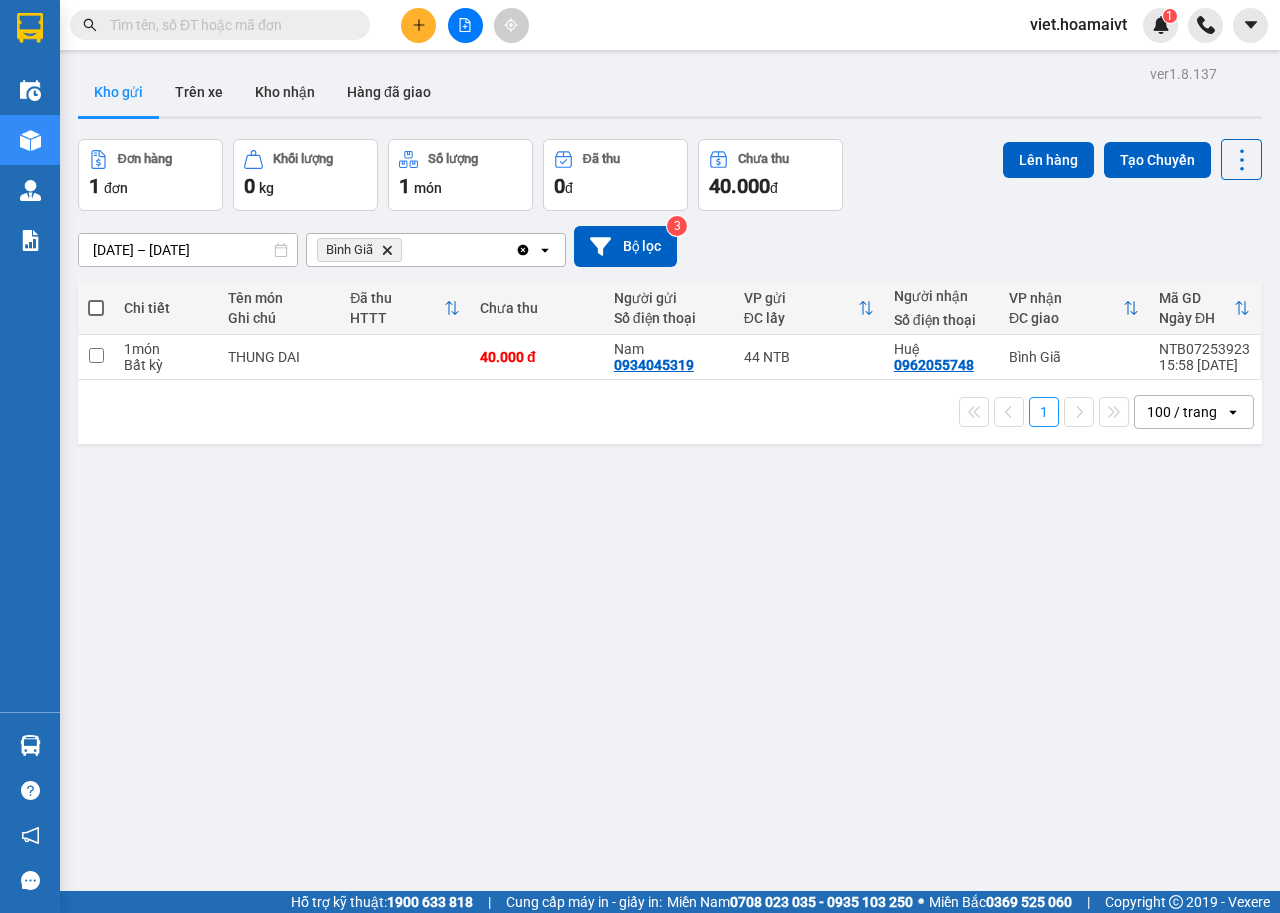 click on "Delete" 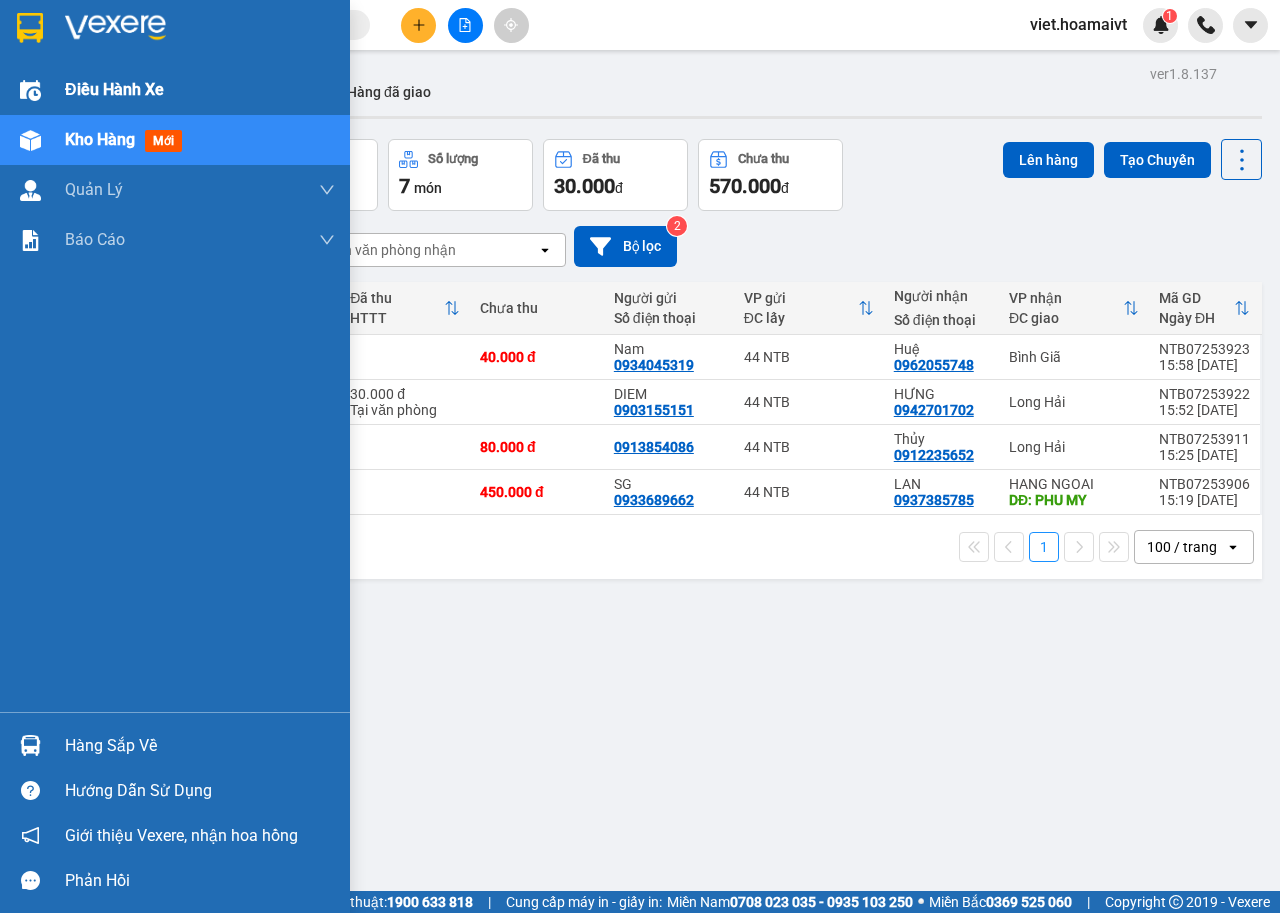 click on "Điều hành xe" at bounding box center [114, 89] 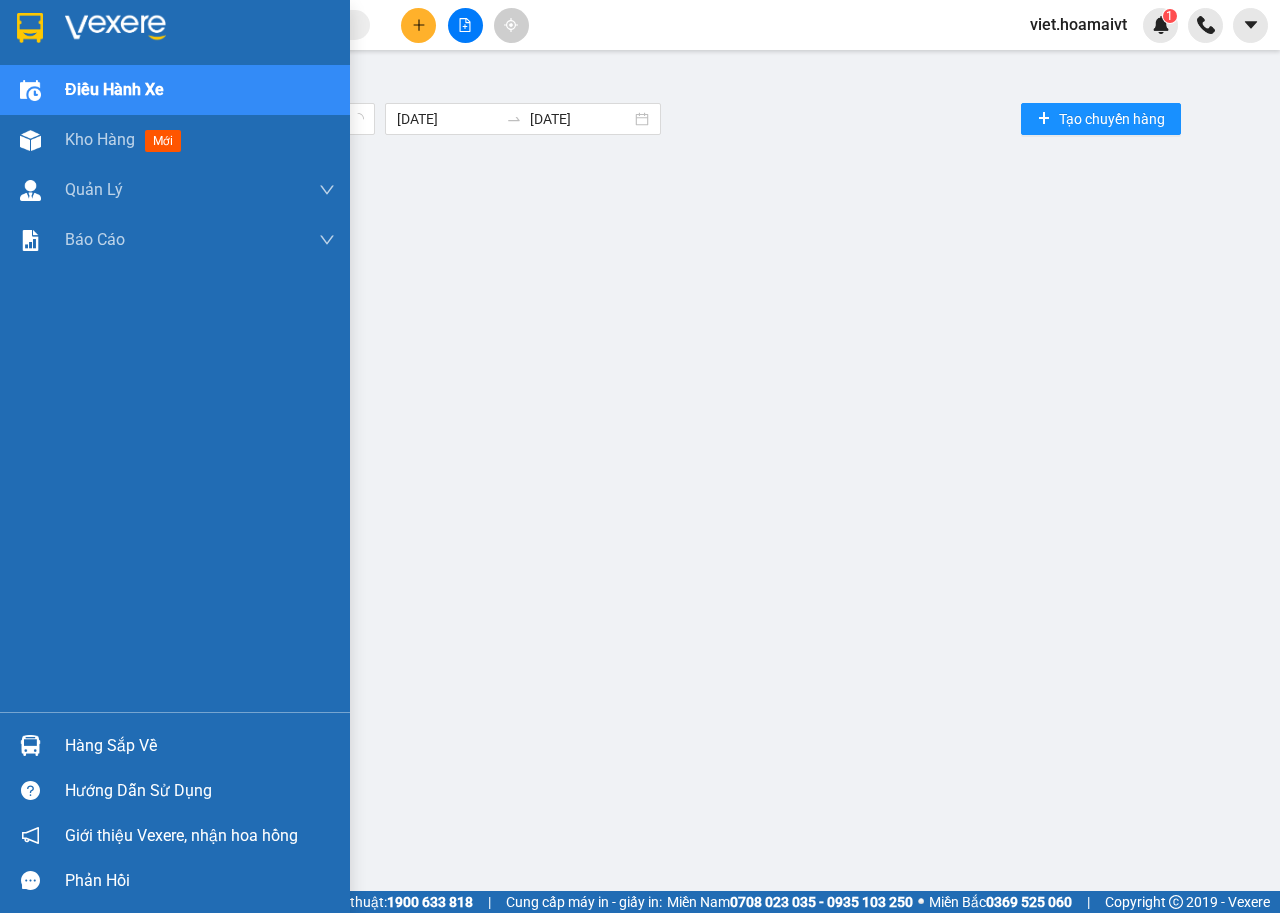 click on "Điều hành xe" at bounding box center (114, 89) 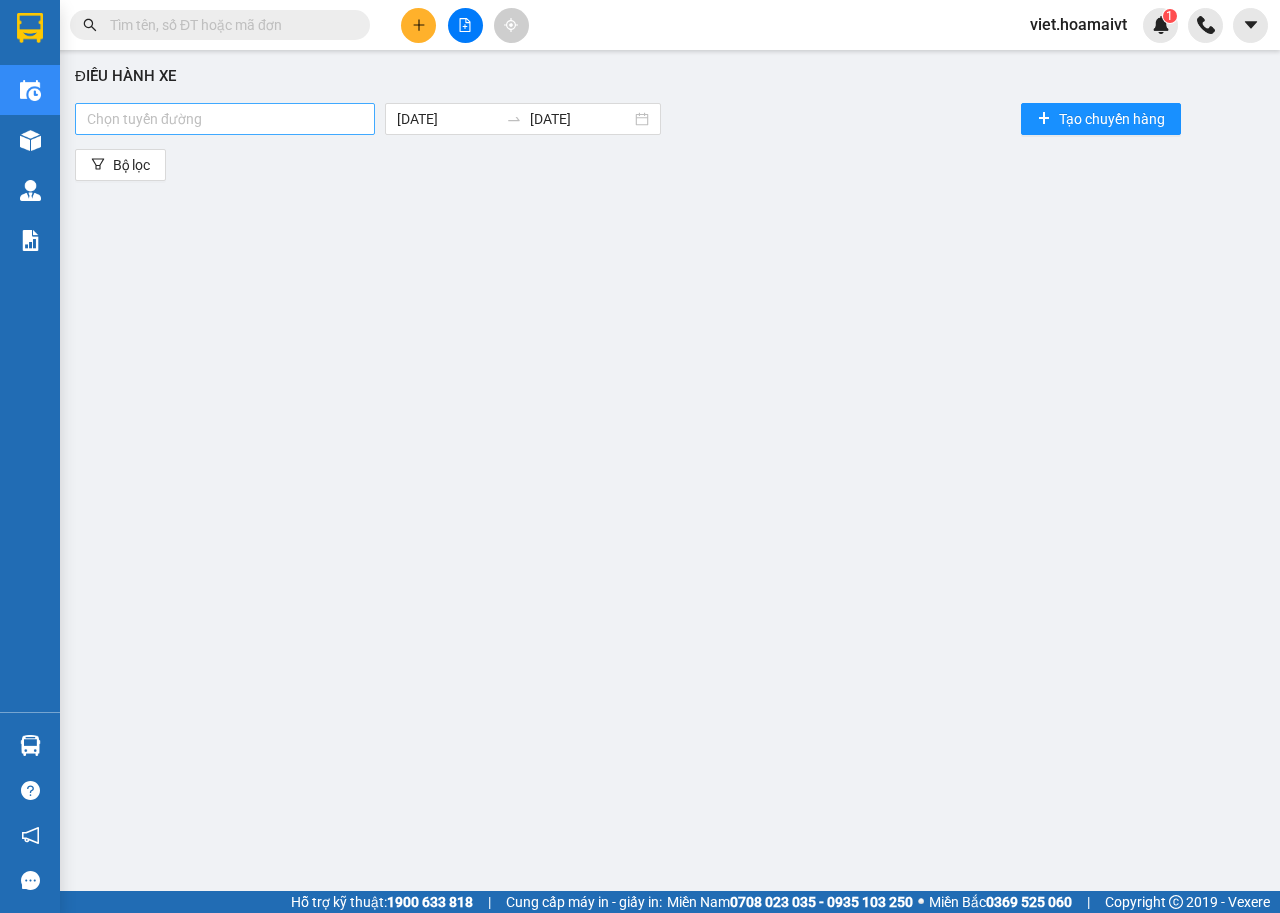 click at bounding box center (225, 119) 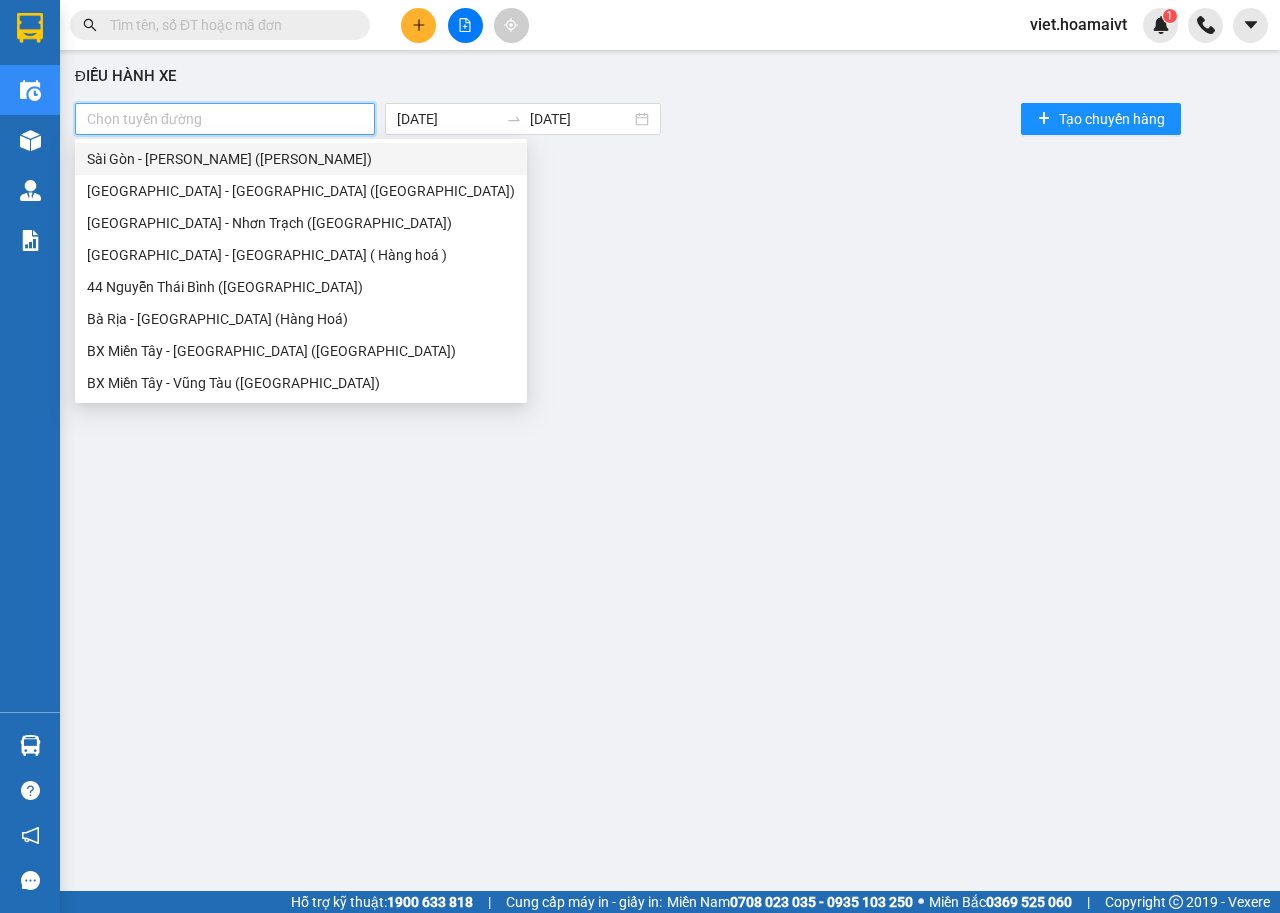 drag, startPoint x: 209, startPoint y: 160, endPoint x: 297, endPoint y: 183, distance: 90.95603 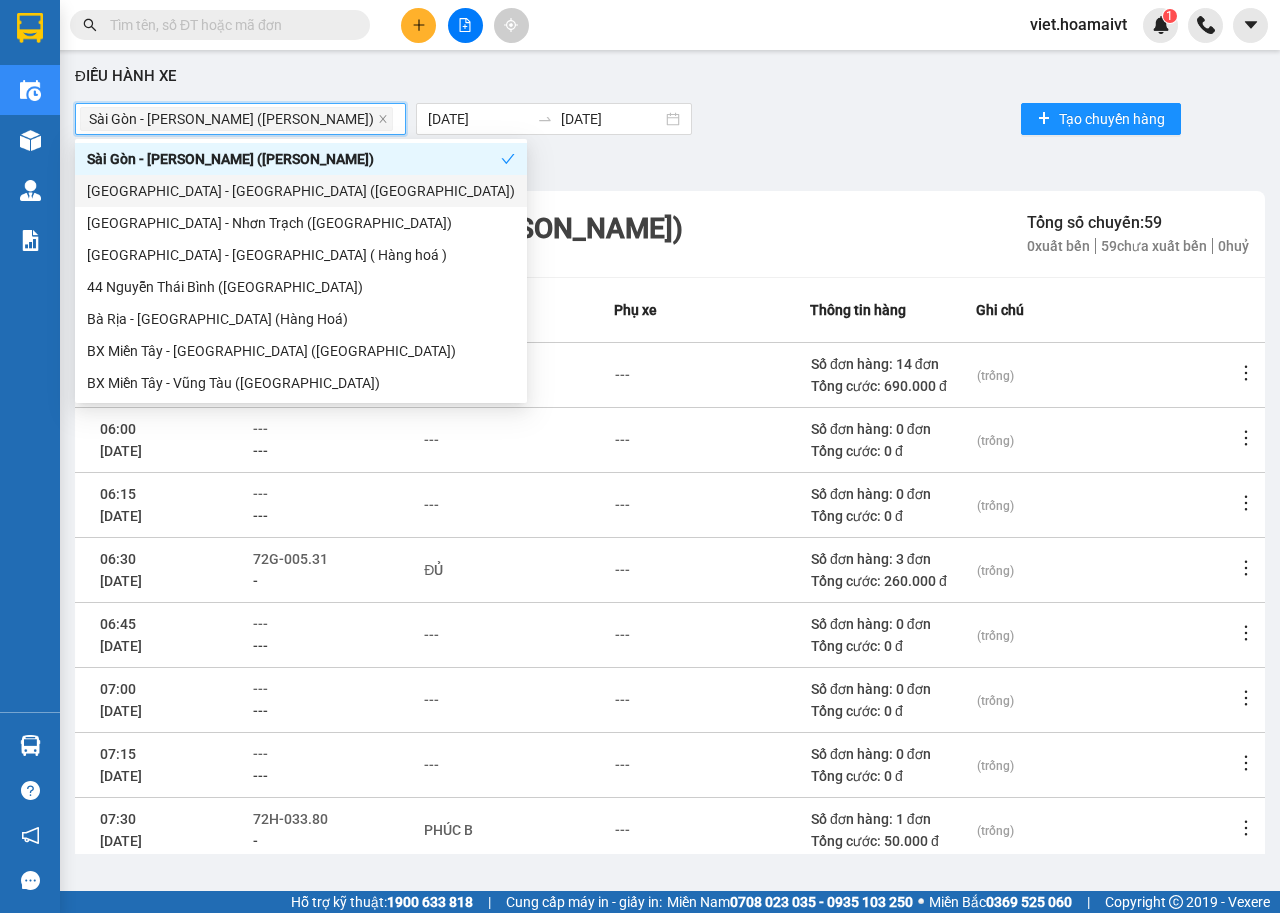 scroll, scrollTop: 220, scrollLeft: 0, axis: vertical 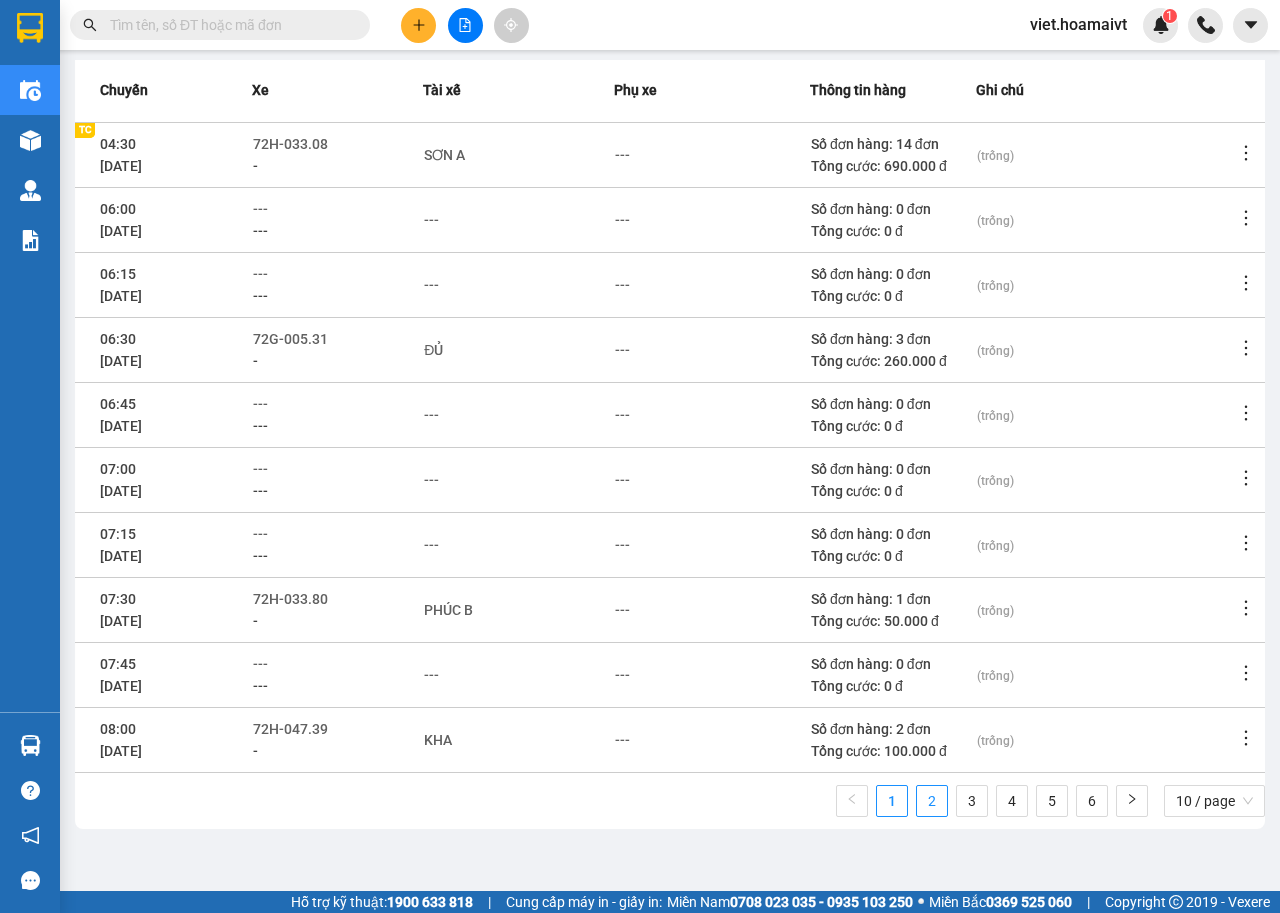click on "2" at bounding box center [932, 801] 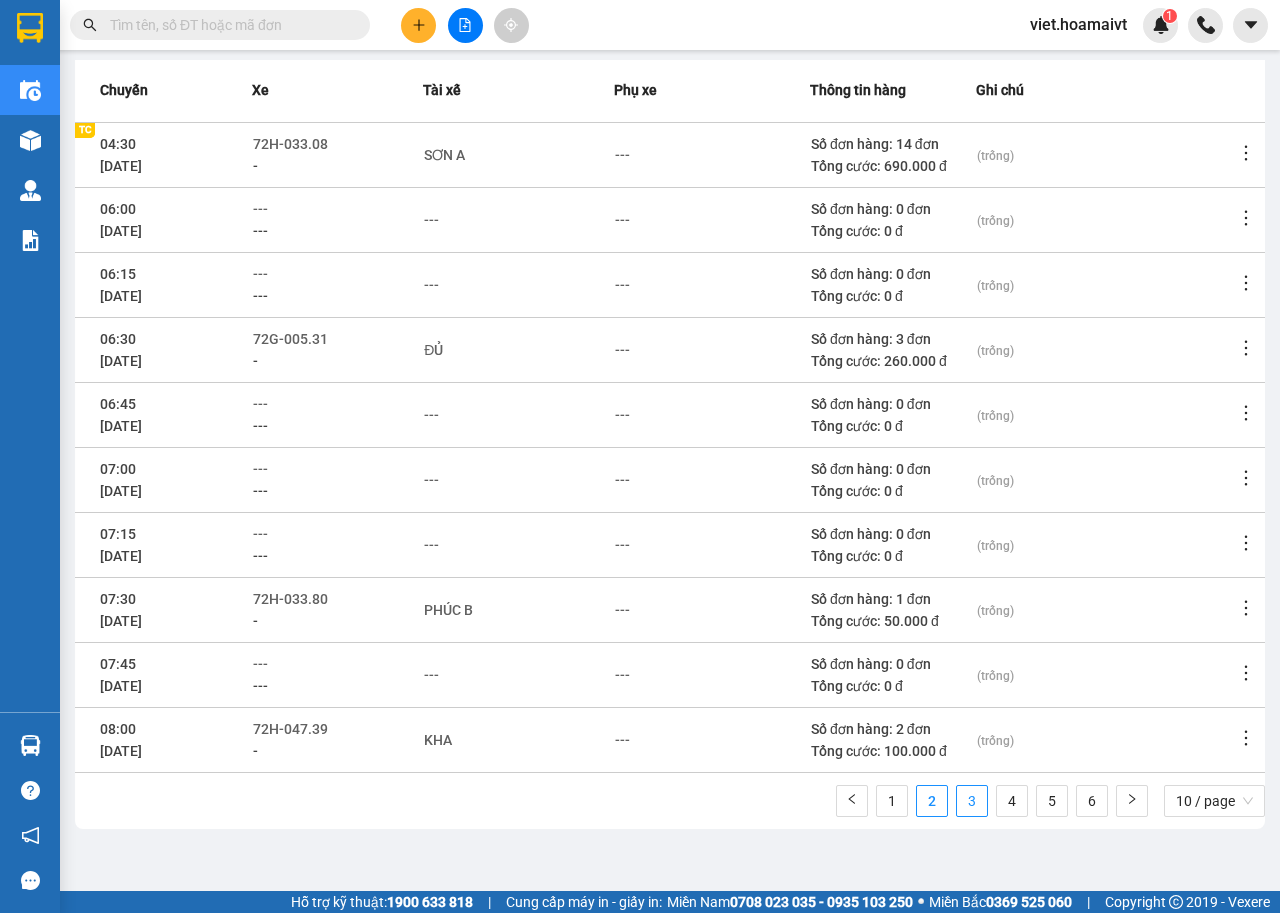click on "3" at bounding box center [972, 801] 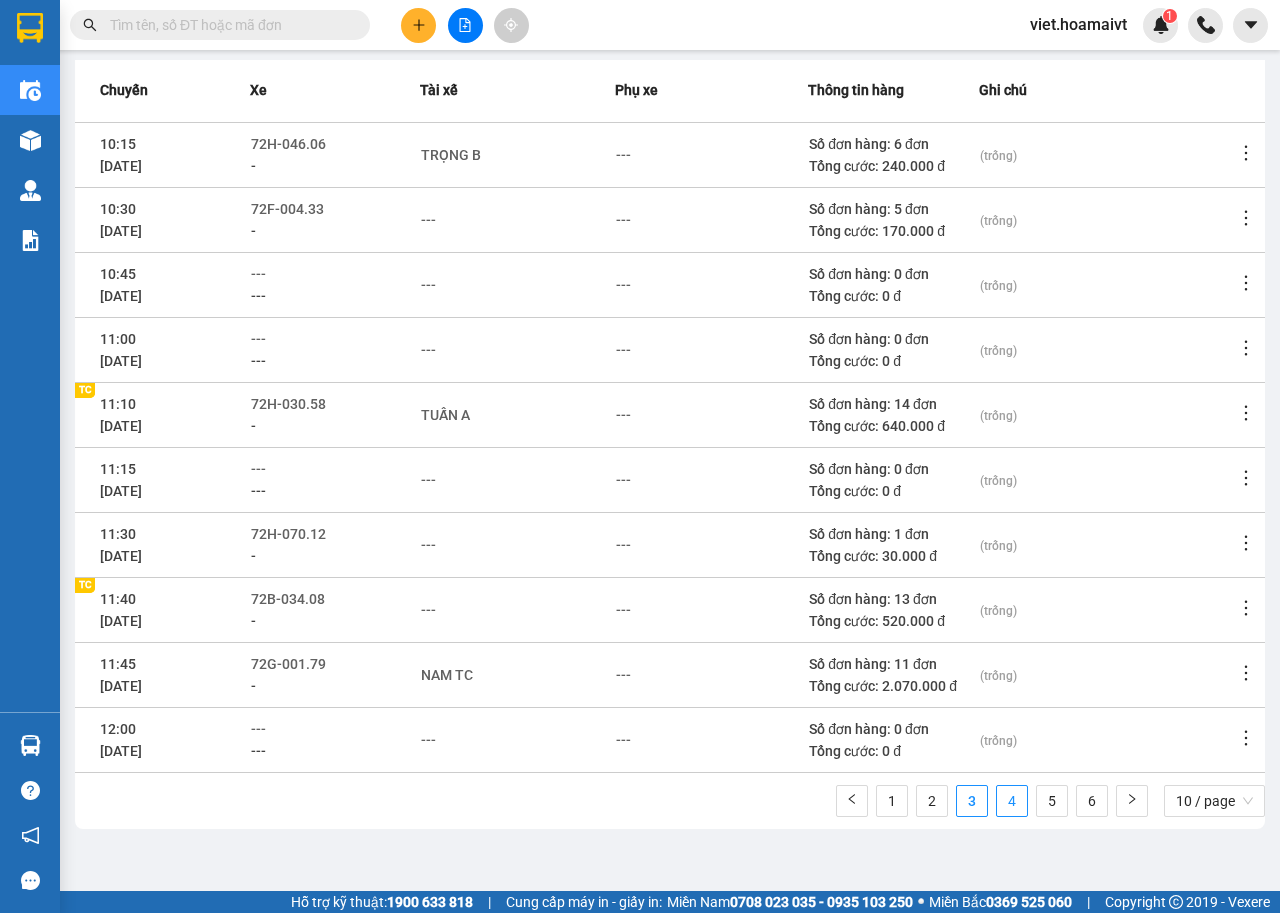 click on "4" at bounding box center [1012, 801] 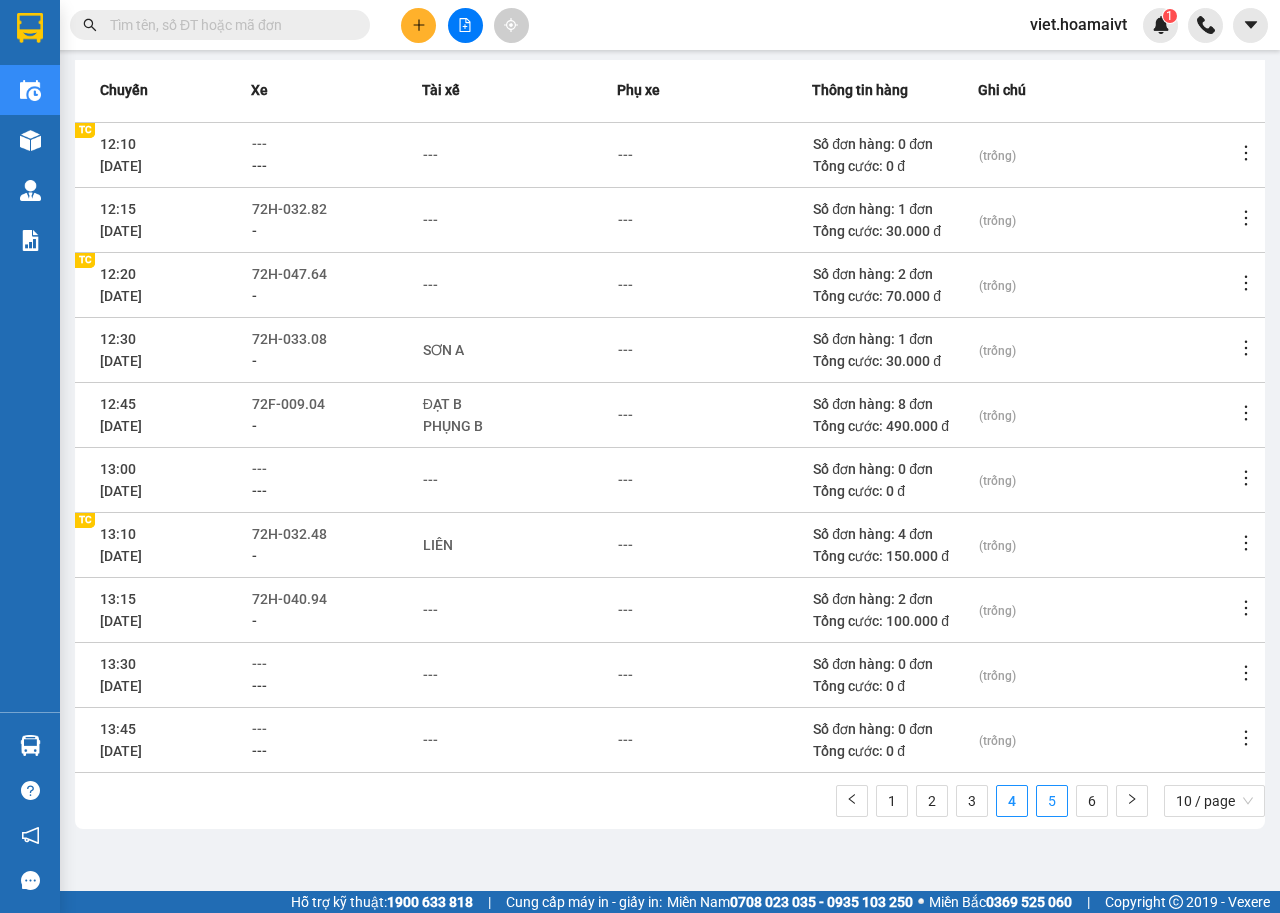 click on "5" at bounding box center [1052, 801] 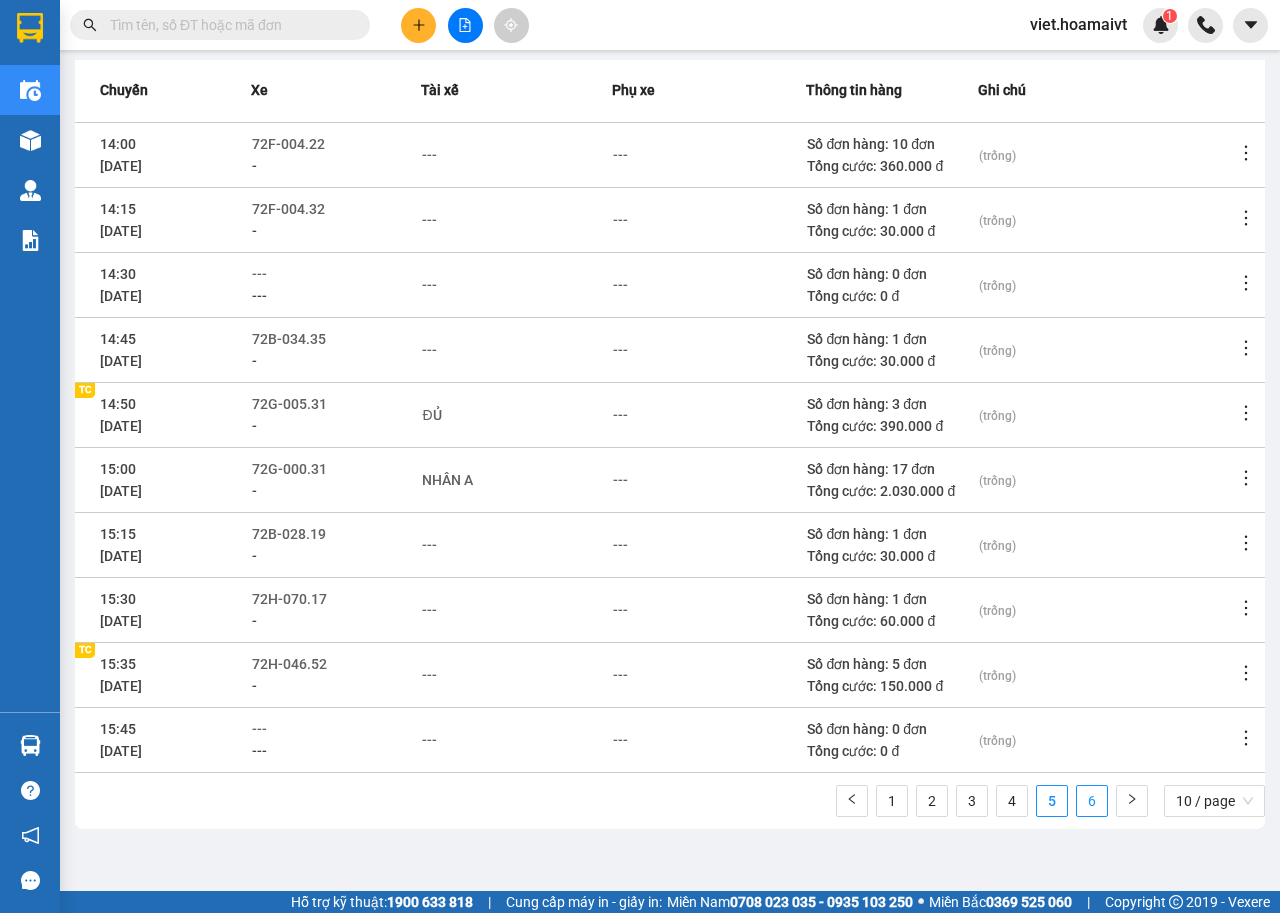 click on "6" at bounding box center (1092, 801) 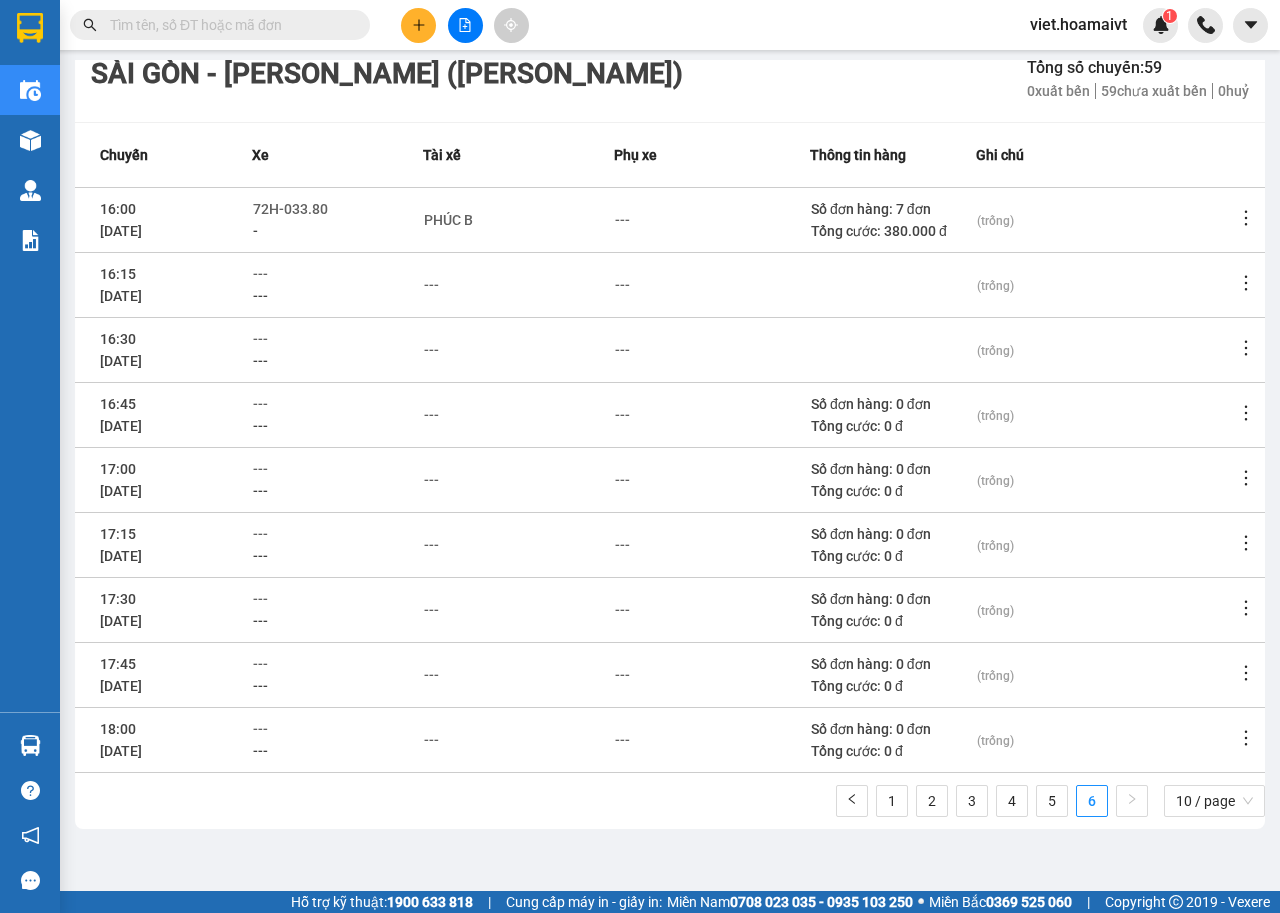 scroll, scrollTop: 155, scrollLeft: 0, axis: vertical 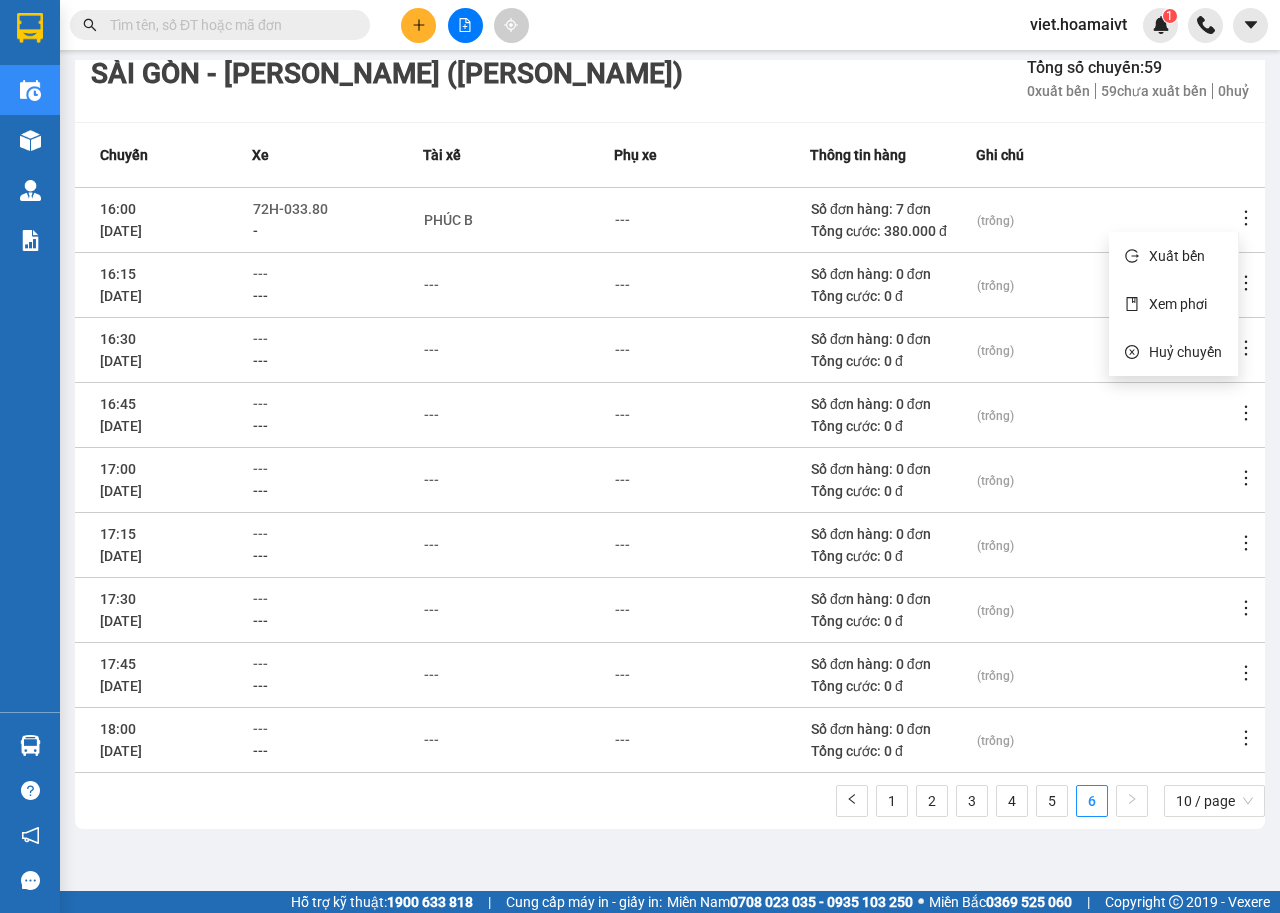 click 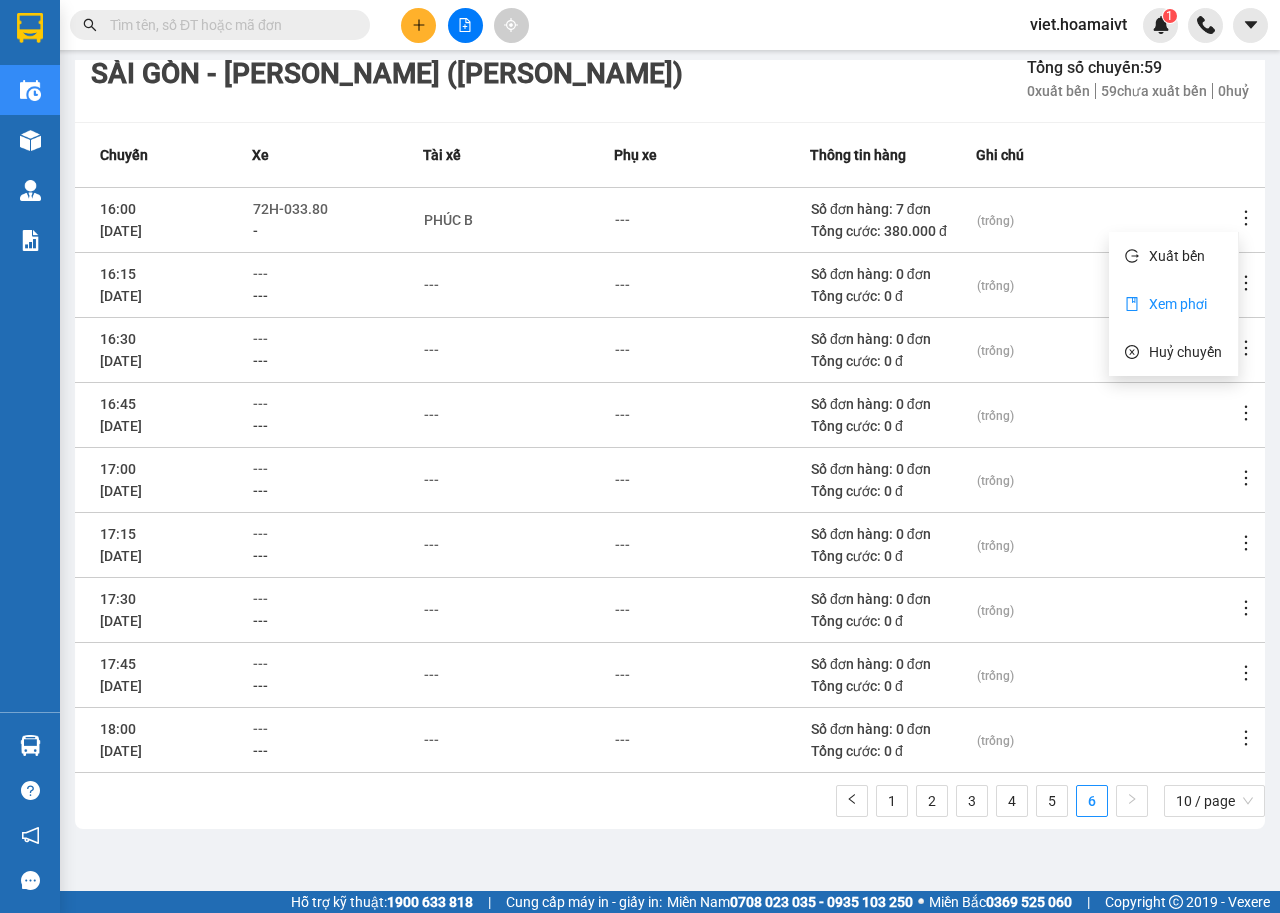 click on "Xem phơi" at bounding box center (1178, 304) 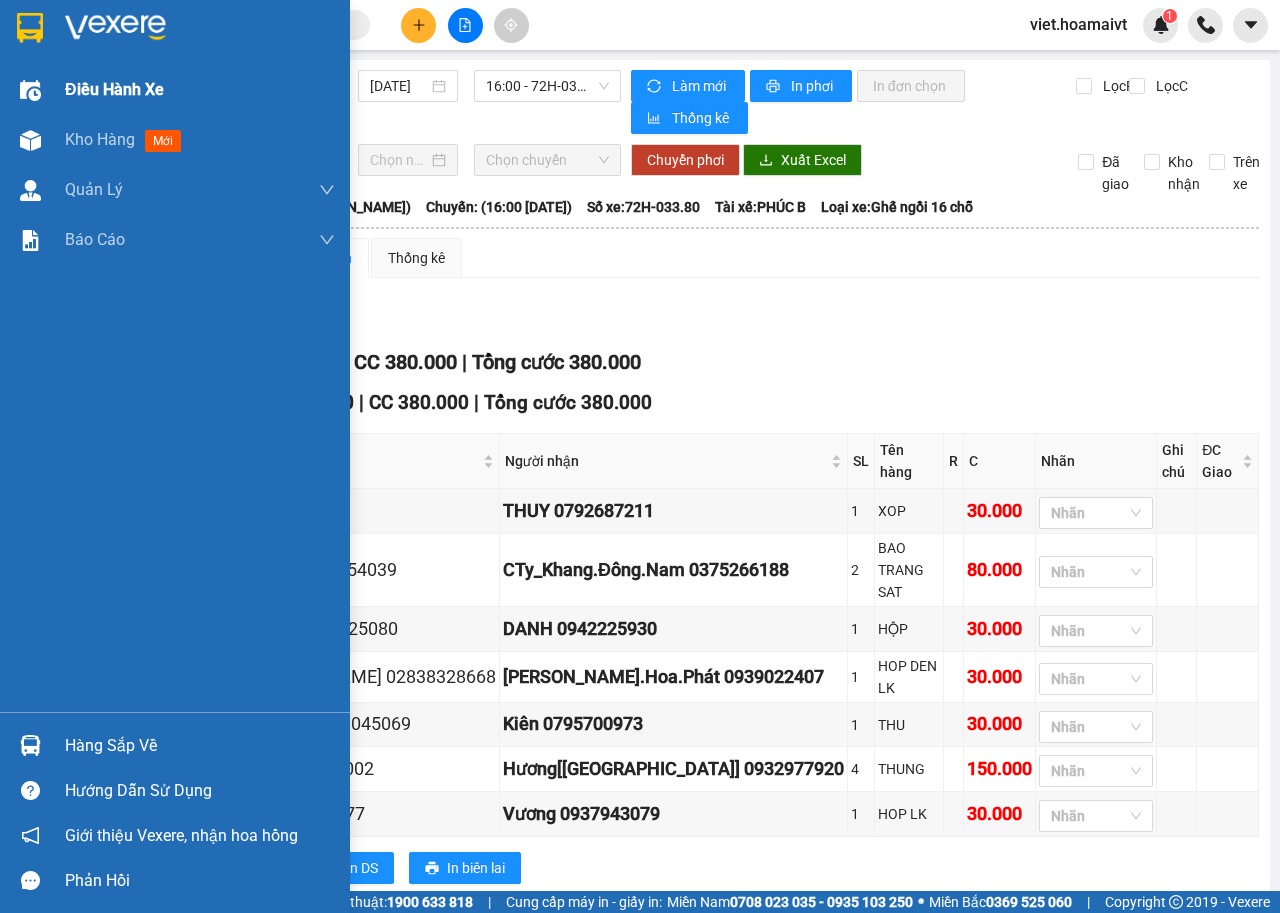 click on "Điều hành xe" at bounding box center (114, 89) 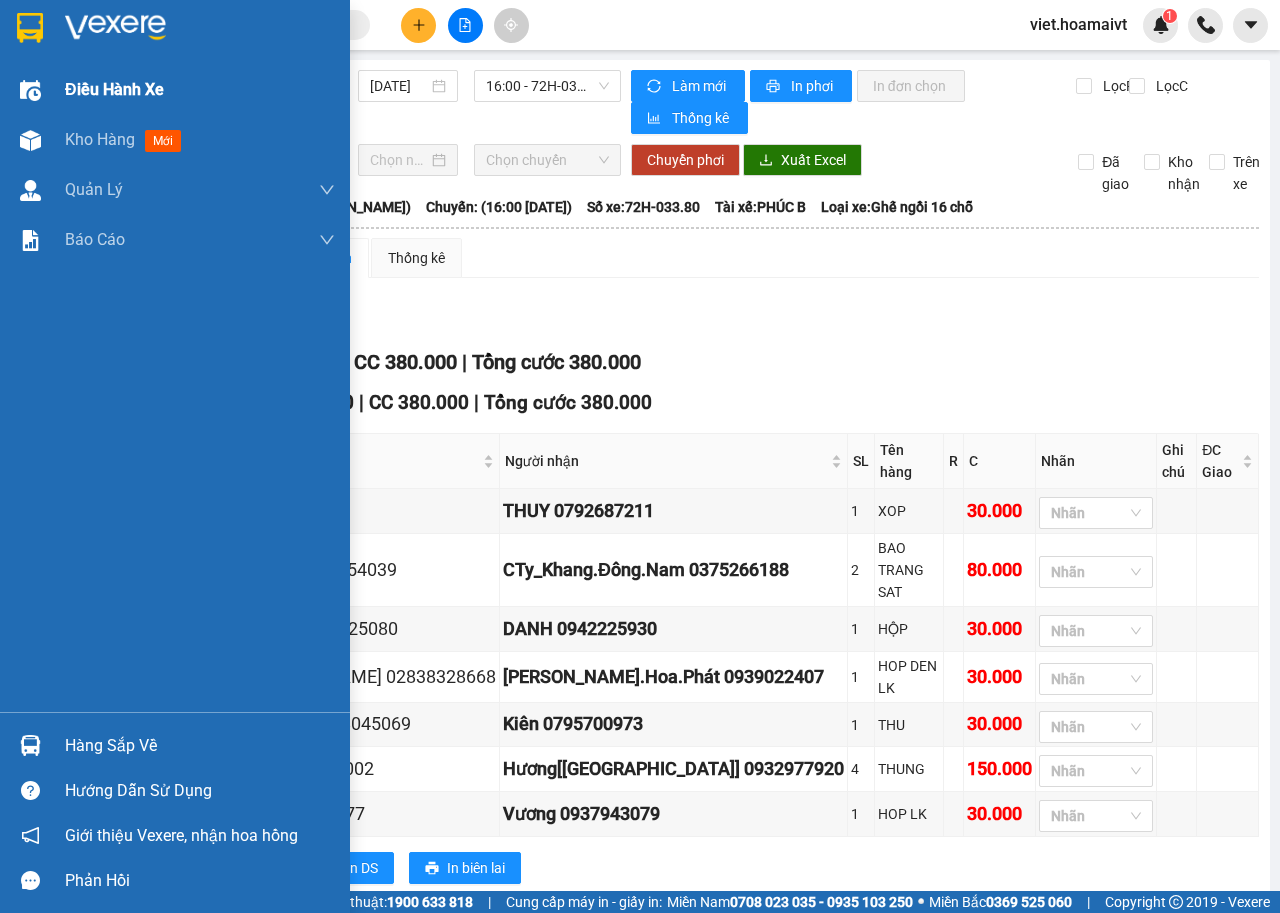 drag, startPoint x: 137, startPoint y: 99, endPoint x: 250, endPoint y: 99, distance: 113 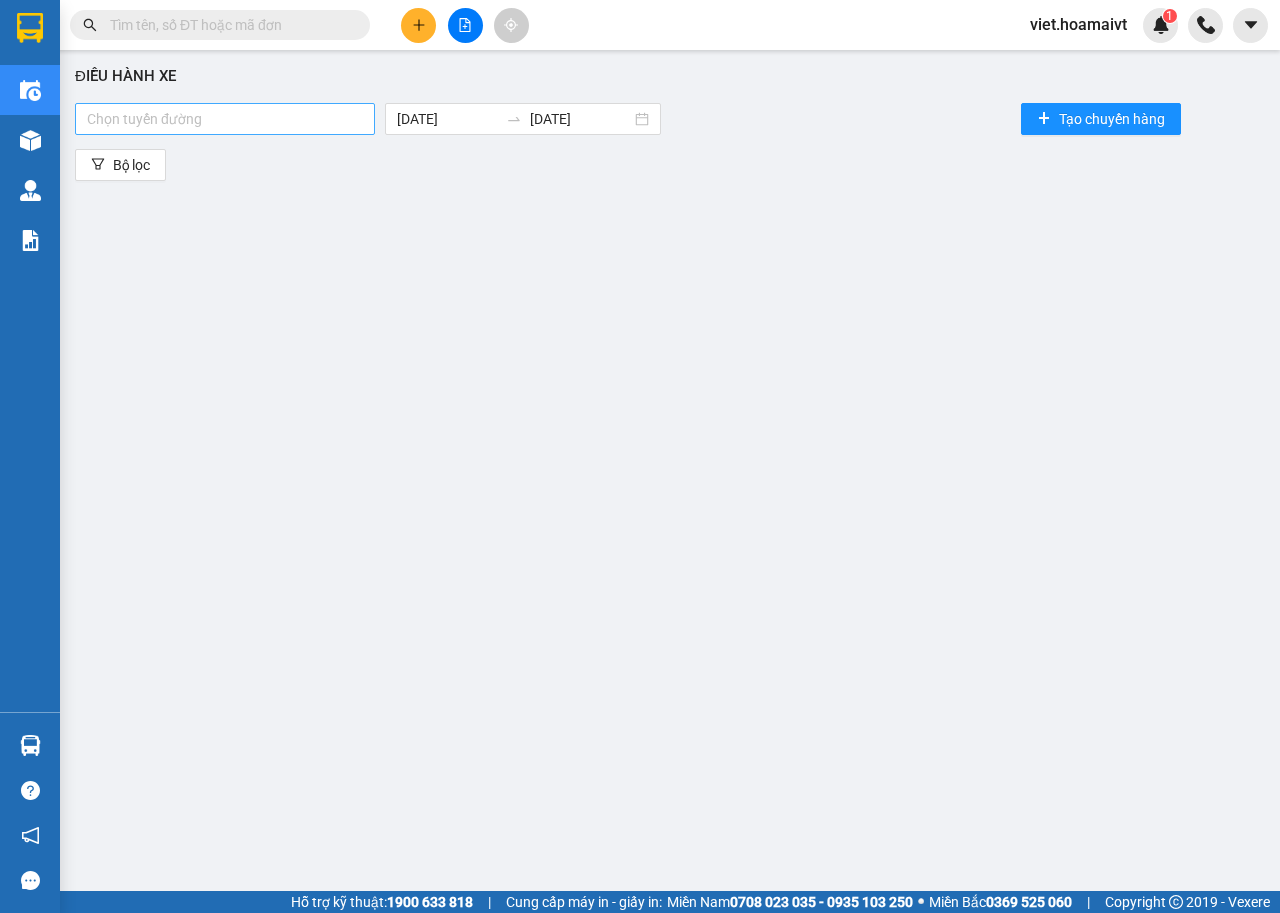 click at bounding box center [225, 119] 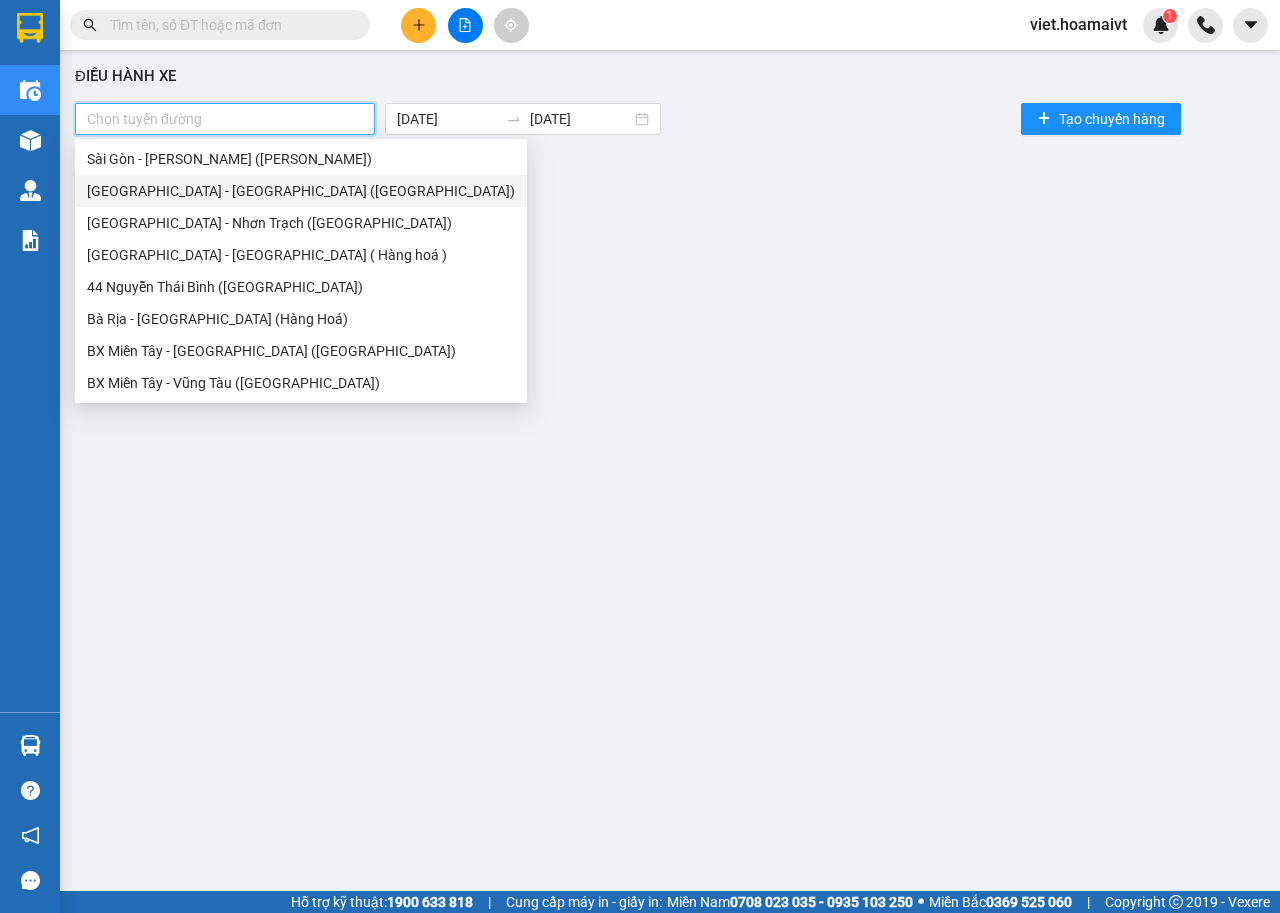click on "[GEOGRAPHIC_DATA] - [GEOGRAPHIC_DATA] ([GEOGRAPHIC_DATA])" at bounding box center (301, 191) 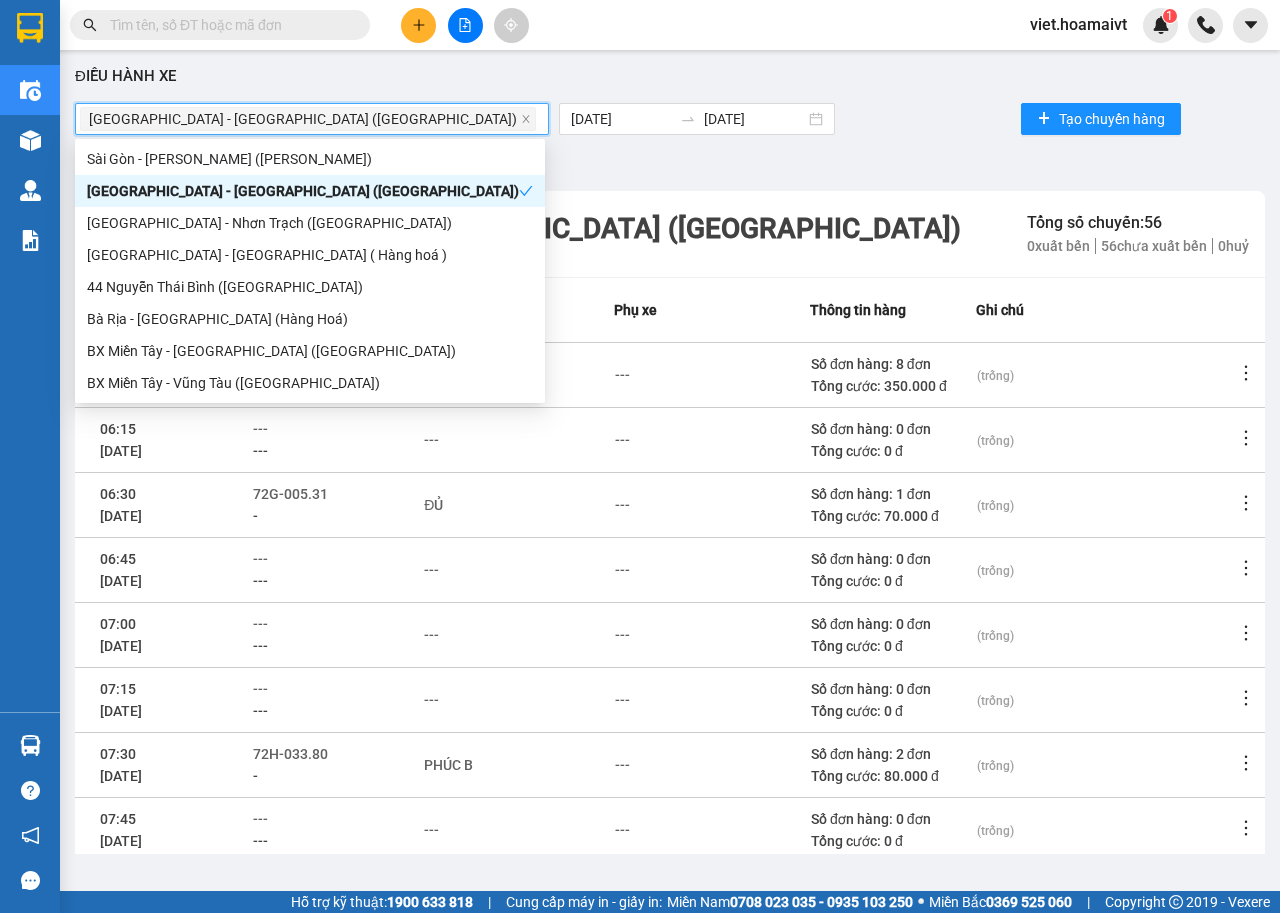 scroll, scrollTop: 220, scrollLeft: 0, axis: vertical 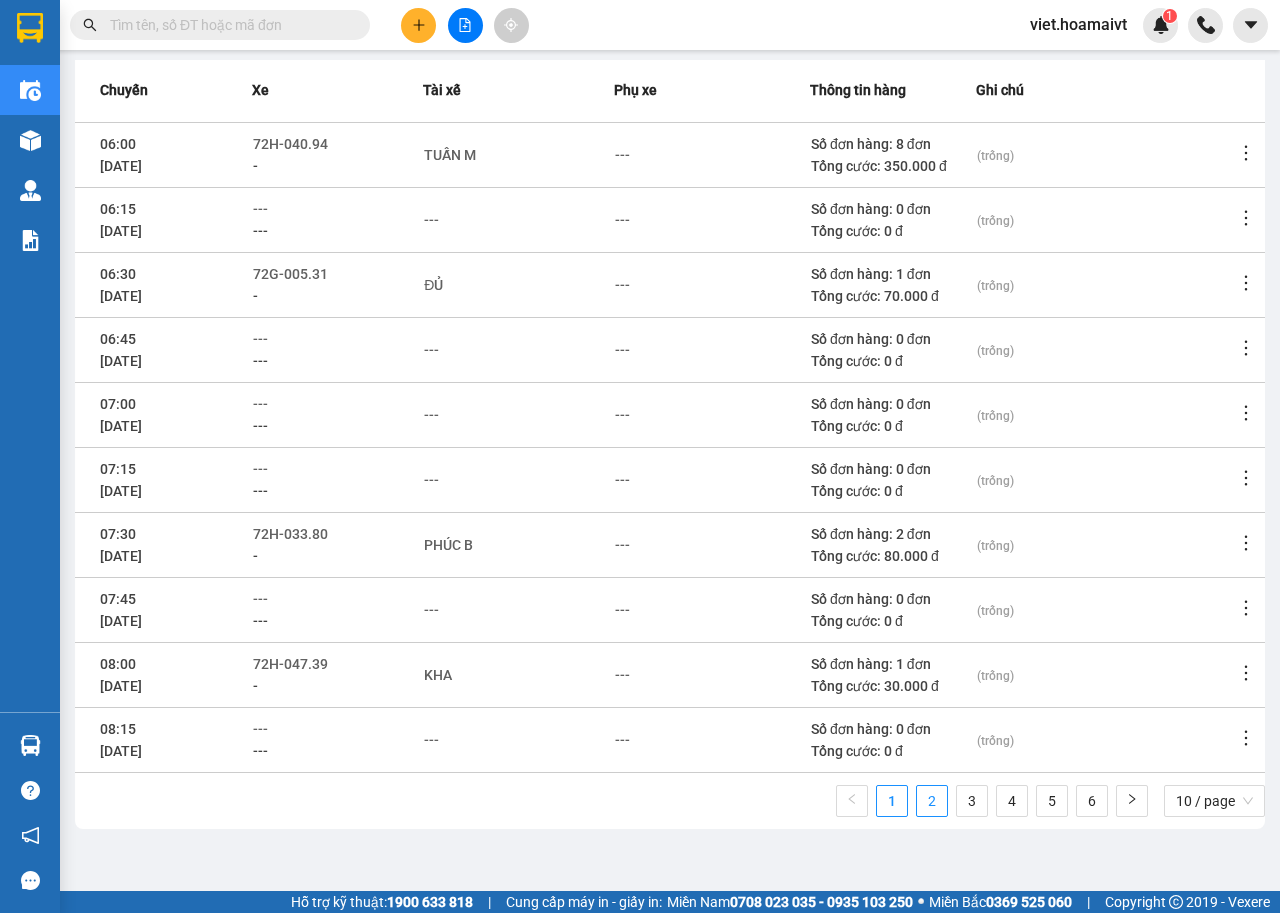 drag, startPoint x: 902, startPoint y: 810, endPoint x: 927, endPoint y: 805, distance: 25.495098 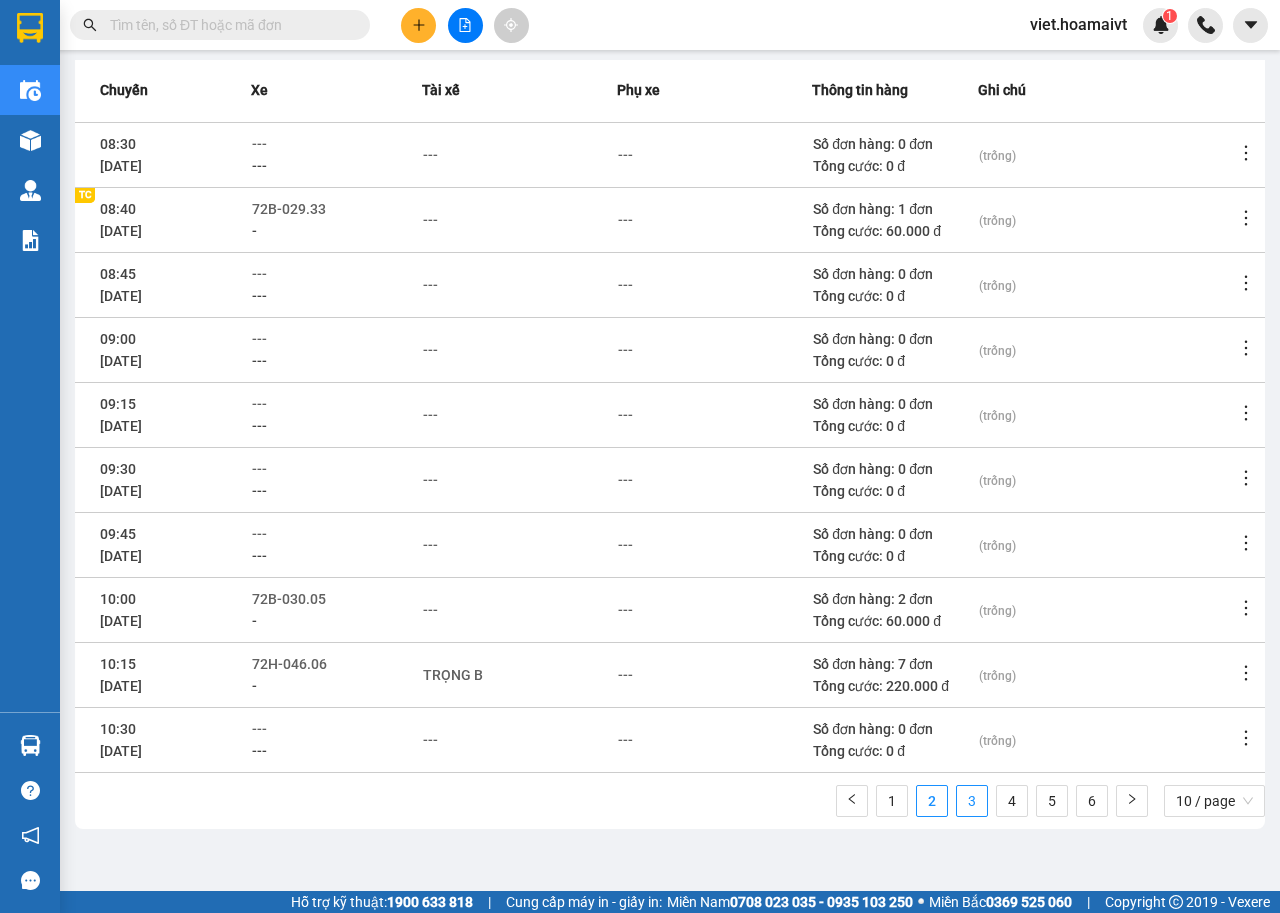 click on "3" at bounding box center [972, 801] 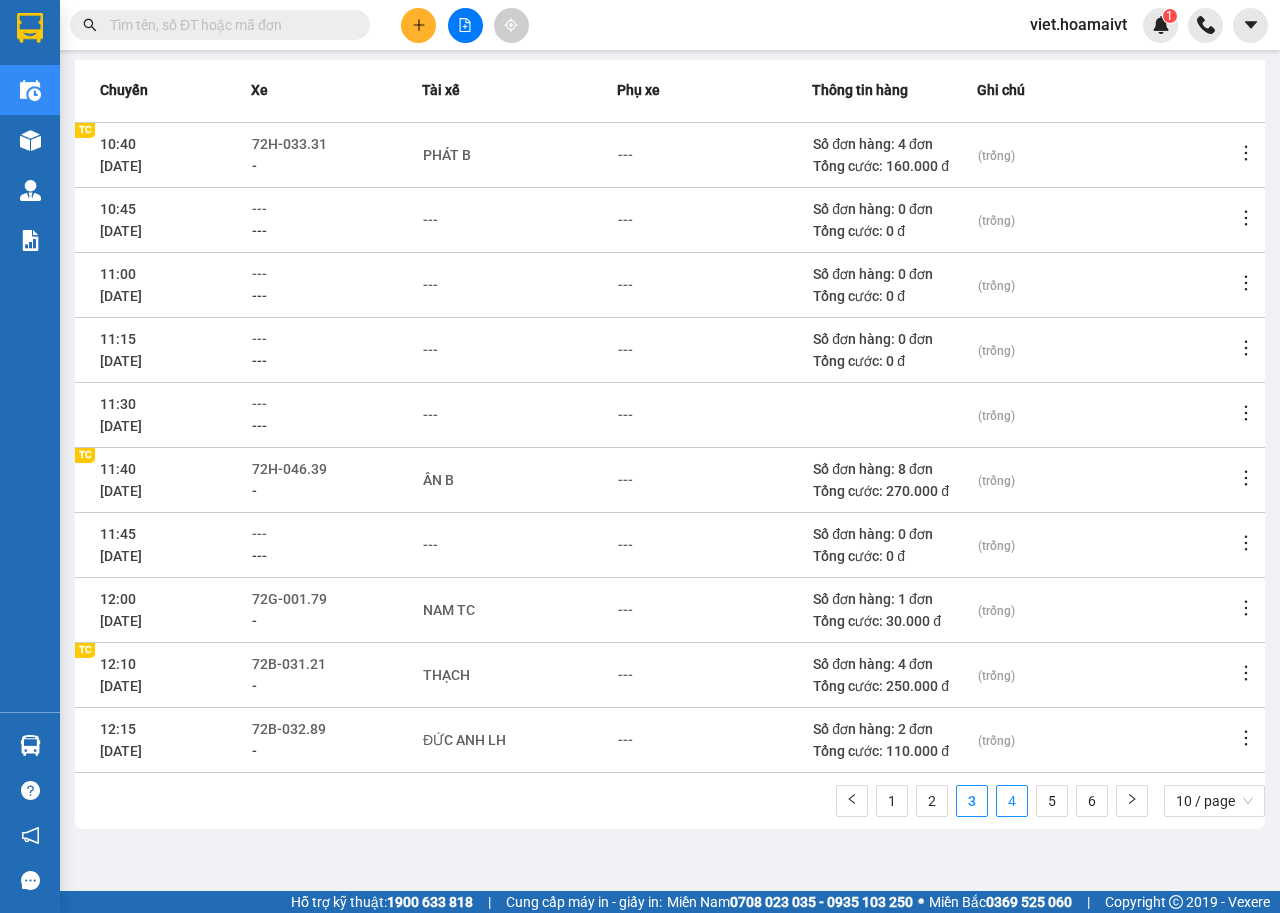 click on "4" at bounding box center (1012, 801) 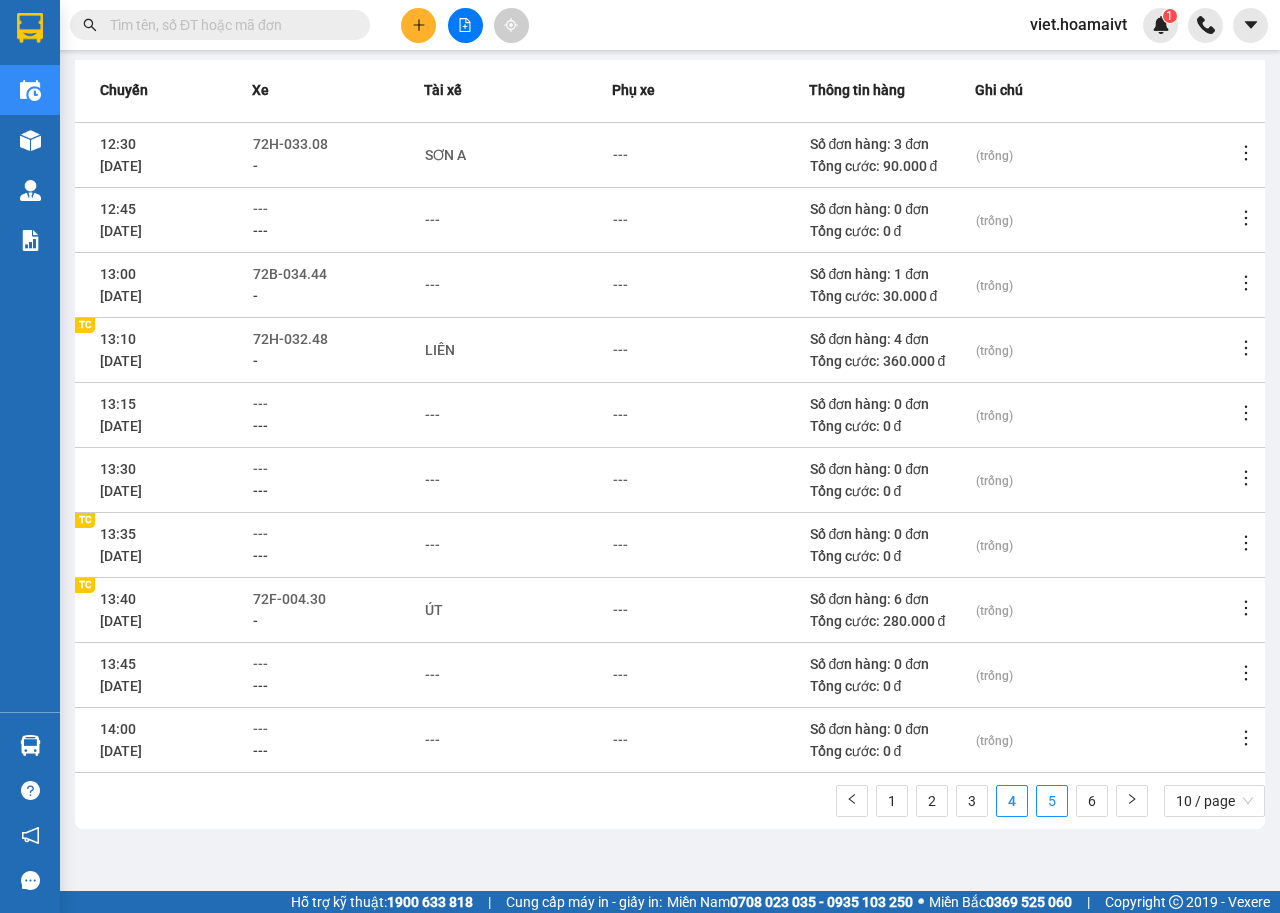 click on "5" at bounding box center (1052, 801) 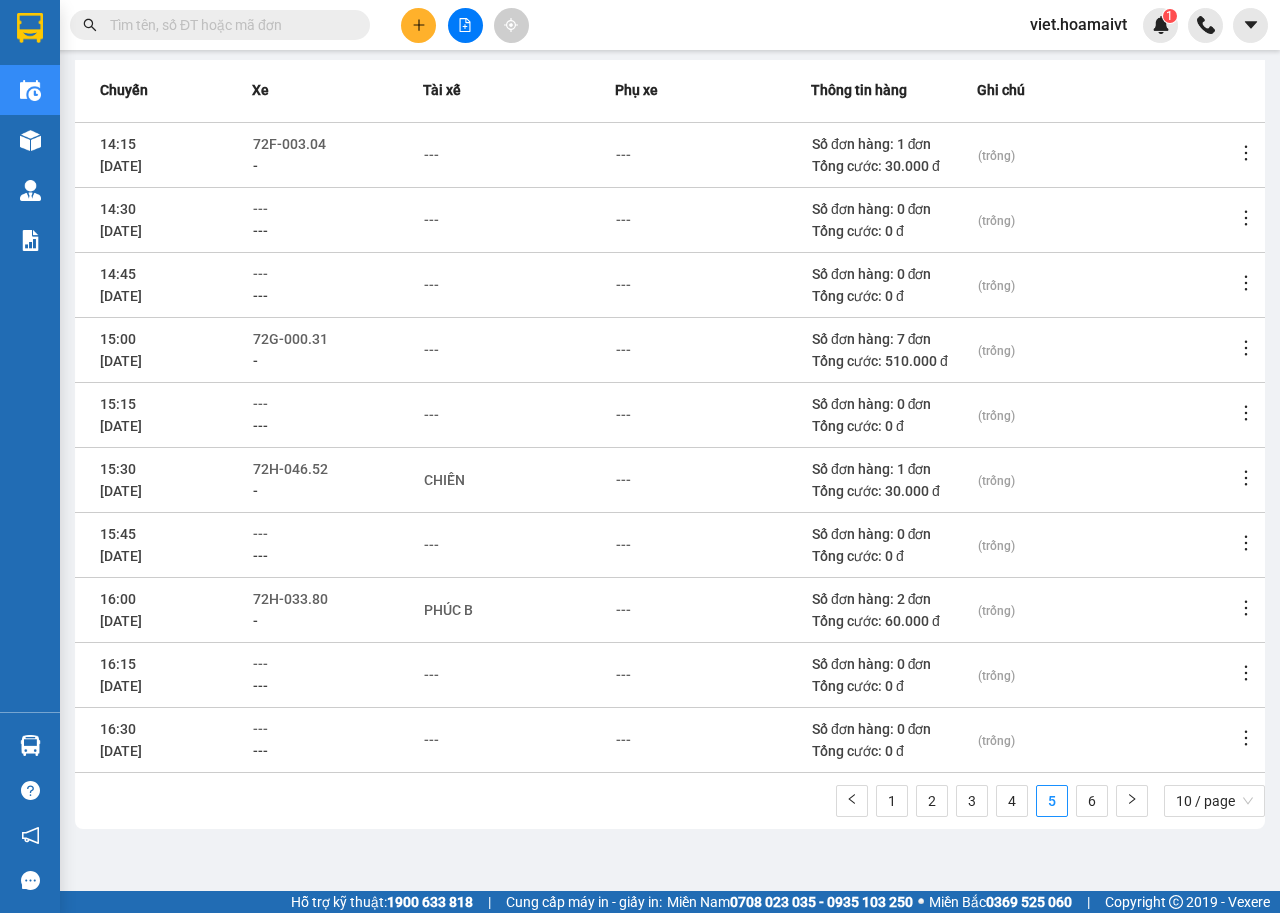 click 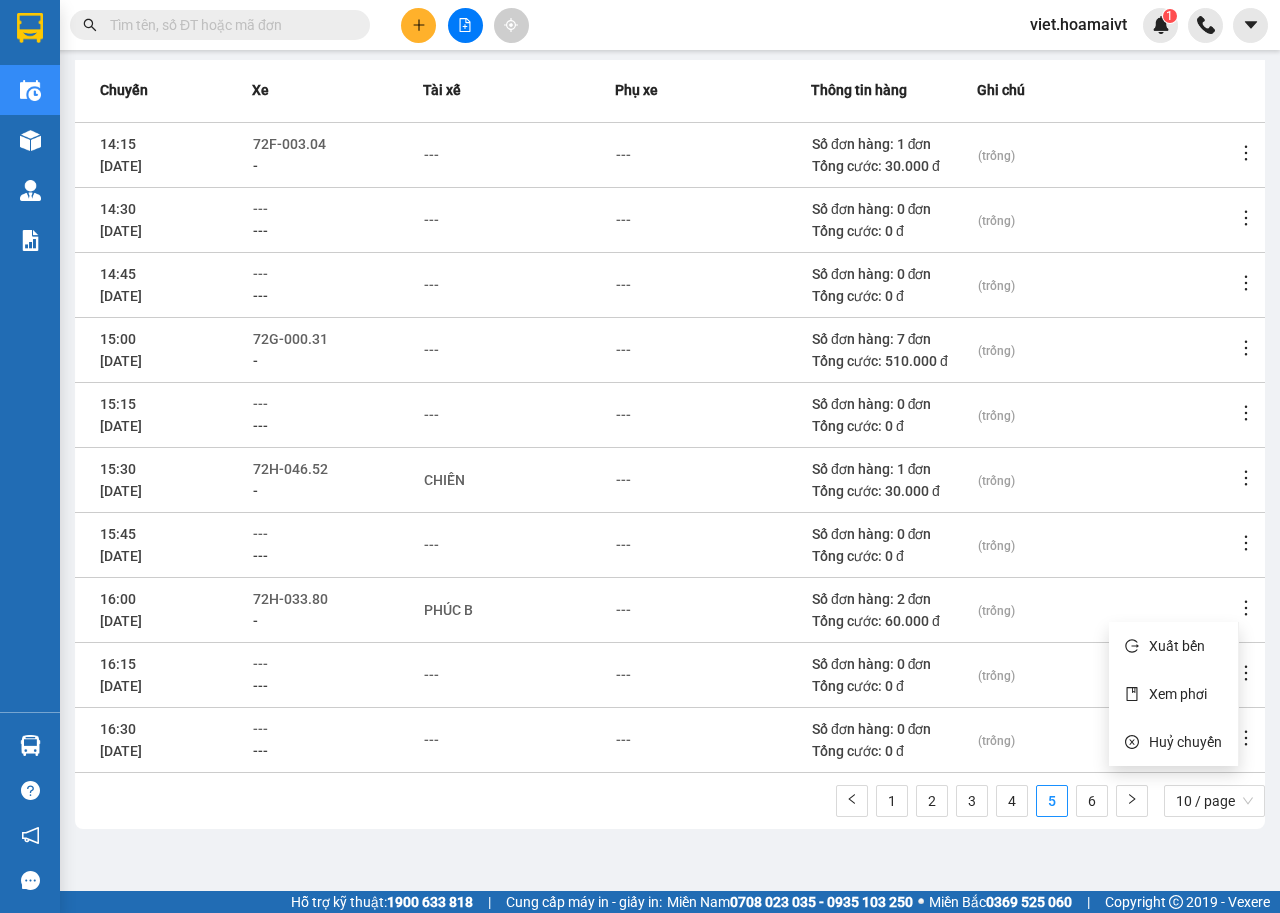 click 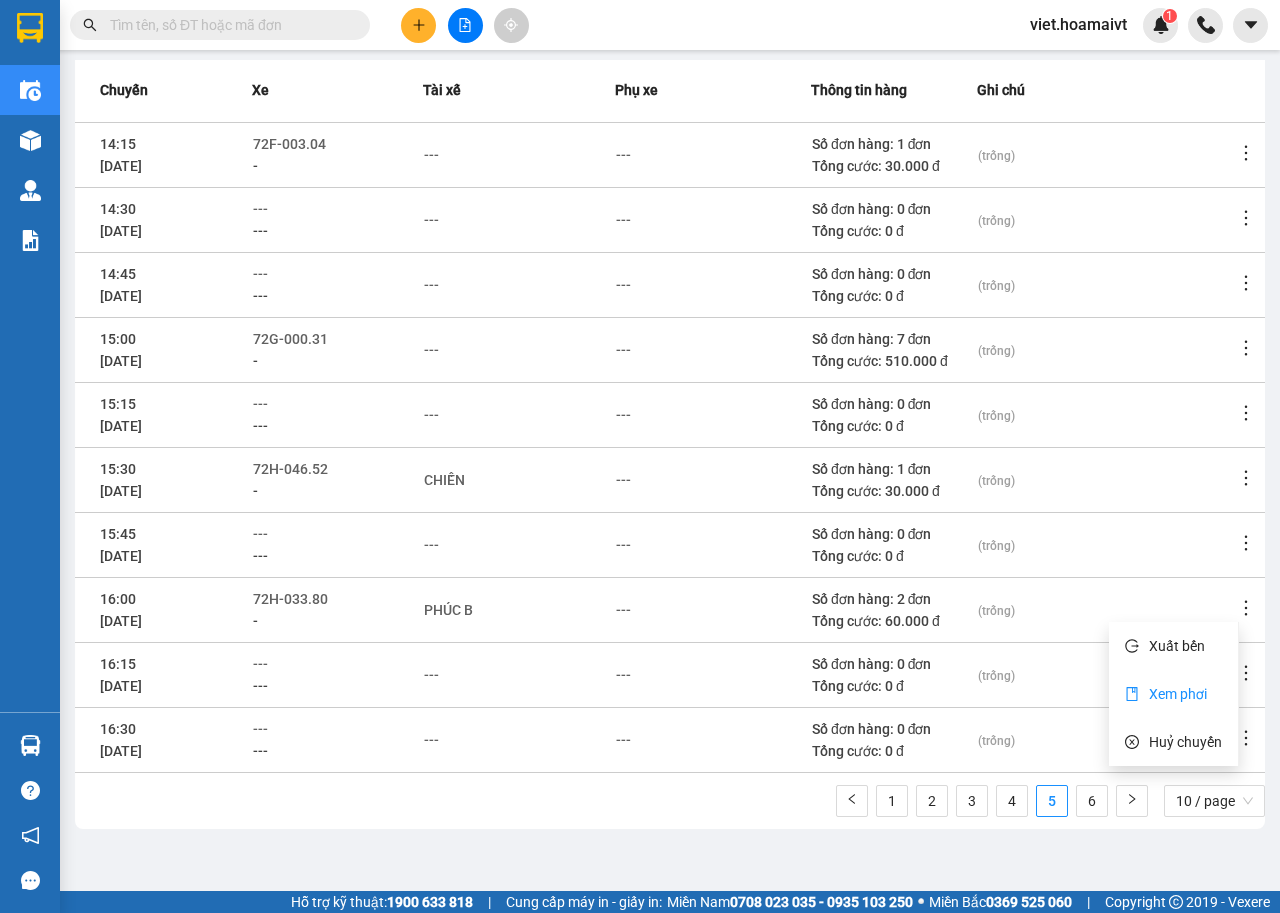 click on "Xem phơi" at bounding box center (1173, 694) 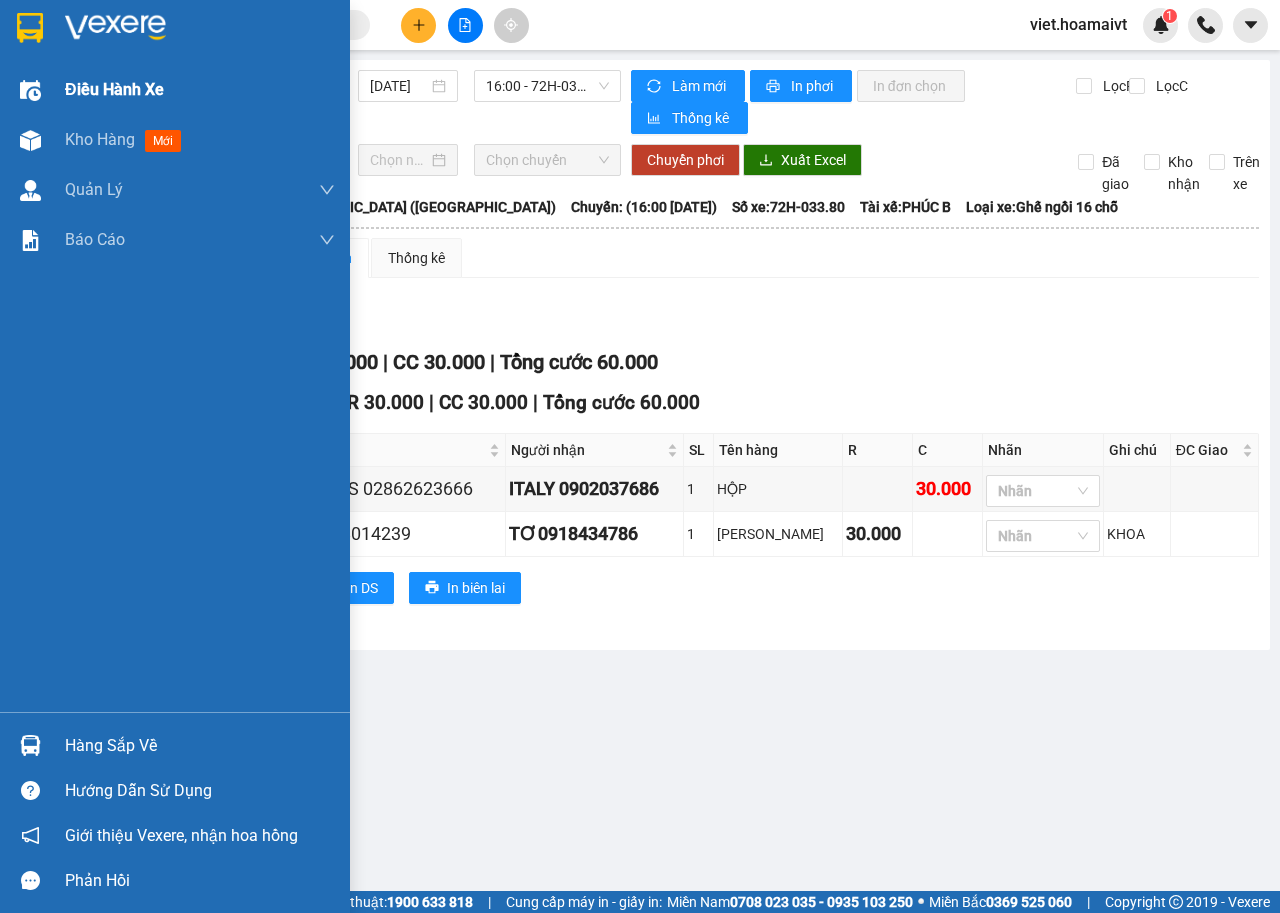 click on "Điều hành xe" at bounding box center (114, 89) 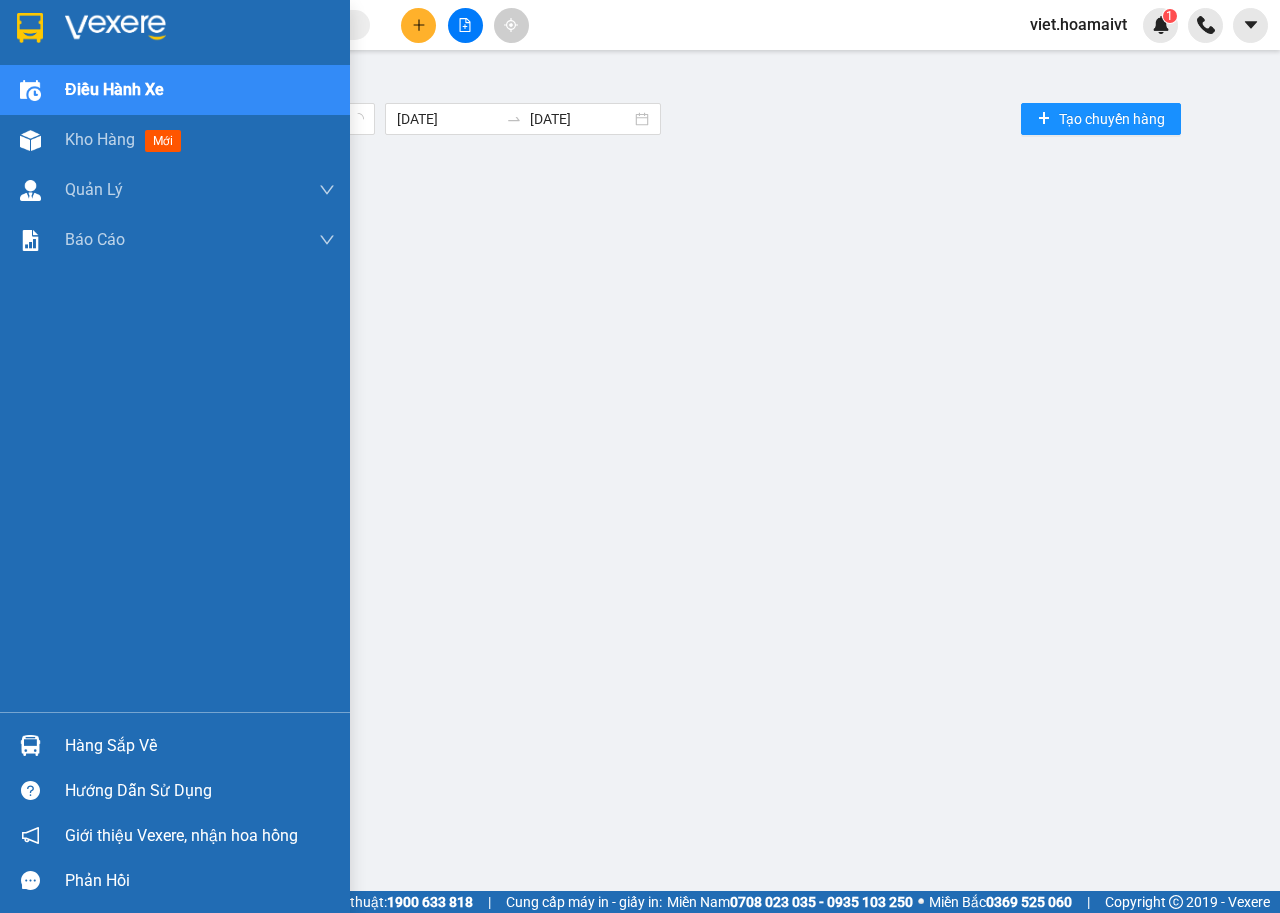 drag, startPoint x: 81, startPoint y: 82, endPoint x: 448, endPoint y: 125, distance: 369.5105 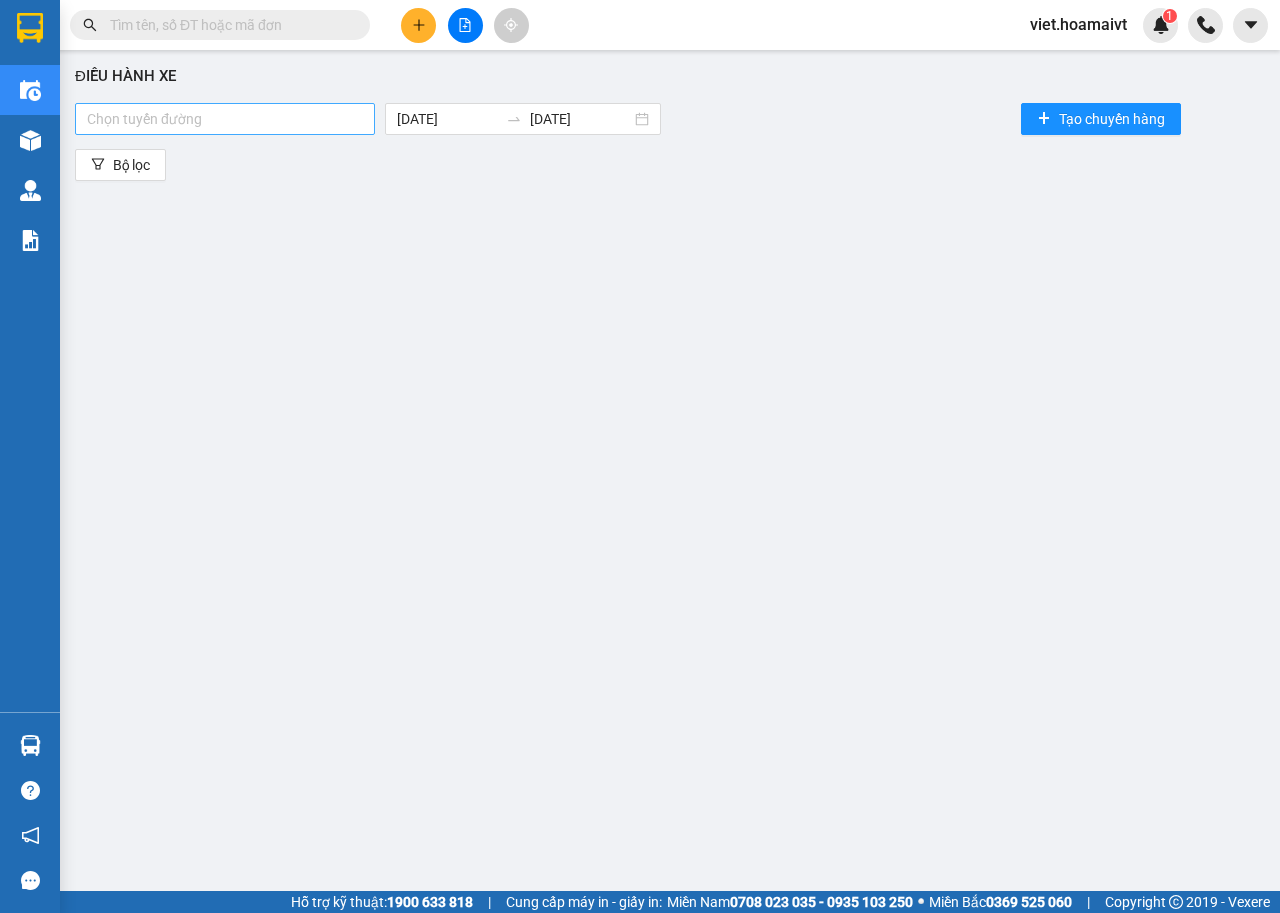 click at bounding box center [225, 119] 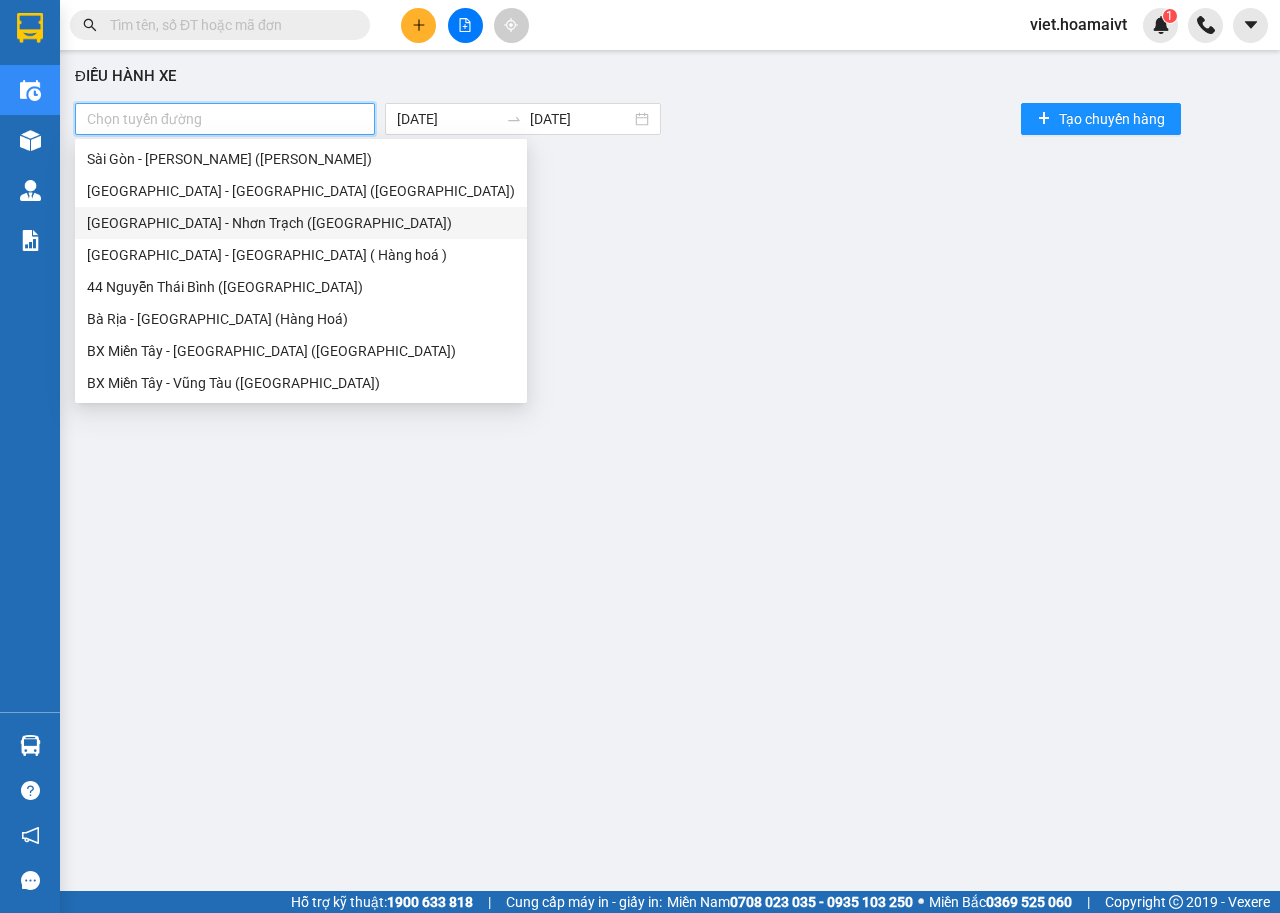 click on "[GEOGRAPHIC_DATA] - Nhơn Trạch ([GEOGRAPHIC_DATA])" at bounding box center [301, 223] 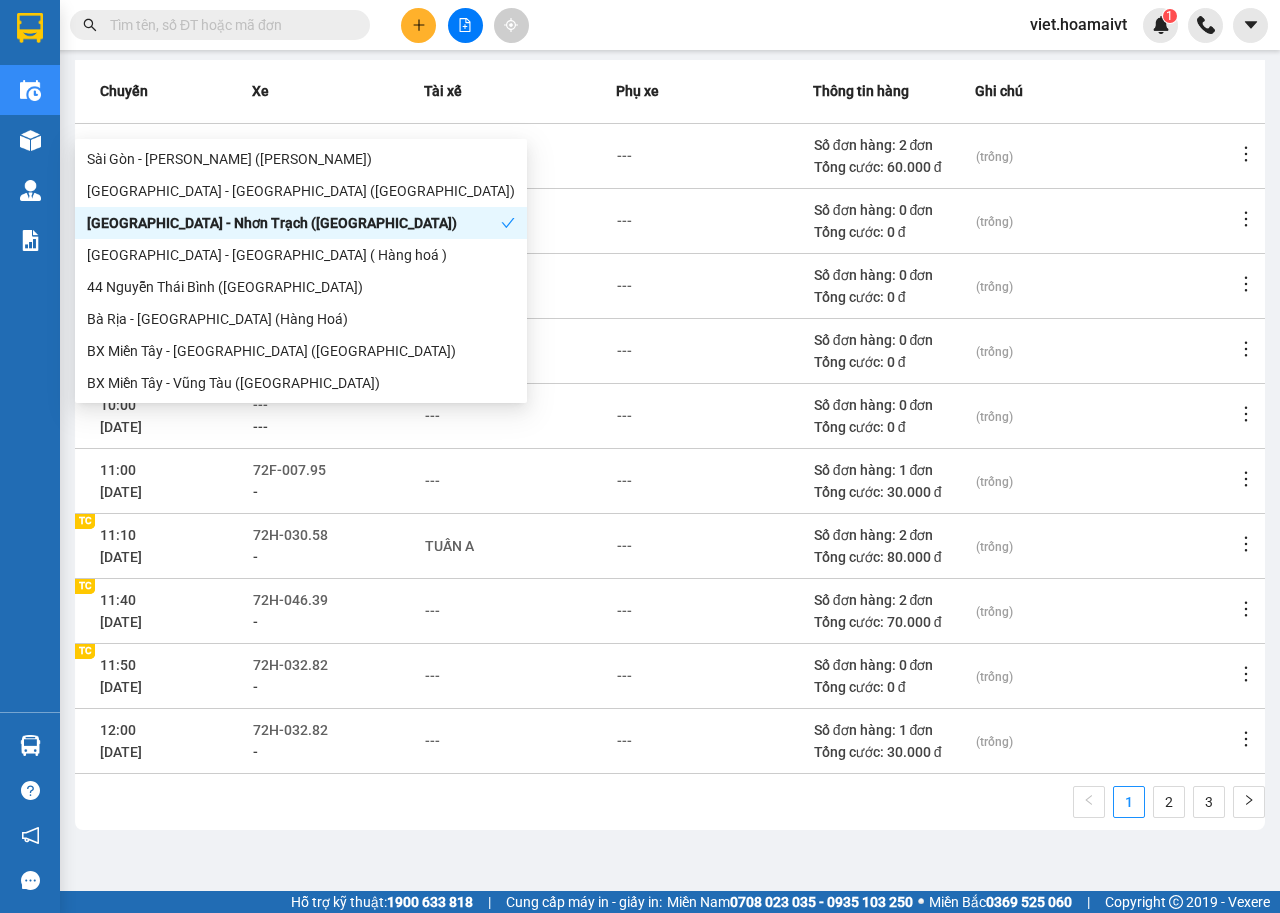 scroll, scrollTop: 220, scrollLeft: 0, axis: vertical 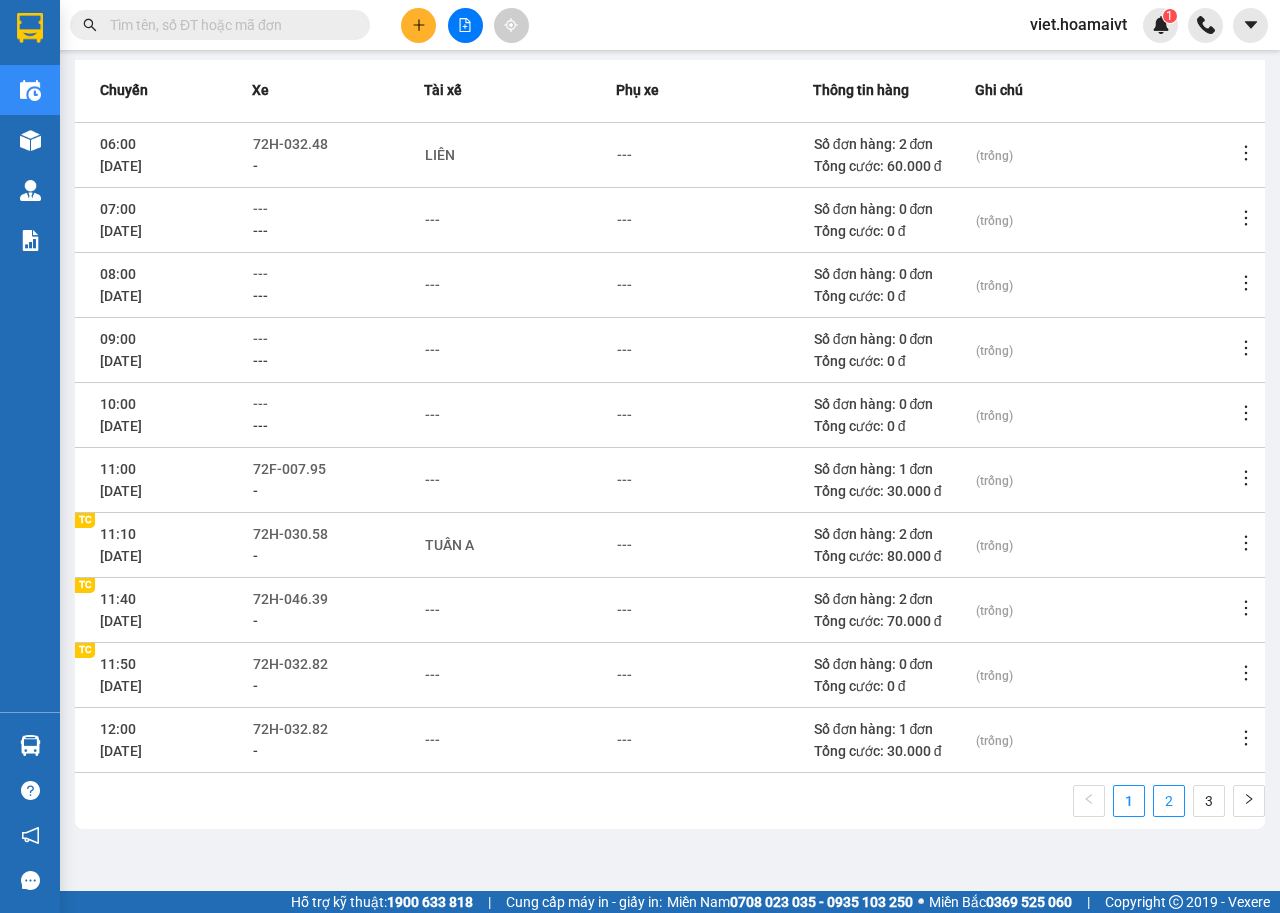 click on "2" at bounding box center [1169, 801] 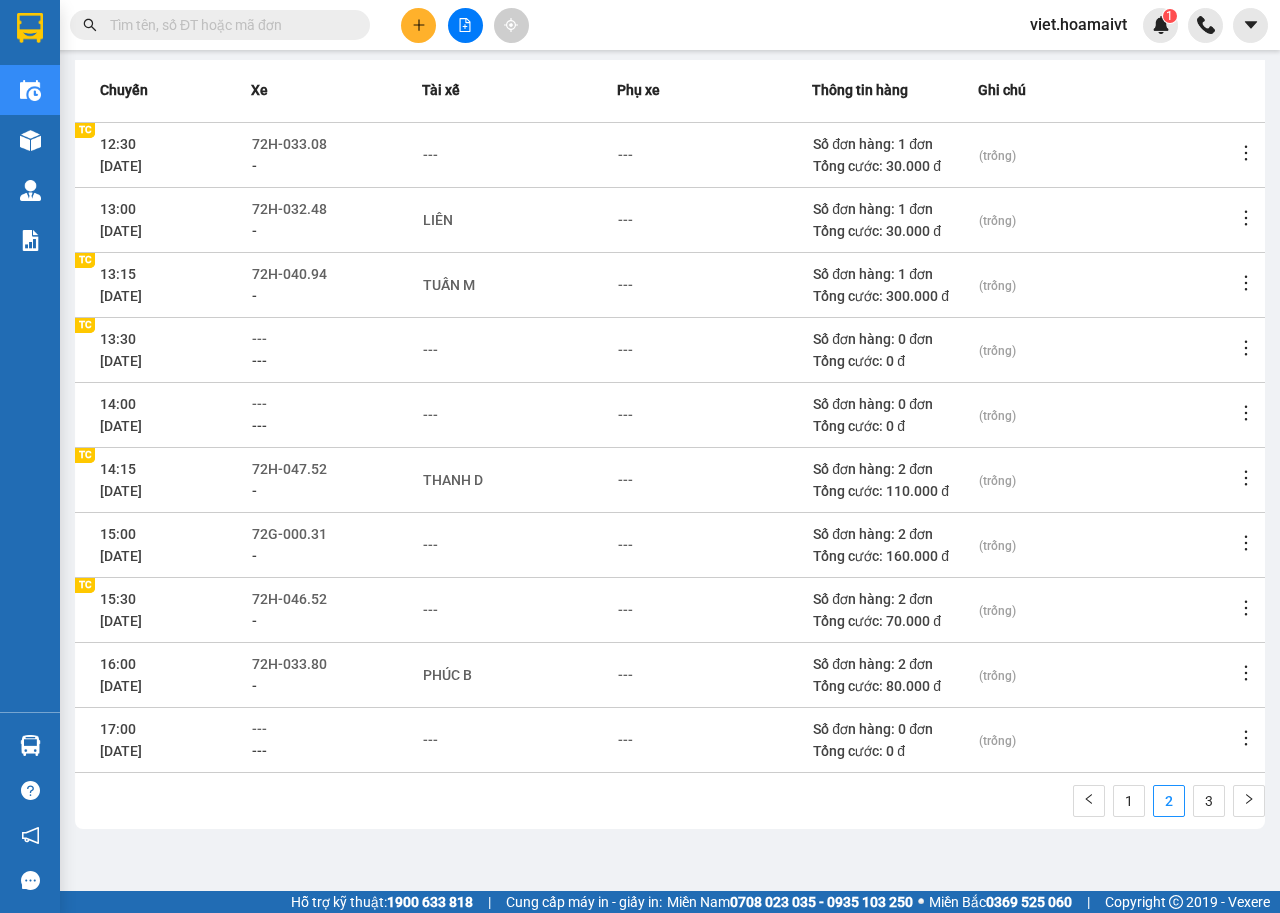 click 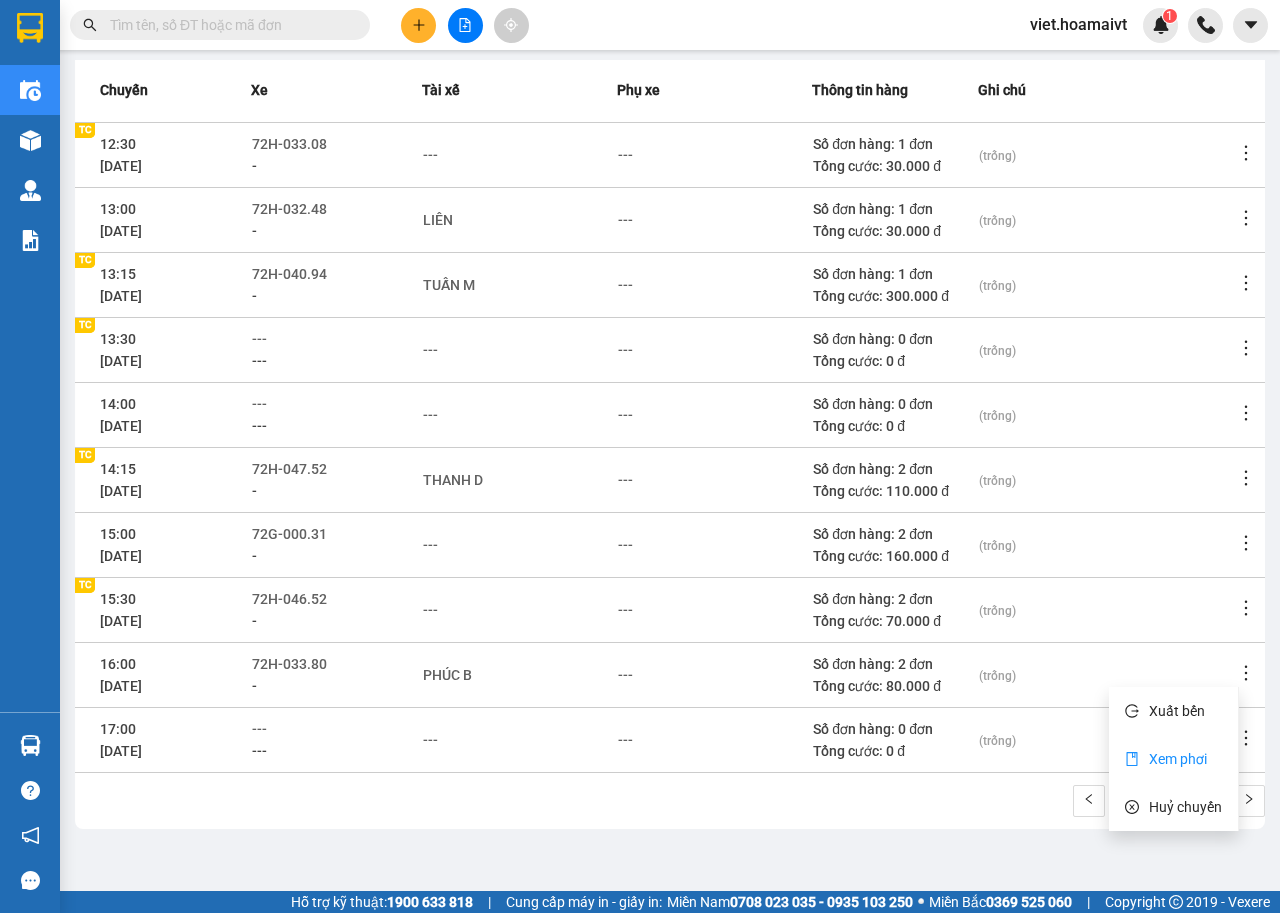 click on "Xem phơi" at bounding box center [1178, 759] 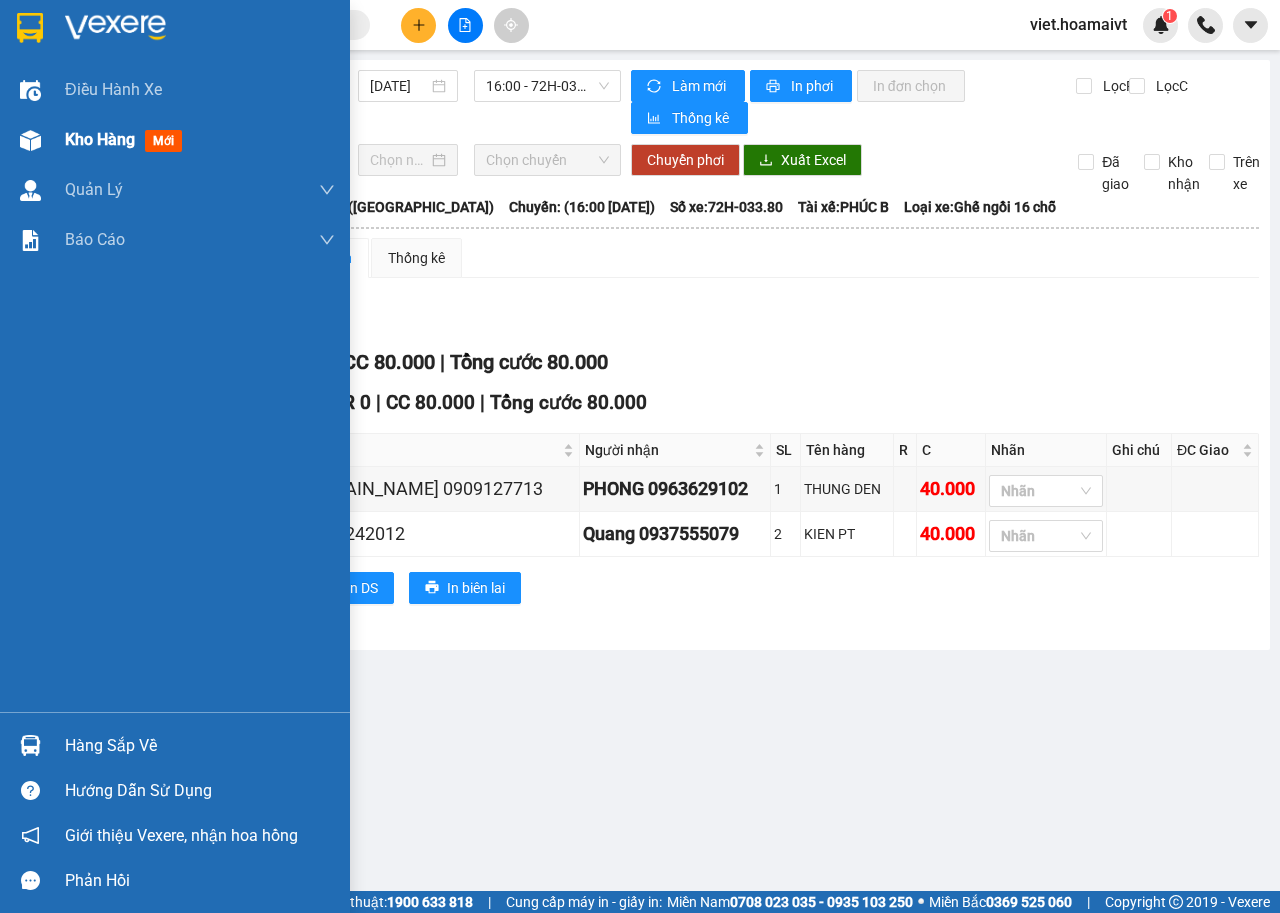 click on "Kho hàng" at bounding box center (100, 139) 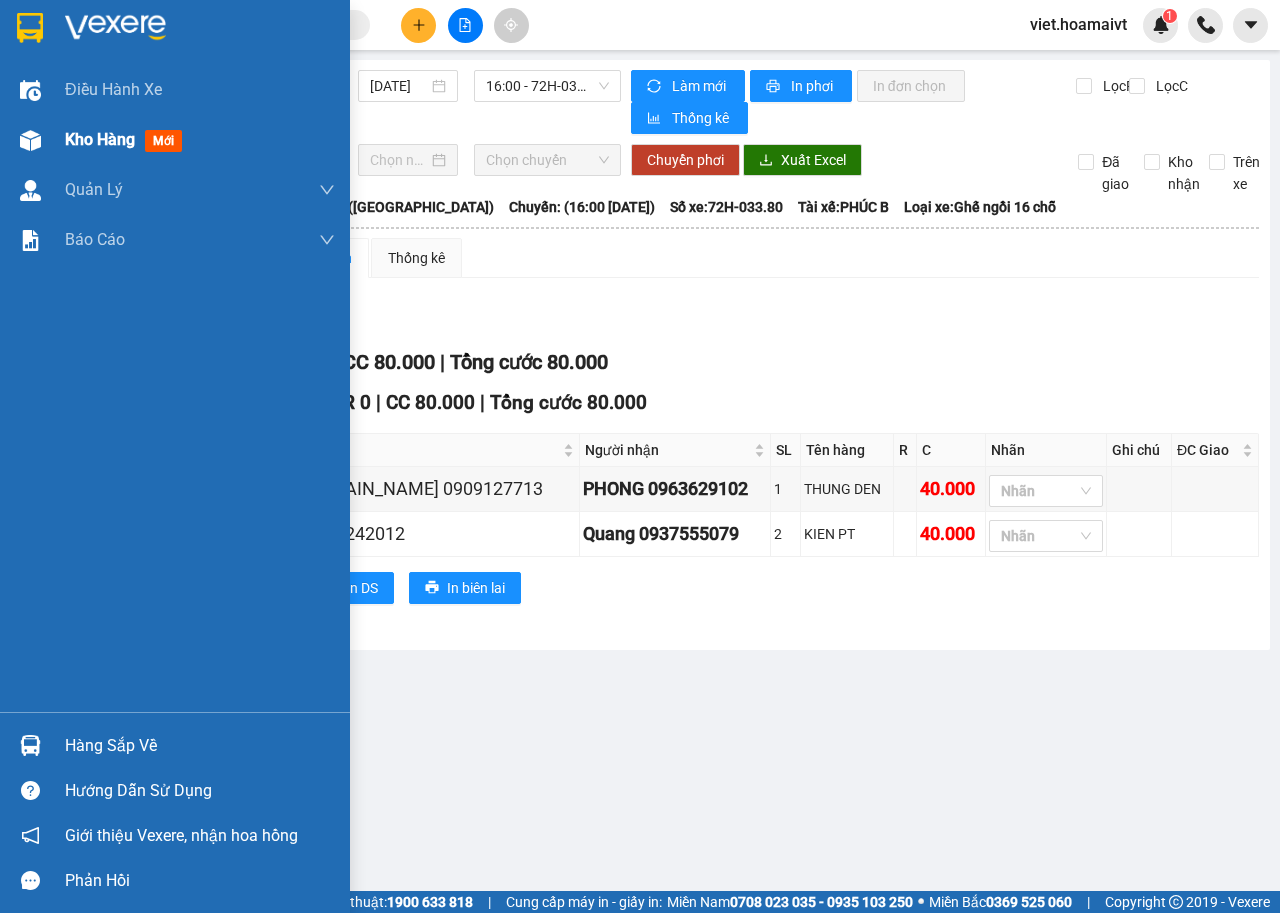 click on "Kho hàng" at bounding box center (100, 139) 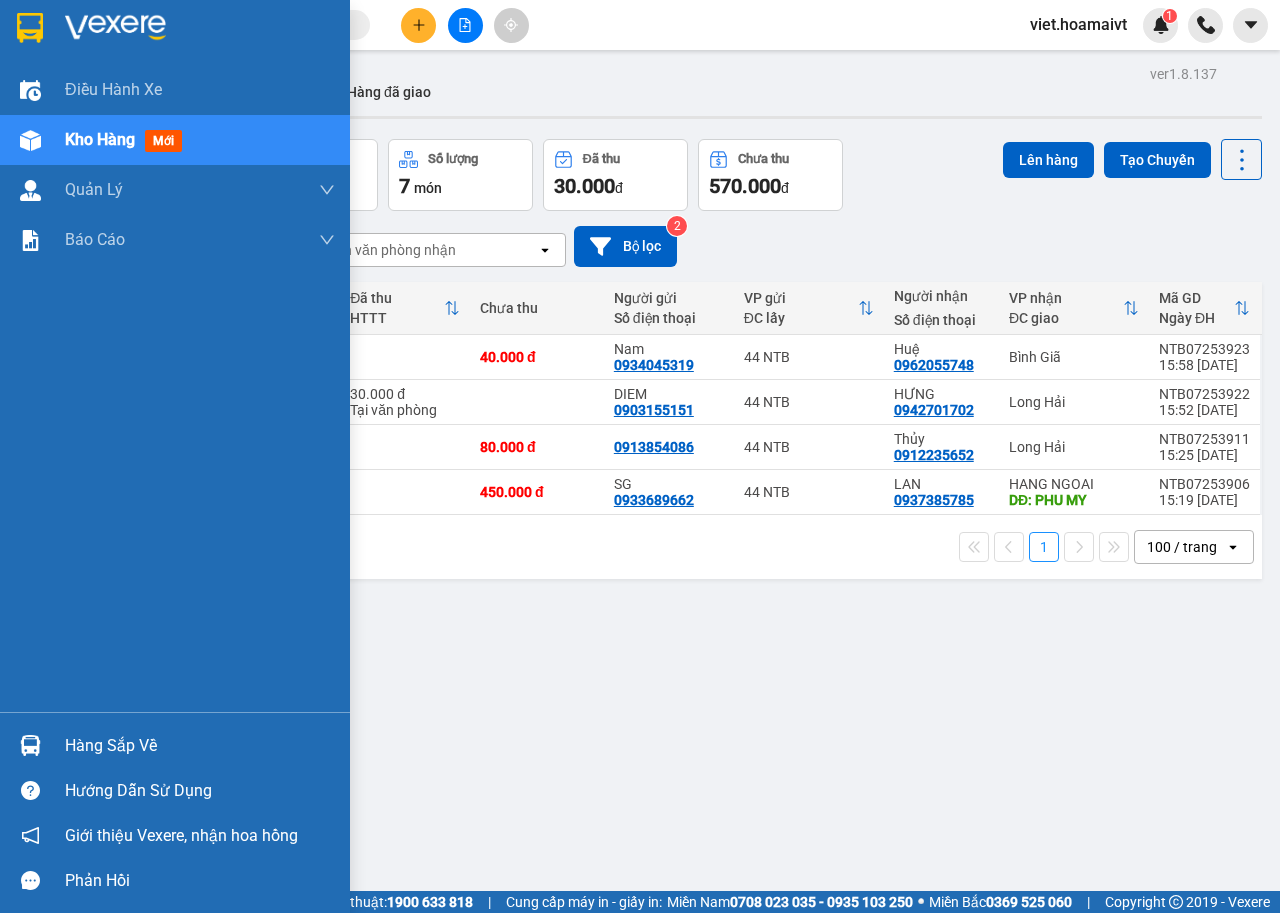 click on "Kho hàng" at bounding box center (100, 139) 